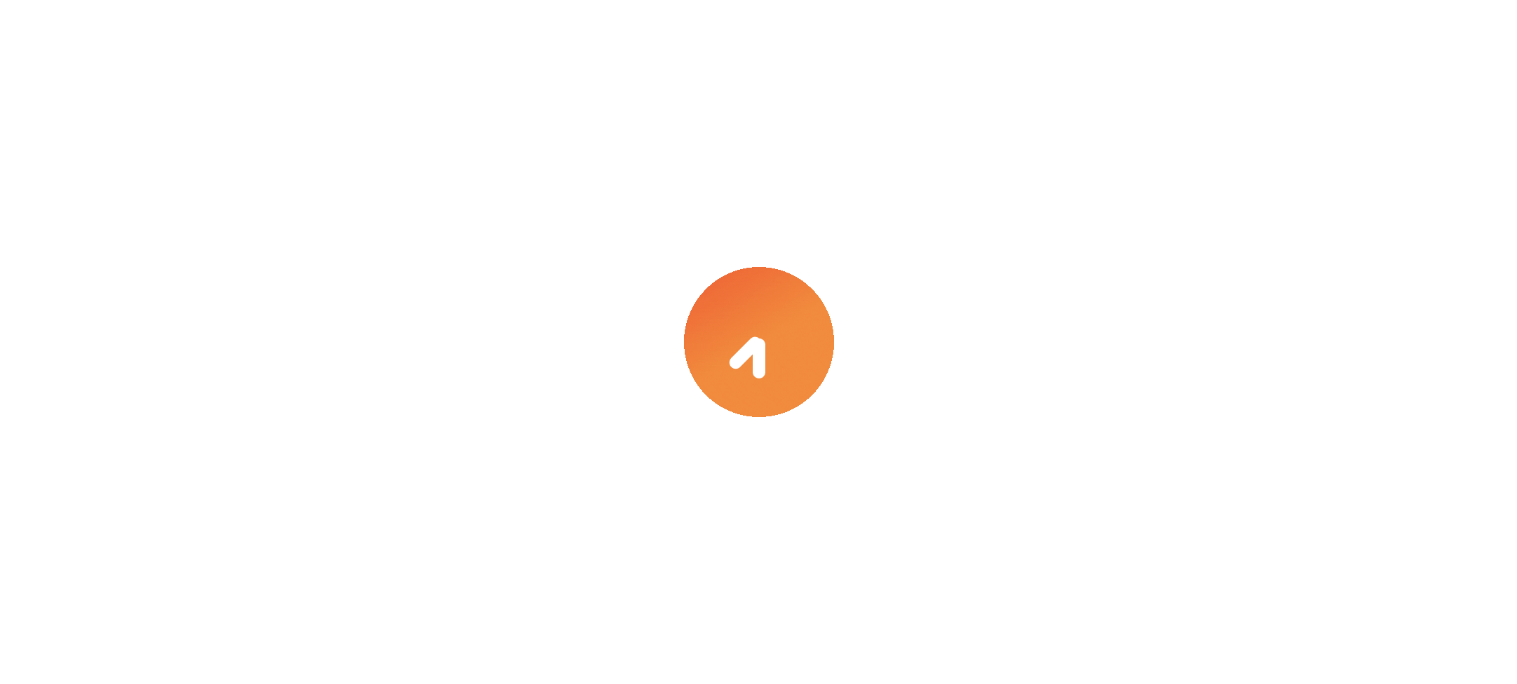 scroll, scrollTop: 0, scrollLeft: 0, axis: both 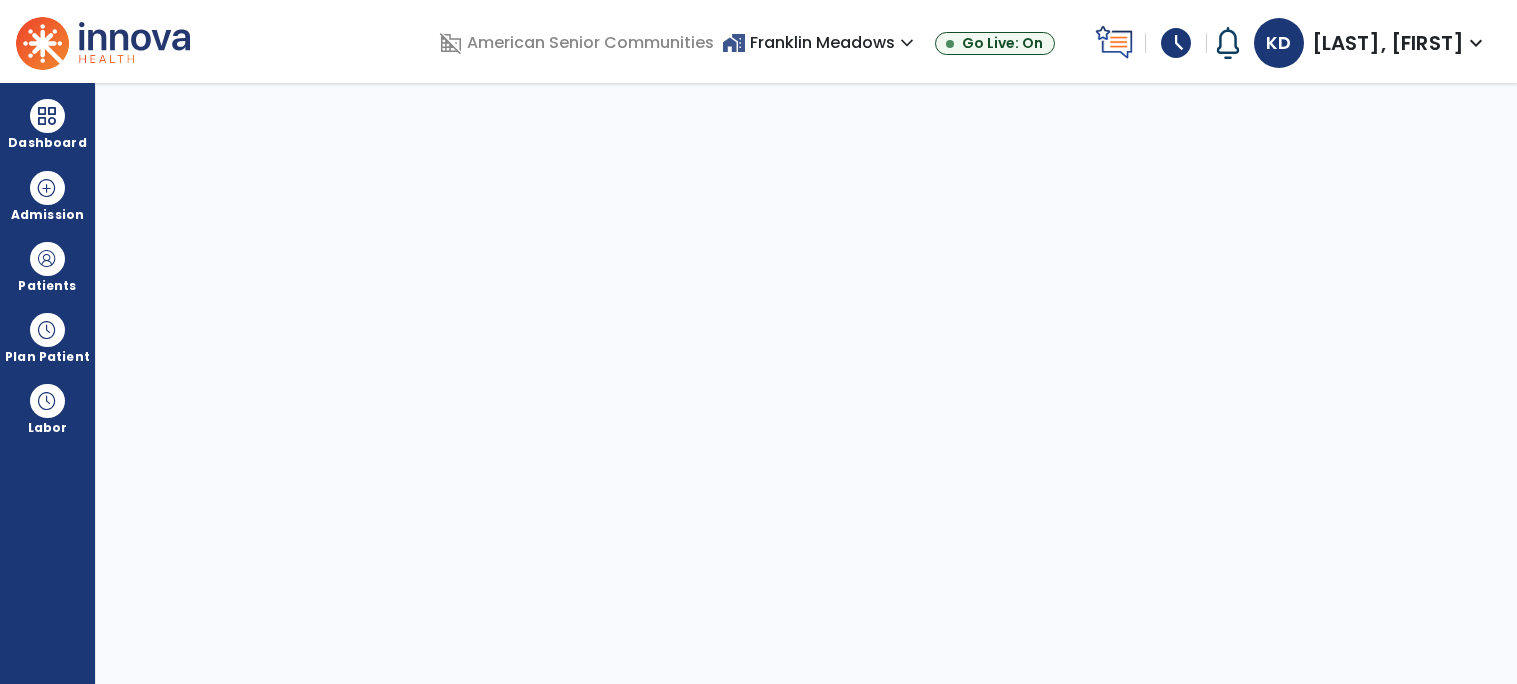 select on "****" 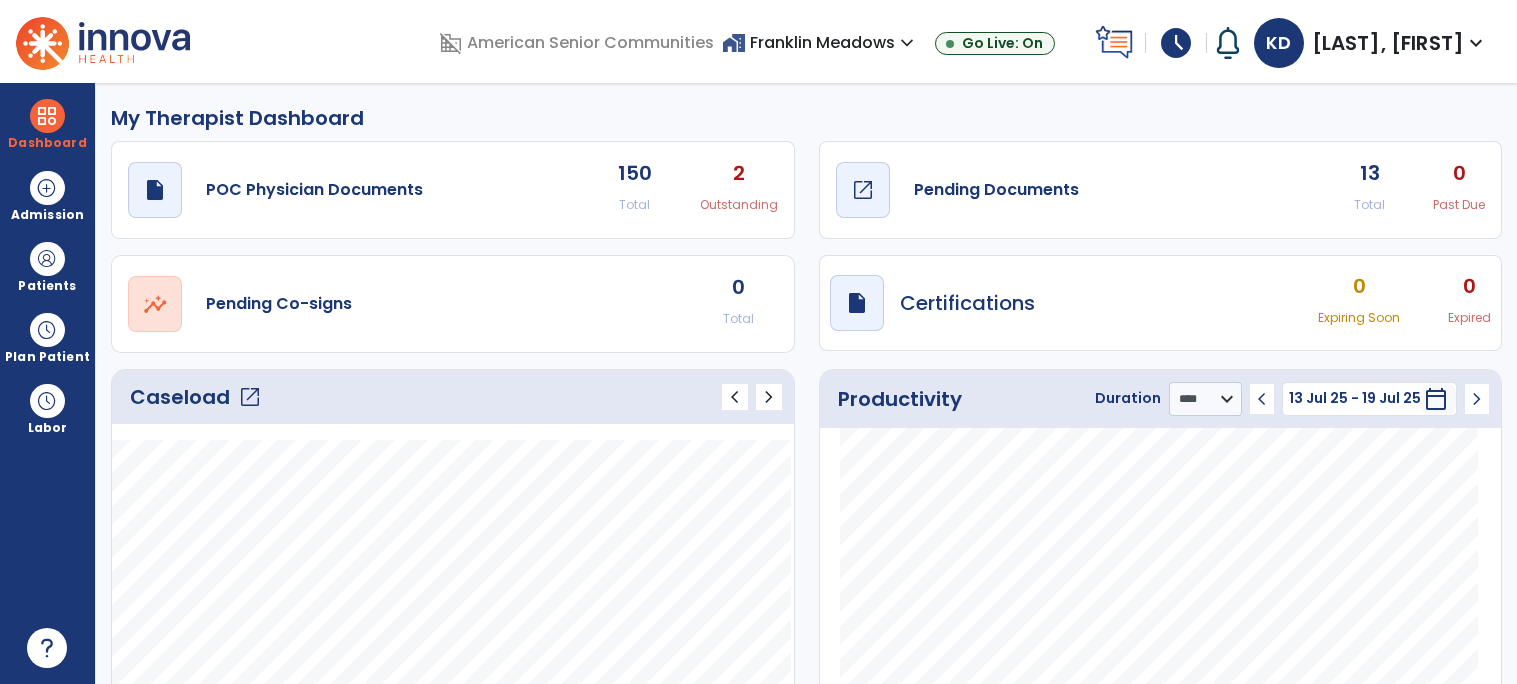 click on "Pending Documents" 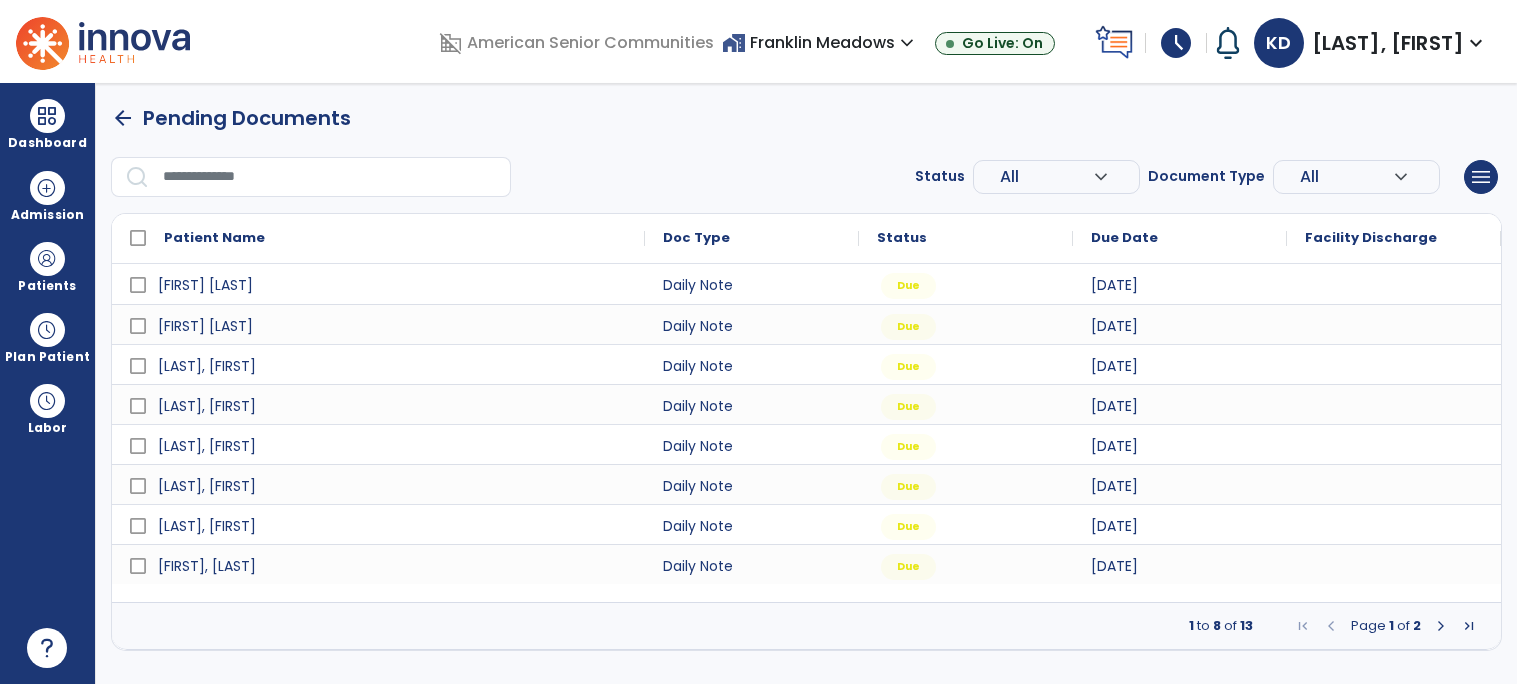 click at bounding box center (1441, 626) 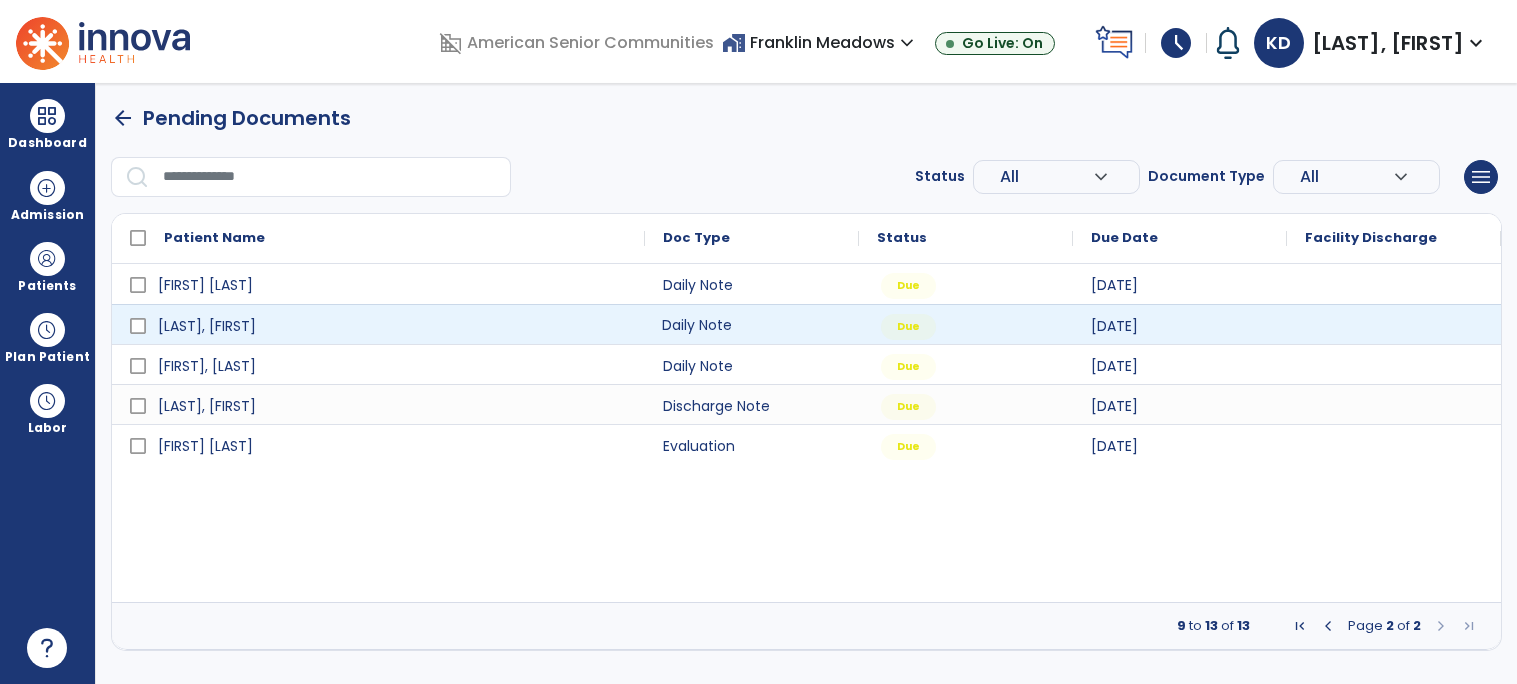 click on "Daily Note" at bounding box center (752, 324) 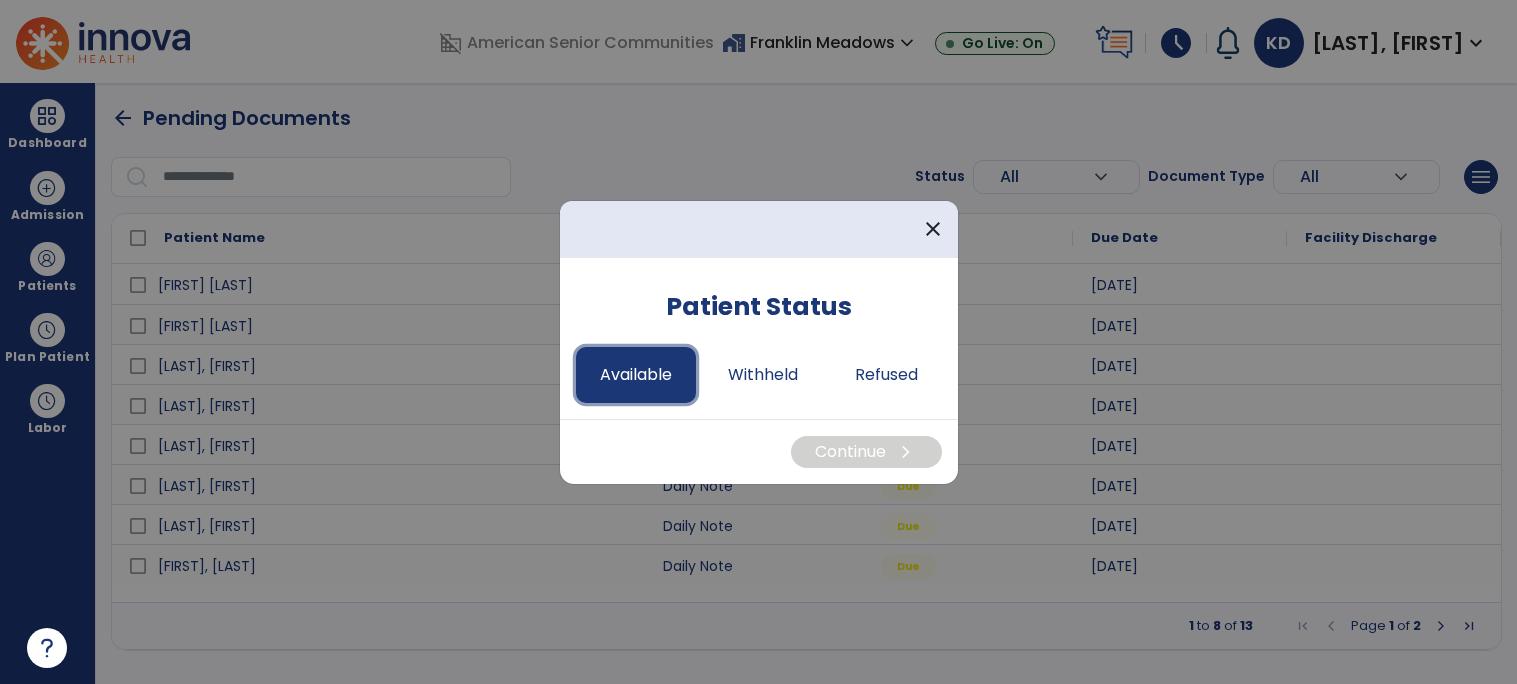 click on "Available" at bounding box center (636, 375) 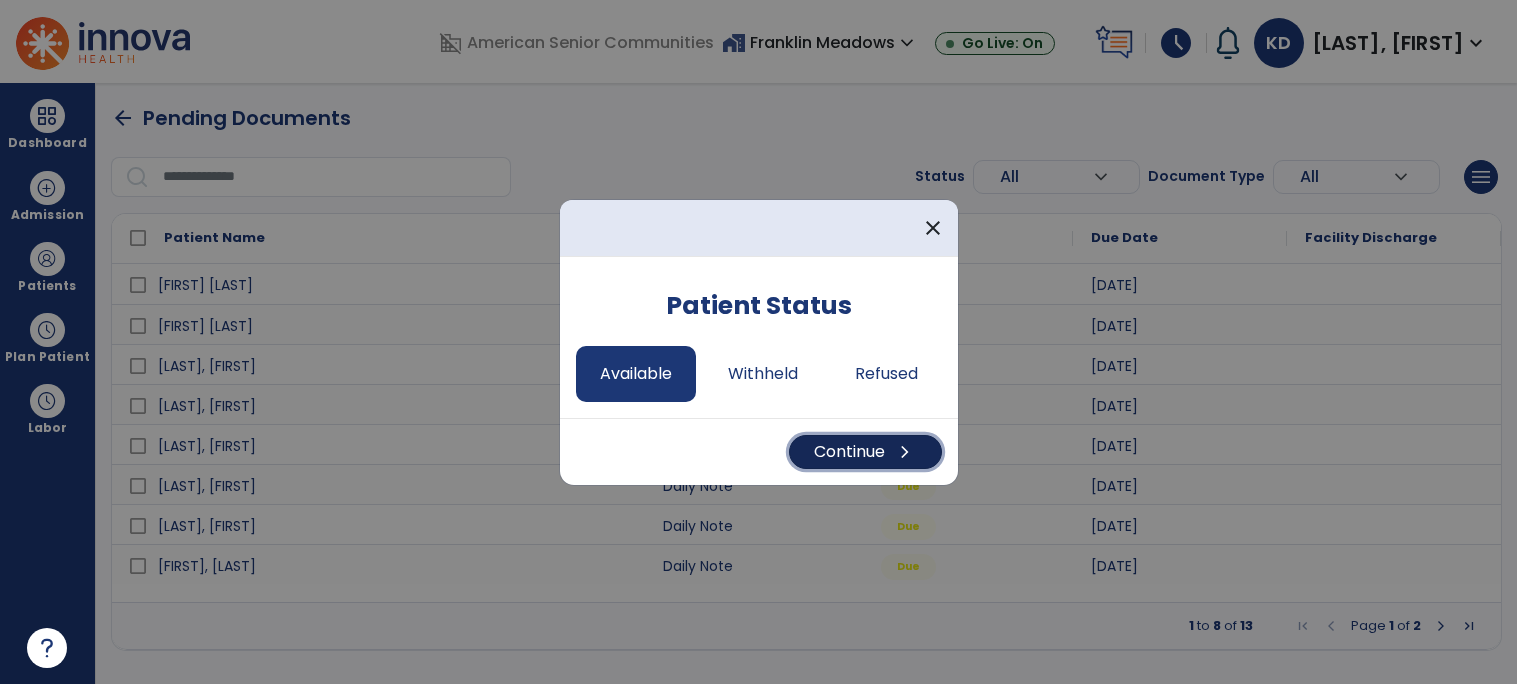 click on "Continue   chevron_right" at bounding box center [865, 452] 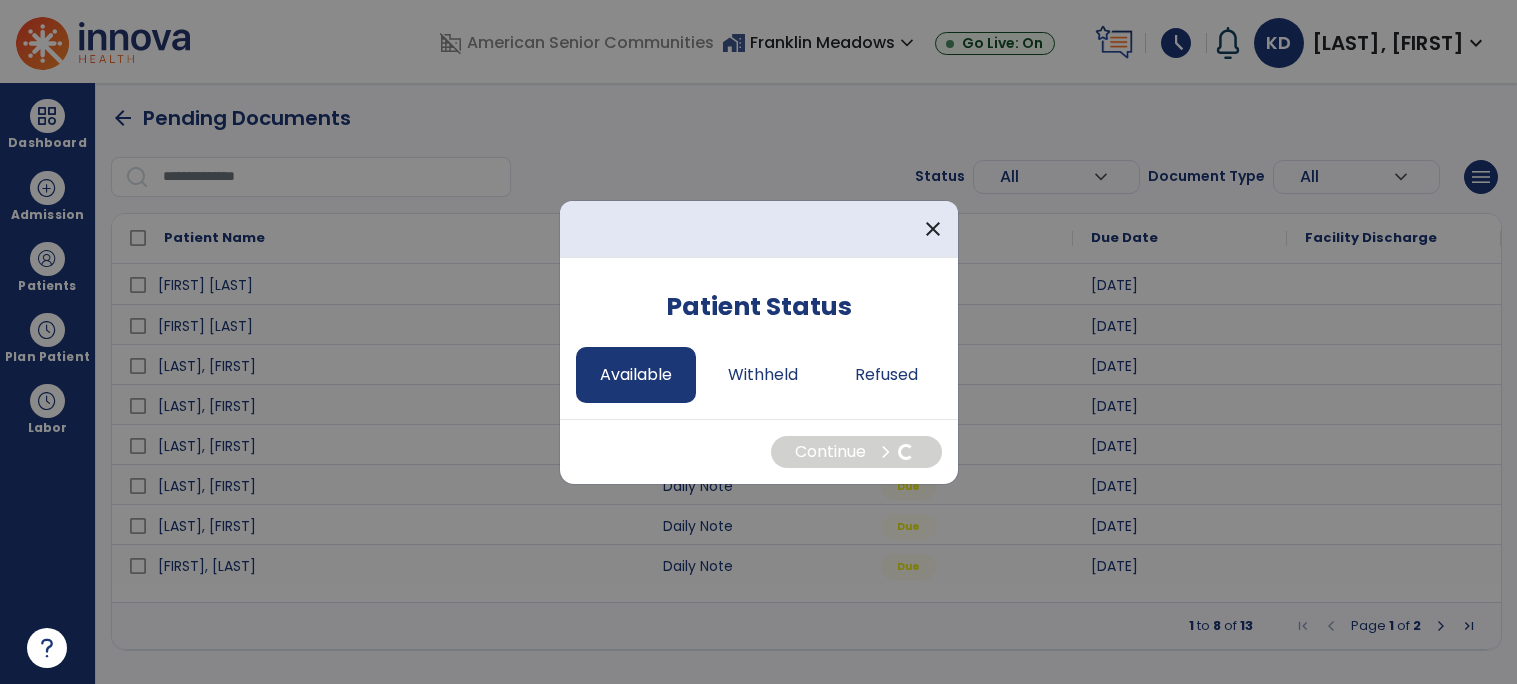 select on "*" 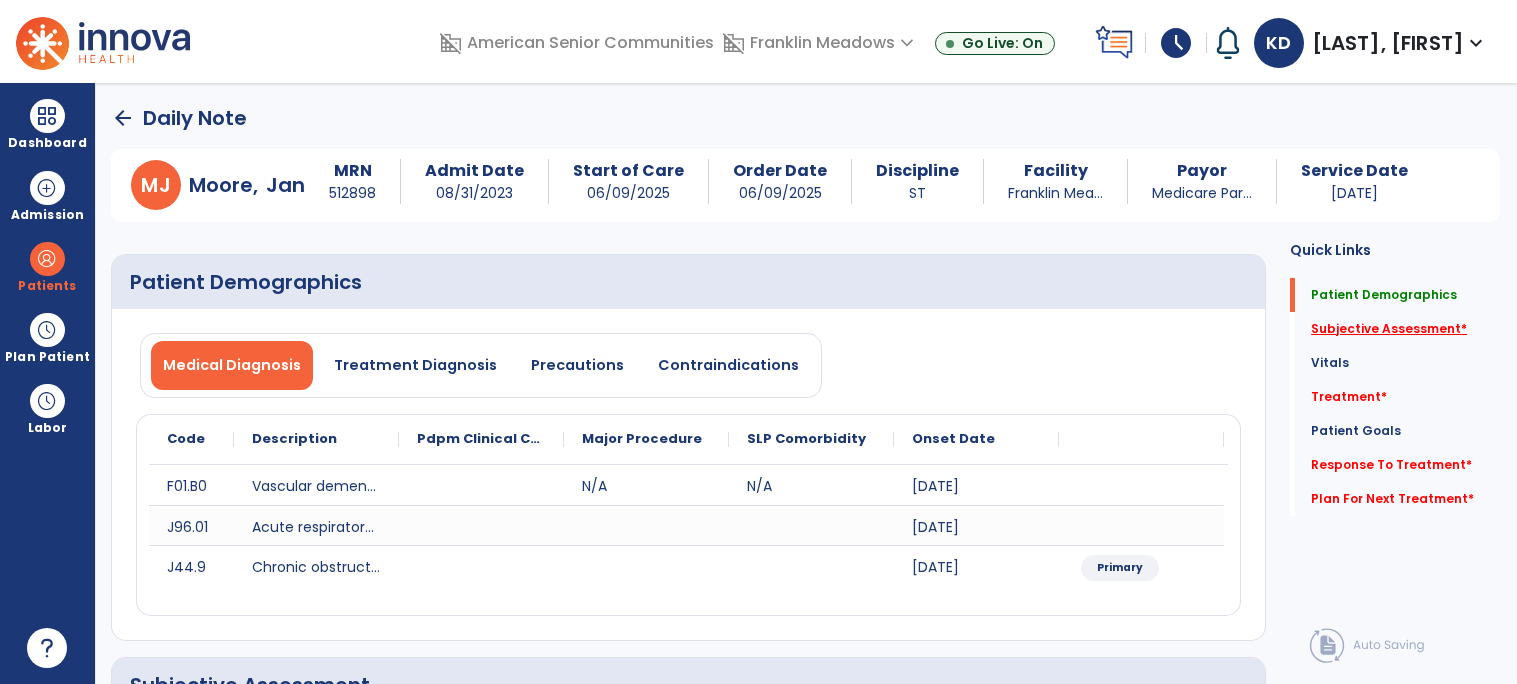 click on "Subjective Assessment   *" 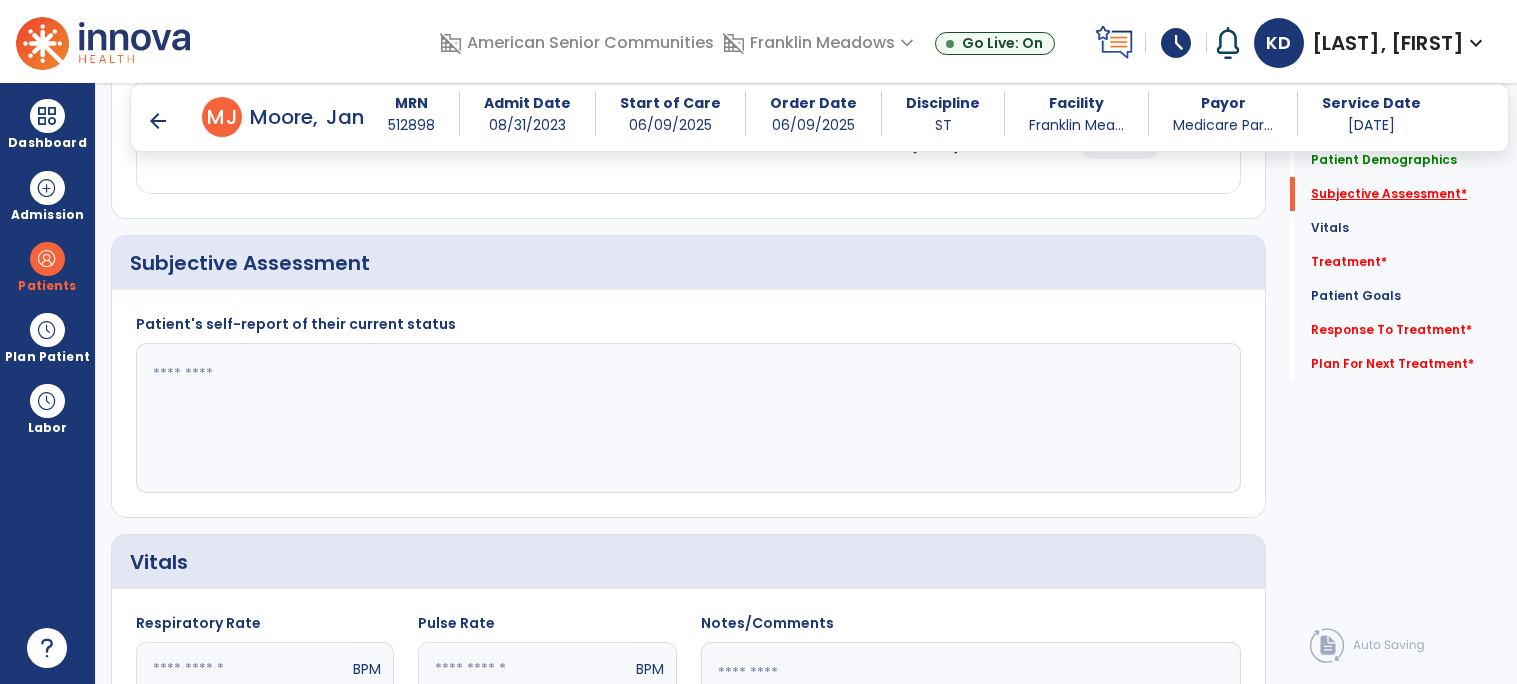 scroll, scrollTop: 415, scrollLeft: 0, axis: vertical 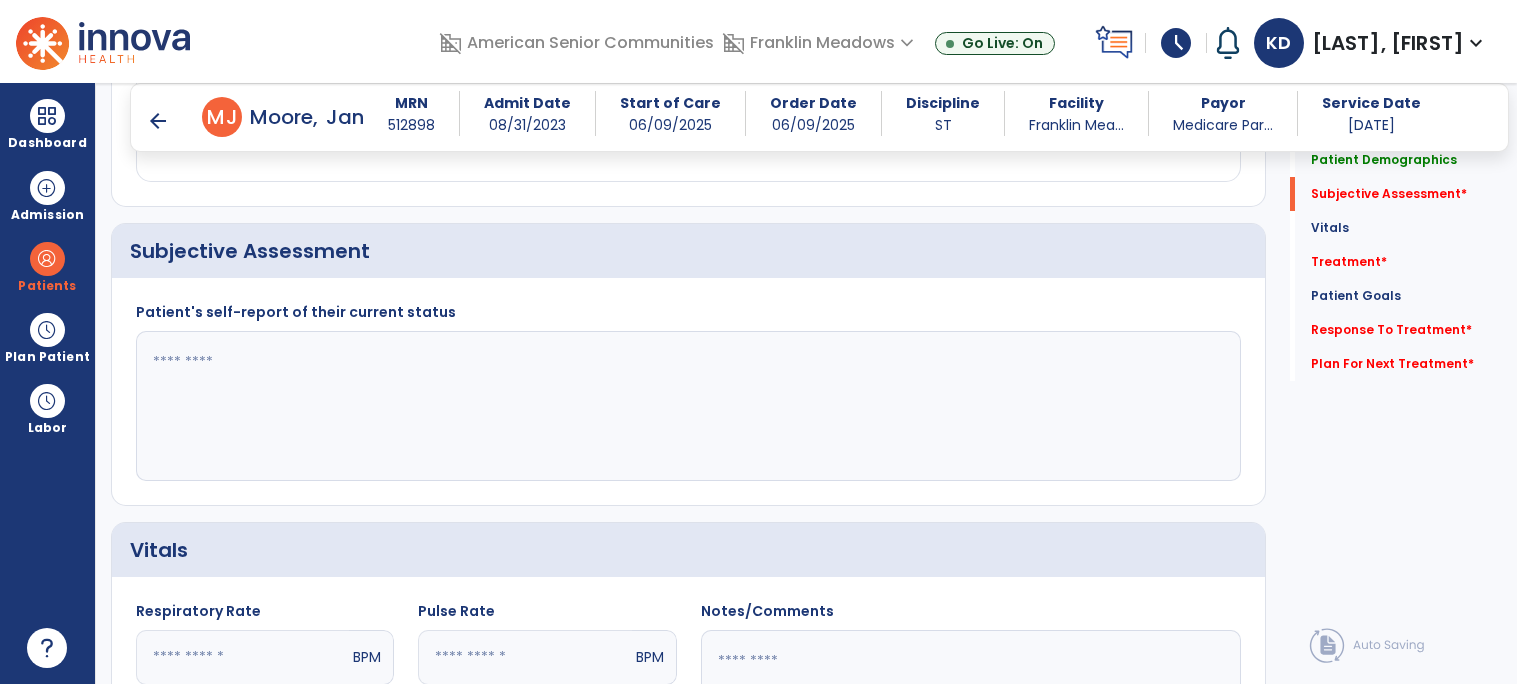 click 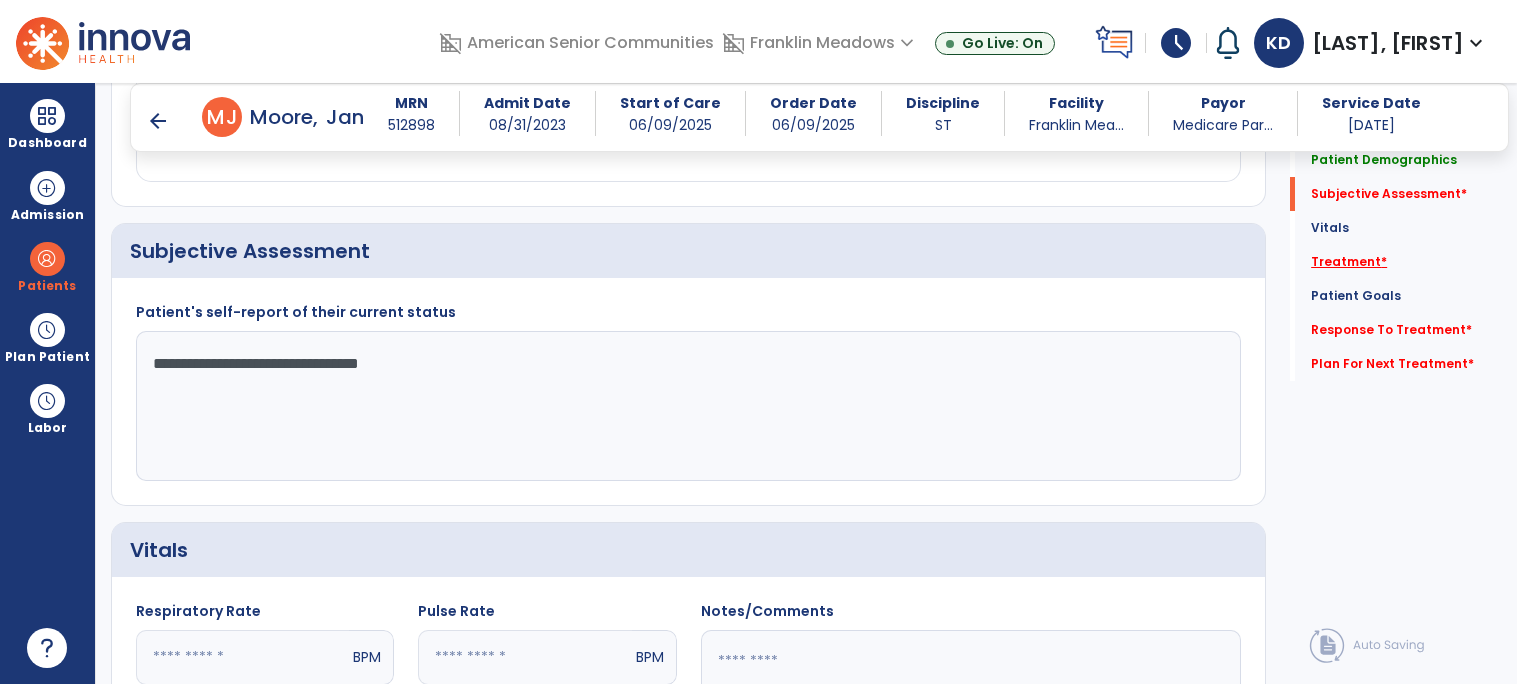 type on "**********" 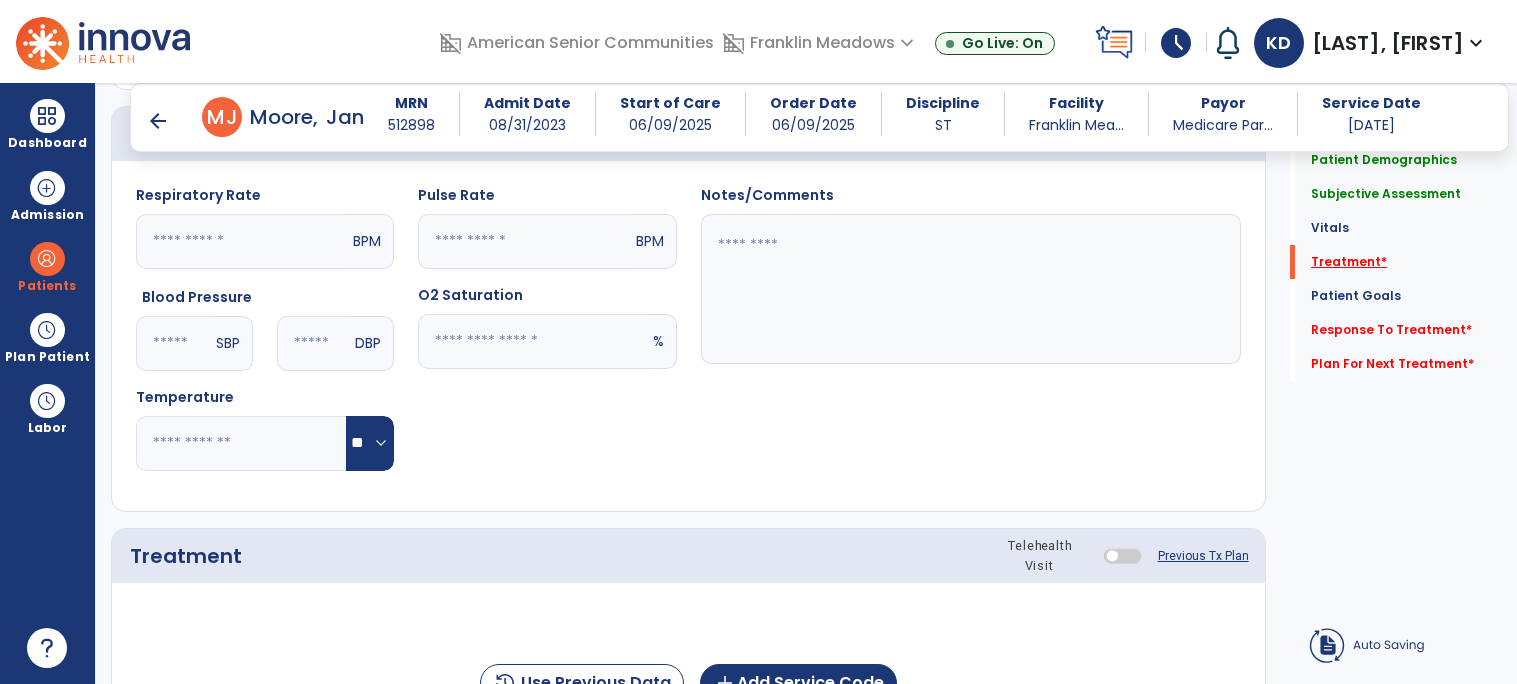 scroll, scrollTop: 1104, scrollLeft: 0, axis: vertical 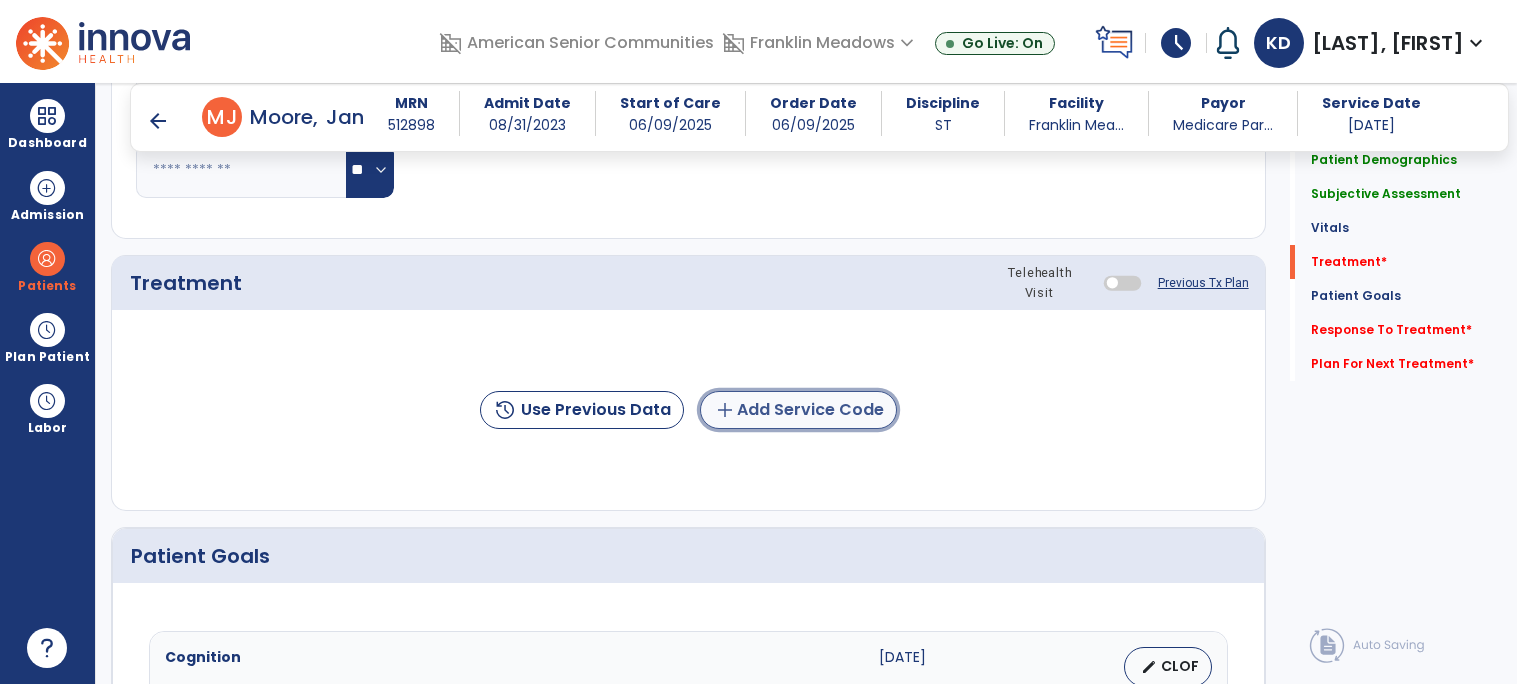 click on "add  Add Service Code" 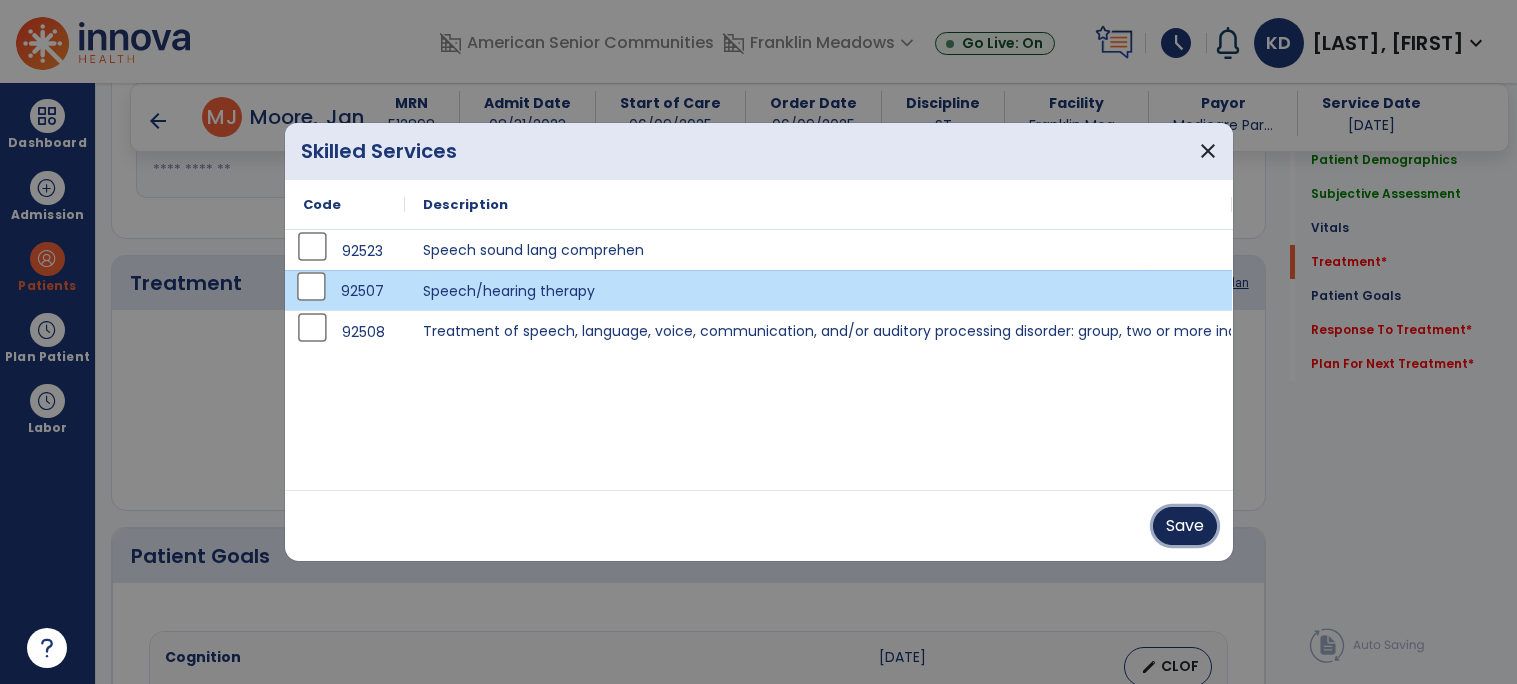 click on "Save" at bounding box center (1185, 526) 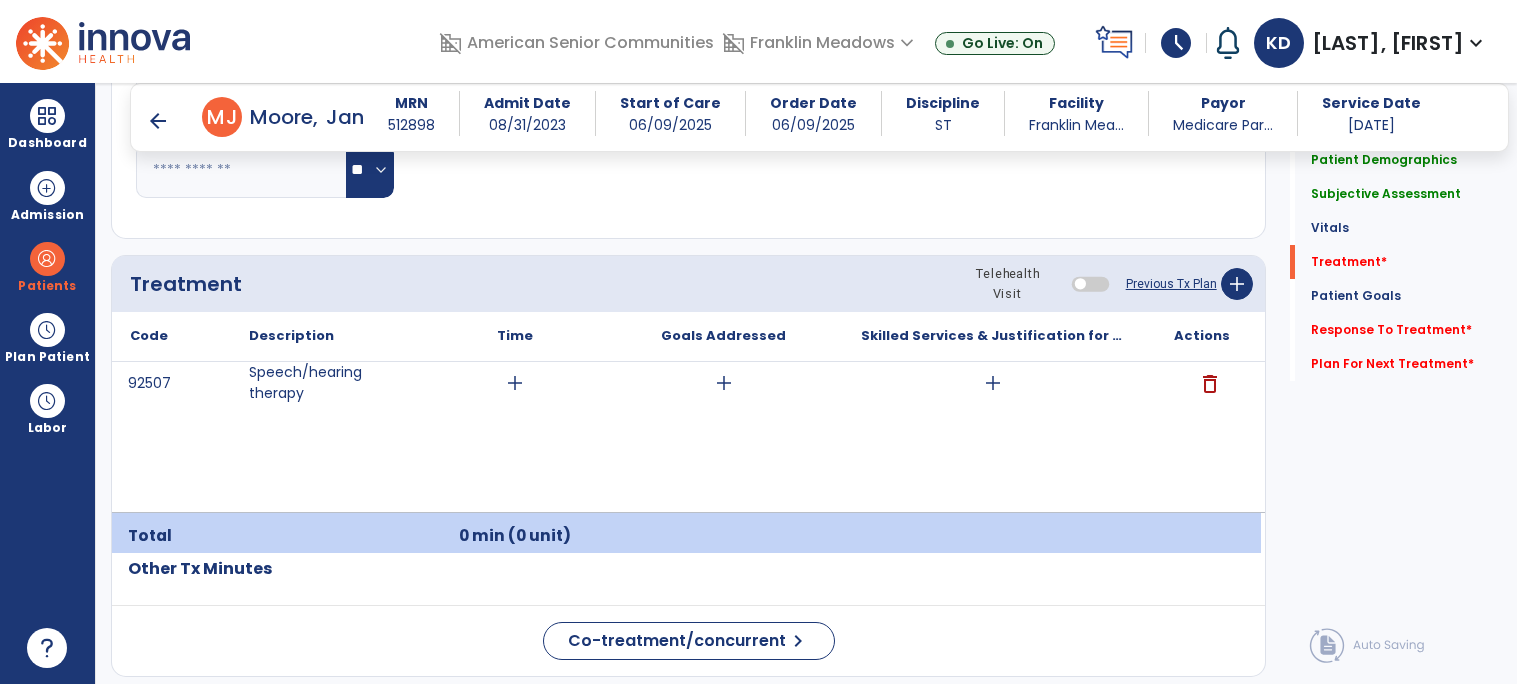 click on "92507  Speech/hearing therapy  add add add delete" at bounding box center [686, 437] 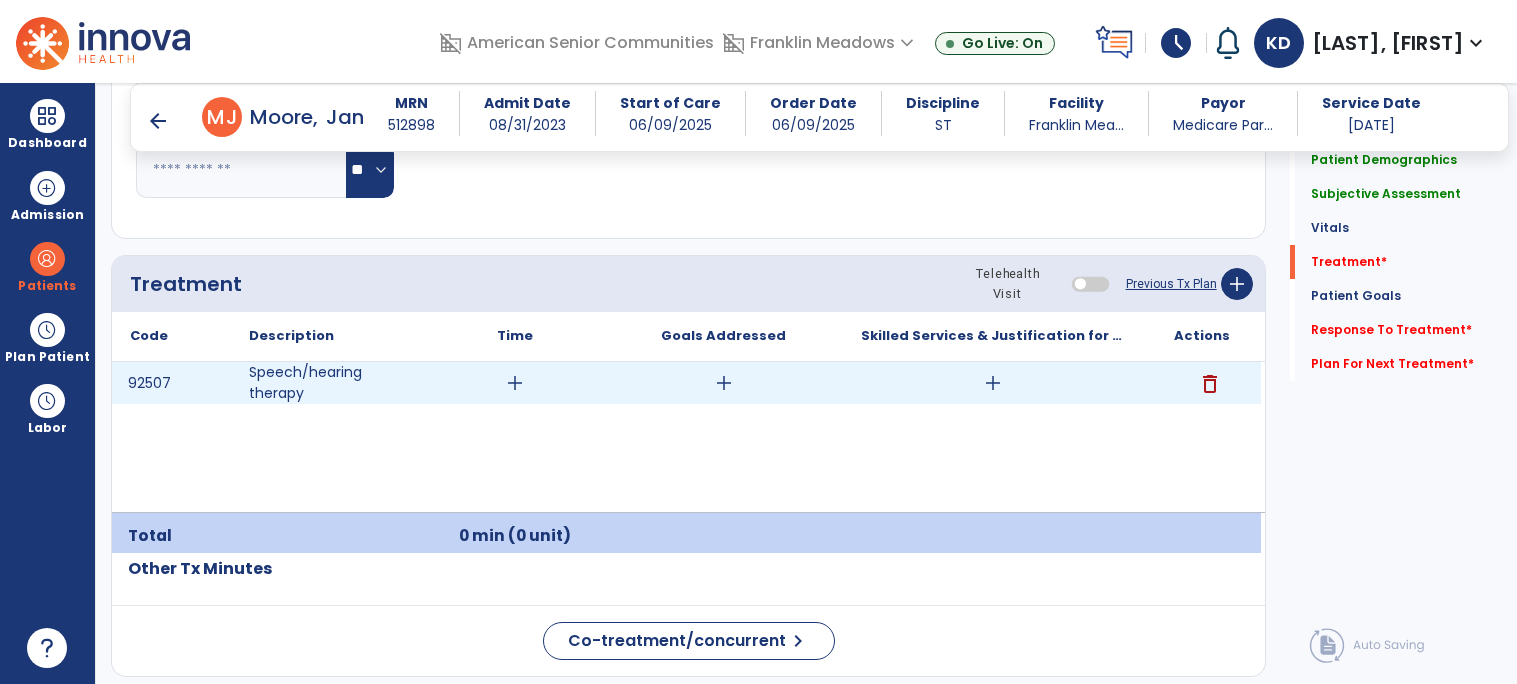 click on "add" at bounding box center [515, 383] 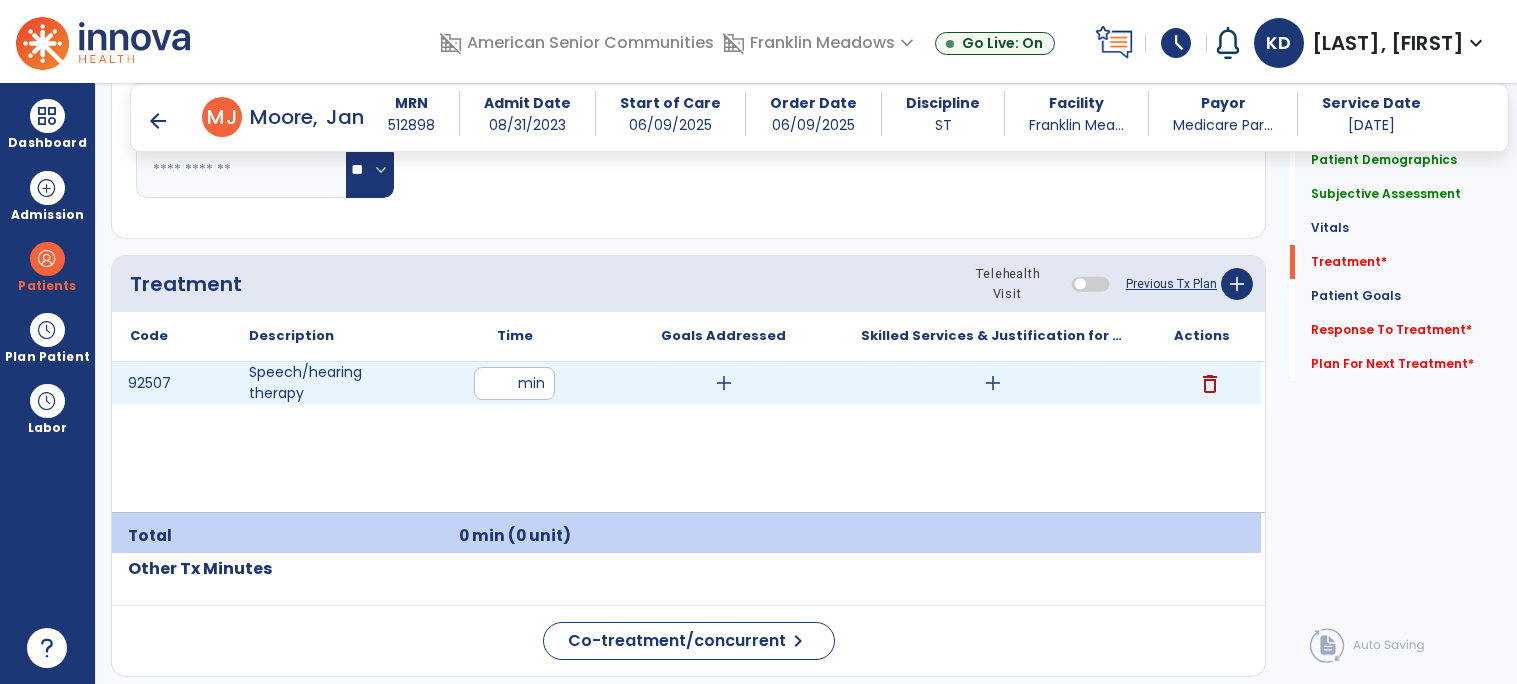 type on "**" 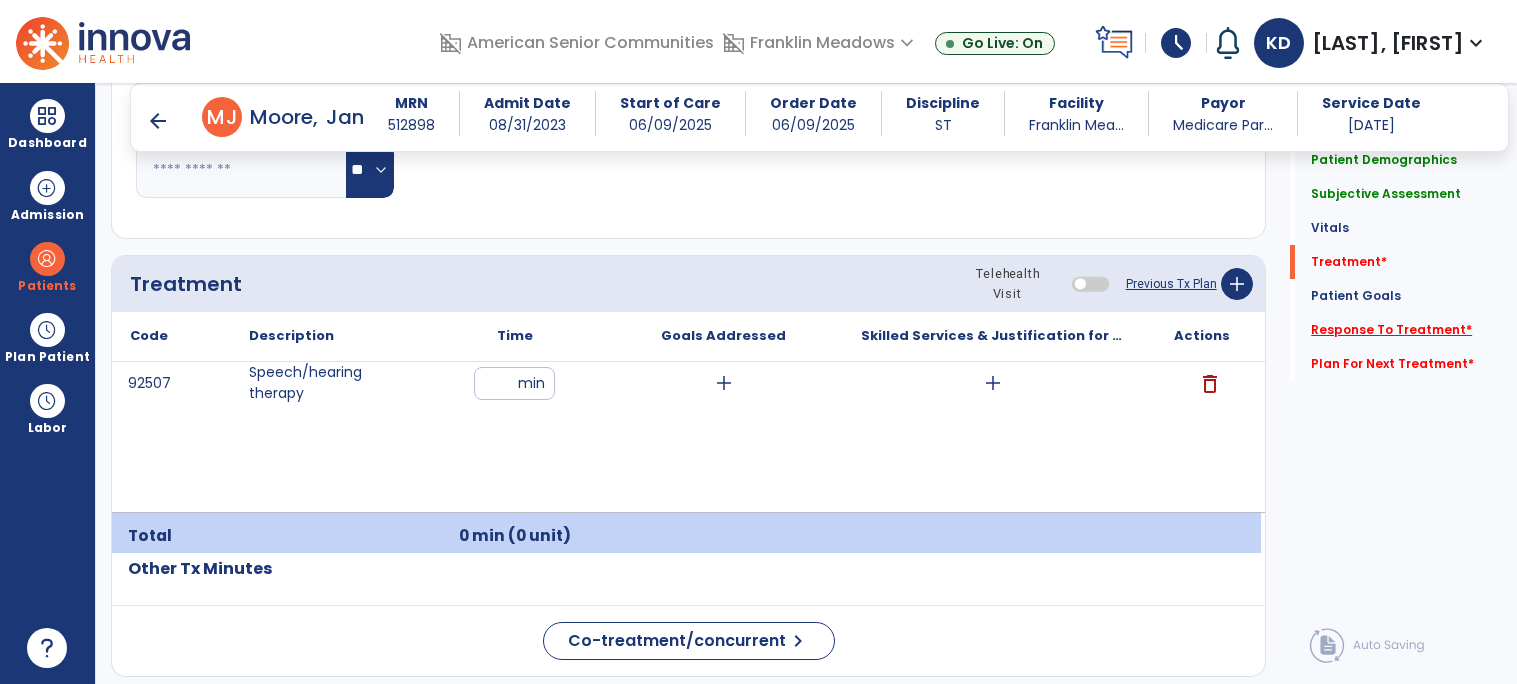 click on "Response To Treatment   *" 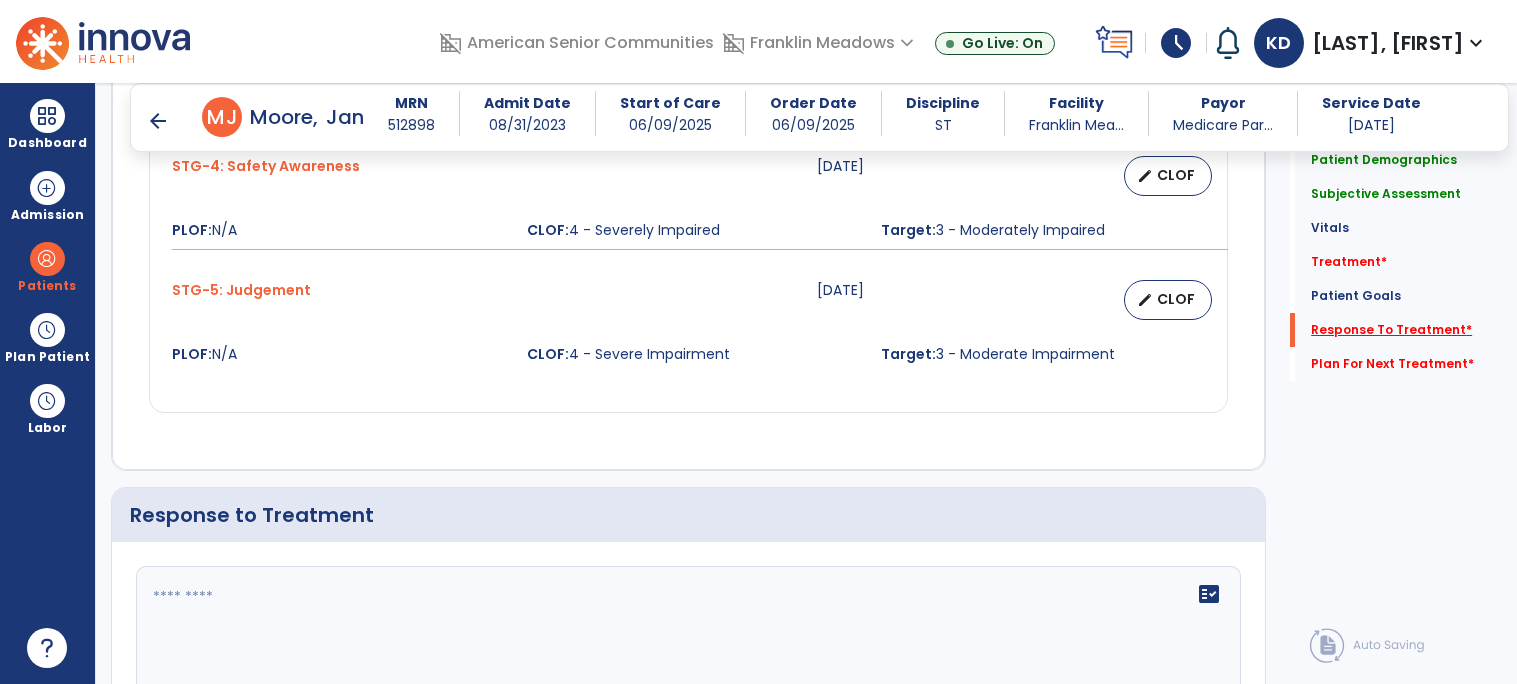 scroll, scrollTop: 2544, scrollLeft: 0, axis: vertical 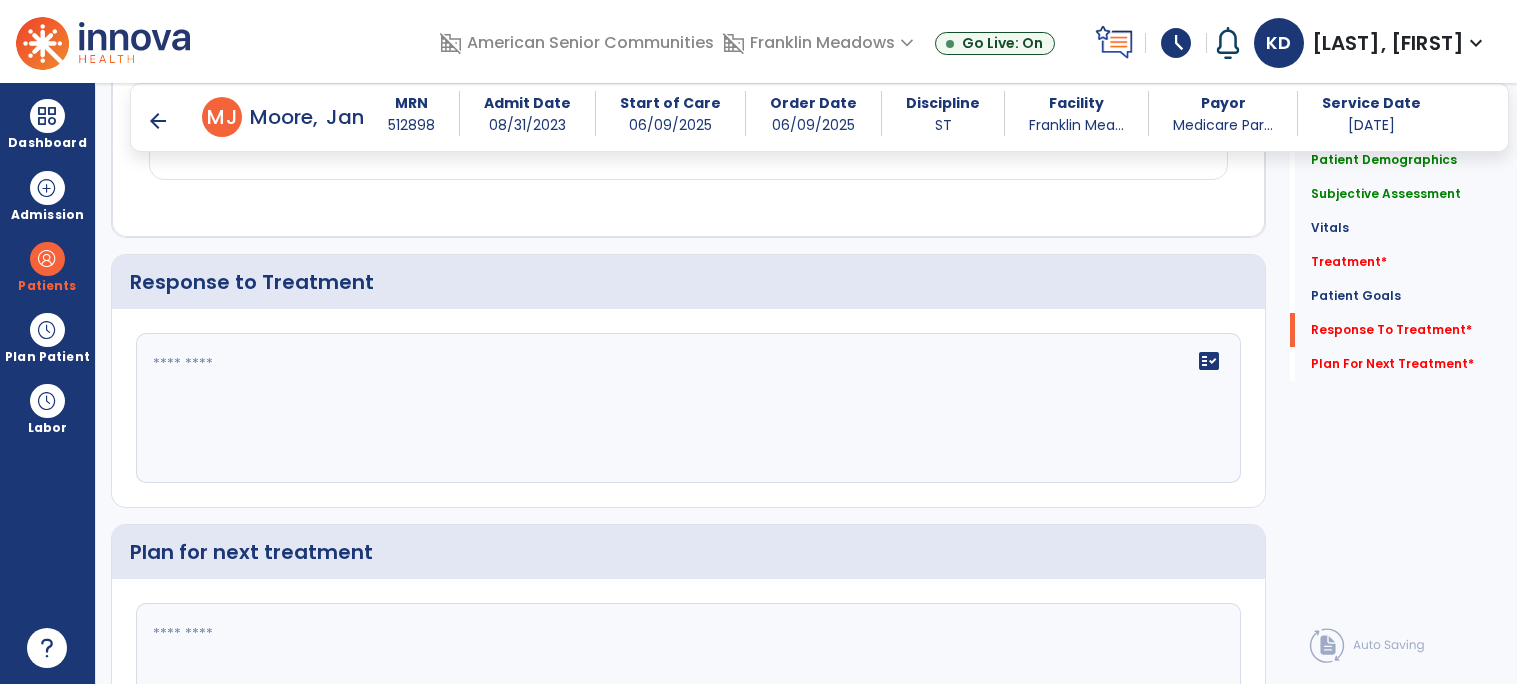 click on "fact_check" 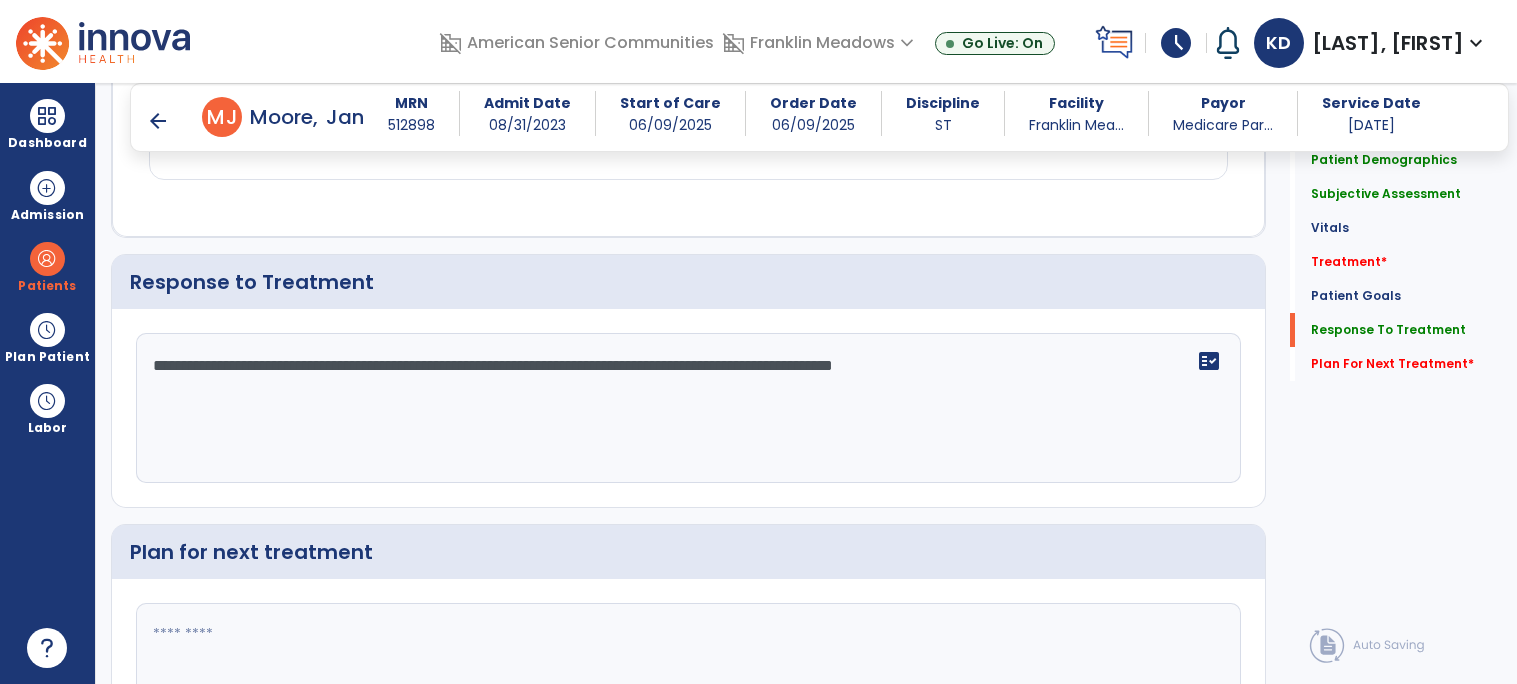 type on "**********" 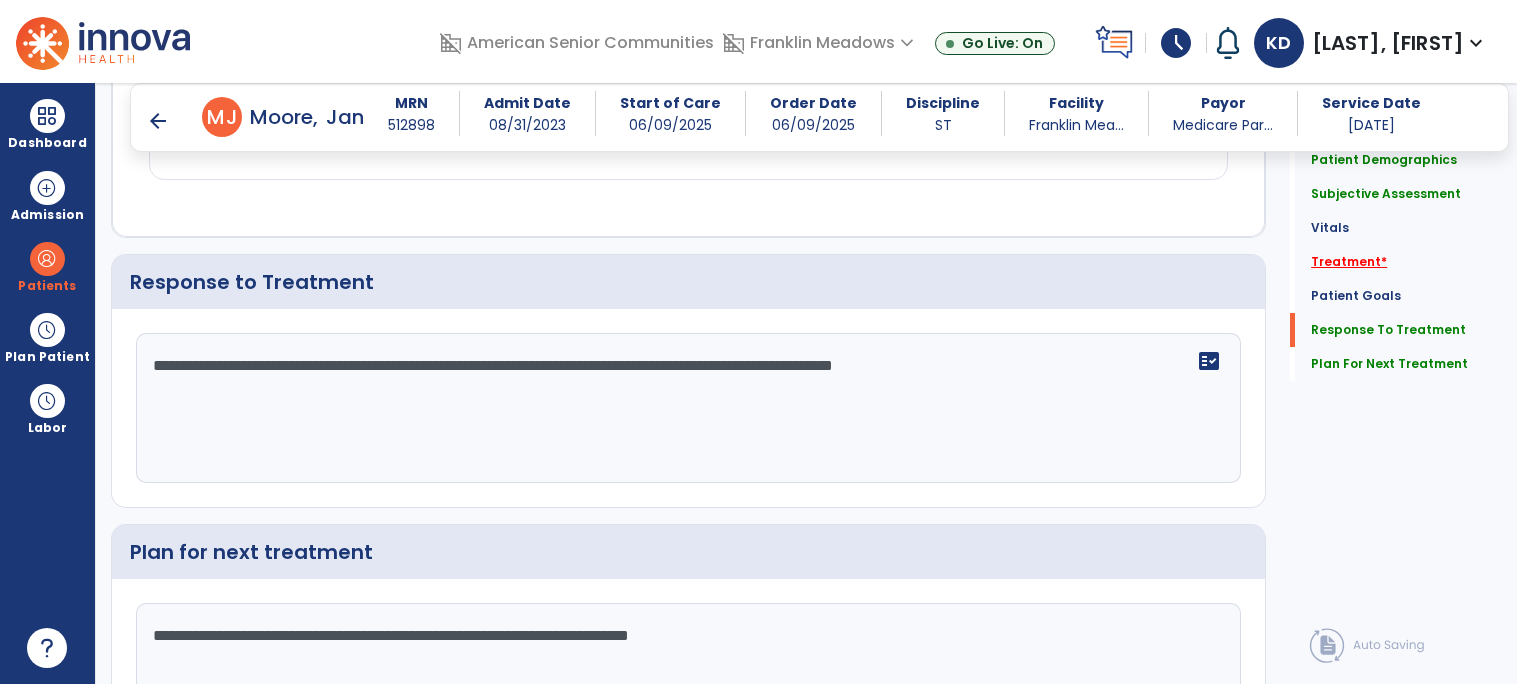 type on "**********" 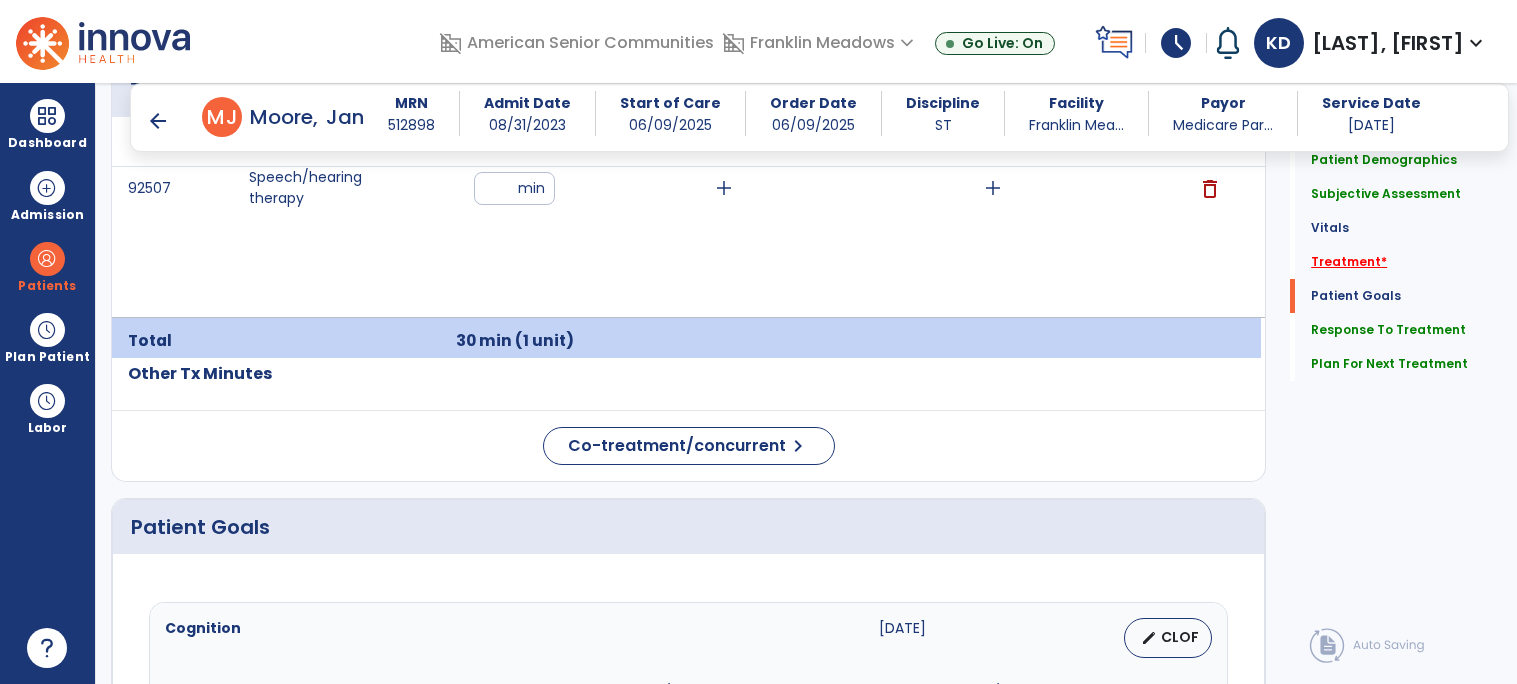scroll, scrollTop: 1188, scrollLeft: 0, axis: vertical 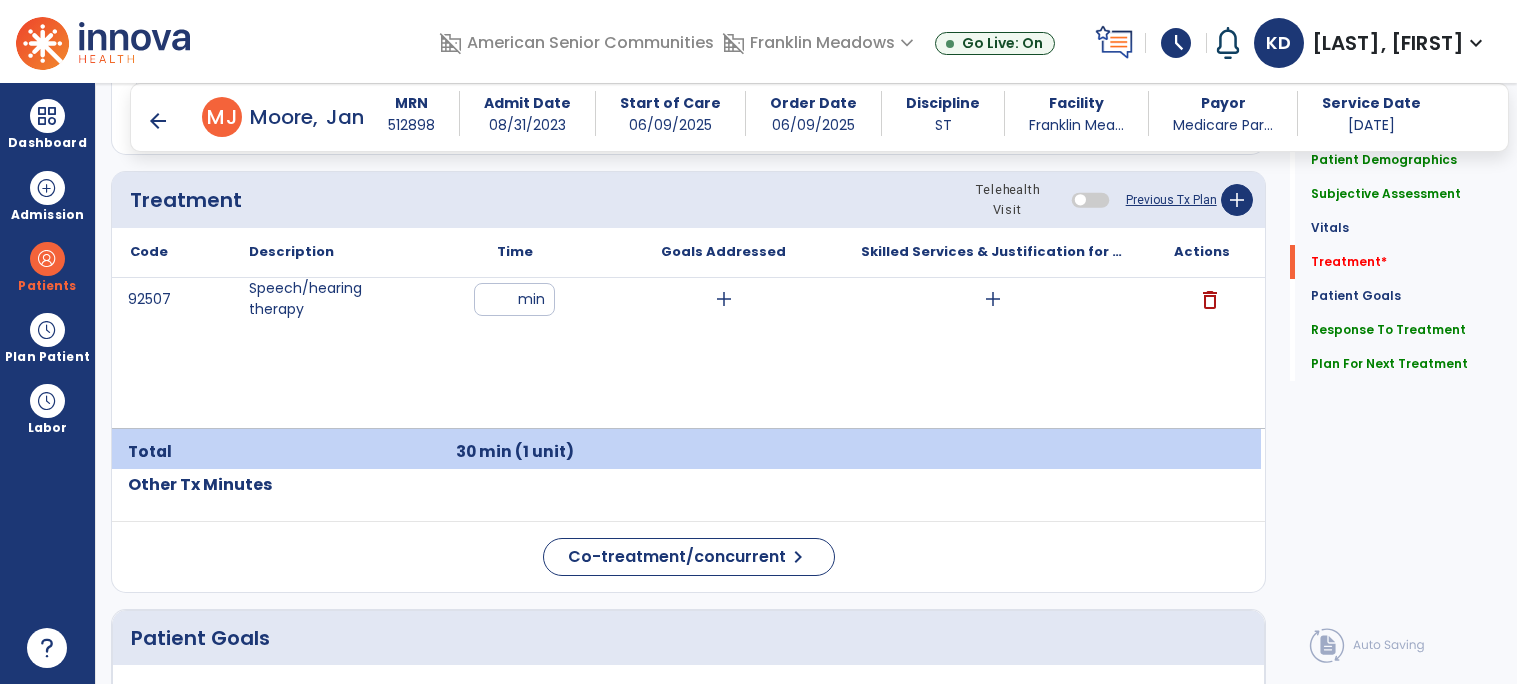 click on "Other Tx Minutes" 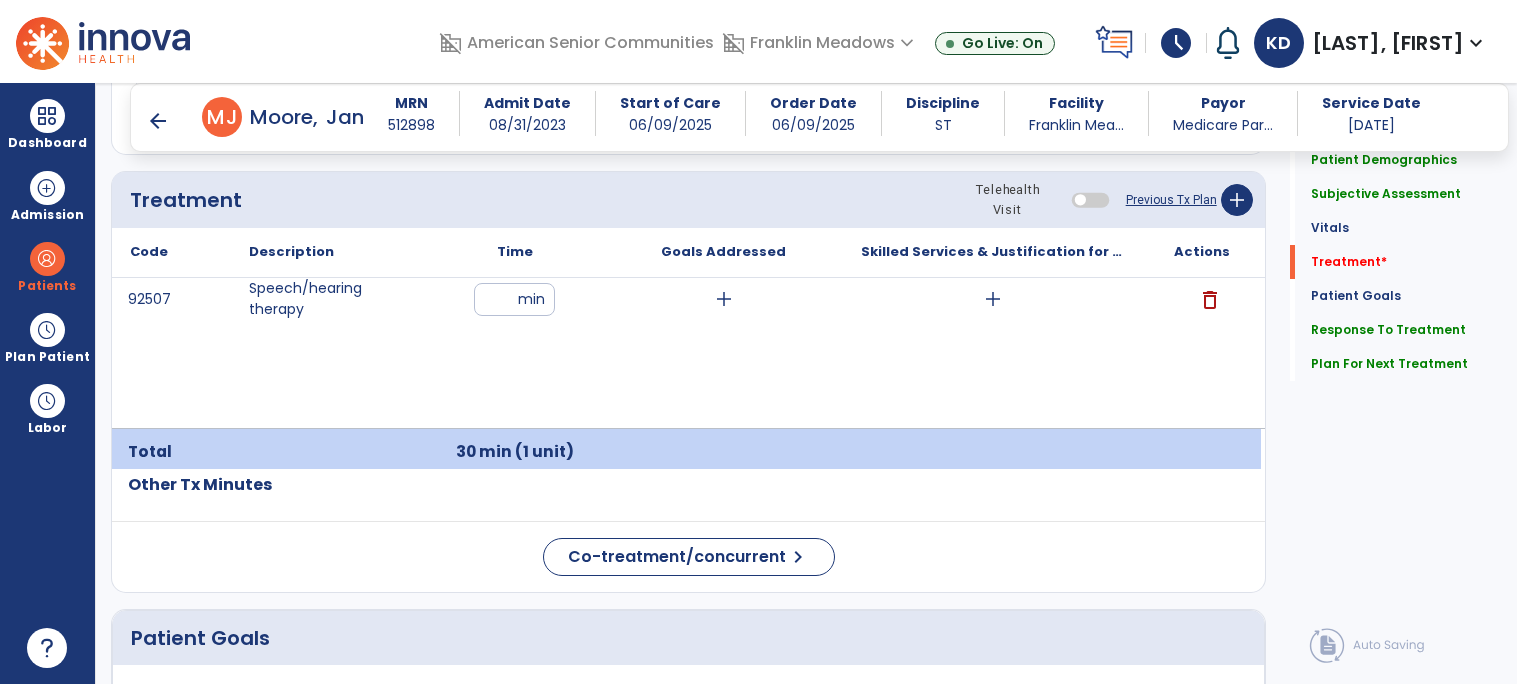 click on "92507  Speech/hearing therapy  ** min add add delete" at bounding box center [686, 353] 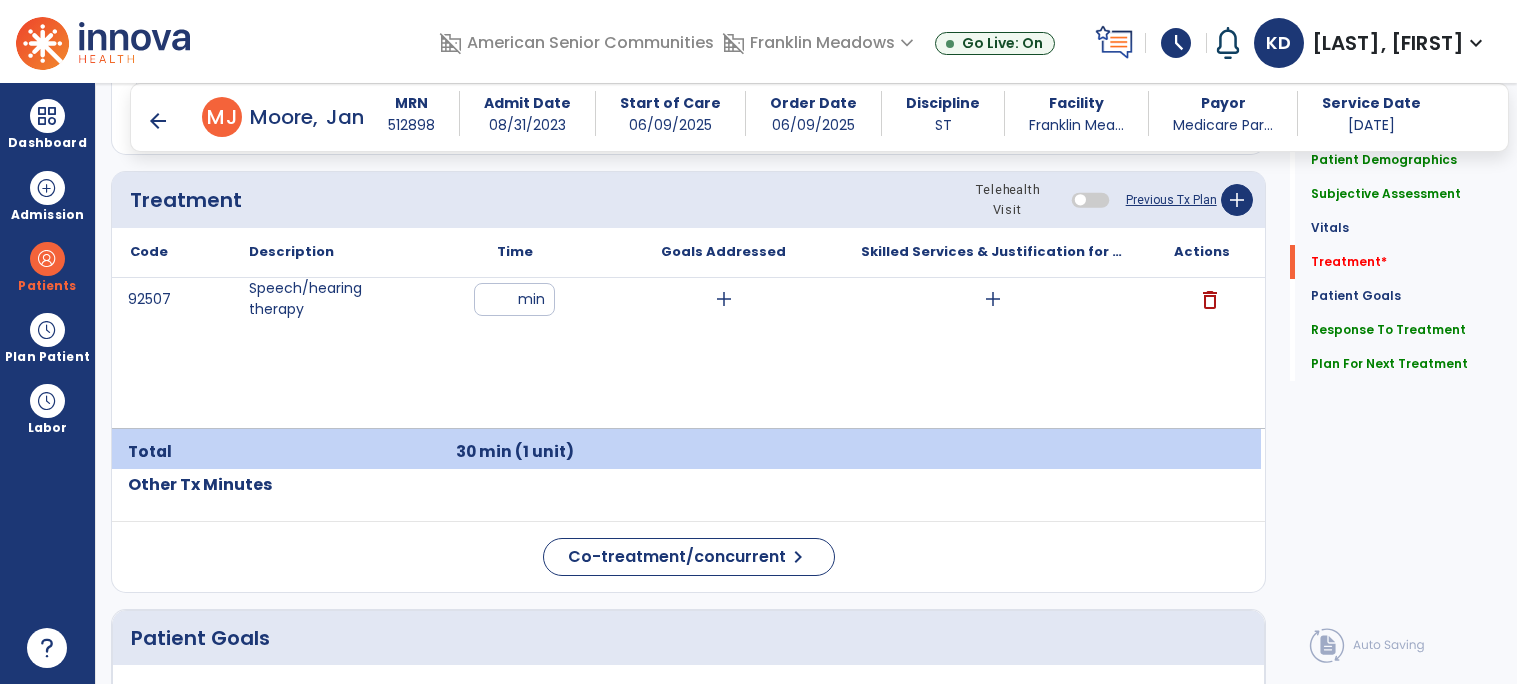 click on "92507  Speech/hearing therapy  ** min add add delete" at bounding box center (686, 353) 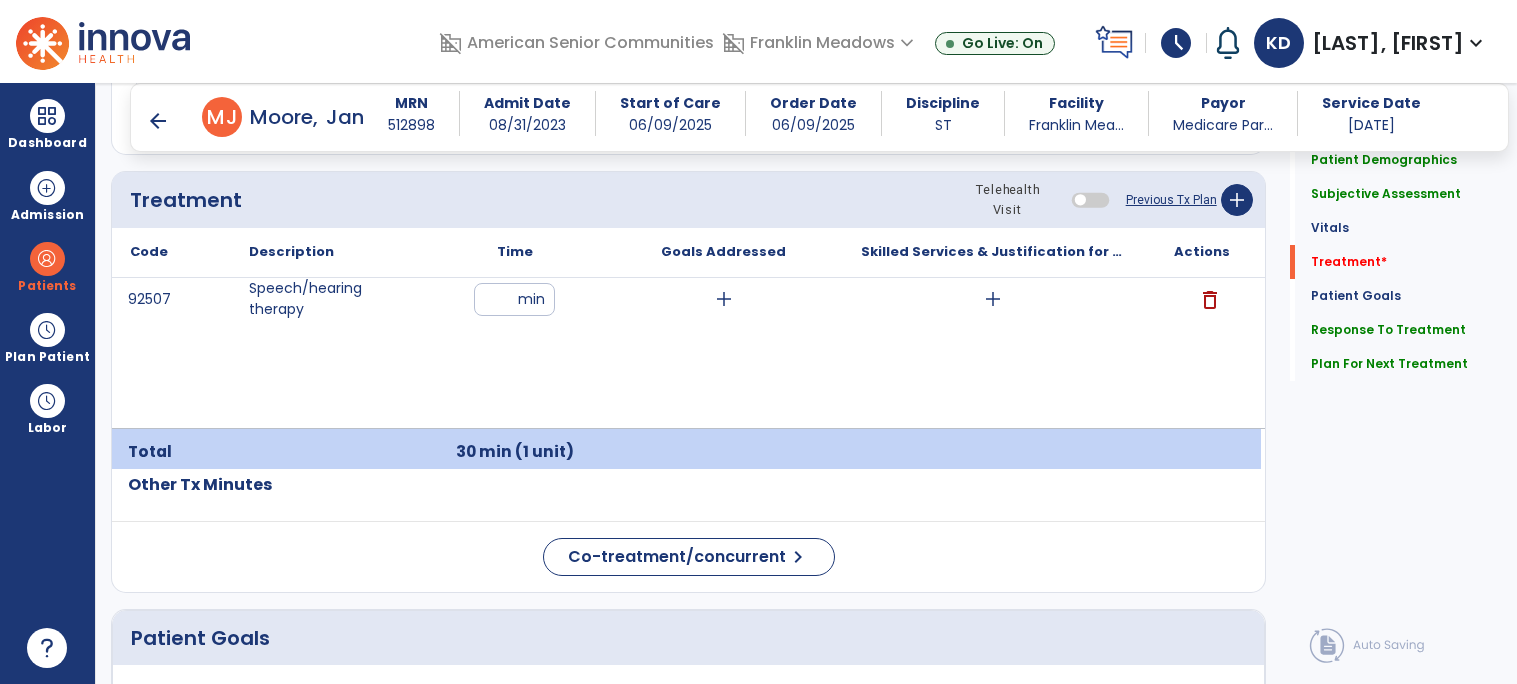 click on "92507  Speech/hearing therapy  ** min add add delete" at bounding box center [686, 353] 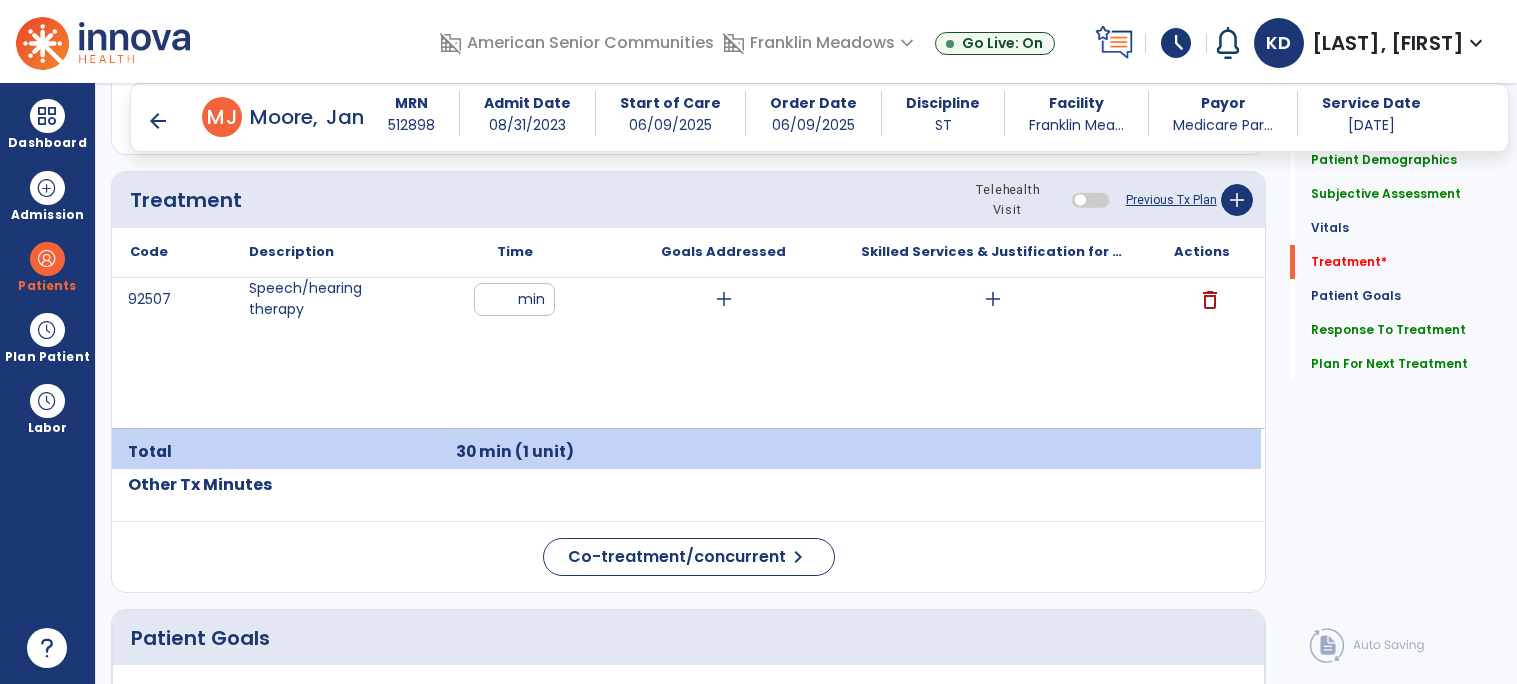 click on "92507  Speech/hearing therapy  ** min add add delete" at bounding box center [686, 353] 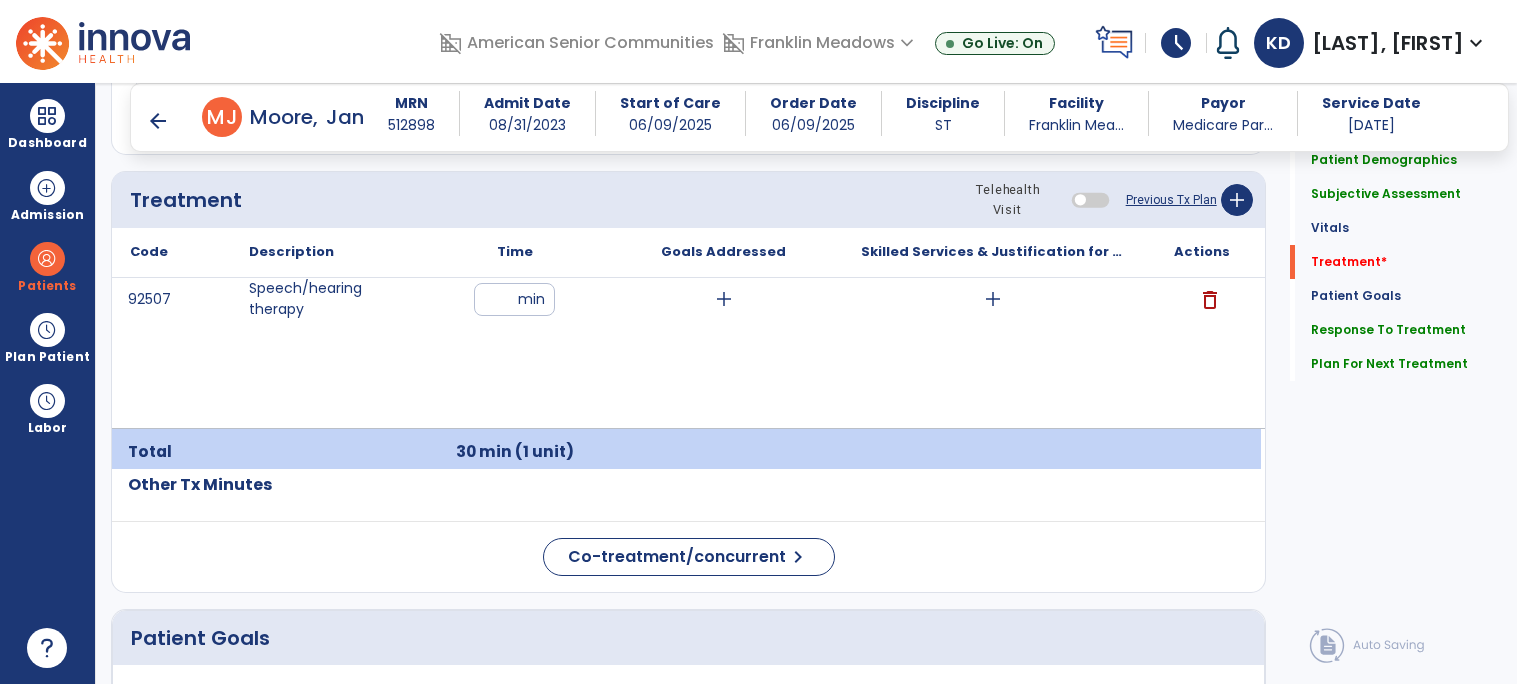 click on "92507  Speech/hearing therapy  ** min add add delete" at bounding box center (686, 353) 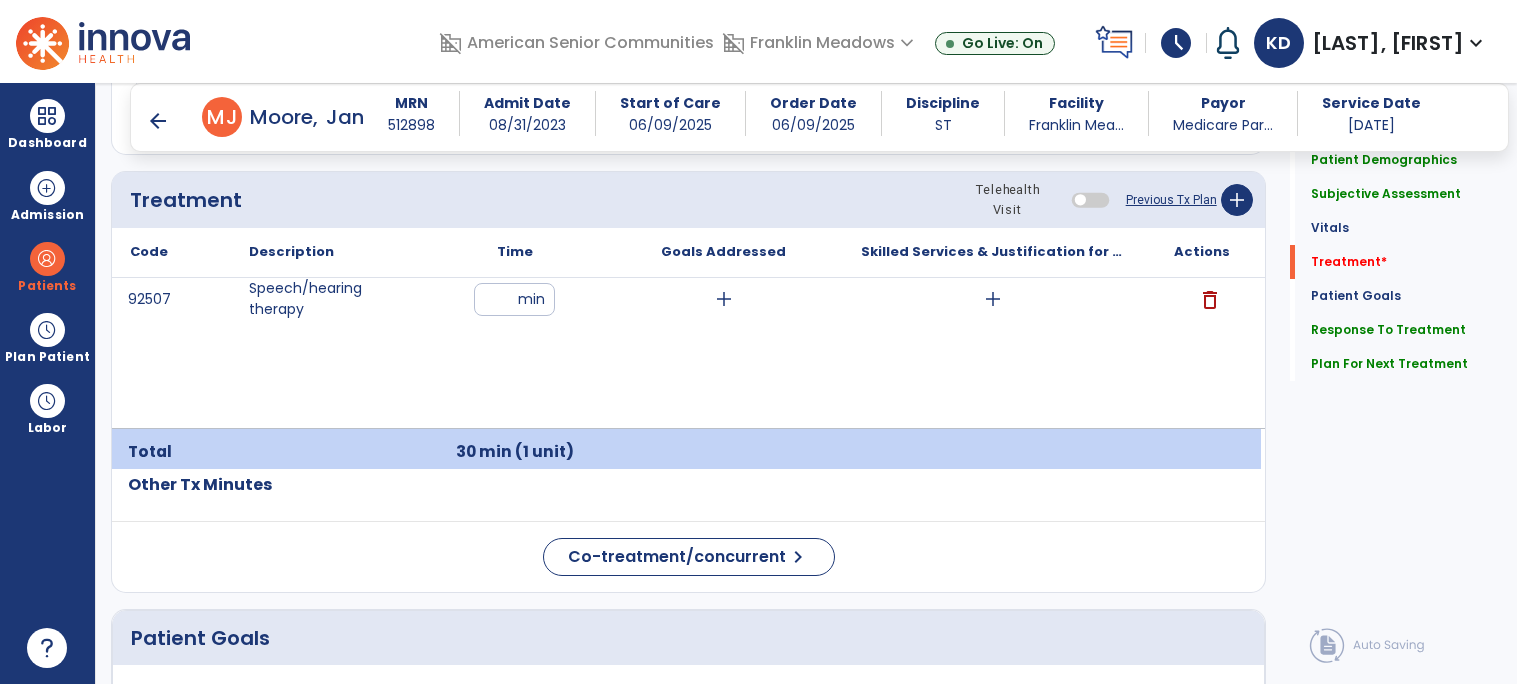 click on "92507  Speech/hearing therapy  ** min add add delete" at bounding box center (686, 353) 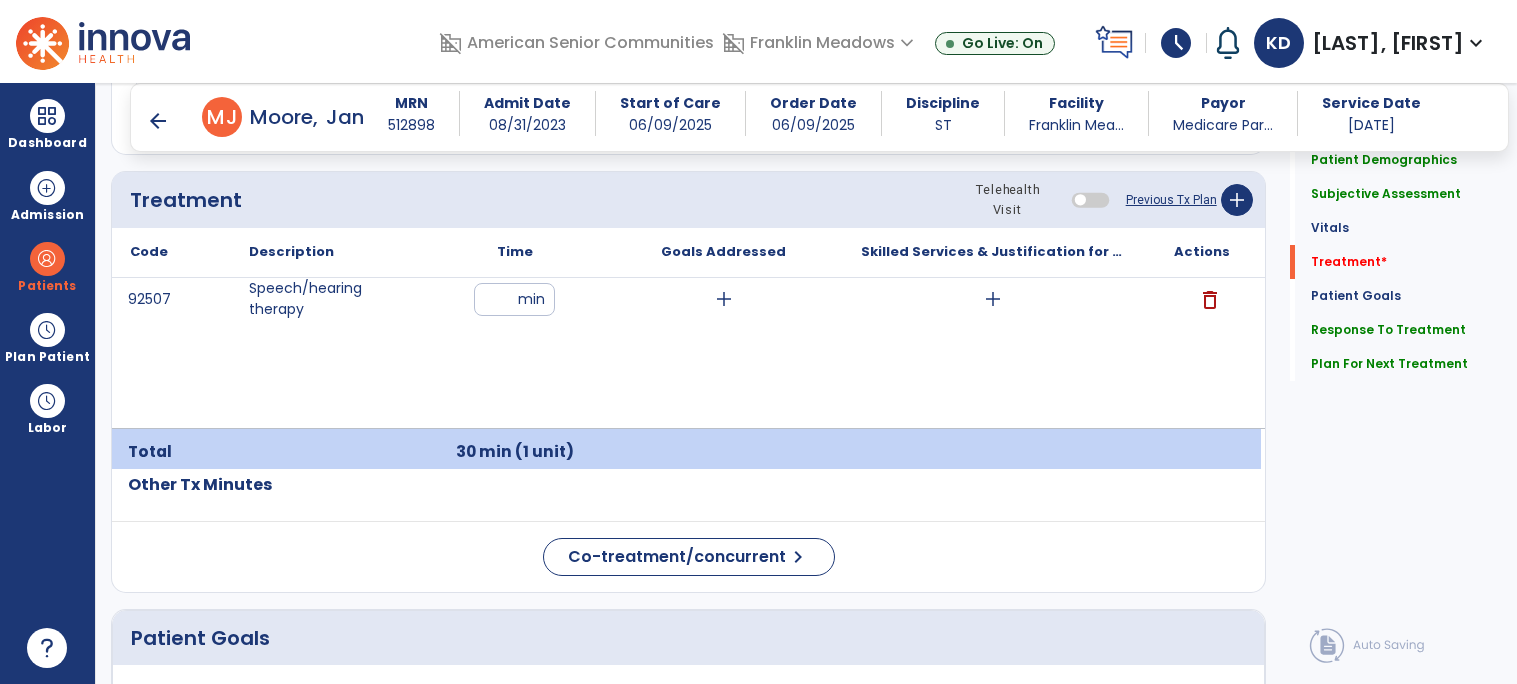 drag, startPoint x: 574, startPoint y: 387, endPoint x: 819, endPoint y: 372, distance: 245.45876 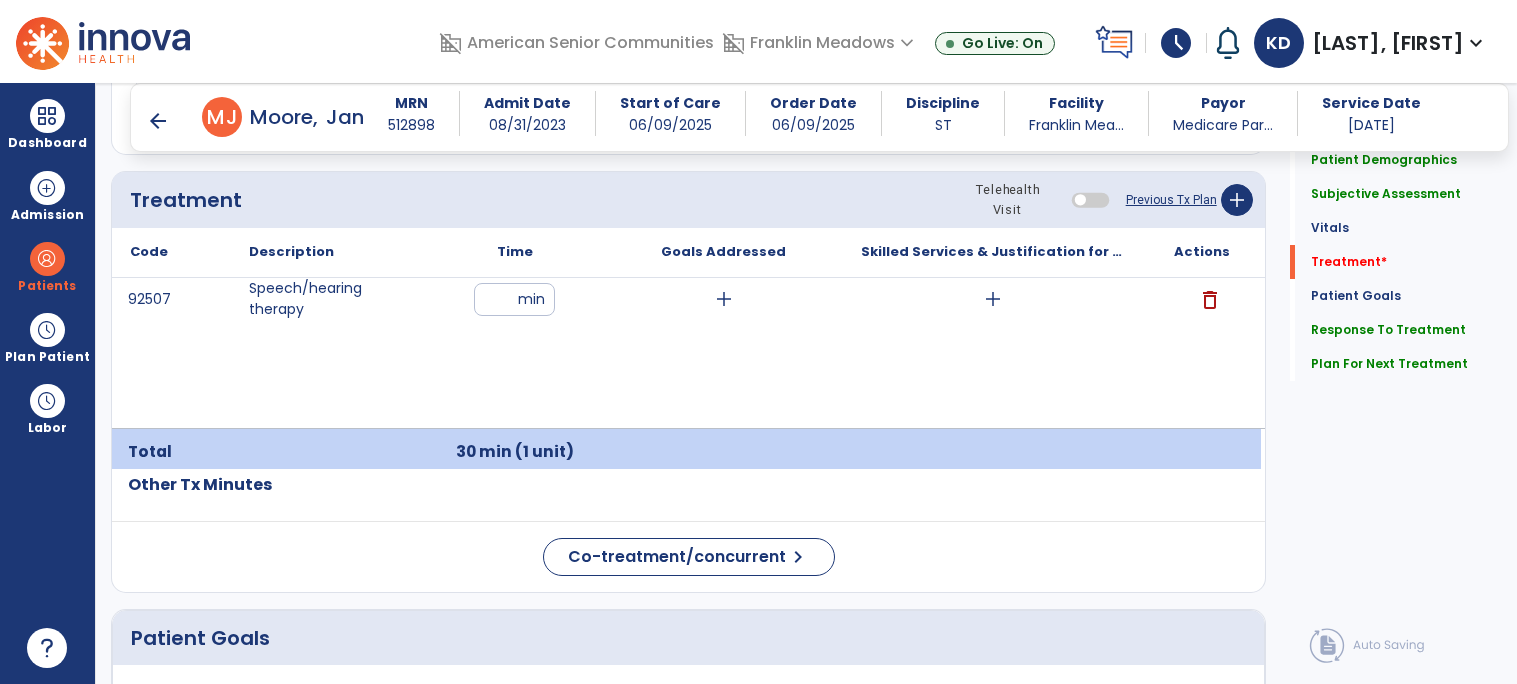 click on "92507  Speech/hearing therapy  ** min add add delete" at bounding box center [686, 353] 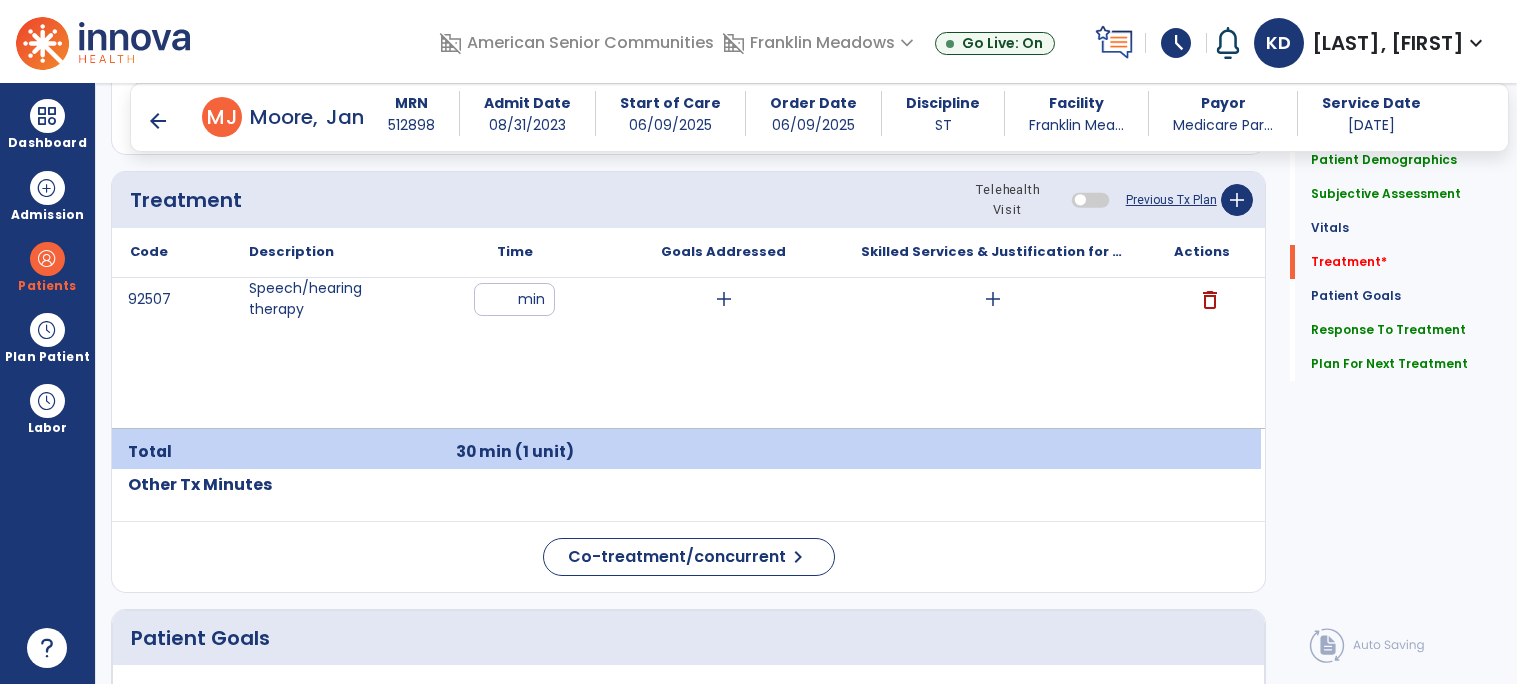 click on "92507  Speech/hearing therapy  ** min add add delete" at bounding box center [686, 353] 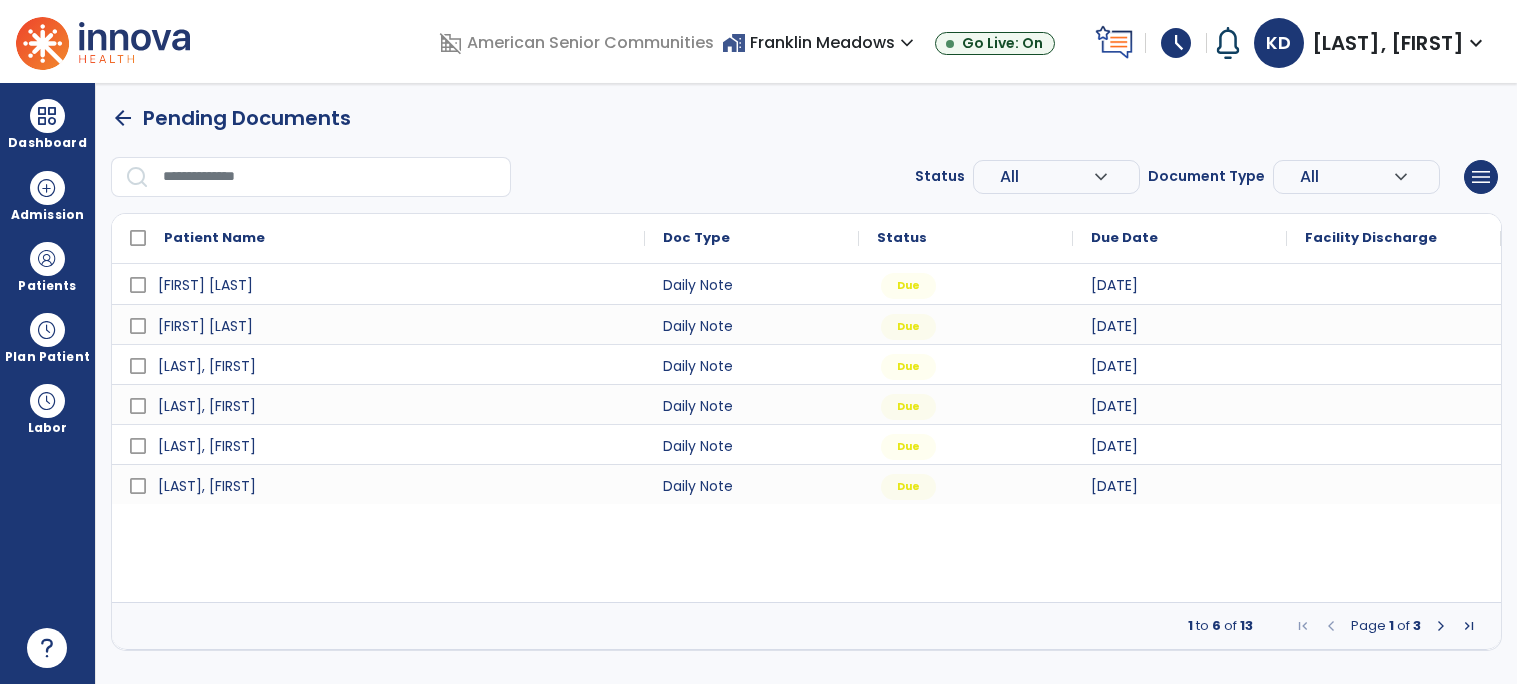scroll, scrollTop: 0, scrollLeft: 0, axis: both 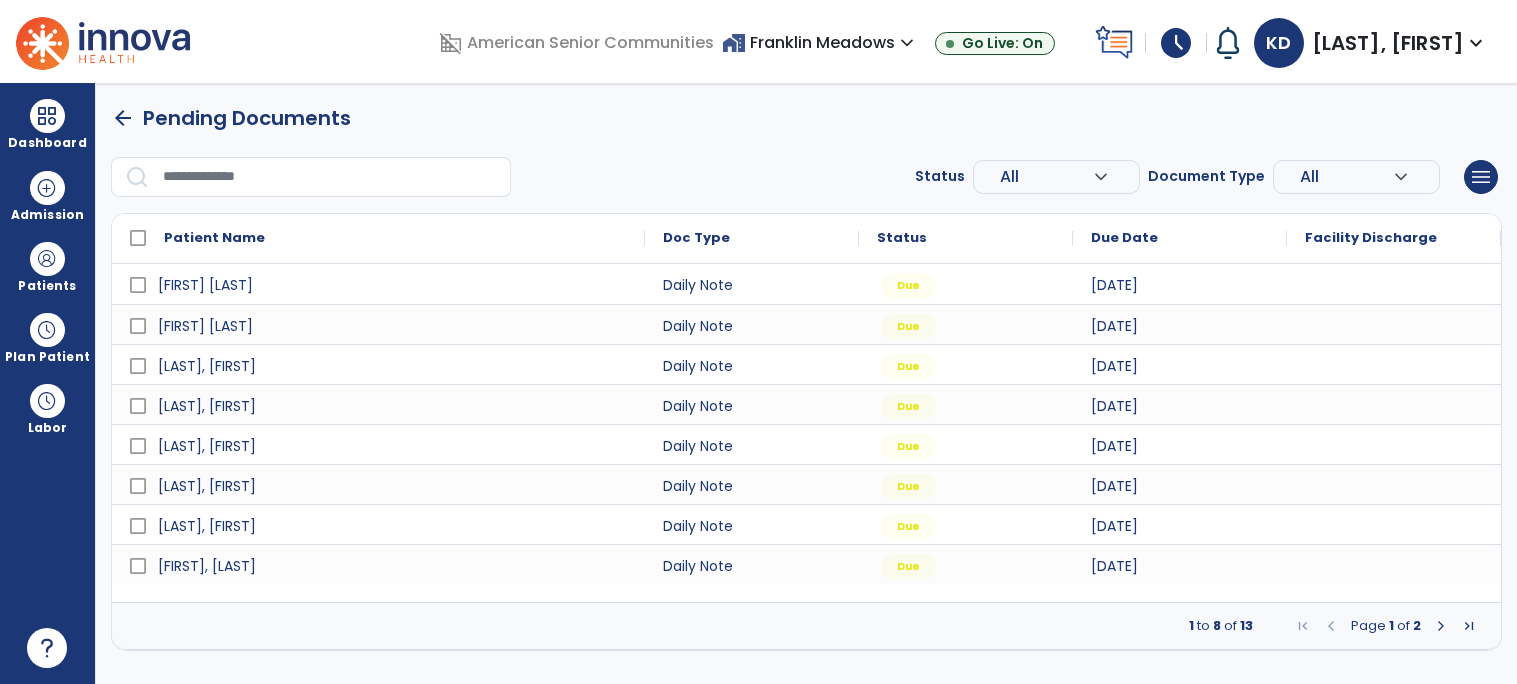 click on "Pending Documents" at bounding box center (247, 118) 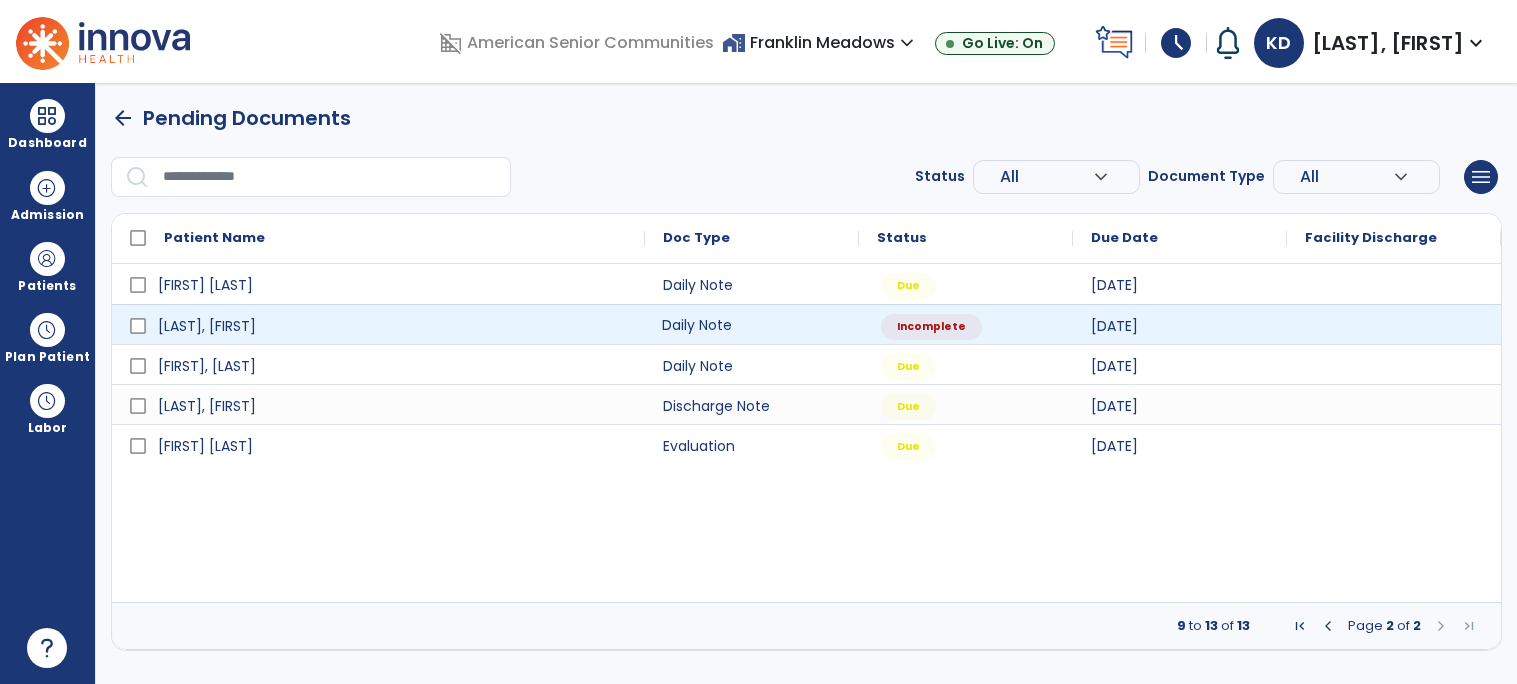 click on "Daily Note" at bounding box center (752, 324) 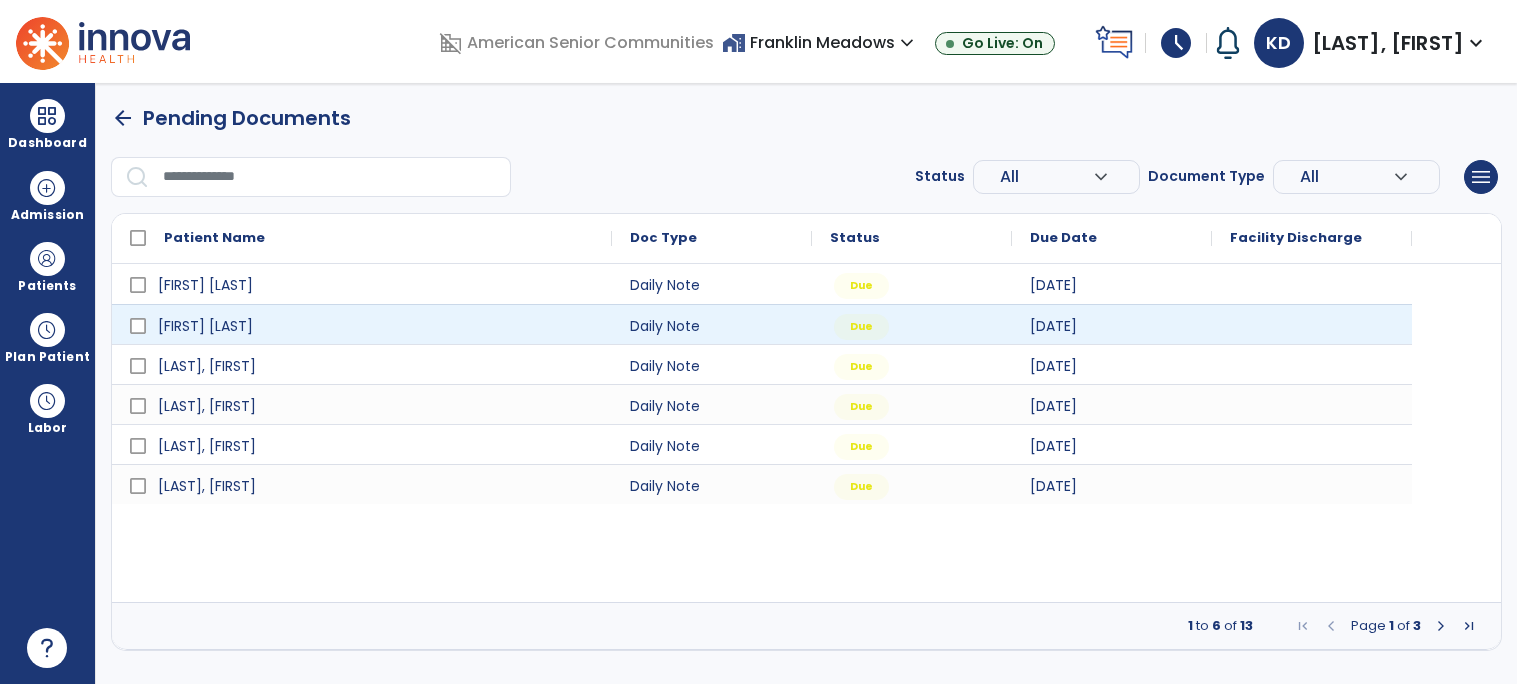 select on "*" 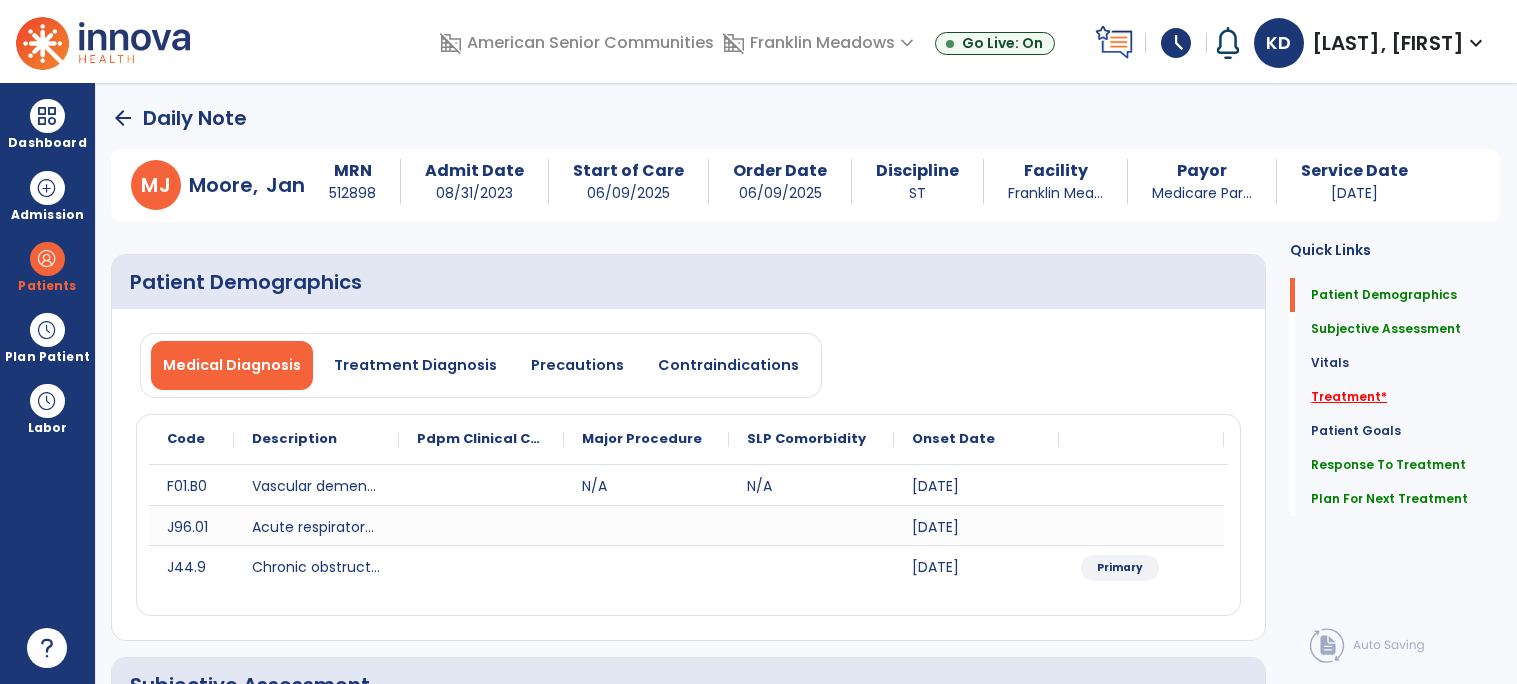 click on "Treatment   *" 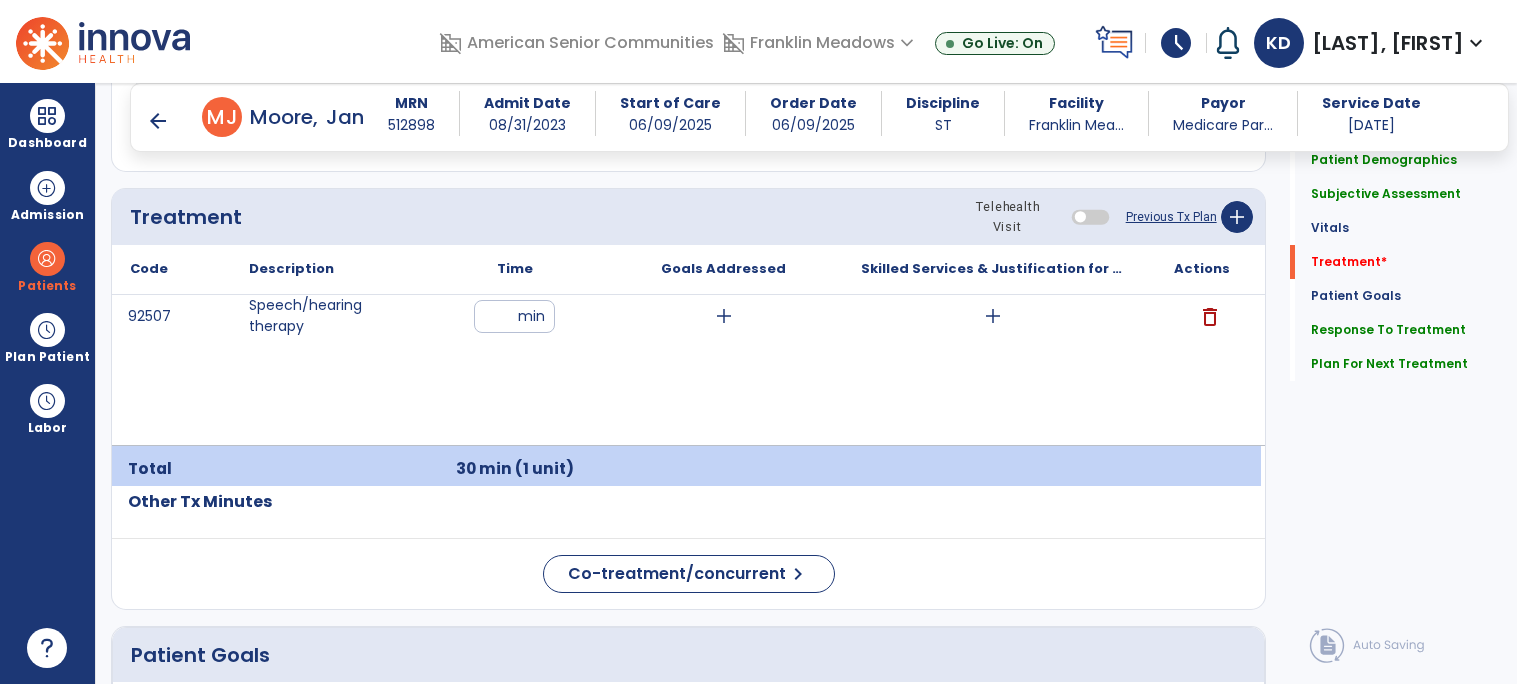 scroll, scrollTop: 1207, scrollLeft: 0, axis: vertical 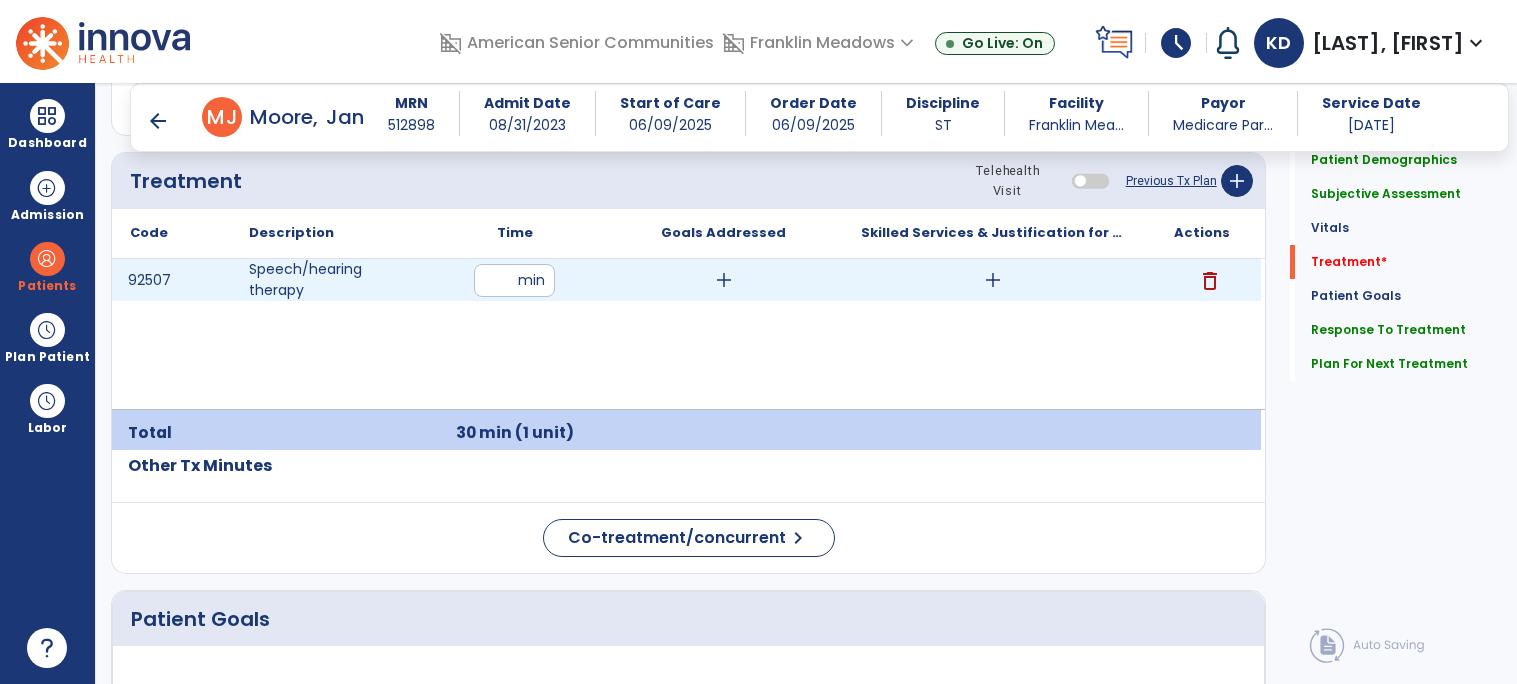 click on "add" at bounding box center [992, 280] 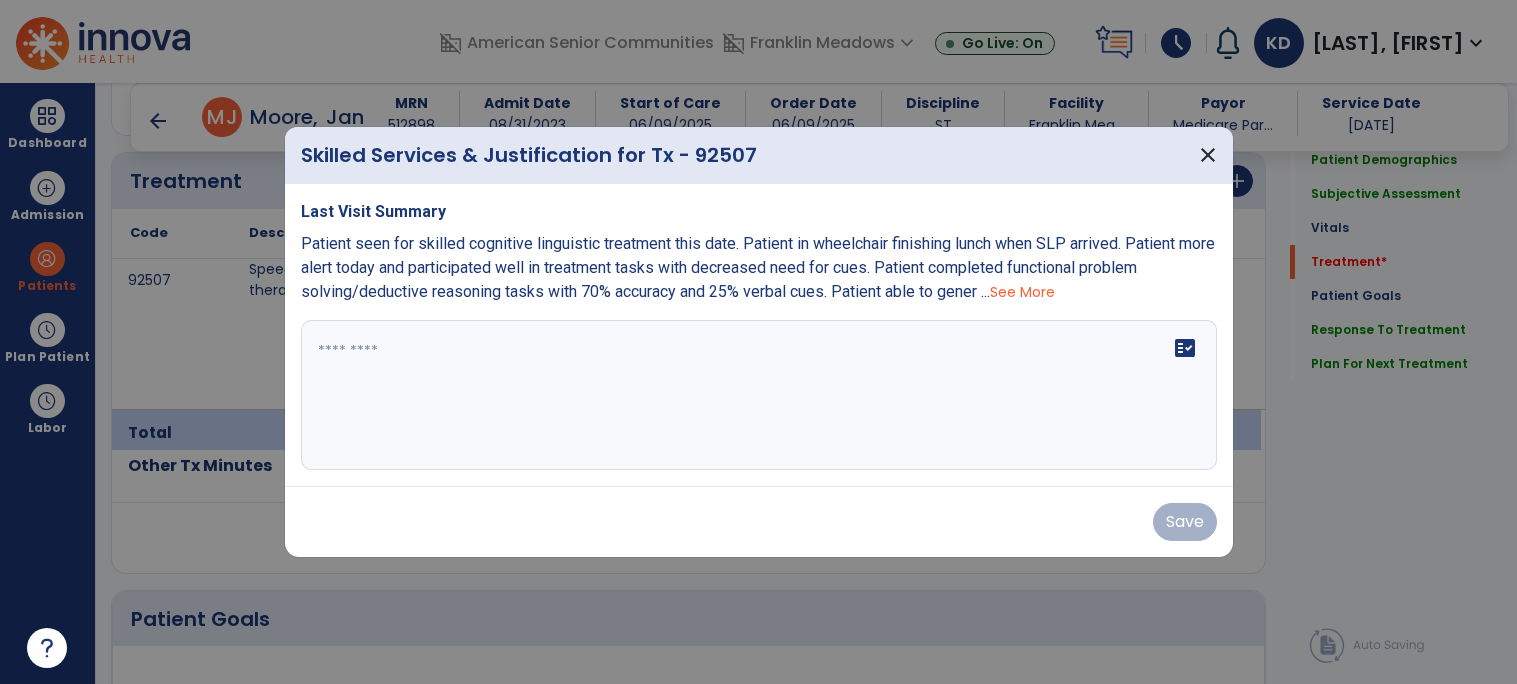 click on "See More" at bounding box center [1022, 292] 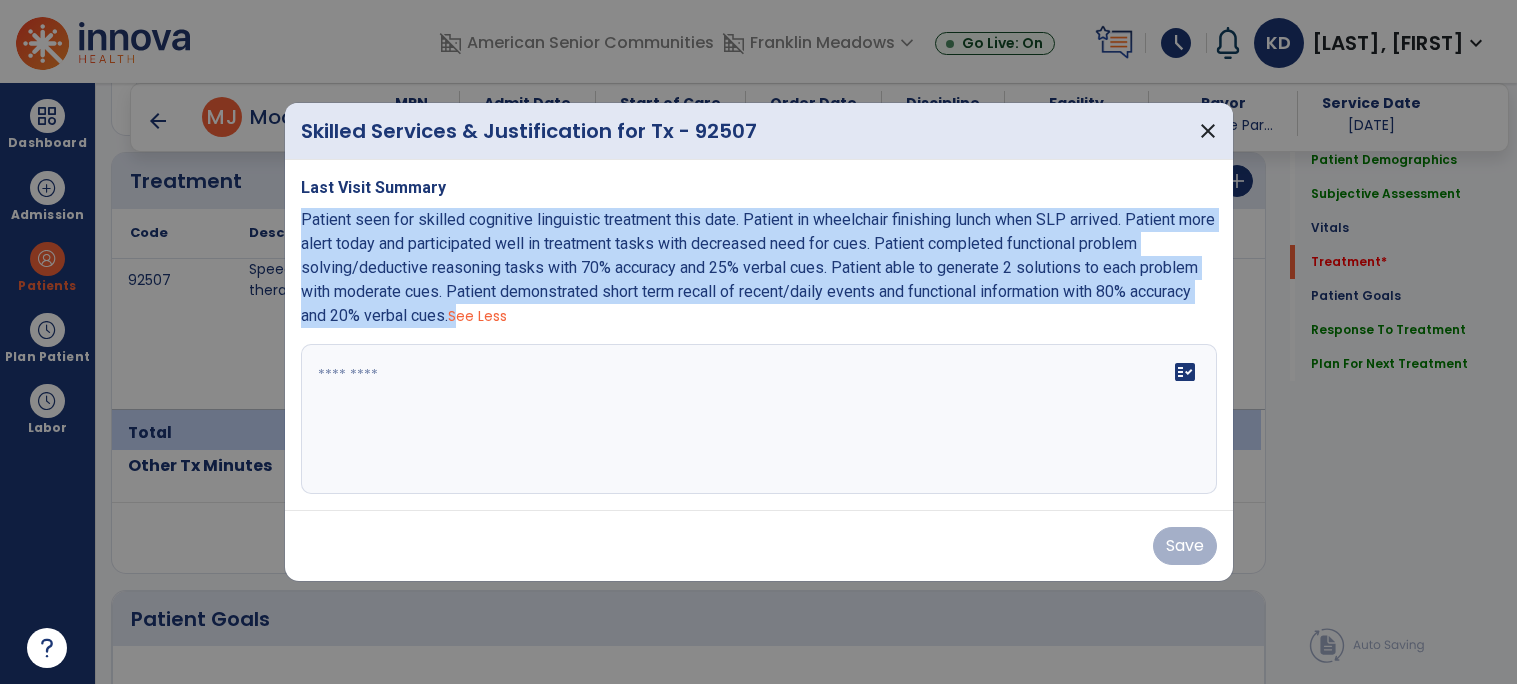 drag, startPoint x: 304, startPoint y: 211, endPoint x: 454, endPoint y: 316, distance: 183.09833 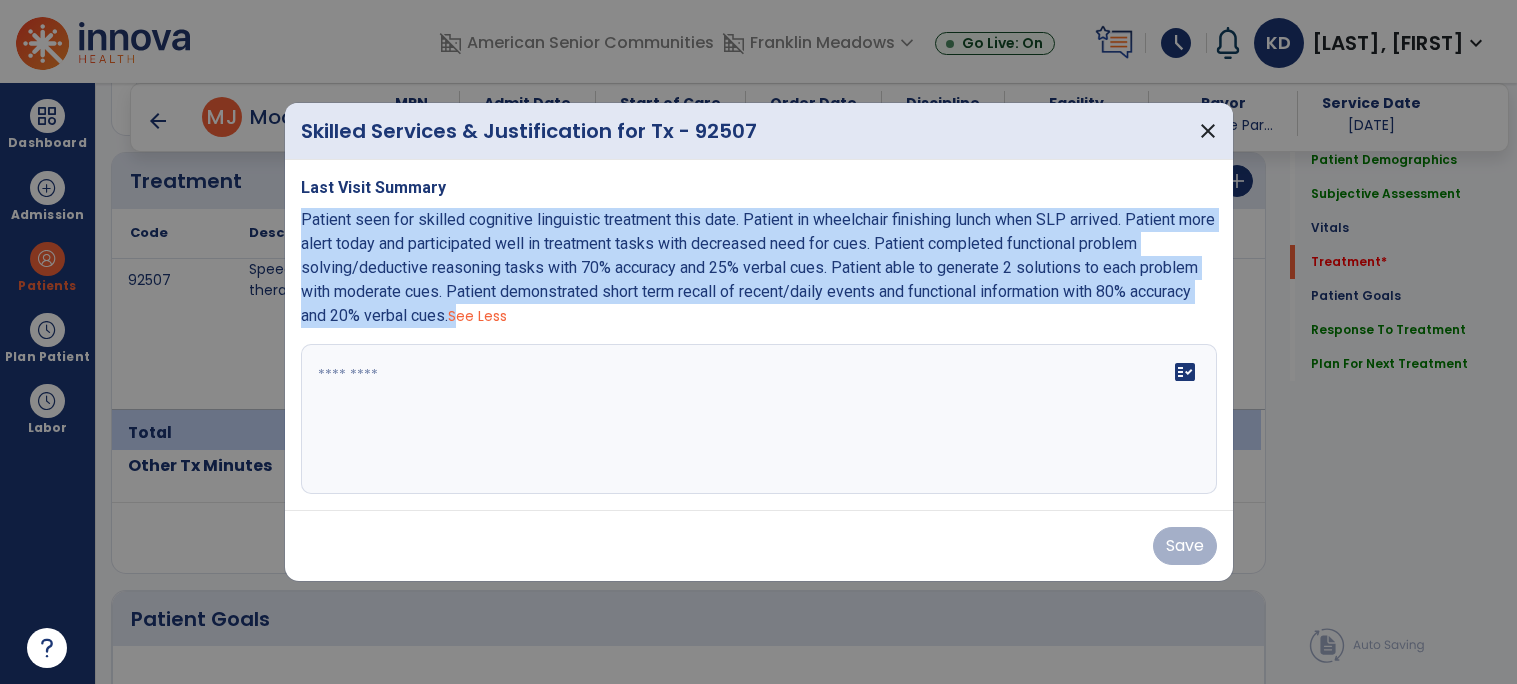 click on "Patient seen for skilled cognitive linguistic treatment this date. Patient in wheelchair finishing lunch when SLP arrived. Patient more alert today and participated well in treatment tasks with decreased need for cues. Patient completed functional problem solving/deductive reasoning tasks with 70% accuracy and 25% verbal cues. Patient able to generate 2 solutions to each problem with moderate cues. Patient demonstrated short term recall of recent/daily events and functional information with 80% accuracy and 20% verbal cues.  See Less" at bounding box center (759, 268) 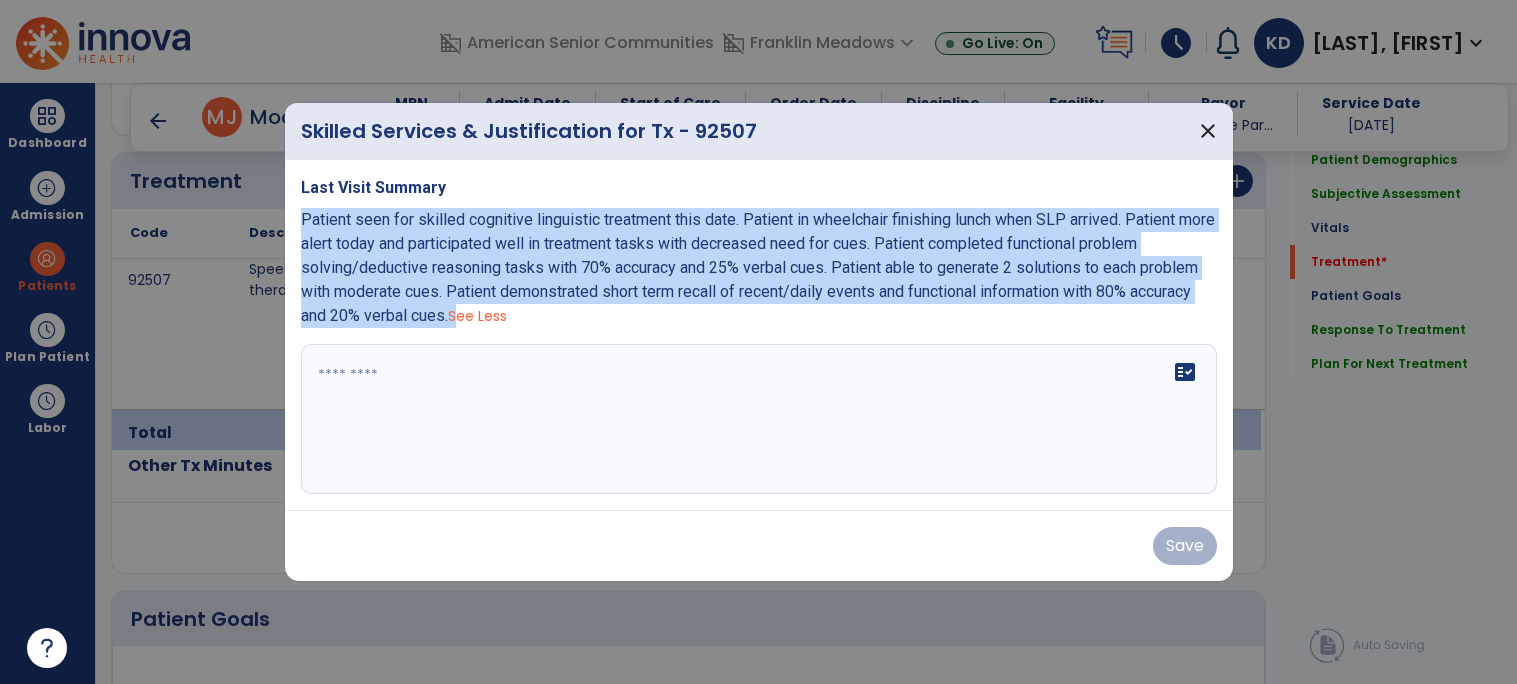 copy on "Patient seen for skilled cognitive linguistic treatment this date. Patient in wheelchair finishing lunch when SLP arrived. Patient more alert today and participated well in treatment tasks with decreased need for cues. Patient completed functional problem solving/deductive reasoning tasks with 70% accuracy and 25% verbal cues. Patient able to generate 2 solutions to each problem with moderate cues. Patient demonstrated short term recall of recent/daily events and functional information with 80% accuracy and 20% verbal cues." 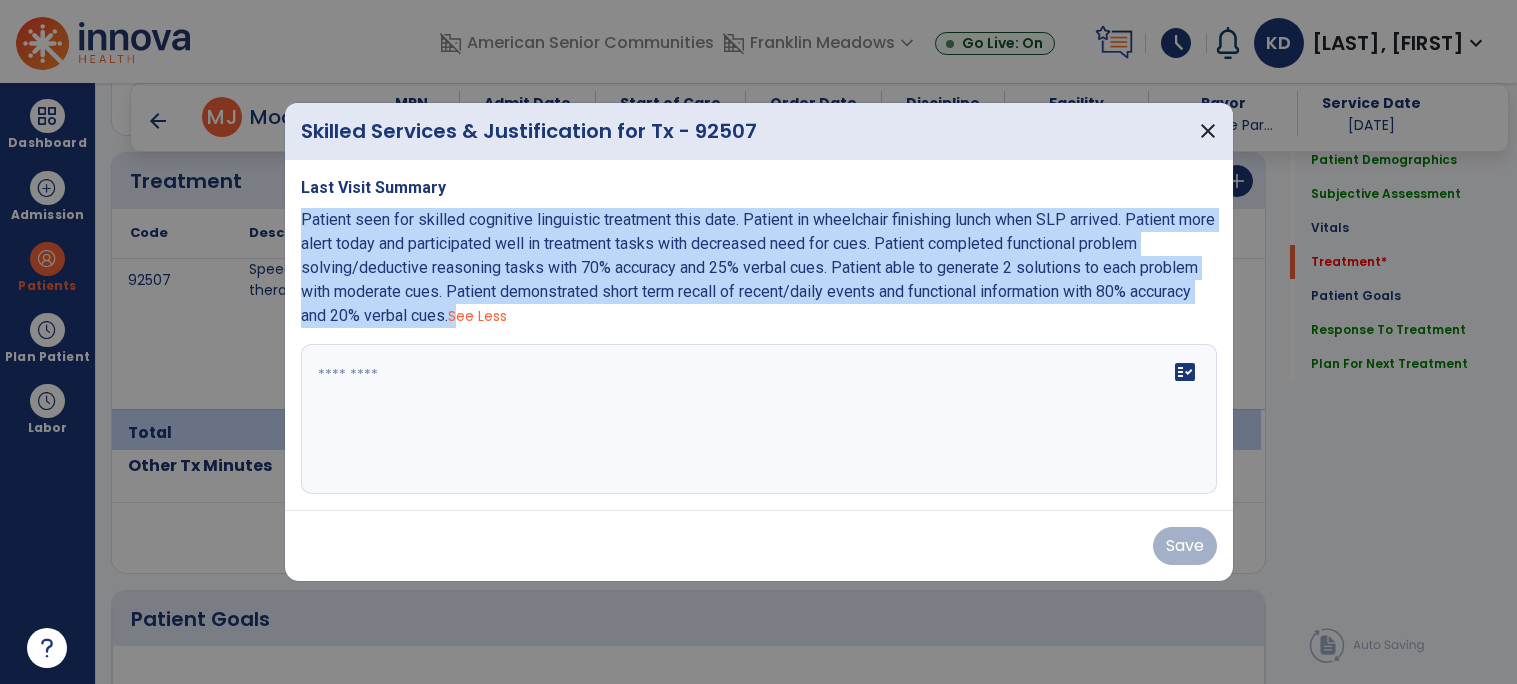 click at bounding box center (759, 419) 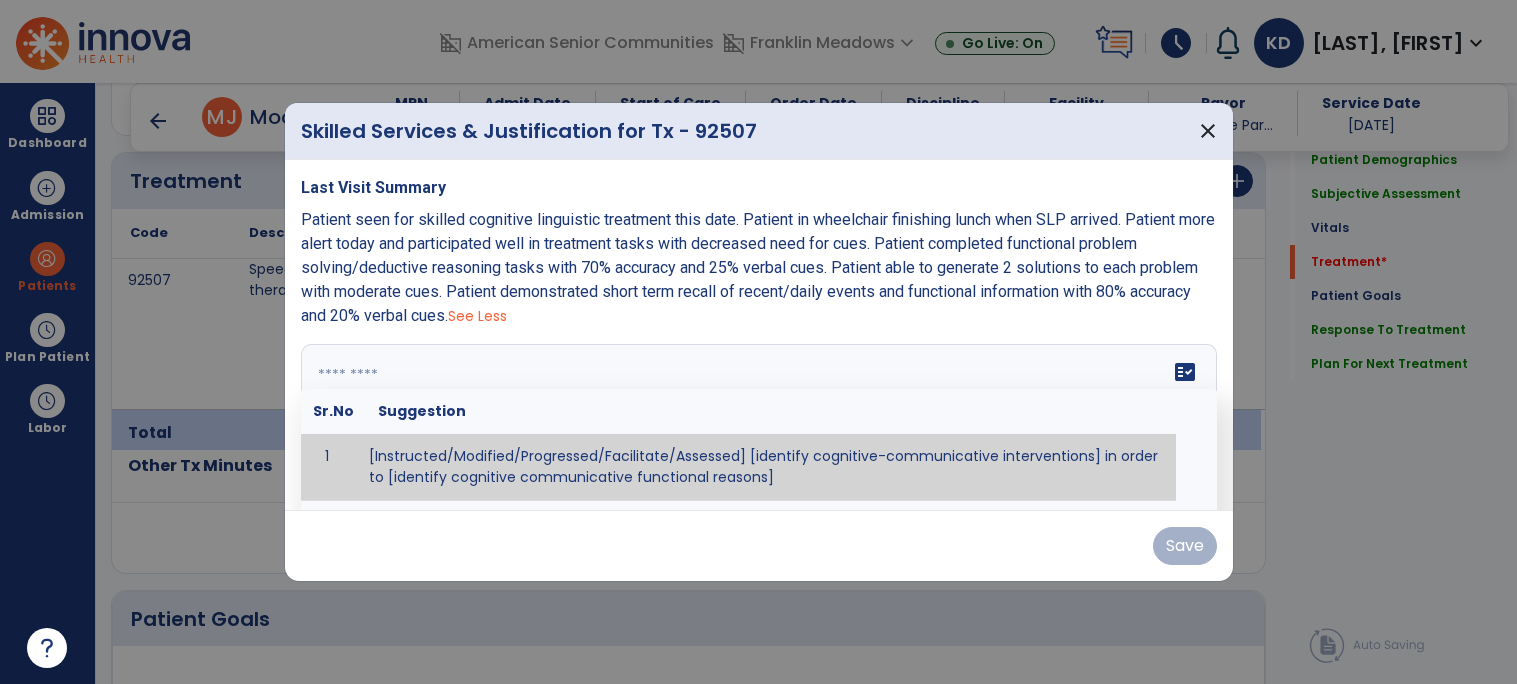 paste on "**********" 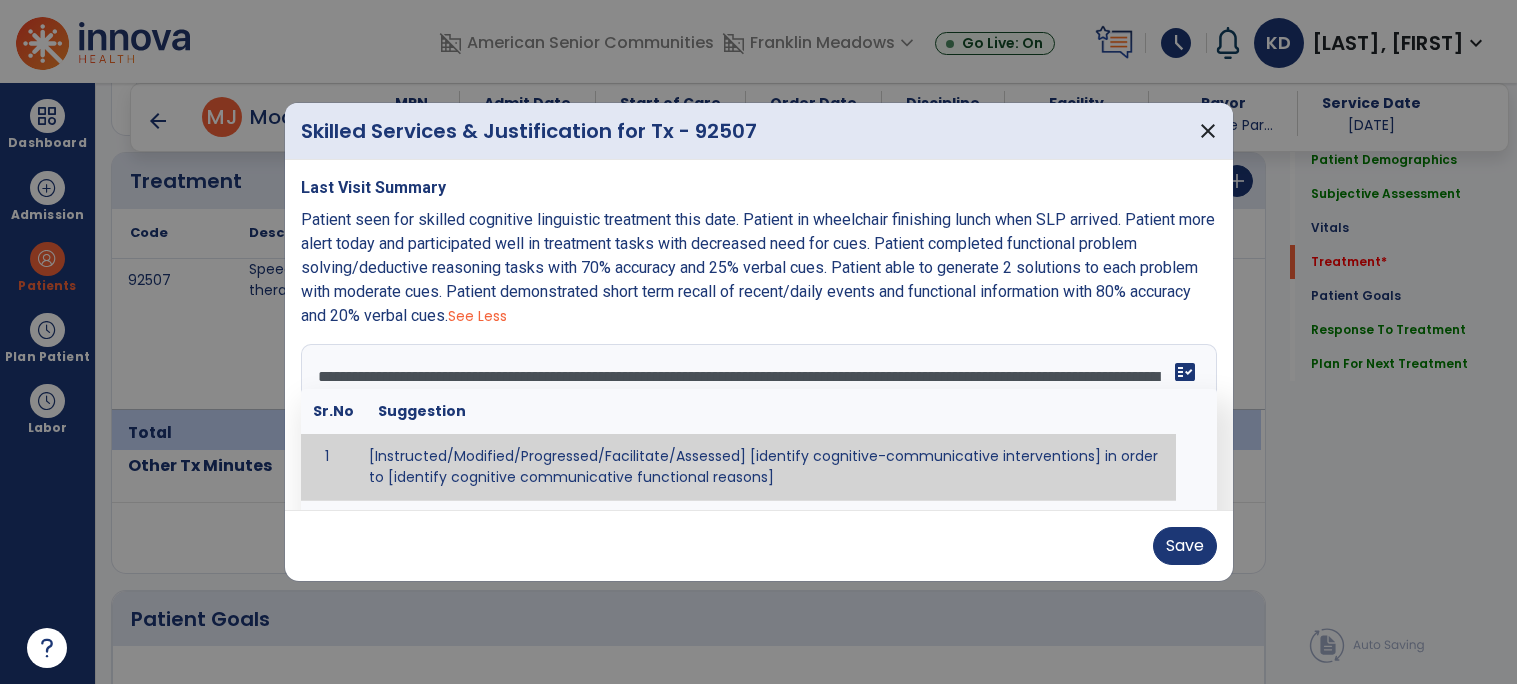 scroll, scrollTop: 14, scrollLeft: 0, axis: vertical 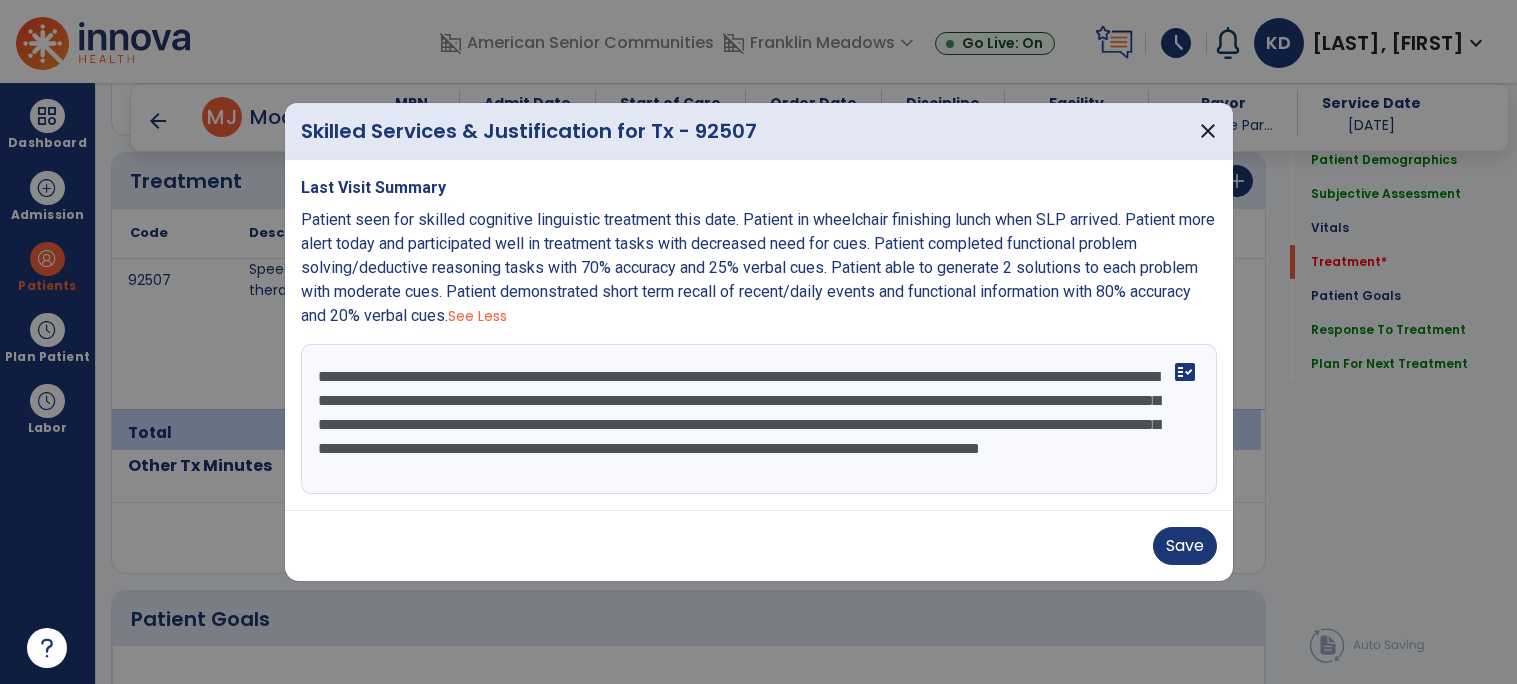 click on "**********" at bounding box center (759, 419) 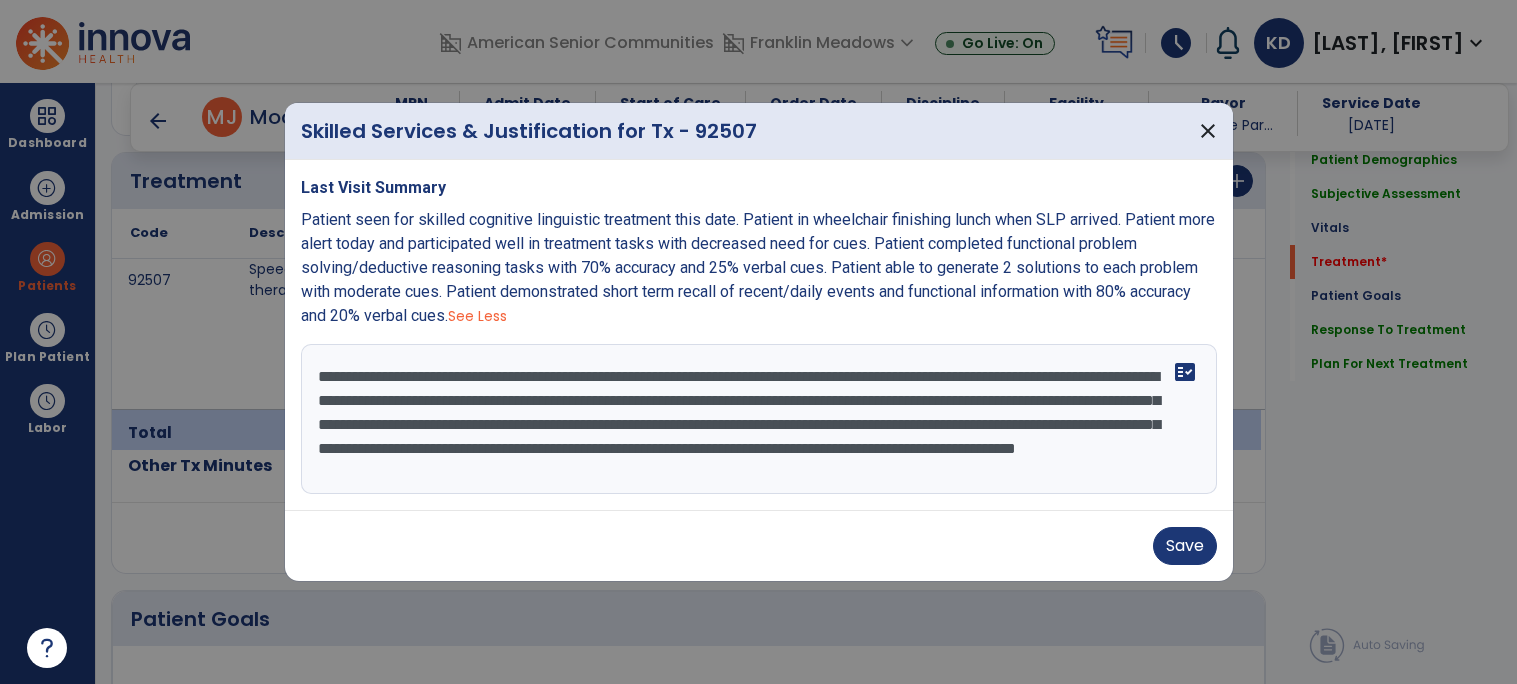 click on "**********" at bounding box center [759, 419] 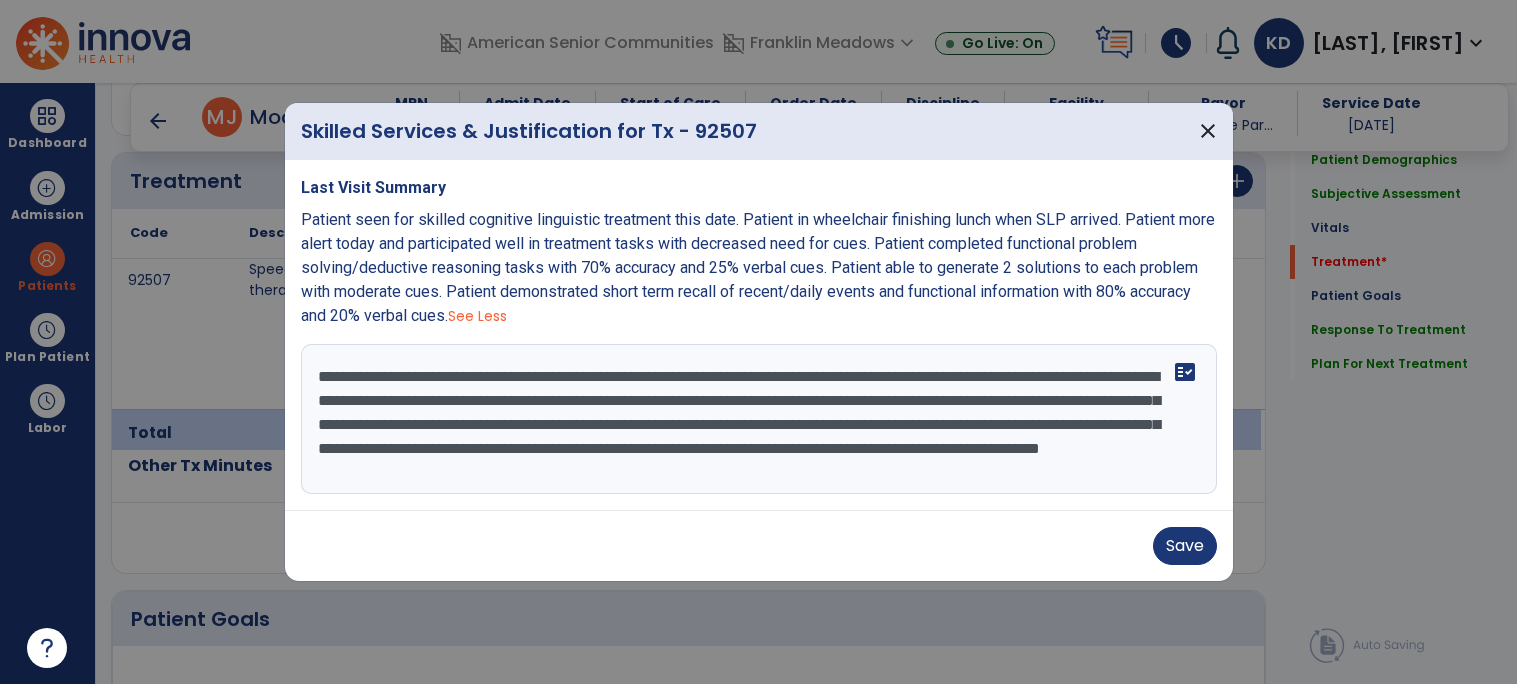 click on "**********" at bounding box center [759, 419] 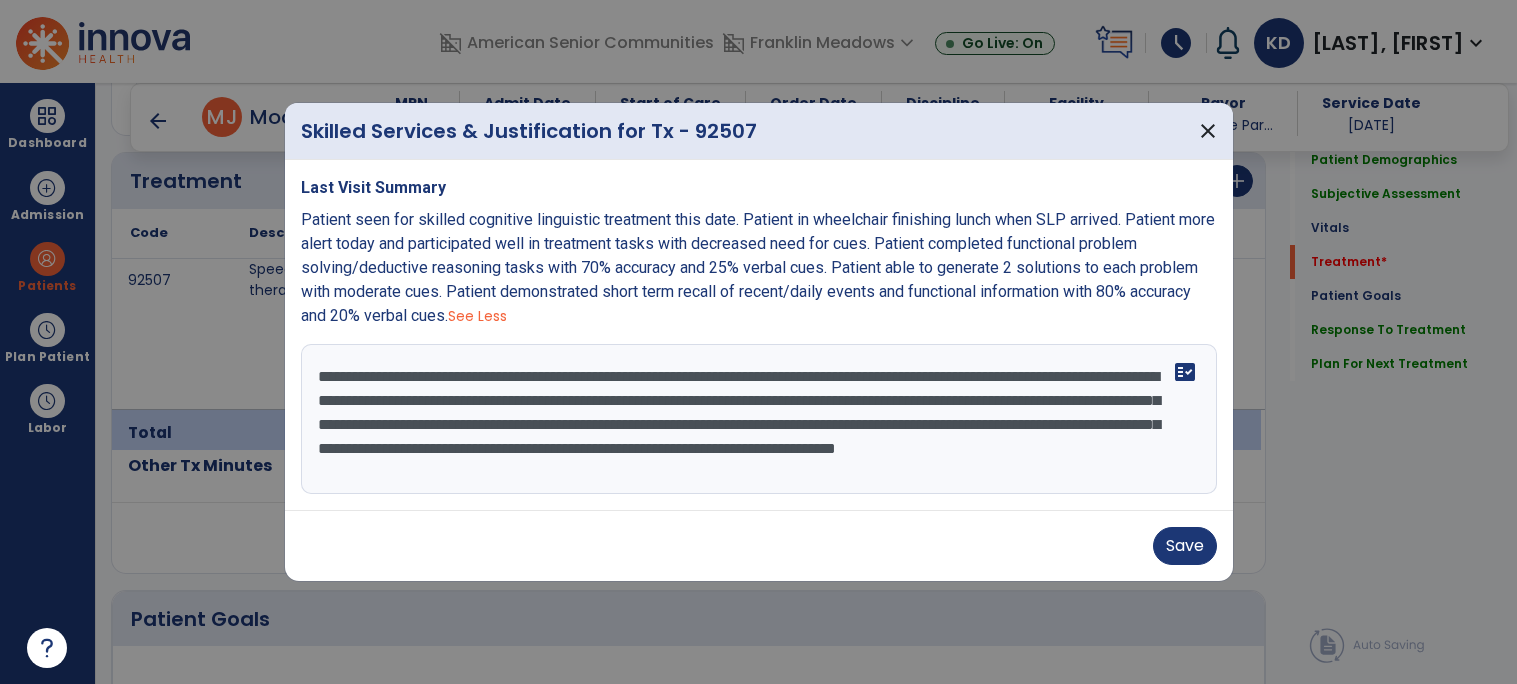 scroll, scrollTop: 0, scrollLeft: 0, axis: both 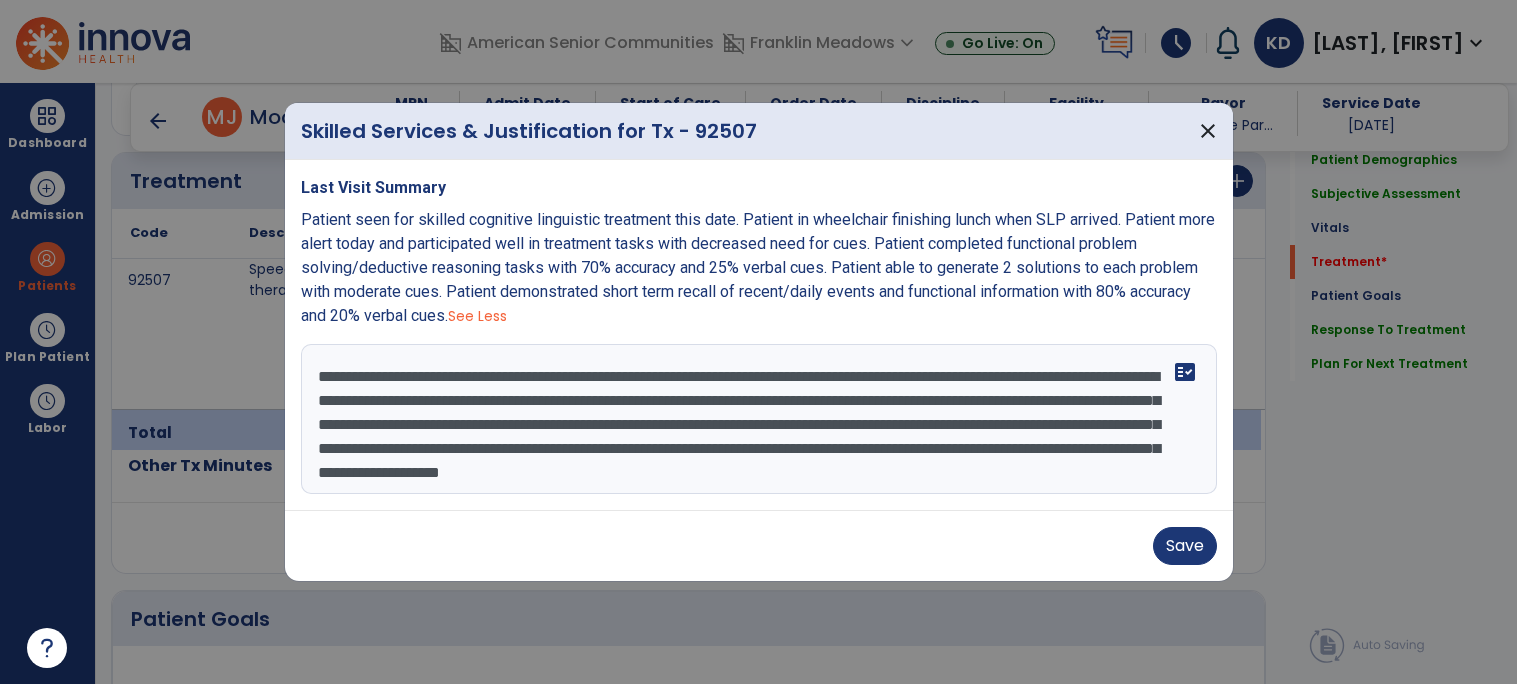 click on "**********" at bounding box center (759, 419) 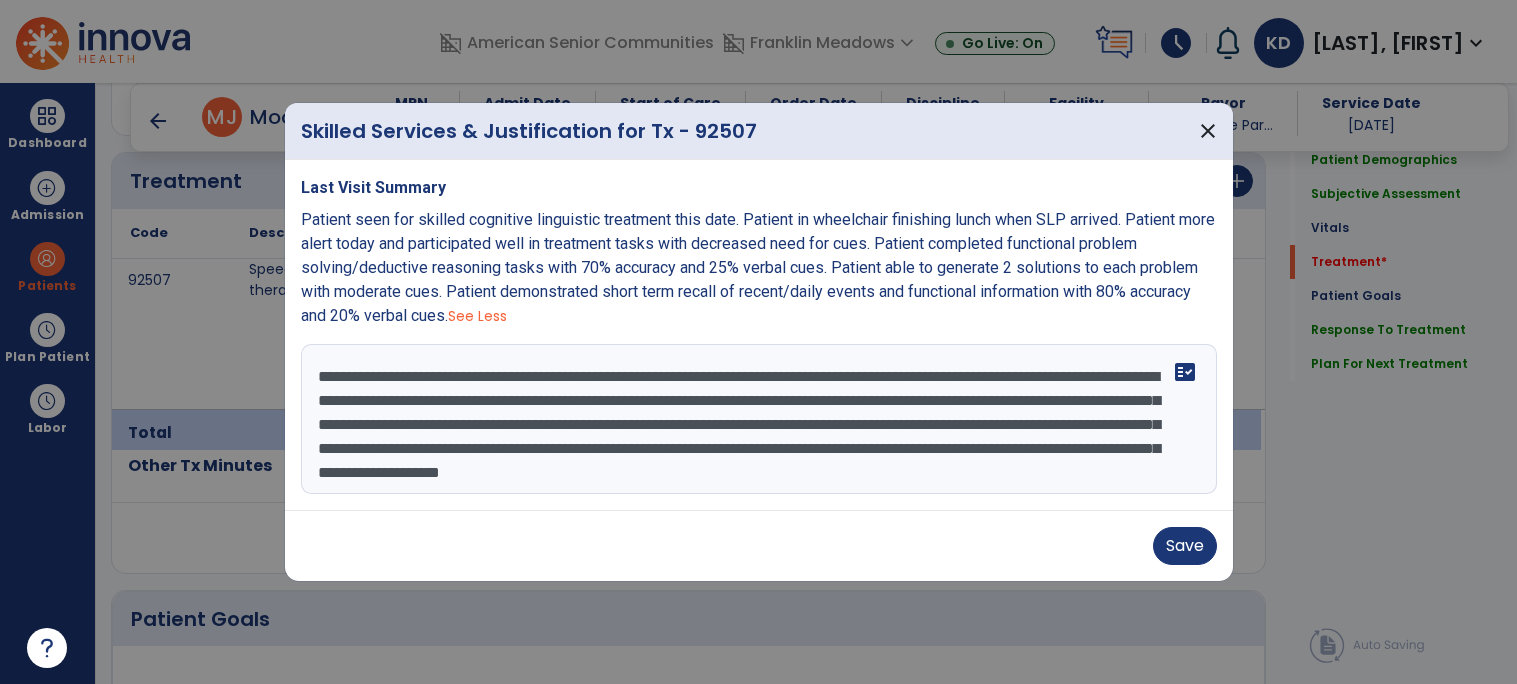 click on "**********" at bounding box center (759, 419) 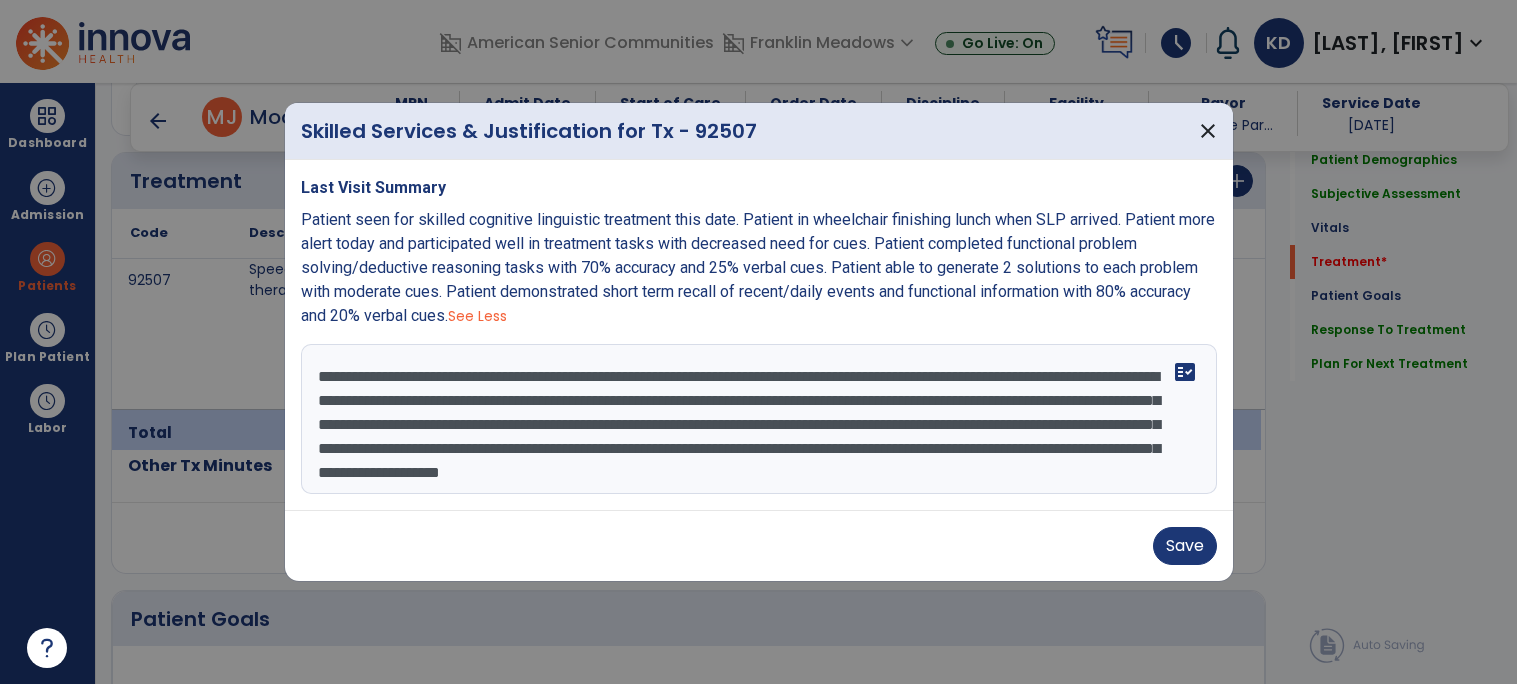 click on "**********" at bounding box center (759, 419) 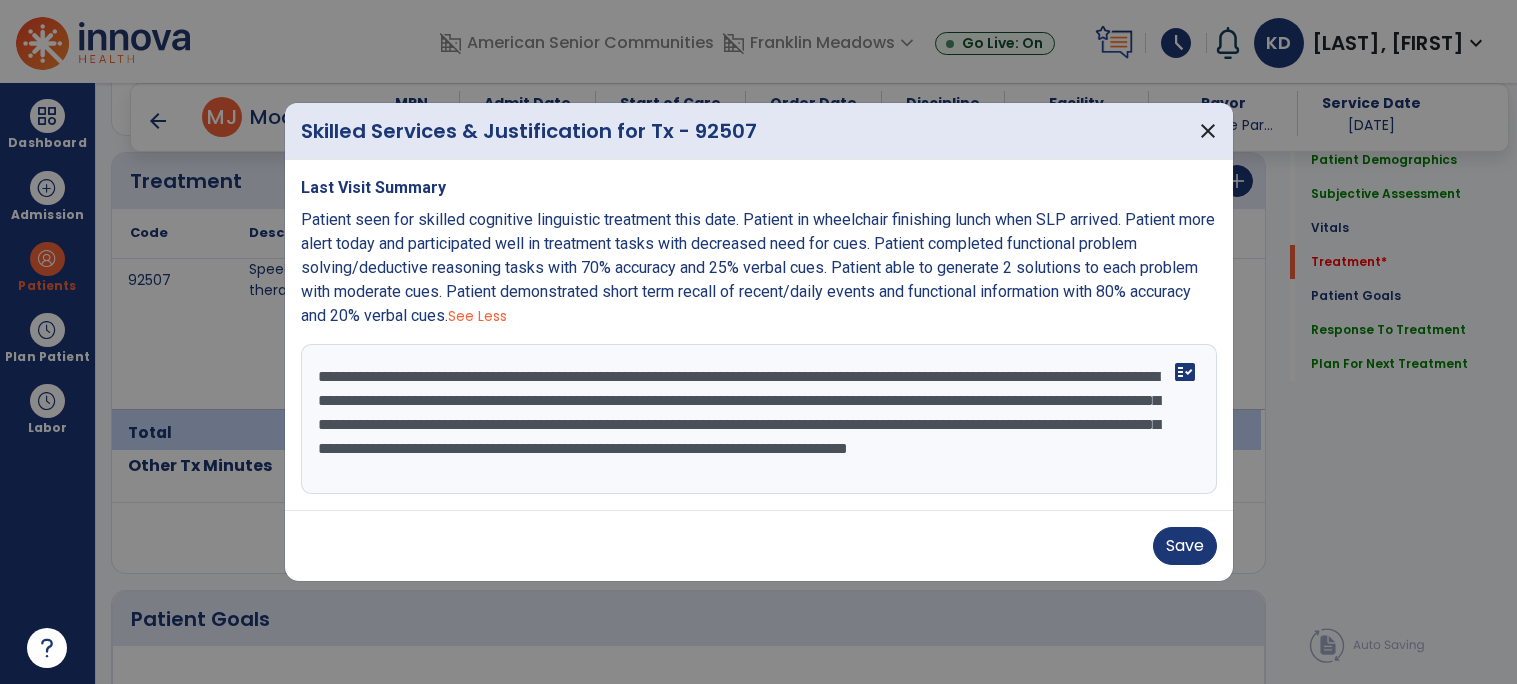 scroll, scrollTop: 0, scrollLeft: 0, axis: both 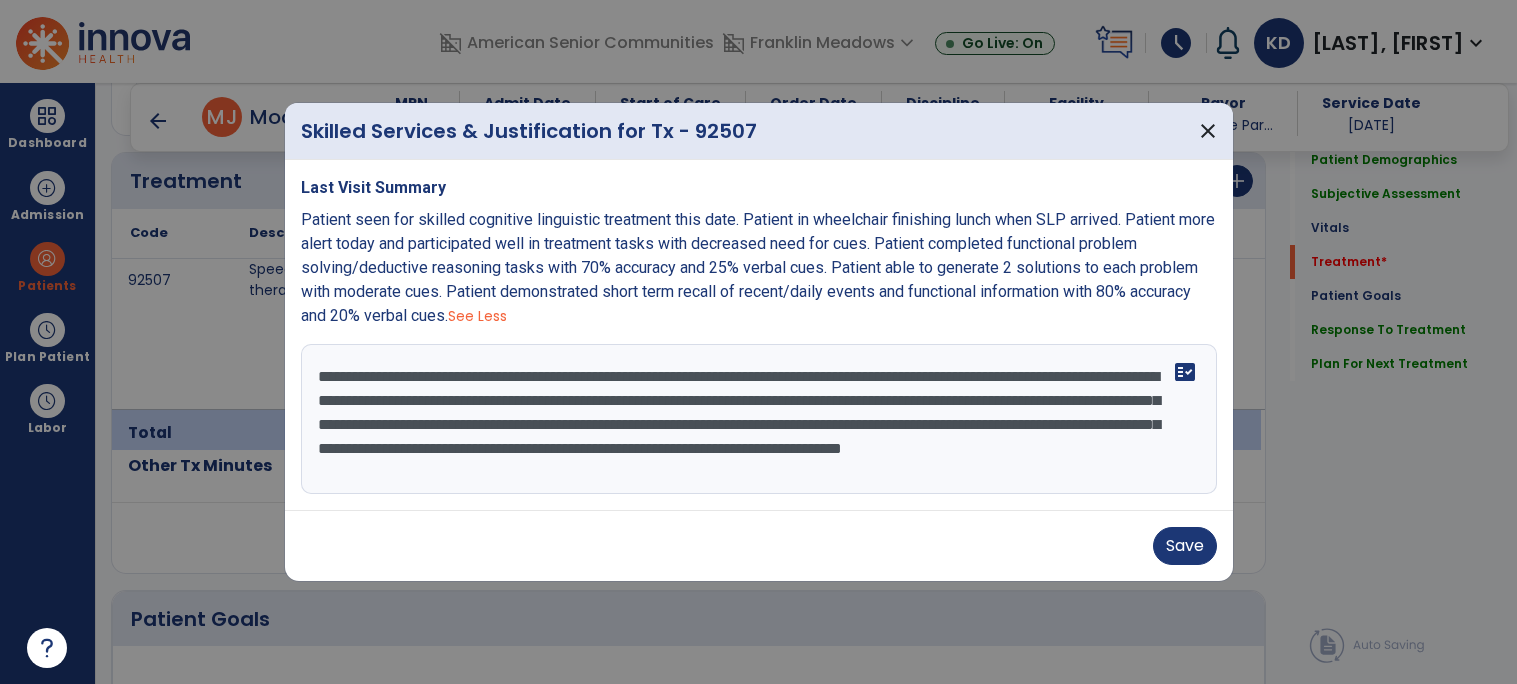 click on "**********" at bounding box center [759, 419] 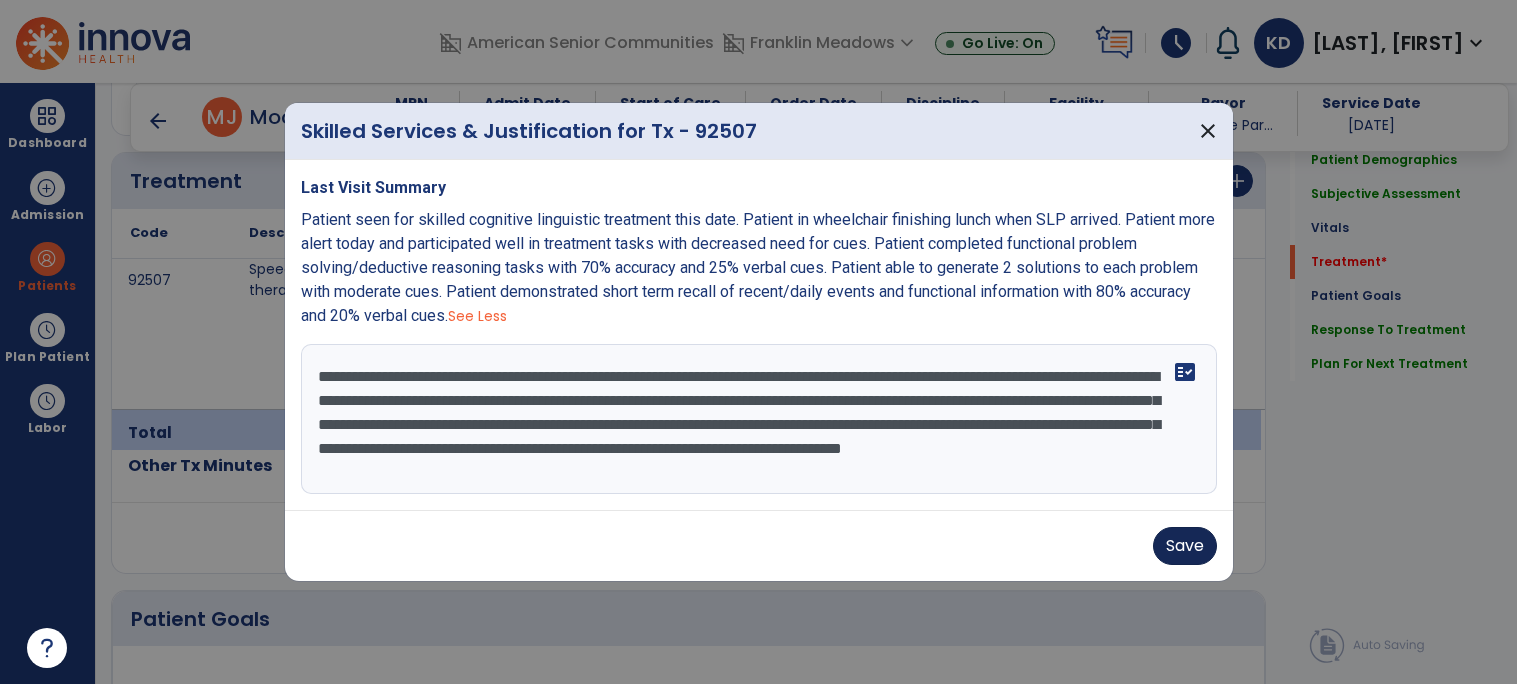 type on "**********" 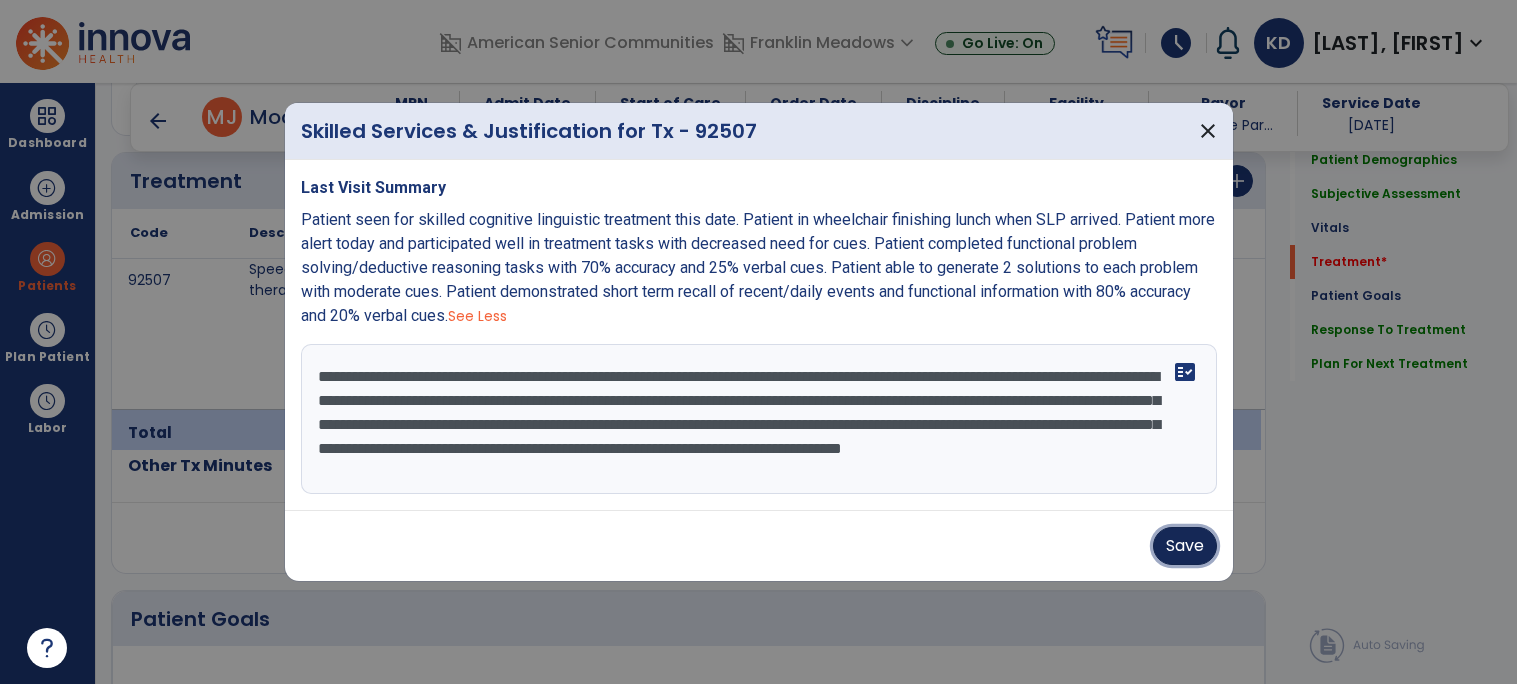 click on "Save" at bounding box center [1185, 546] 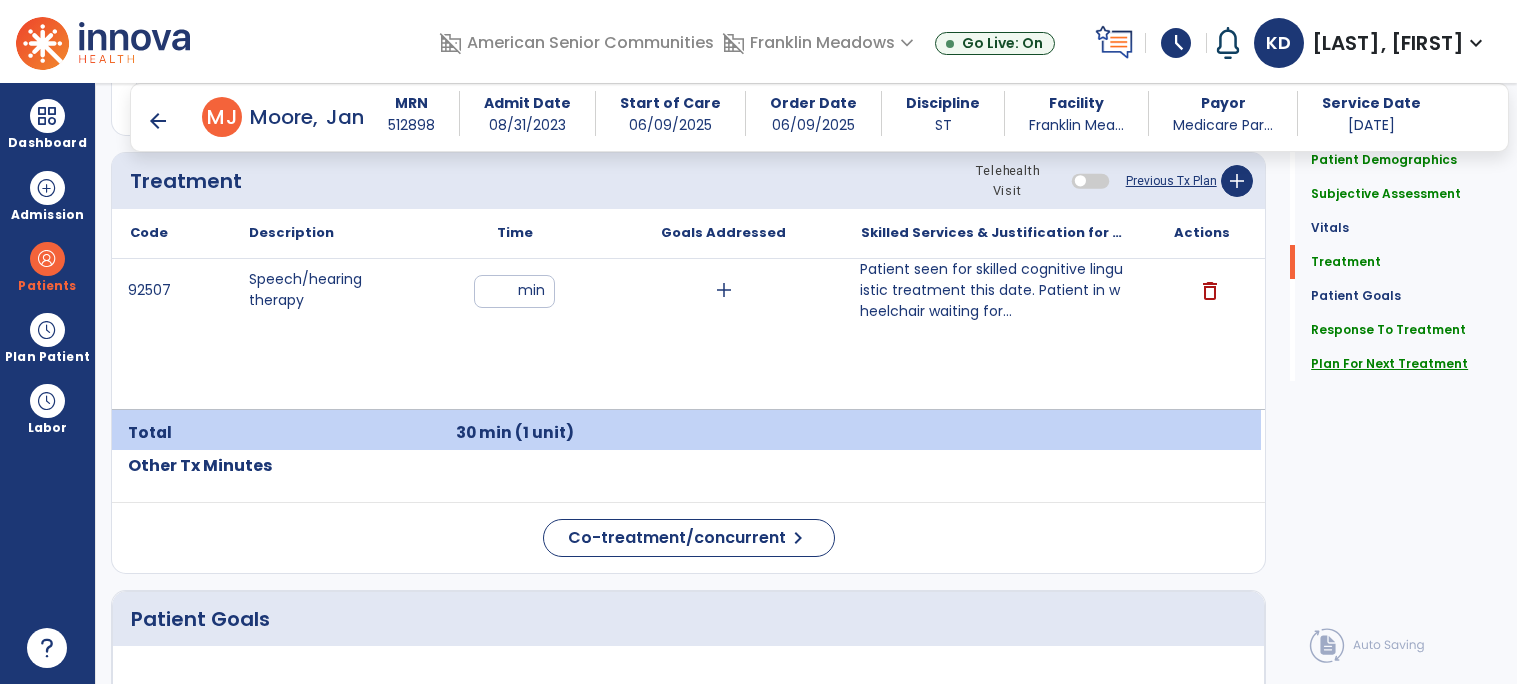 click on "Plan For Next Treatment" 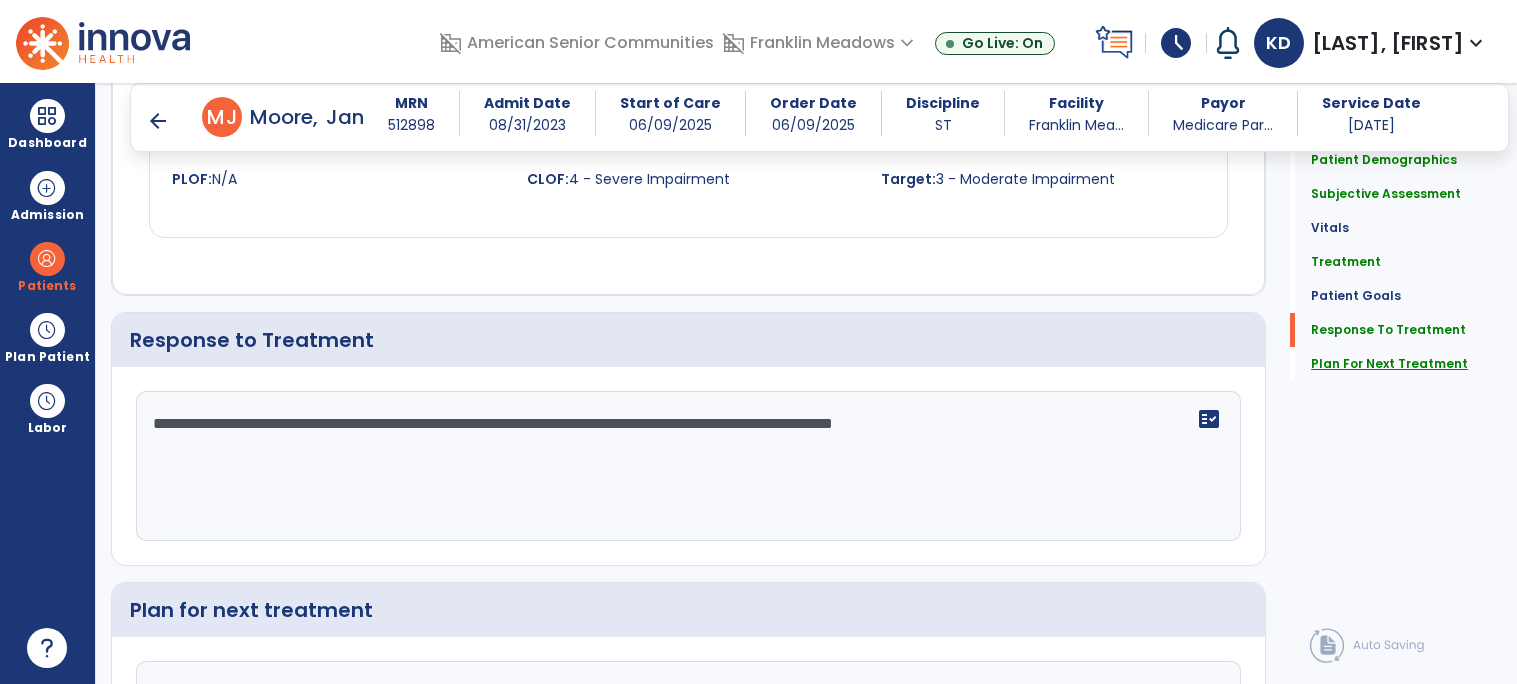 scroll, scrollTop: 2707, scrollLeft: 0, axis: vertical 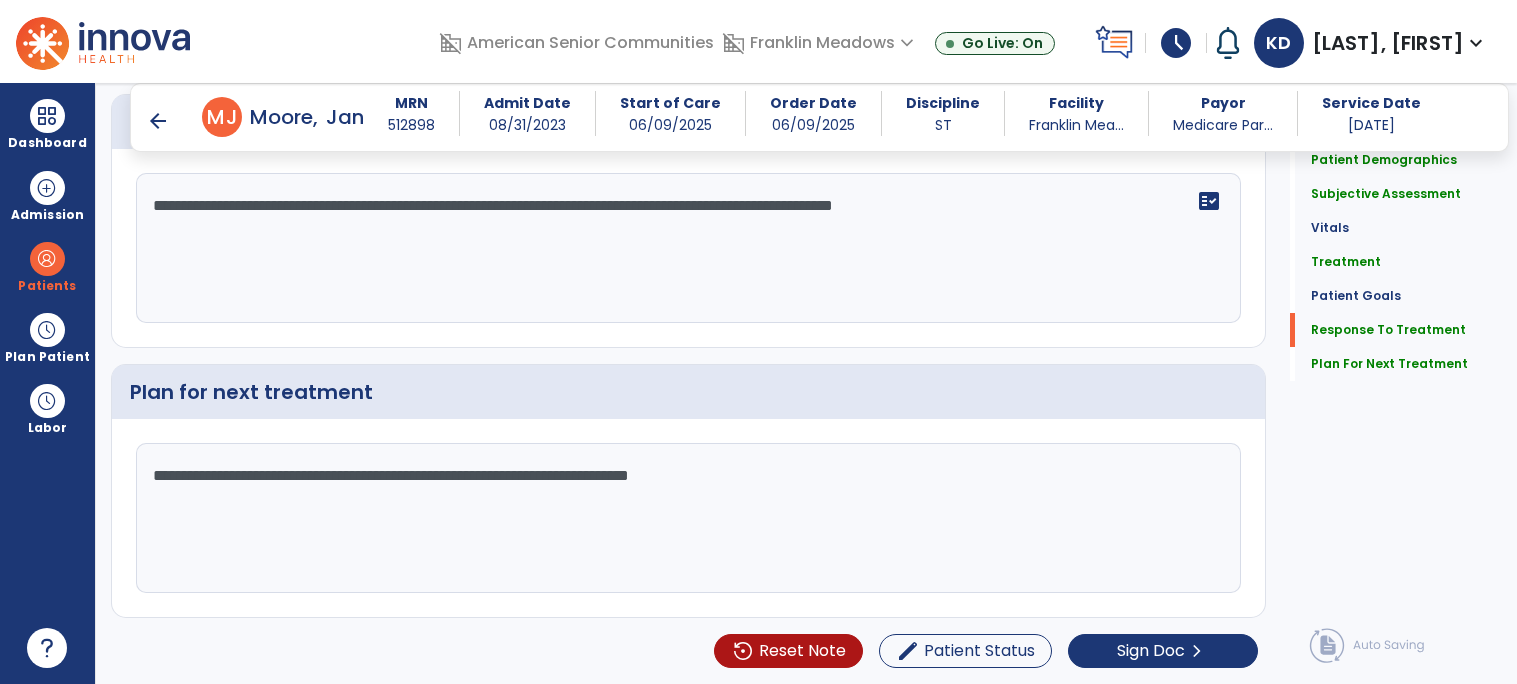 click on "**********" 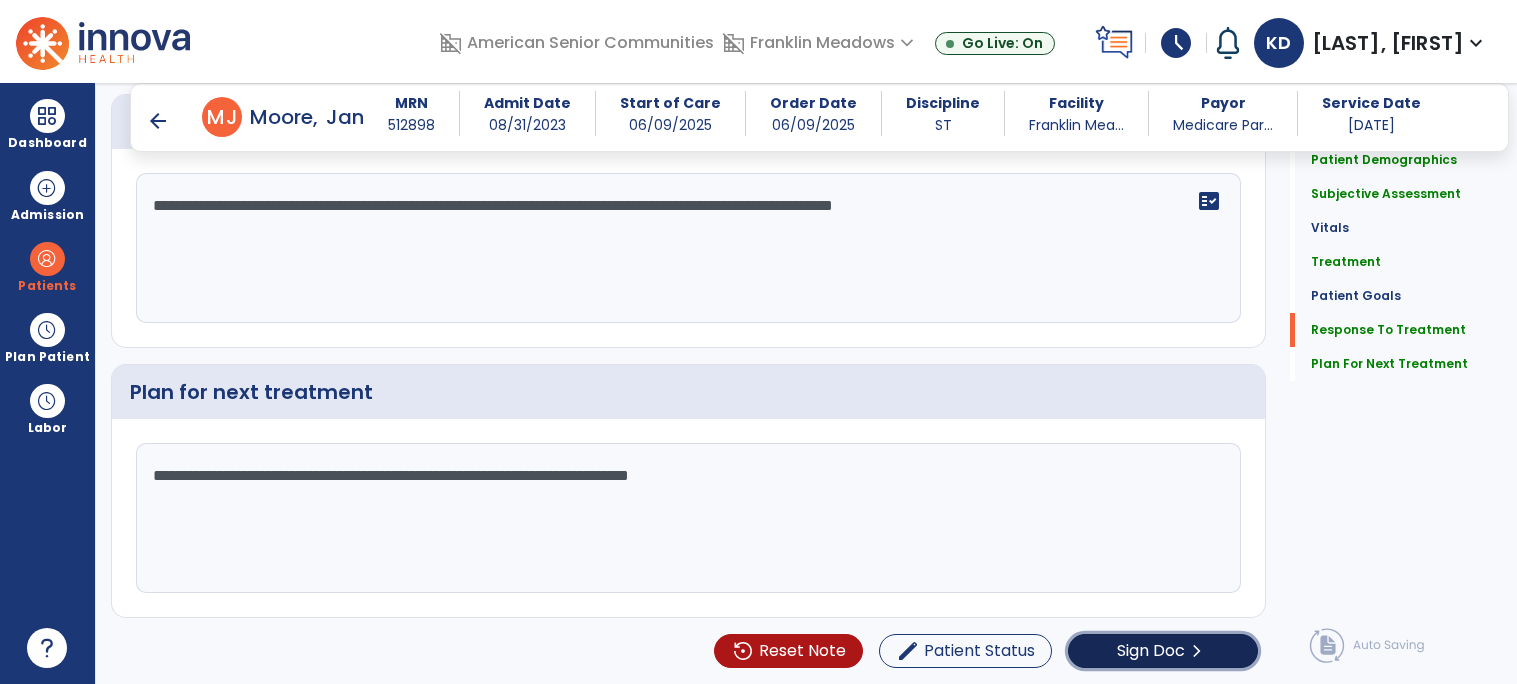 click on "Sign Doc  chevron_right" 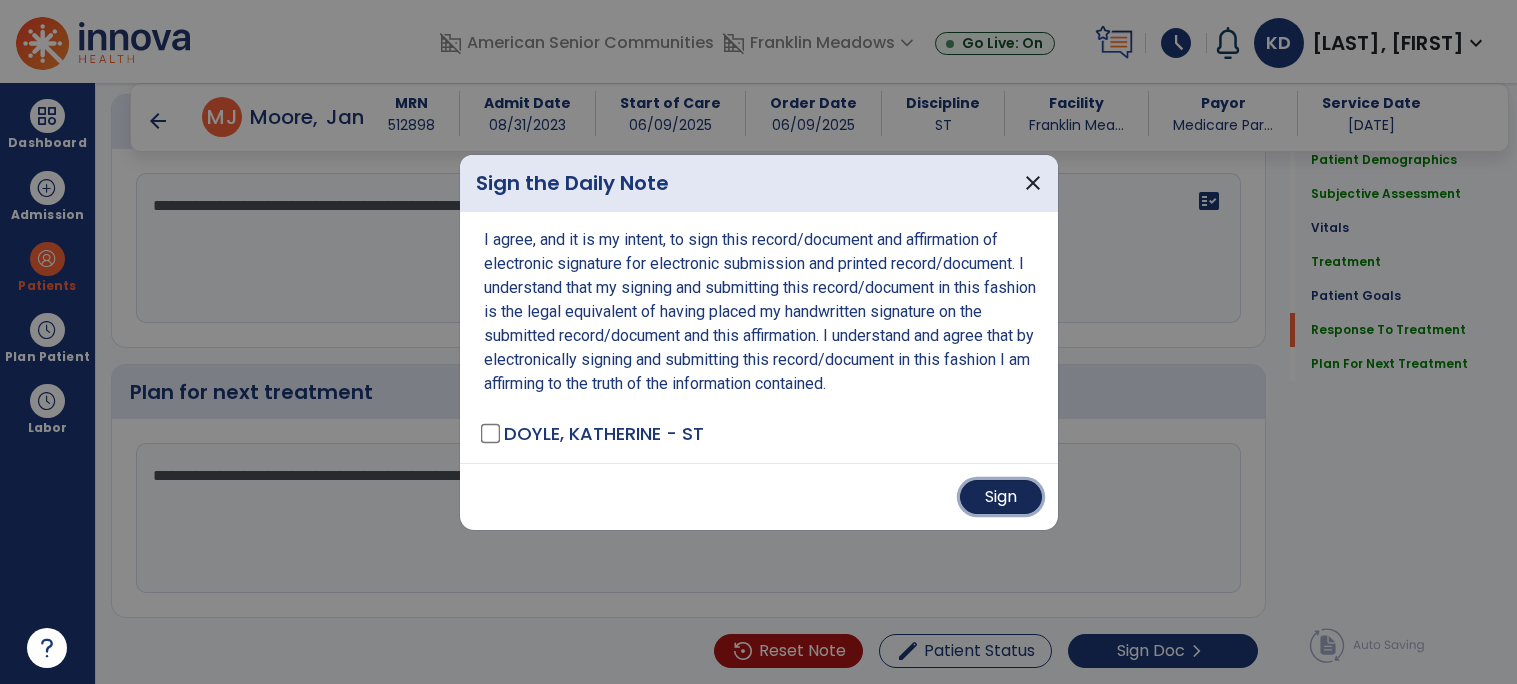 click on "Sign" at bounding box center (1001, 497) 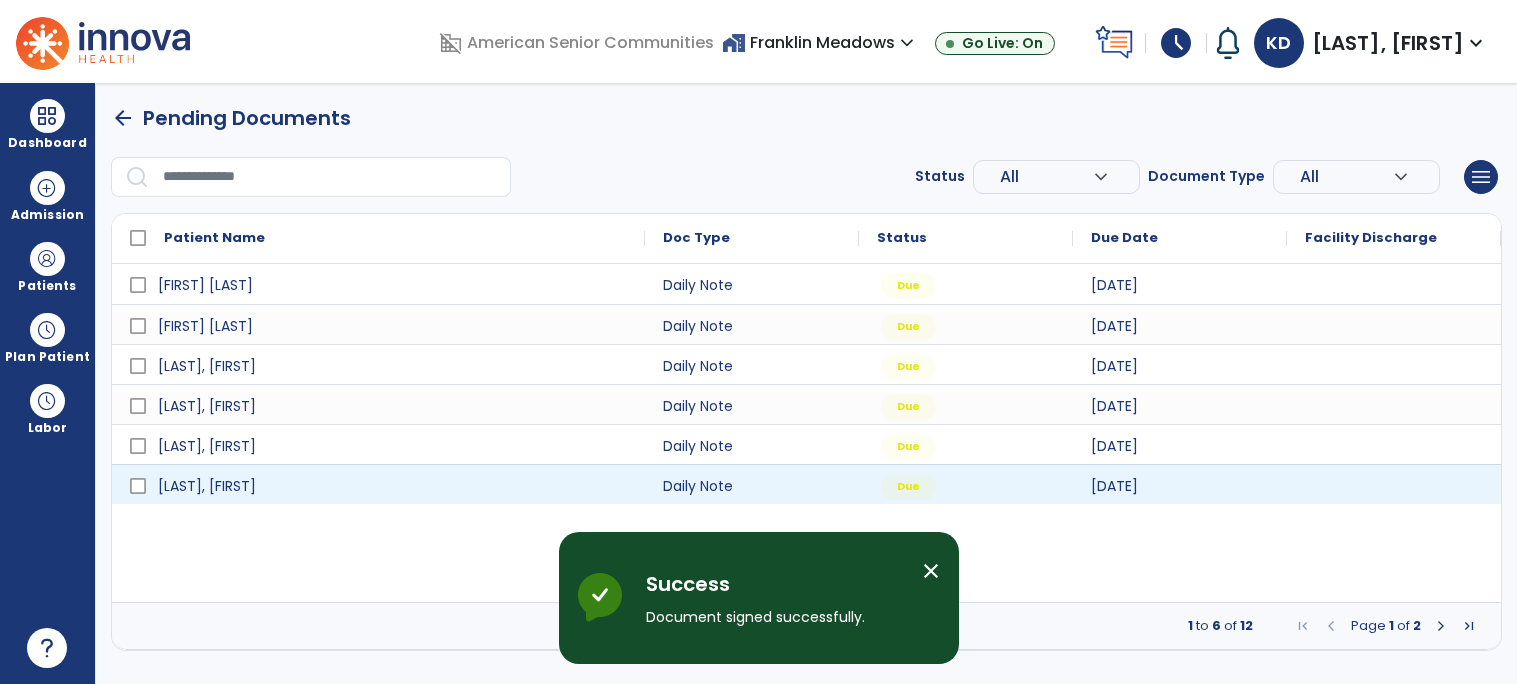scroll, scrollTop: 0, scrollLeft: 0, axis: both 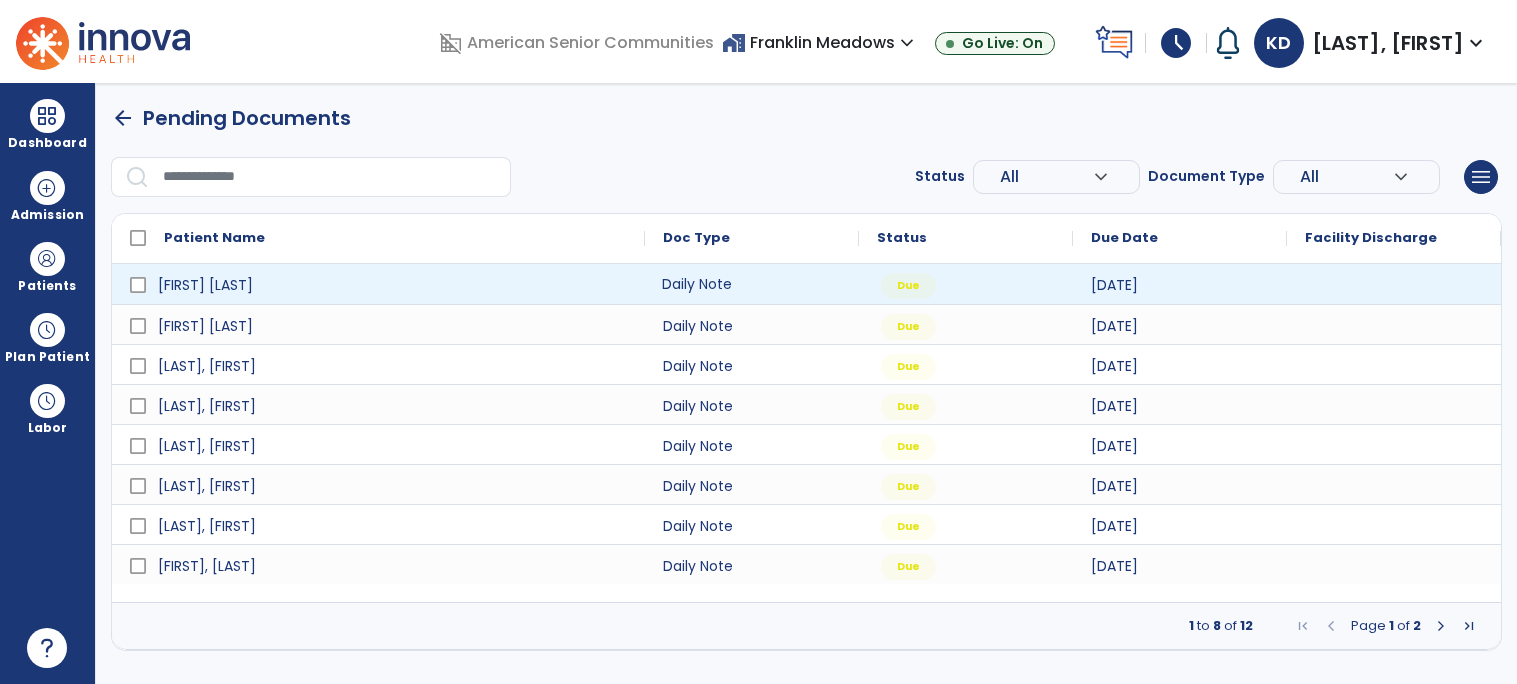 click on "Daily Note" at bounding box center (752, 284) 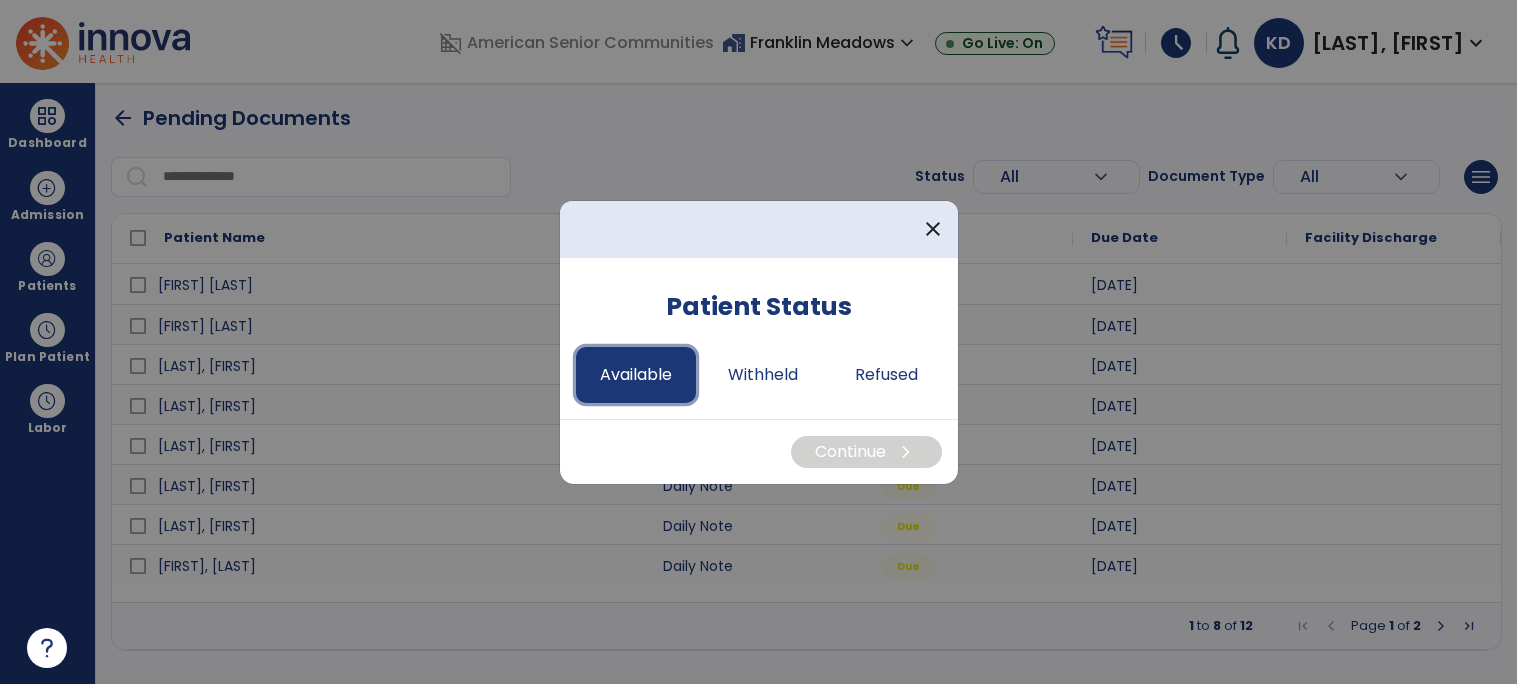 click on "Available" at bounding box center (636, 375) 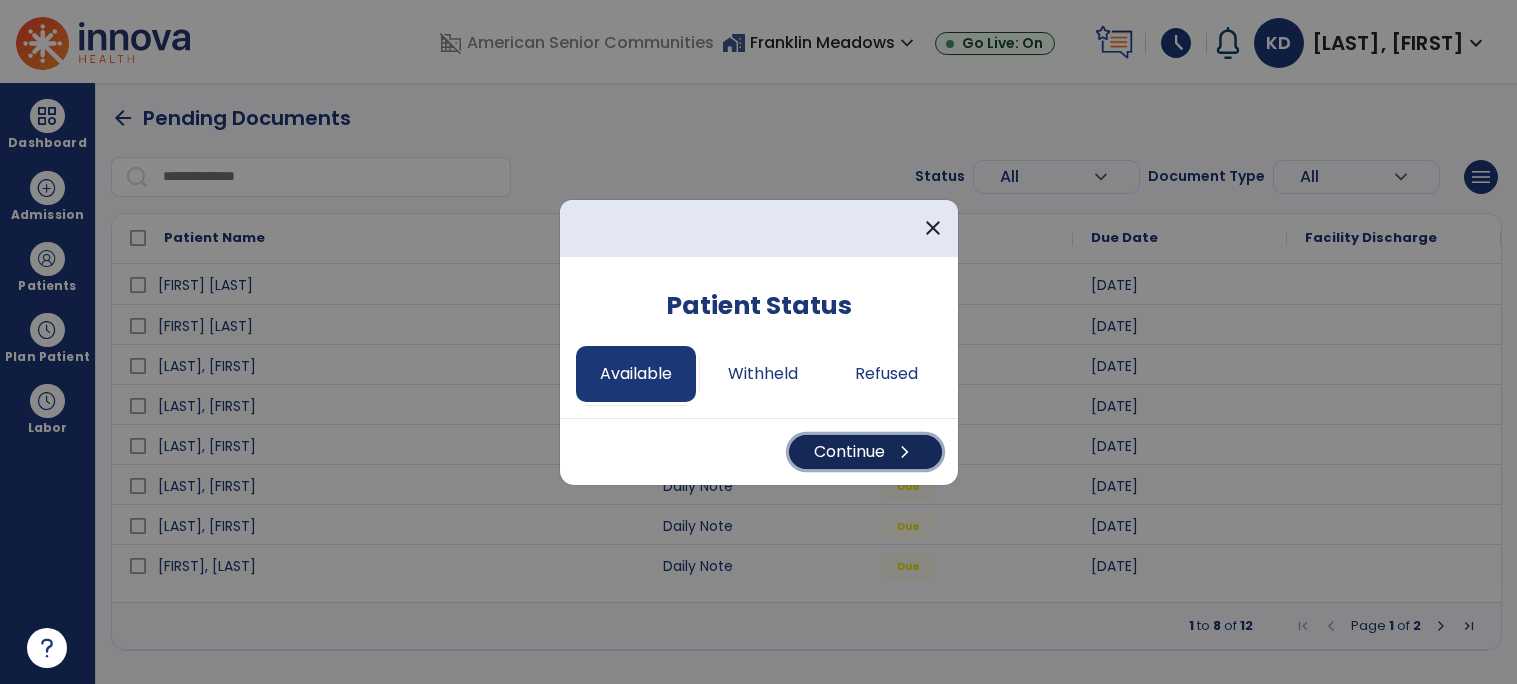click on "Continue   chevron_right" at bounding box center (865, 452) 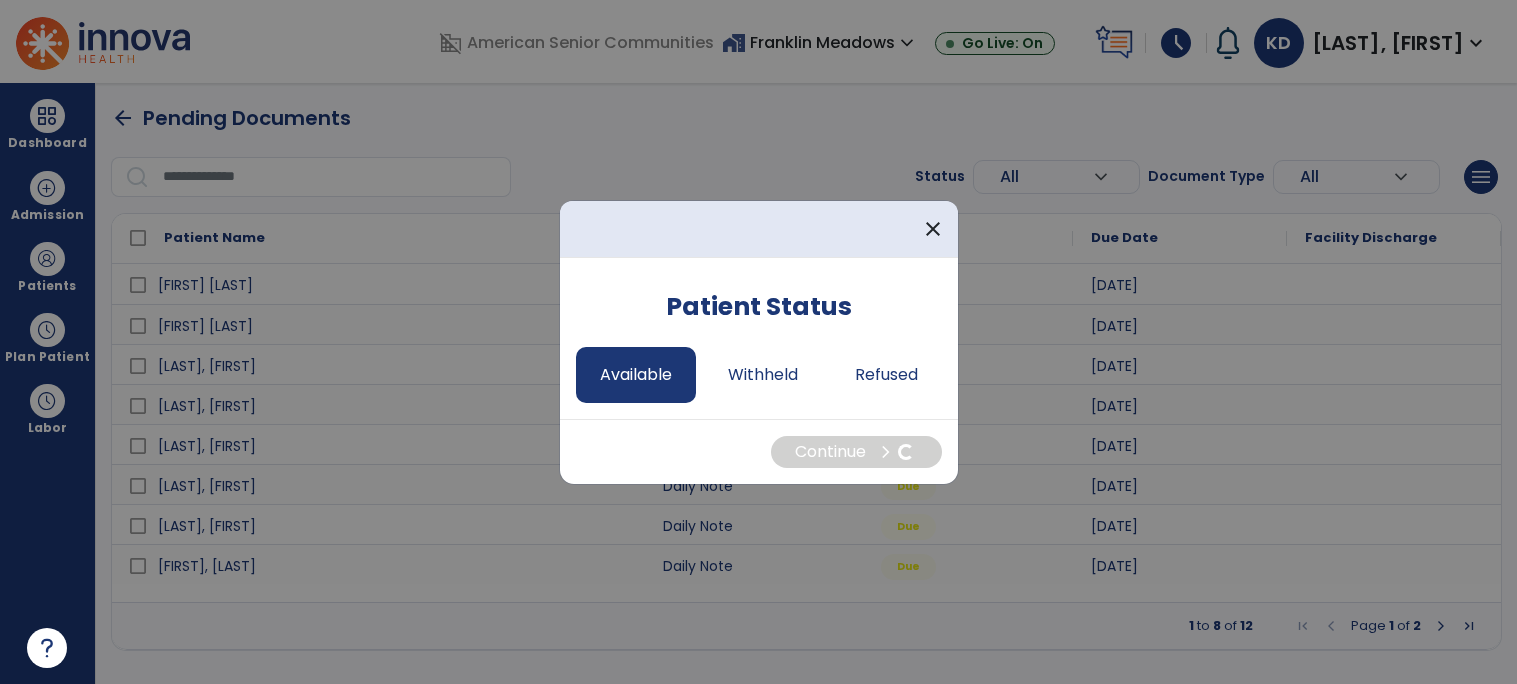 select on "*" 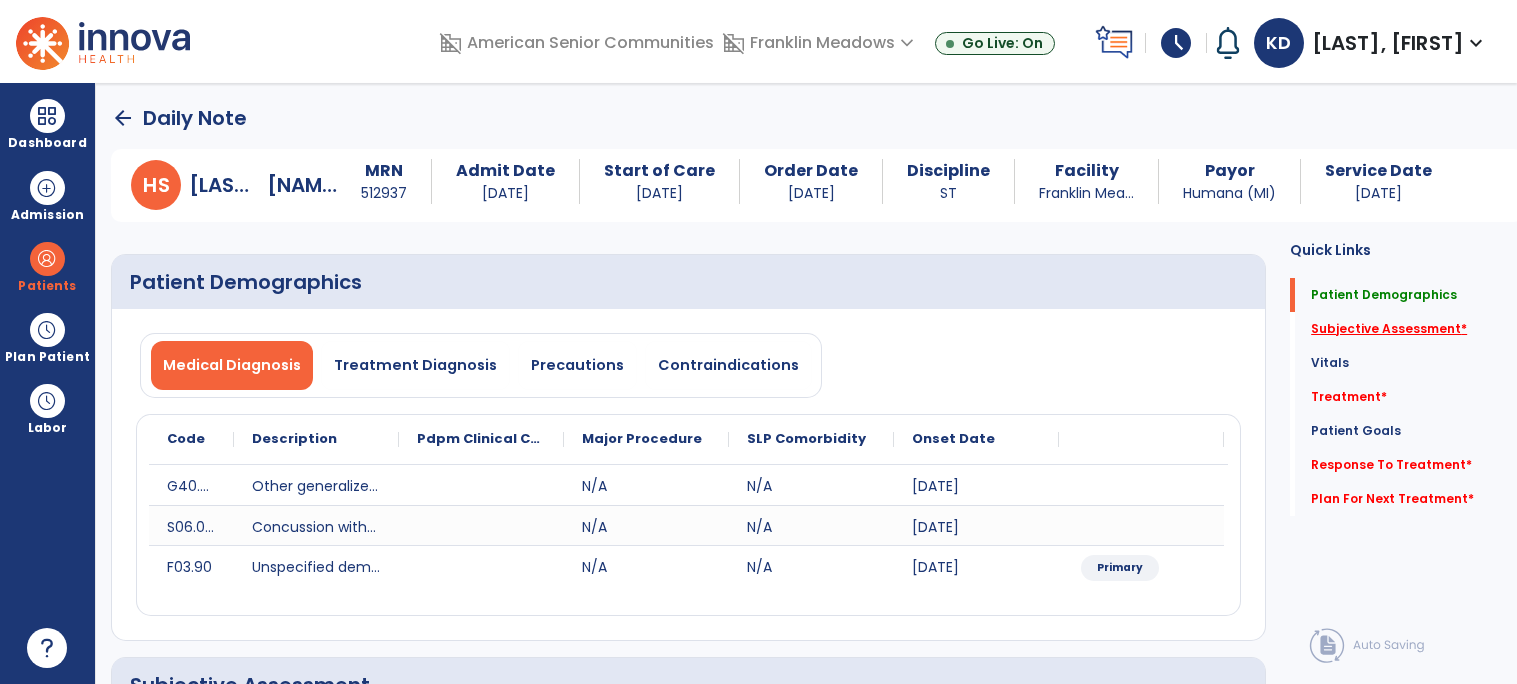 click on "Subjective Assessment   *" 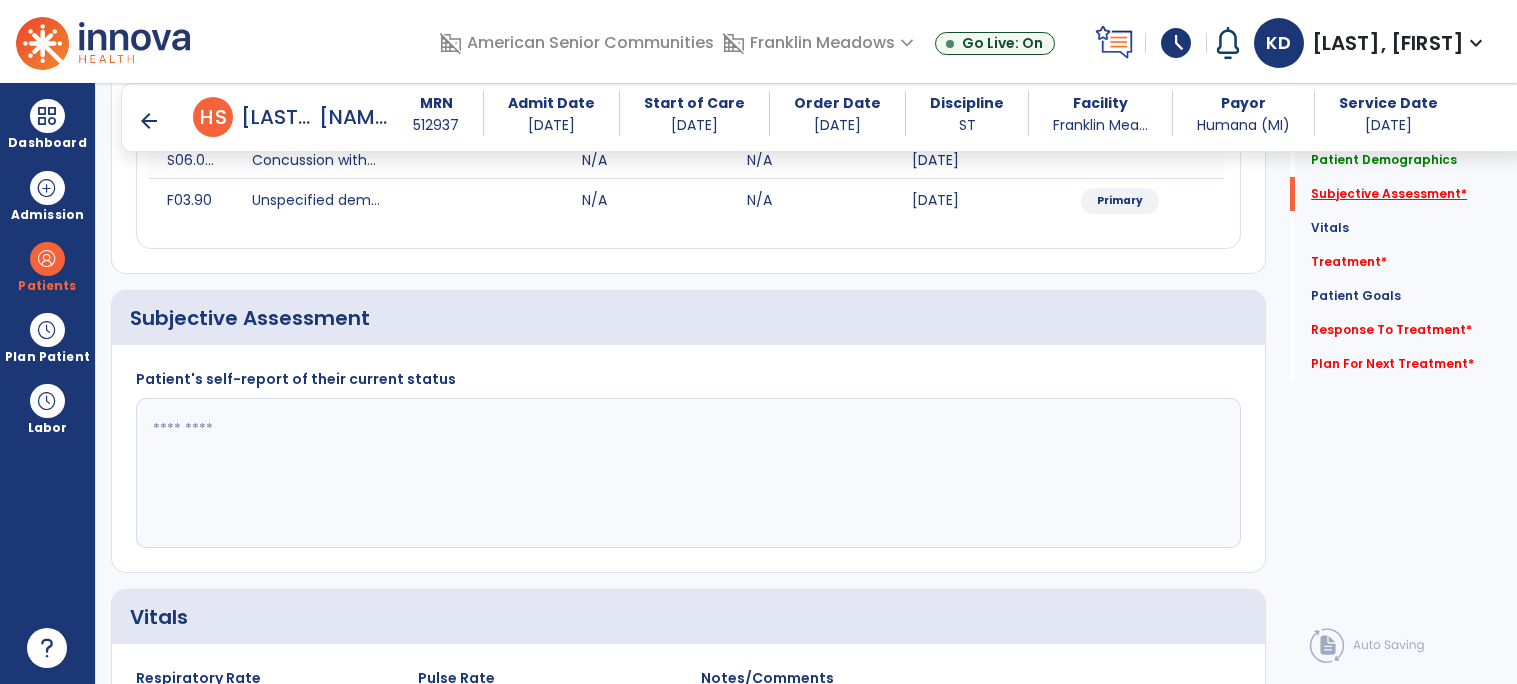 scroll, scrollTop: 415, scrollLeft: 0, axis: vertical 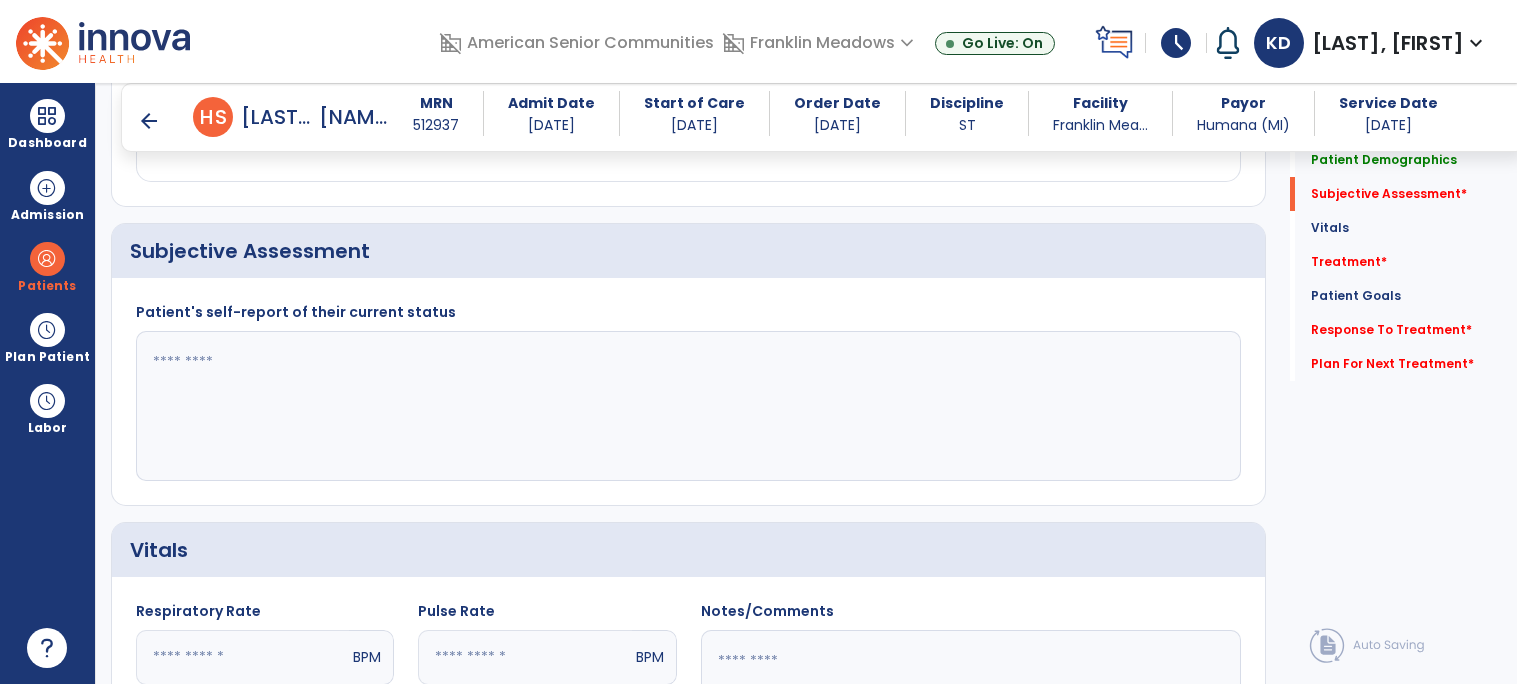 click 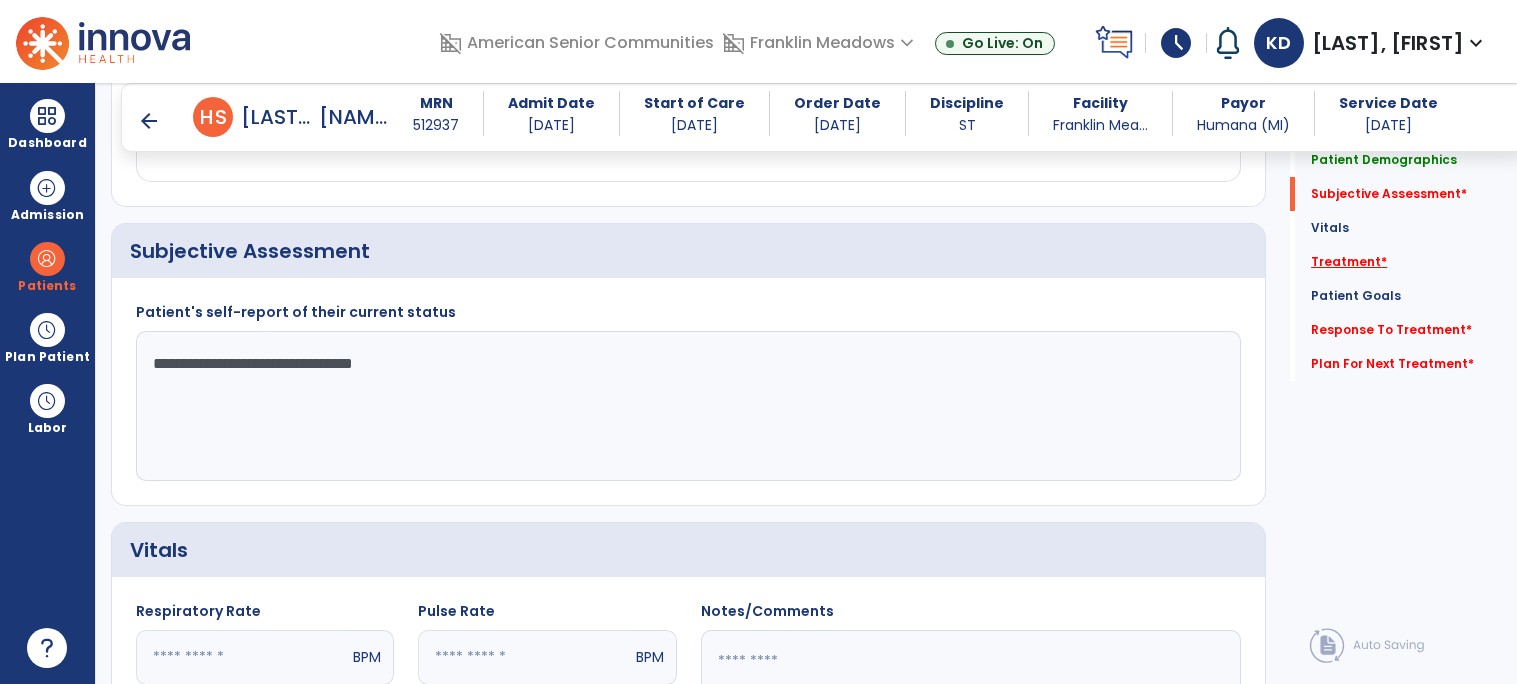 type on "**********" 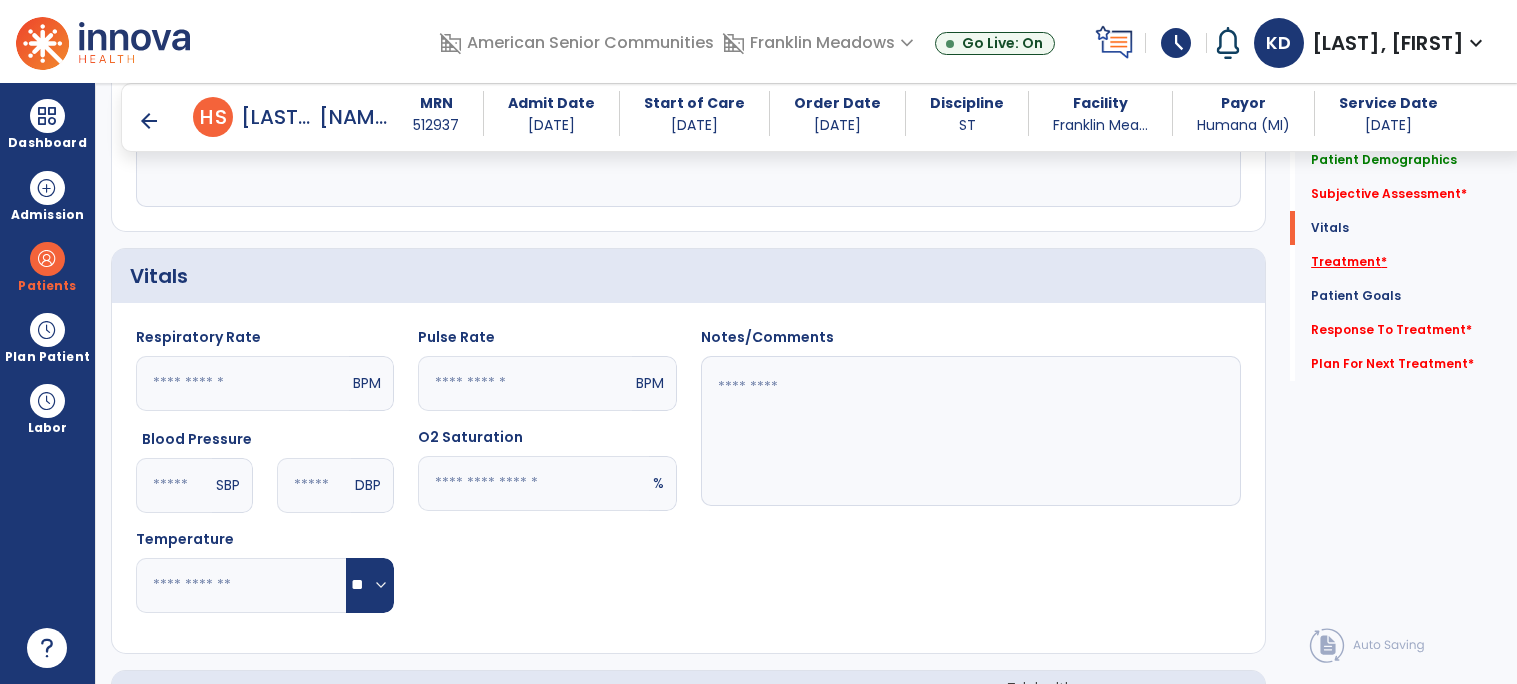 scroll, scrollTop: 1104, scrollLeft: 0, axis: vertical 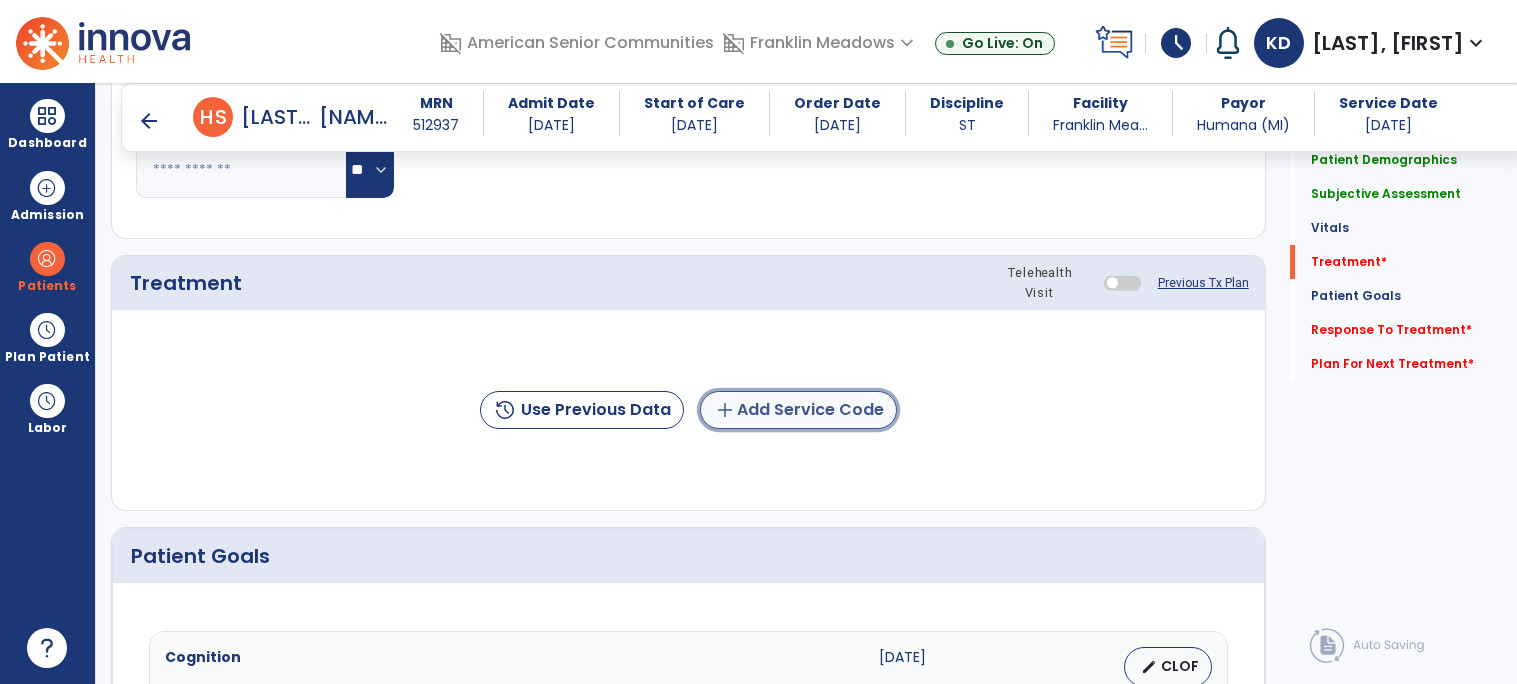 click on "add  Add Service Code" 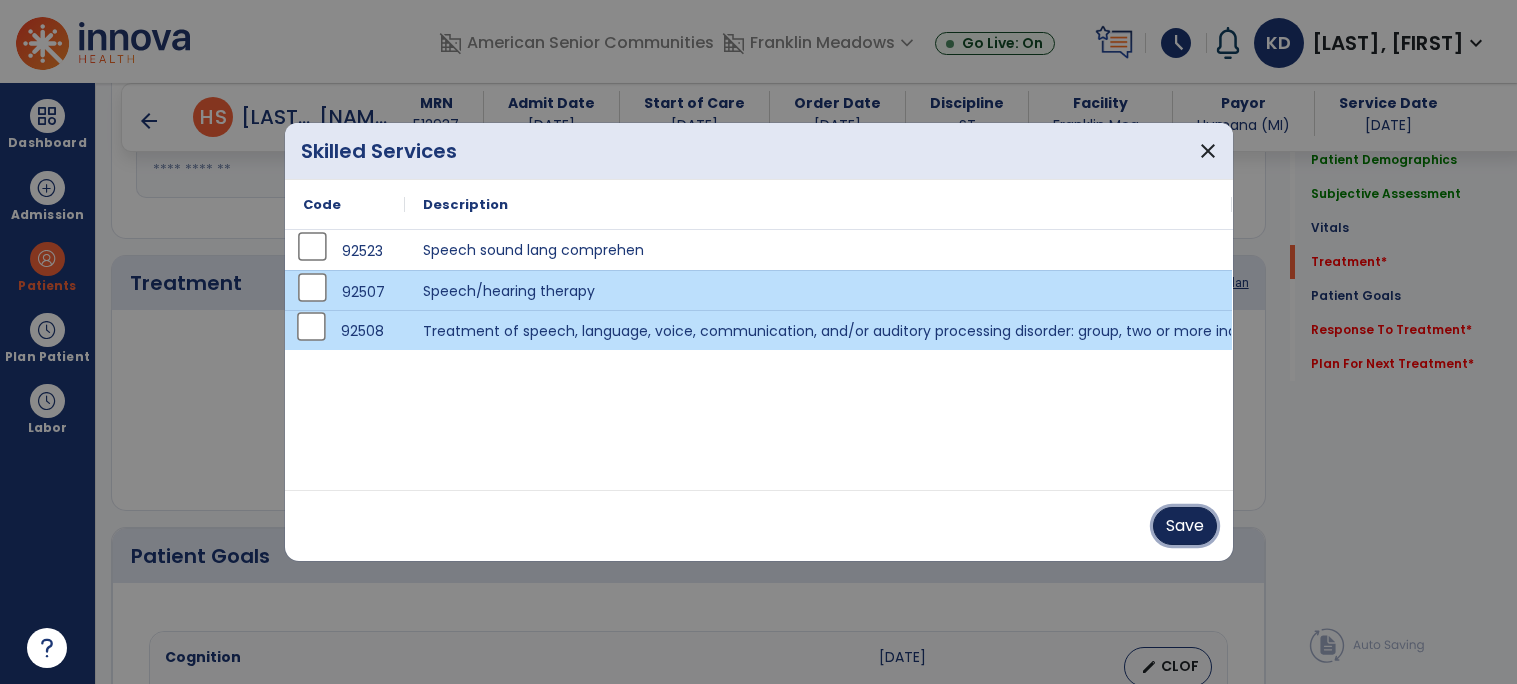 click on "Save" at bounding box center (1185, 526) 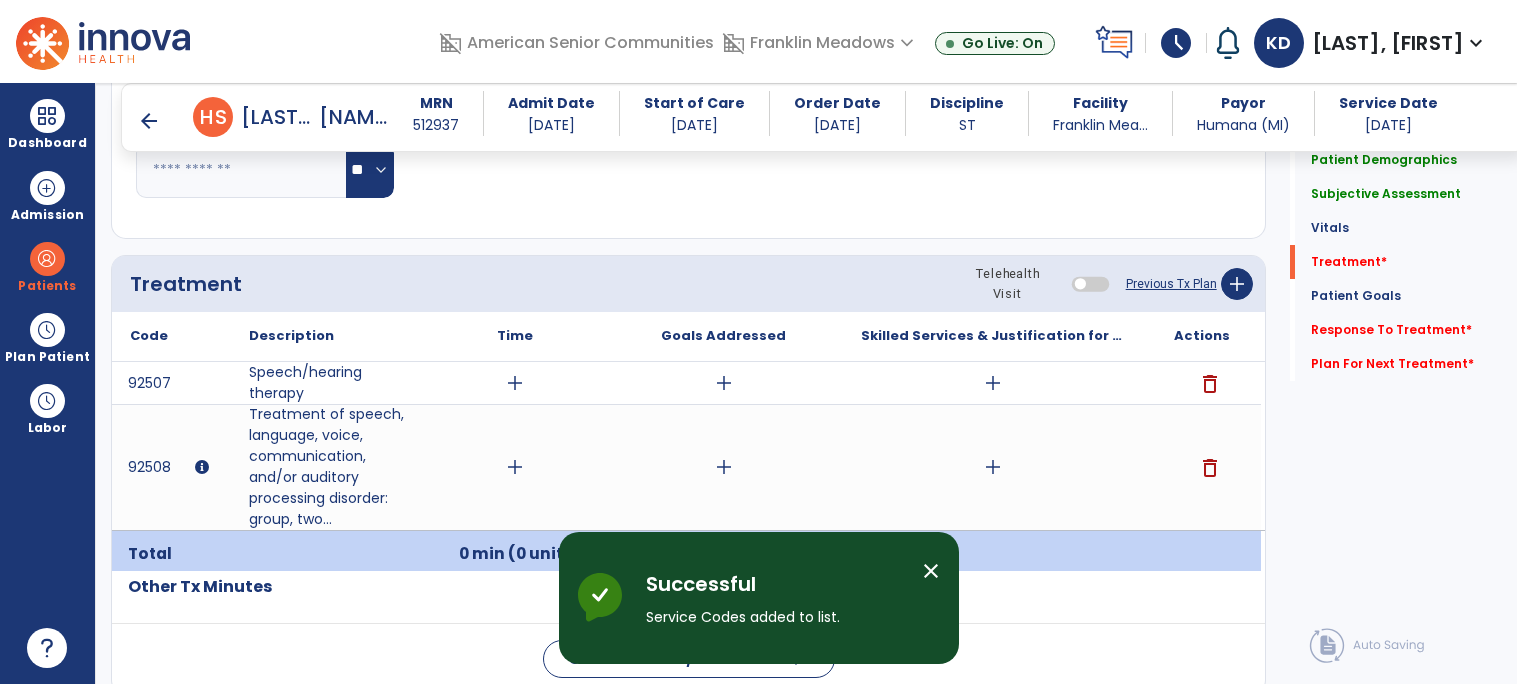 click on "close" at bounding box center [931, 571] 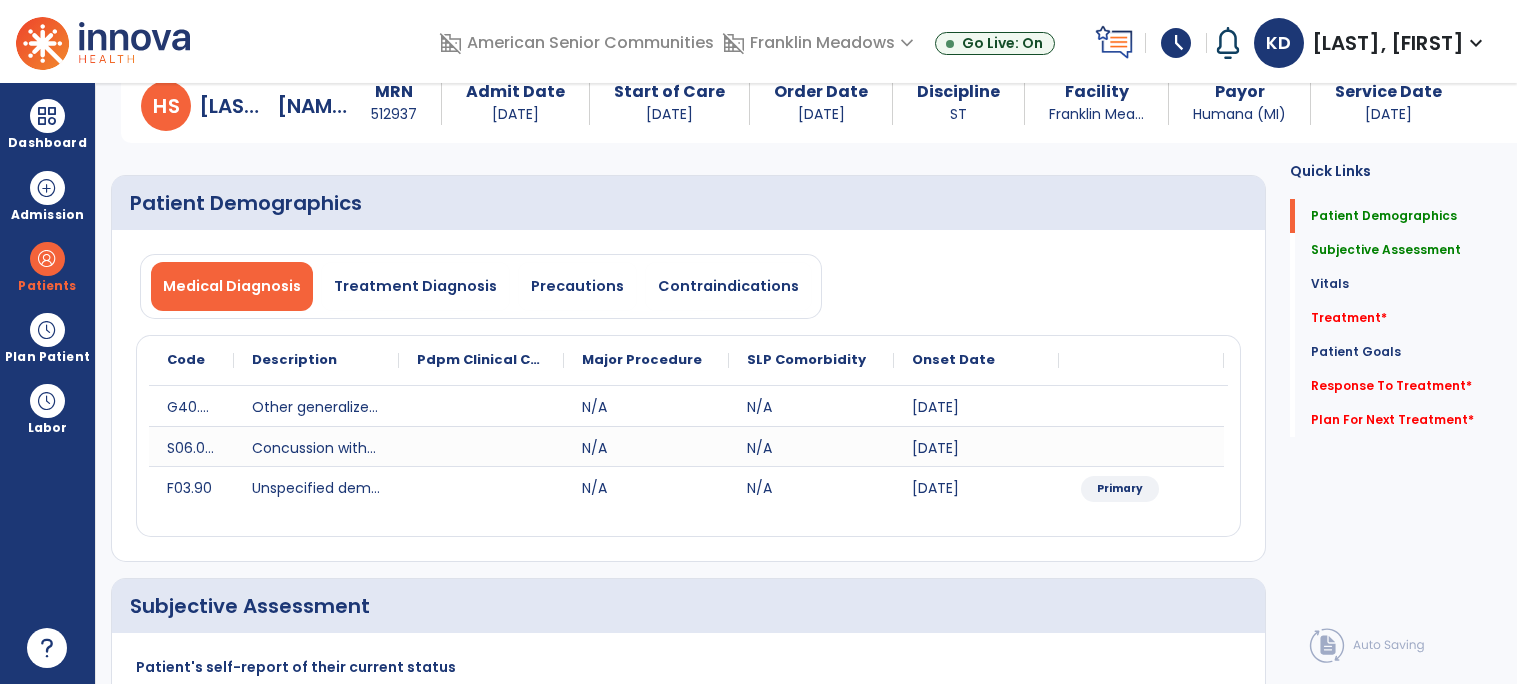 scroll, scrollTop: 0, scrollLeft: 0, axis: both 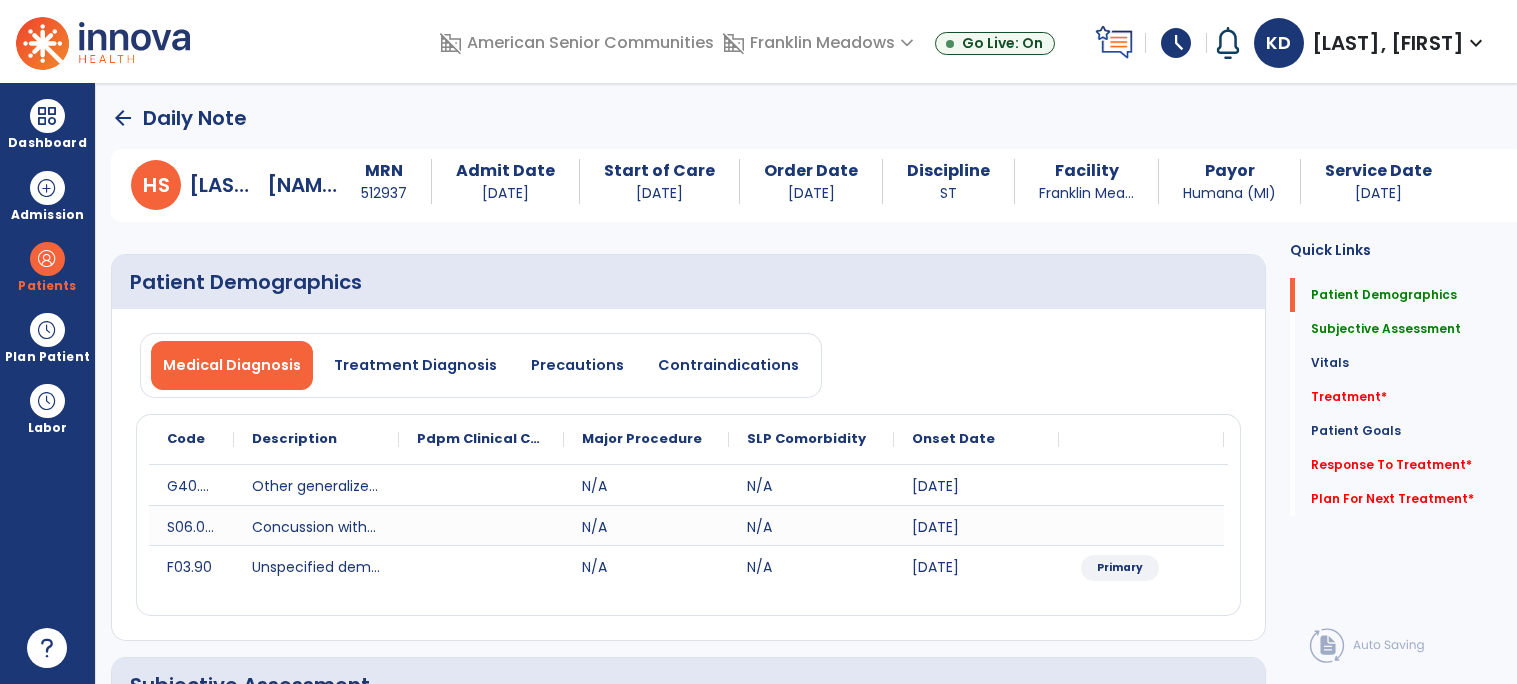 click on "arrow_back" 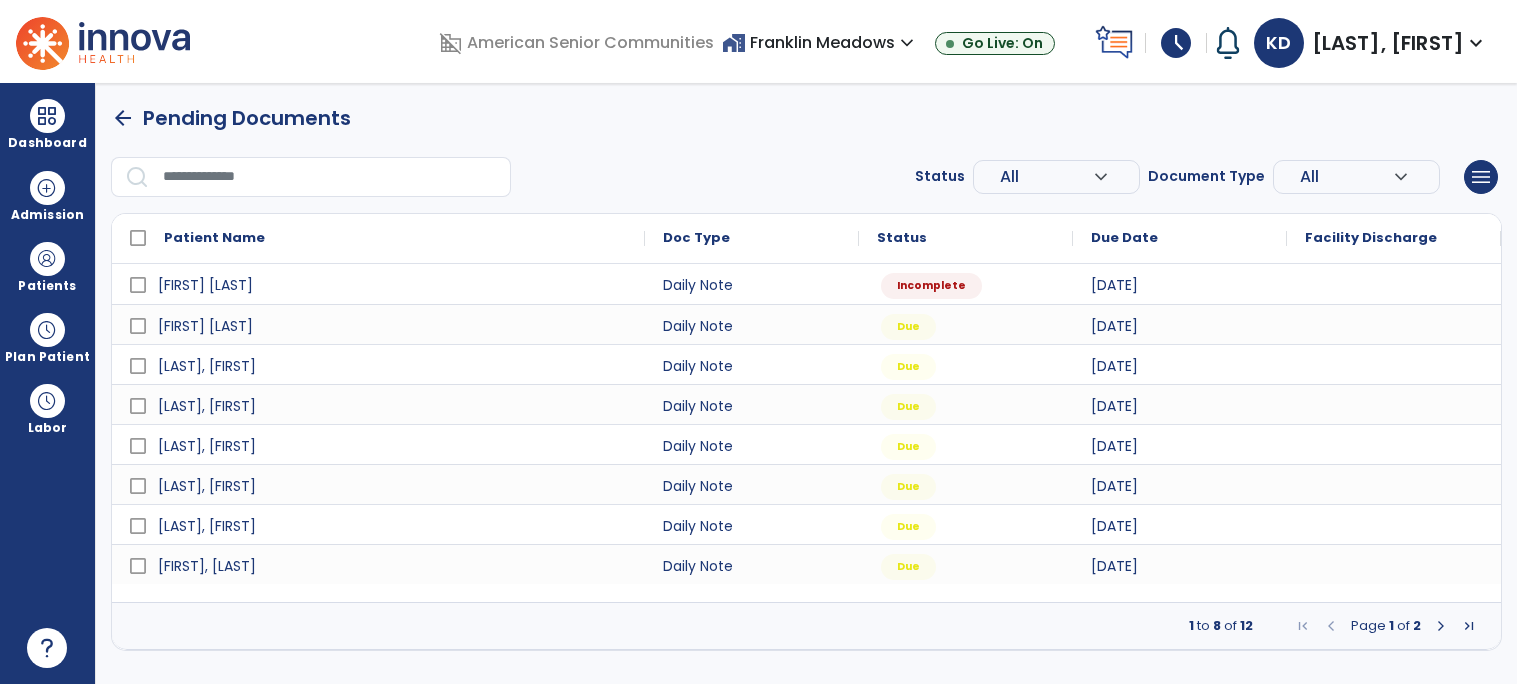 click at bounding box center (1441, 626) 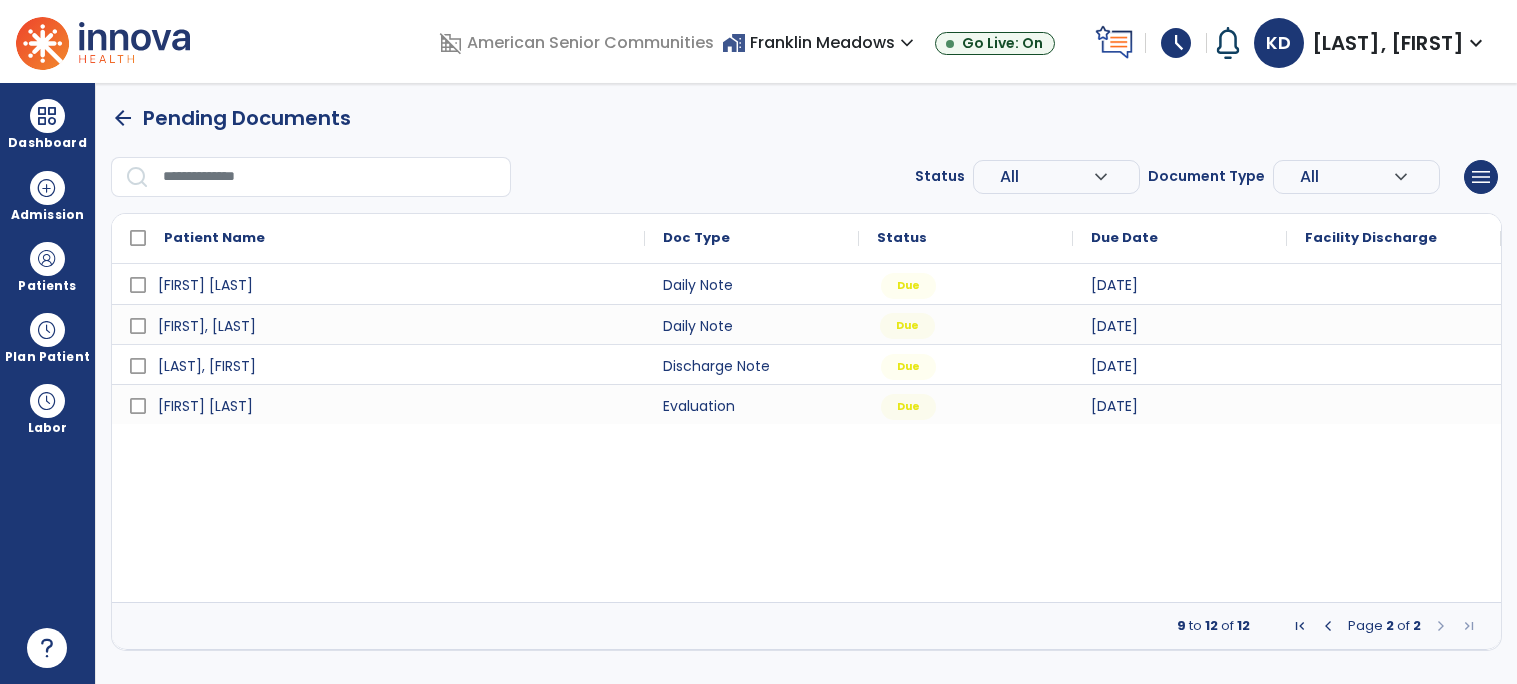 click on "Due" at bounding box center (907, 326) 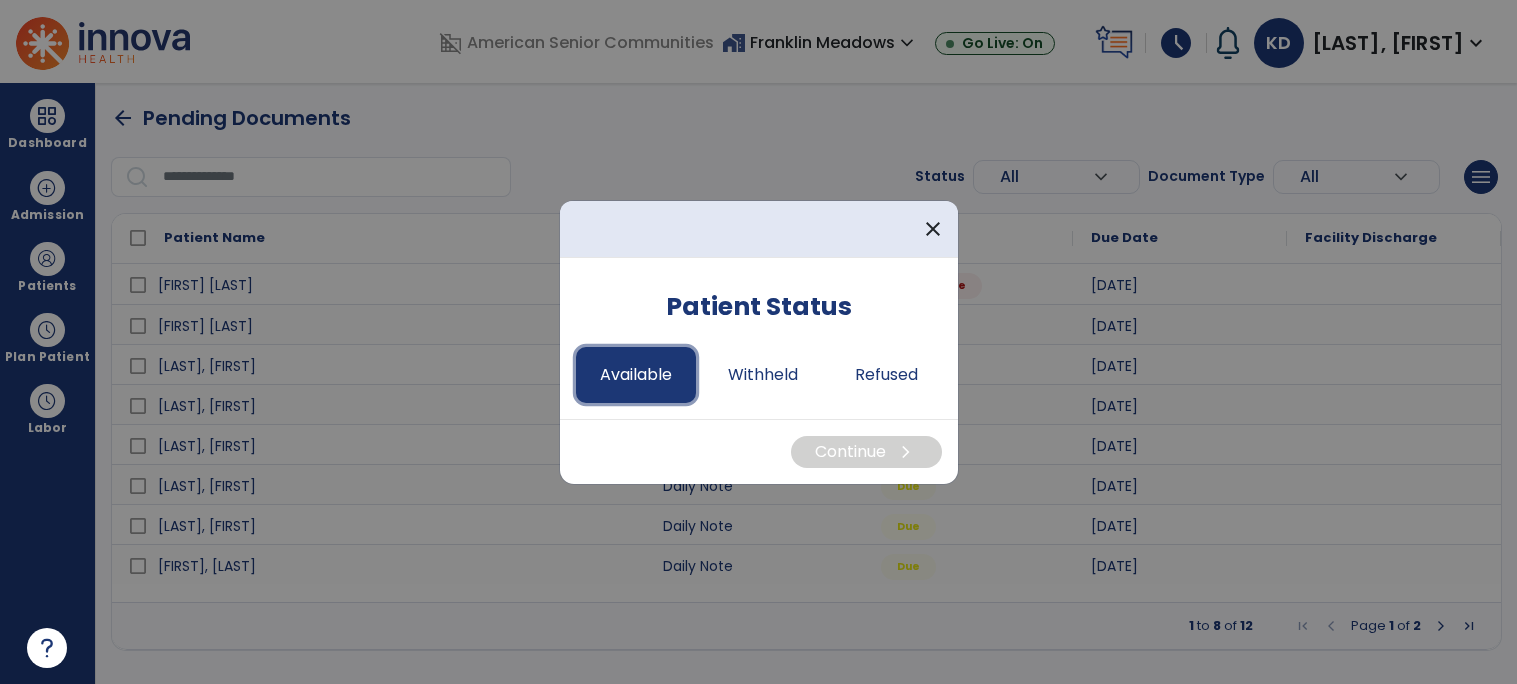 click on "Available" at bounding box center (636, 375) 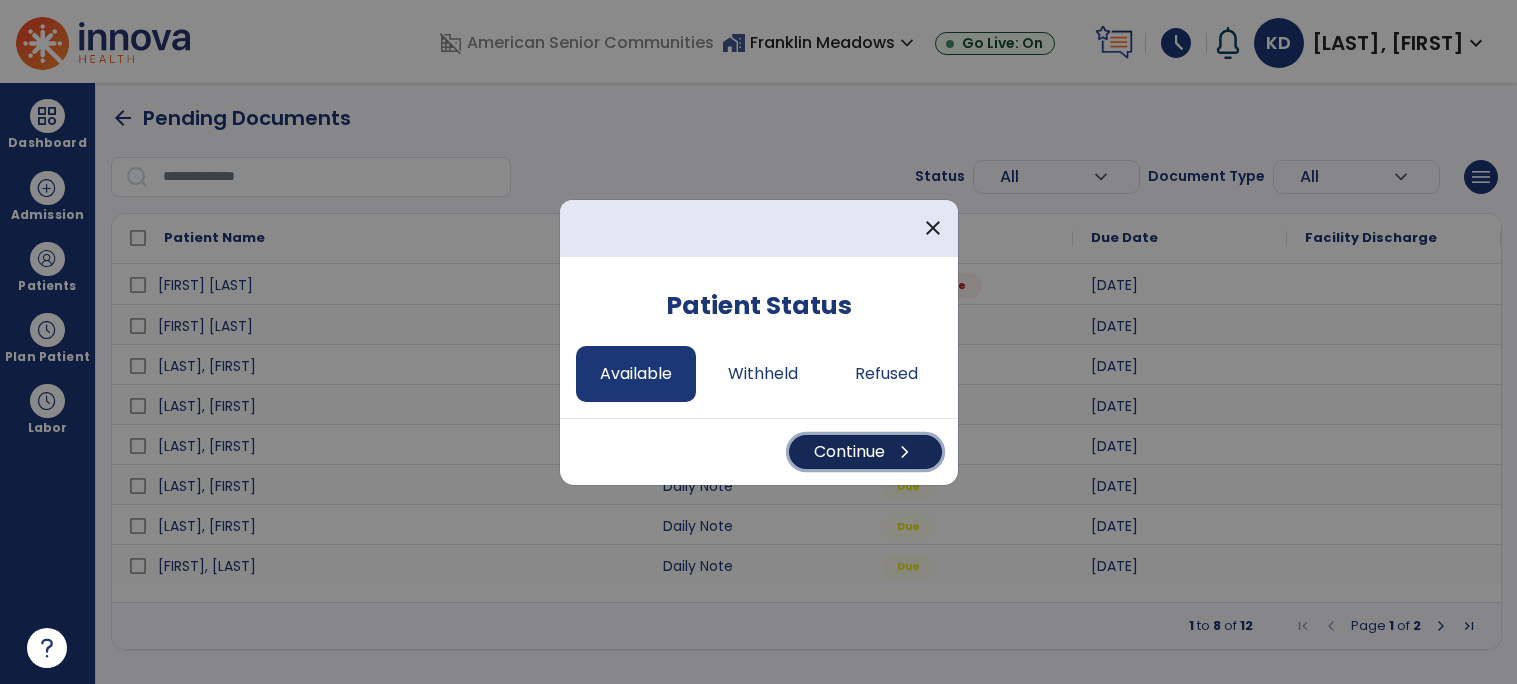 click on "Continue   chevron_right" at bounding box center [865, 452] 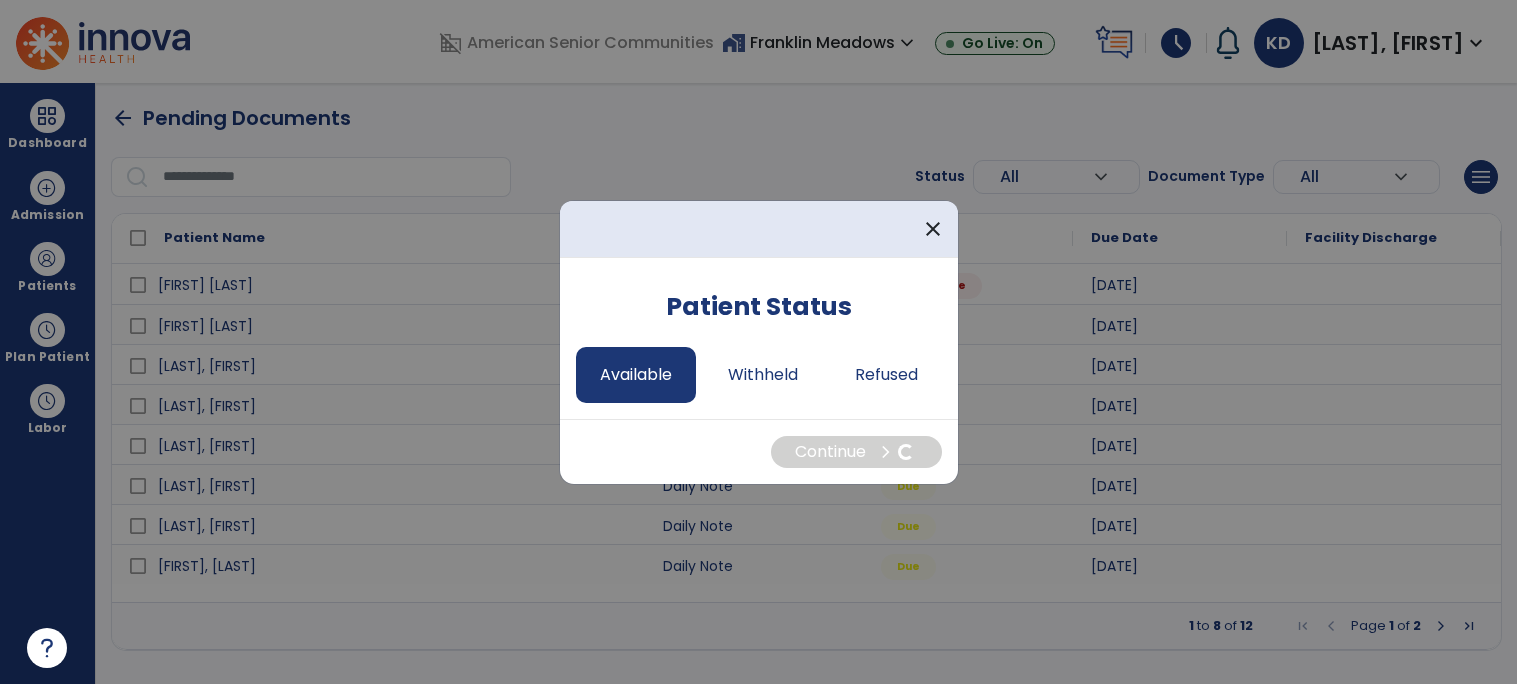 select on "*" 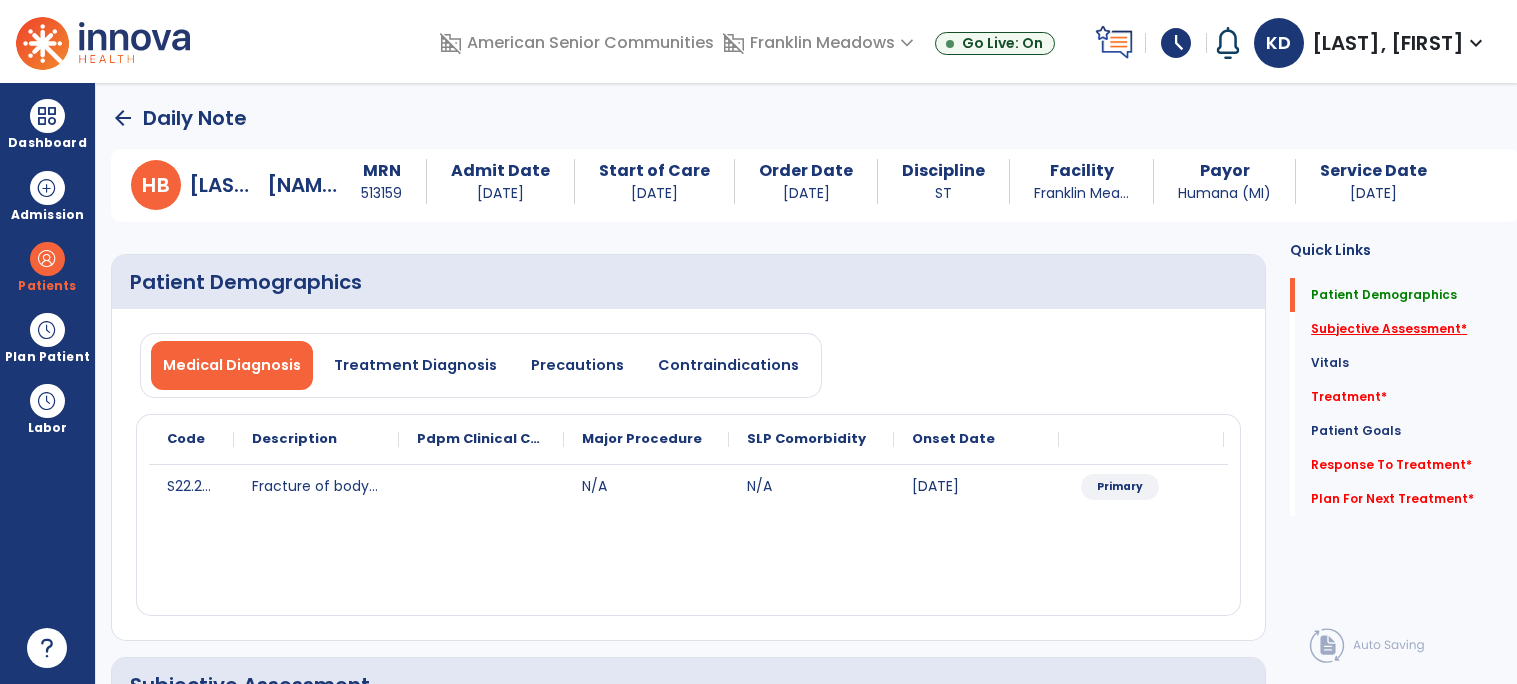 click on "Subjective Assessment   *" 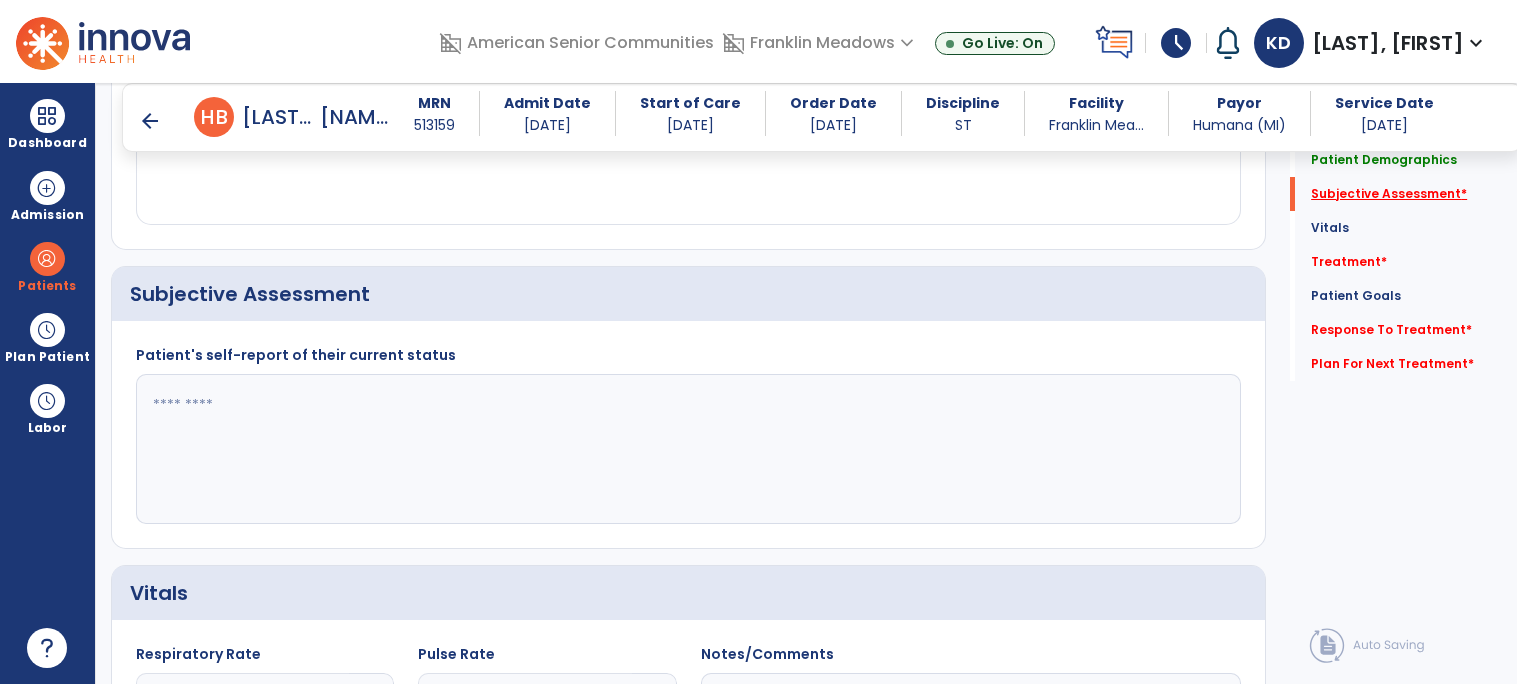 scroll, scrollTop: 415, scrollLeft: 0, axis: vertical 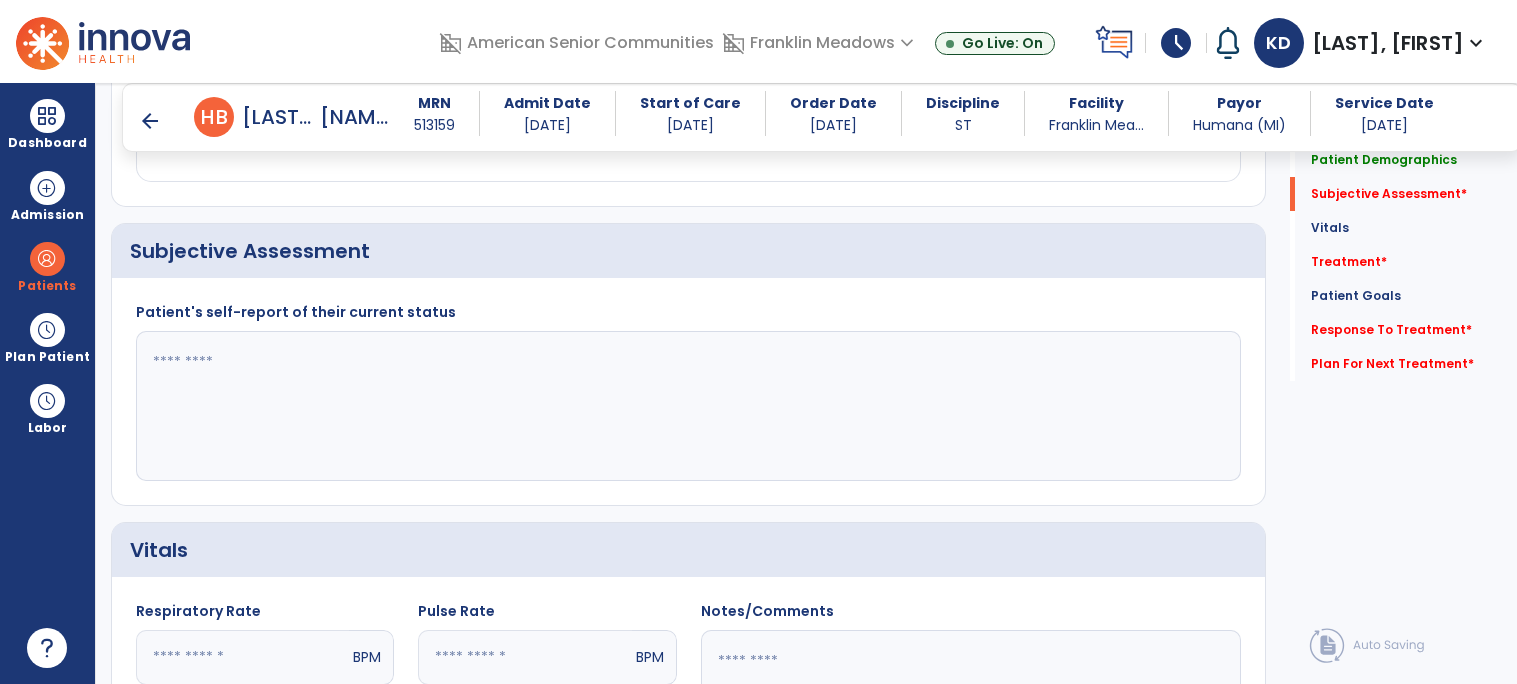 click 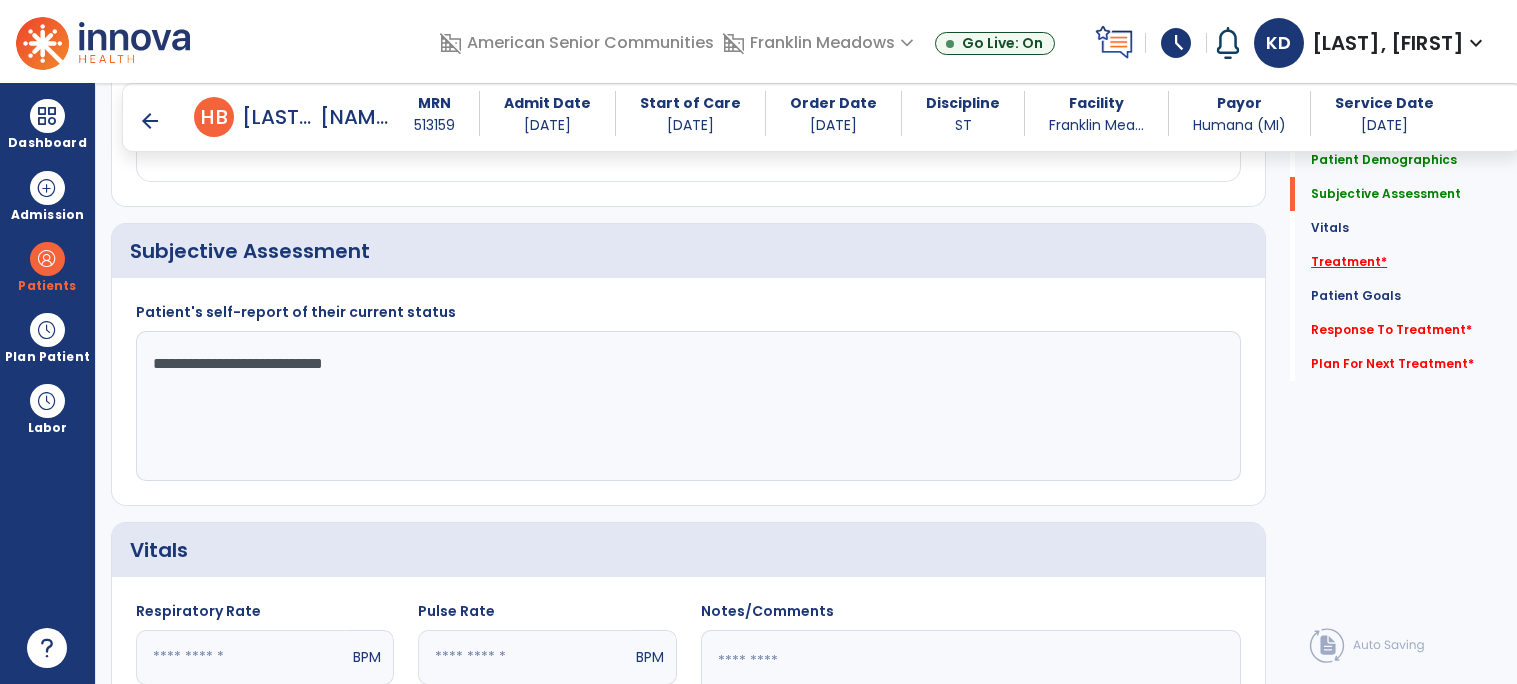 type on "**********" 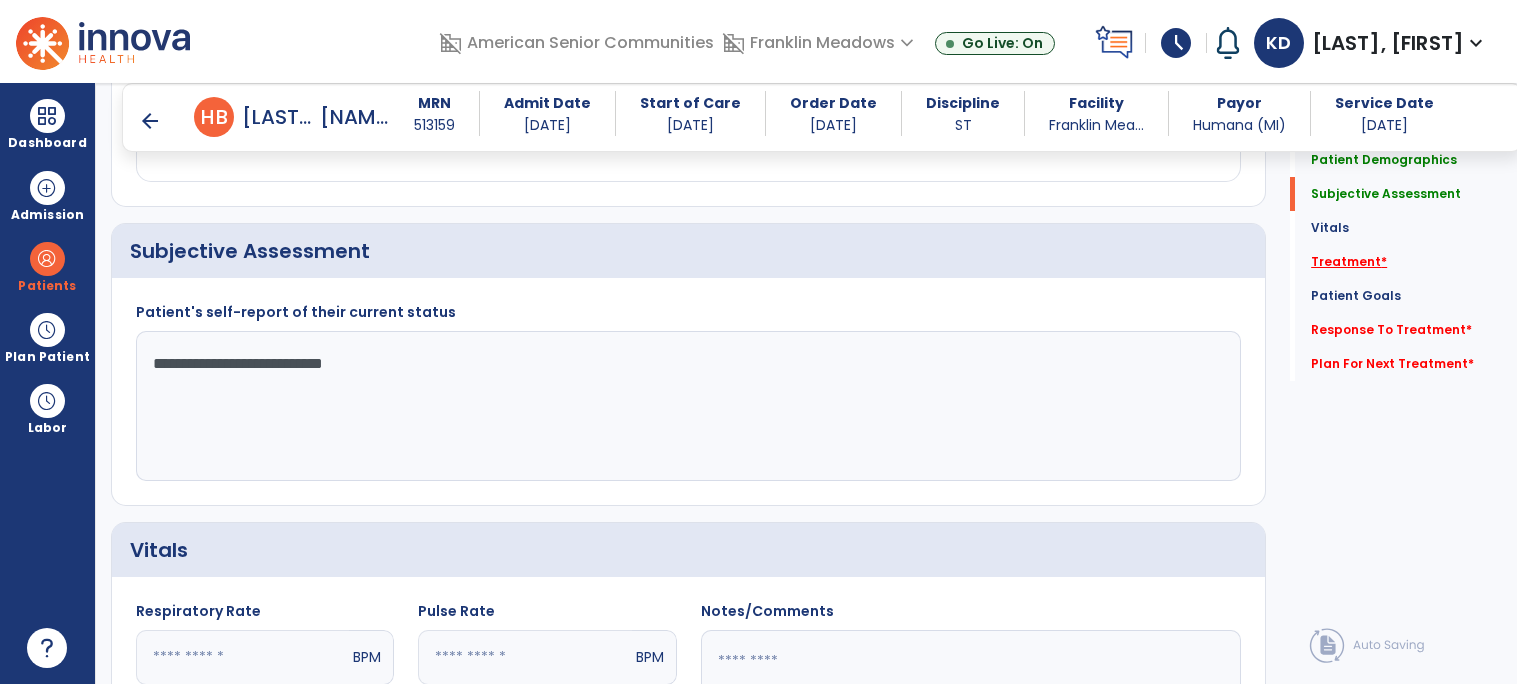 click on "Treatment   *" 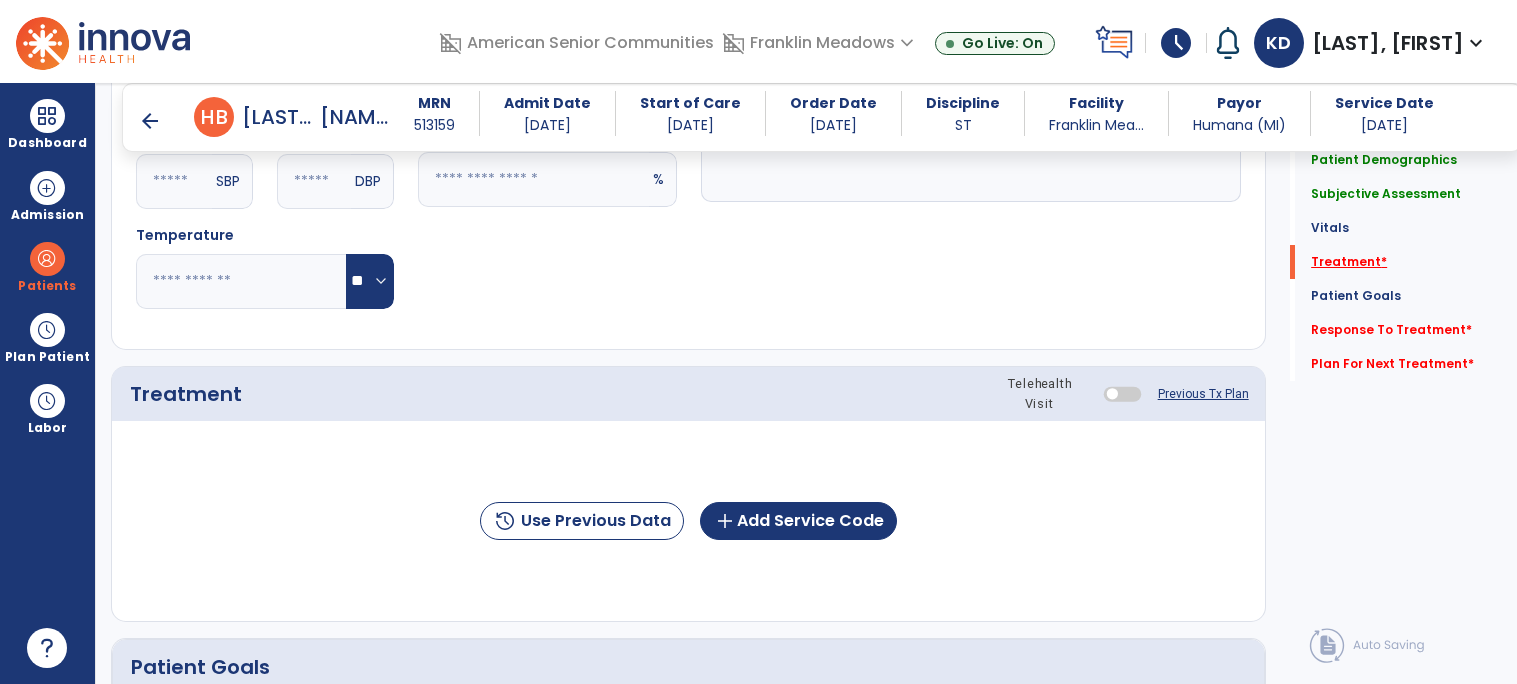 scroll, scrollTop: 1104, scrollLeft: 0, axis: vertical 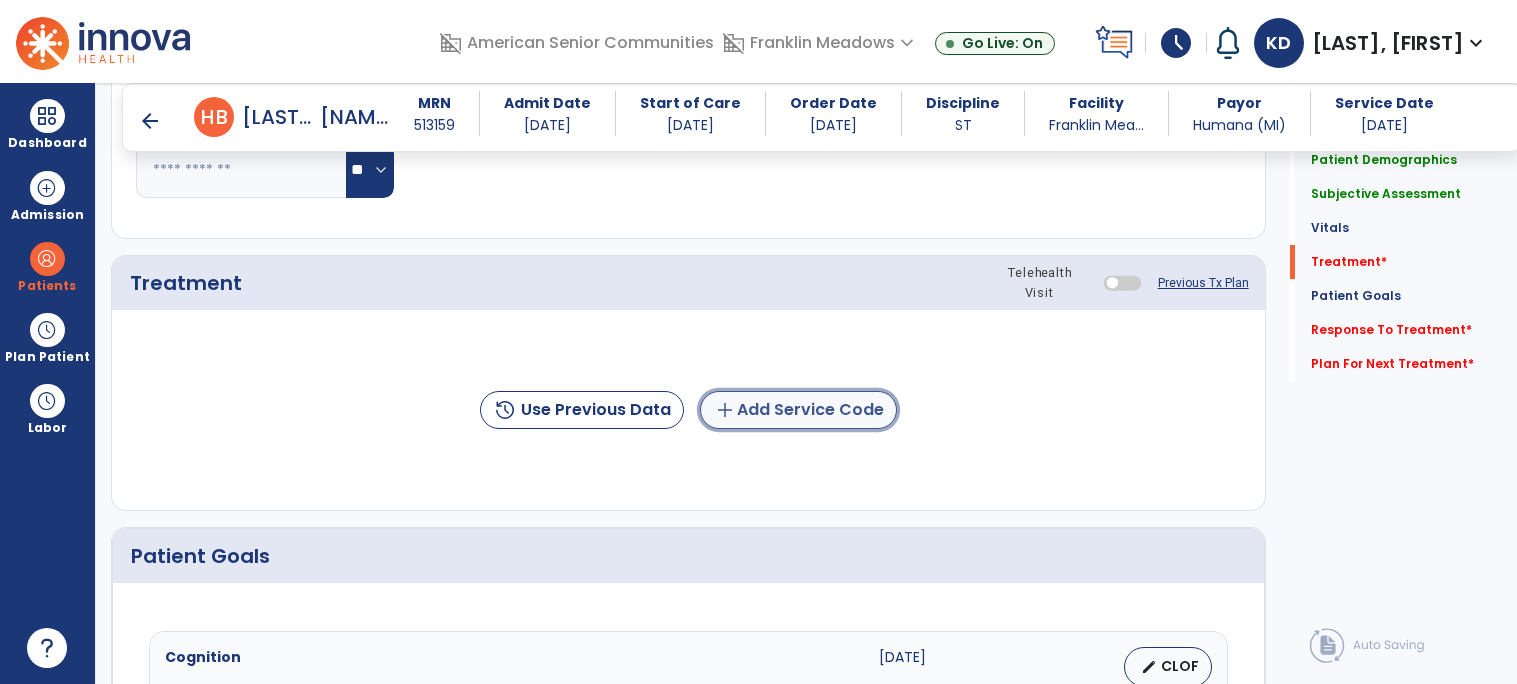 click on "add  Add Service Code" 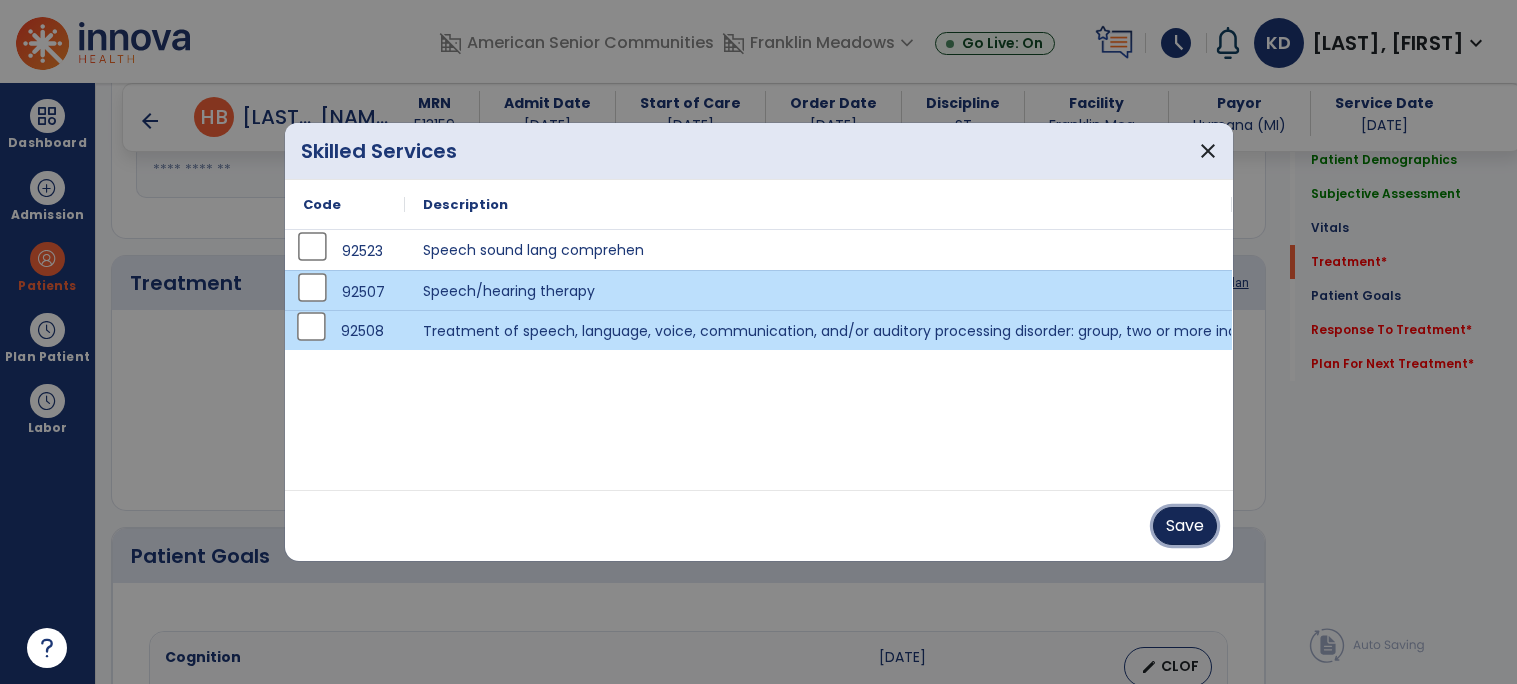 click on "Save" at bounding box center (1185, 526) 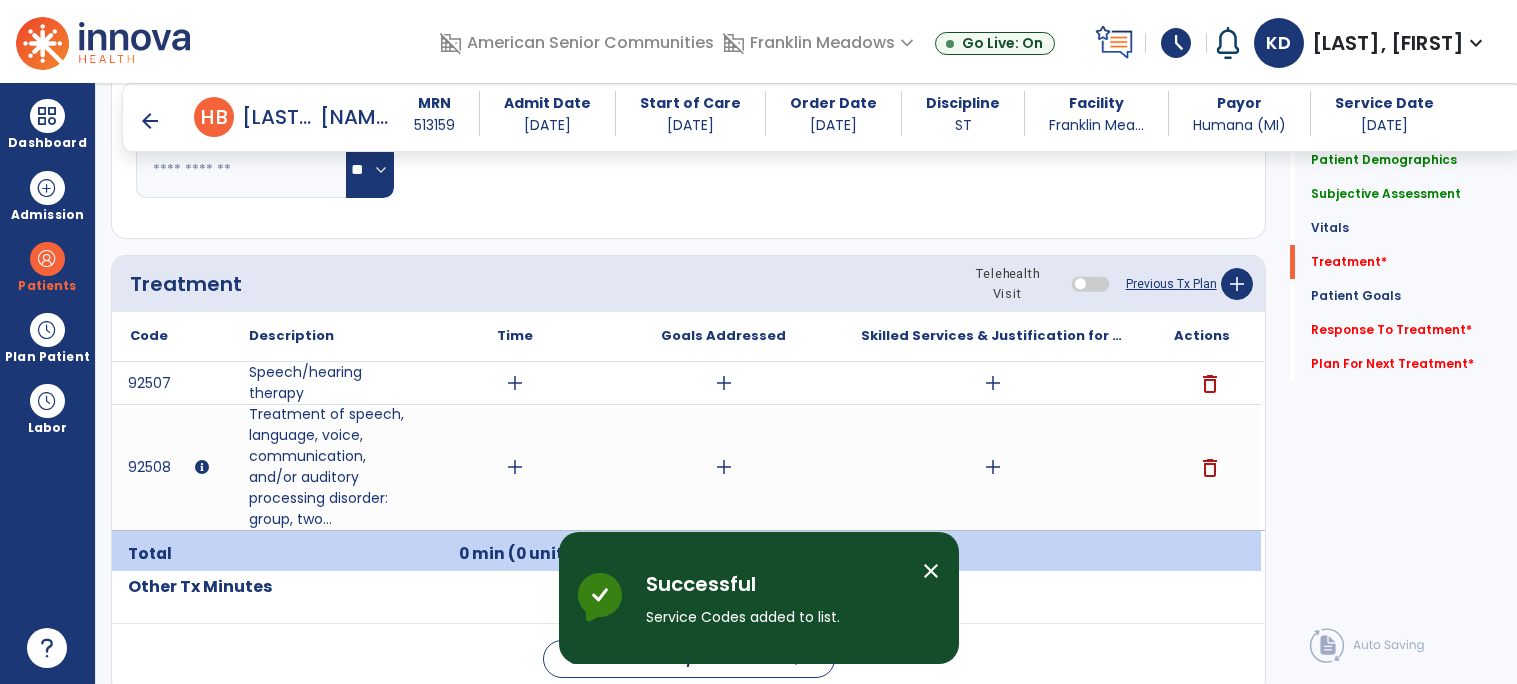 click on "close" at bounding box center [931, 571] 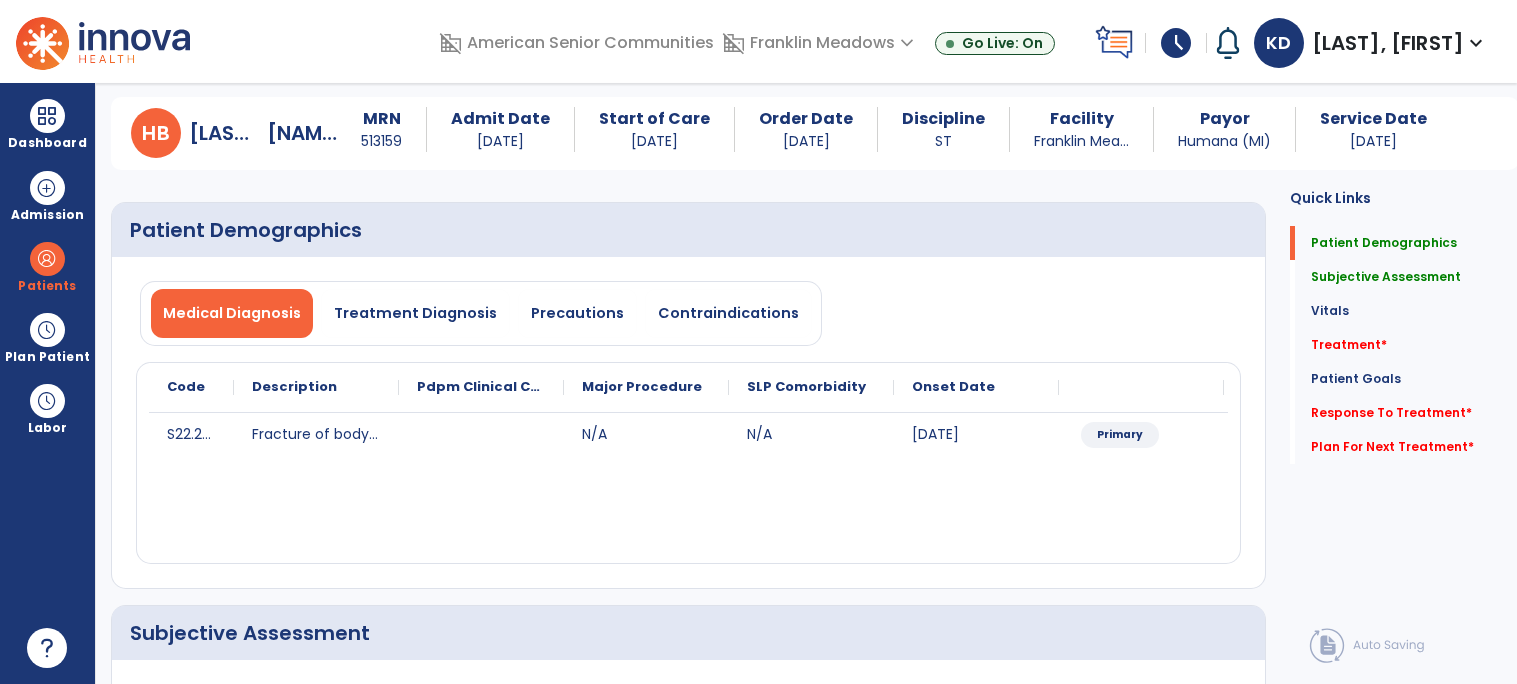 scroll, scrollTop: 0, scrollLeft: 0, axis: both 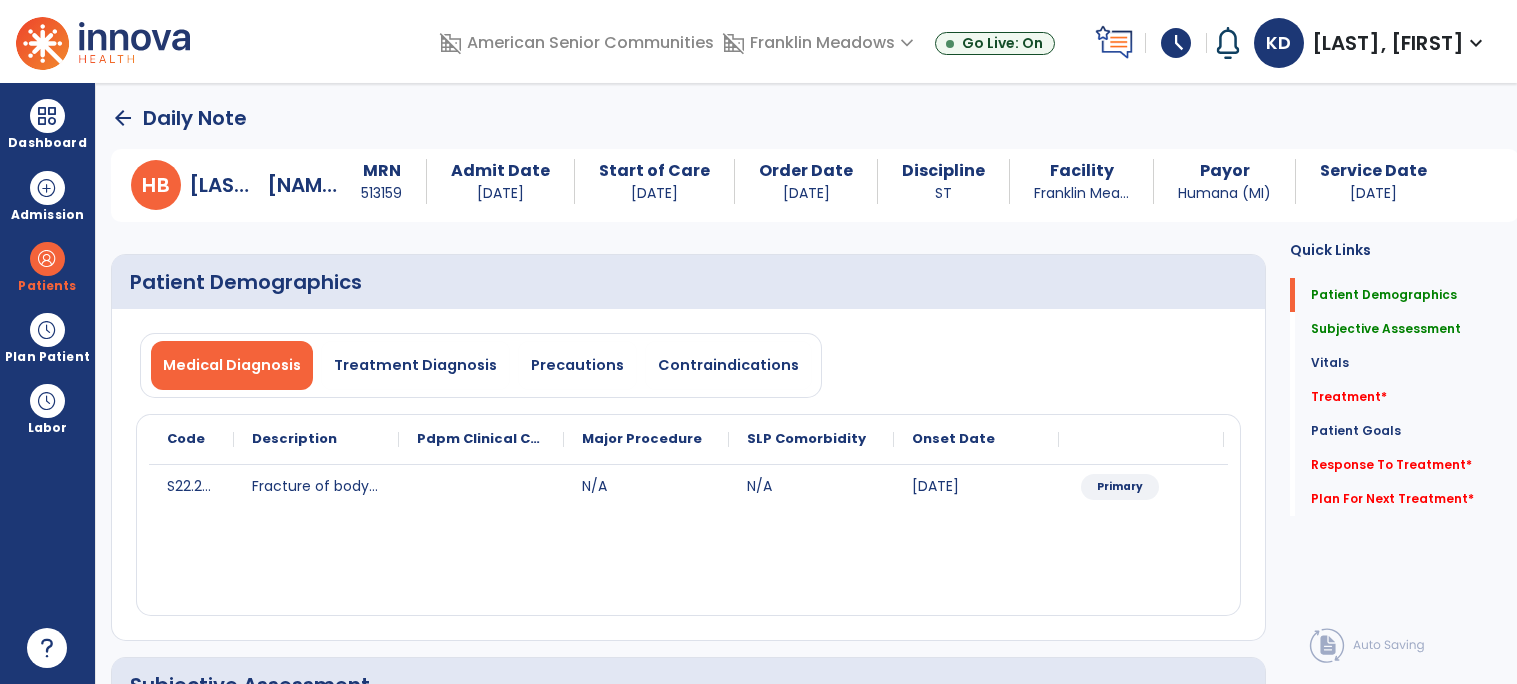click on "arrow_back" 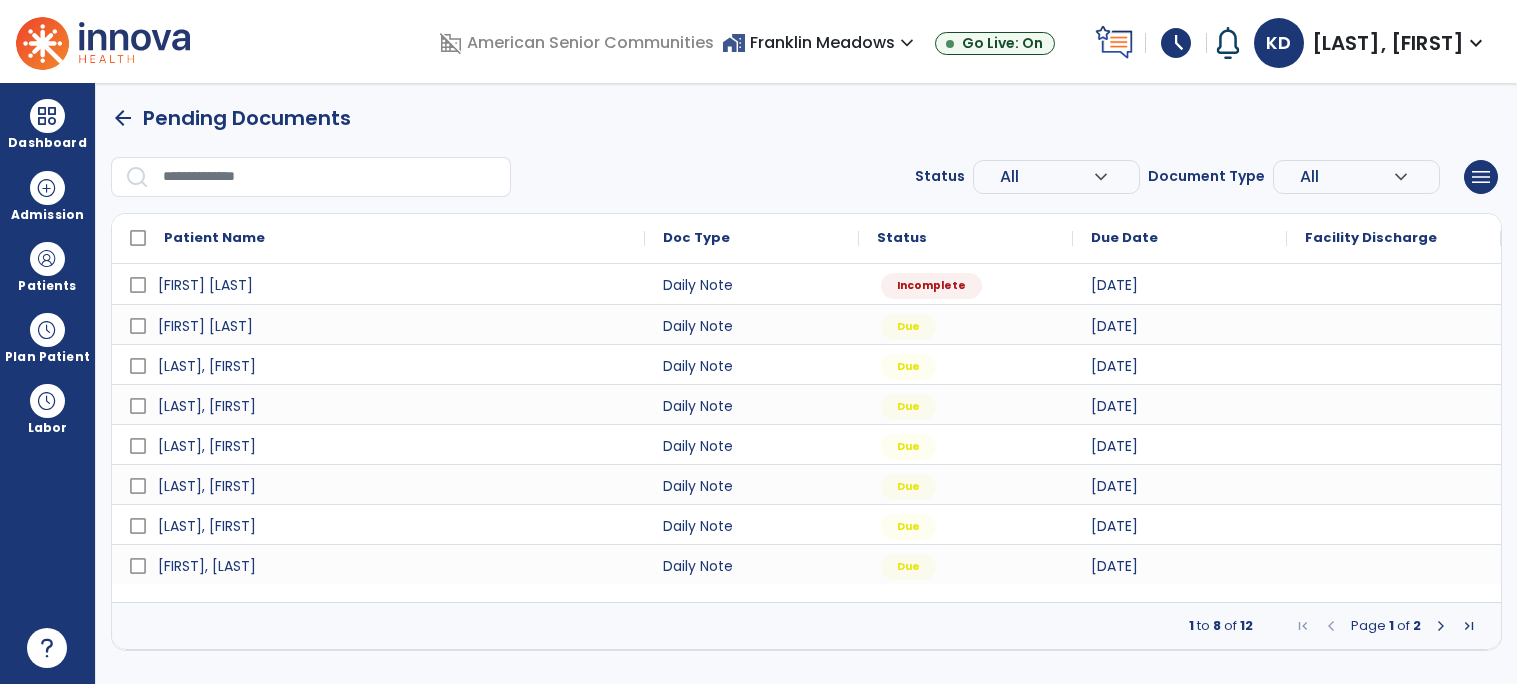 click on "arrow_back   Pending Documents  Status All  expand_more  ALL Due Past Due Incomplete Document Type All  expand_more  ALL Daily Note Progress Note Evaluation Discharge Note Recertification  menu   Export List   Print List
Patient Name
Doc Type
Status 1" at bounding box center [806, 377] 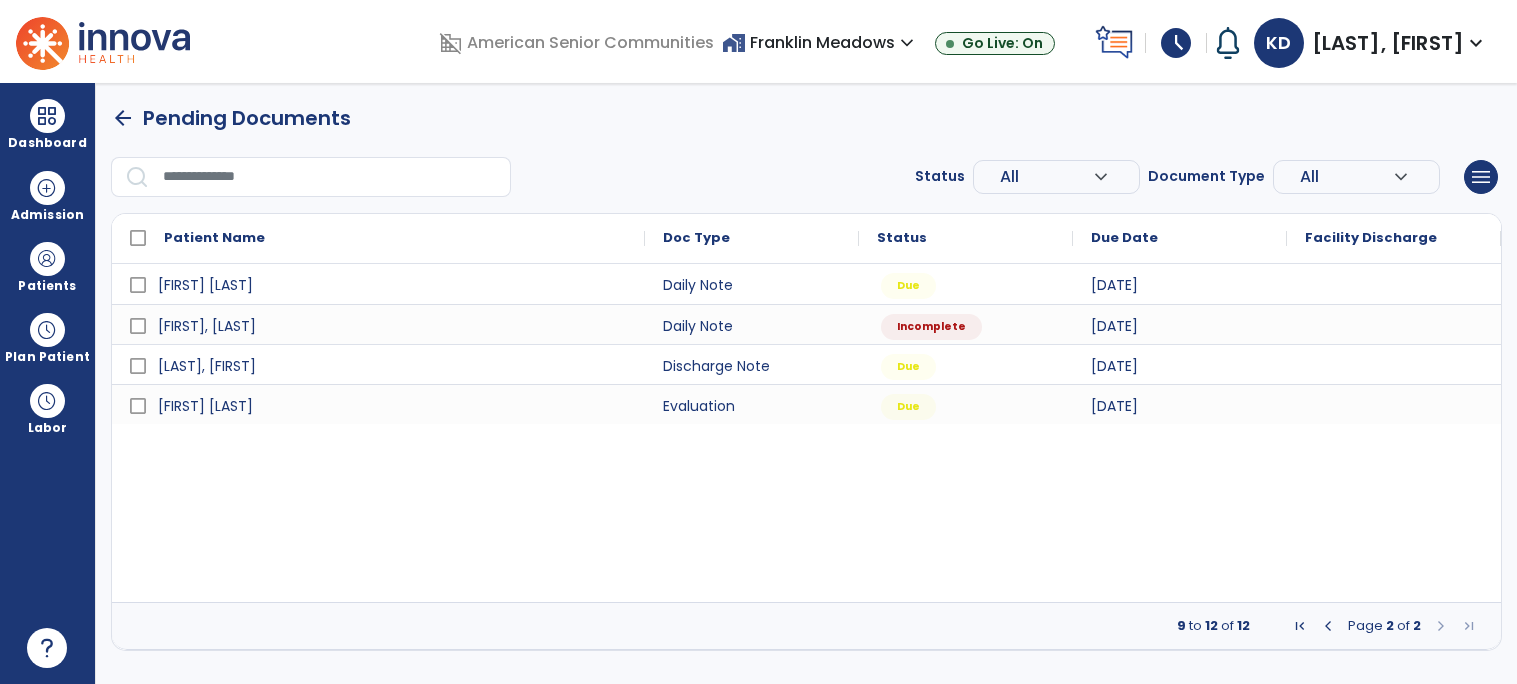 click on "arrow_back Pending Documents Status All expand_more ALL Due Past Due Incomplete Document Type All expand_more ALL Daily Note Progress Note Evaluation Discharge Note Recertification menu Export List Print List
Patient Name
Doc Type
Status 9" at bounding box center [806, 377] 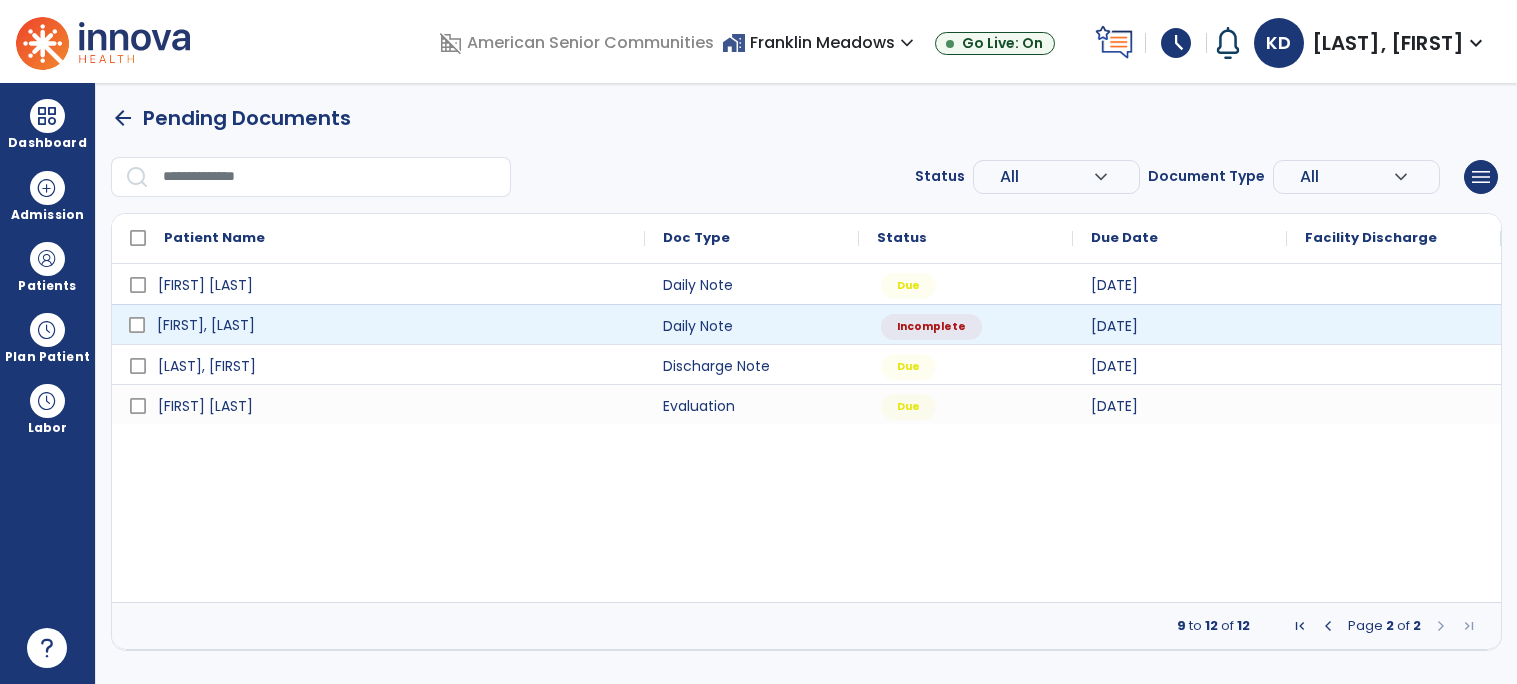 click on "[FIRST], [LAST]" at bounding box center (392, 325) 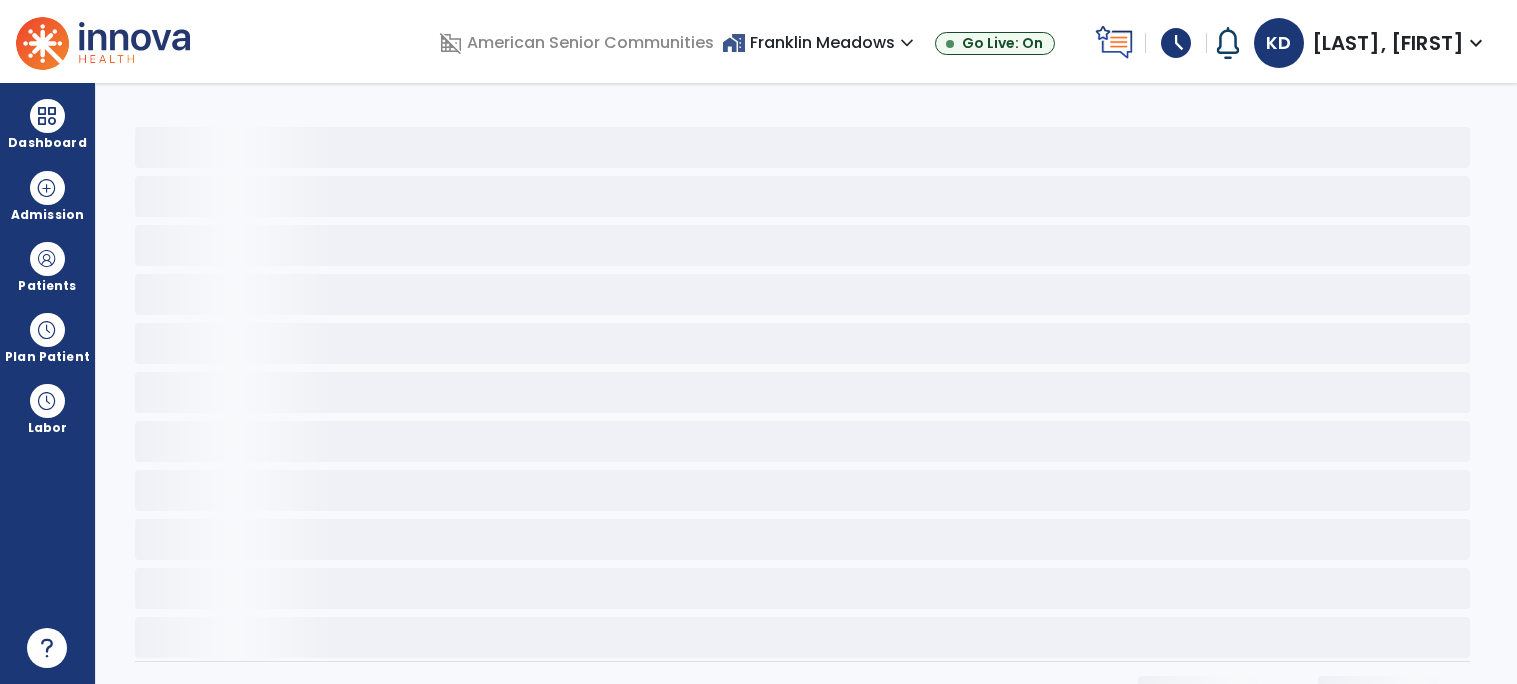 select on "*" 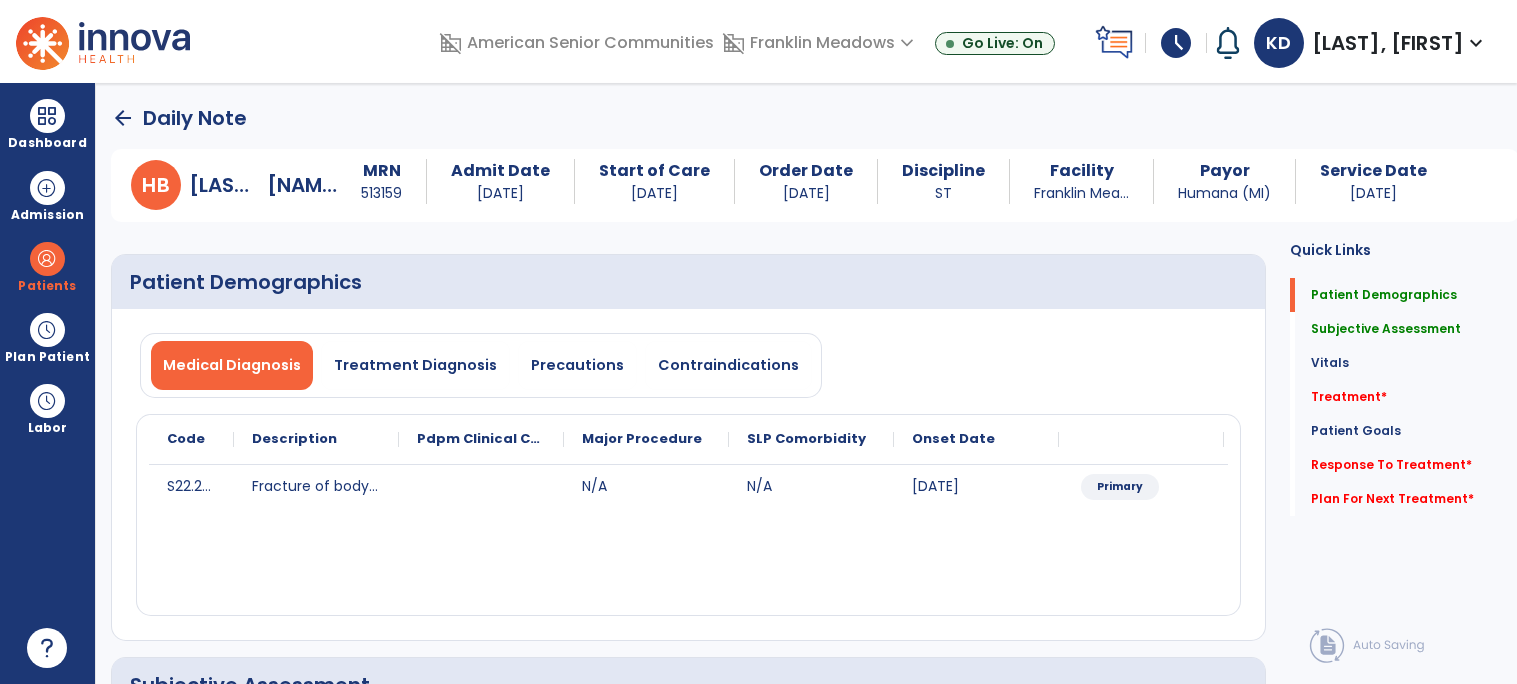 click on "arrow_back   Daily Note" 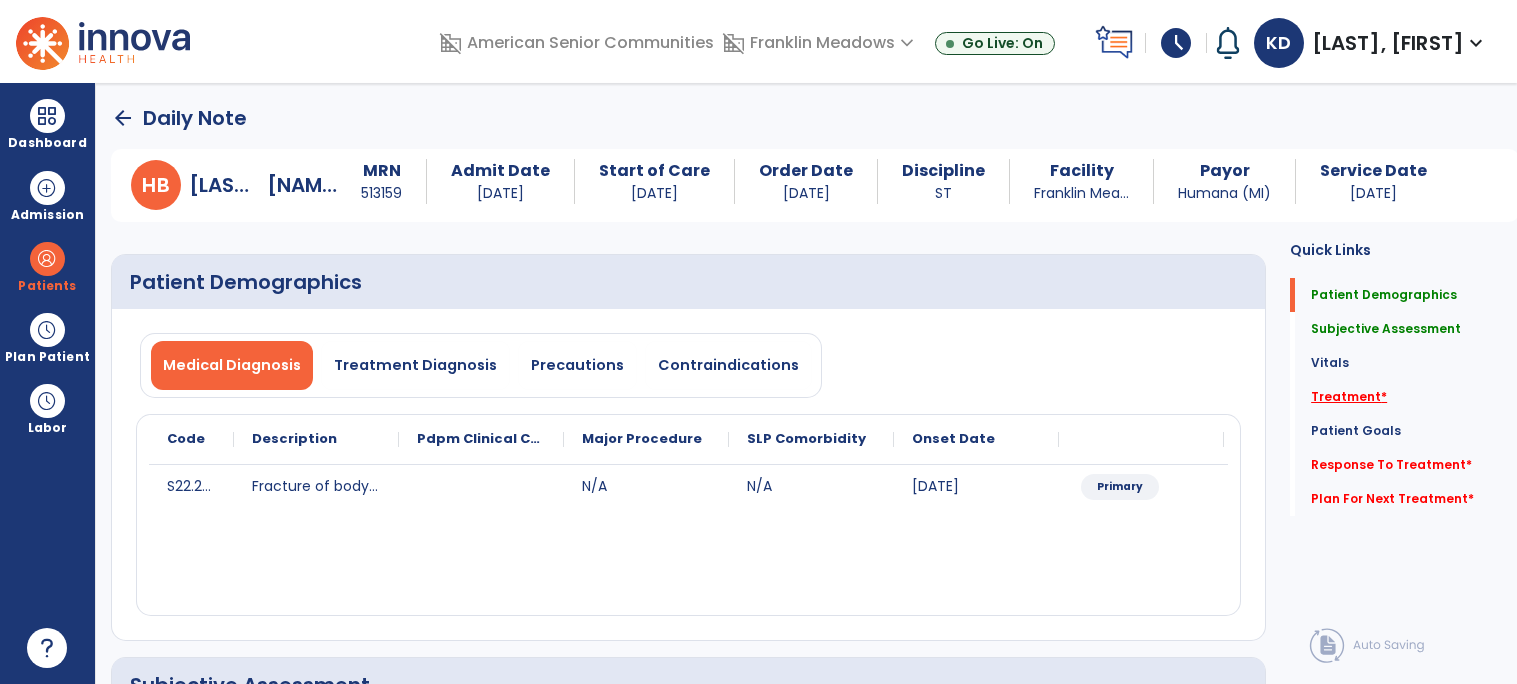 click on "Treatment   *" 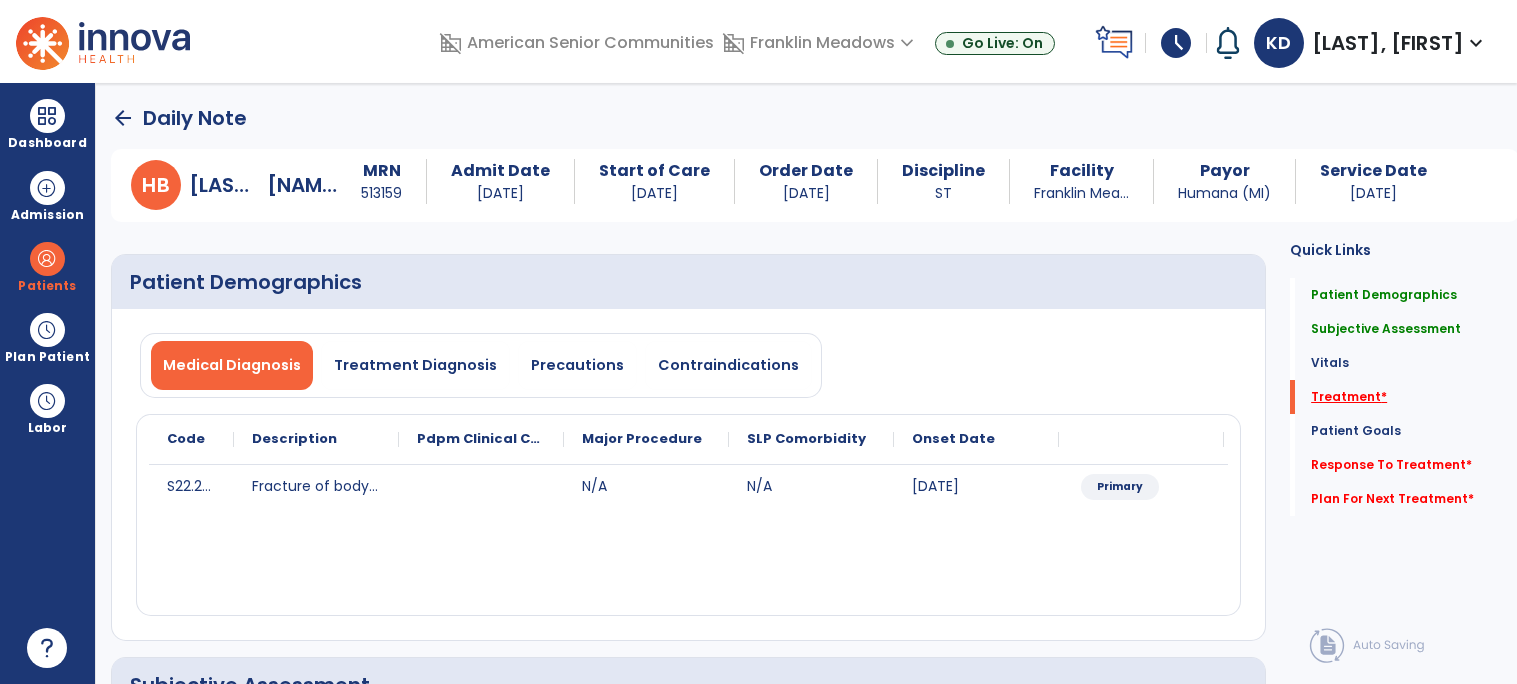 scroll, scrollTop: 41, scrollLeft: 0, axis: vertical 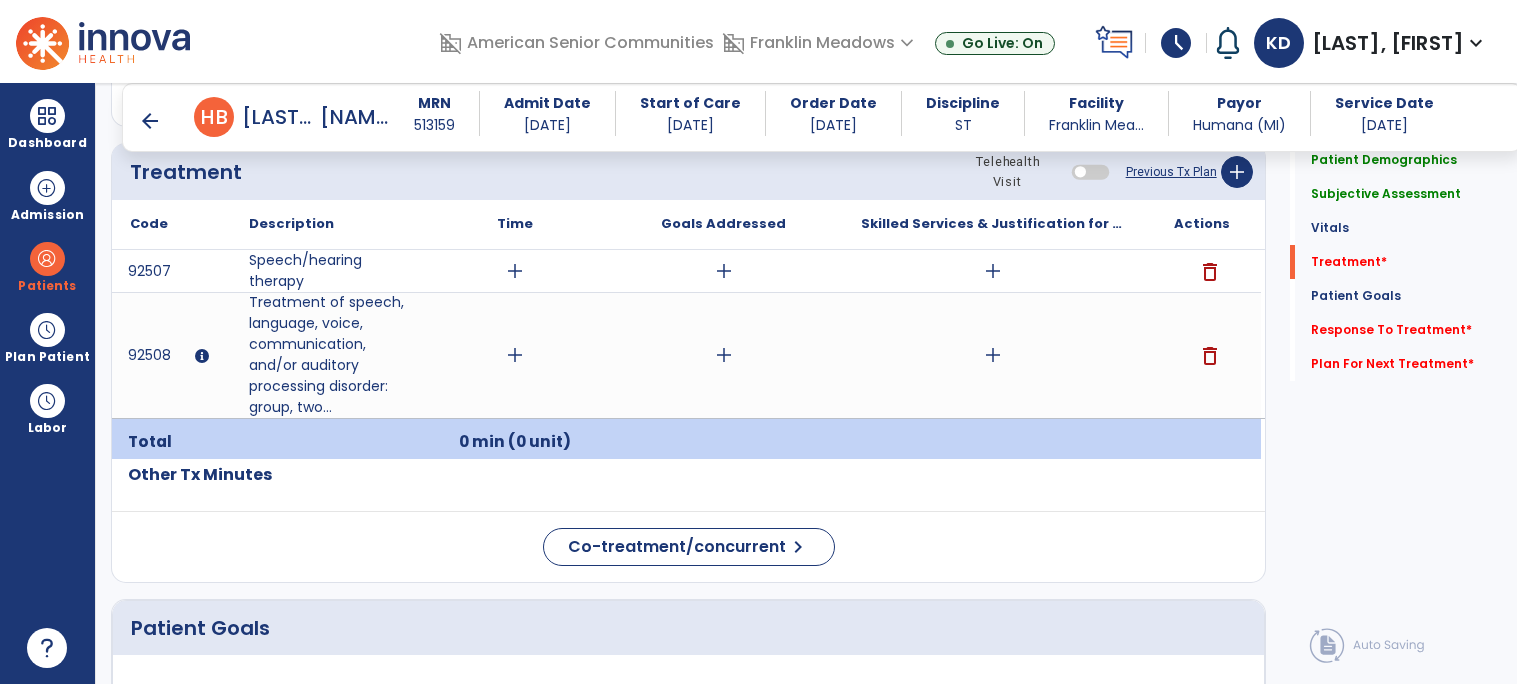 click on "Quick Links  Patient Demographics   Patient Demographics   Subjective Assessment   Subjective Assessment   Vitals   Vitals   Treatment   *  Treatment   *  Patient Goals   Patient Goals   Response To Treatment   *  Response To Treatment   *  Plan For Next Treatment   *  Plan For Next Treatment   *" 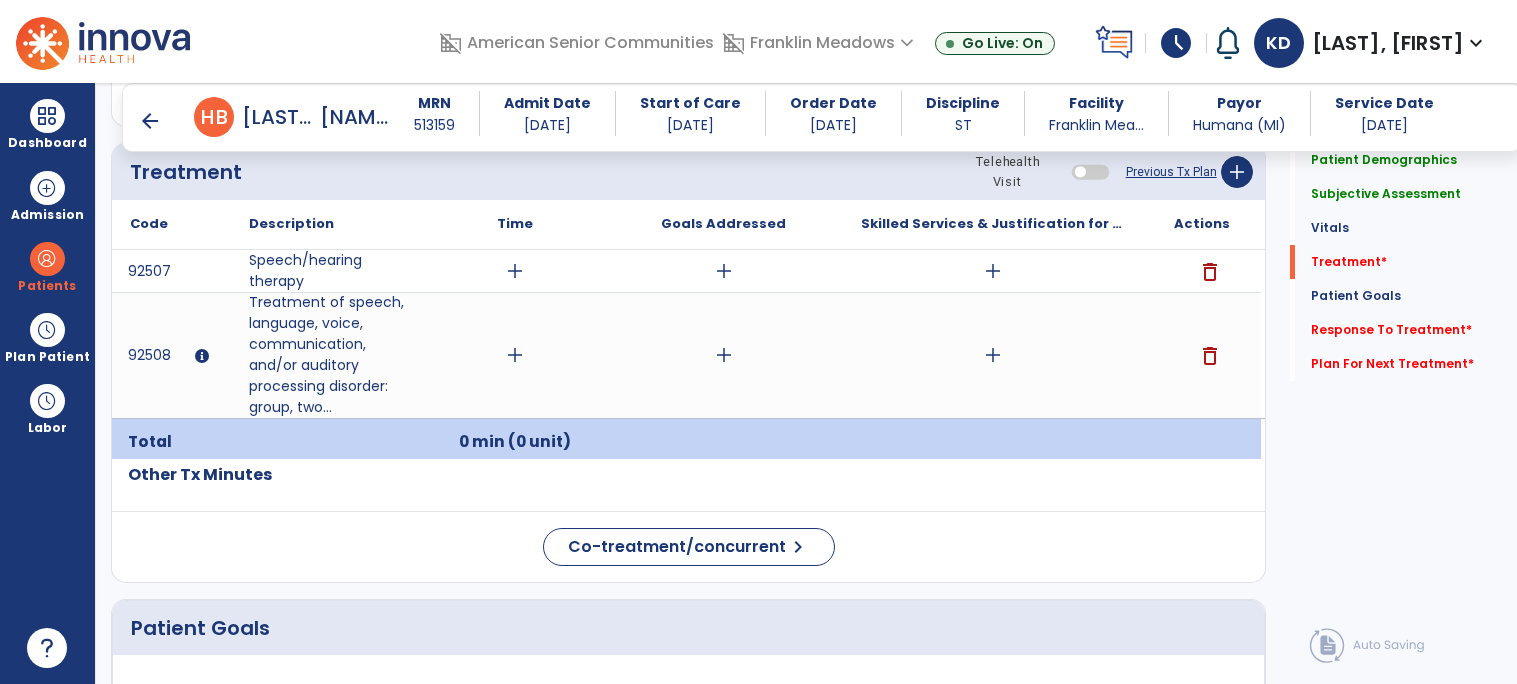 click on "Quick Links  Patient Demographics   Patient Demographics   Subjective Assessment   Subjective Assessment   Vitals   Vitals   Treatment   *  Treatment   *  Patient Goals   Patient Goals   Response To Treatment   *  Response To Treatment   *  Plan For Next Treatment   *  Plan For Next Treatment   *" 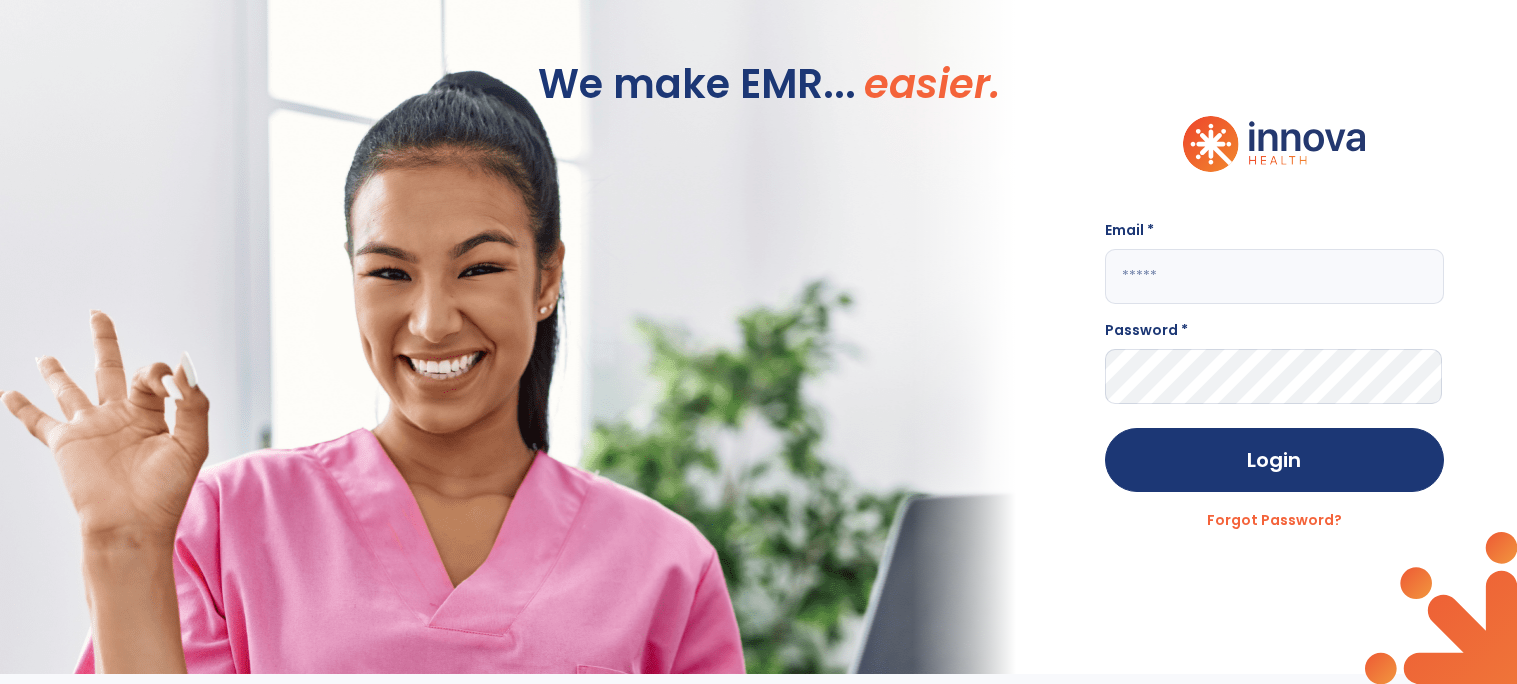 scroll, scrollTop: 0, scrollLeft: 0, axis: both 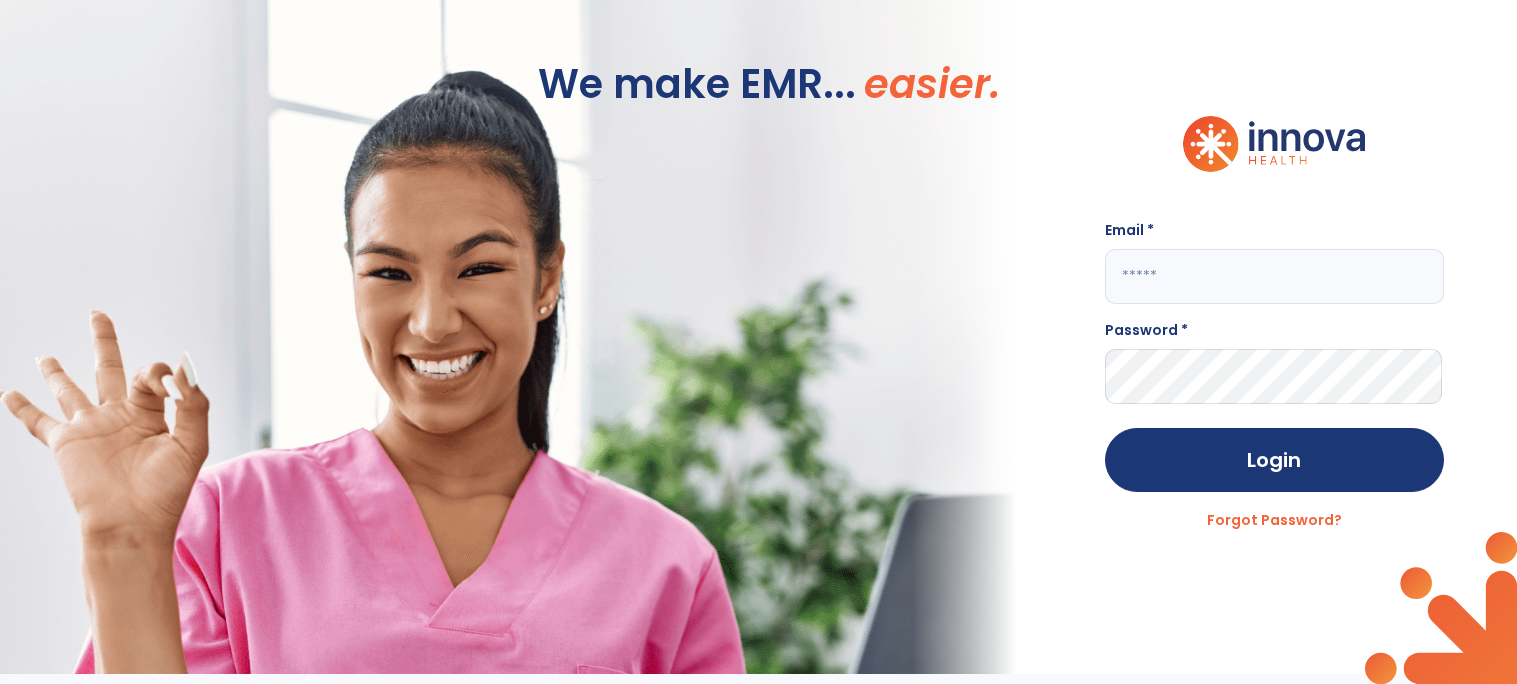 click 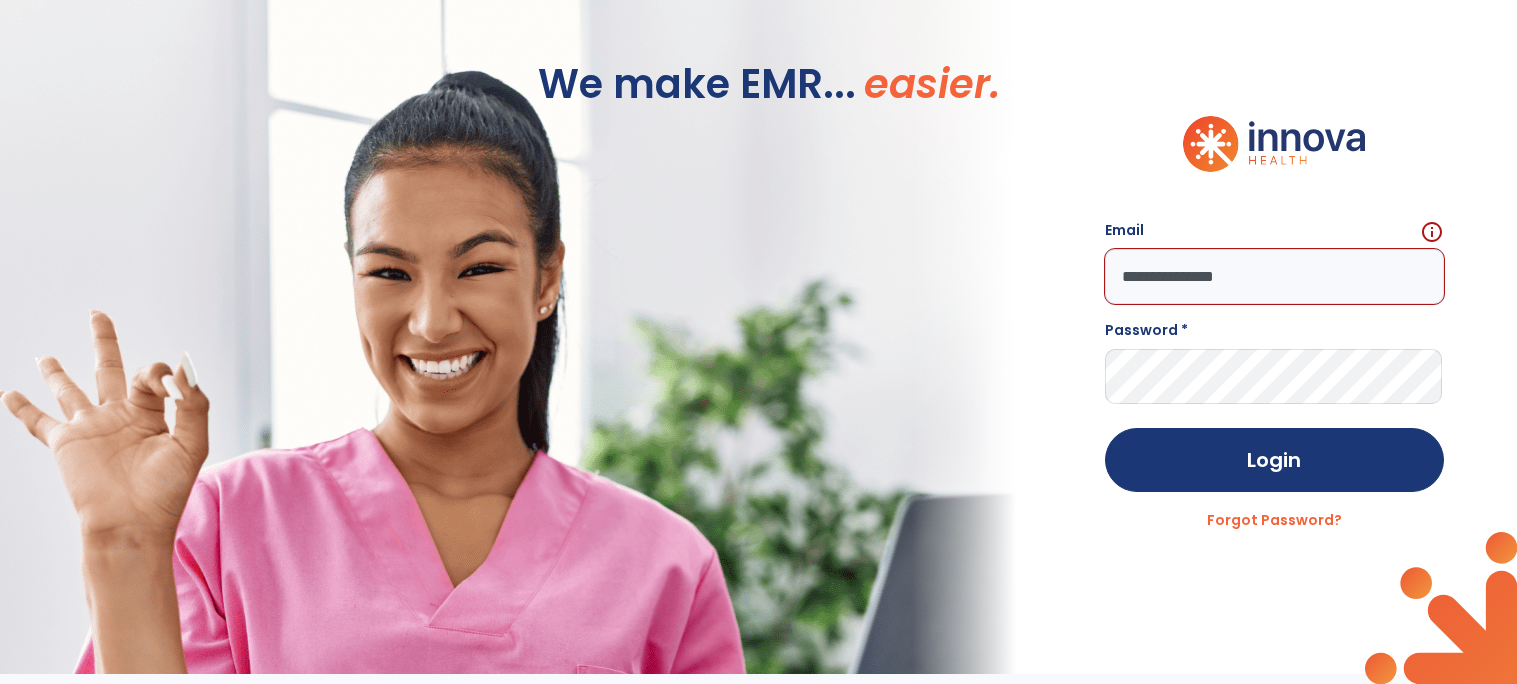 click on "**********" 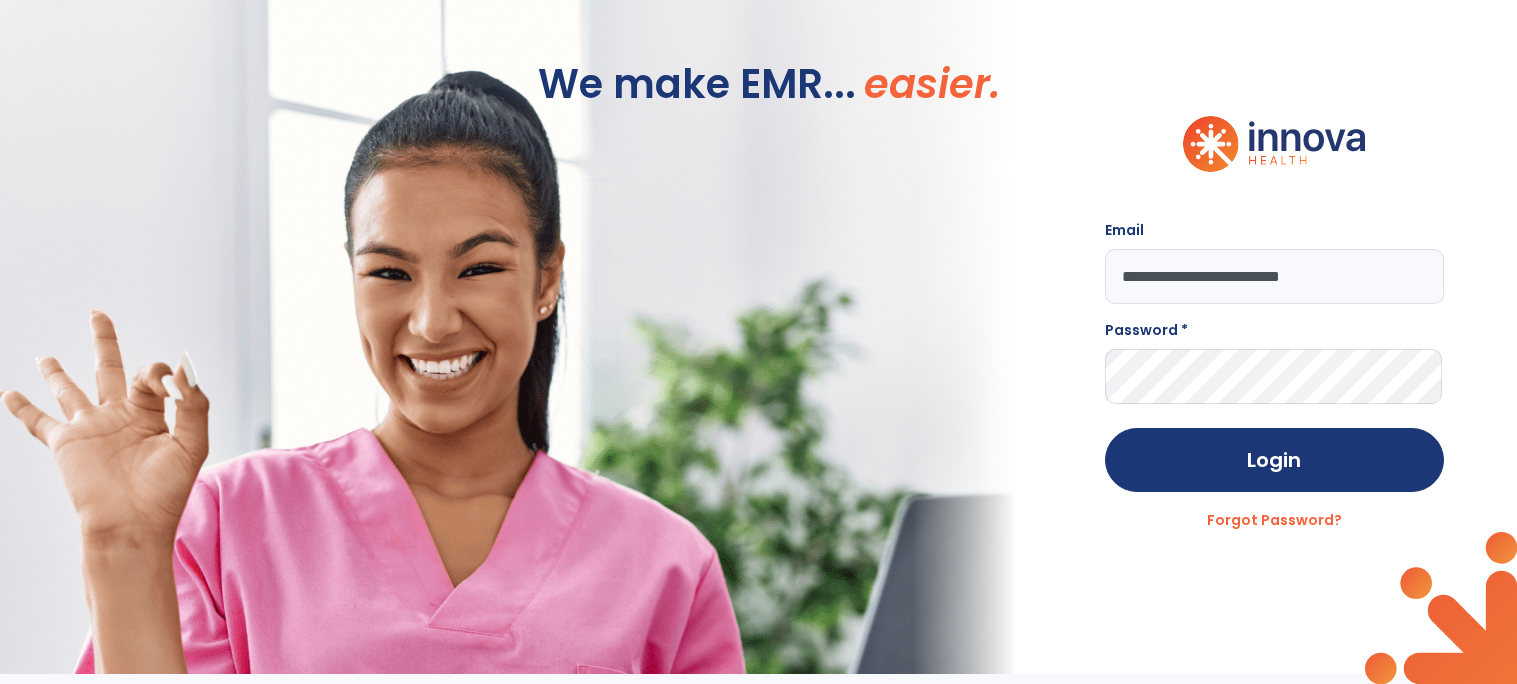 type on "**********" 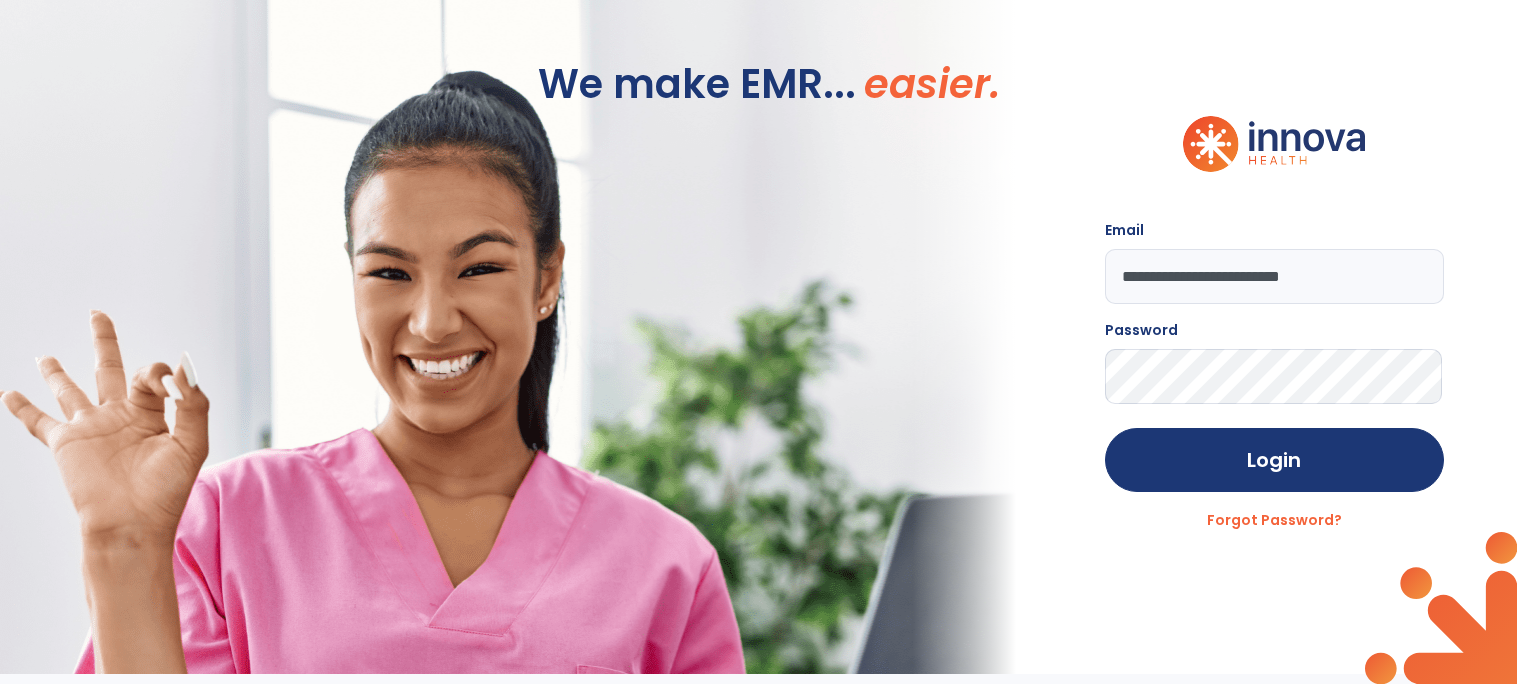 click on "Login" 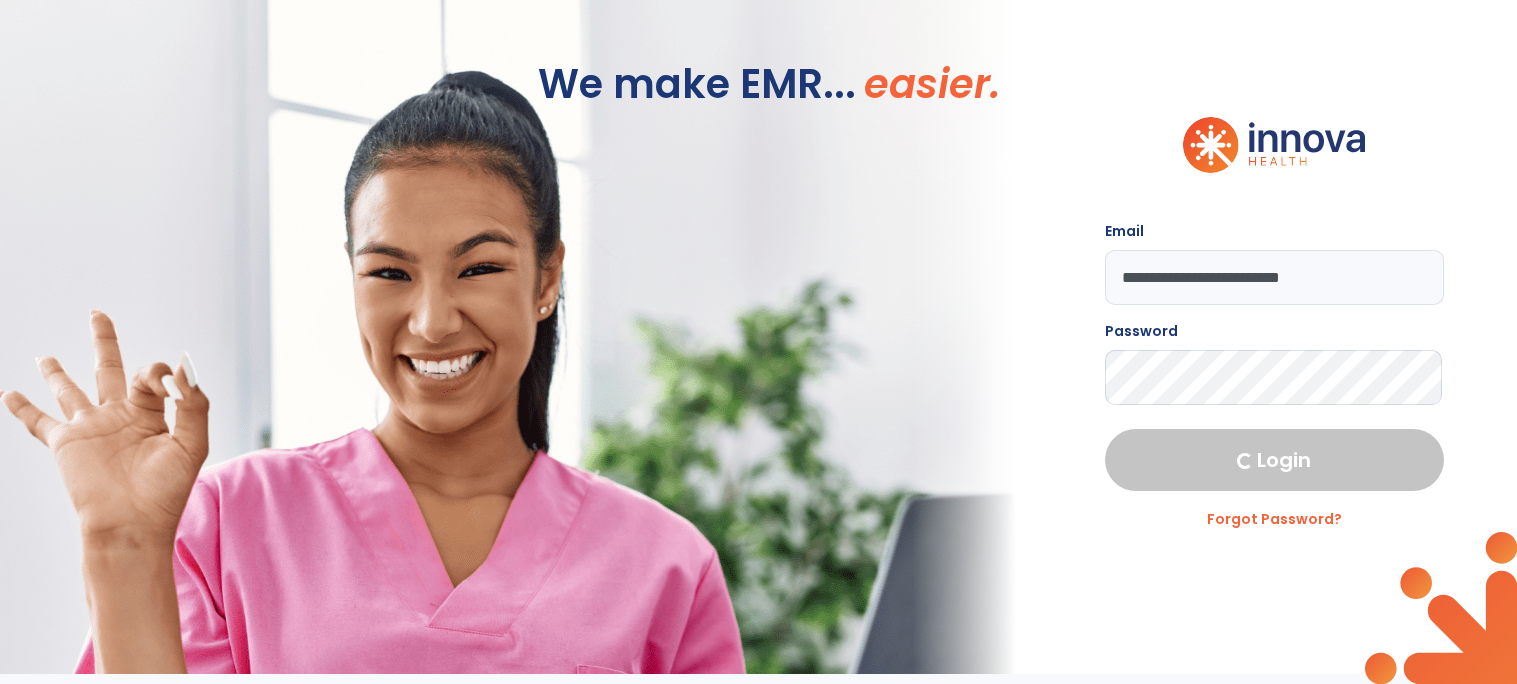select on "****" 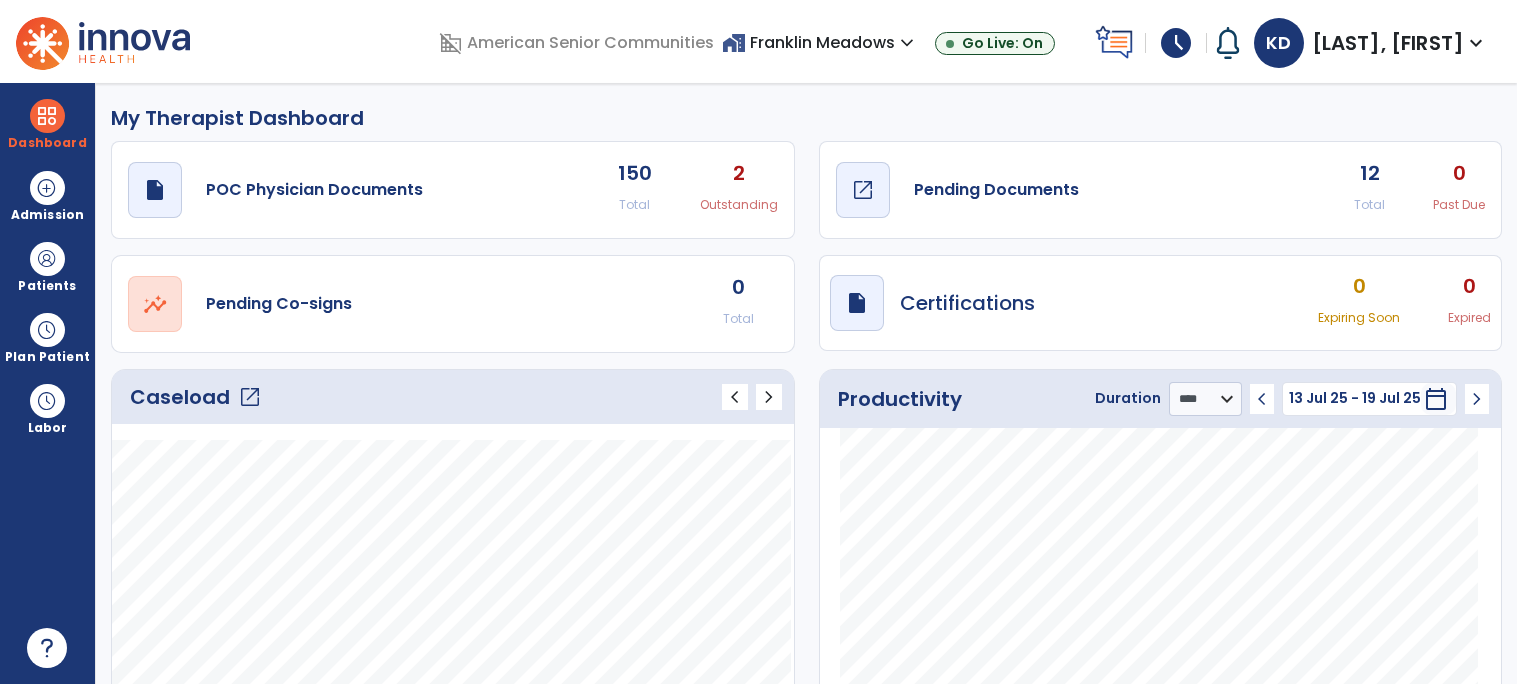 click on "Pending Documents" 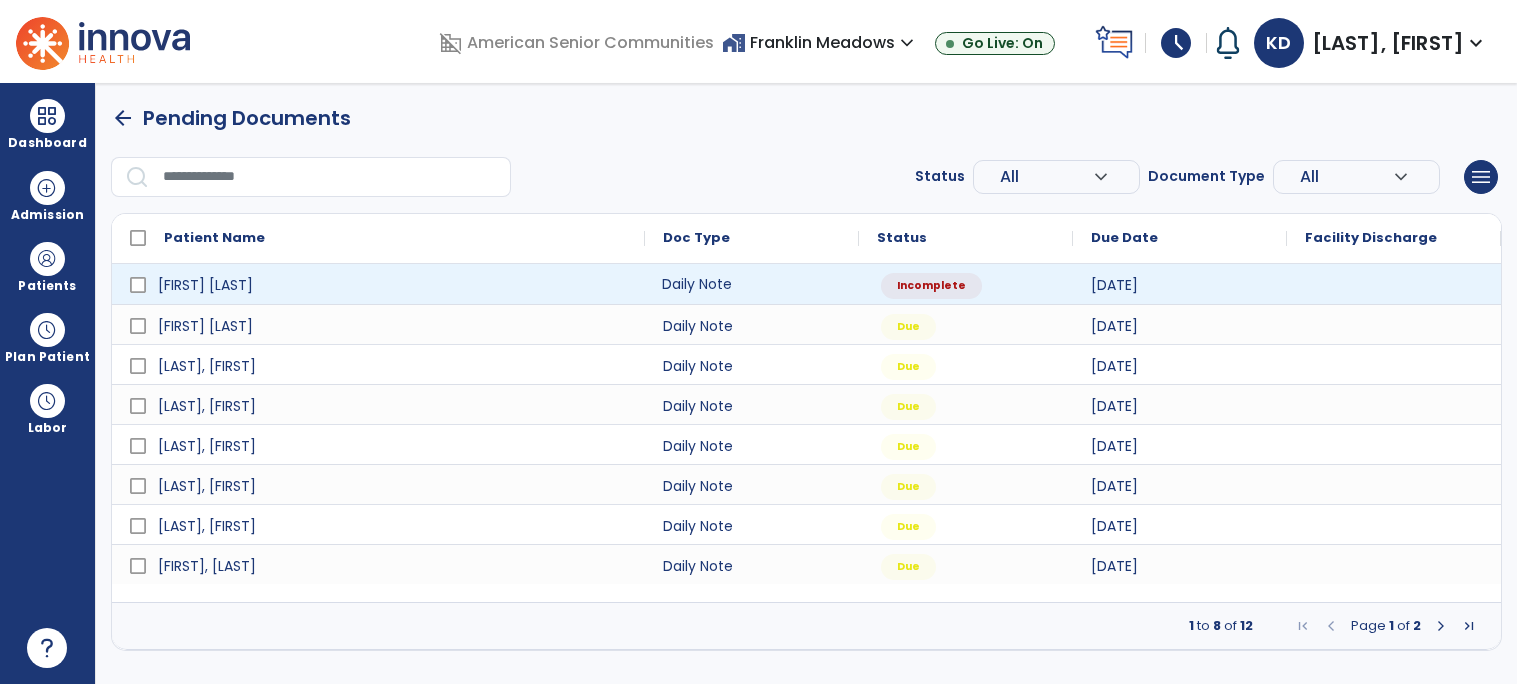 click on "Daily Note" at bounding box center [752, 284] 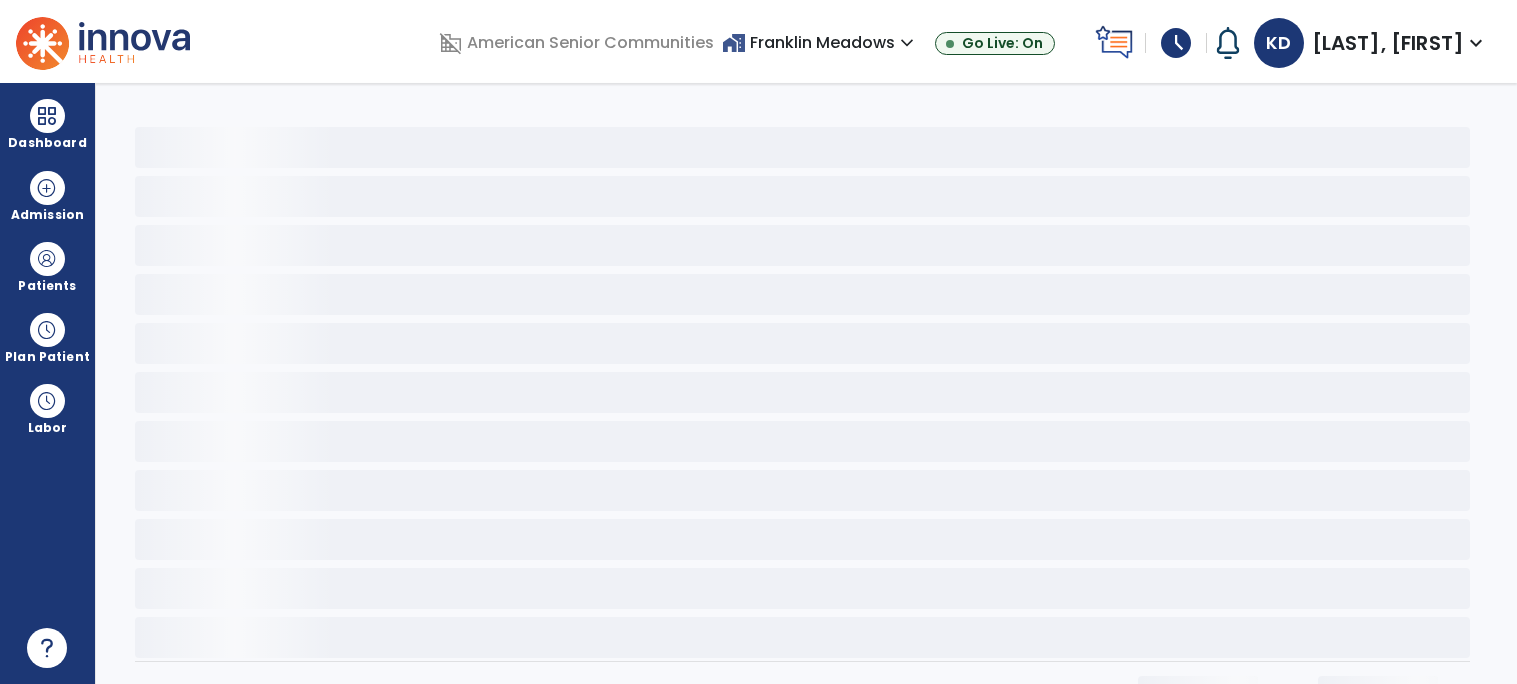 select on "*" 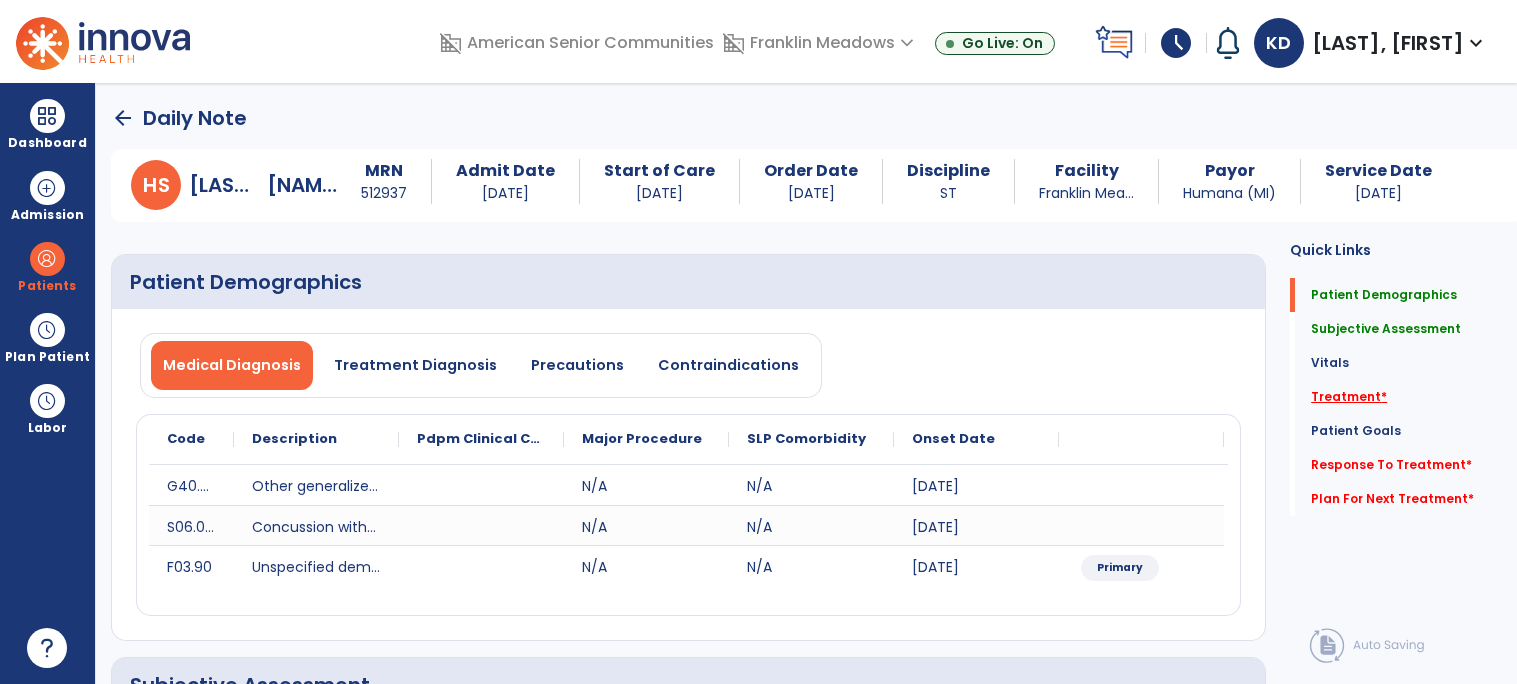 click on "Treatment   *" 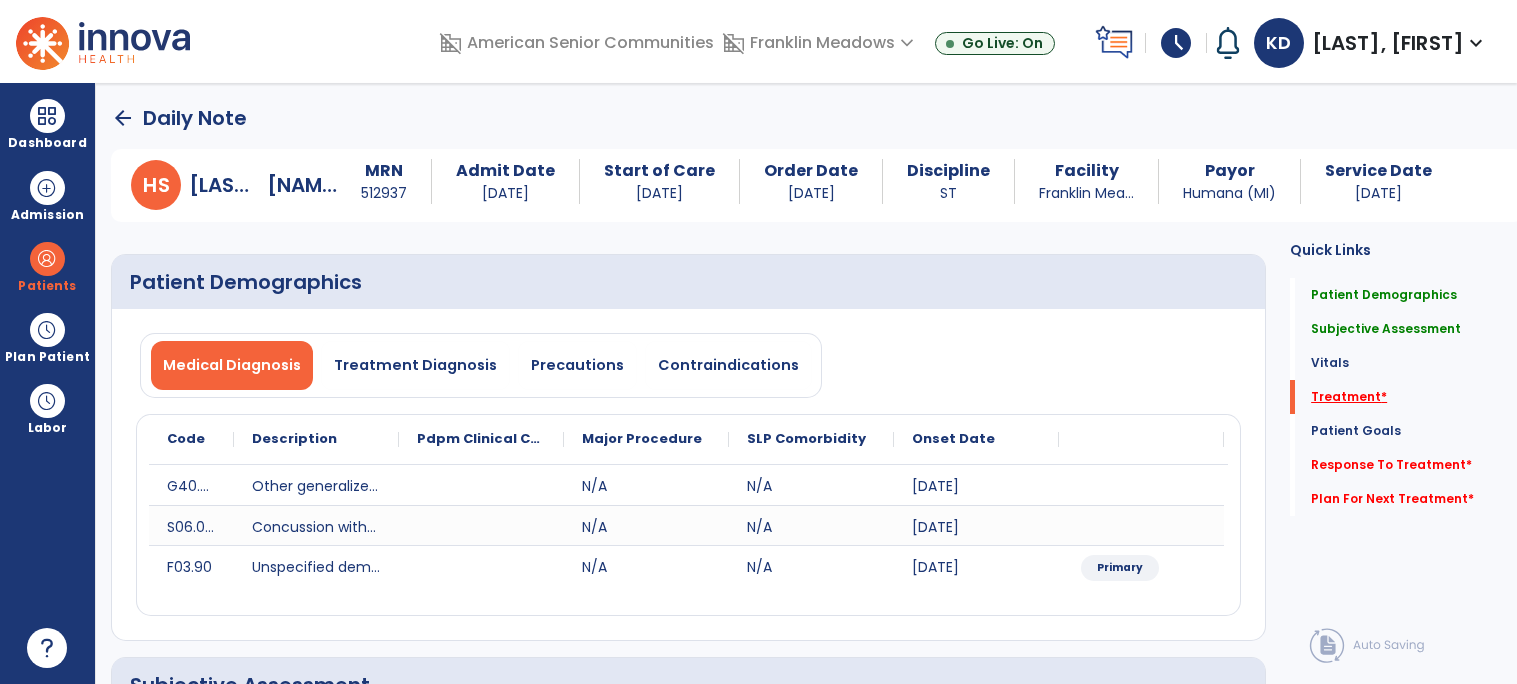 scroll, scrollTop: 41, scrollLeft: 0, axis: vertical 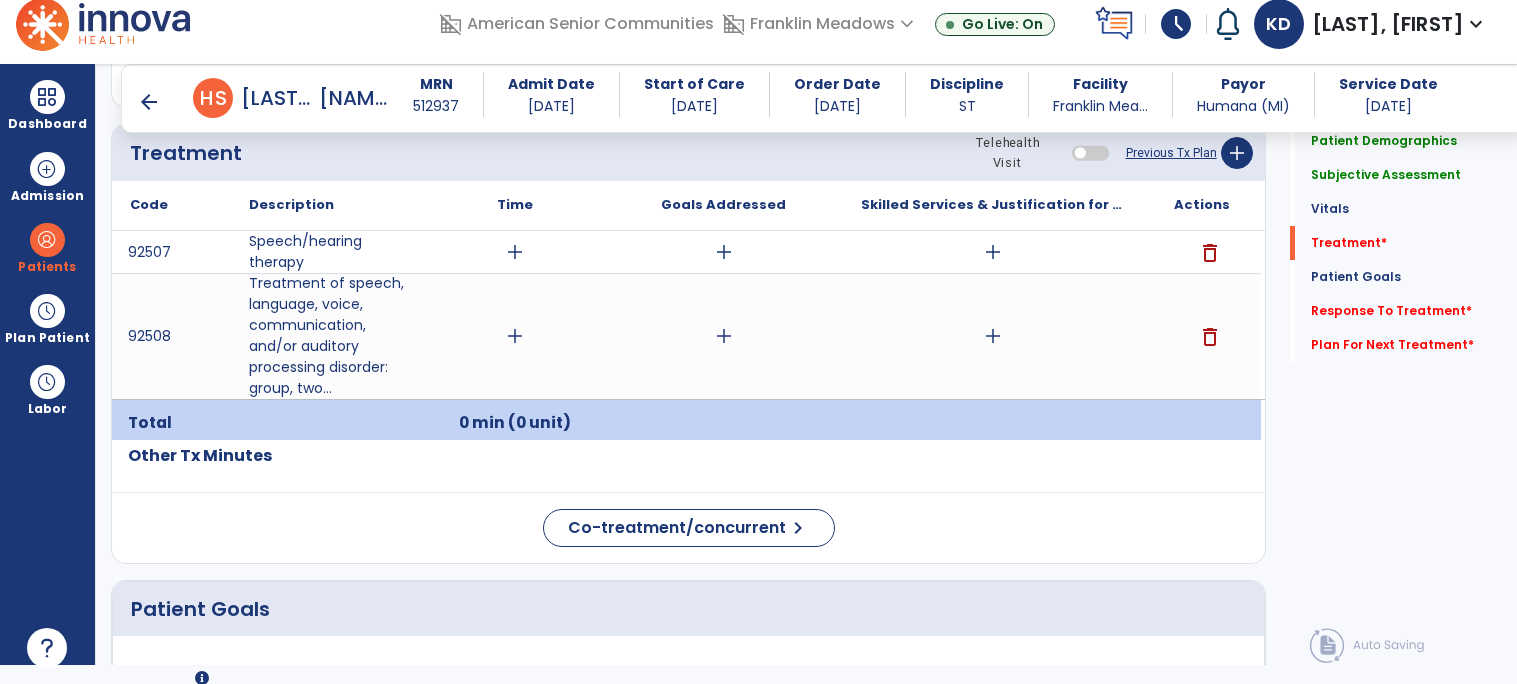 click on "Code
Description
Time" 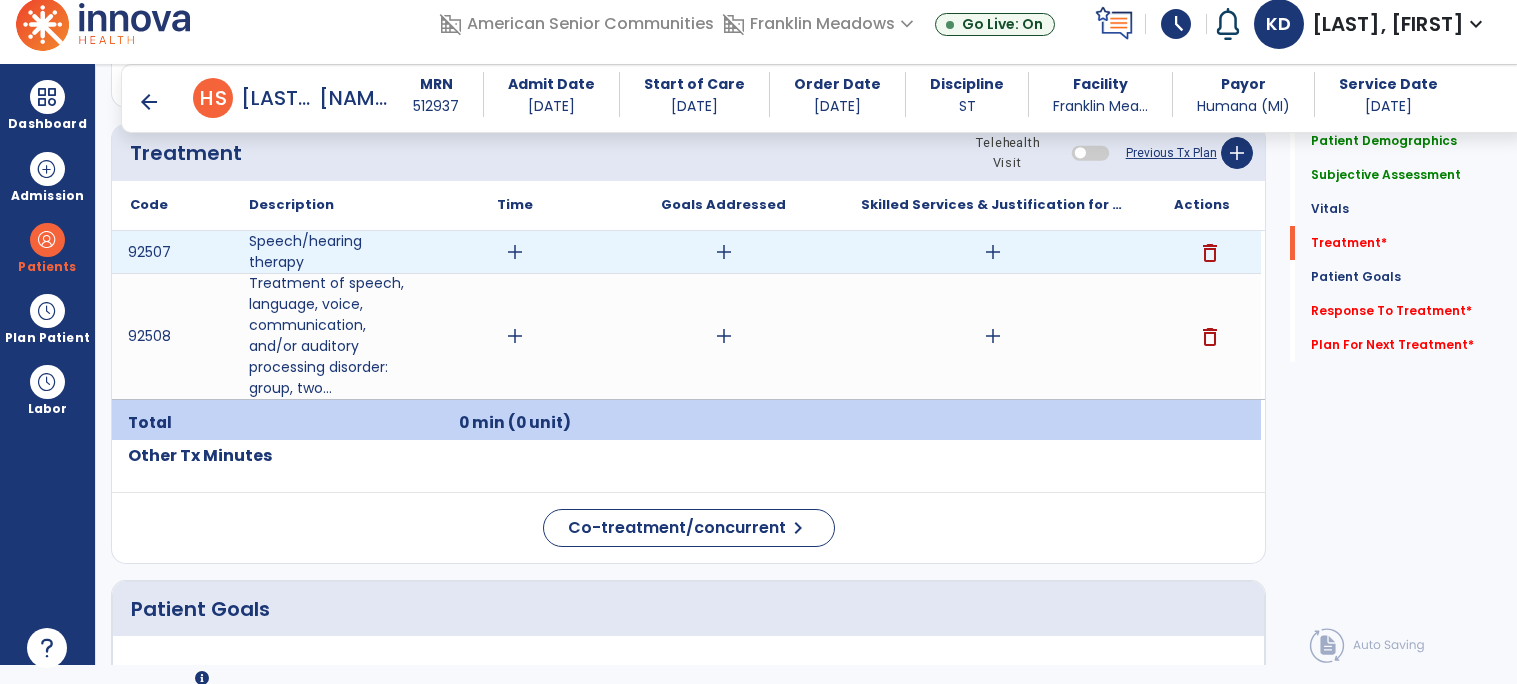 click on "add" at bounding box center [515, 252] 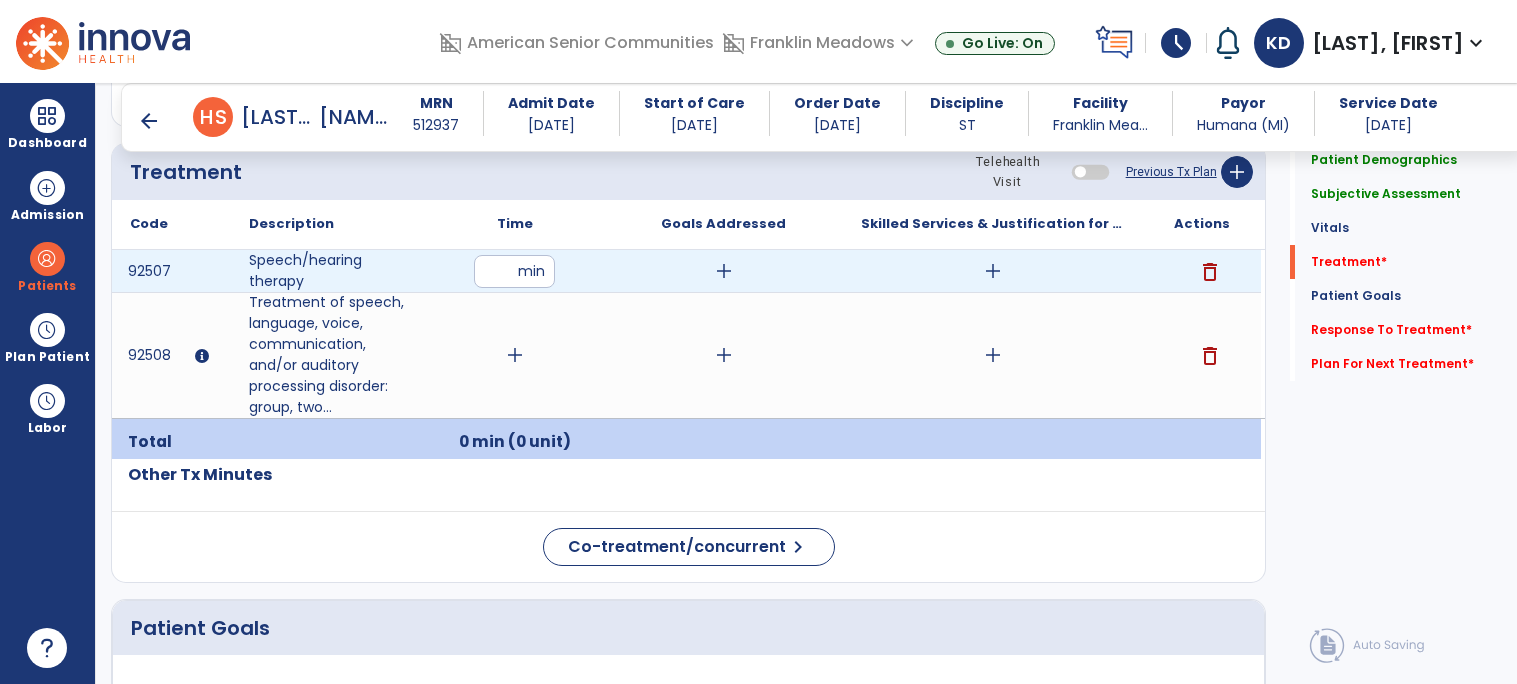 type on "**" 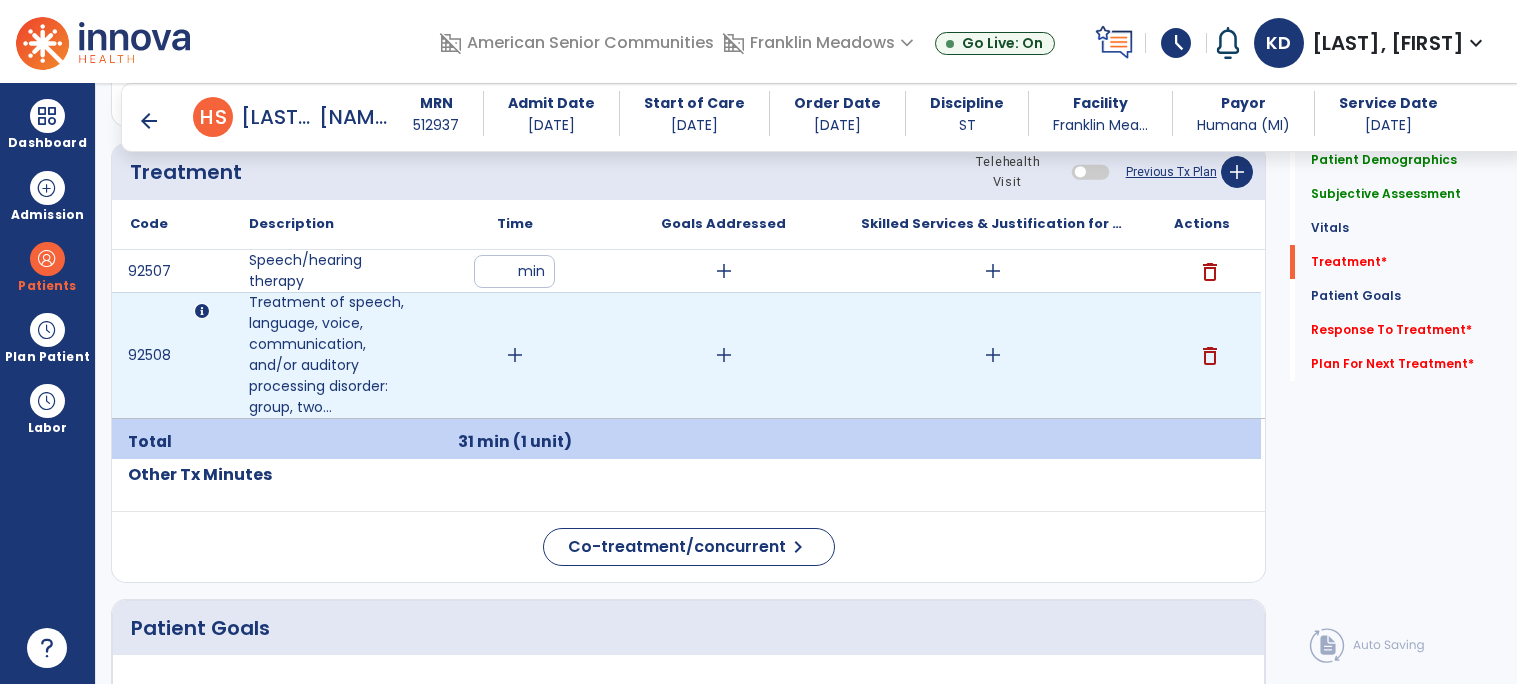 click on "add" at bounding box center [515, 355] 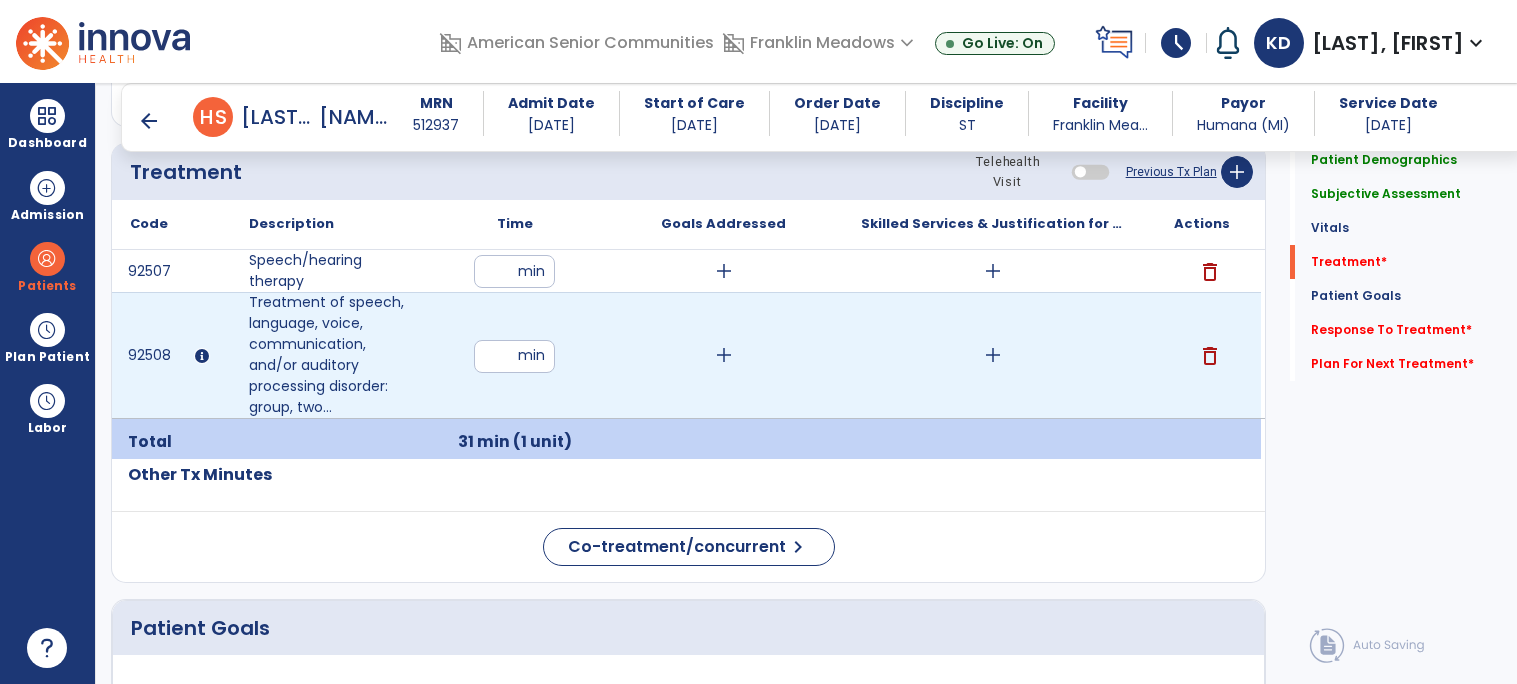 type on "**" 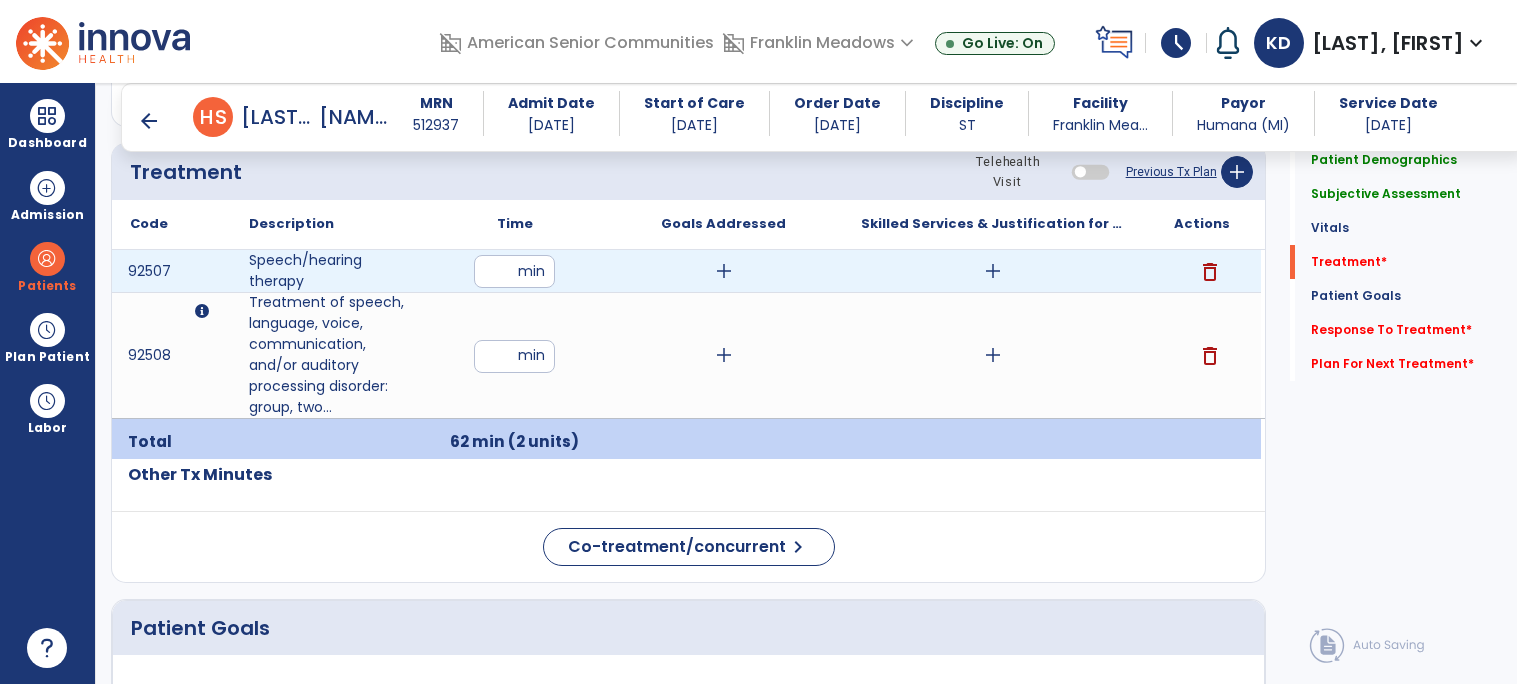 click on "add" at bounding box center [993, 271] 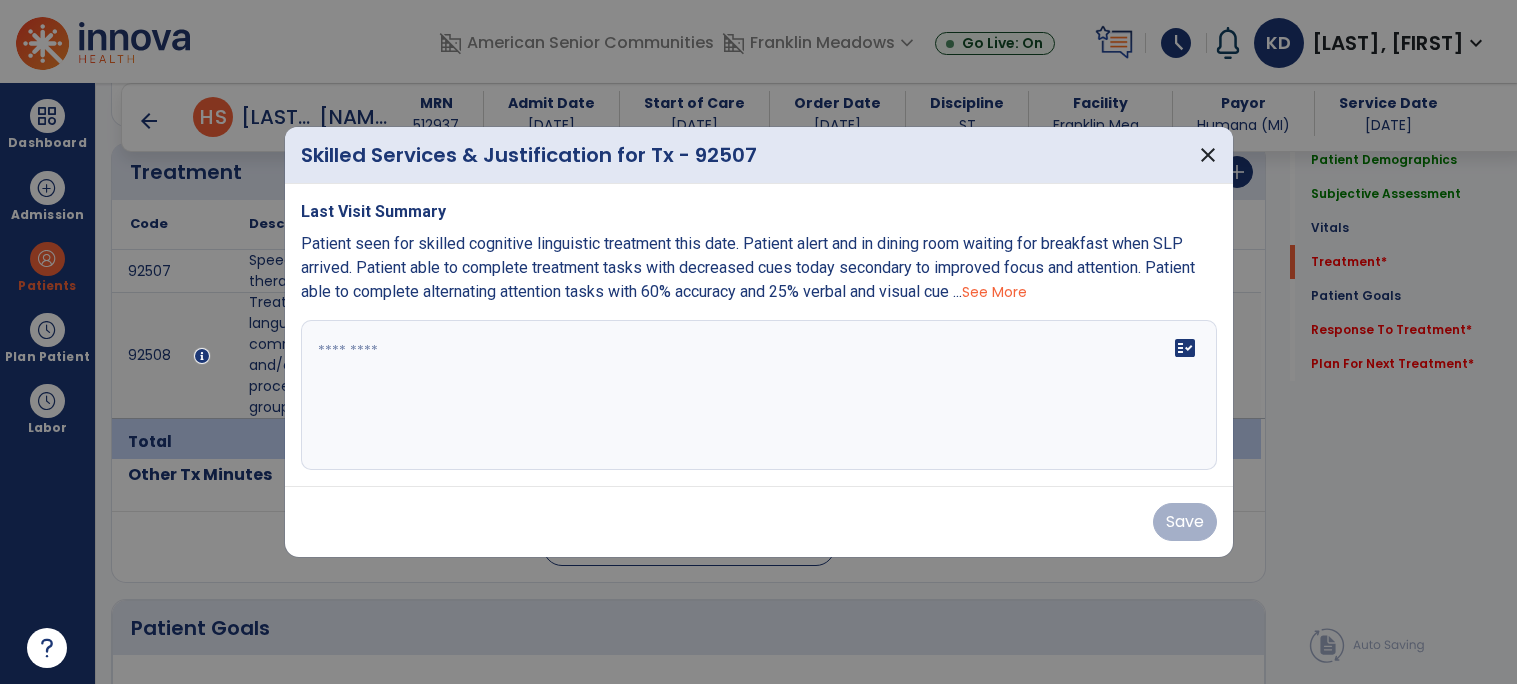 click on "See More" at bounding box center (994, 292) 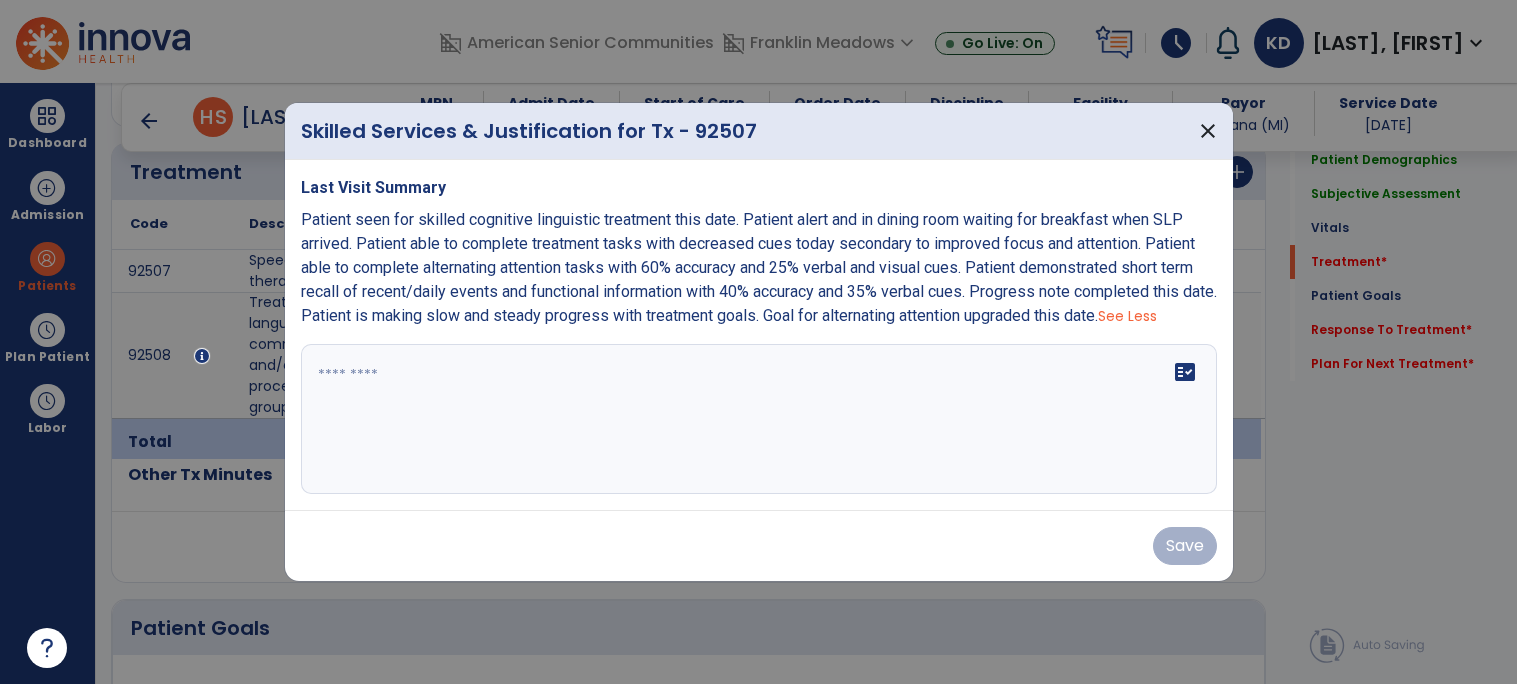 click at bounding box center [759, 419] 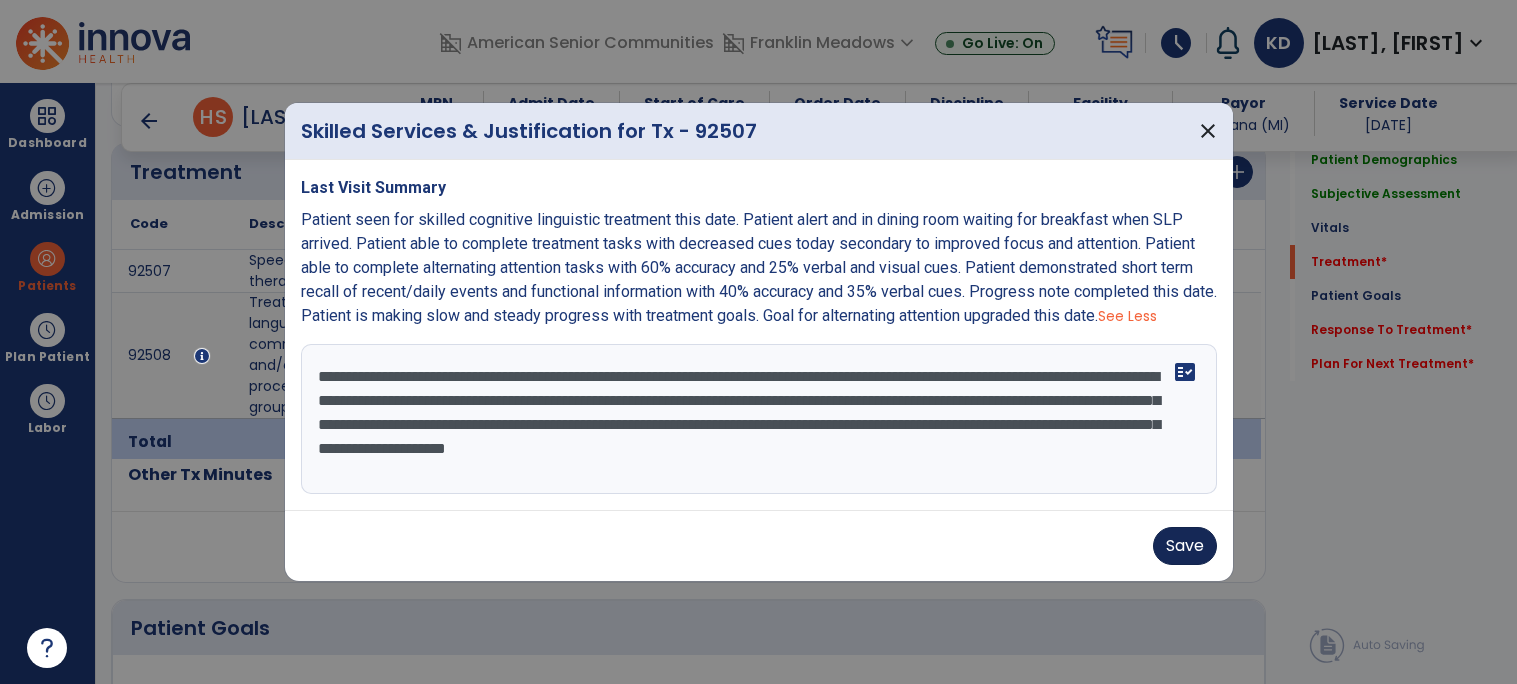 type on "**********" 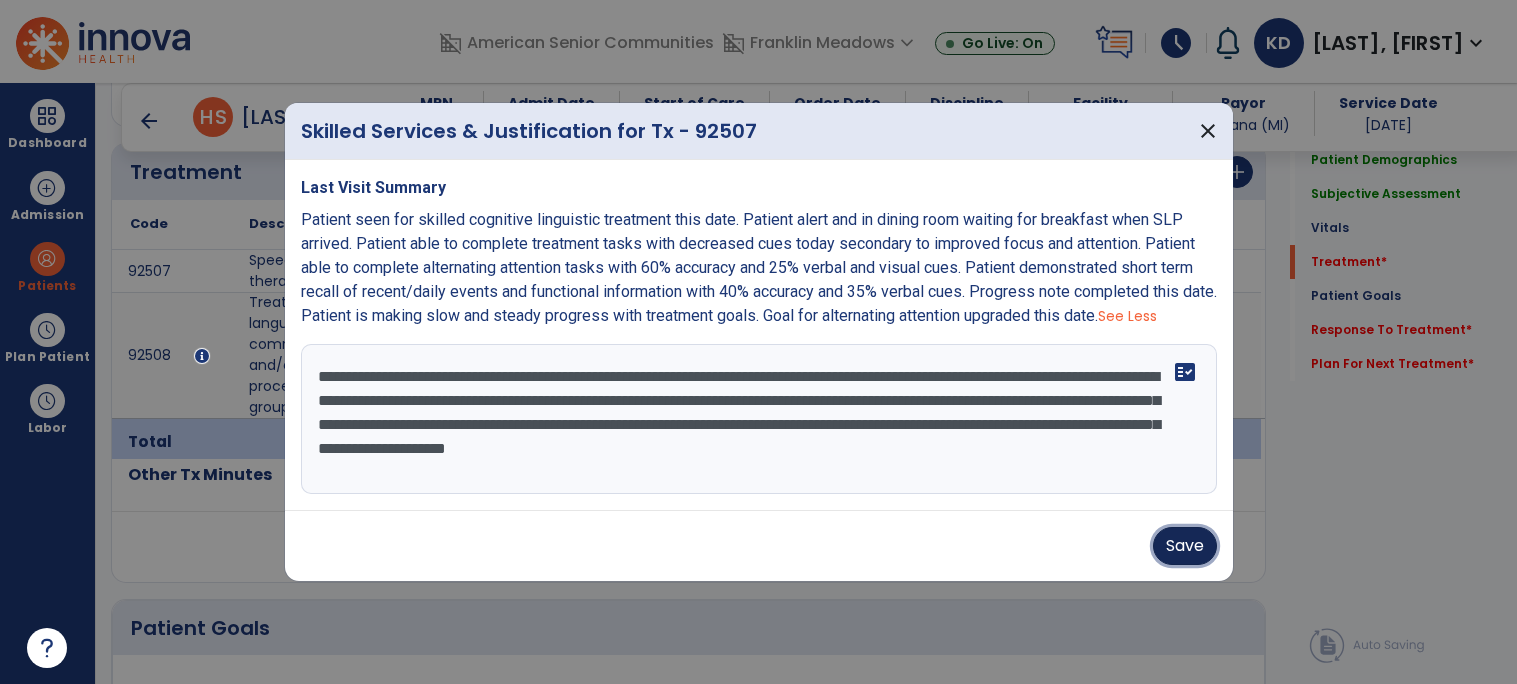 click on "Save" at bounding box center [1185, 546] 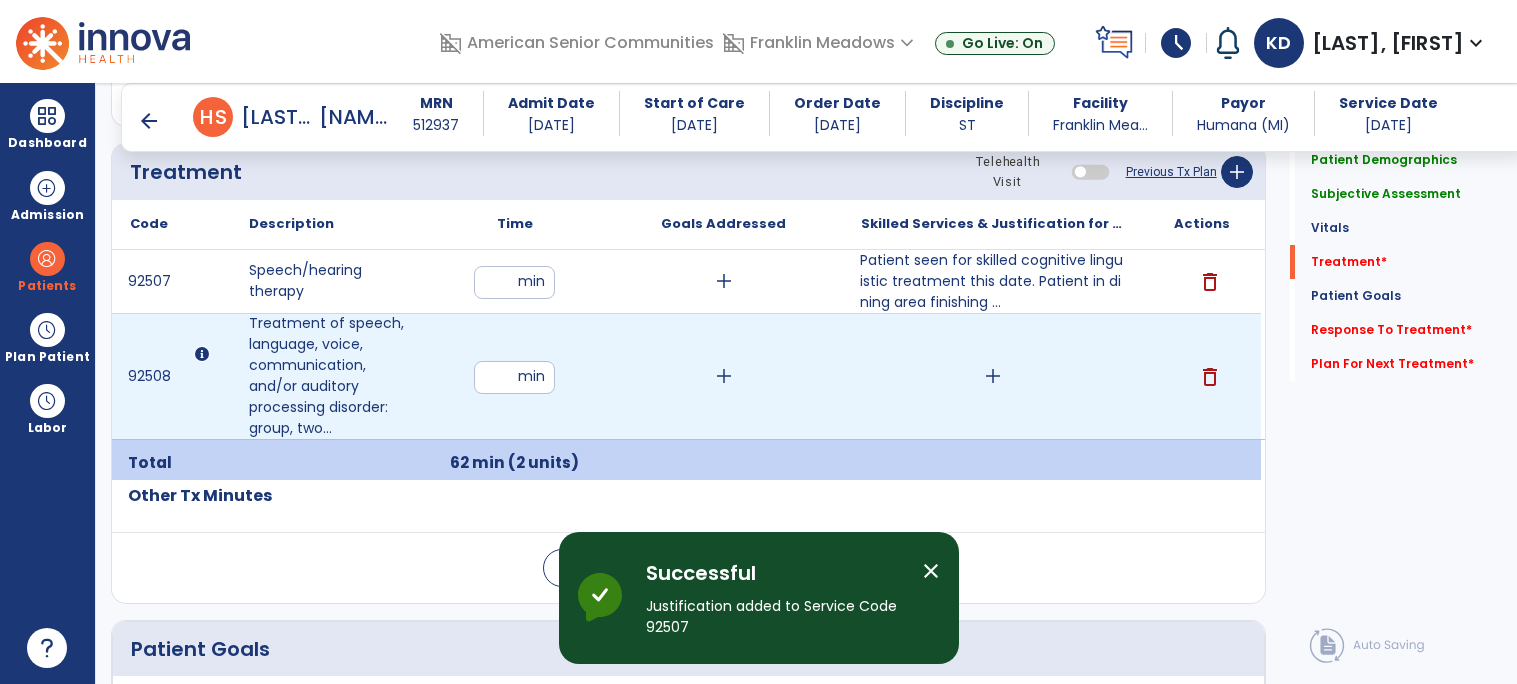 click on "add" at bounding box center (993, 376) 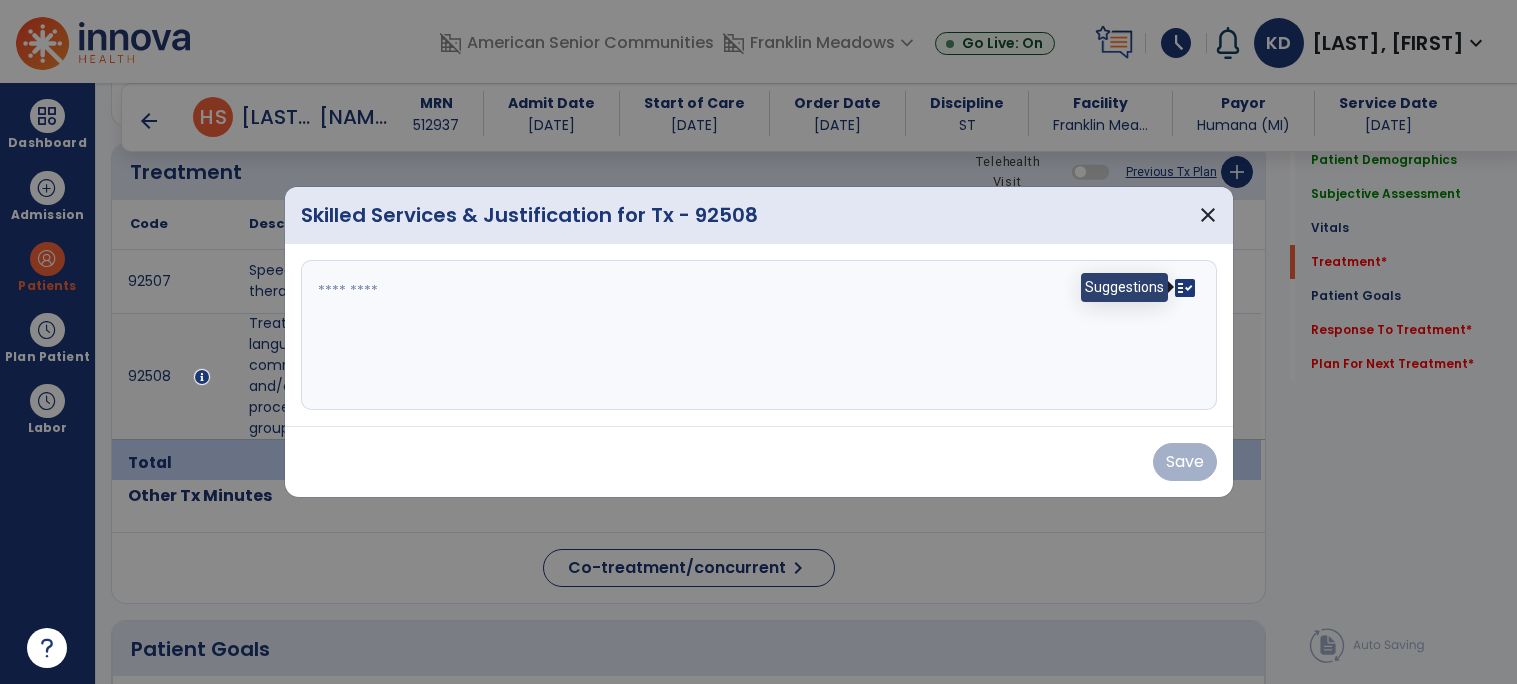 click on "fact_check" at bounding box center [1185, 288] 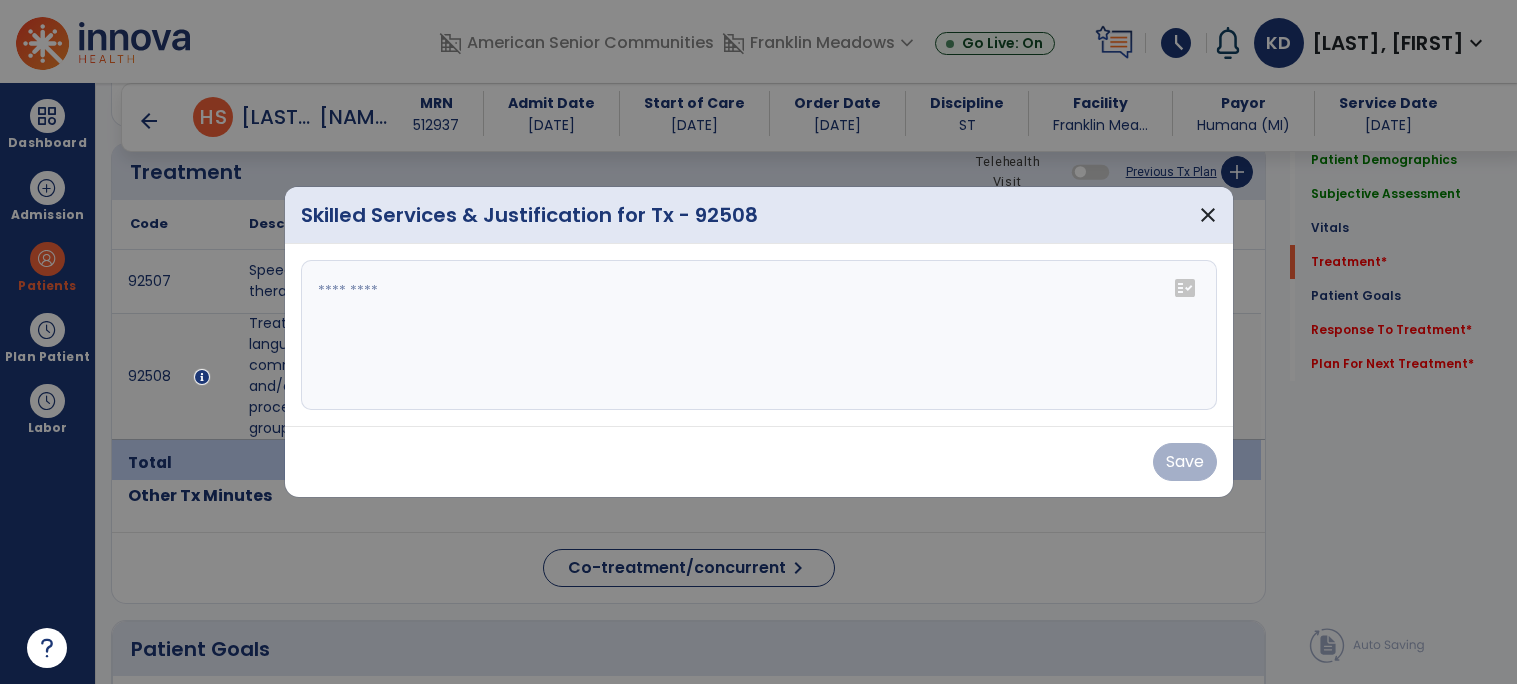 click on "fact_check" at bounding box center (1185, 288) 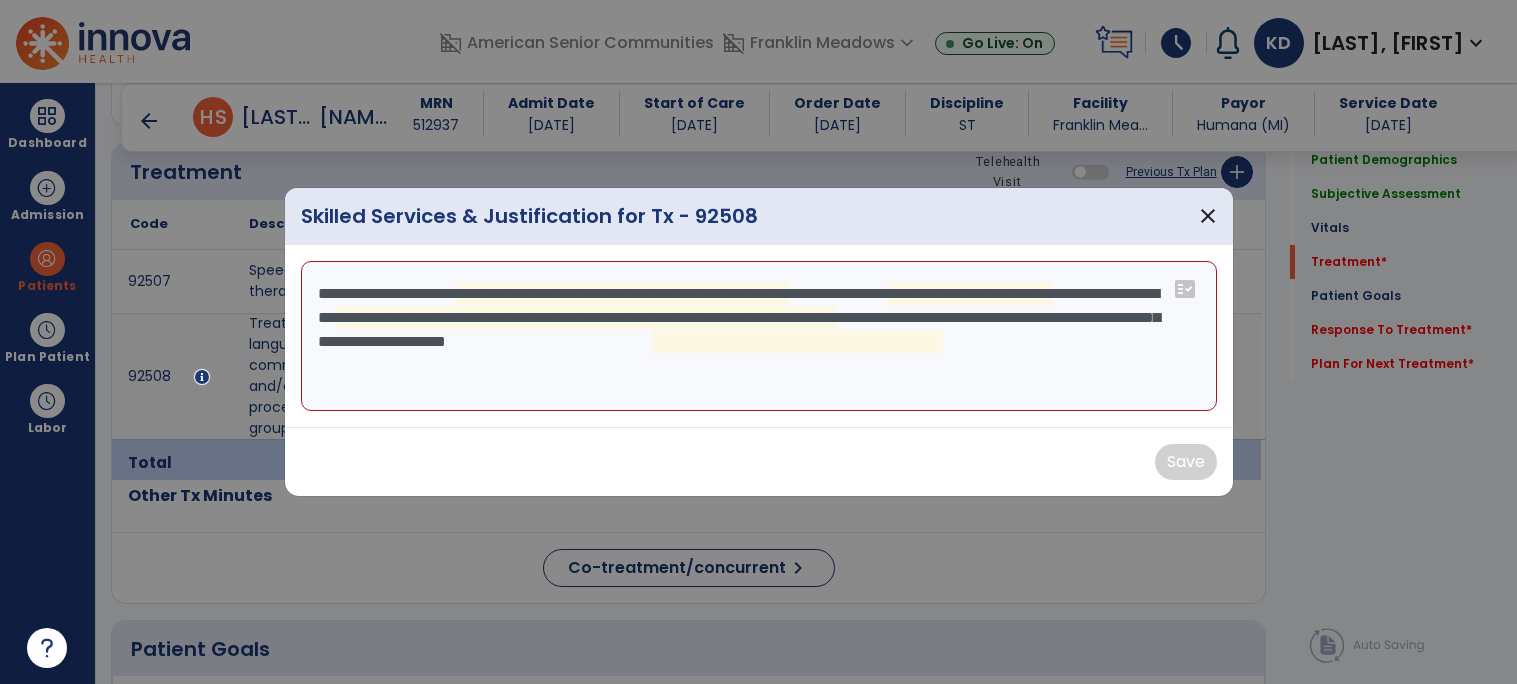 click on "**********" at bounding box center [759, 336] 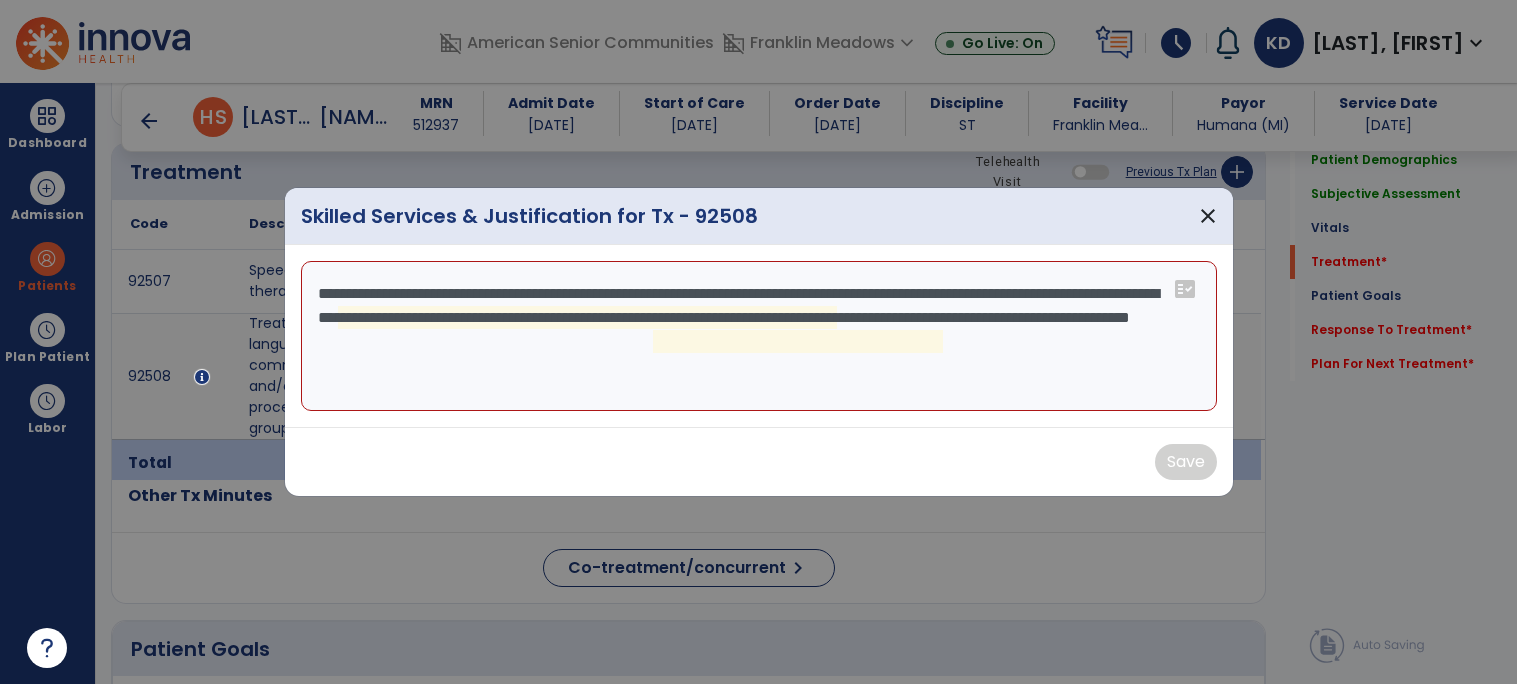 click on "**********" at bounding box center (759, 336) 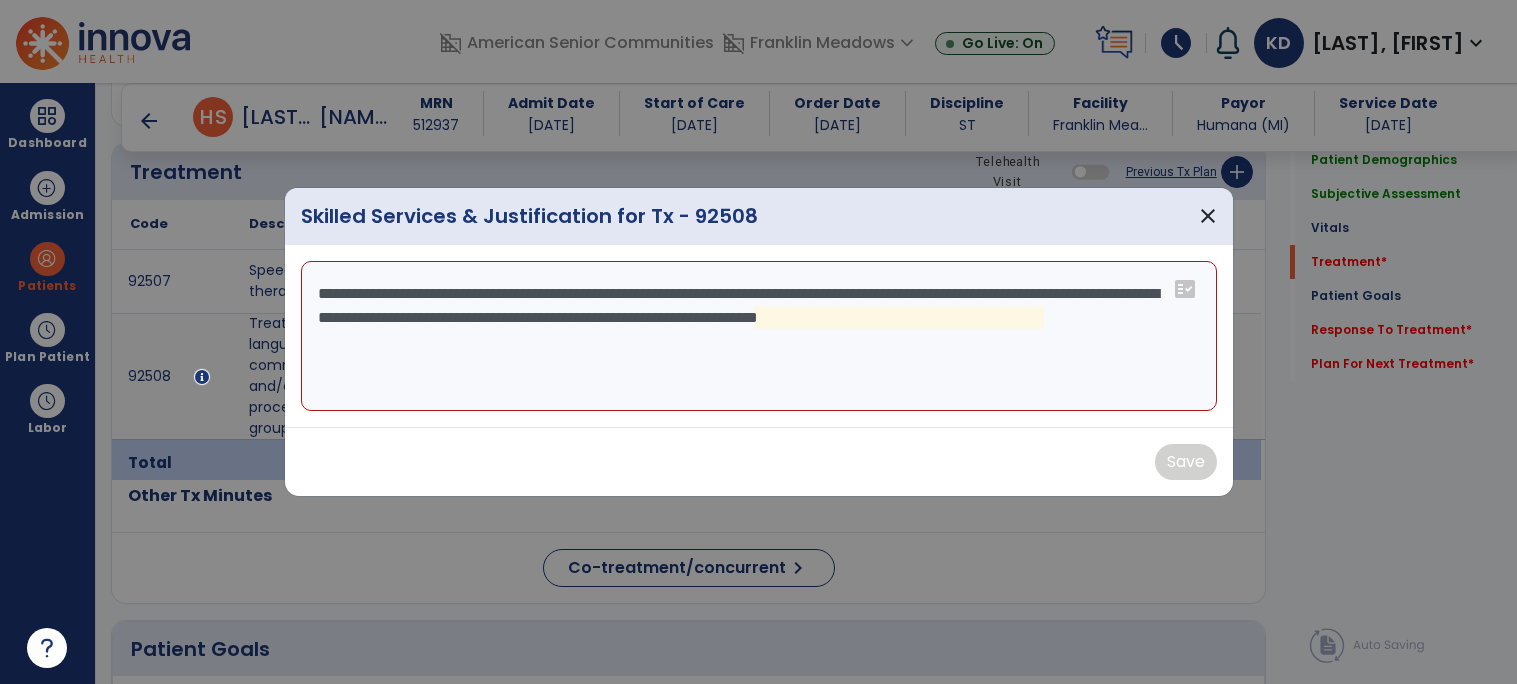 click on "**********" at bounding box center [759, 336] 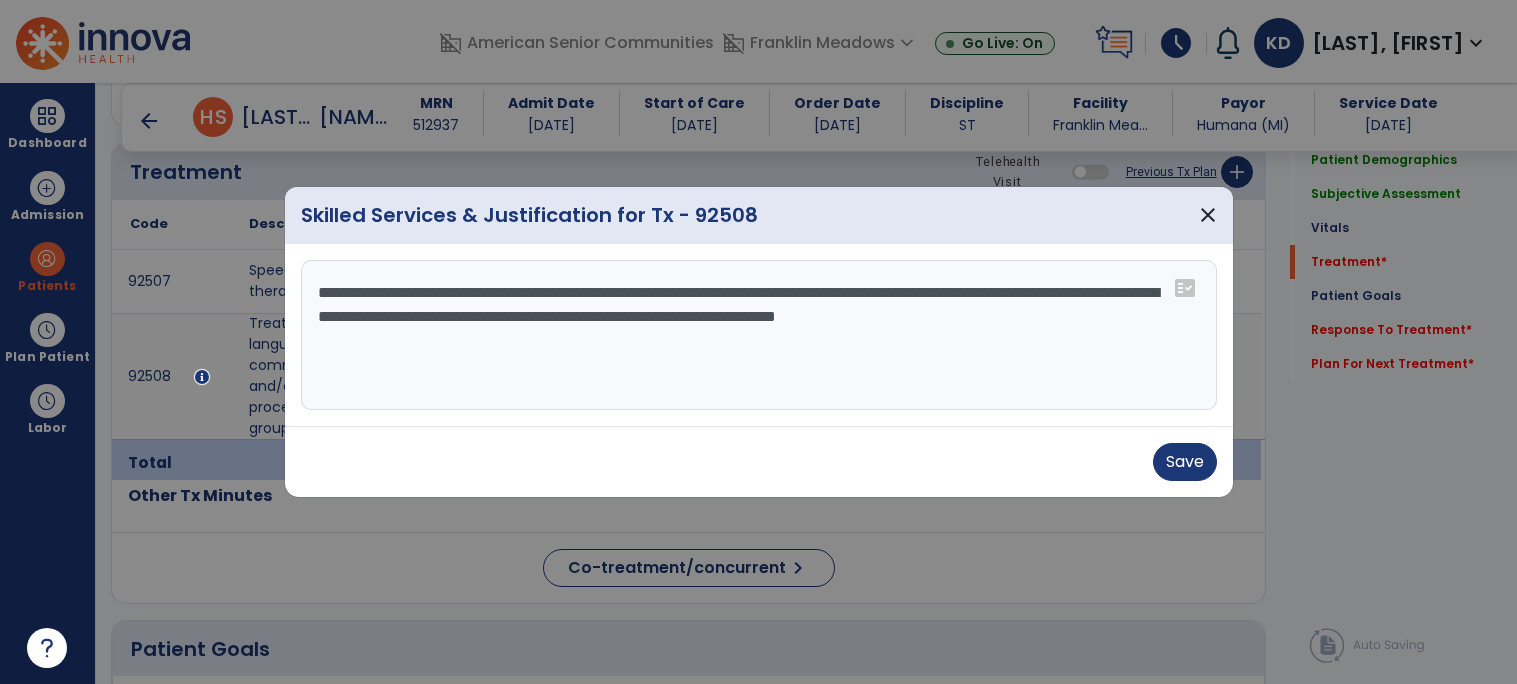 click on "**********" at bounding box center [759, 335] 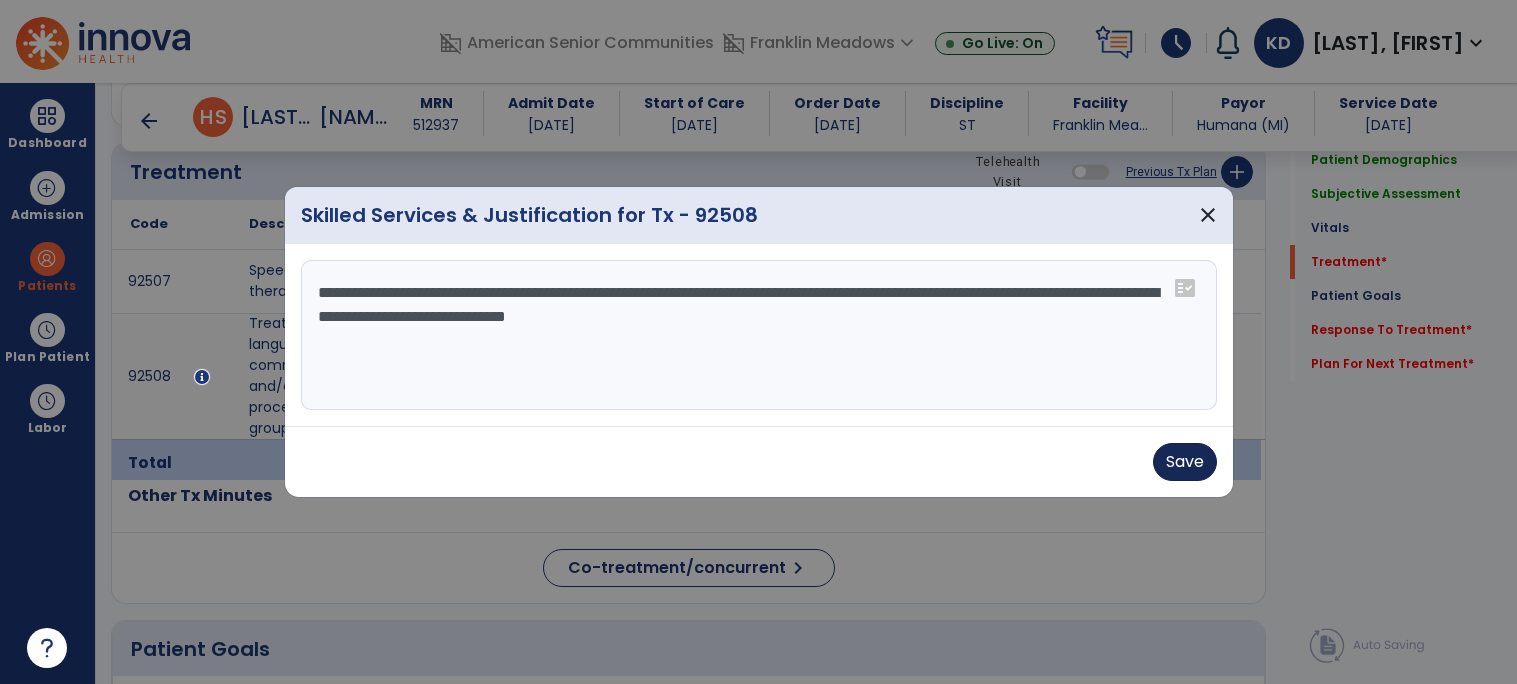 type on "**********" 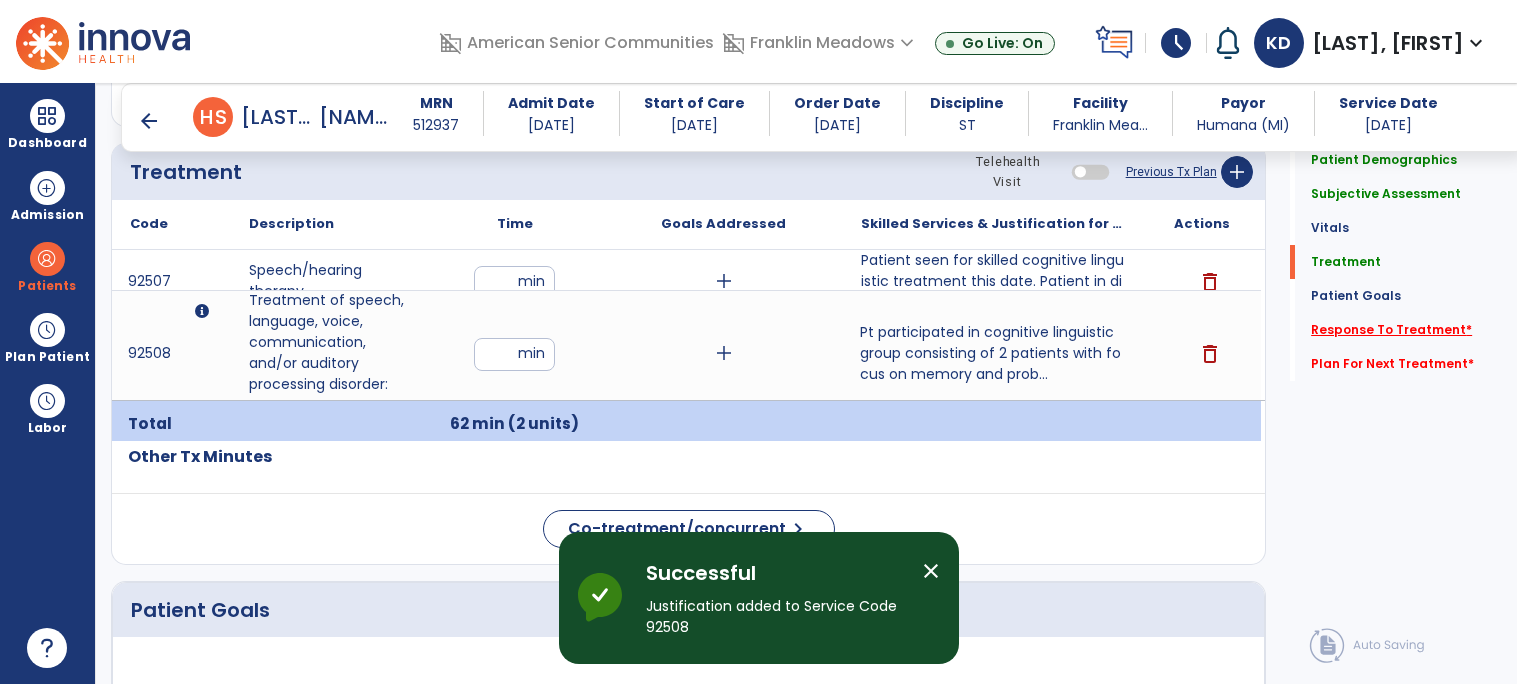 click on "Response To Treatment   *" 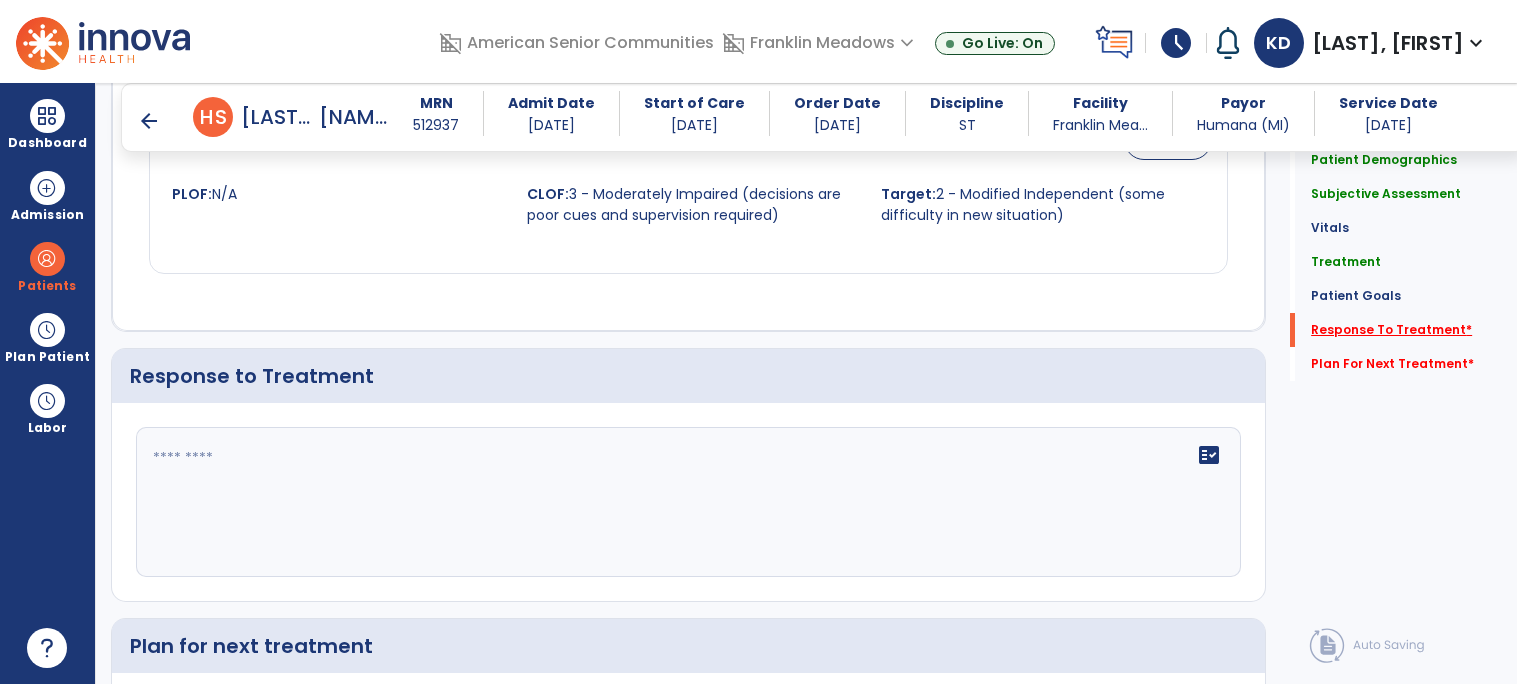 scroll, scrollTop: 2604, scrollLeft: 0, axis: vertical 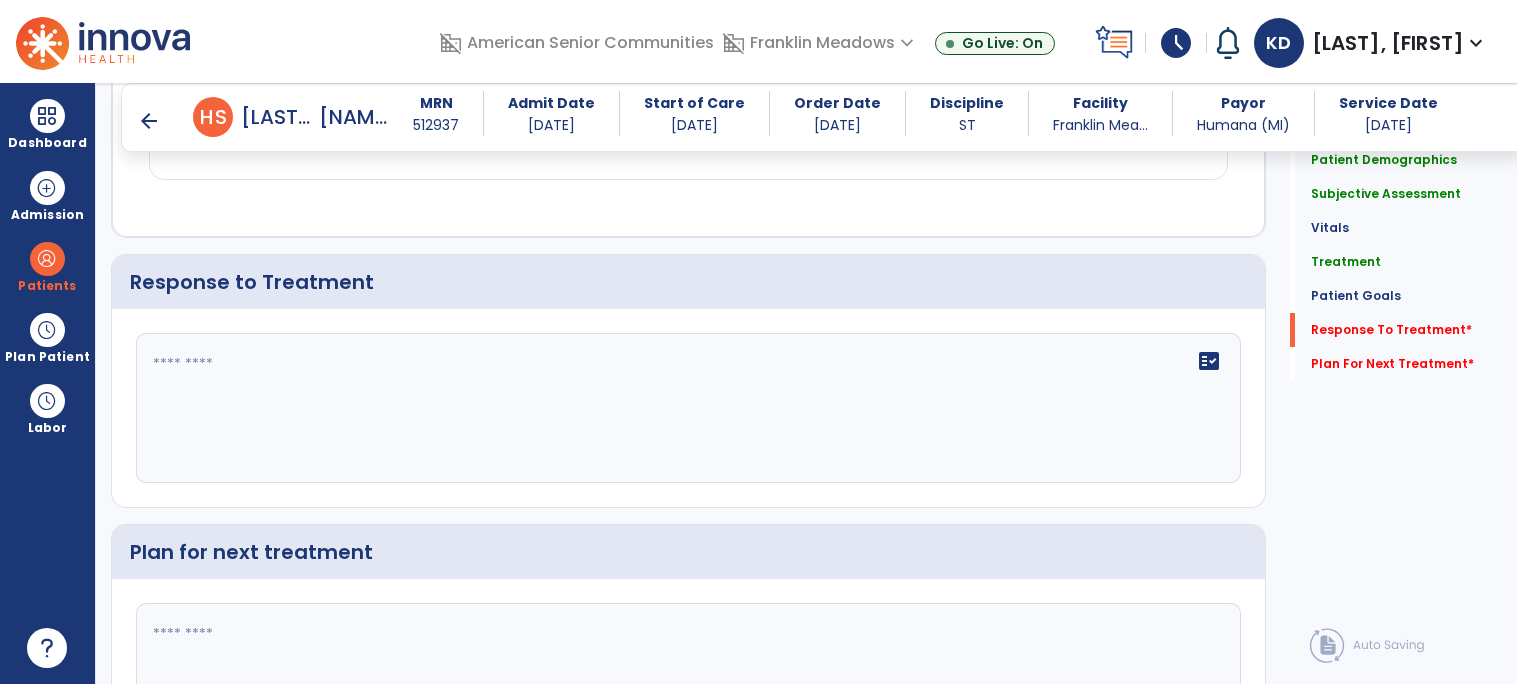click 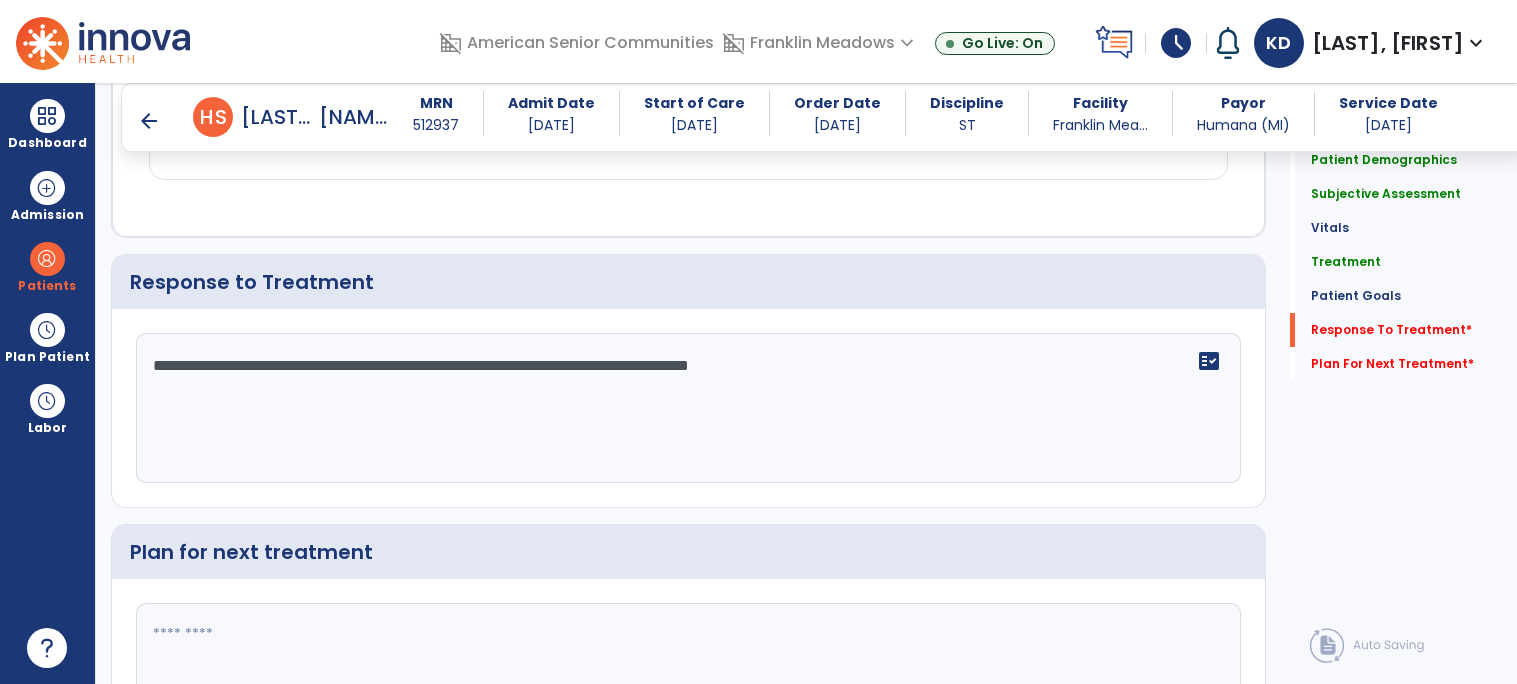 type on "**********" 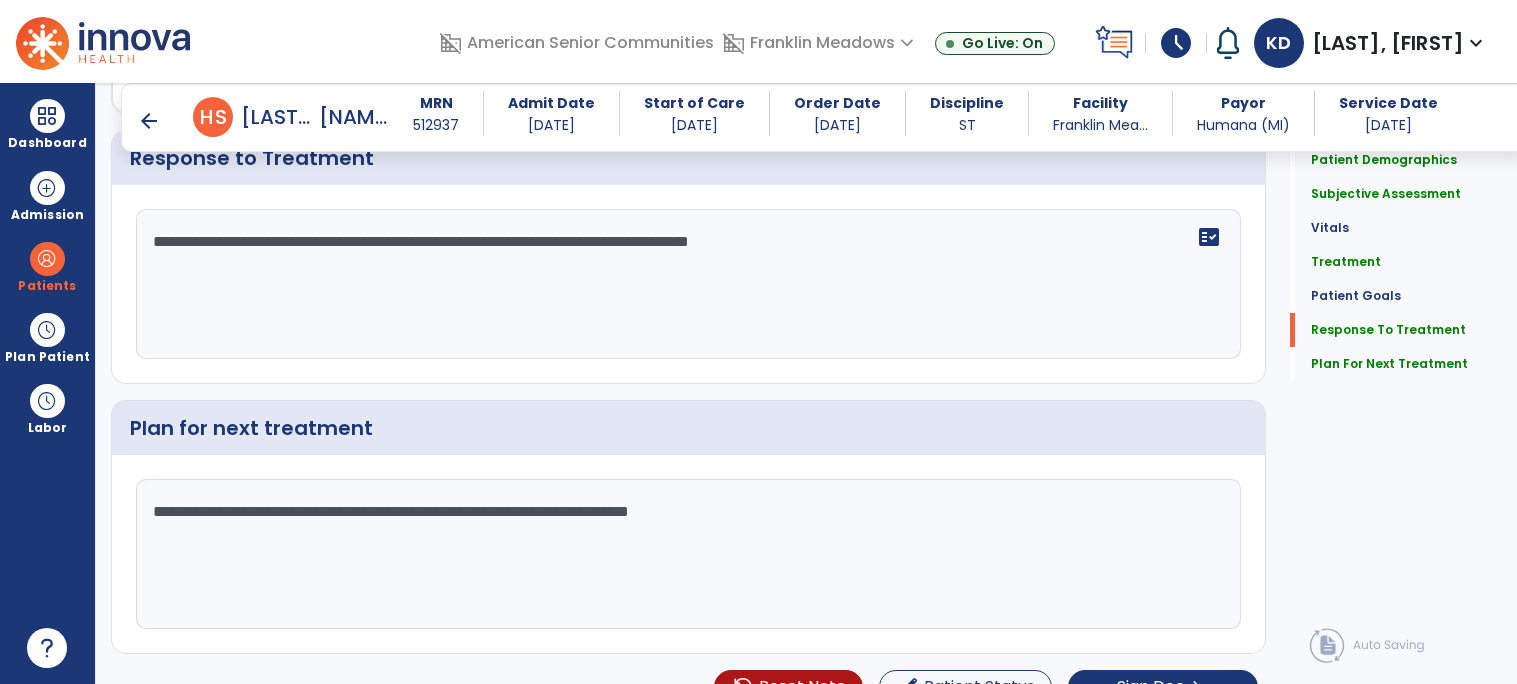 scroll, scrollTop: 2767, scrollLeft: 0, axis: vertical 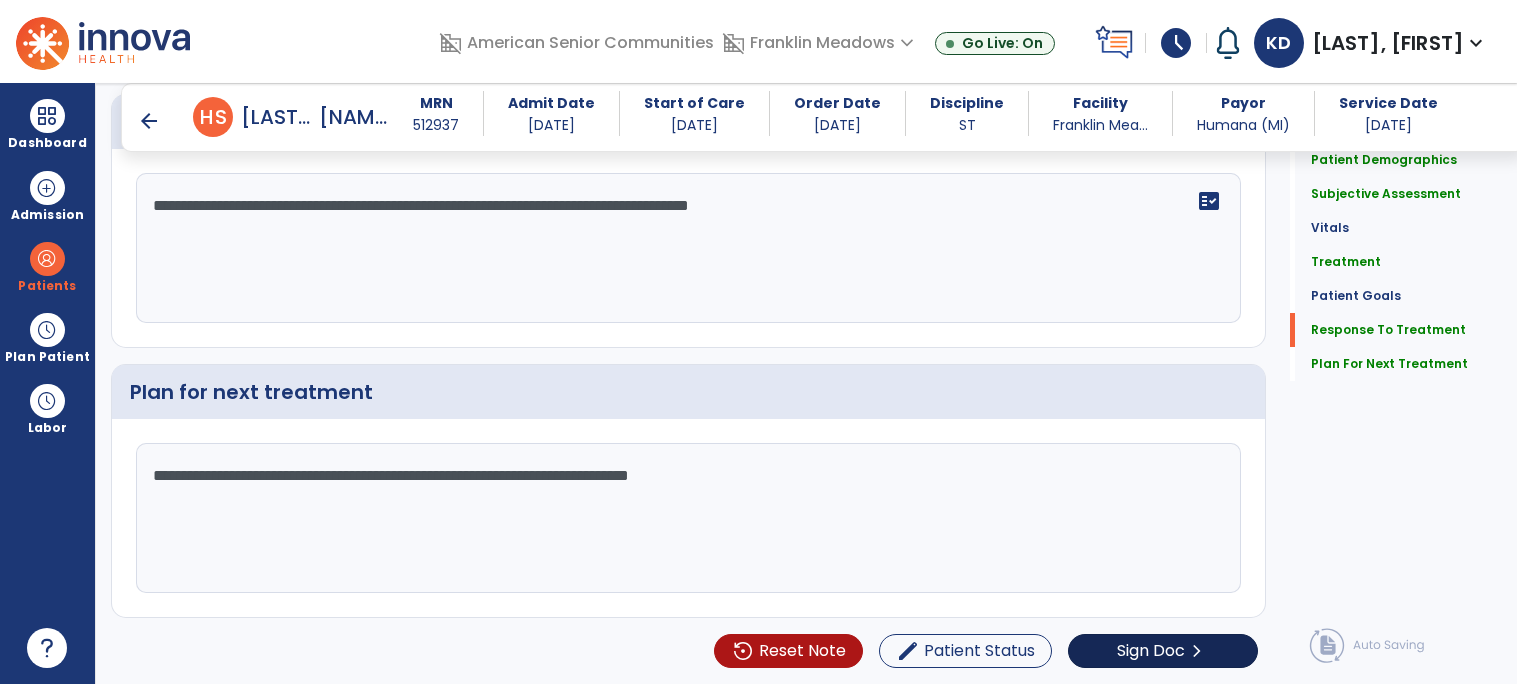 type on "**********" 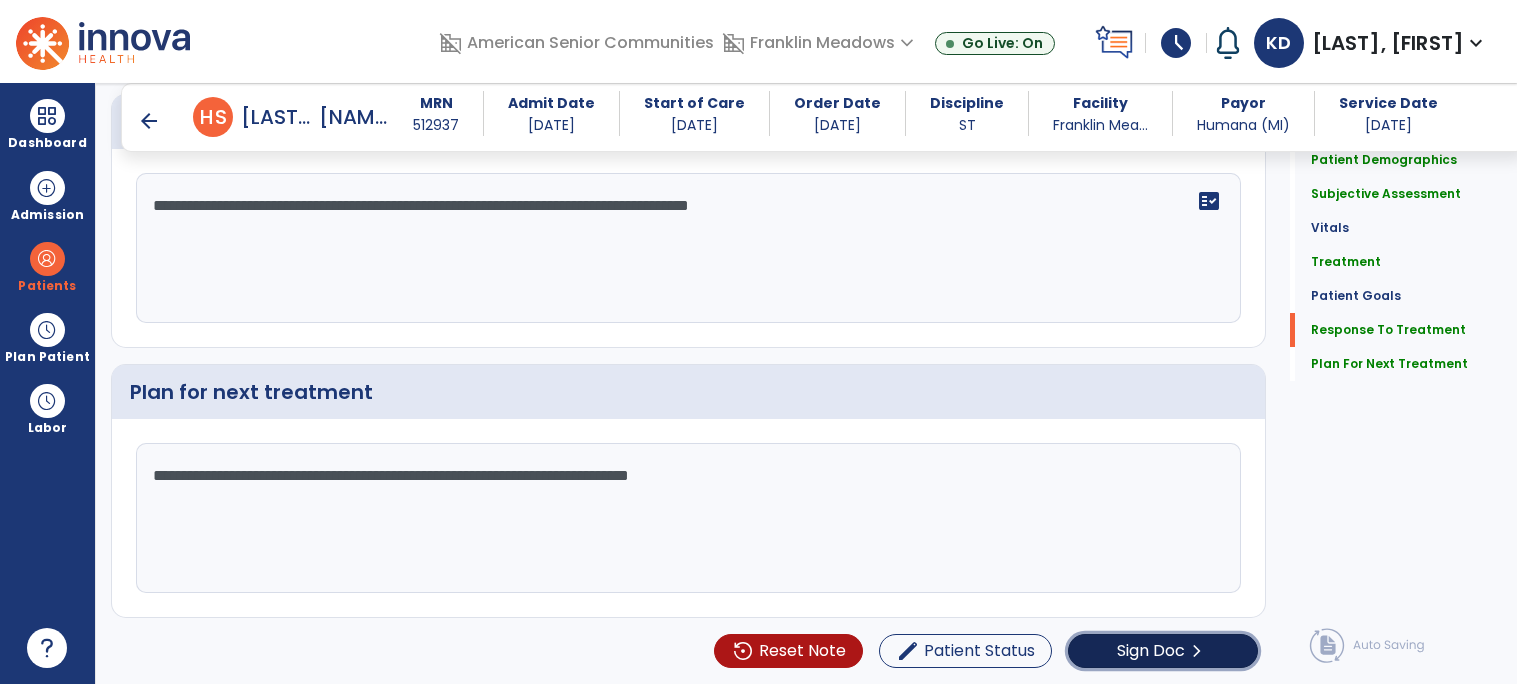 click on "chevron_right" 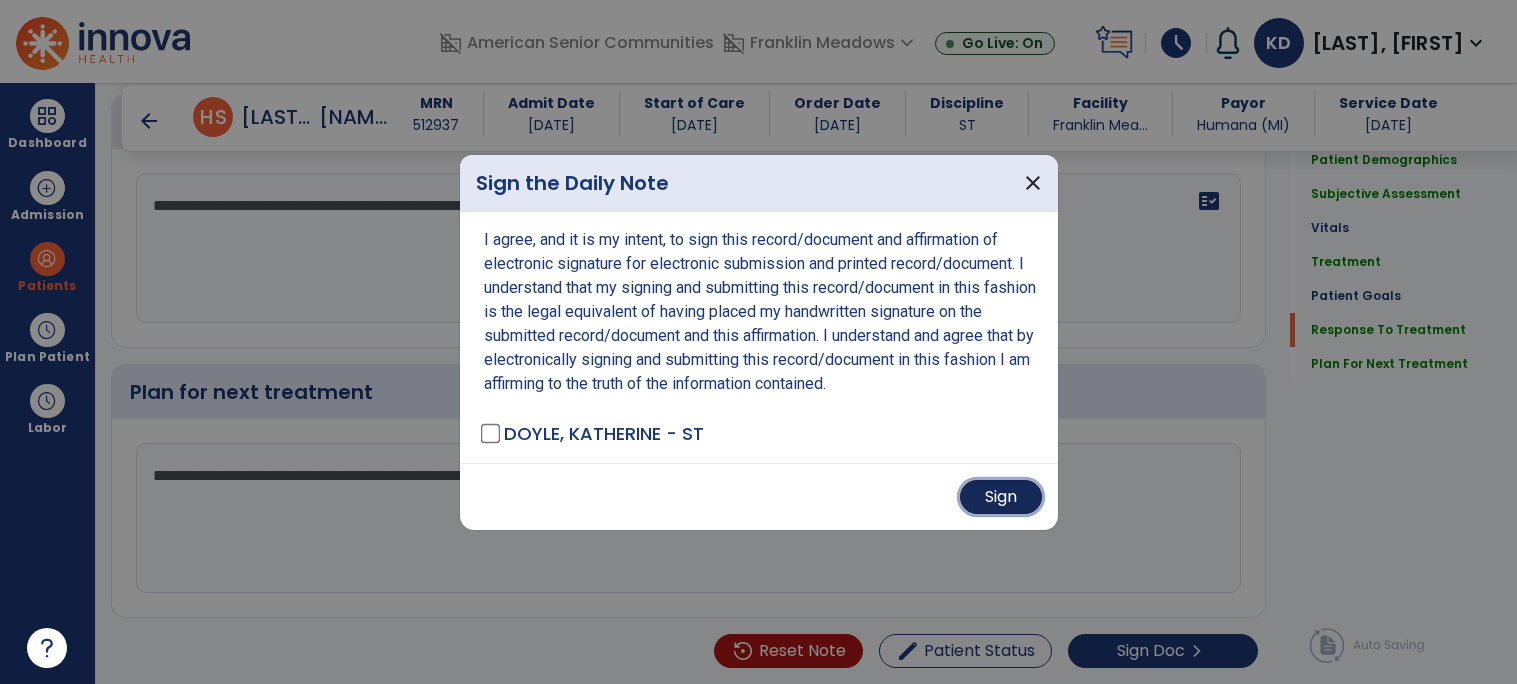 click on "Sign" at bounding box center [1001, 497] 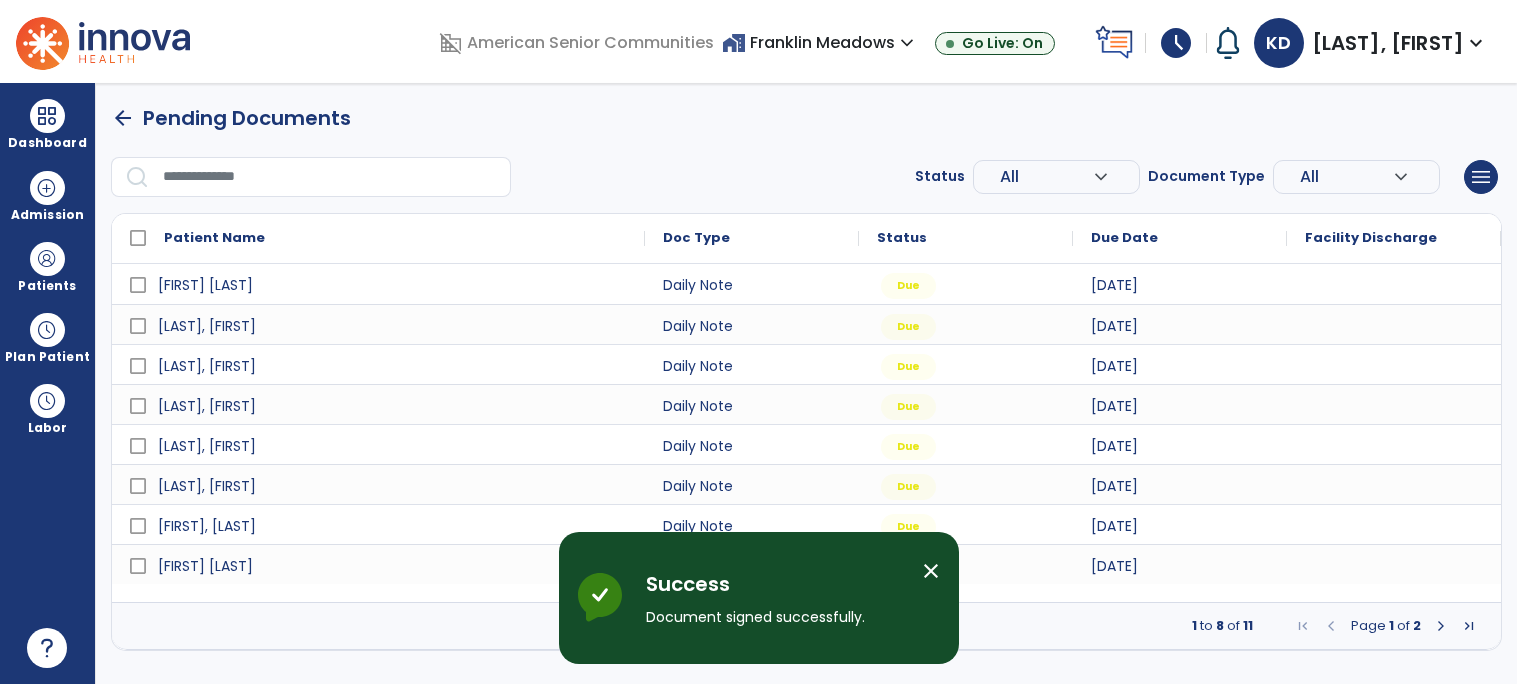 scroll, scrollTop: 0, scrollLeft: 0, axis: both 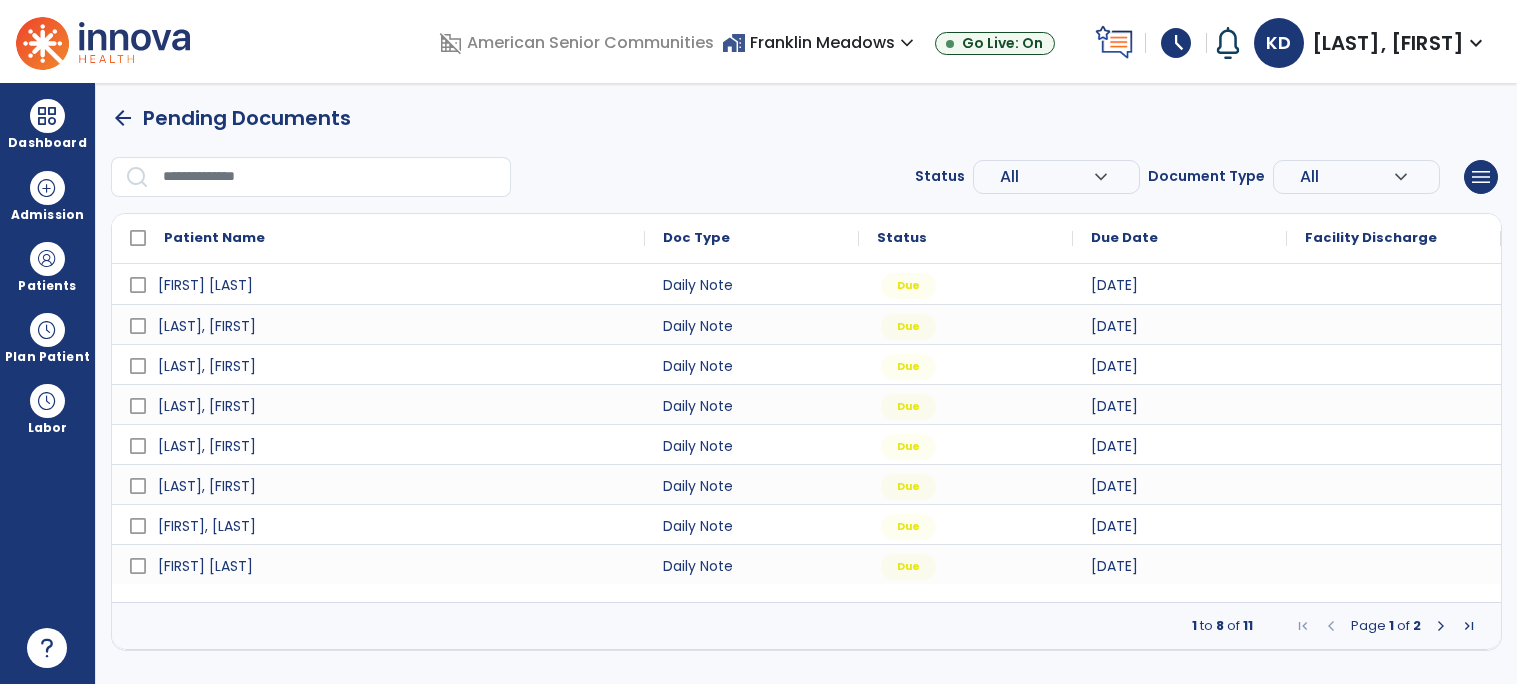 click at bounding box center [1441, 626] 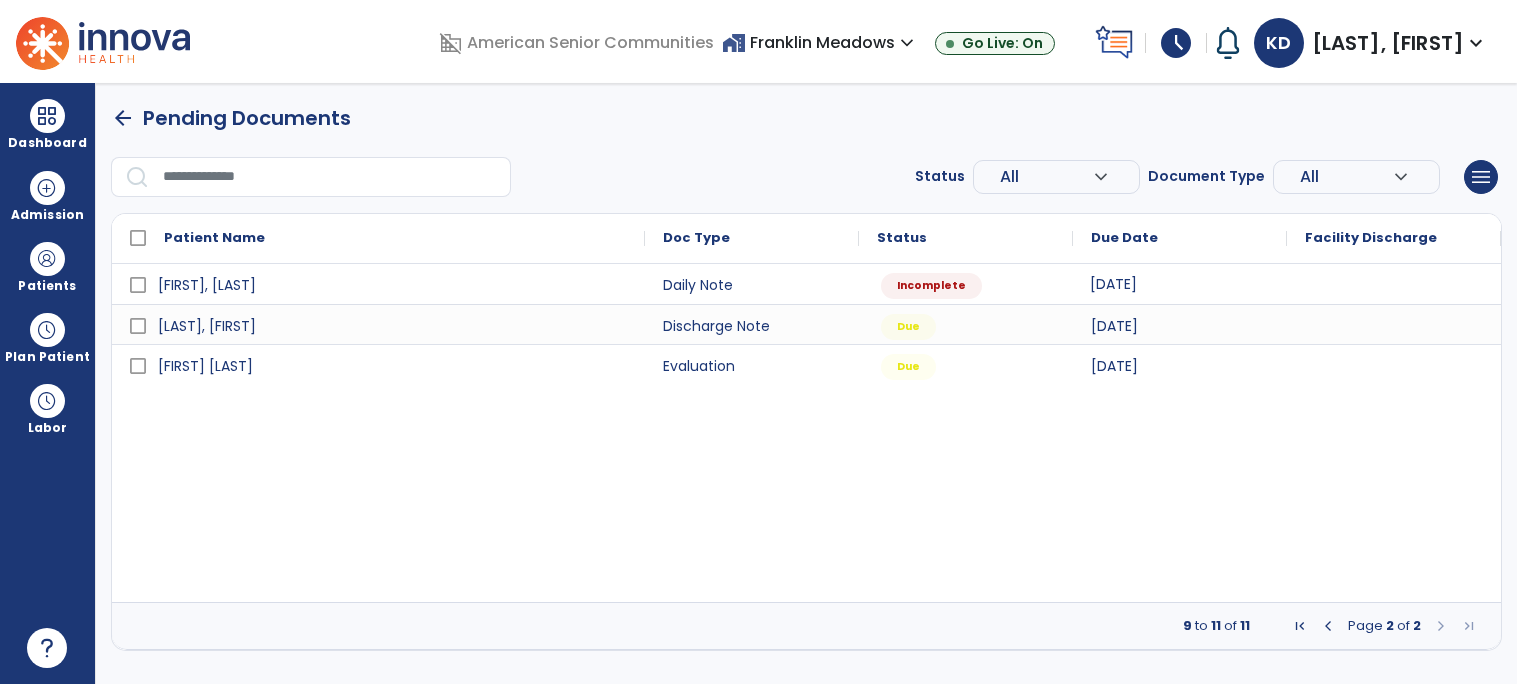click on "[DATE]" at bounding box center [1180, 284] 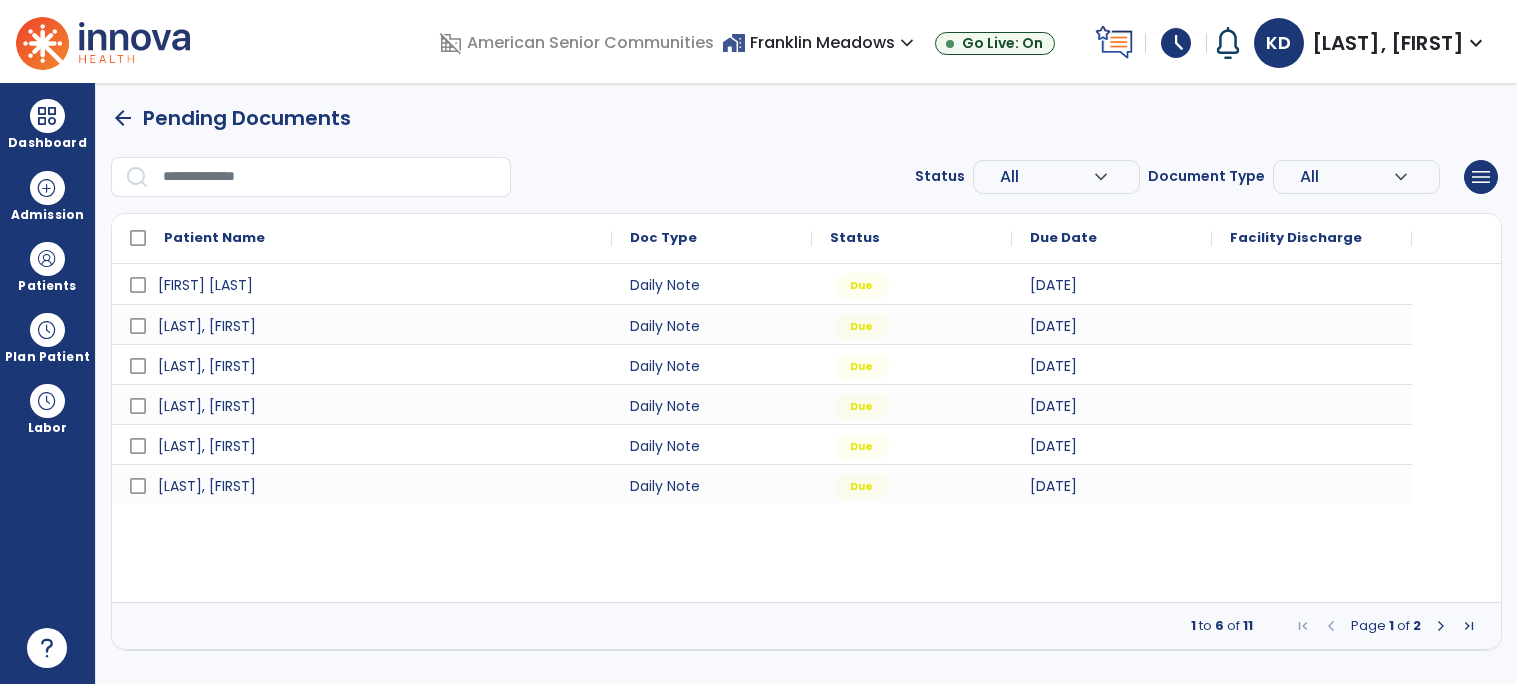 select on "*" 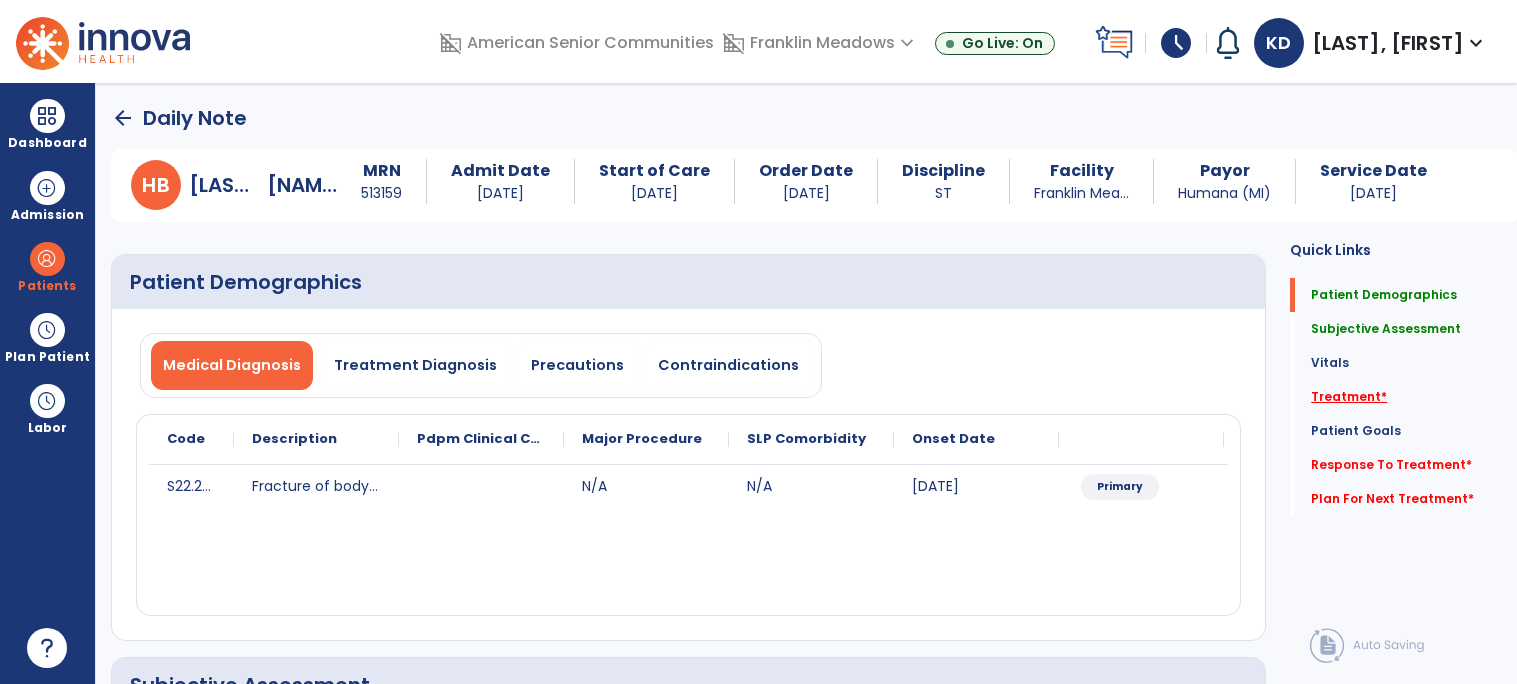 click on "Treatment   *" 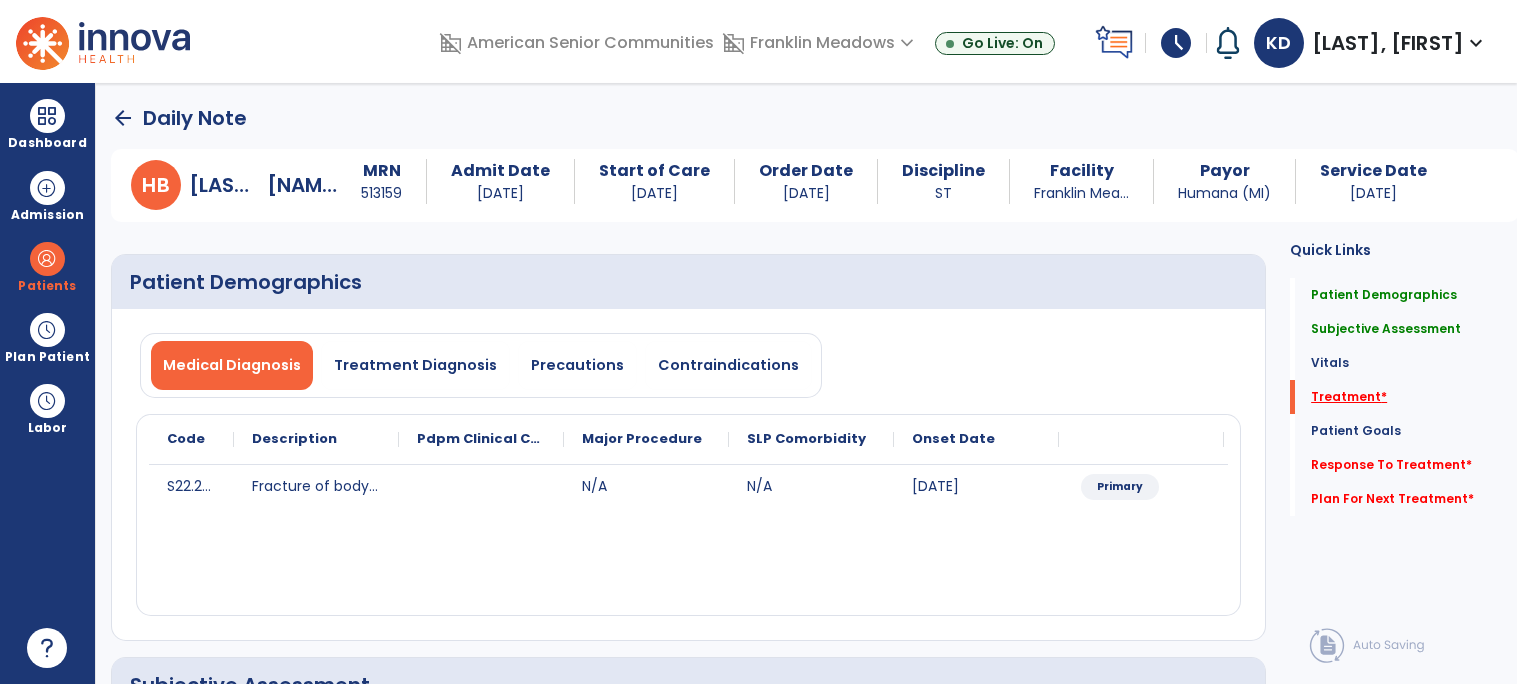 scroll, scrollTop: 186, scrollLeft: 0, axis: vertical 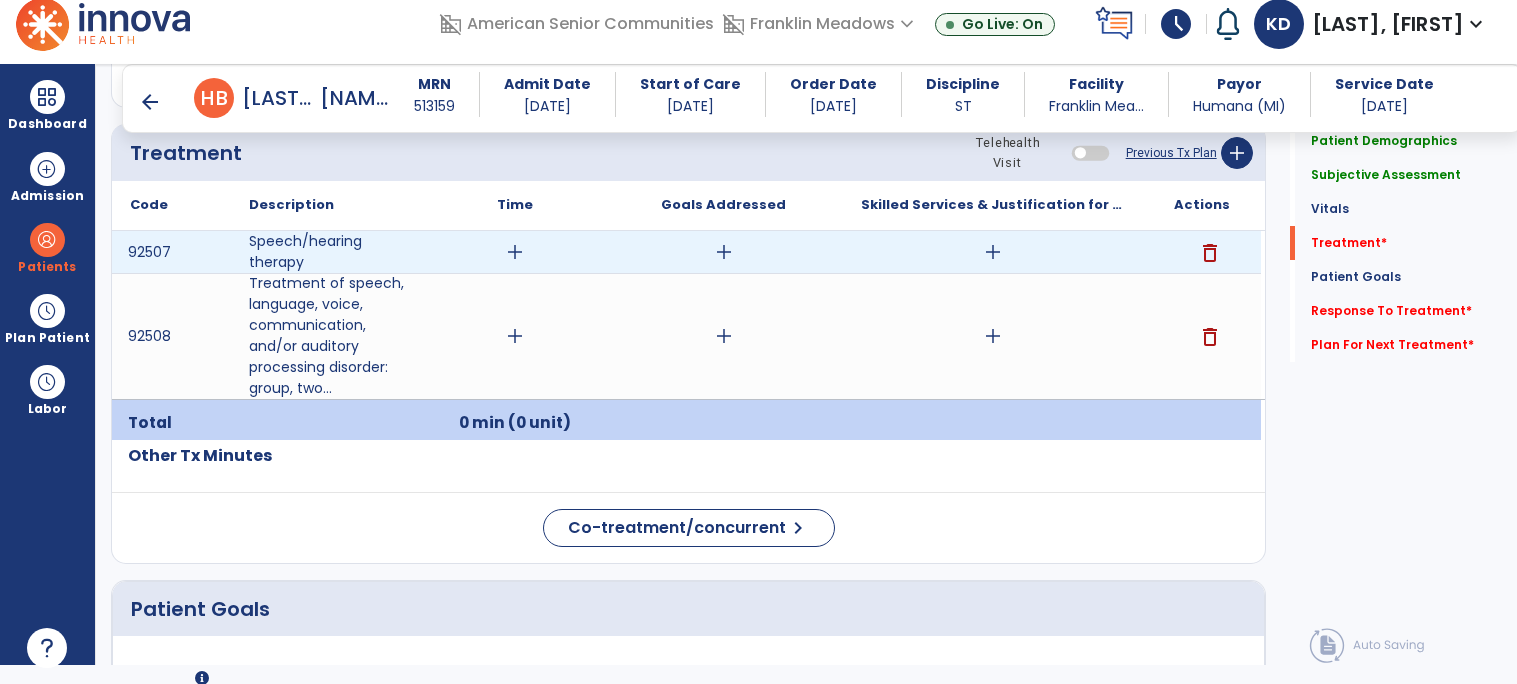 click on "add" at bounding box center [515, 252] 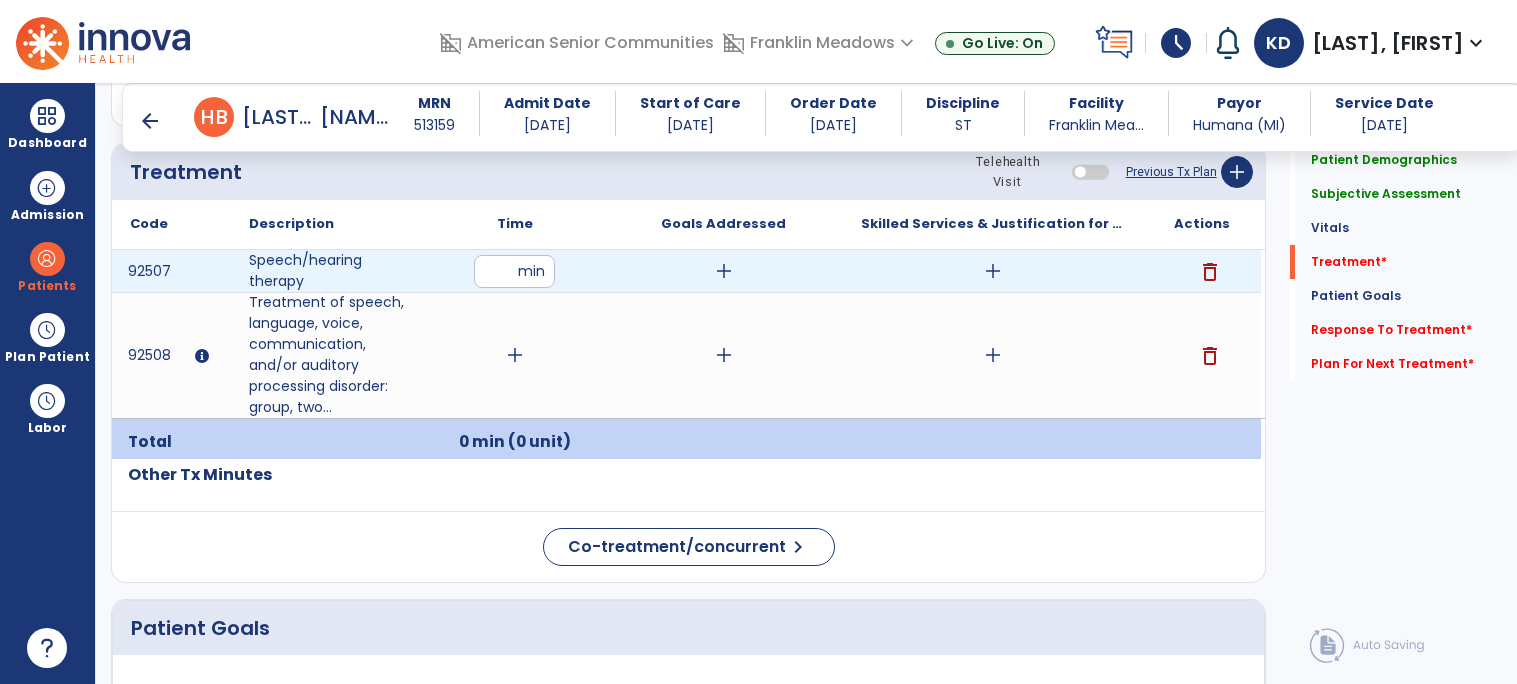type on "**" 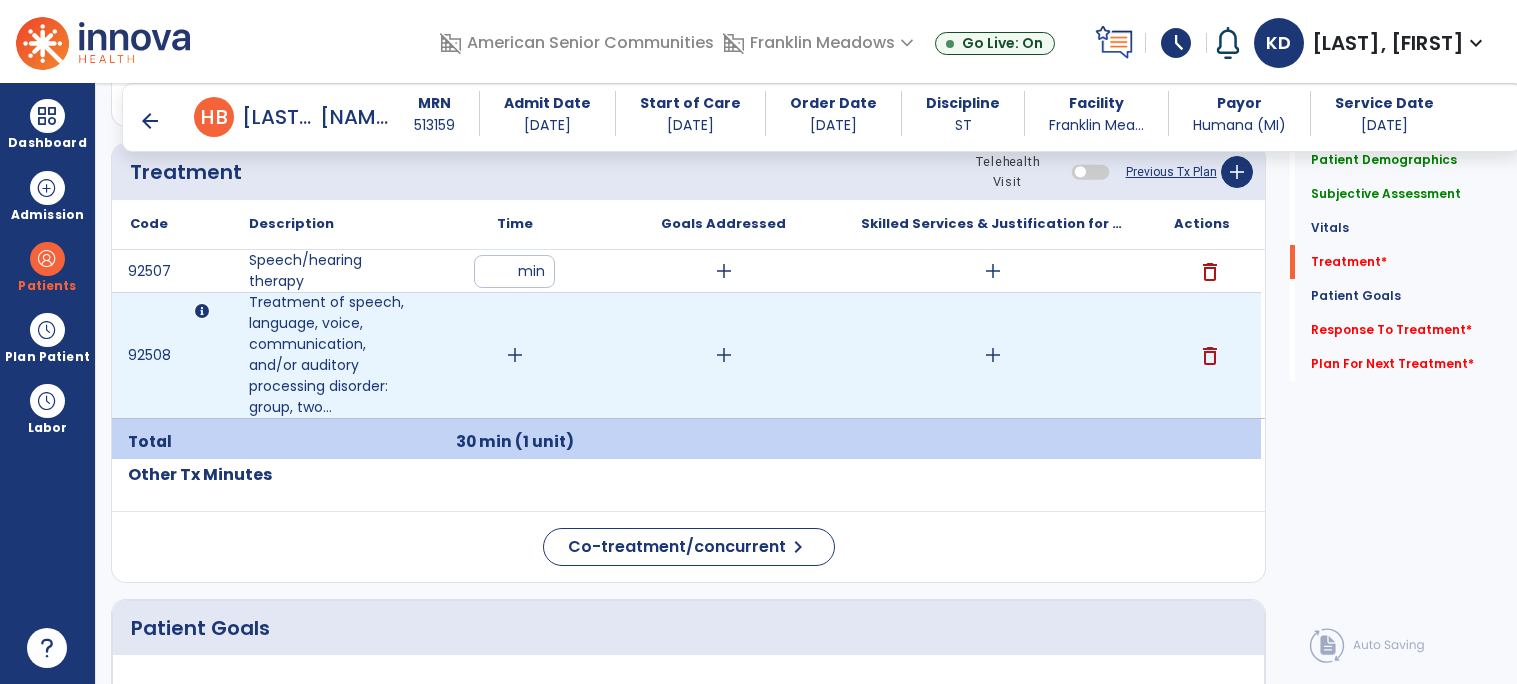 click on "add" at bounding box center (515, 355) 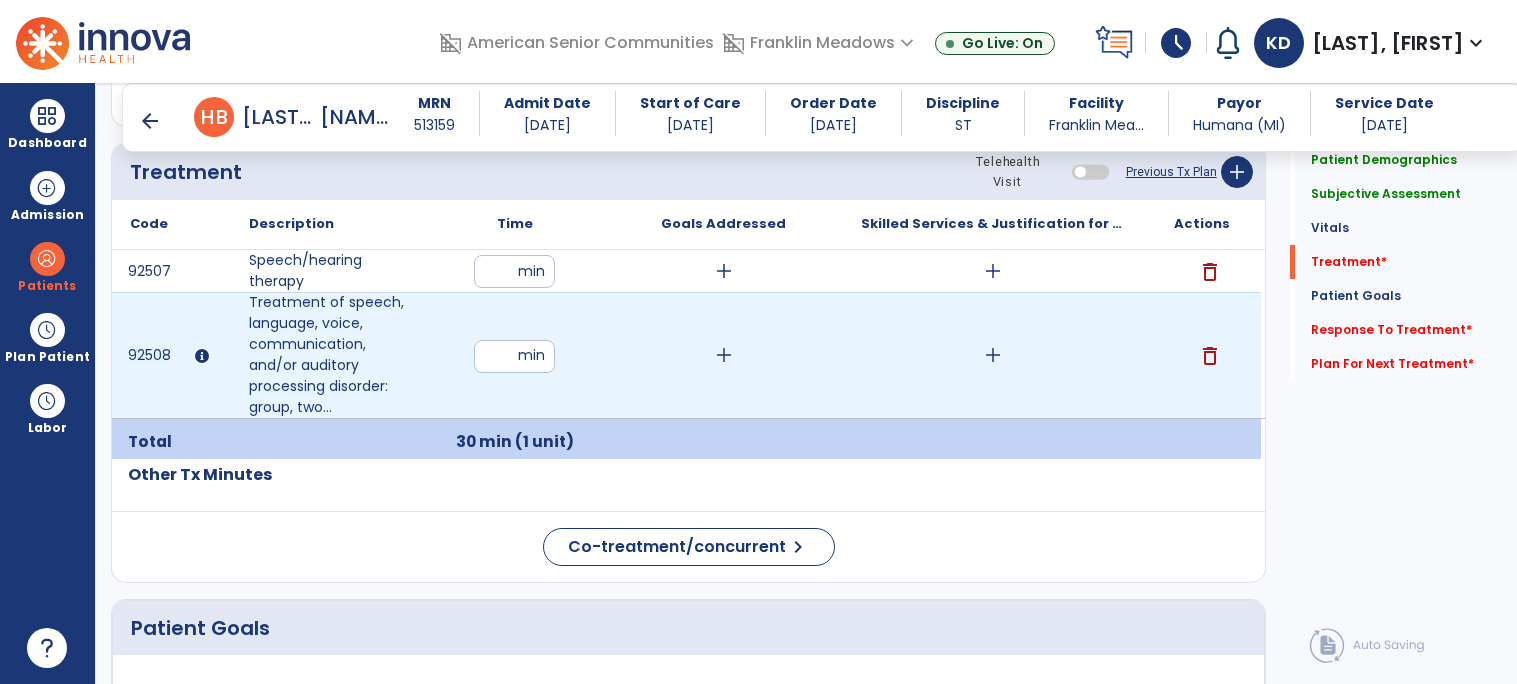 type on "**" 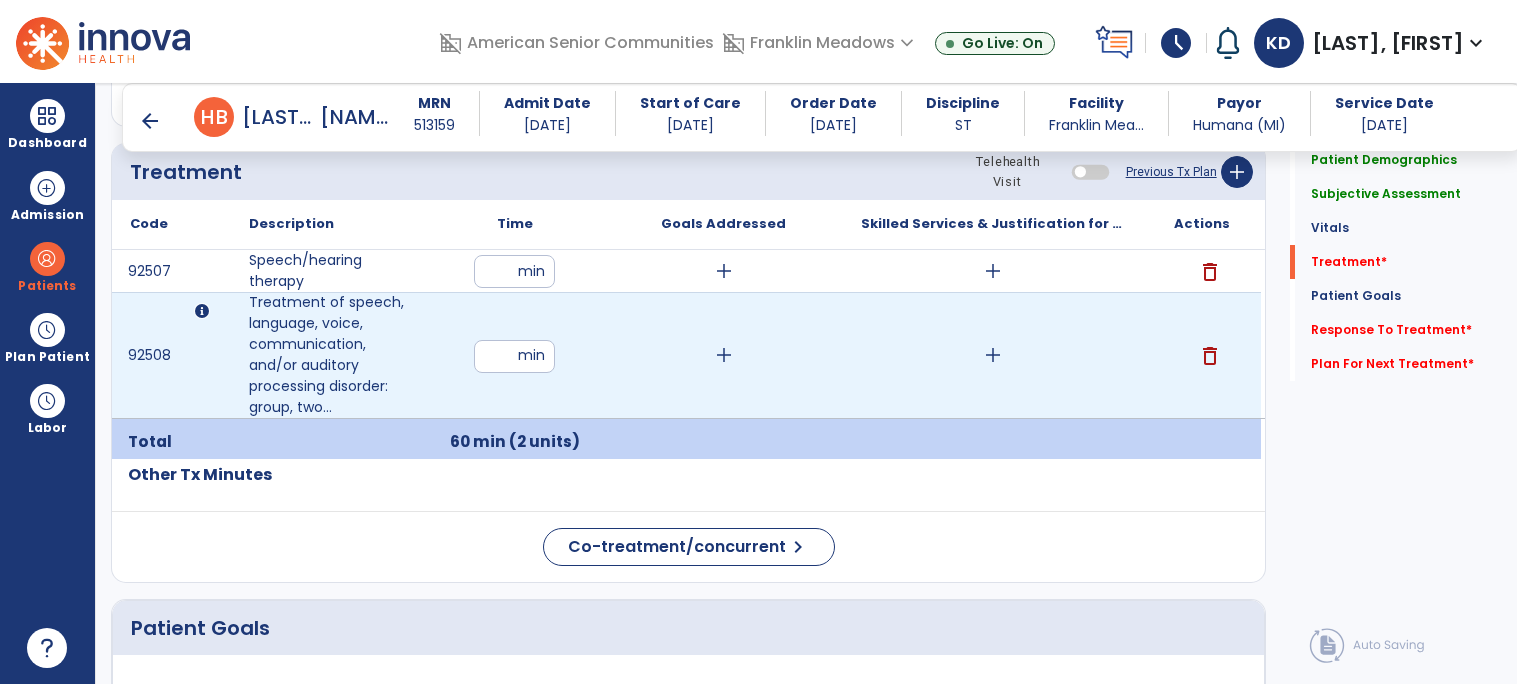 click on "add" at bounding box center [724, 355] 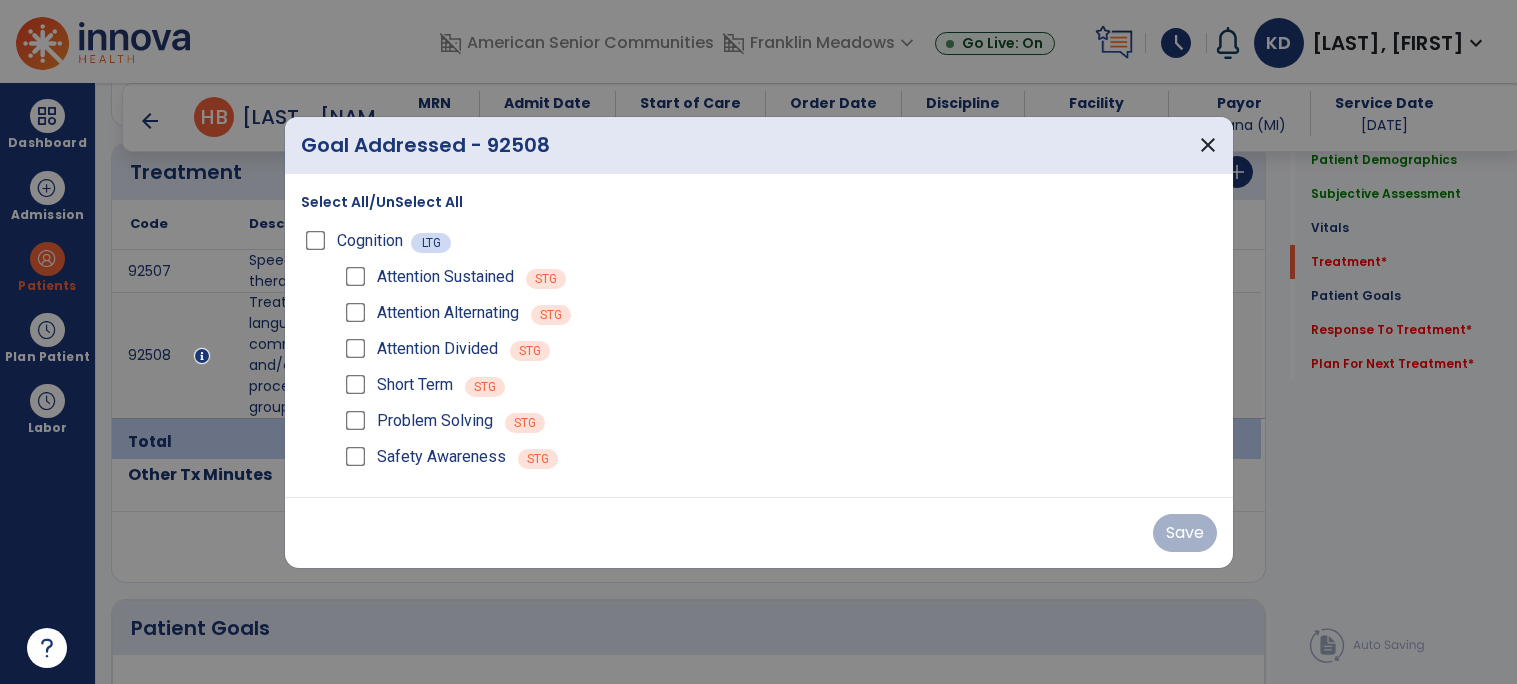 click on "Attention  Divided  STG" at bounding box center [779, 349] 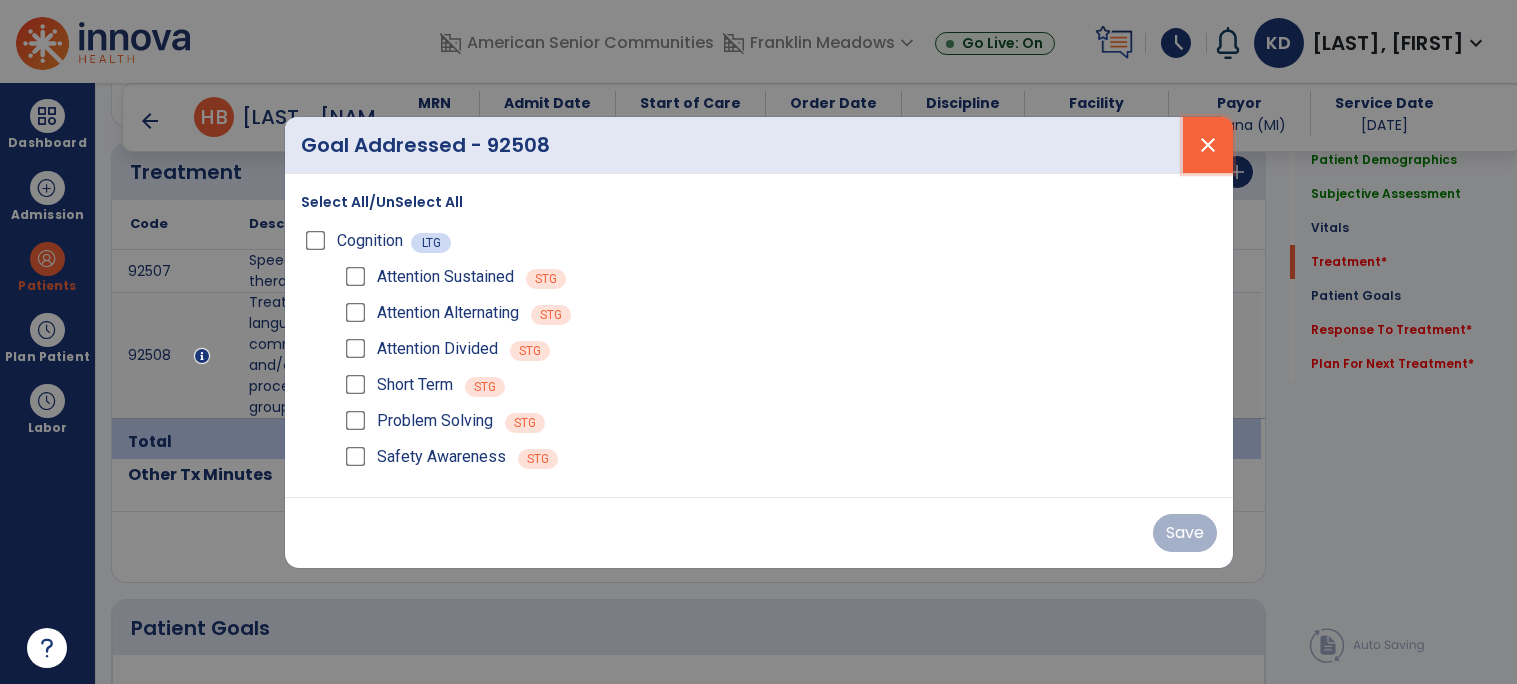 click on "close" at bounding box center (1208, 145) 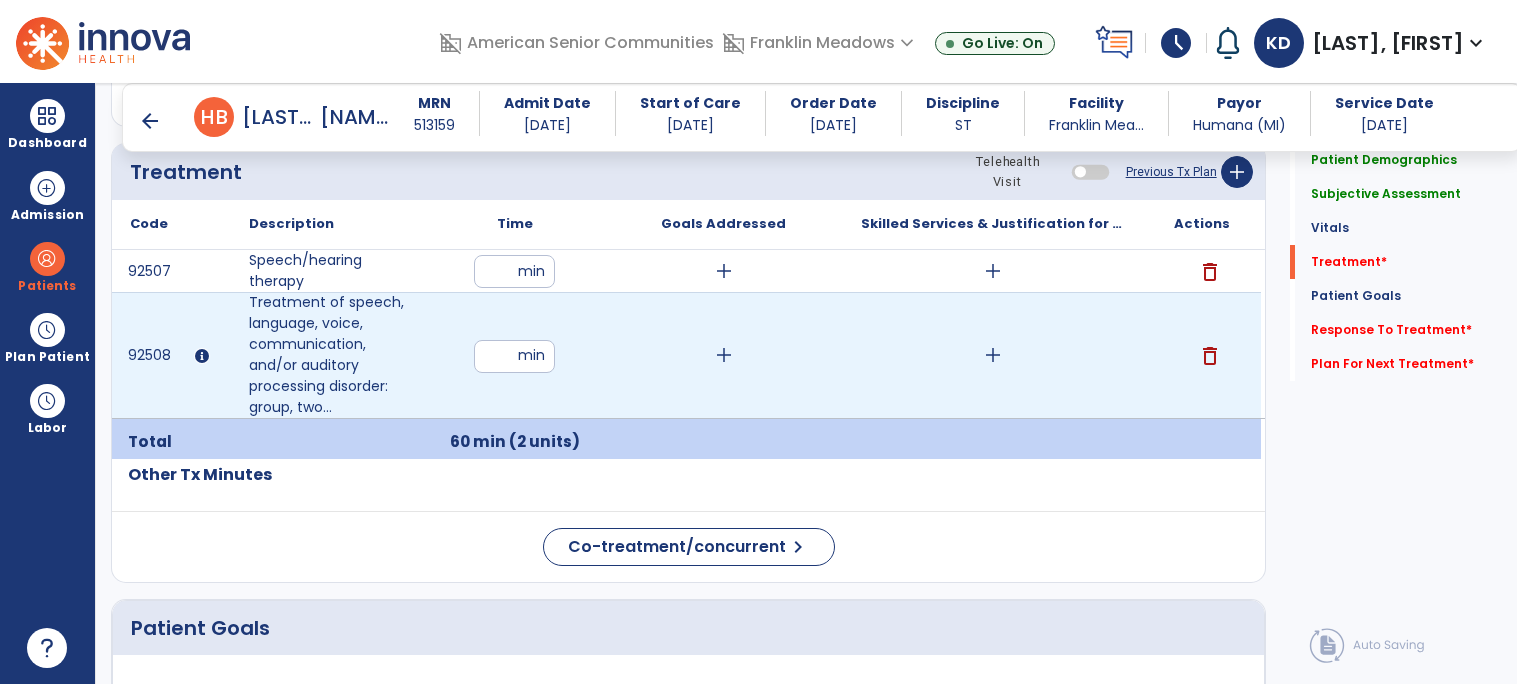 click on "add" at bounding box center (993, 355) 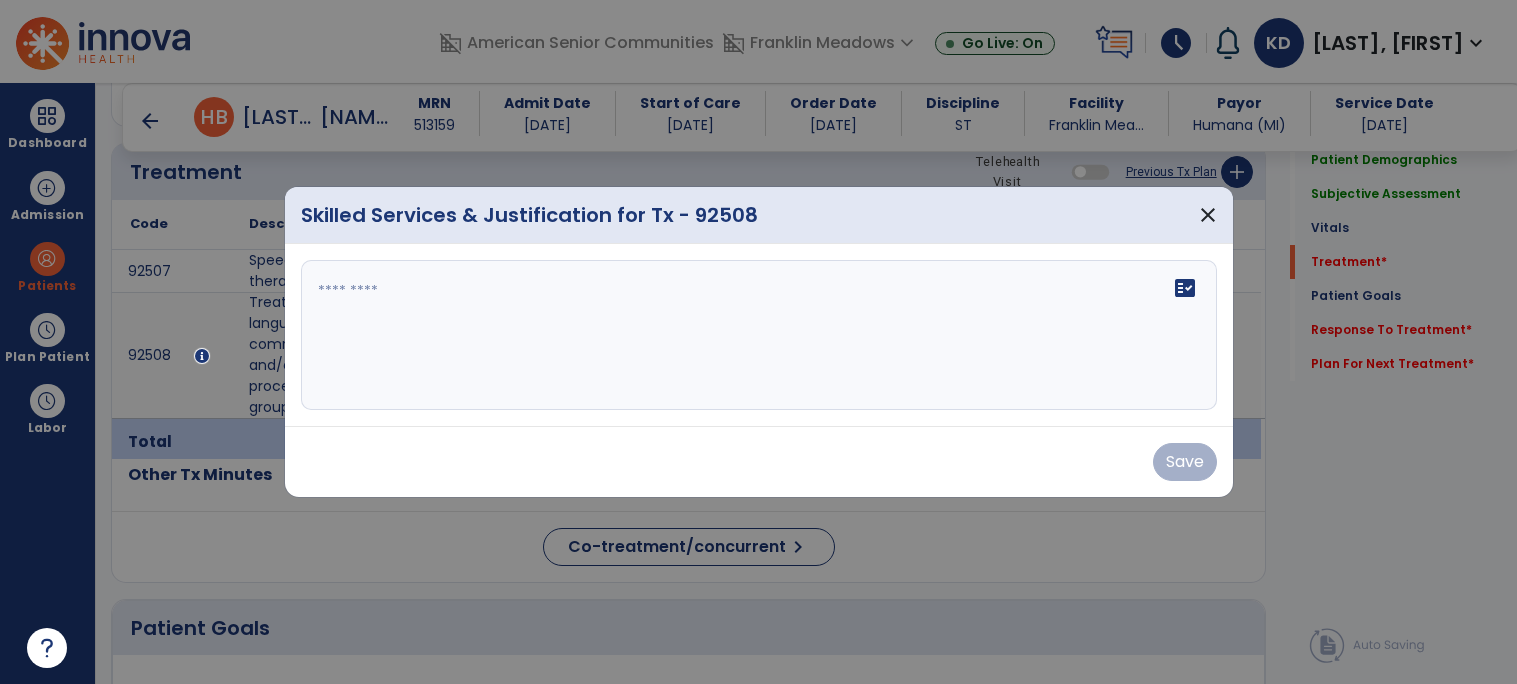 click on "fact_check" at bounding box center [759, 335] 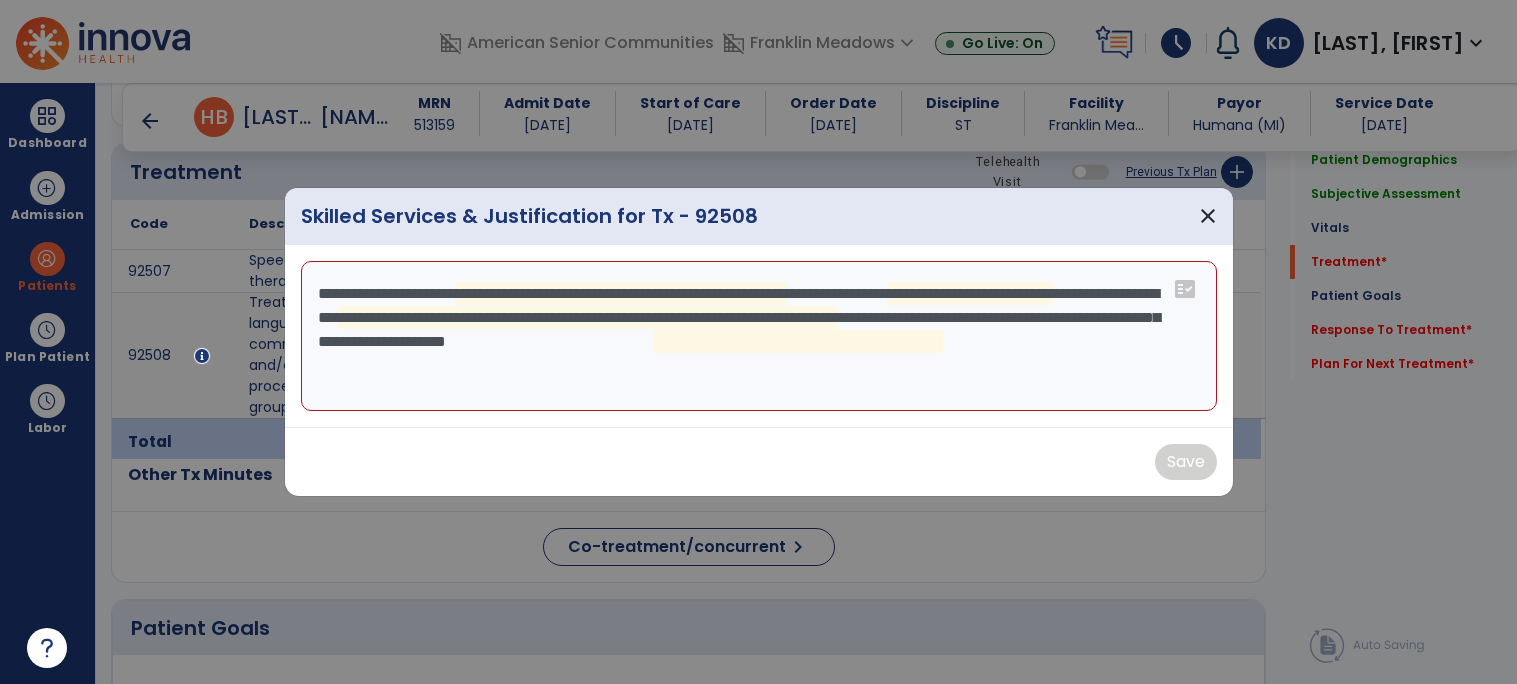 click on "**********" at bounding box center [759, 336] 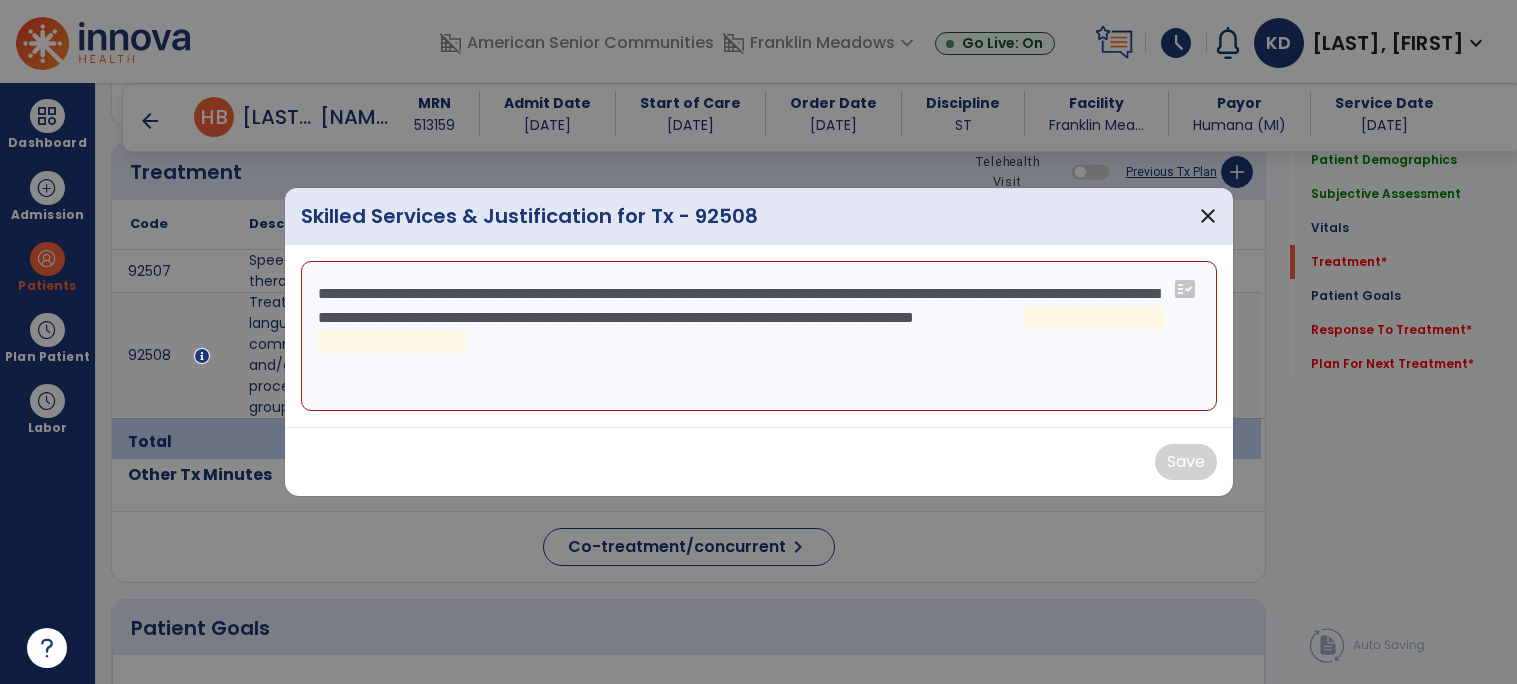 click on "**********" at bounding box center [759, 336] 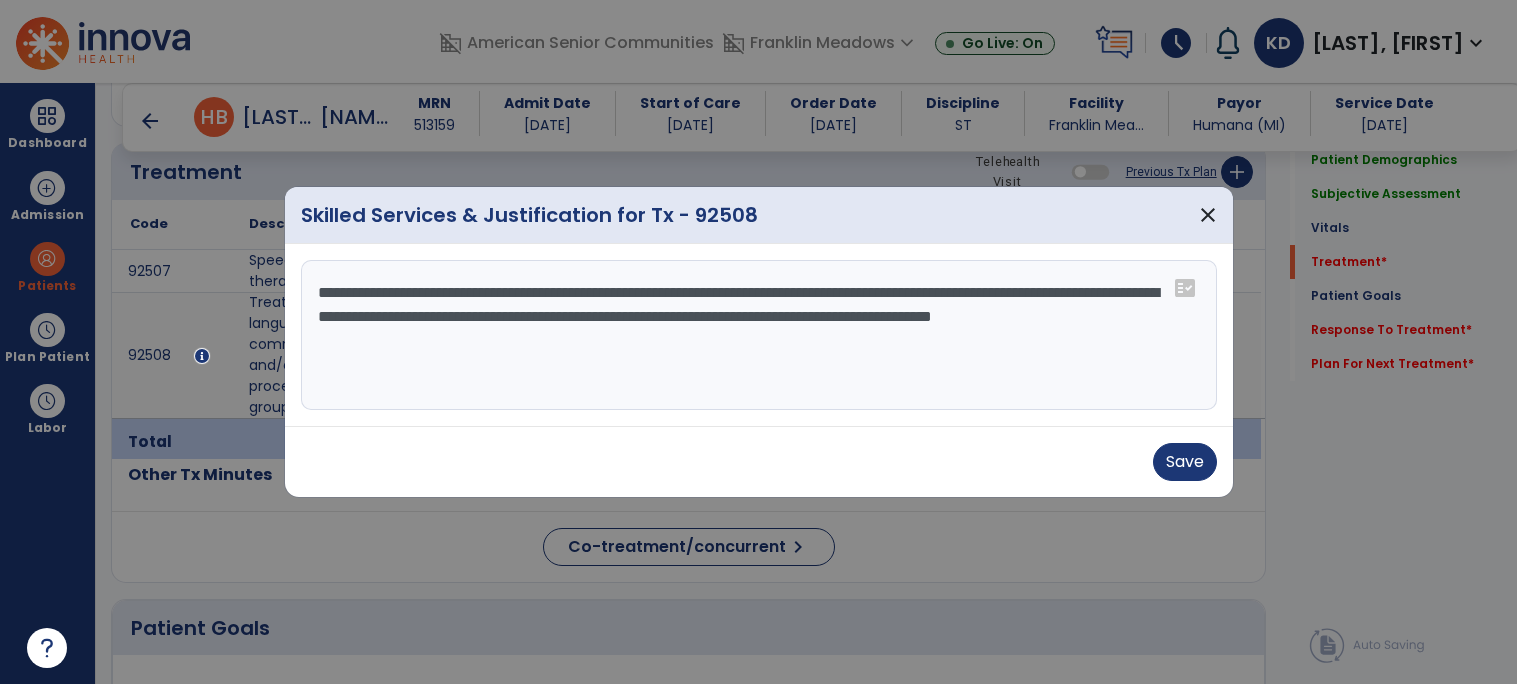 click on "**********" at bounding box center [759, 335] 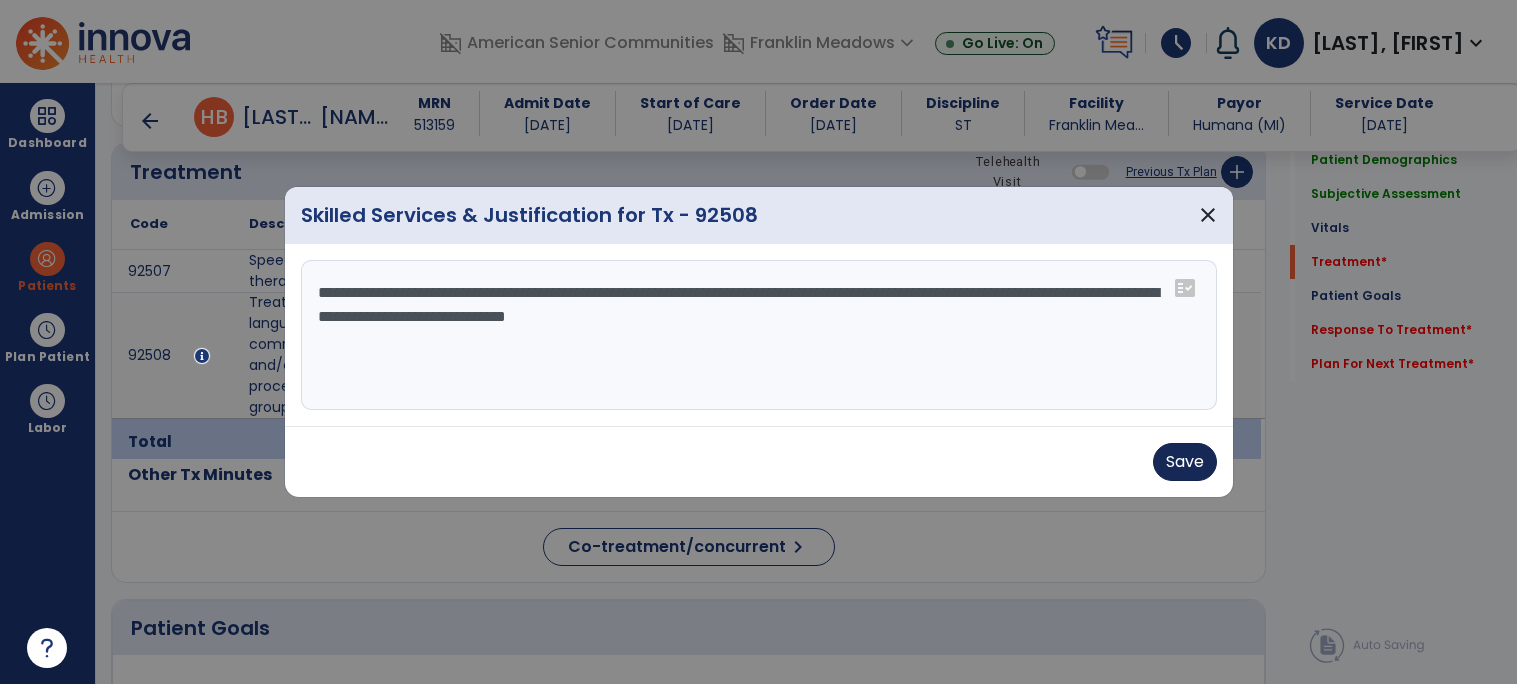 type on "**********" 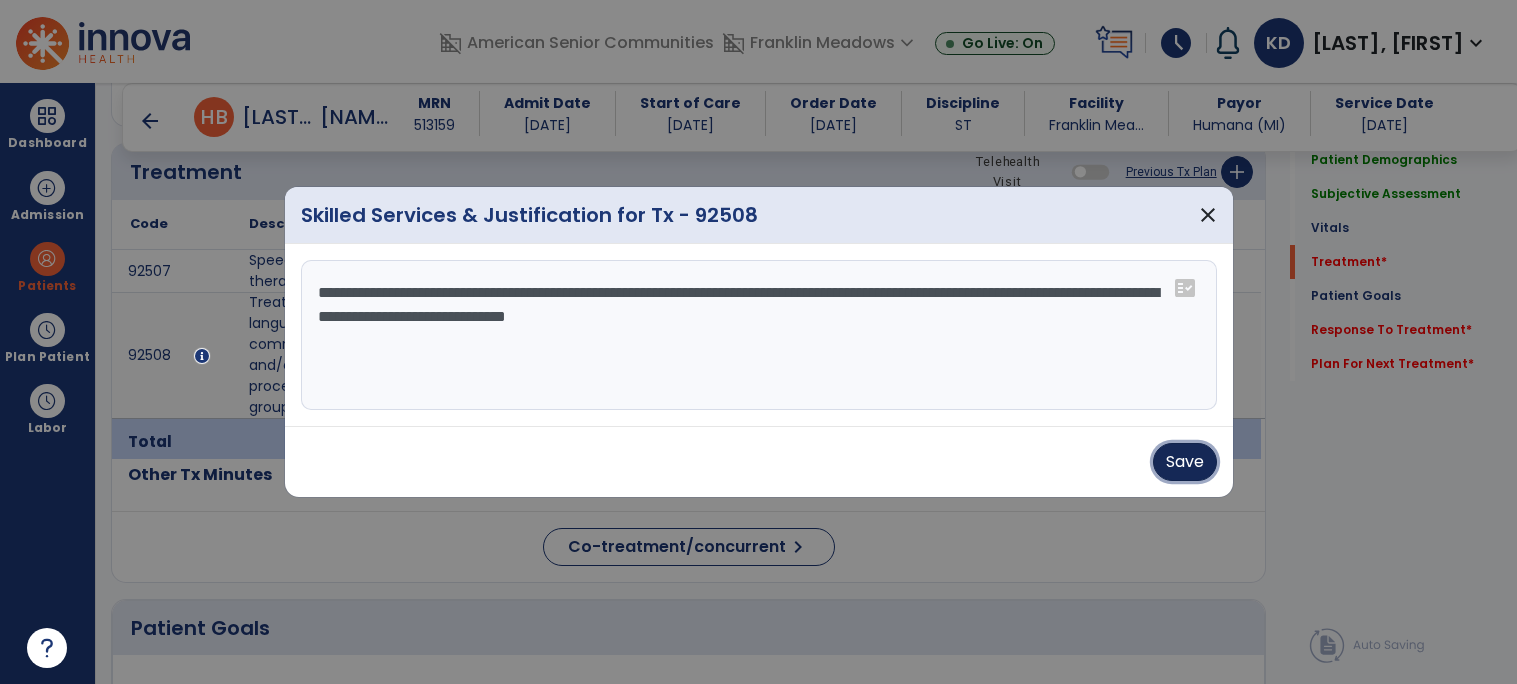 click on "Save" at bounding box center (1185, 462) 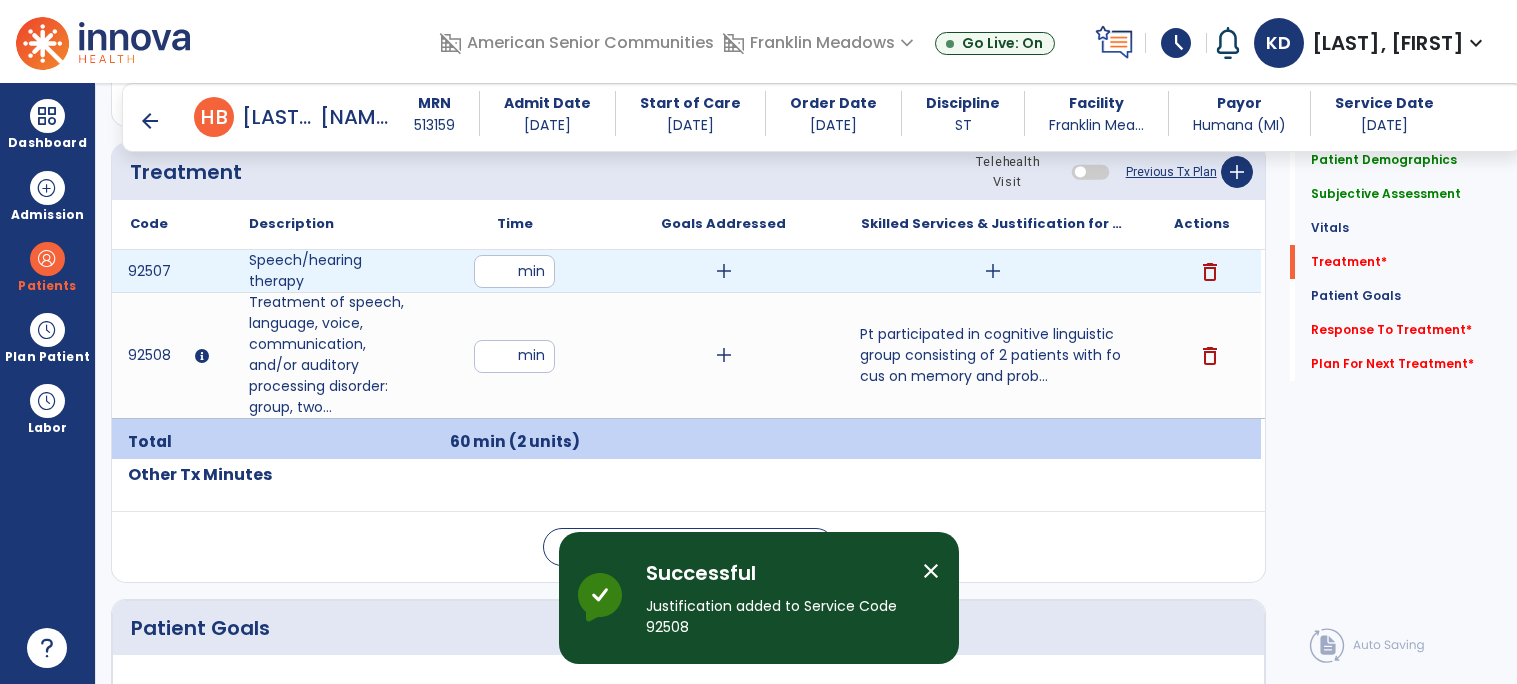 click on "add" at bounding box center [993, 271] 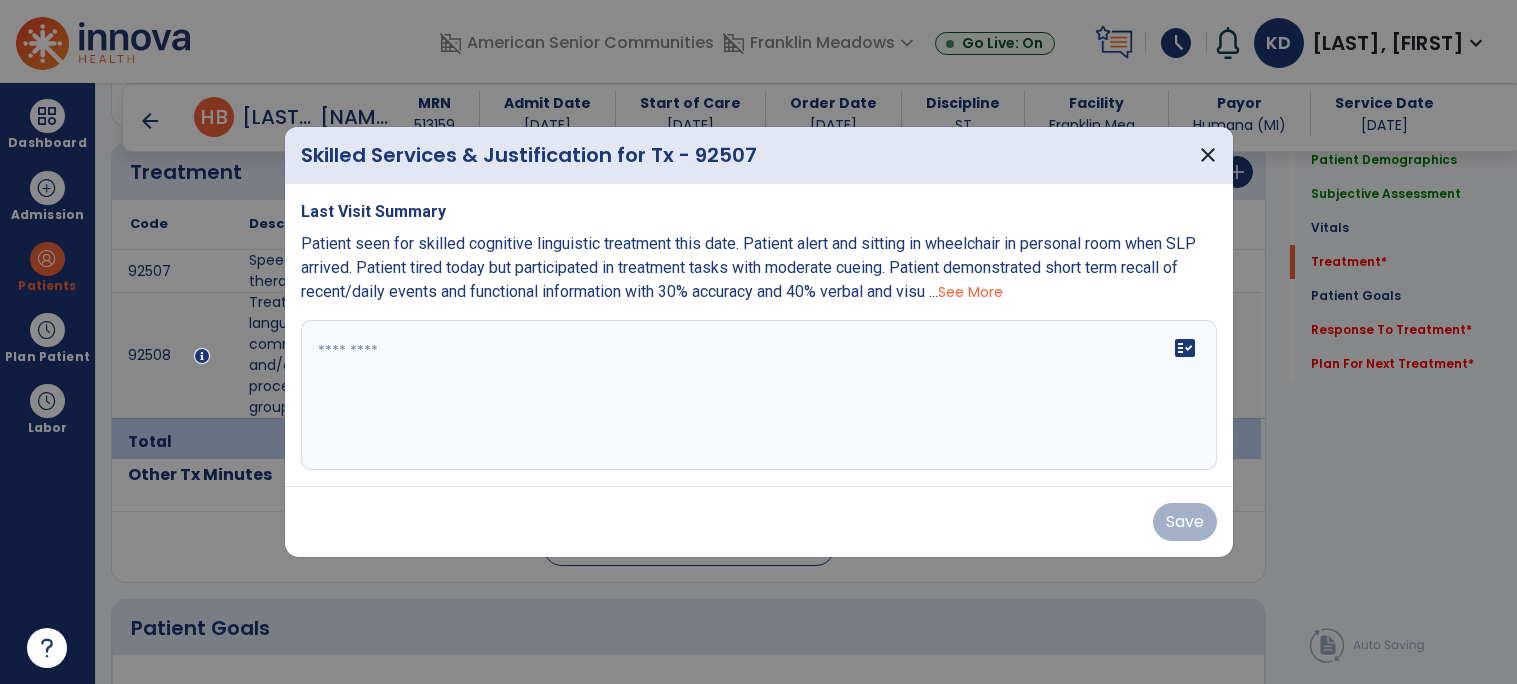 click on "See More" at bounding box center [970, 292] 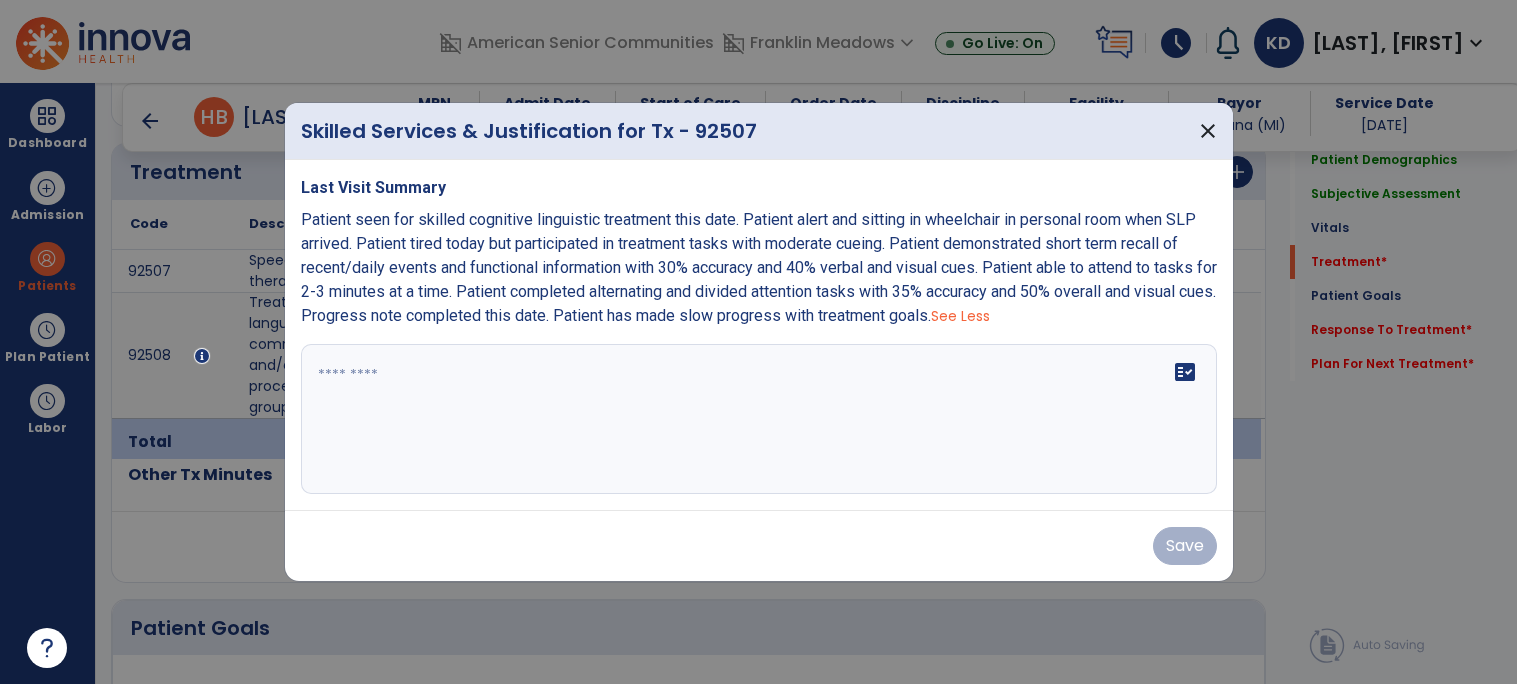 drag, startPoint x: 304, startPoint y: 215, endPoint x: 980, endPoint y: 311, distance: 682.78253 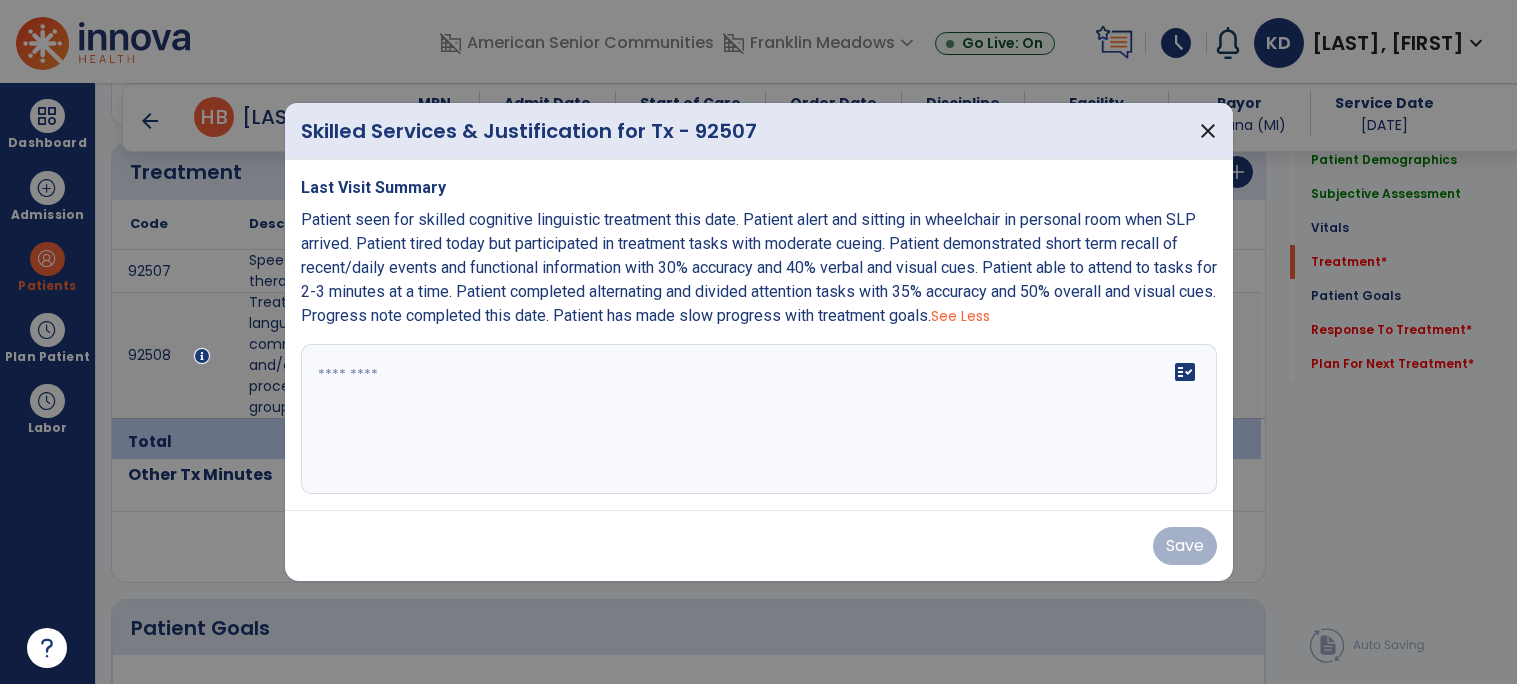 click on "Patient seen for skilled cognitive linguistic treatment this date. Patient alert and sitting in wheelchair in personal room when SLP arrived. Patient tired today but participated in treatment tasks with moderate cueing. Patient demonstrated short term recall of recent/daily events and functional information with 30% accuracy and 40% verbal and visual cues. Patient able to attend to tasks for 2-3 minutes at a time. Patient completed alternating and divided attention tasks with 35% accuracy and 50% overall and visual cues. Progress note completed this date. Patient has made slow progress with treatment goals. See Less" at bounding box center [759, 268] 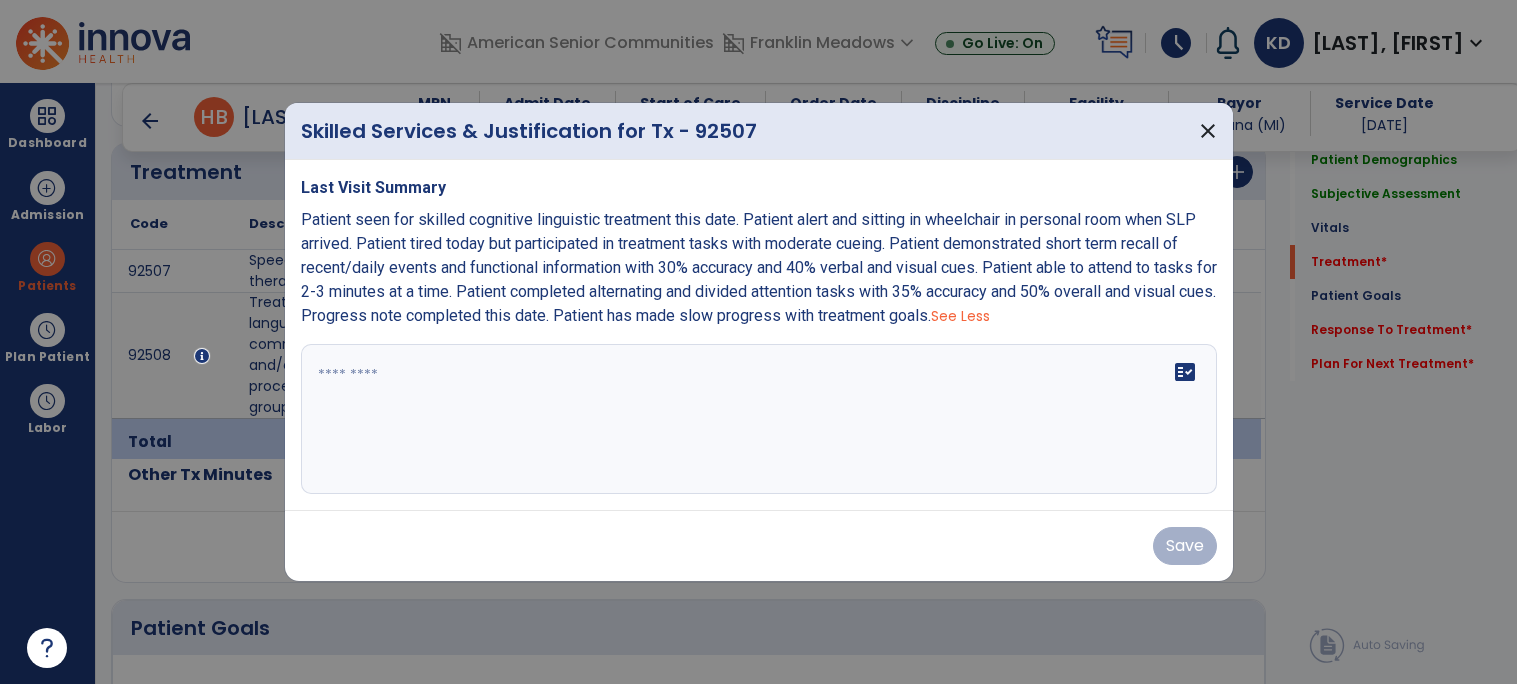 copy on "Patient seen for skilled cognitive linguistic treatment this date. Patient alert and sitting in wheelchair in personal room when SLP arrived. Patient tired today but participated in treatment tasks with moderate cueing. Patient demonstrated short term recall of recent/daily events and functional information with 30% accuracy and 40% verbal and visual cues. Patient able to attend to tasks for 2-3 minutes at a time. Patient completed alternating and divided attention tasks with 35% accuracy and 50% overall and visual cues. Progress note completed this date. Patient has made slow progress with treatment goals." 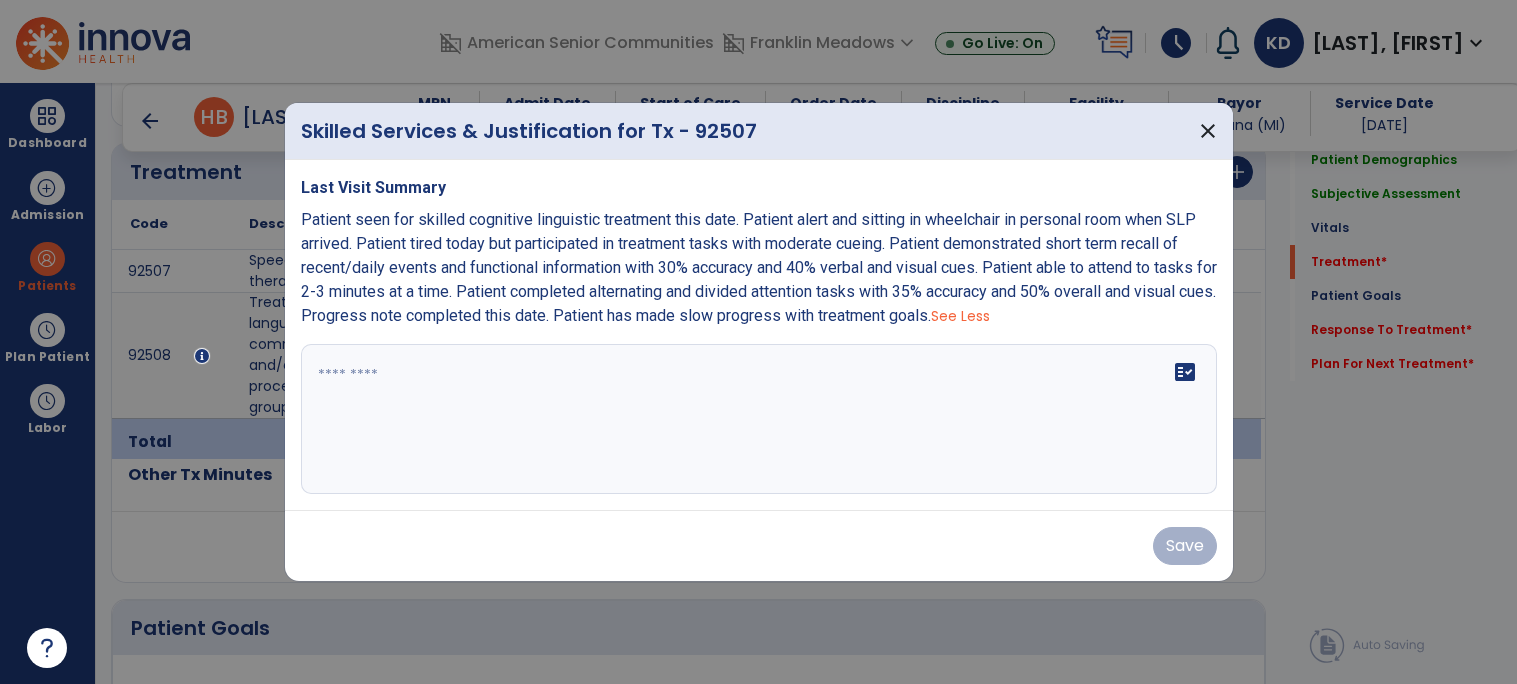 click on "Patient seen for skilled cognitive linguistic treatment this date. Patient alert and sitting in wheelchair in personal room when SLP arrived. Patient tired today but participated in treatment tasks with moderate cueing. Patient demonstrated short term recall of recent/daily events and functional information with 30% accuracy and 40% verbal and visual cues. Patient able to attend to tasks for 2-3 minutes at a time. Patient completed alternating and divided attention tasks with 35% accuracy and 50% overall and visual cues. Progress note completed this date. Patient has made slow progress with treatment goals." at bounding box center (759, 267) 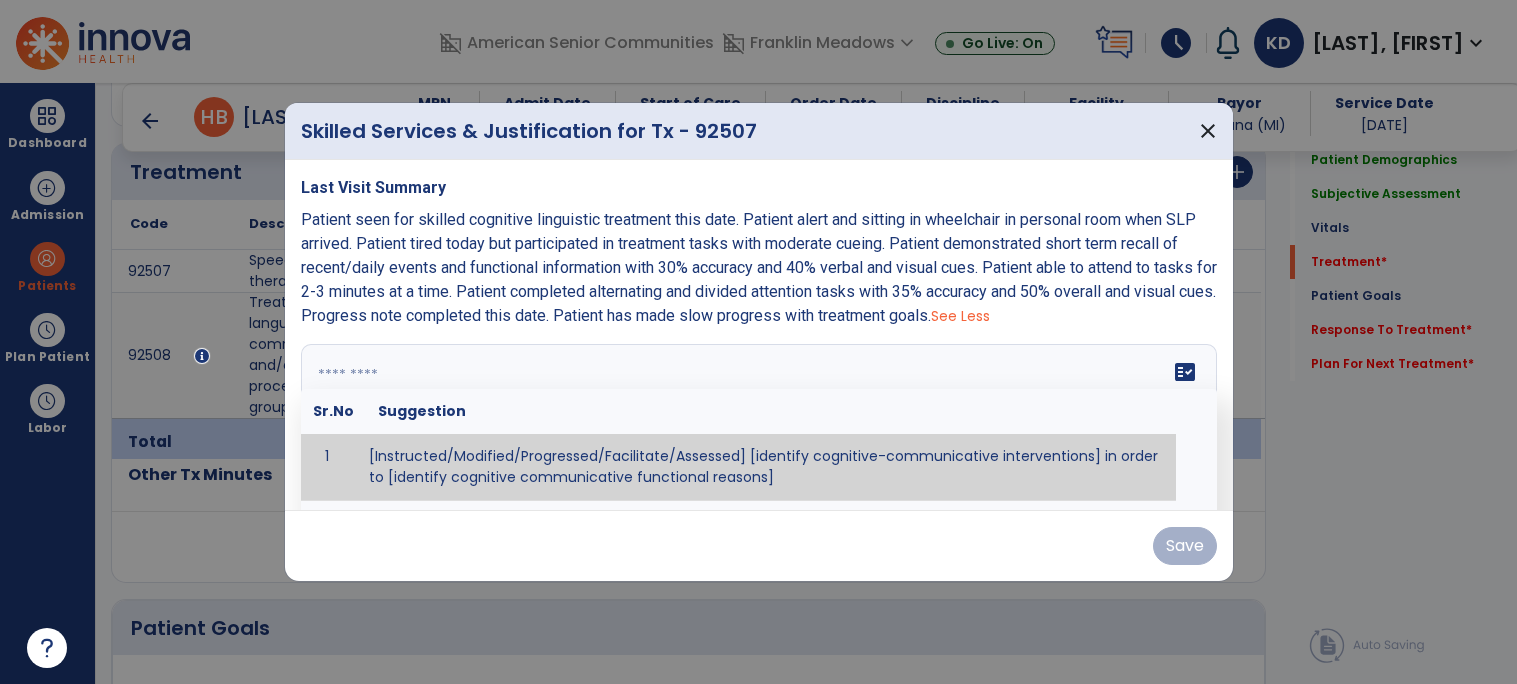 paste on "**********" 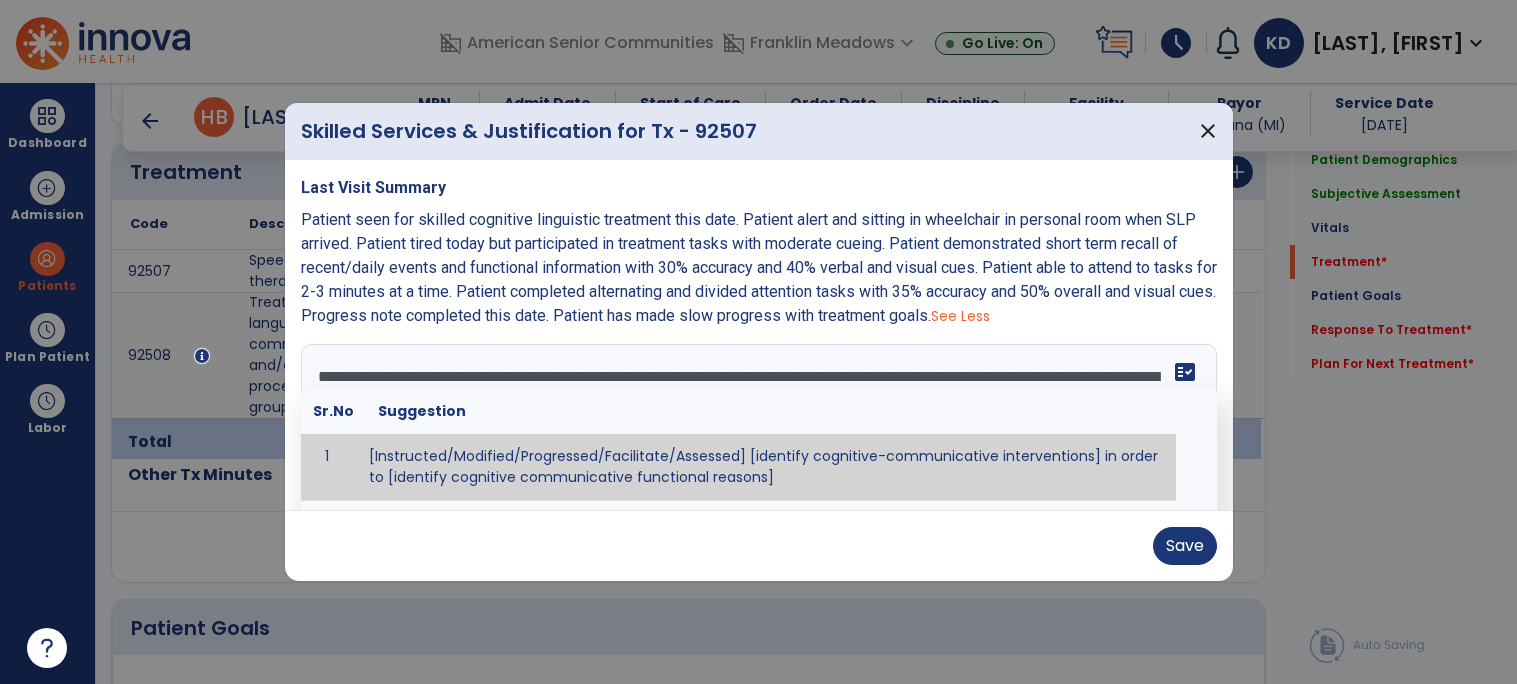 scroll, scrollTop: 14, scrollLeft: 0, axis: vertical 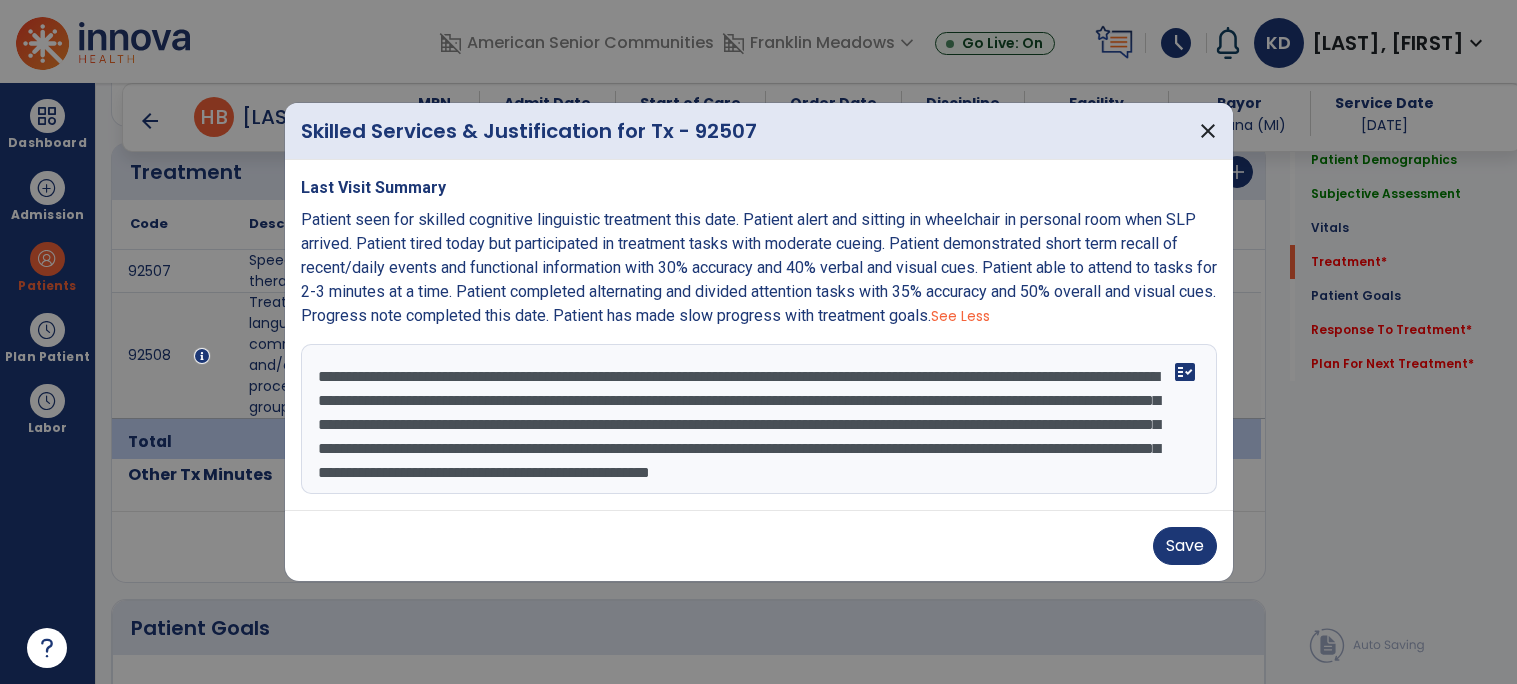 click on "**********" at bounding box center [759, 419] 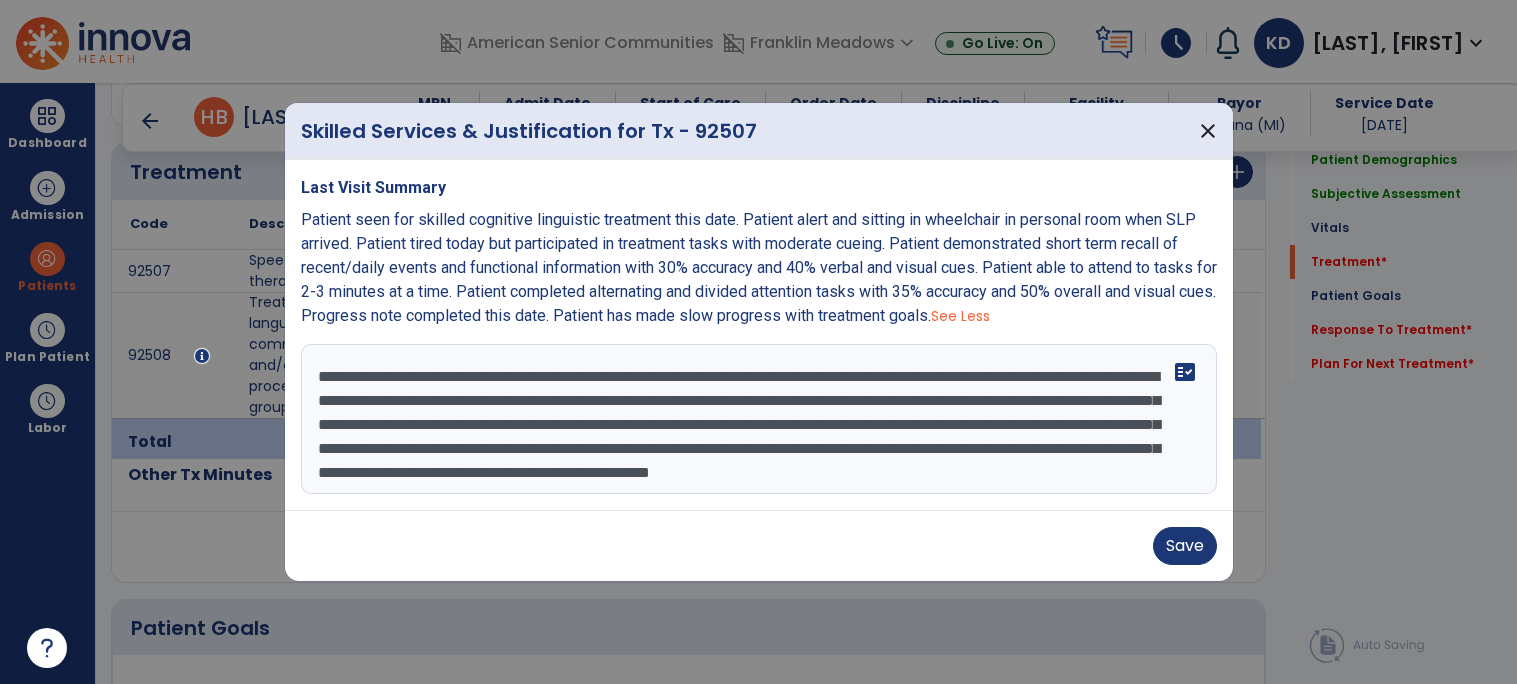 click on "**********" at bounding box center (759, 419) 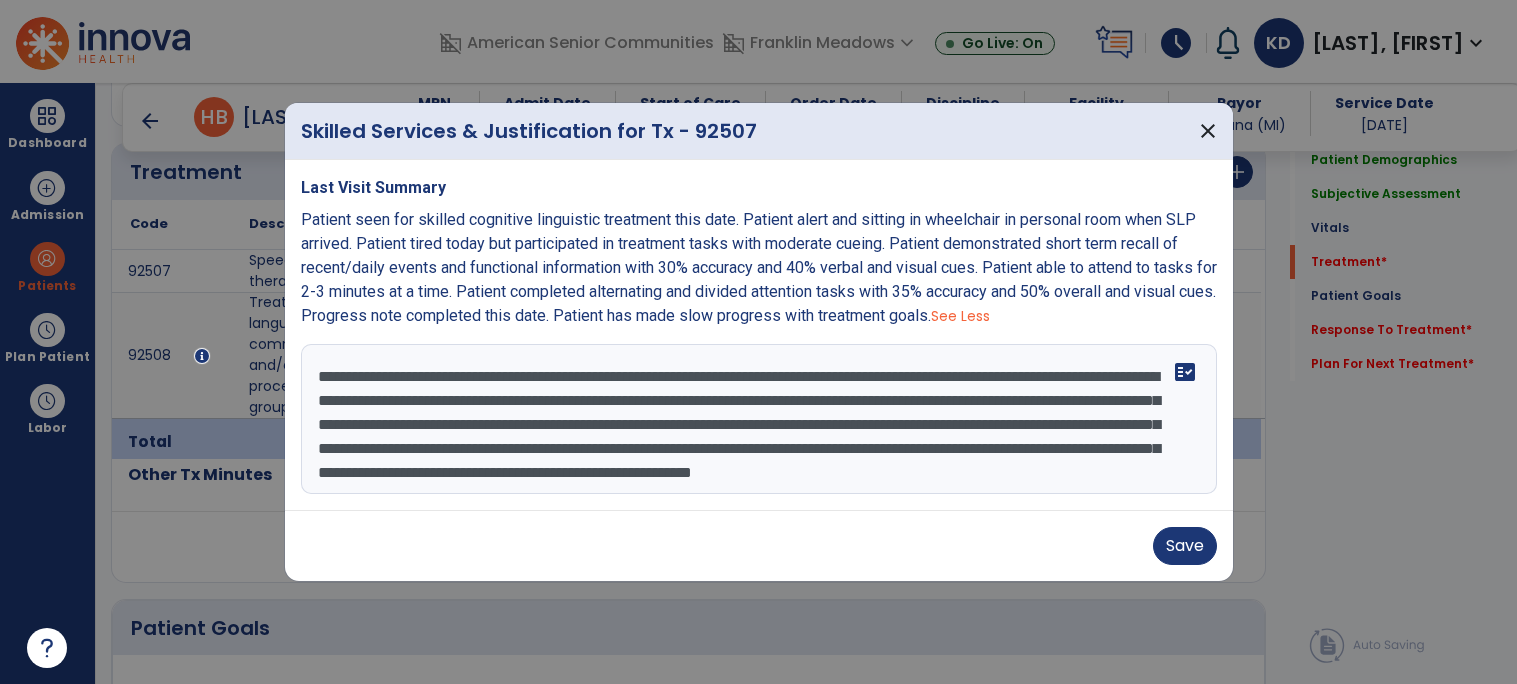 click on "**********" at bounding box center [759, 419] 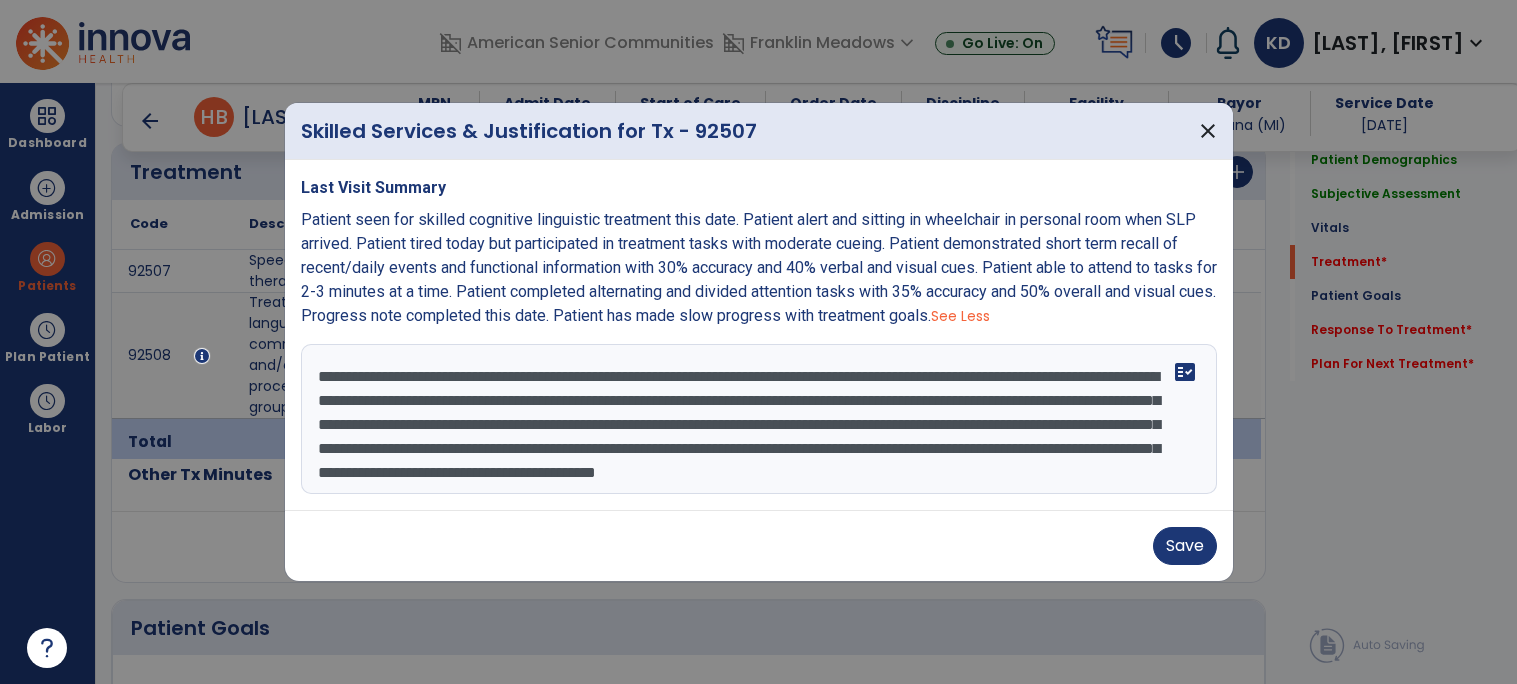 click on "**********" at bounding box center [759, 419] 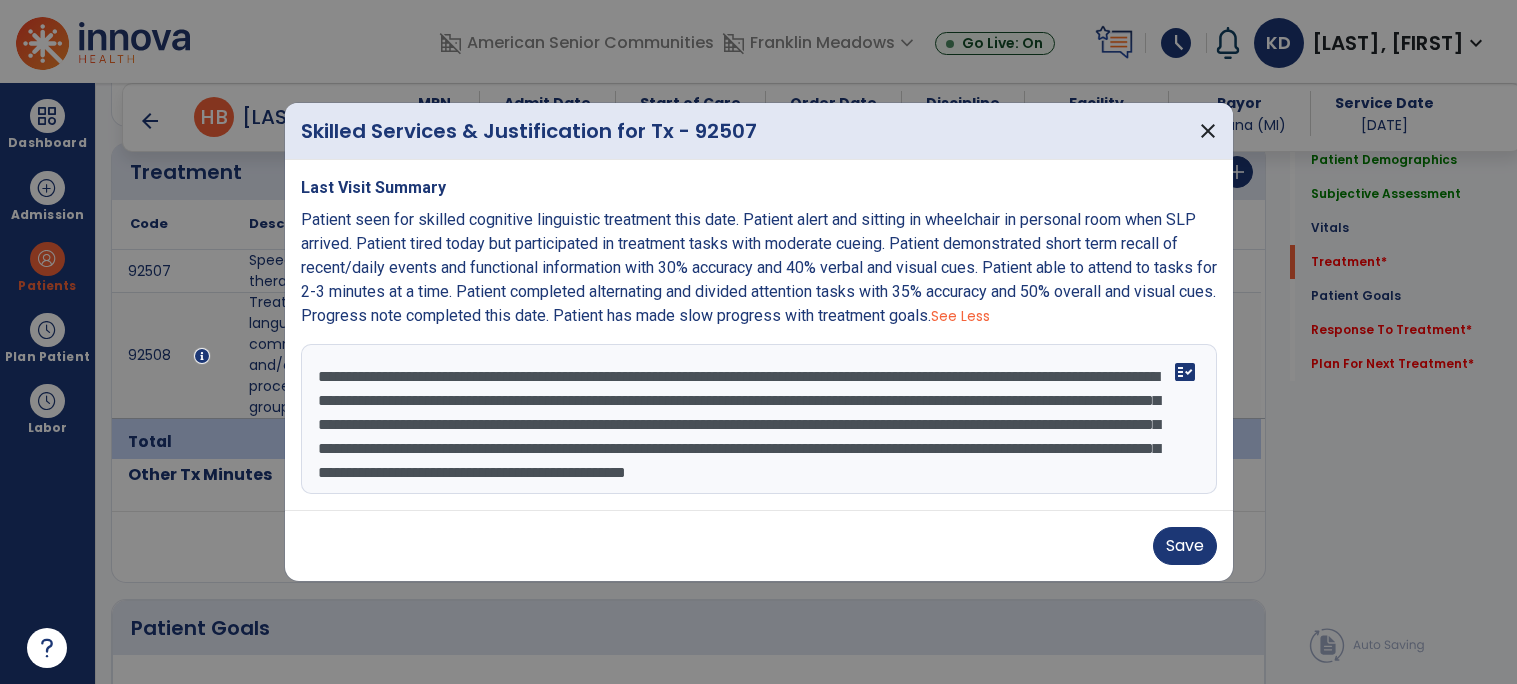 click on "**********" at bounding box center (759, 419) 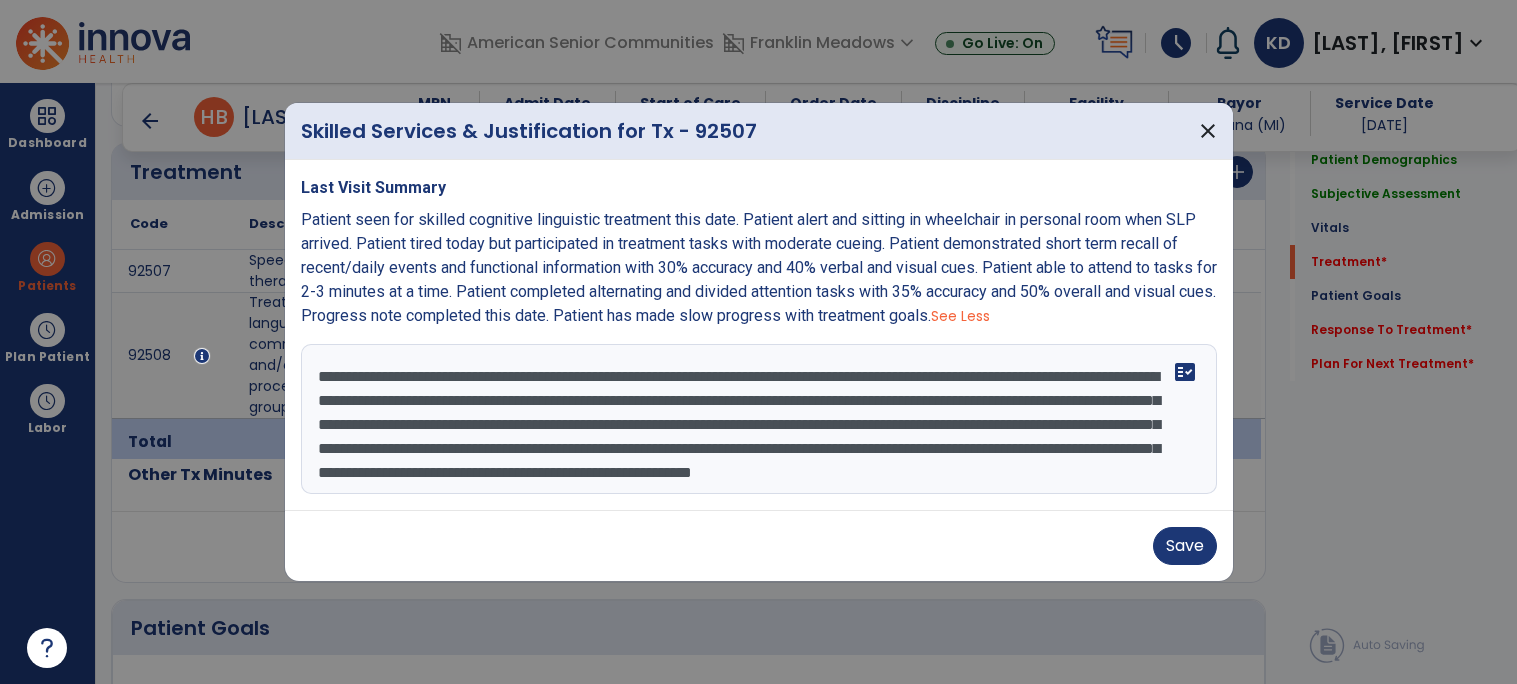 click on "**********" at bounding box center (759, 419) 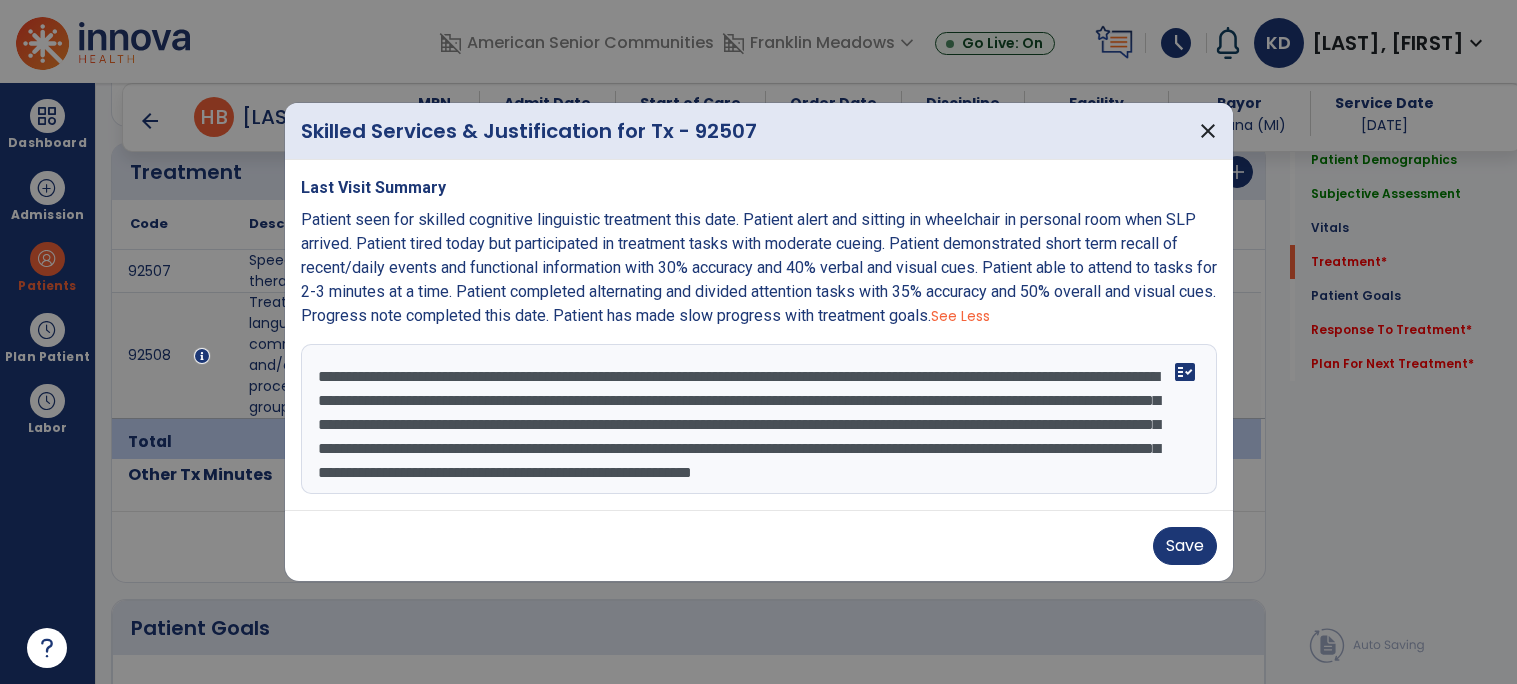 scroll, scrollTop: 47, scrollLeft: 0, axis: vertical 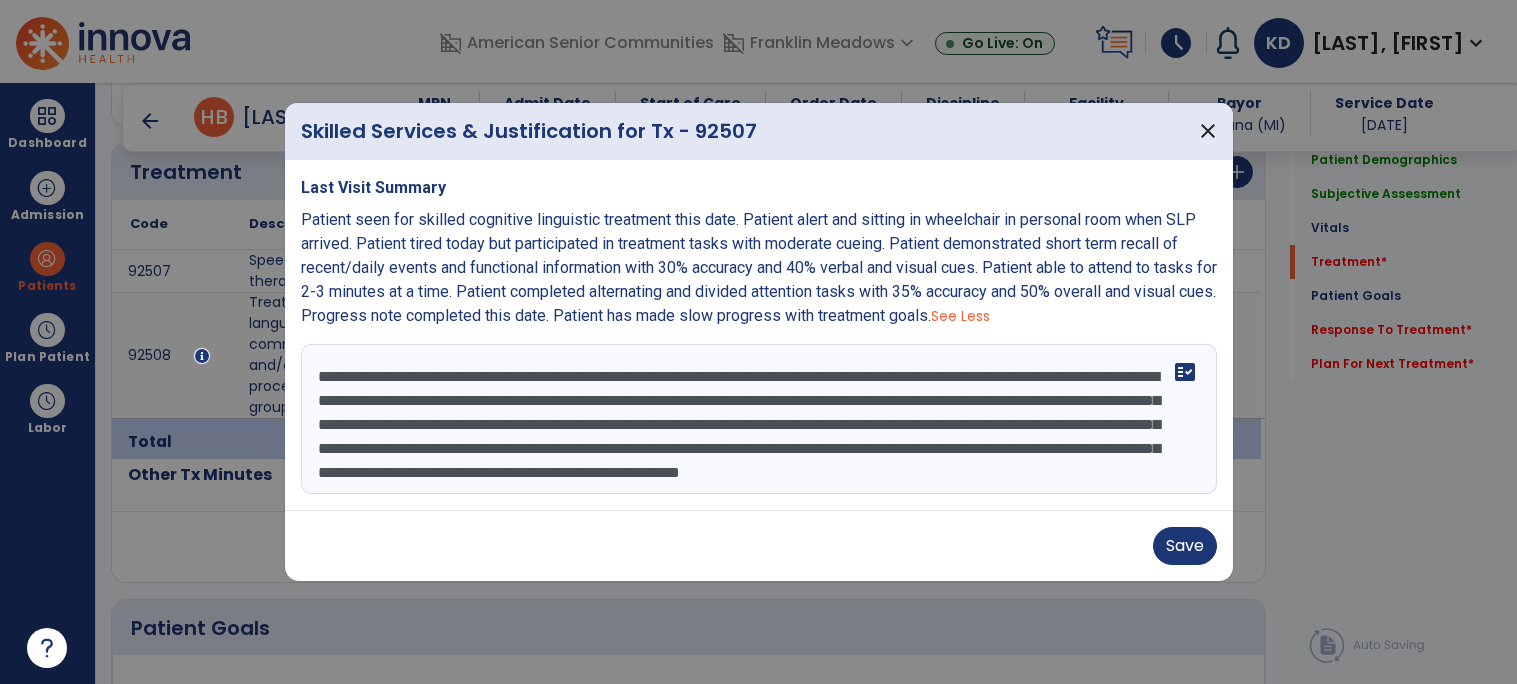 drag, startPoint x: 625, startPoint y: 422, endPoint x: 745, endPoint y: 555, distance: 179.13403 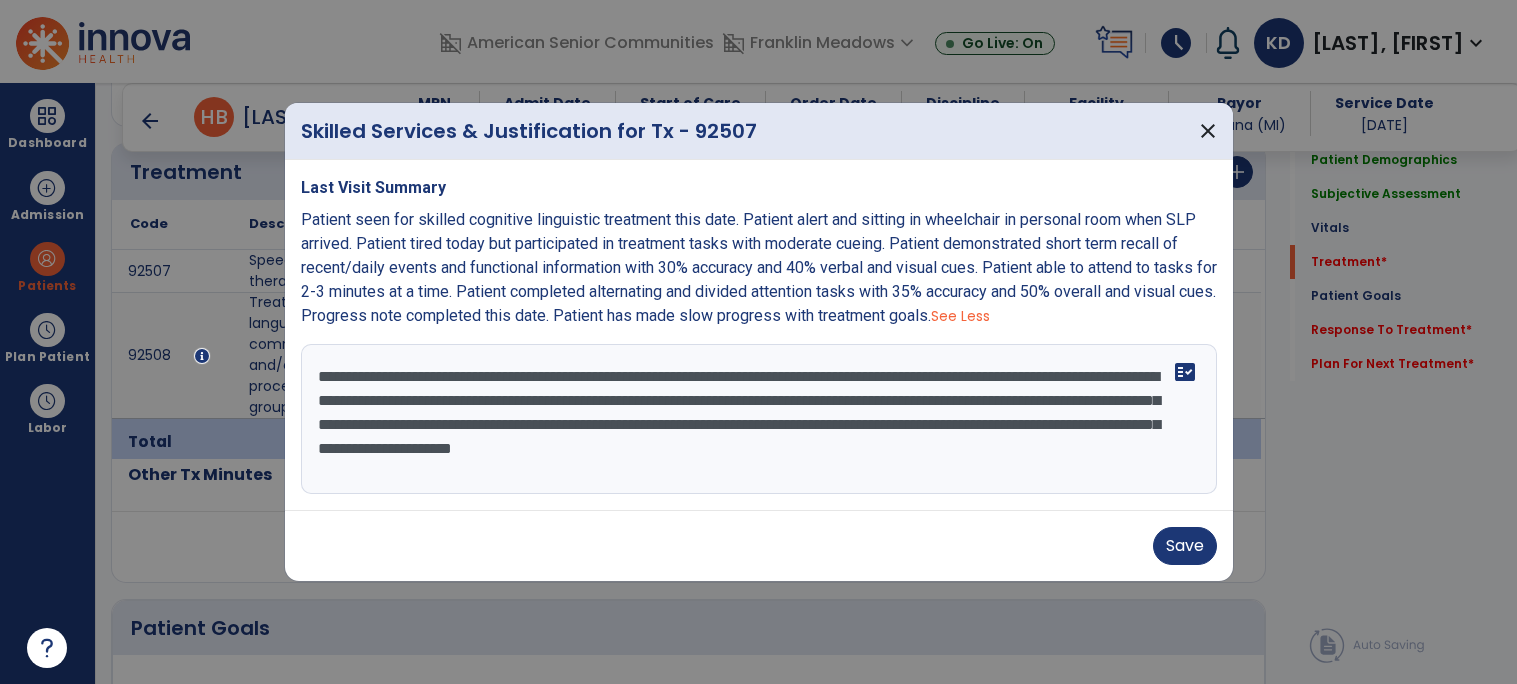 scroll, scrollTop: 0, scrollLeft: 0, axis: both 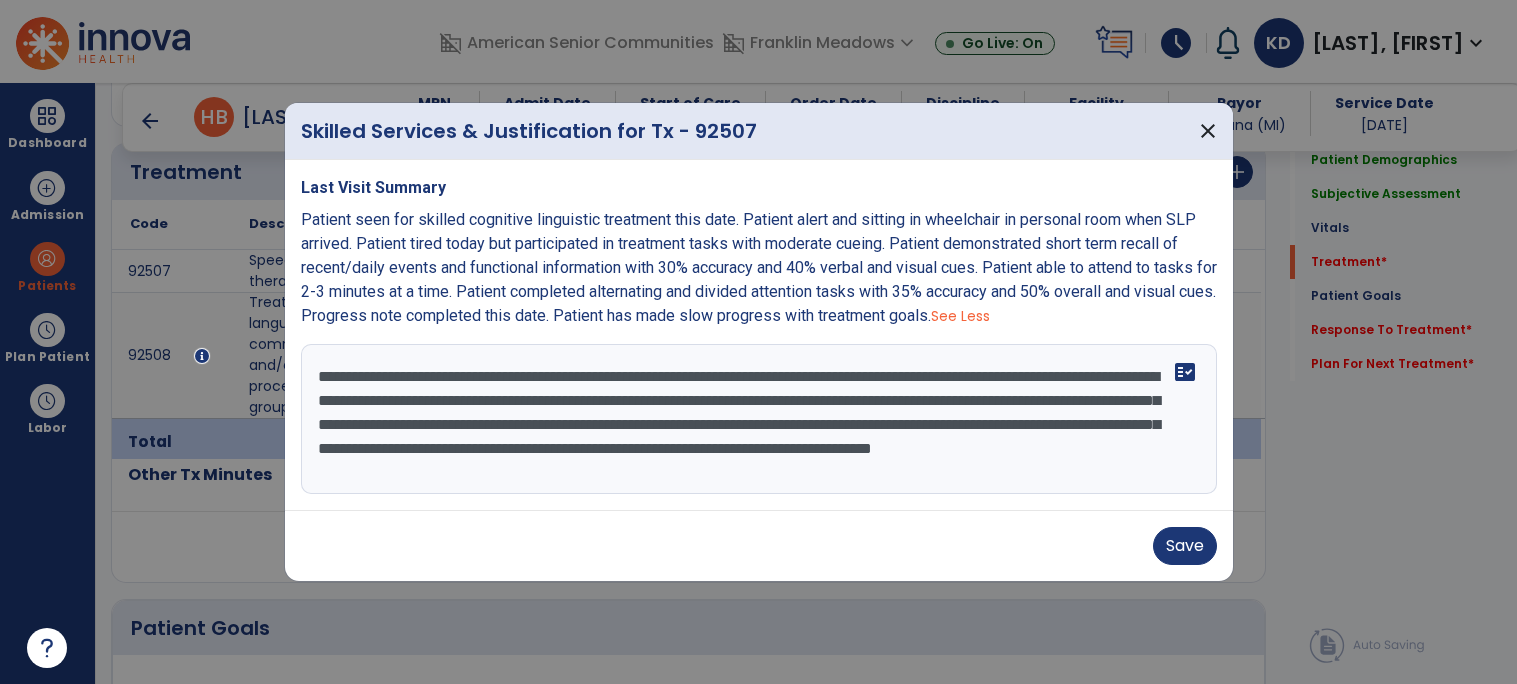 type on "**********" 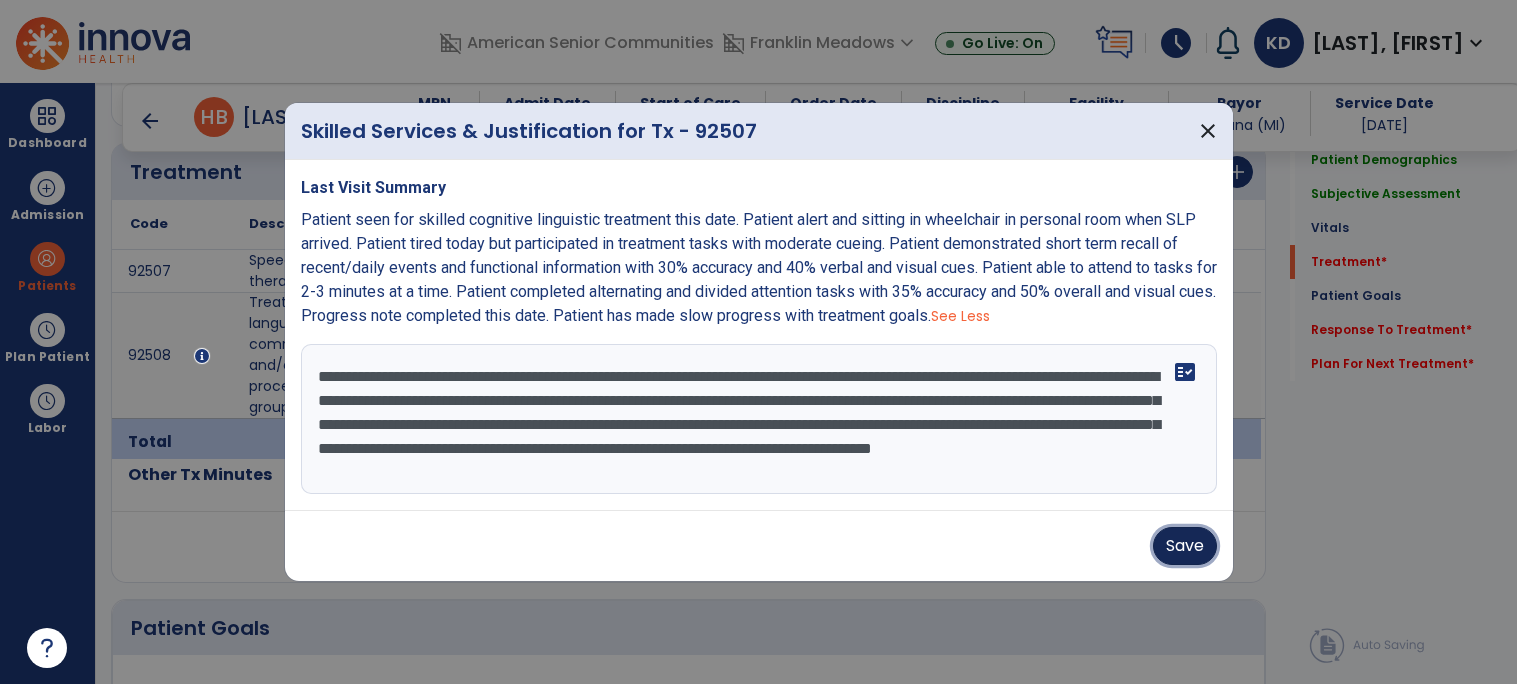 click on "Save" at bounding box center [1185, 546] 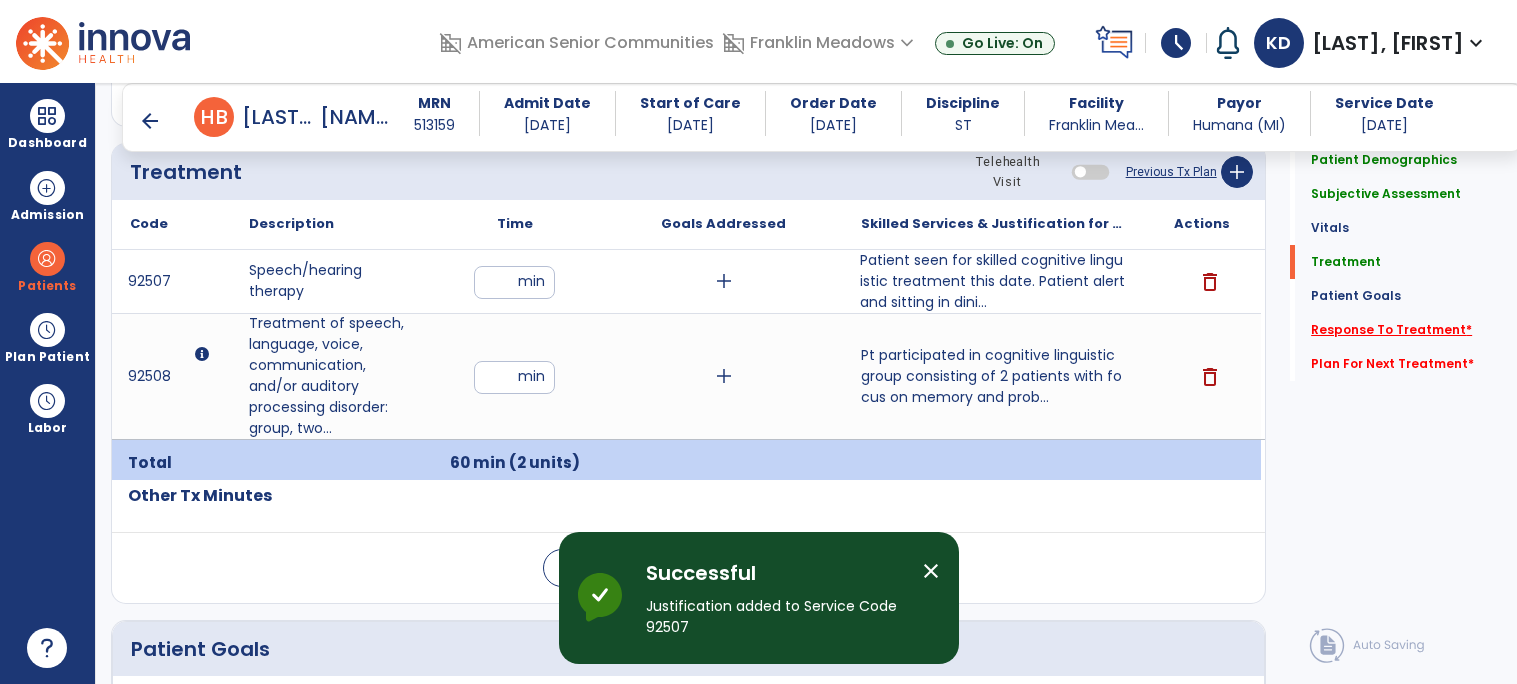 click on "*" 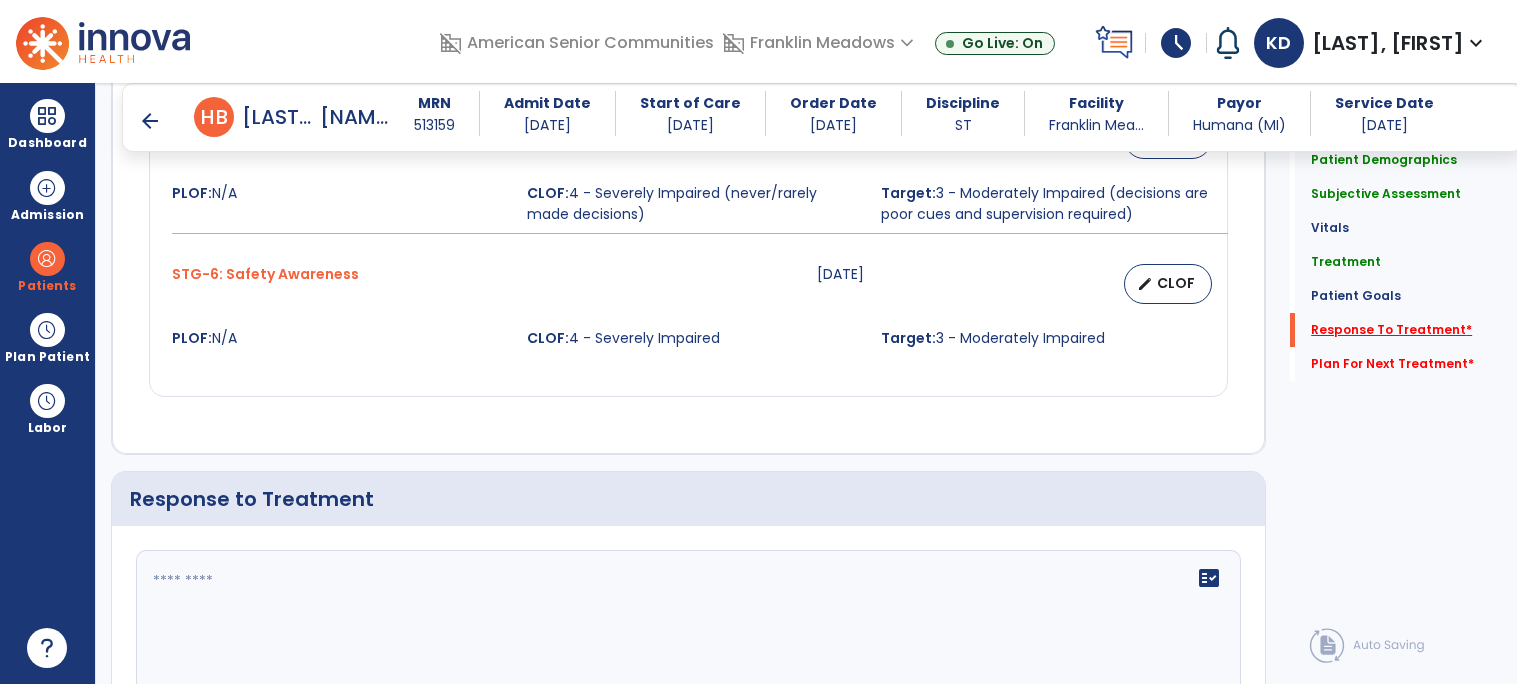 scroll, scrollTop: 2707, scrollLeft: 0, axis: vertical 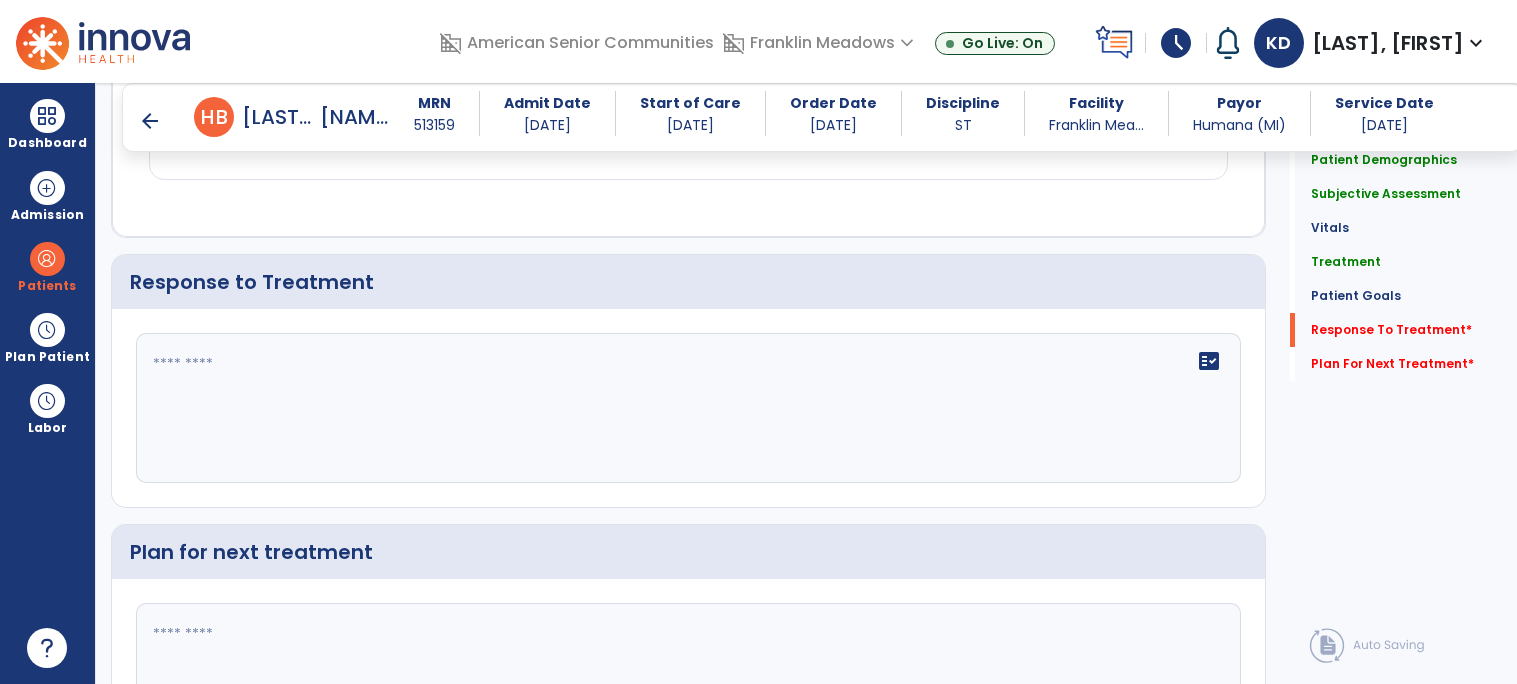 click 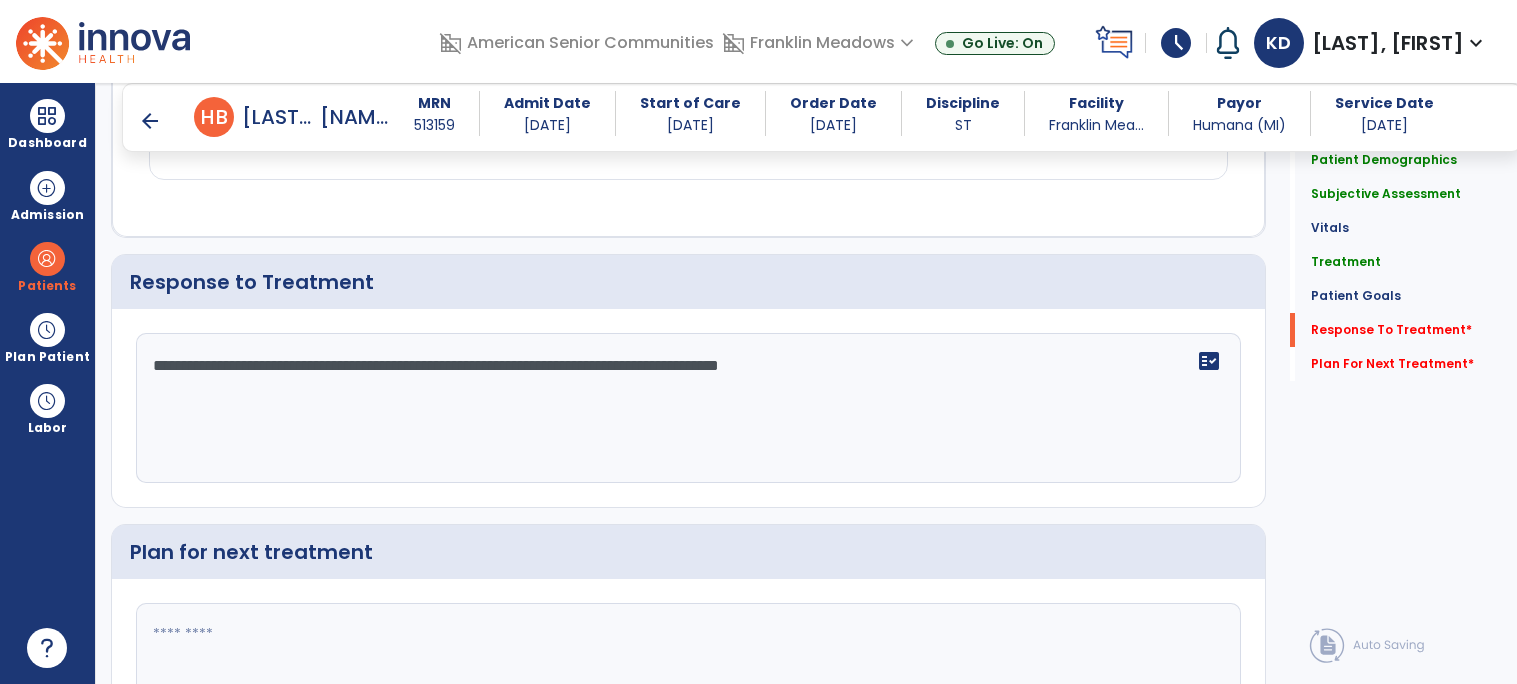 type on "**********" 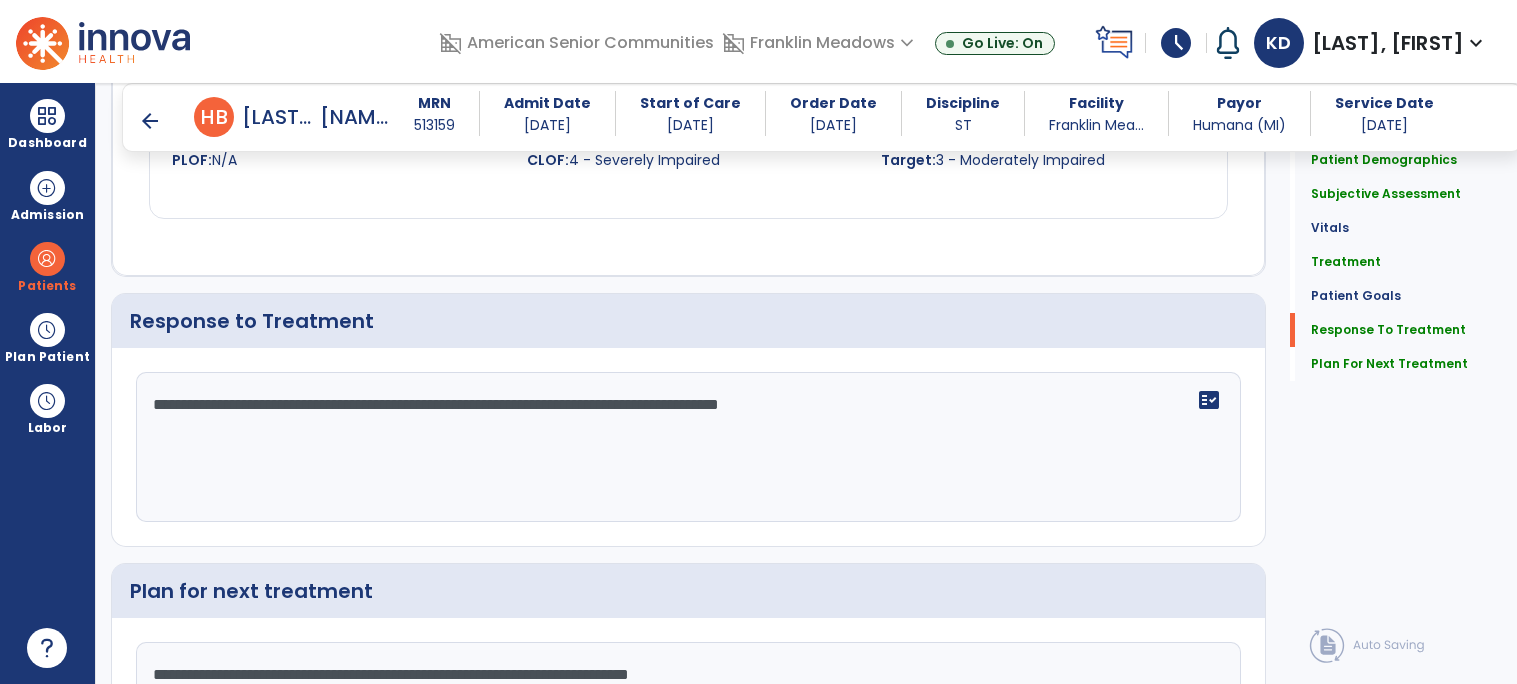 scroll, scrollTop: 2707, scrollLeft: 0, axis: vertical 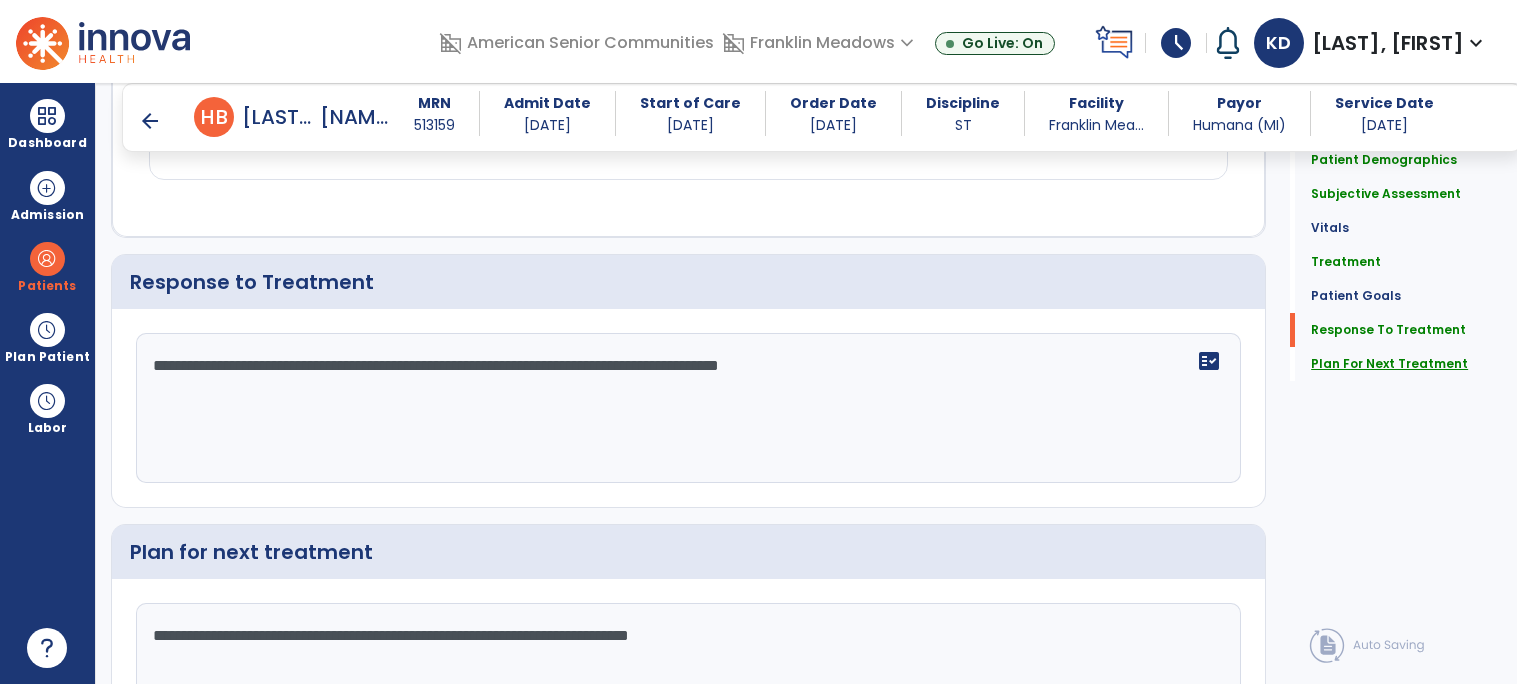 type on "**********" 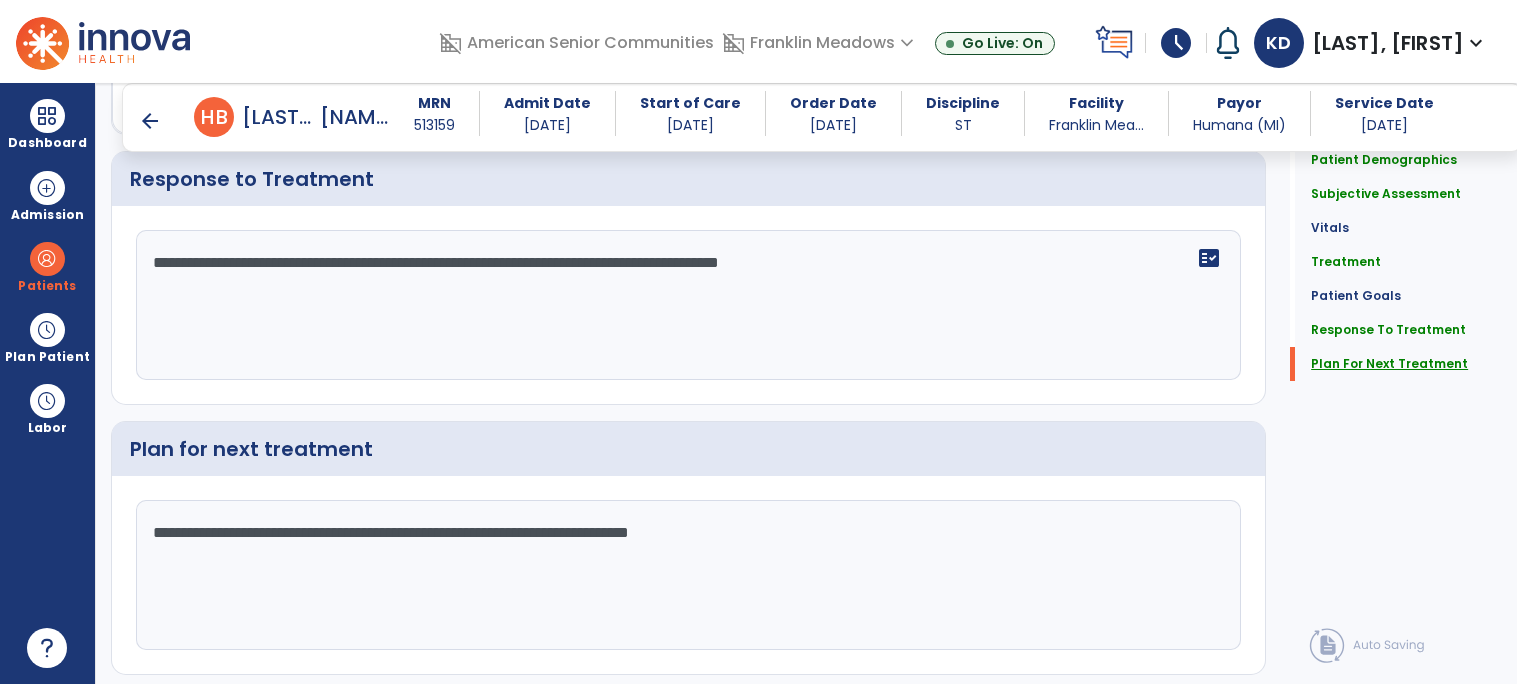 scroll, scrollTop: 2870, scrollLeft: 0, axis: vertical 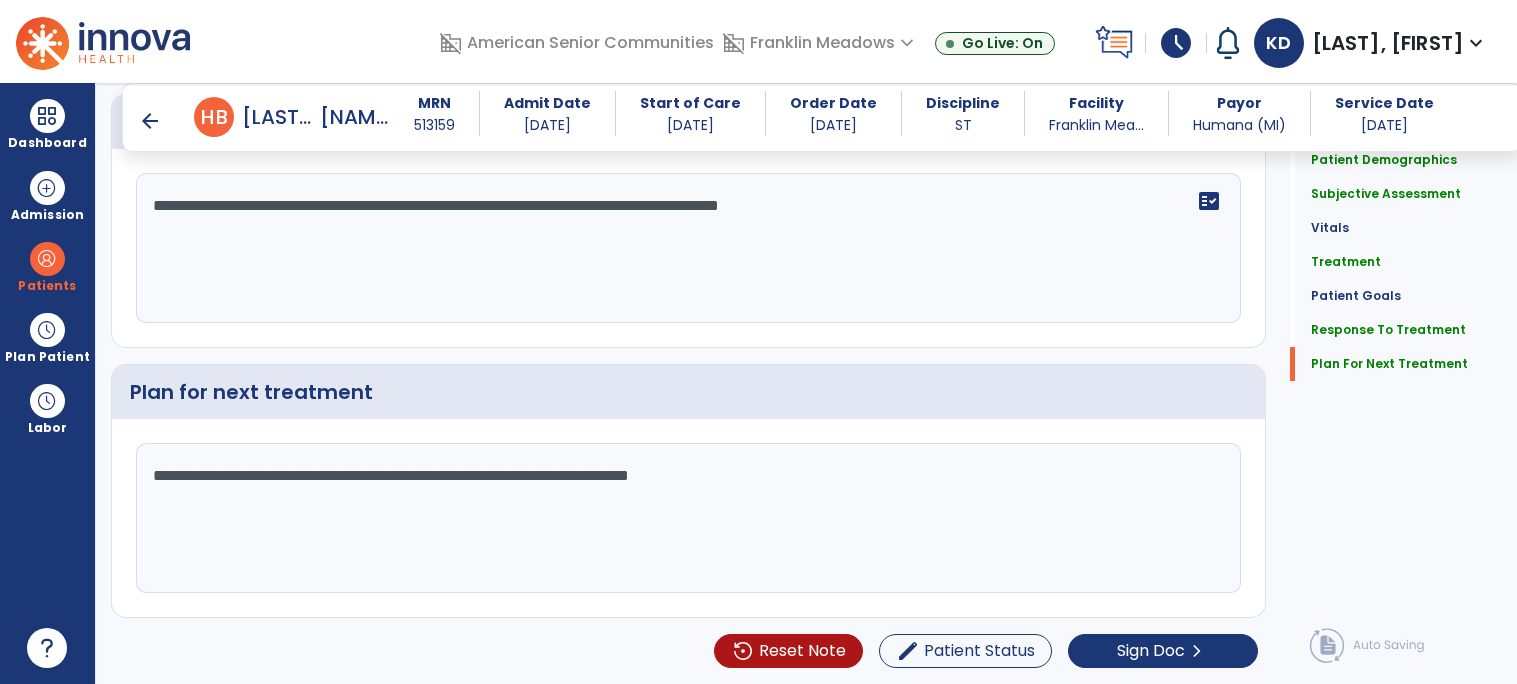 click on "**********" 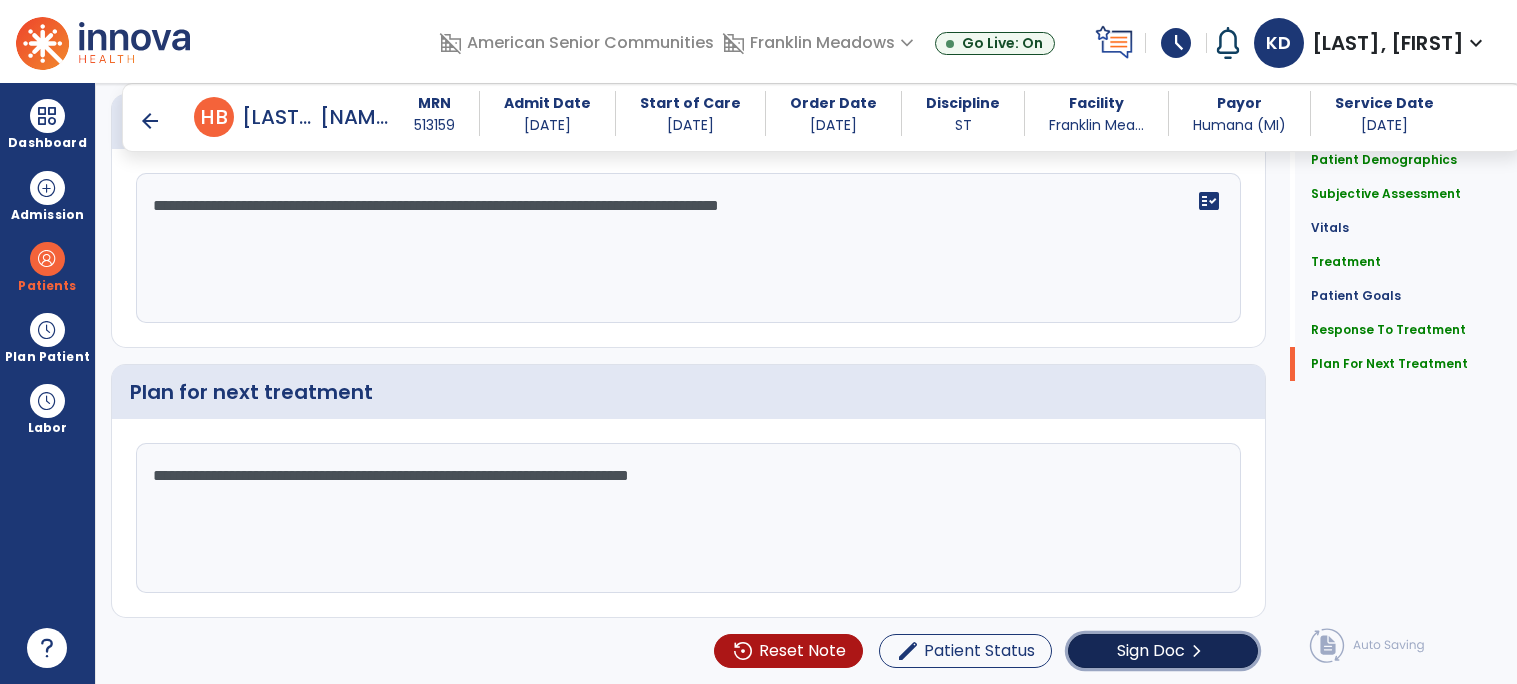 click on "Sign Doc" 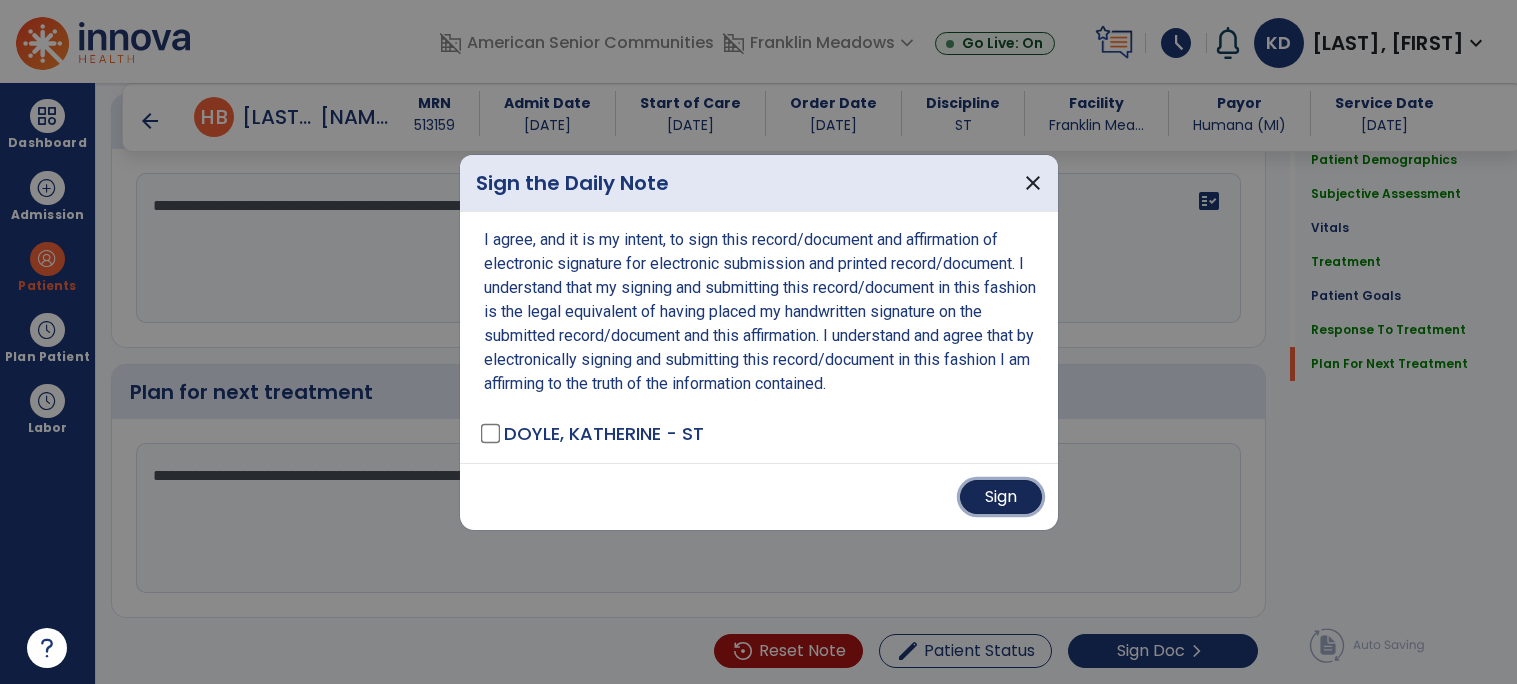click on "Sign" at bounding box center (1001, 497) 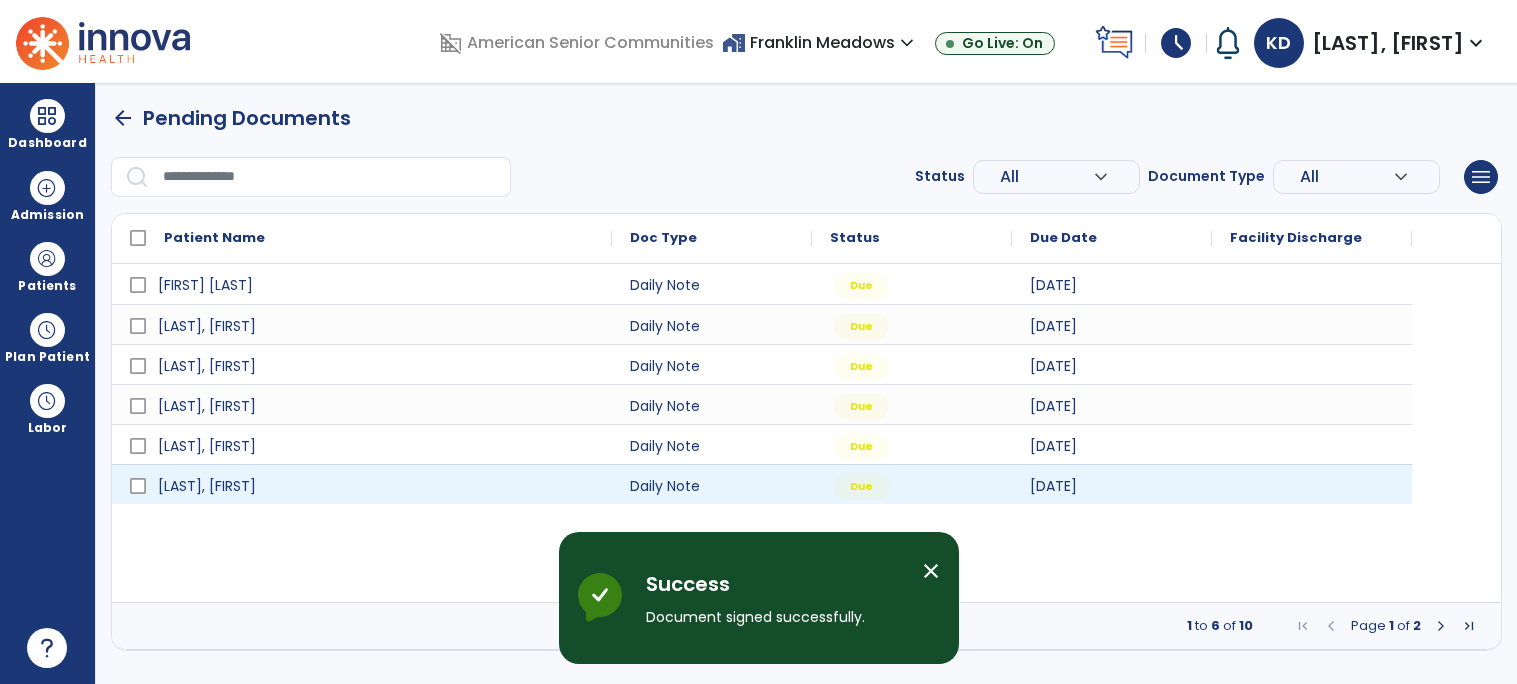 scroll, scrollTop: 0, scrollLeft: 0, axis: both 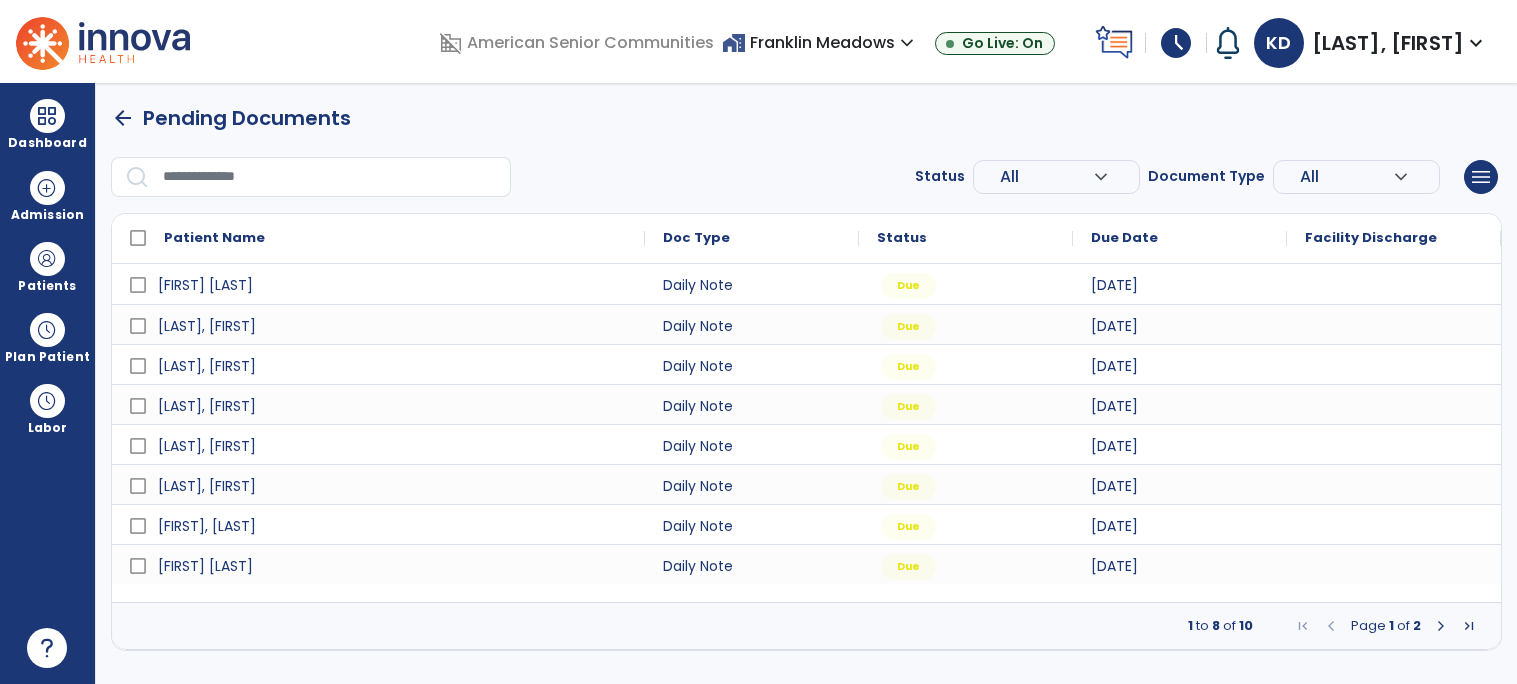 click on "arrow_back   Pending Documents" at bounding box center [806, 118] 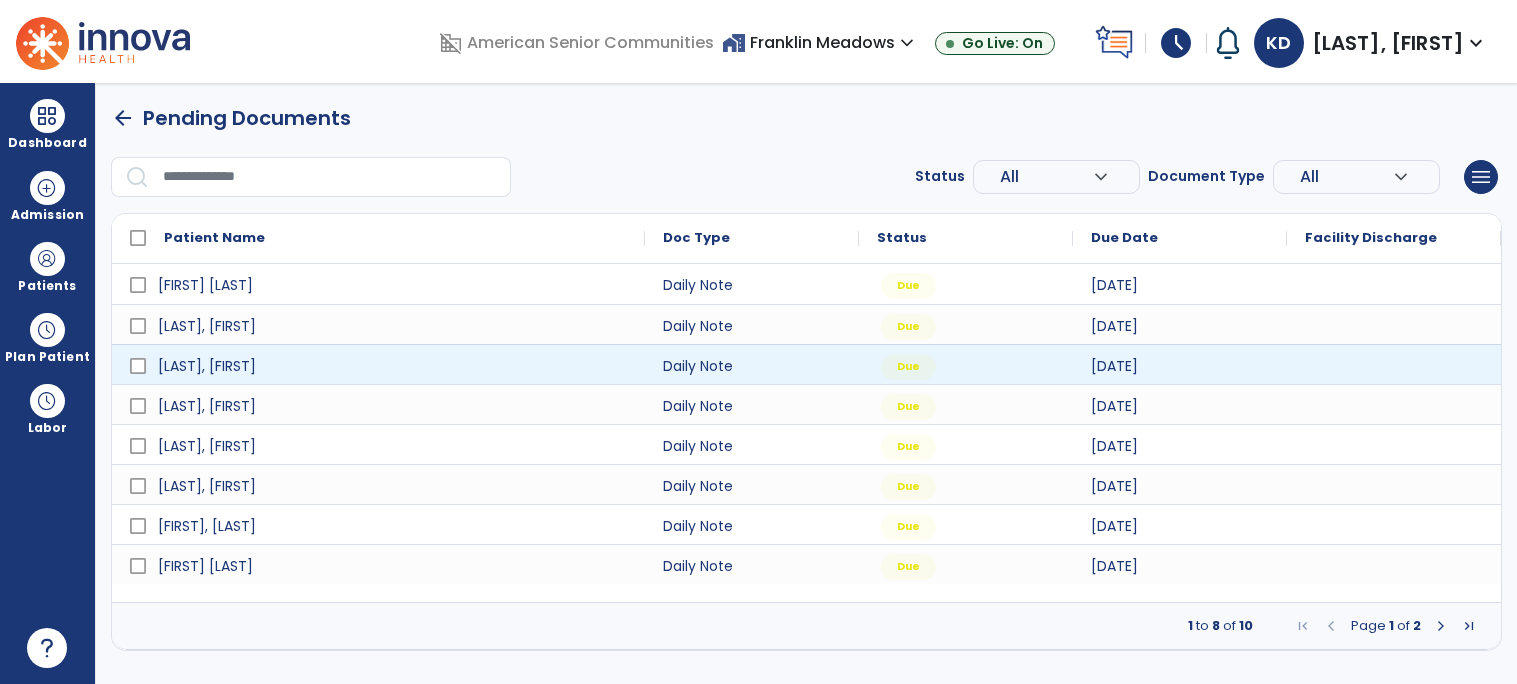 click at bounding box center [1441, 626] 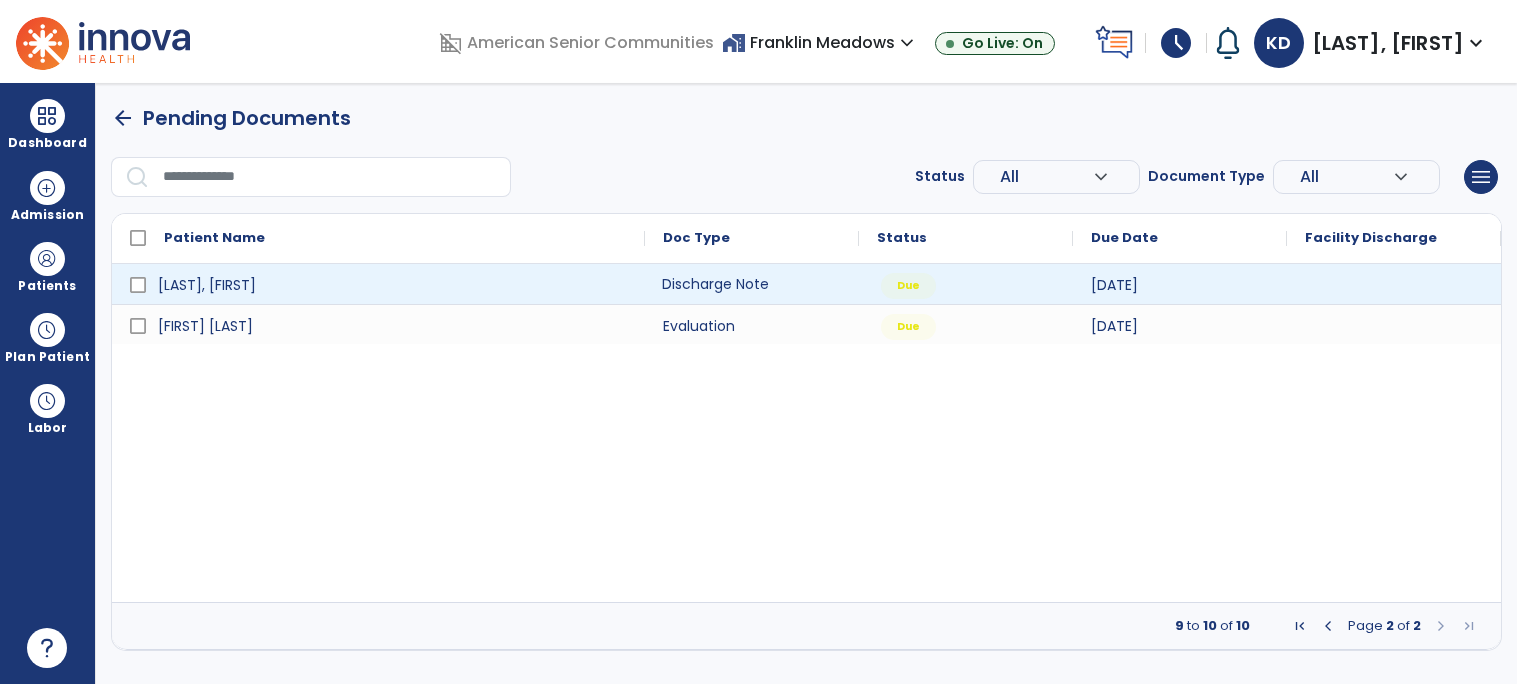 click on "Discharge Note" at bounding box center (752, 284) 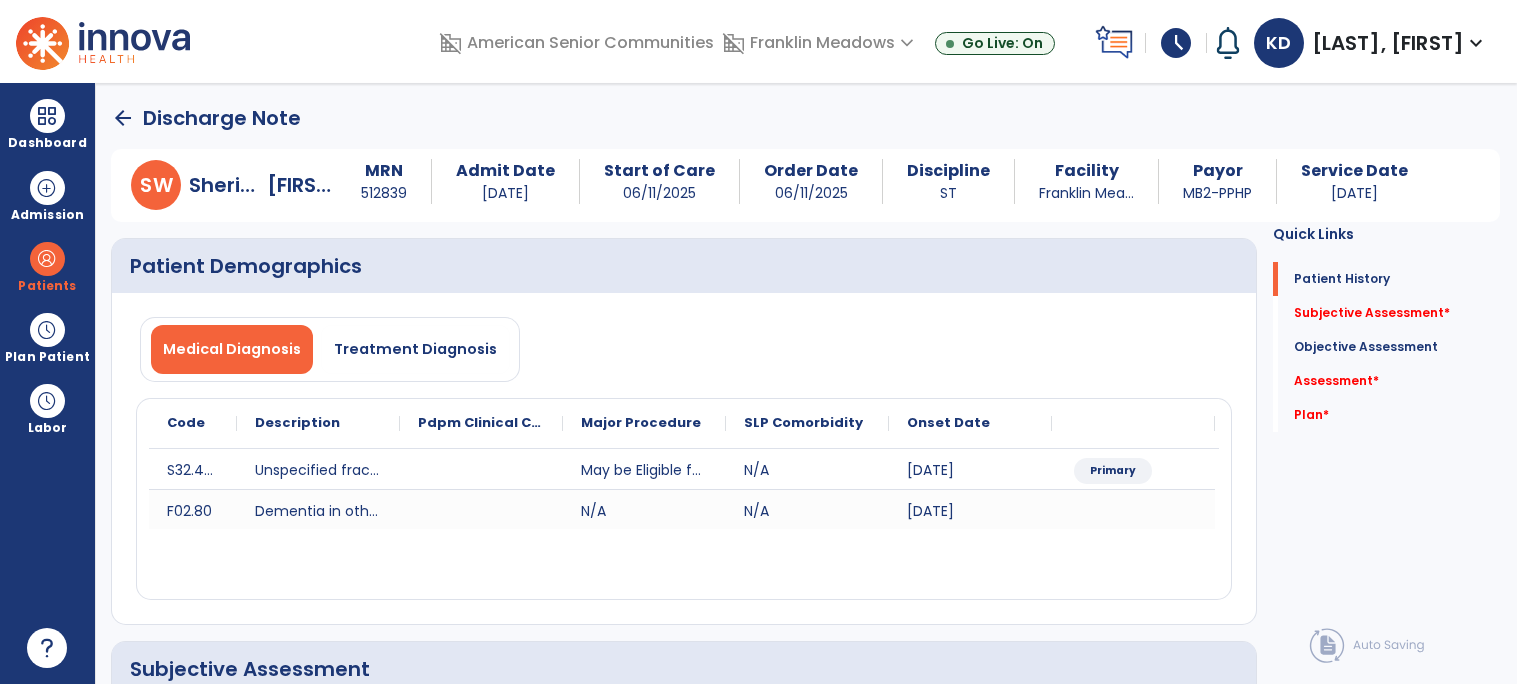 click on "arrow_back" 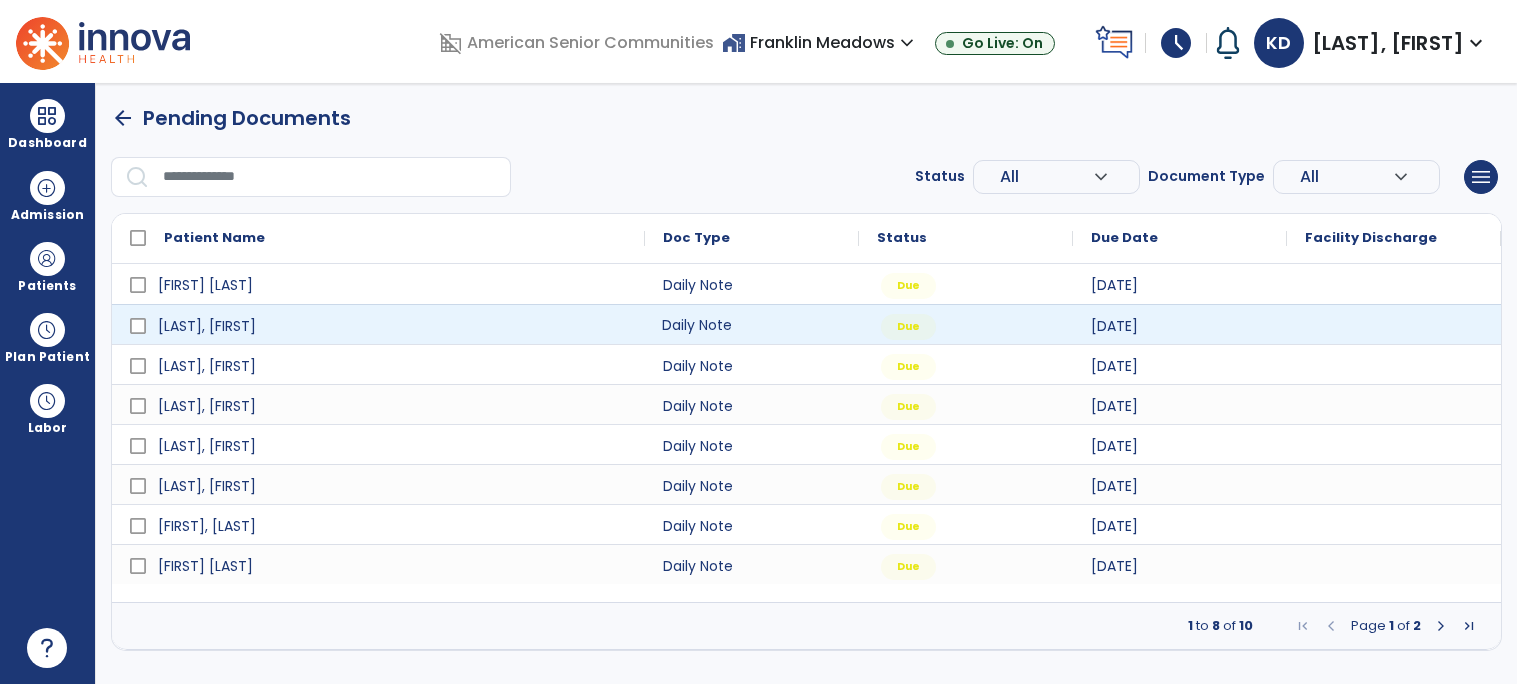click on "Daily Note" at bounding box center [752, 324] 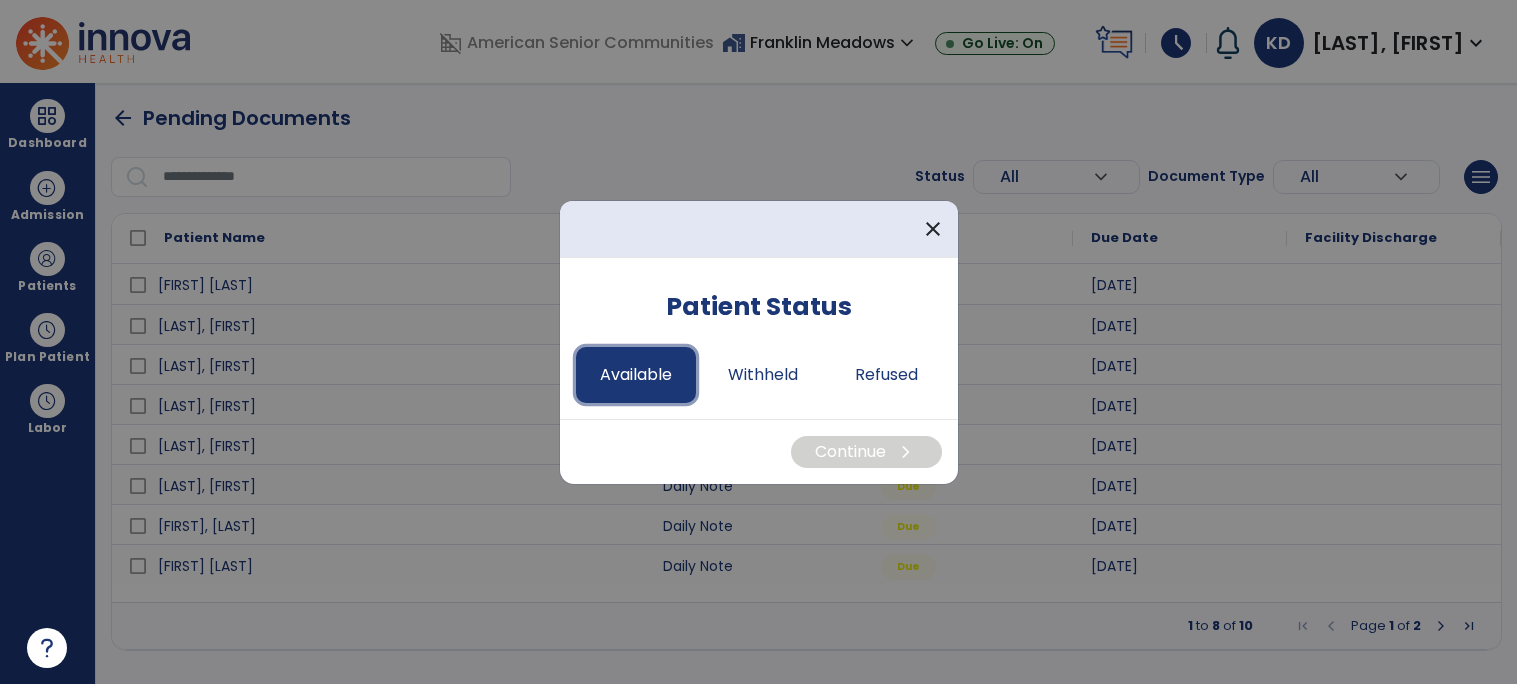 click on "Available" at bounding box center [636, 375] 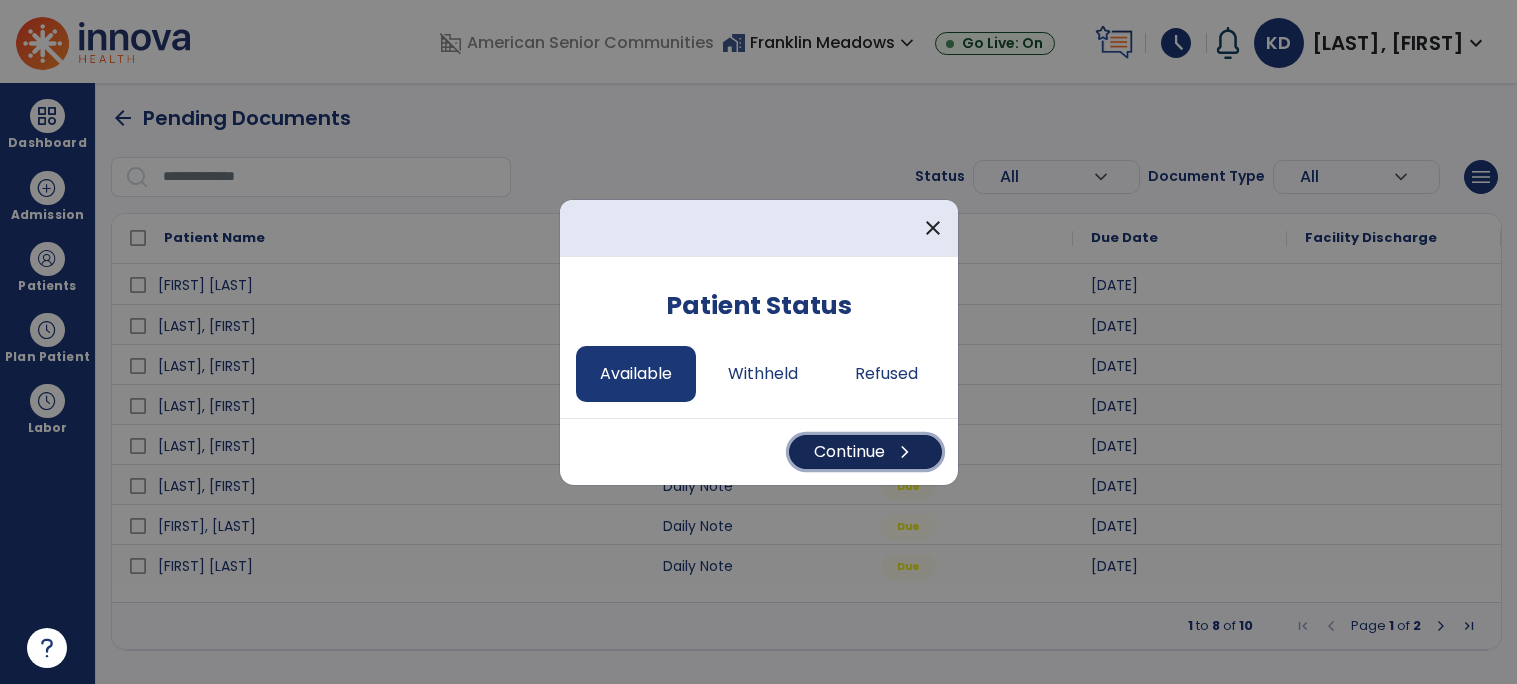 click on "Continue   chevron_right" at bounding box center [865, 452] 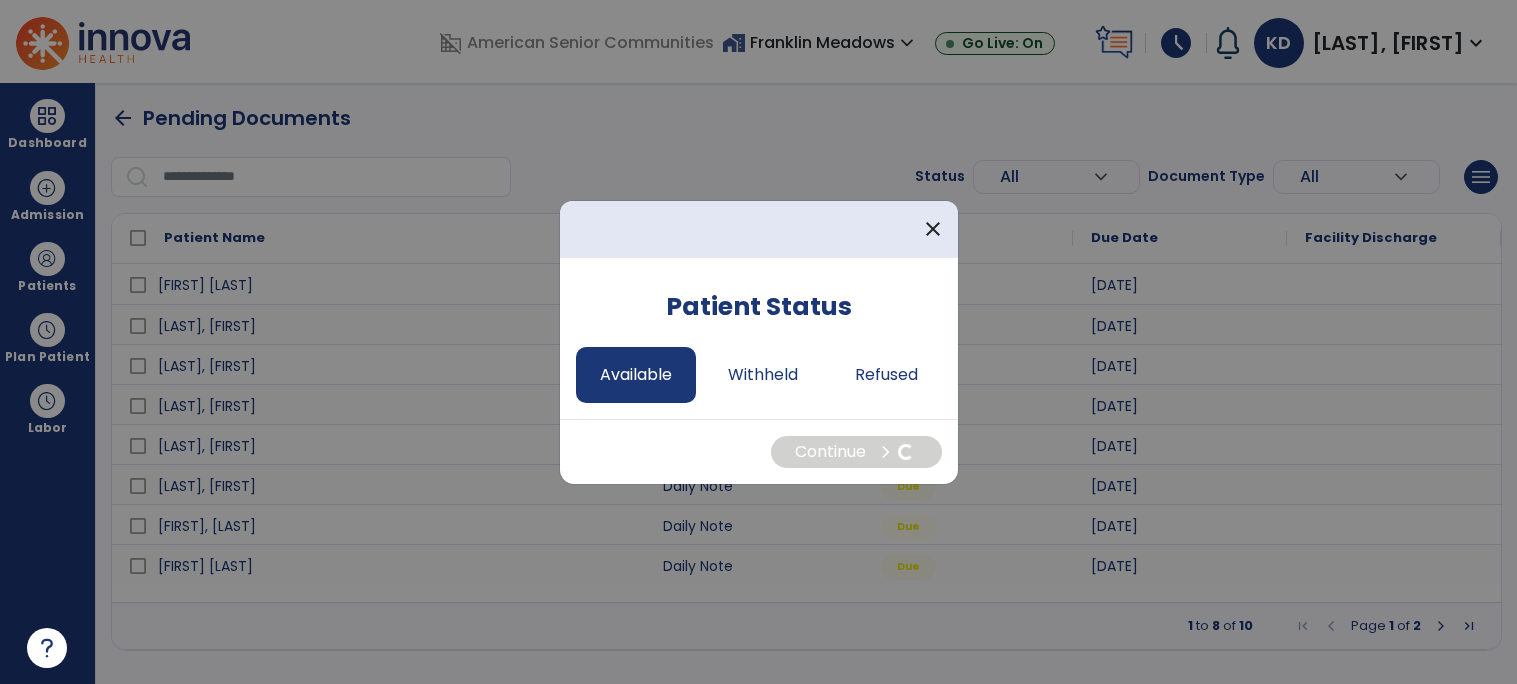select on "*" 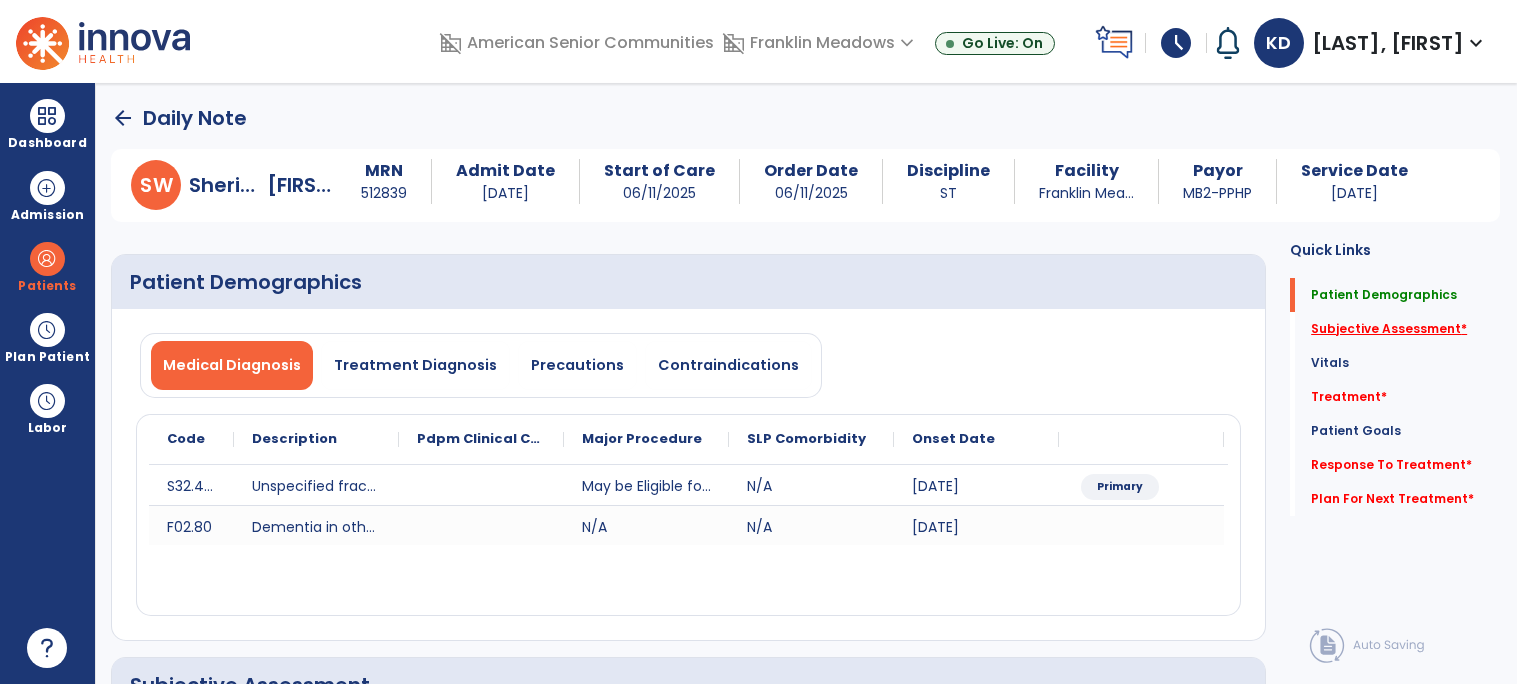 click on "Subjective Assessment   *" 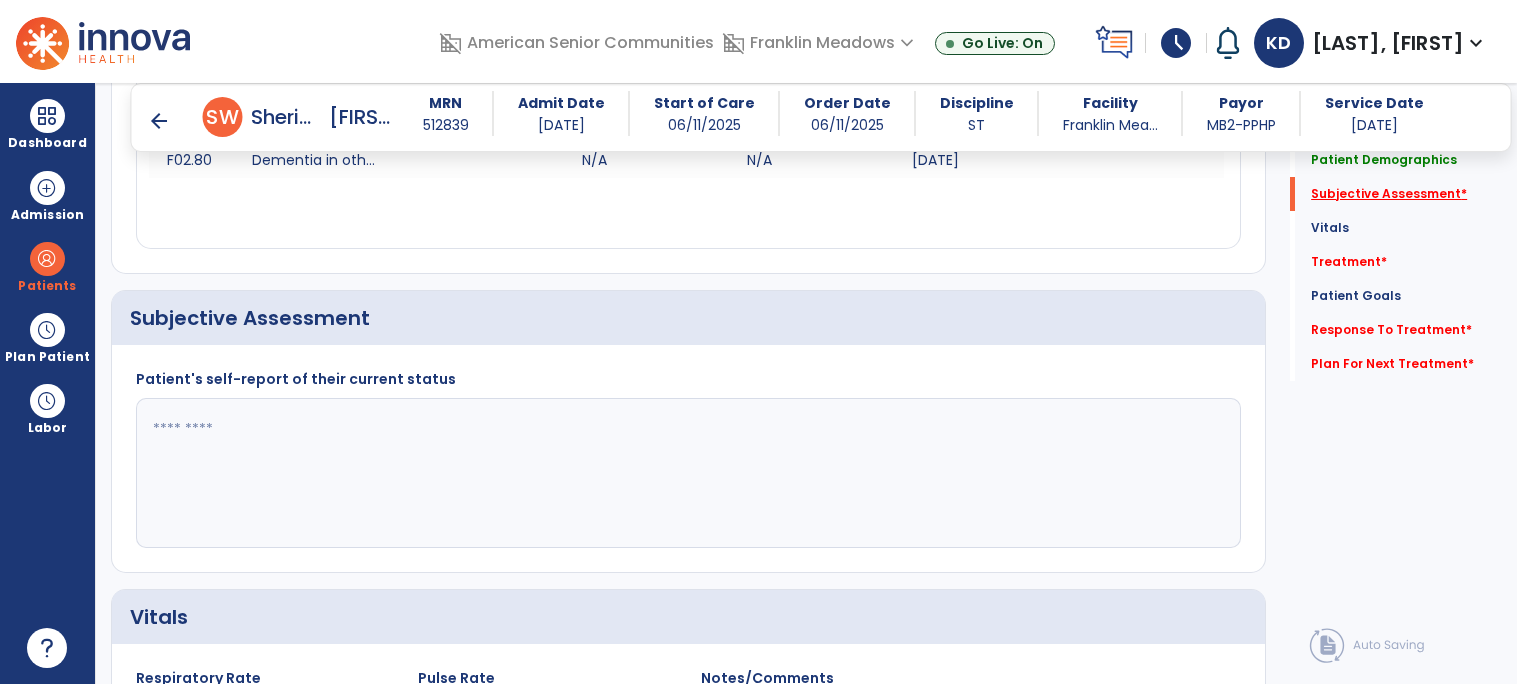 scroll, scrollTop: 415, scrollLeft: 0, axis: vertical 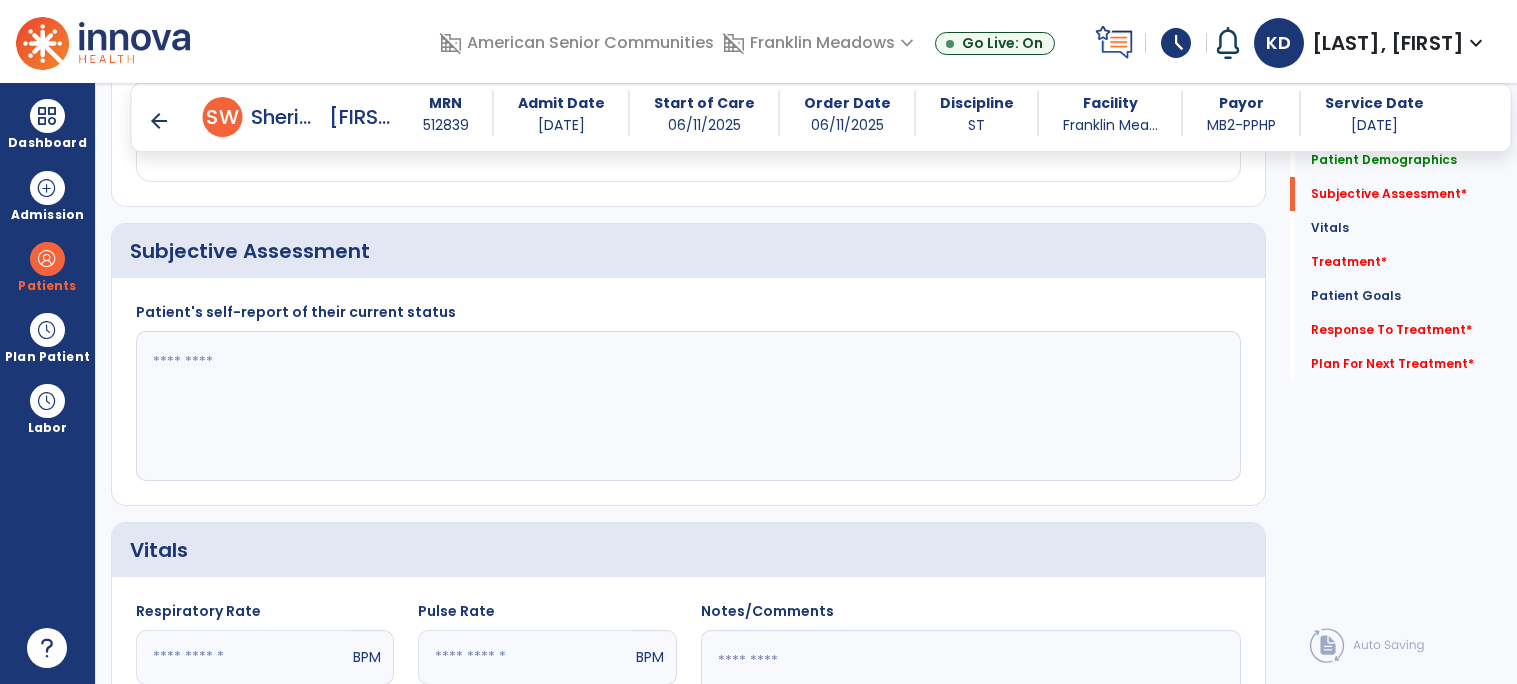 click 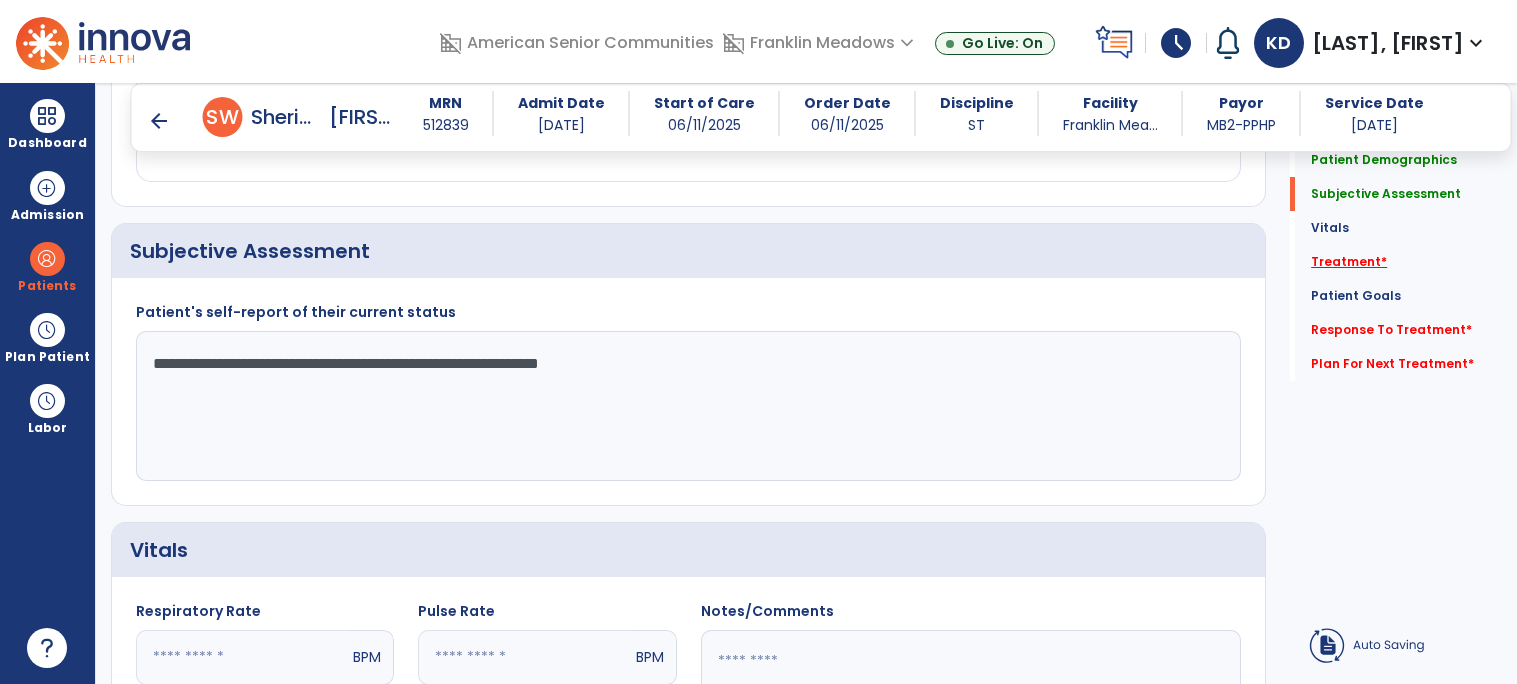 type on "**********" 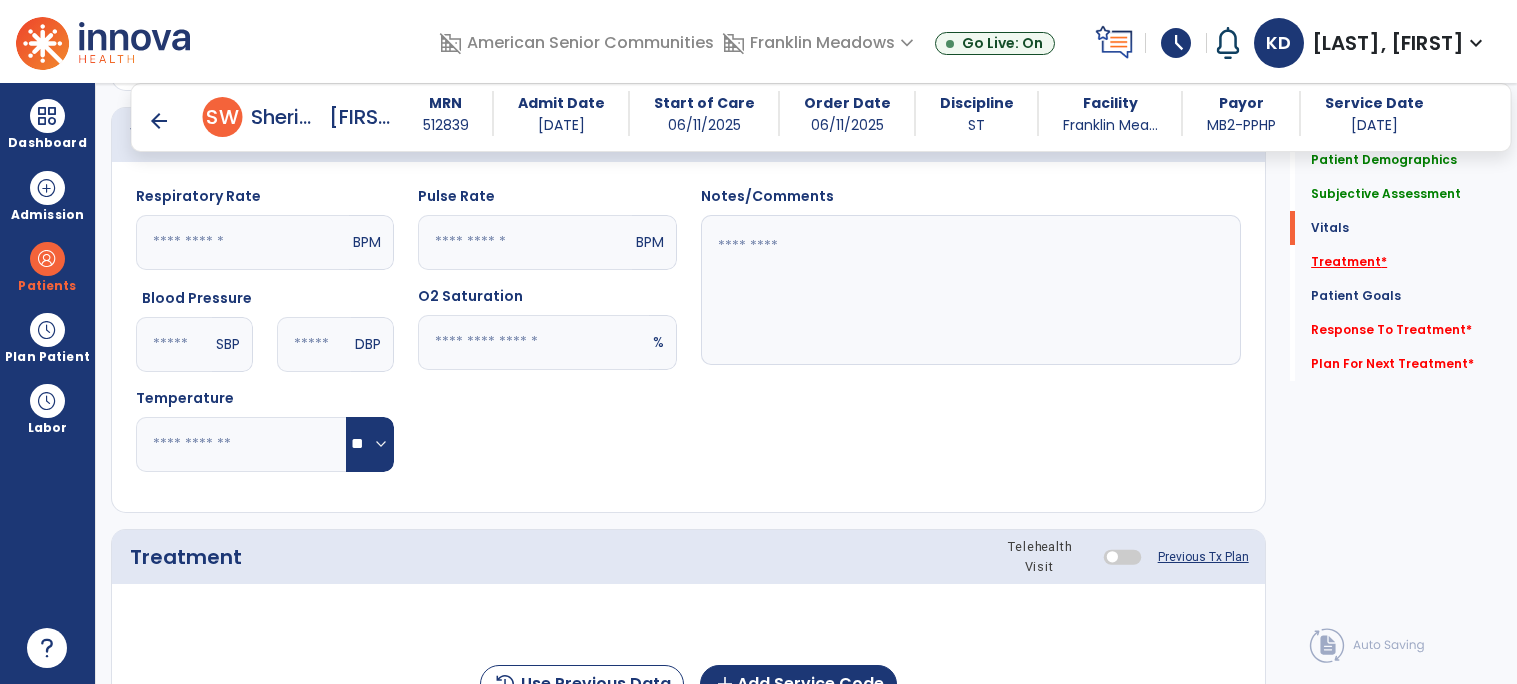scroll, scrollTop: 1104, scrollLeft: 0, axis: vertical 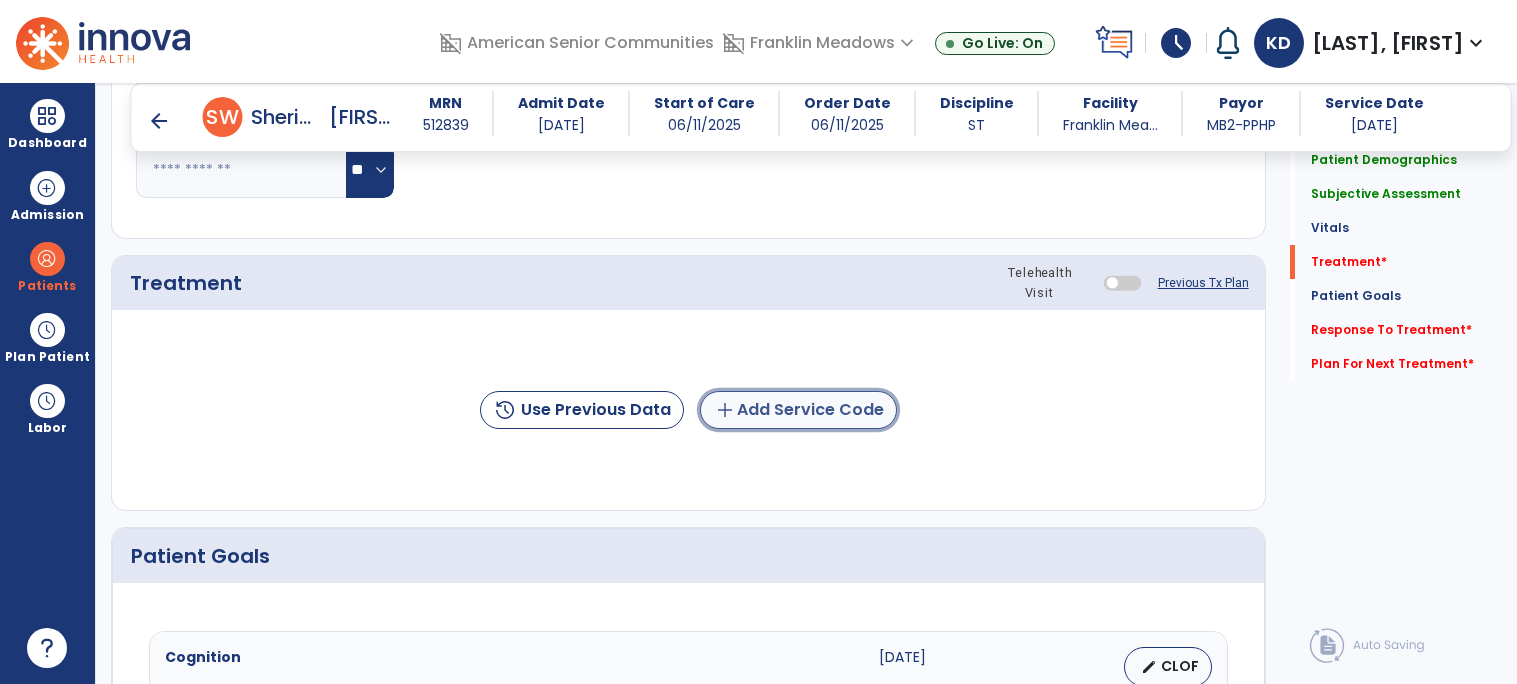 click on "add  Add Service Code" 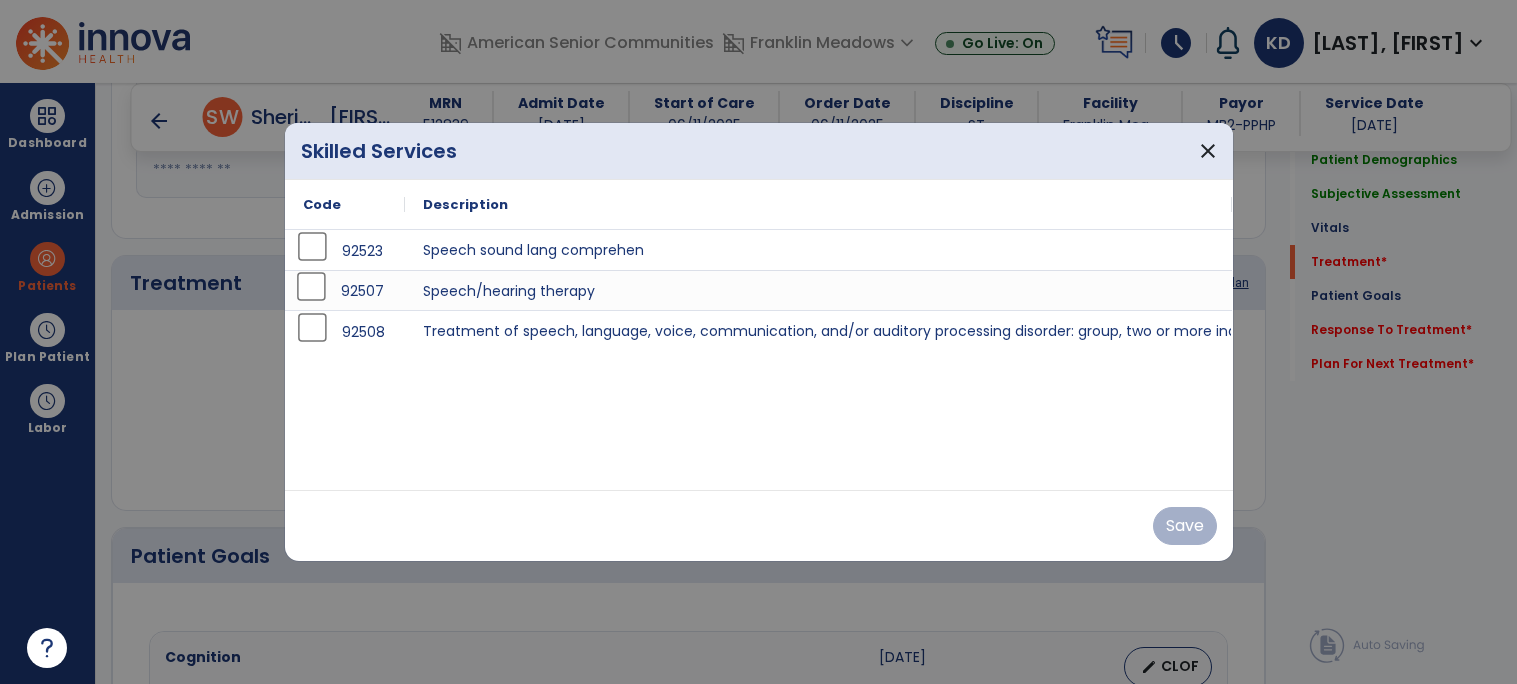 click on "92507" at bounding box center (345, 290) 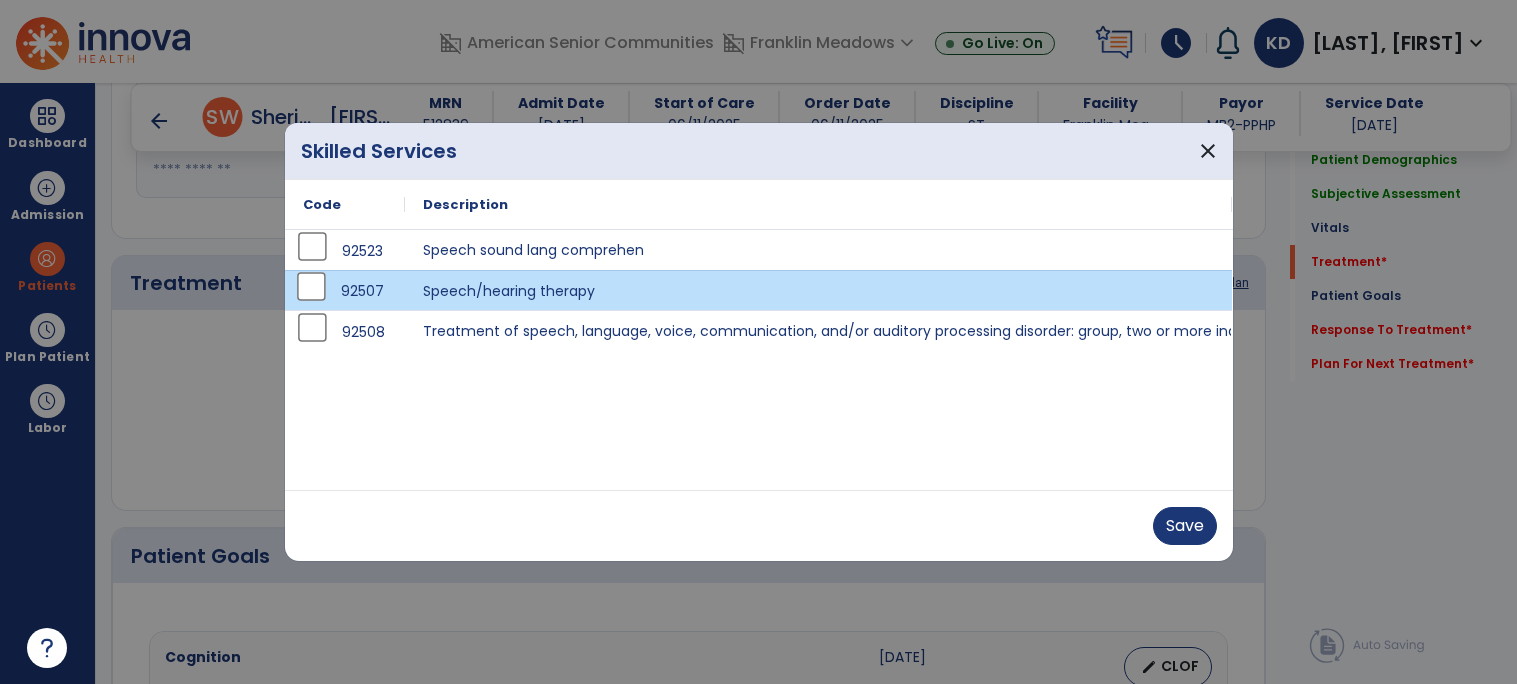 click on "Save" at bounding box center (759, 525) 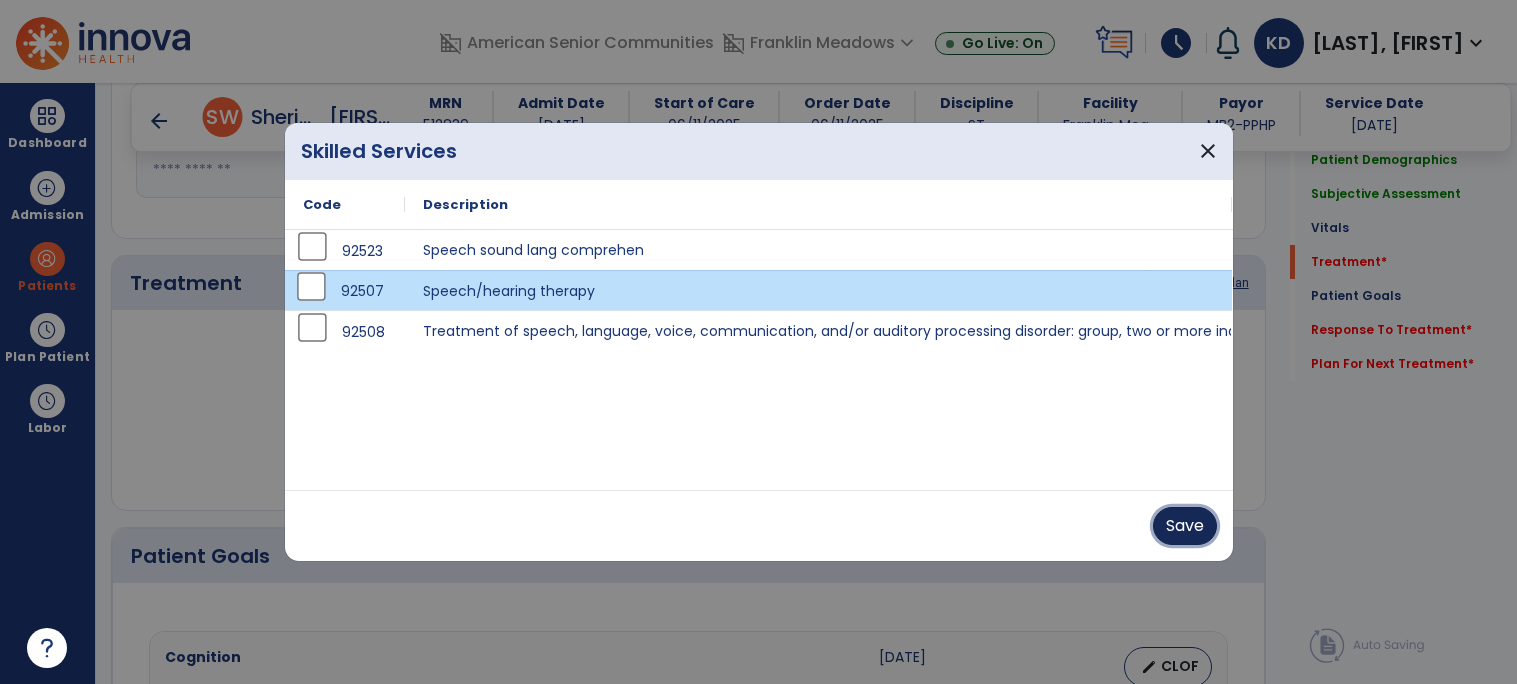 click on "Save" at bounding box center (1185, 526) 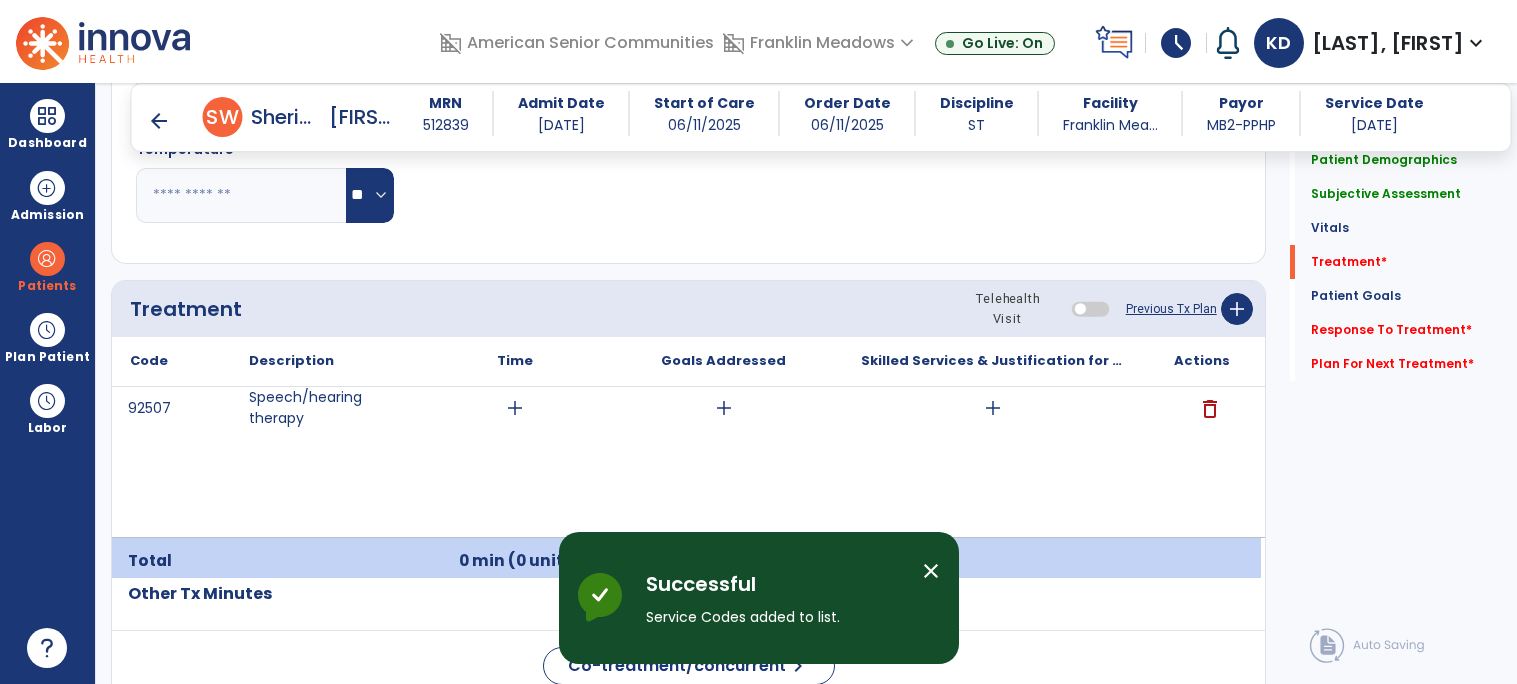 scroll, scrollTop: 1069, scrollLeft: 0, axis: vertical 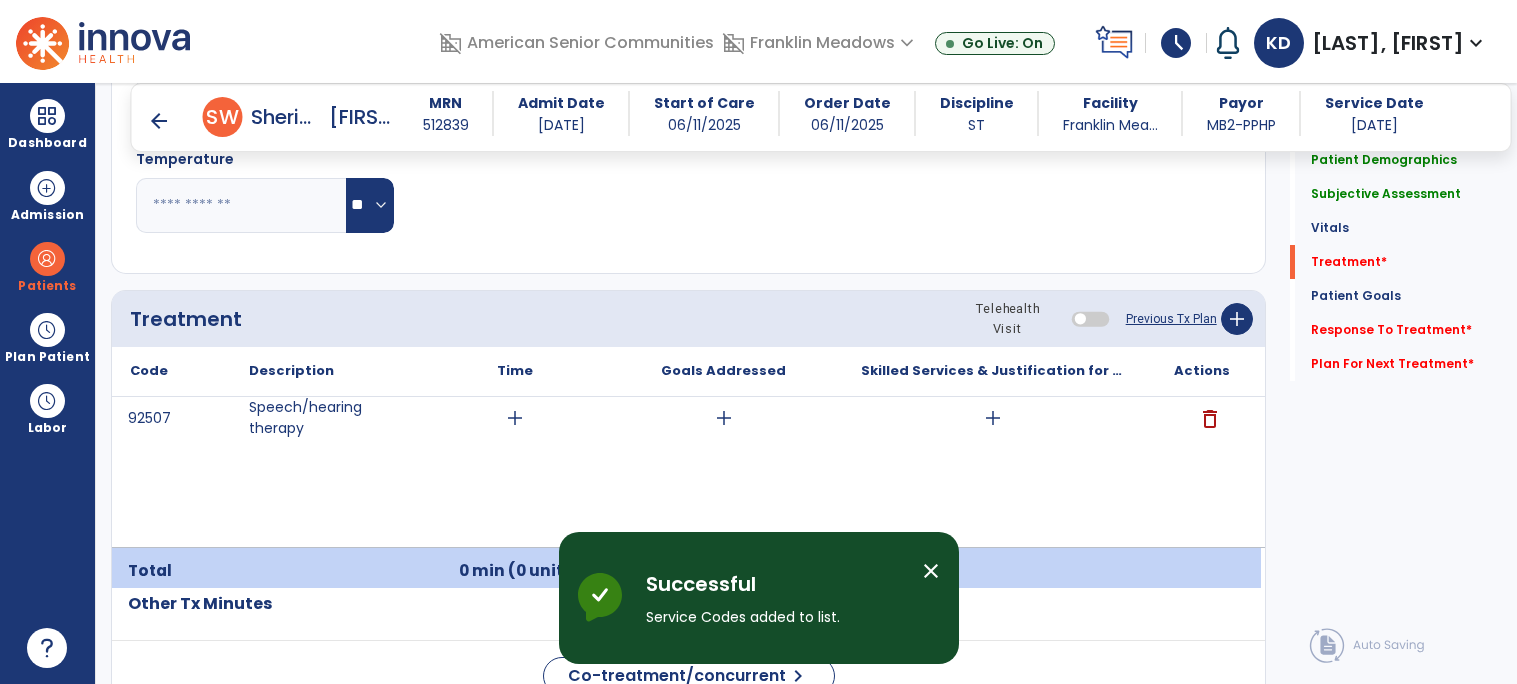 click on "add" at bounding box center (515, 418) 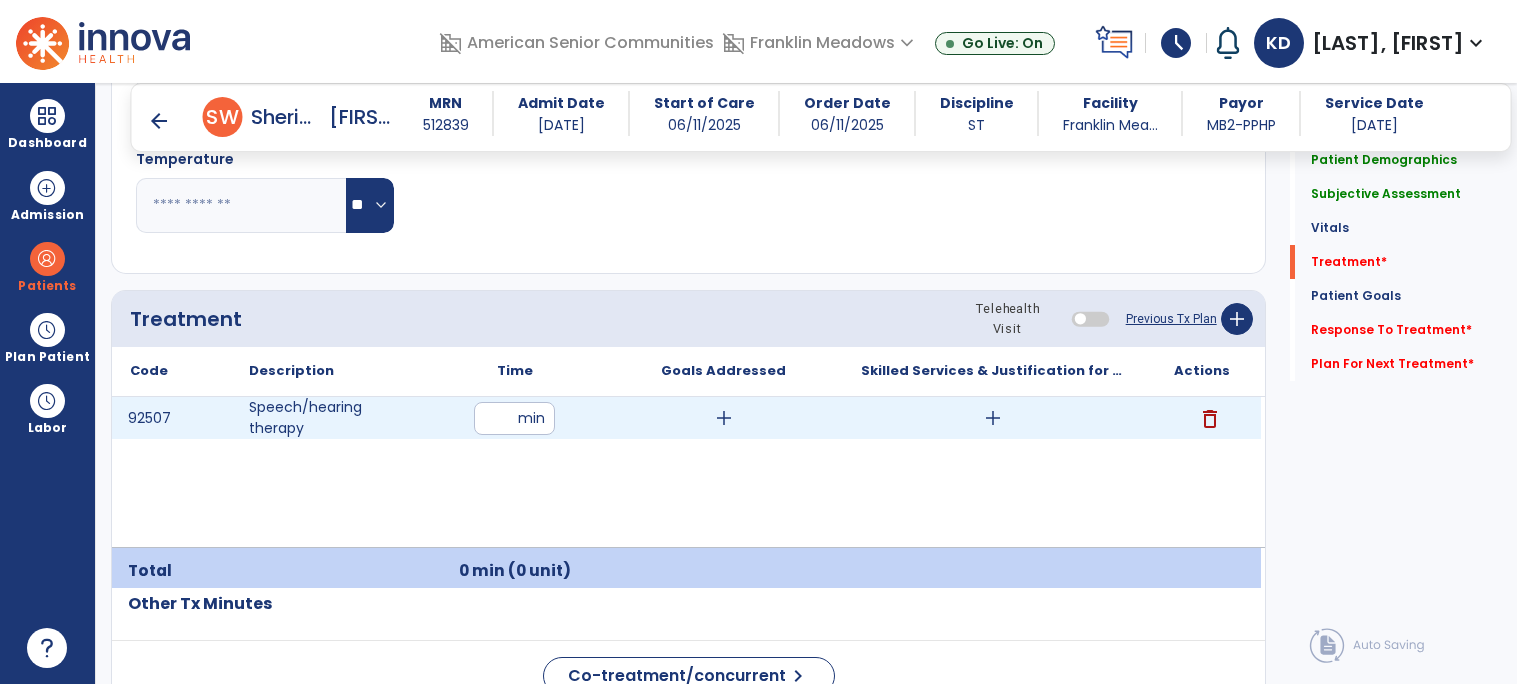 type on "**" 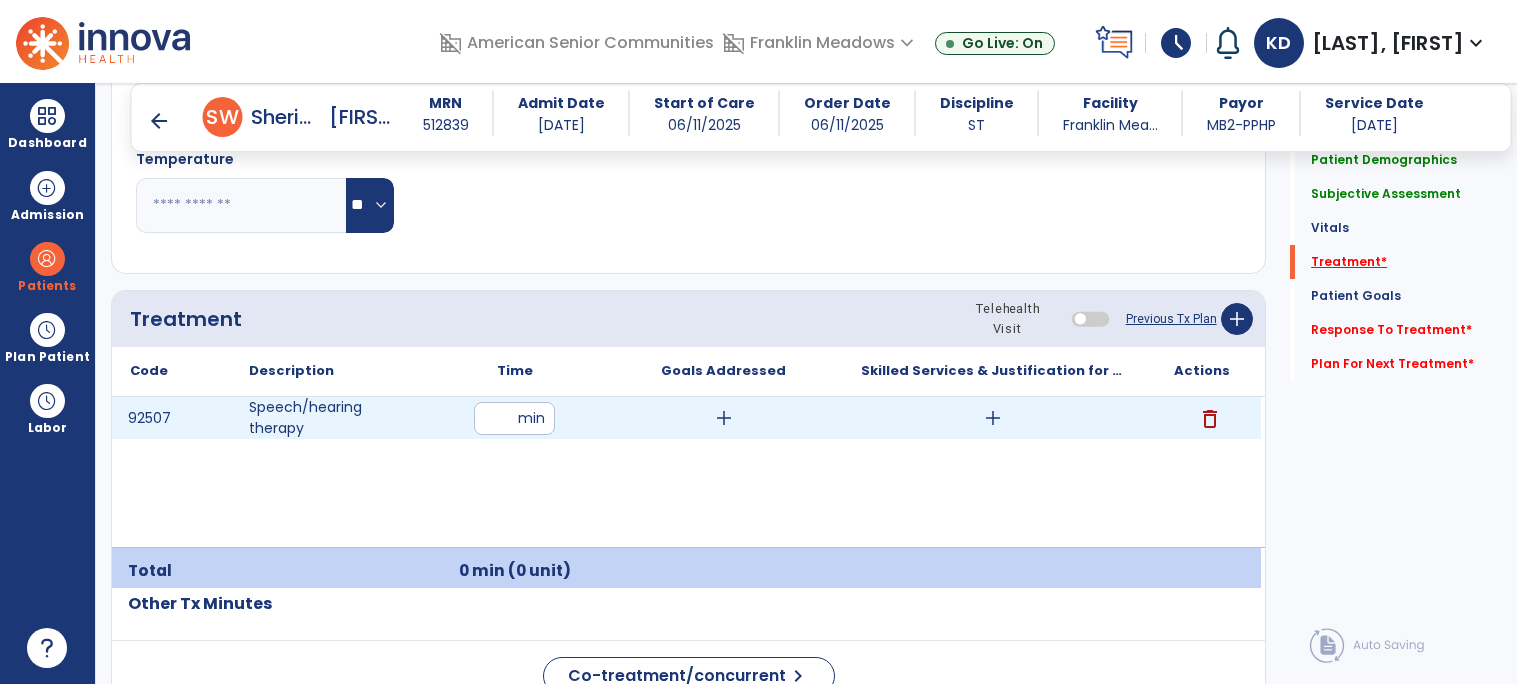 click on "Treatment   *" 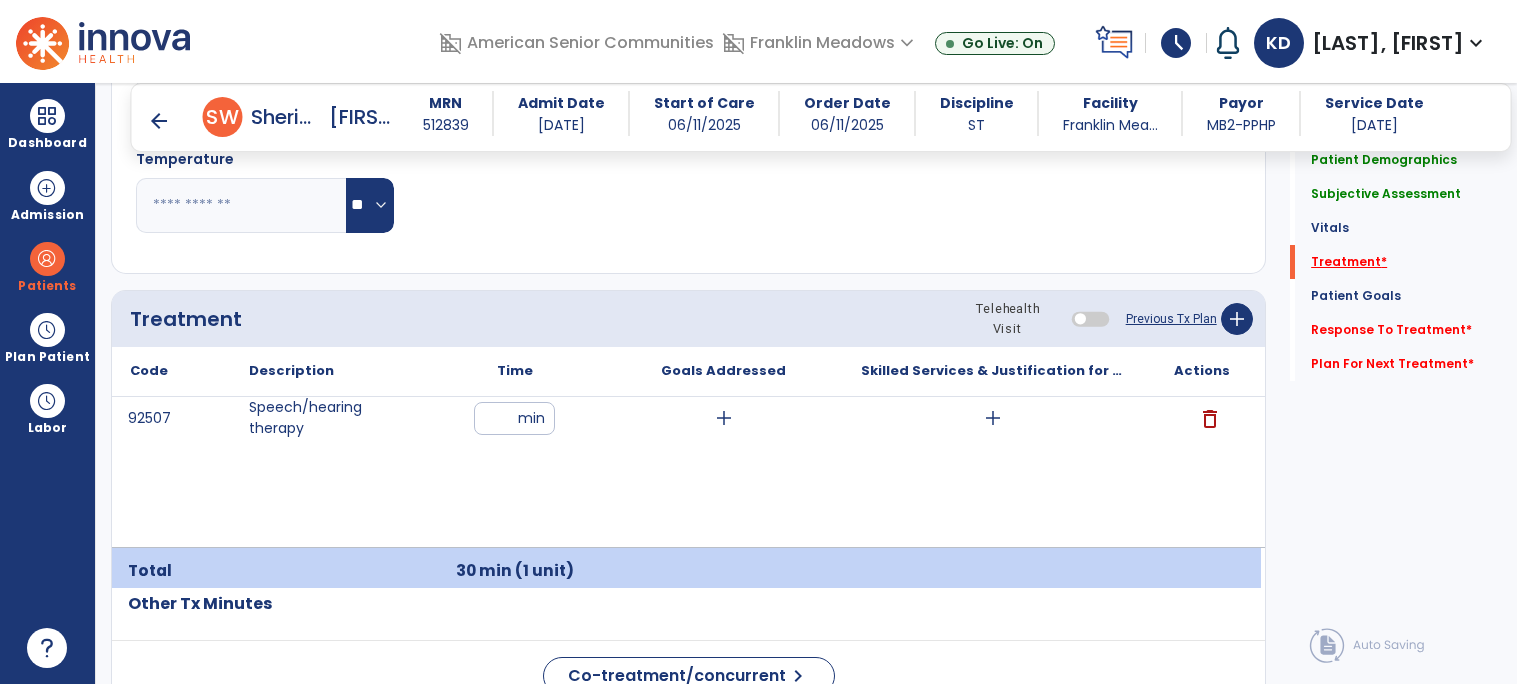 scroll, scrollTop: 1188, scrollLeft: 0, axis: vertical 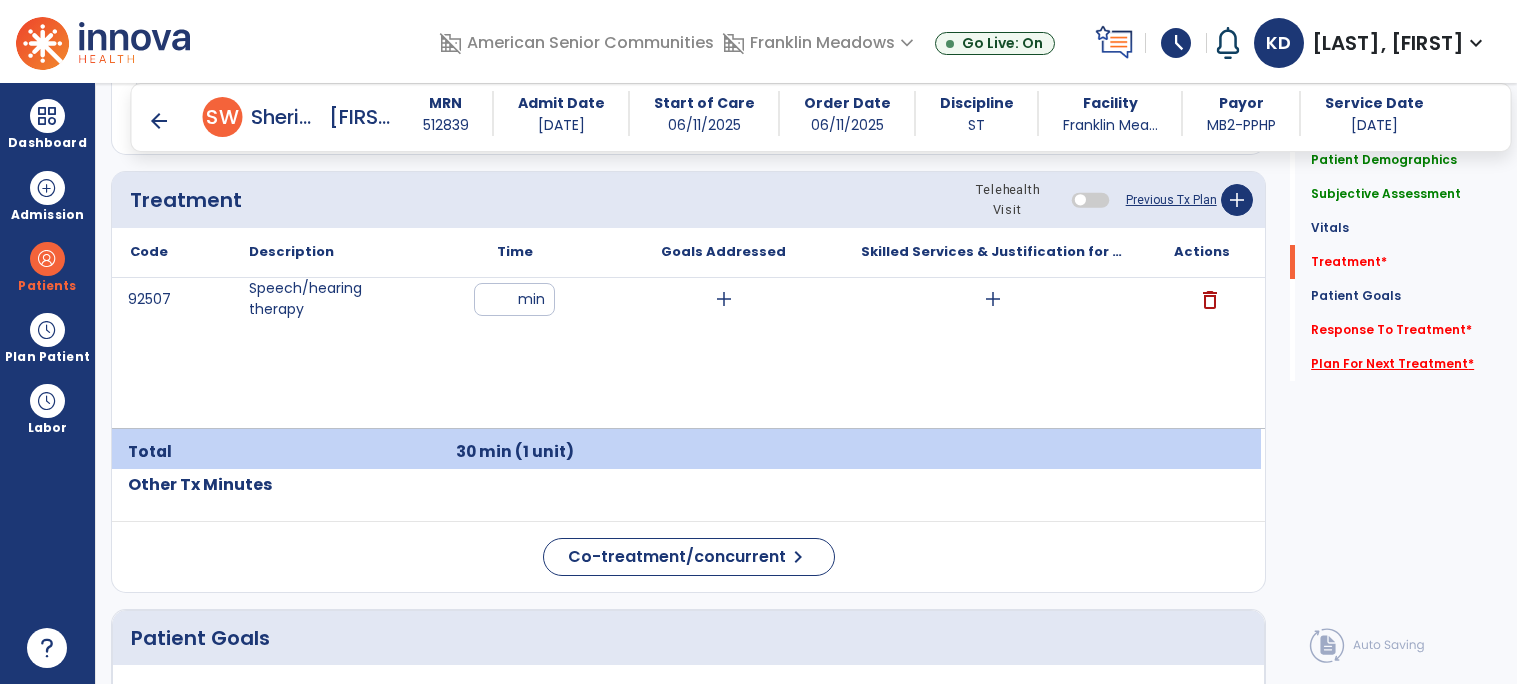 click on "Plan For Next Treatment   *" 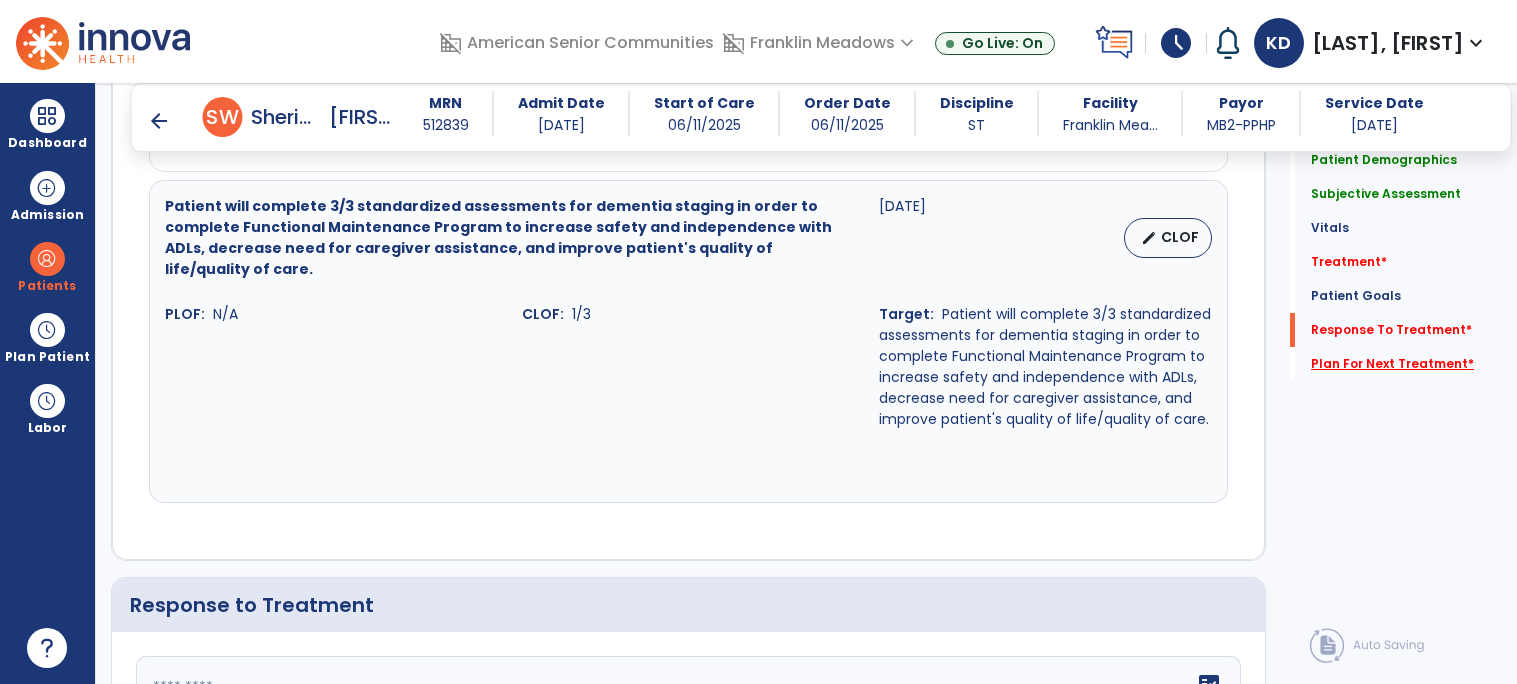 scroll, scrollTop: 2975, scrollLeft: 0, axis: vertical 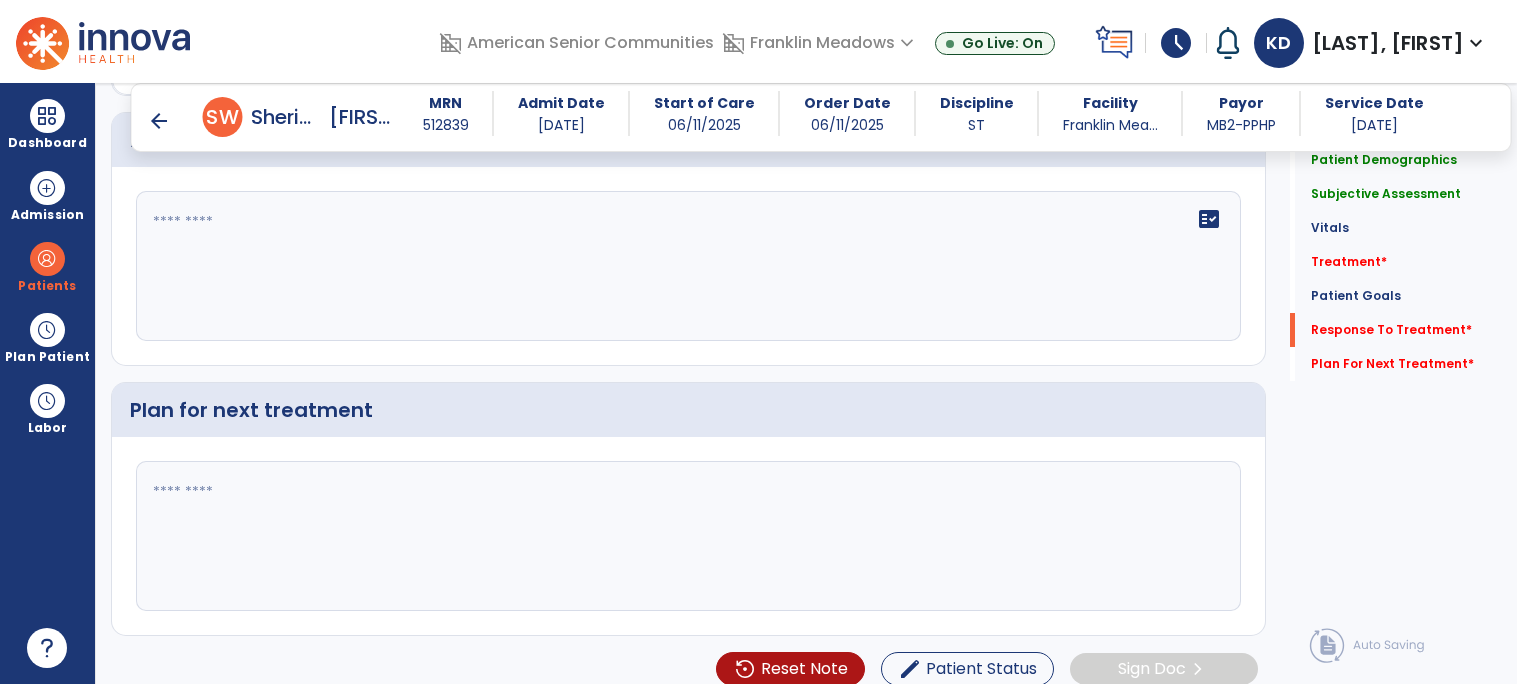 click 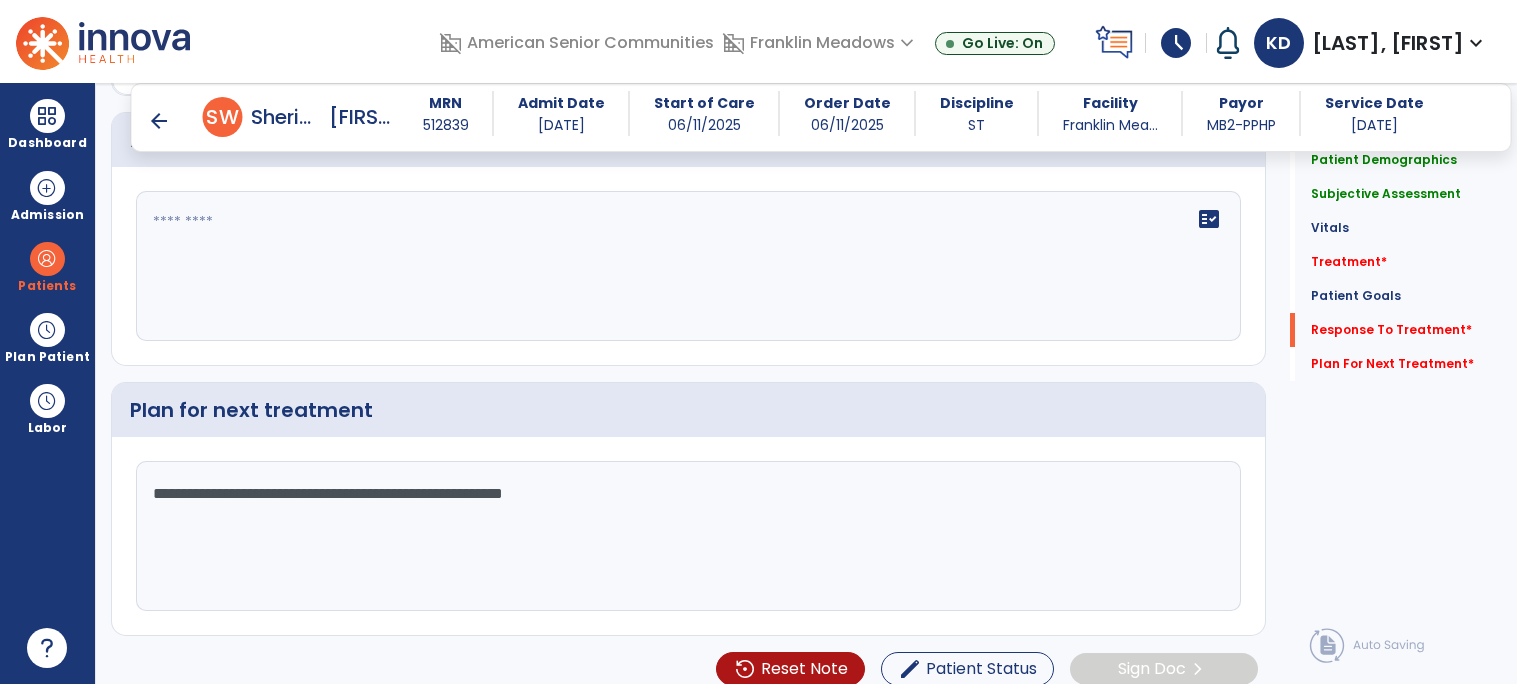 type on "**********" 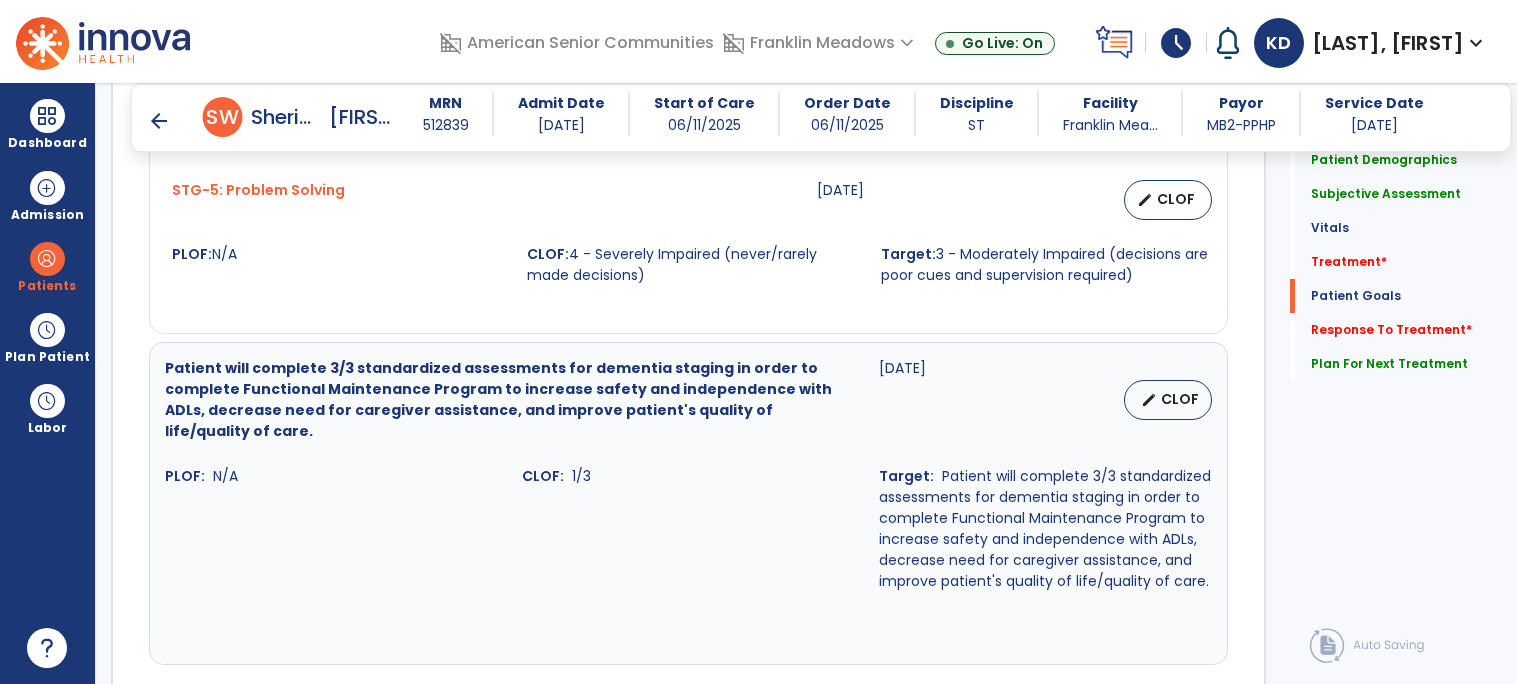 scroll, scrollTop: 1806, scrollLeft: 0, axis: vertical 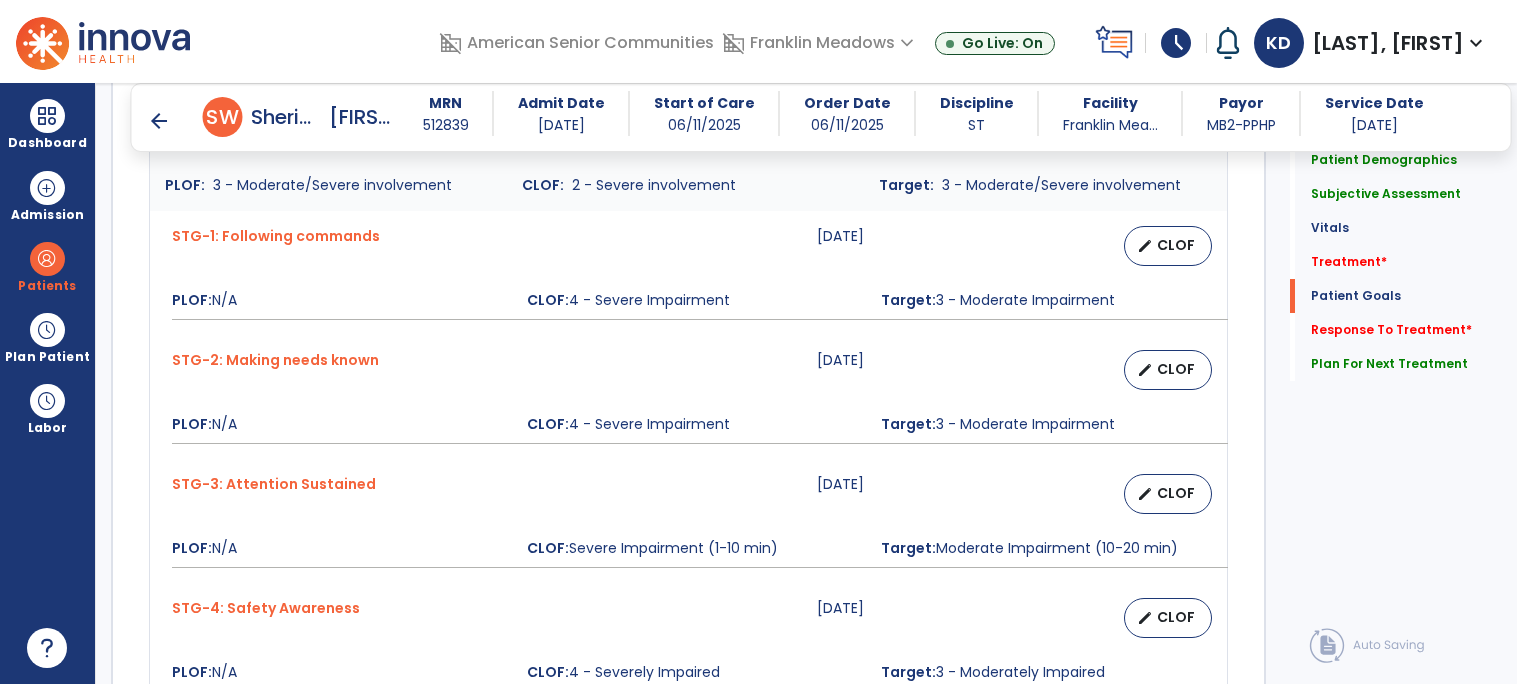click on "arrow_back" at bounding box center [159, 121] 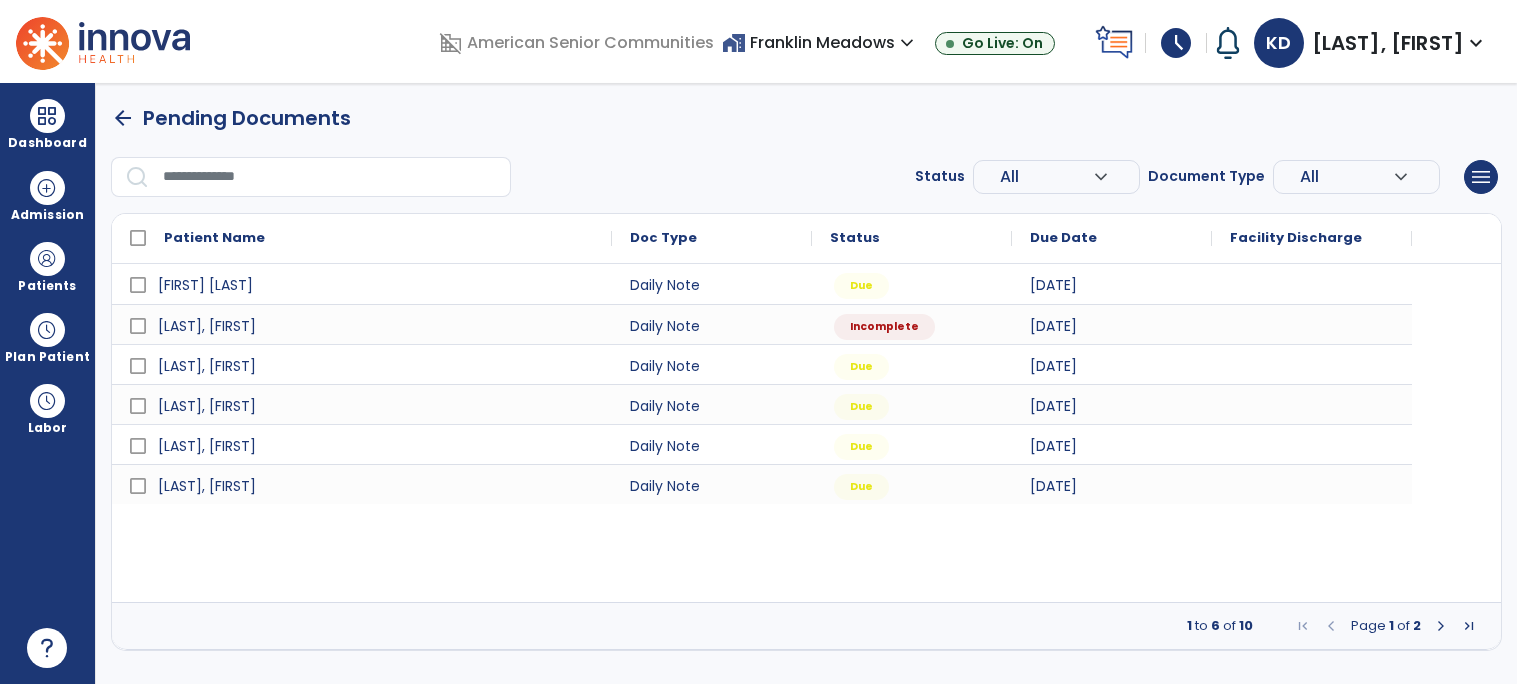 scroll, scrollTop: 0, scrollLeft: 0, axis: both 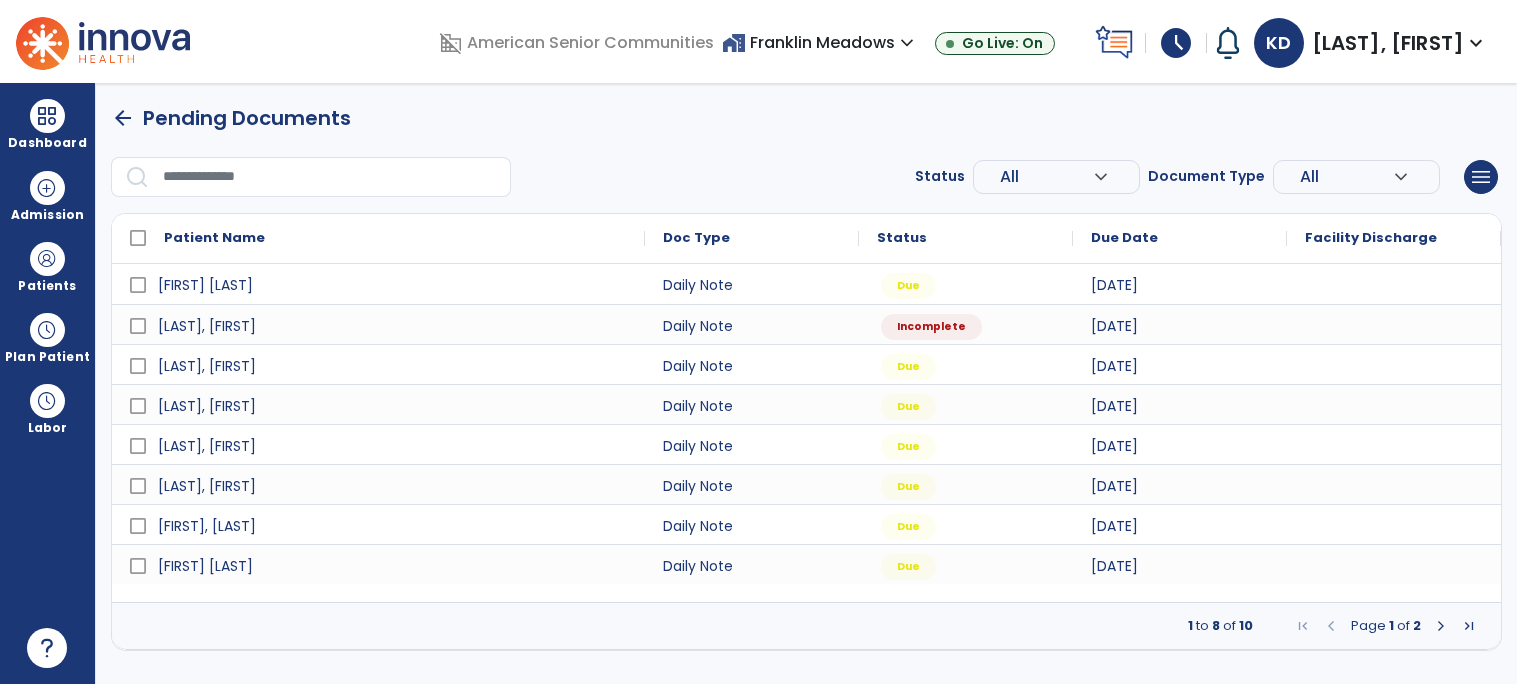 click at bounding box center (1441, 626) 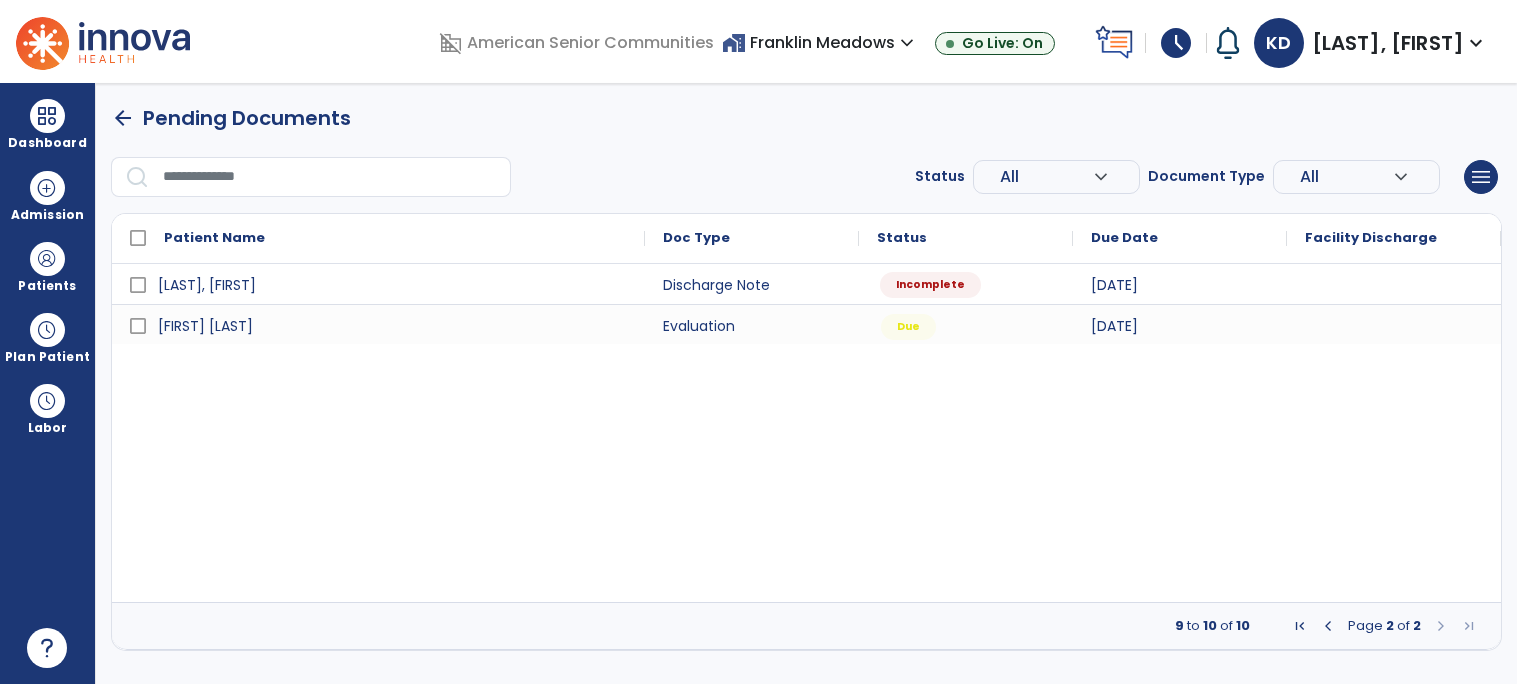 click on "Incomplete" at bounding box center [930, 285] 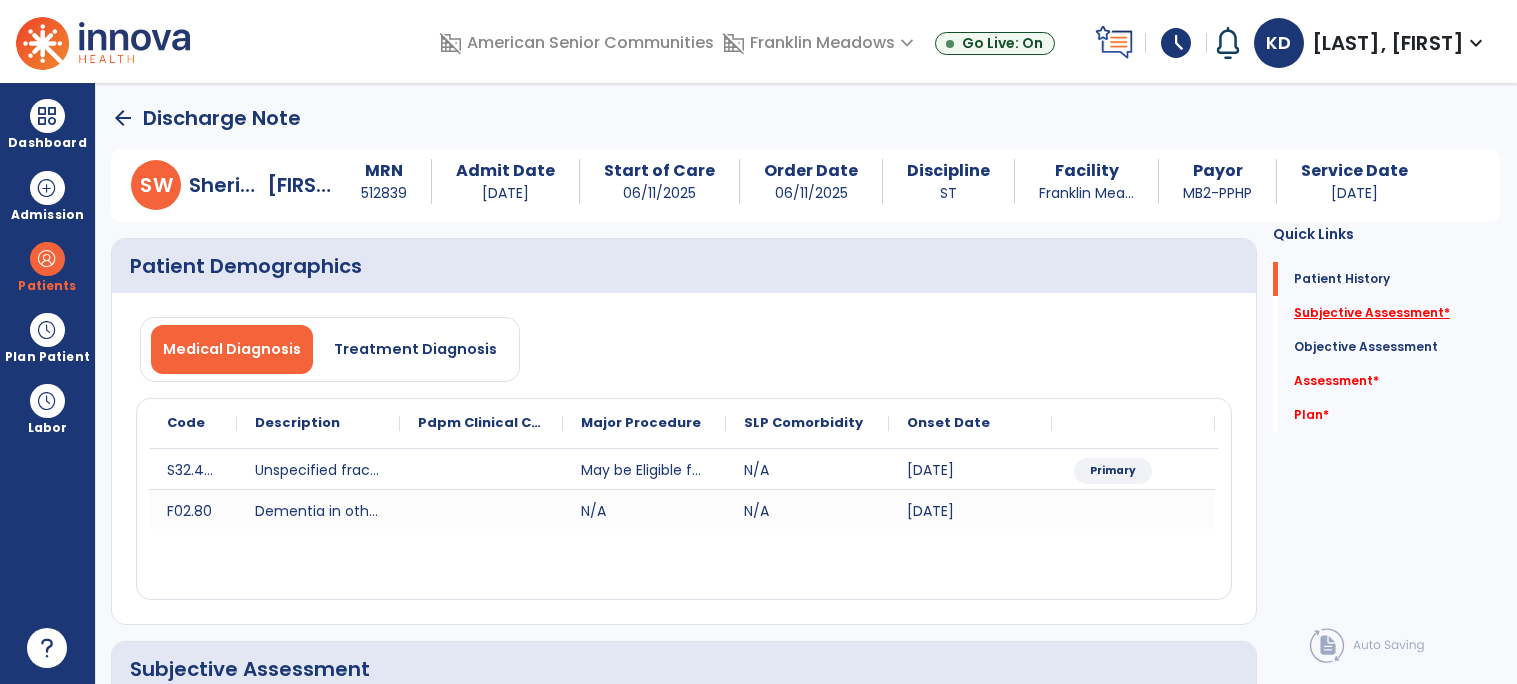 click on "Subjective Assessment   *" 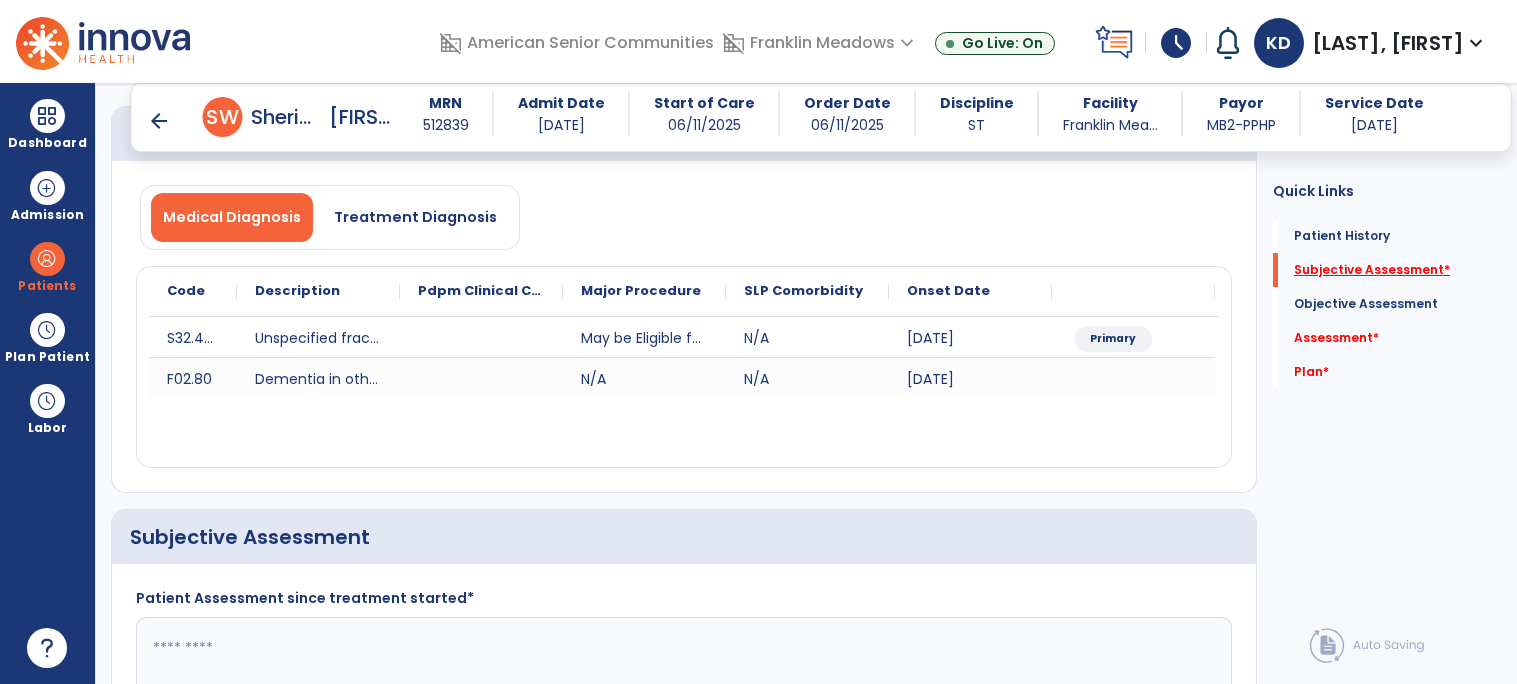 scroll, scrollTop: 399, scrollLeft: 0, axis: vertical 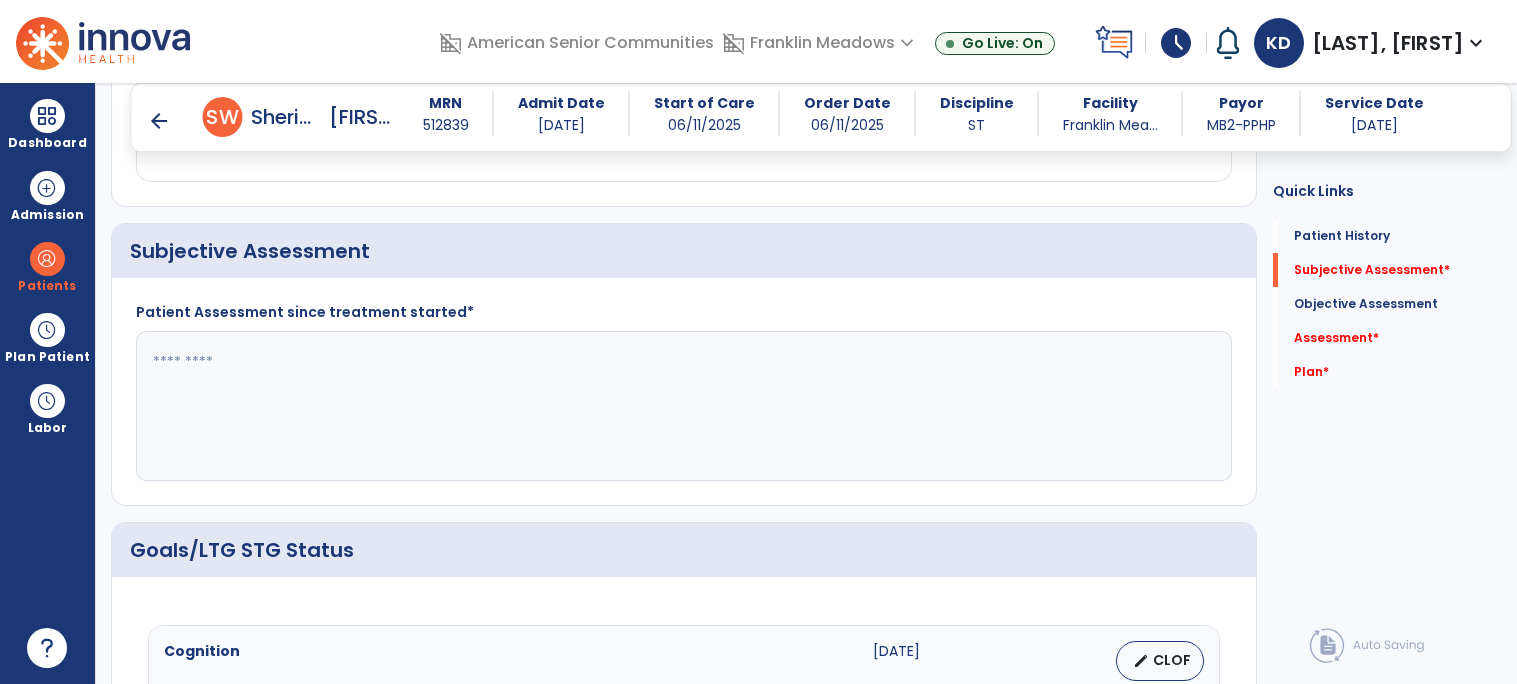 click 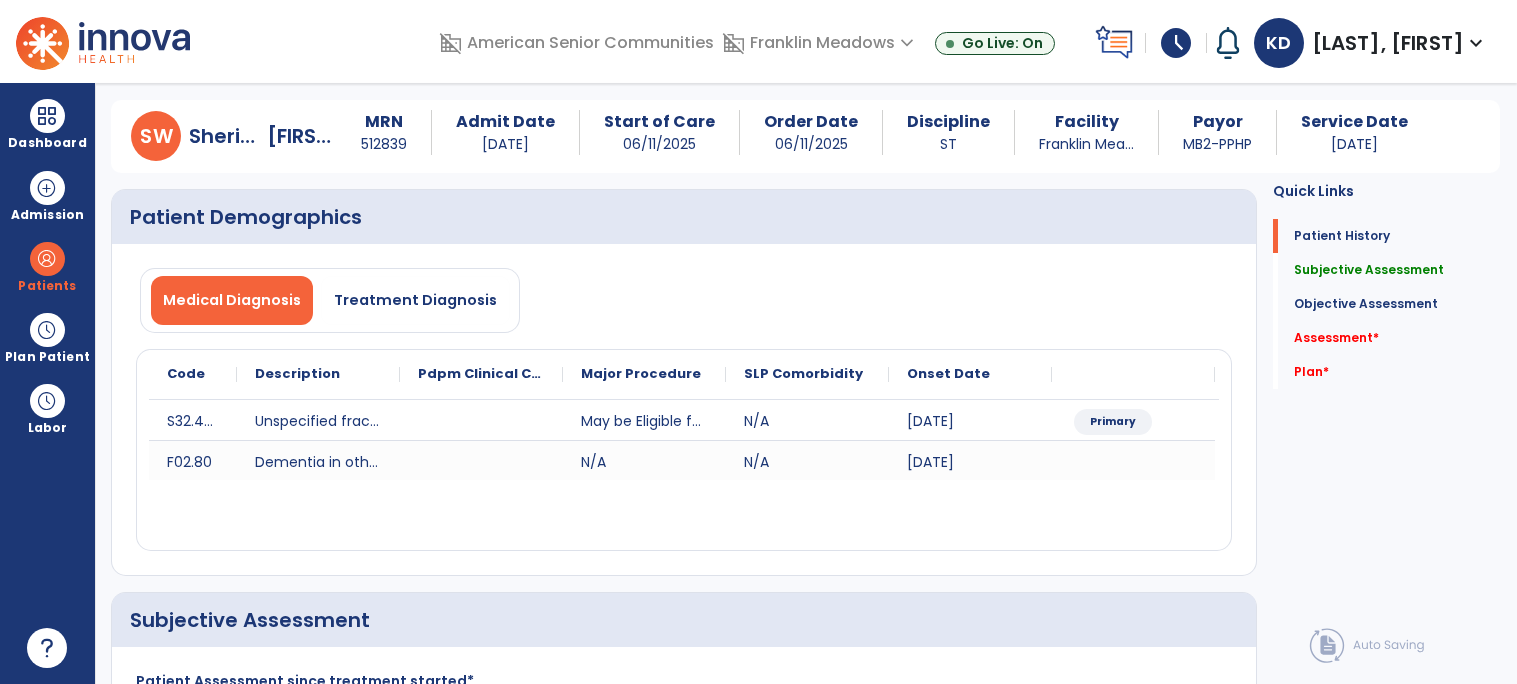 scroll, scrollTop: 0, scrollLeft: 0, axis: both 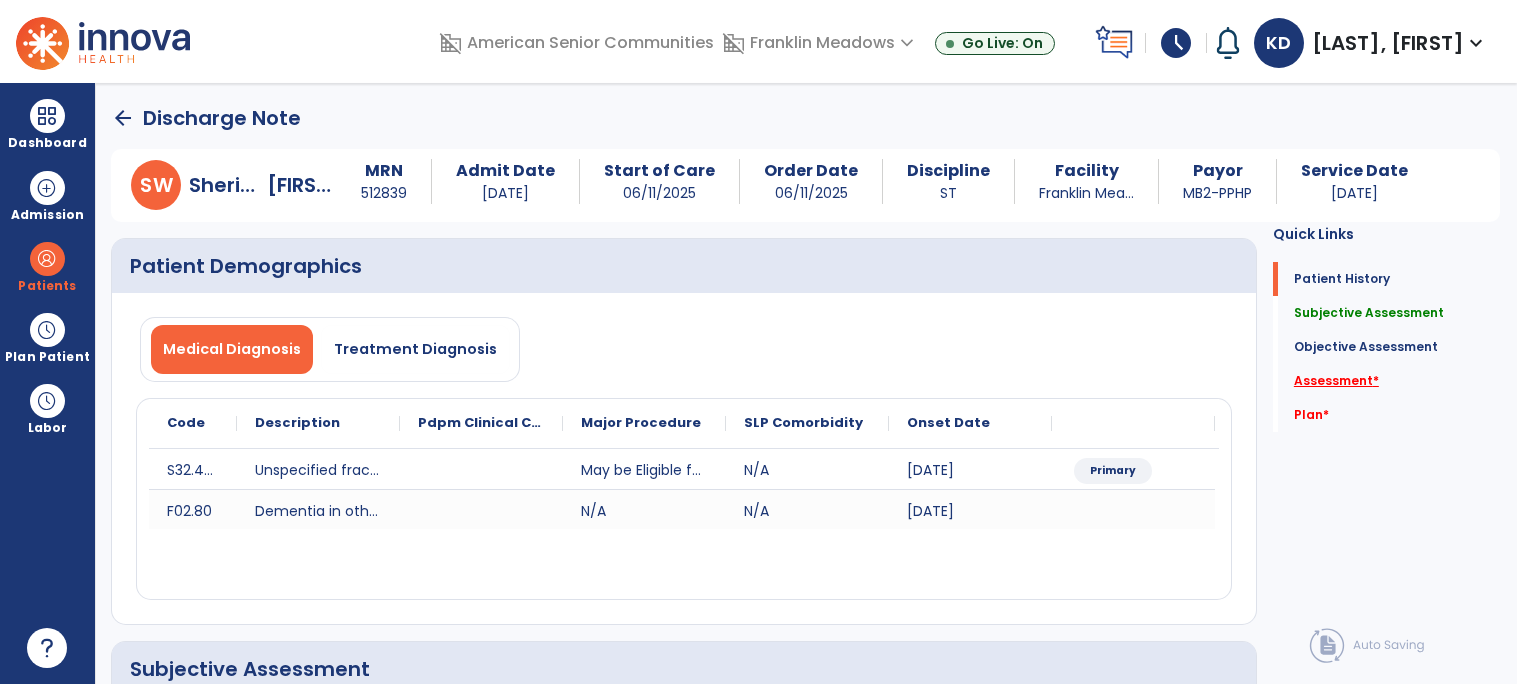 type on "**********" 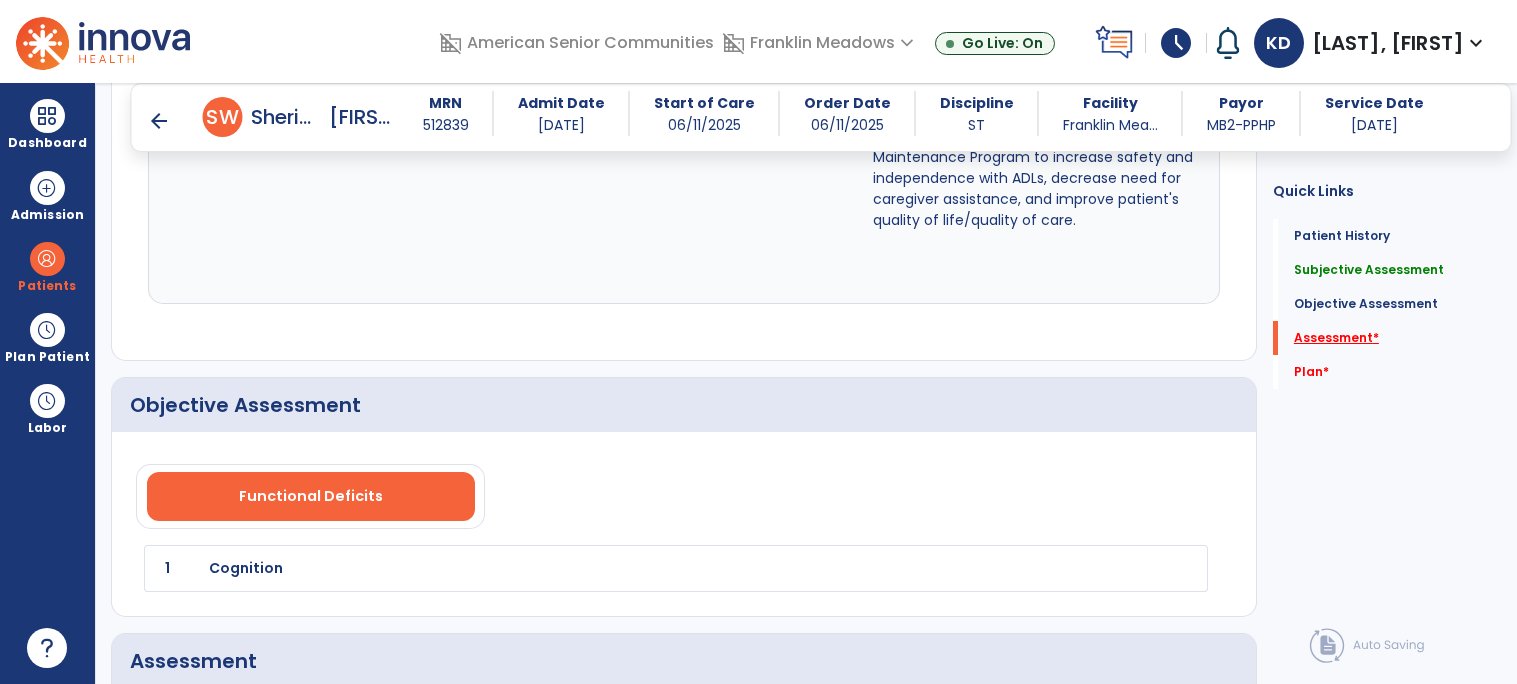 scroll, scrollTop: 2321, scrollLeft: 0, axis: vertical 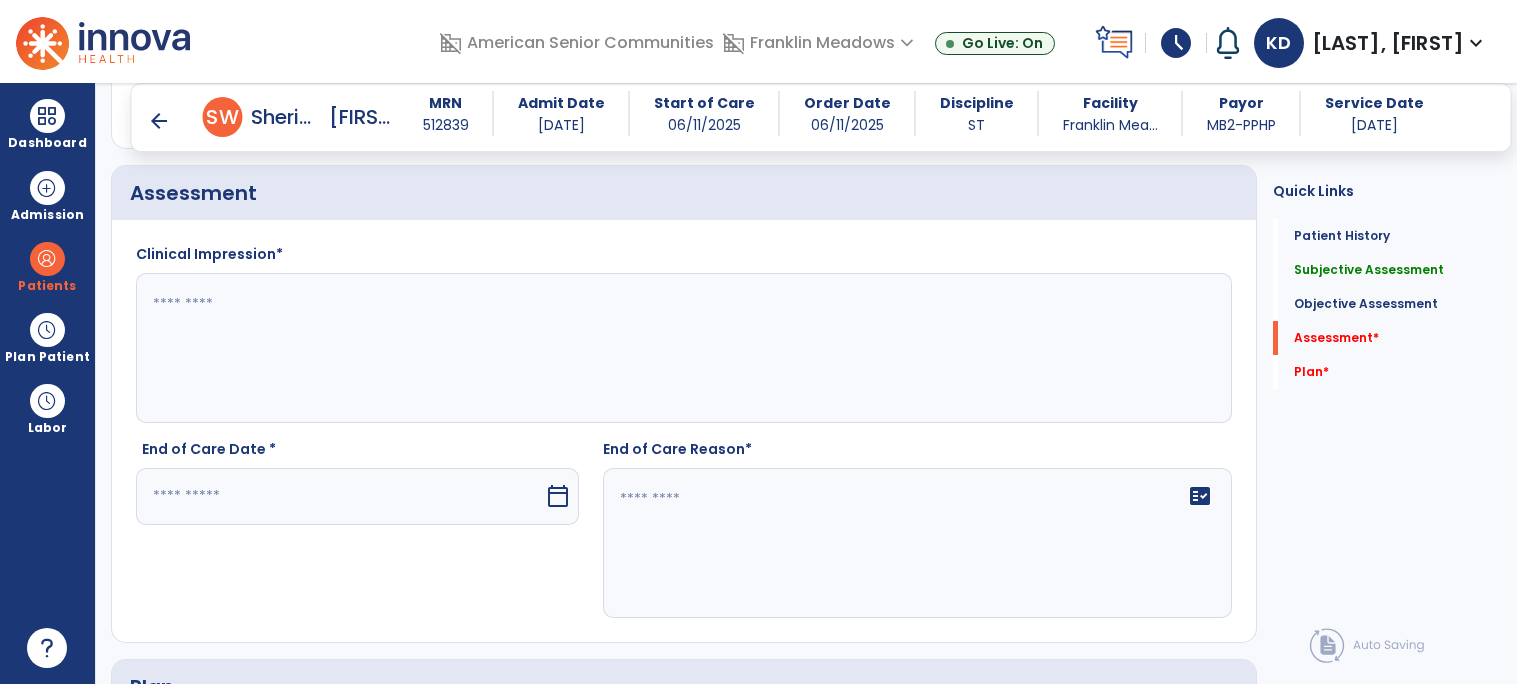 click on "calendar_today" at bounding box center [560, 496] 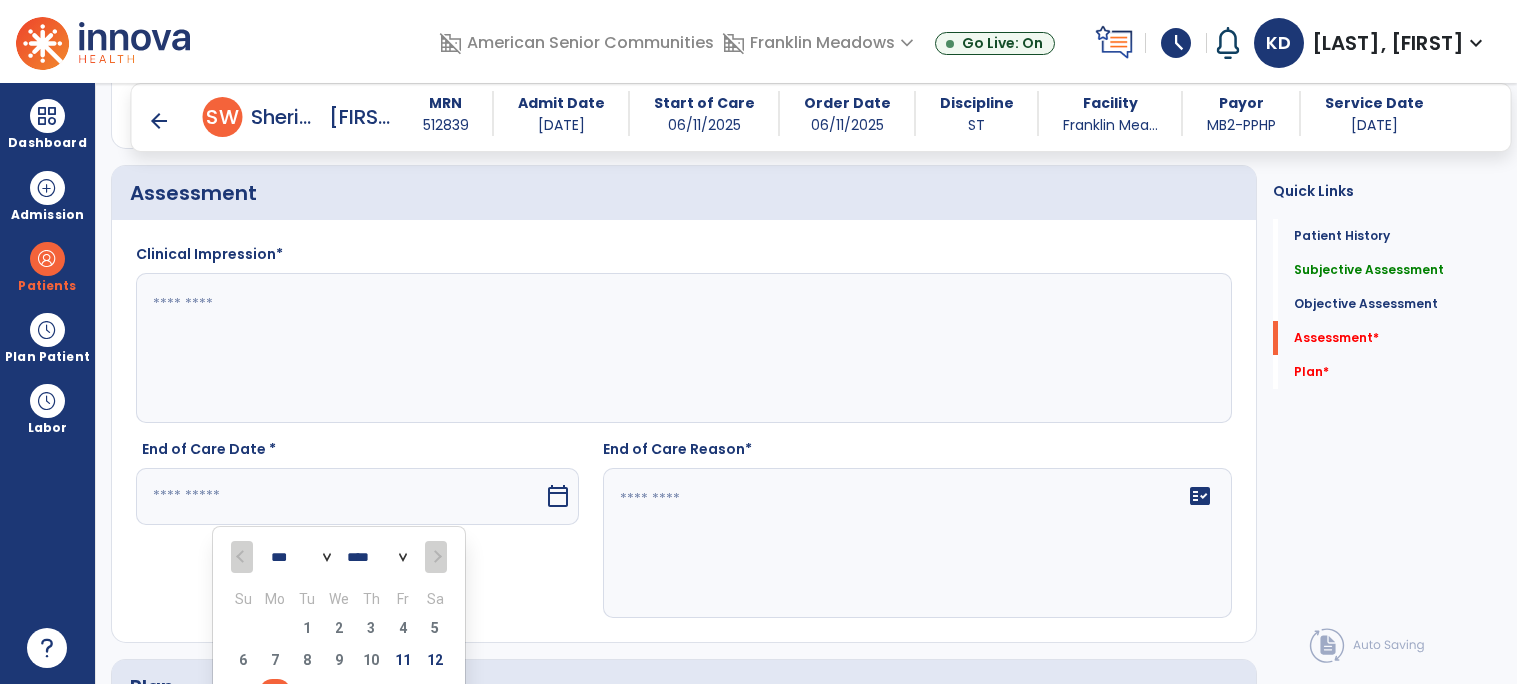 click on "14" at bounding box center [275, 692] 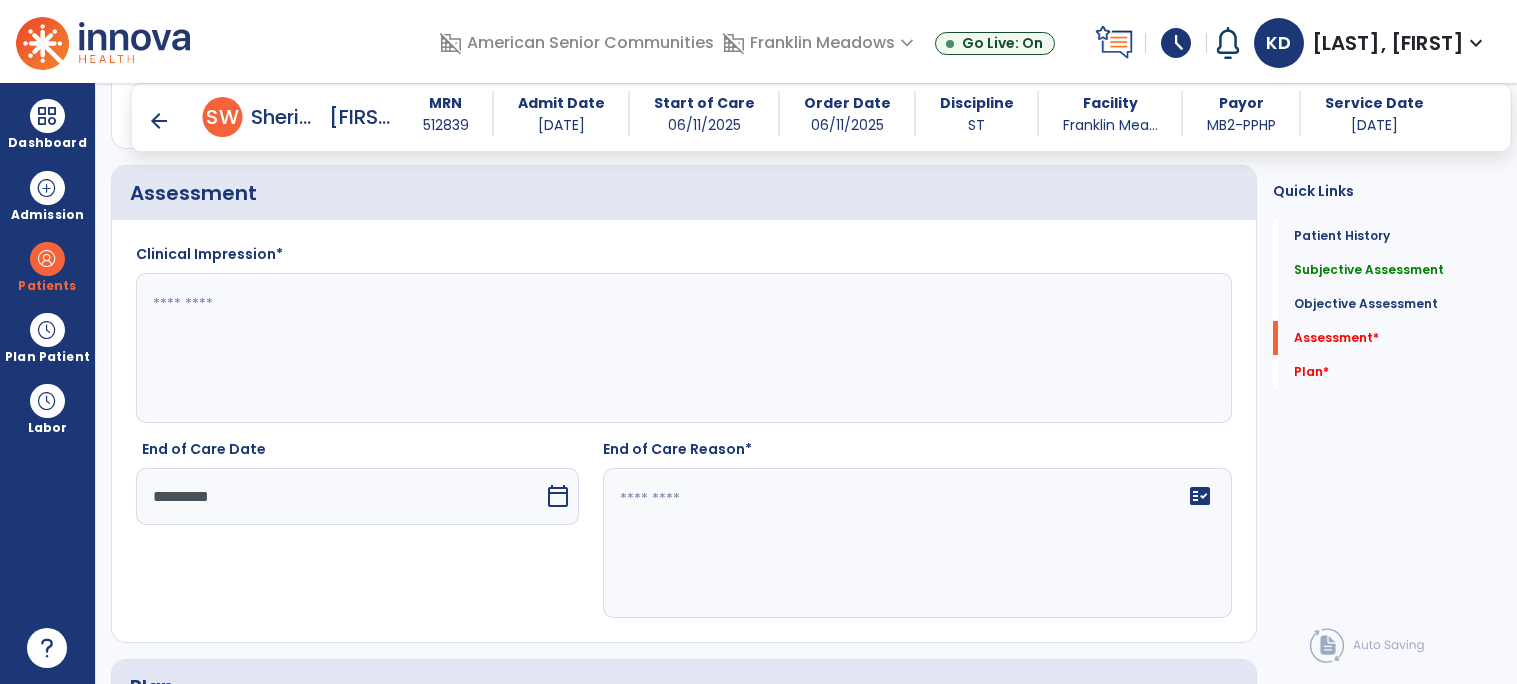 click 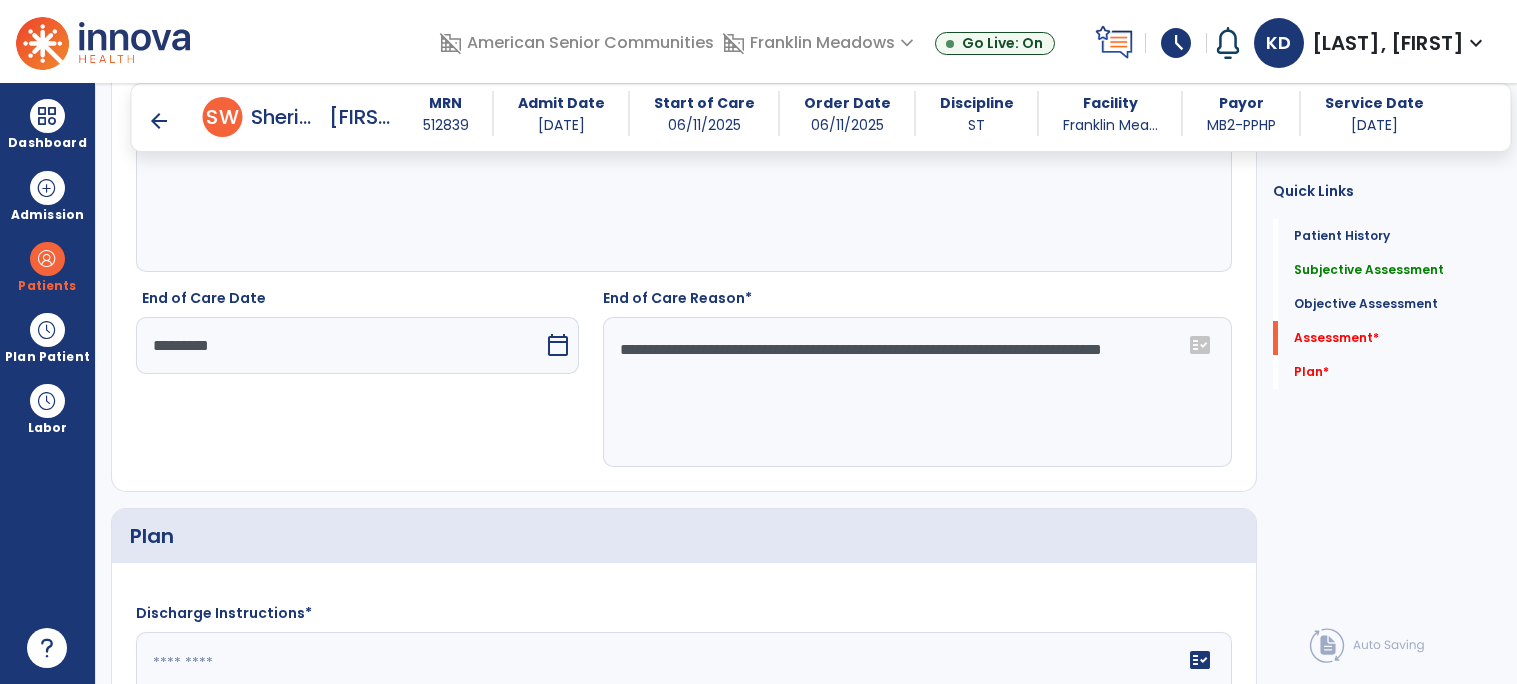 type on "**********" 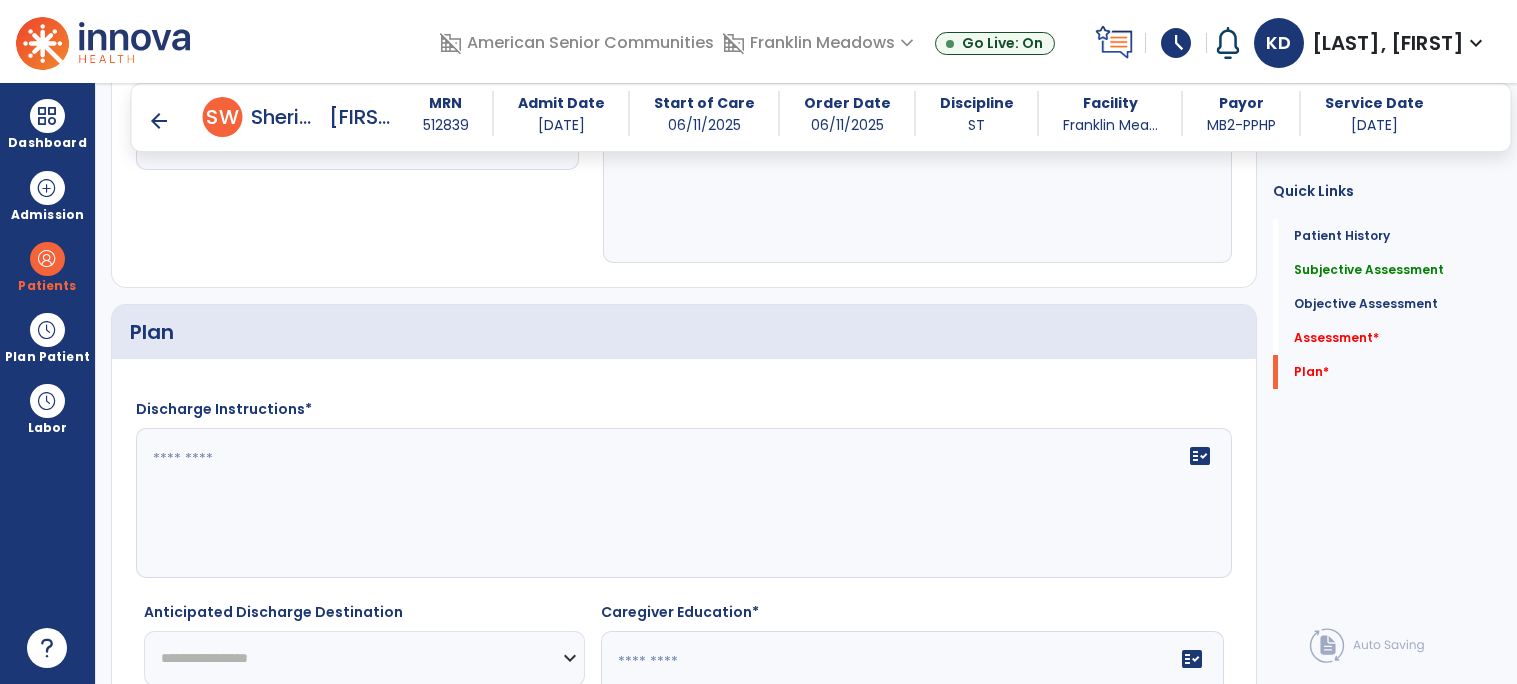 click 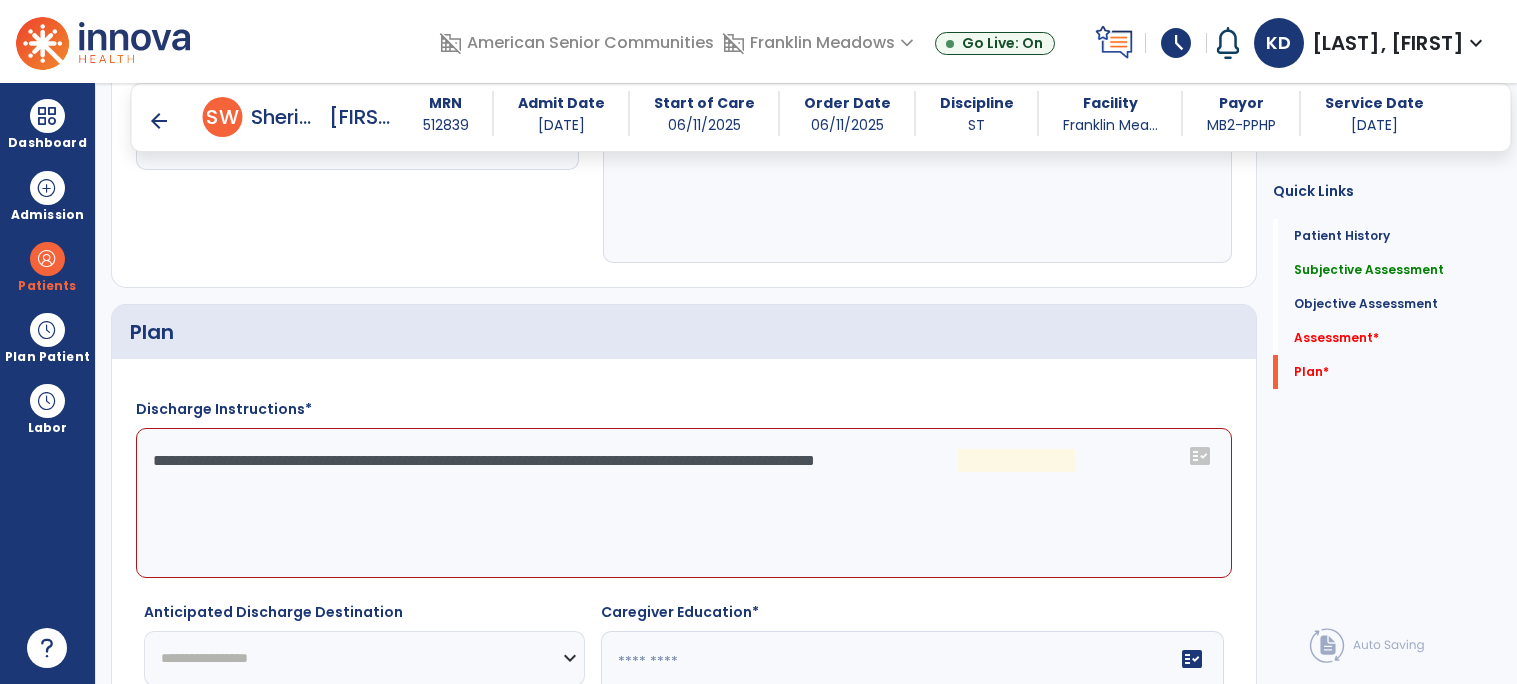 click on "**********" 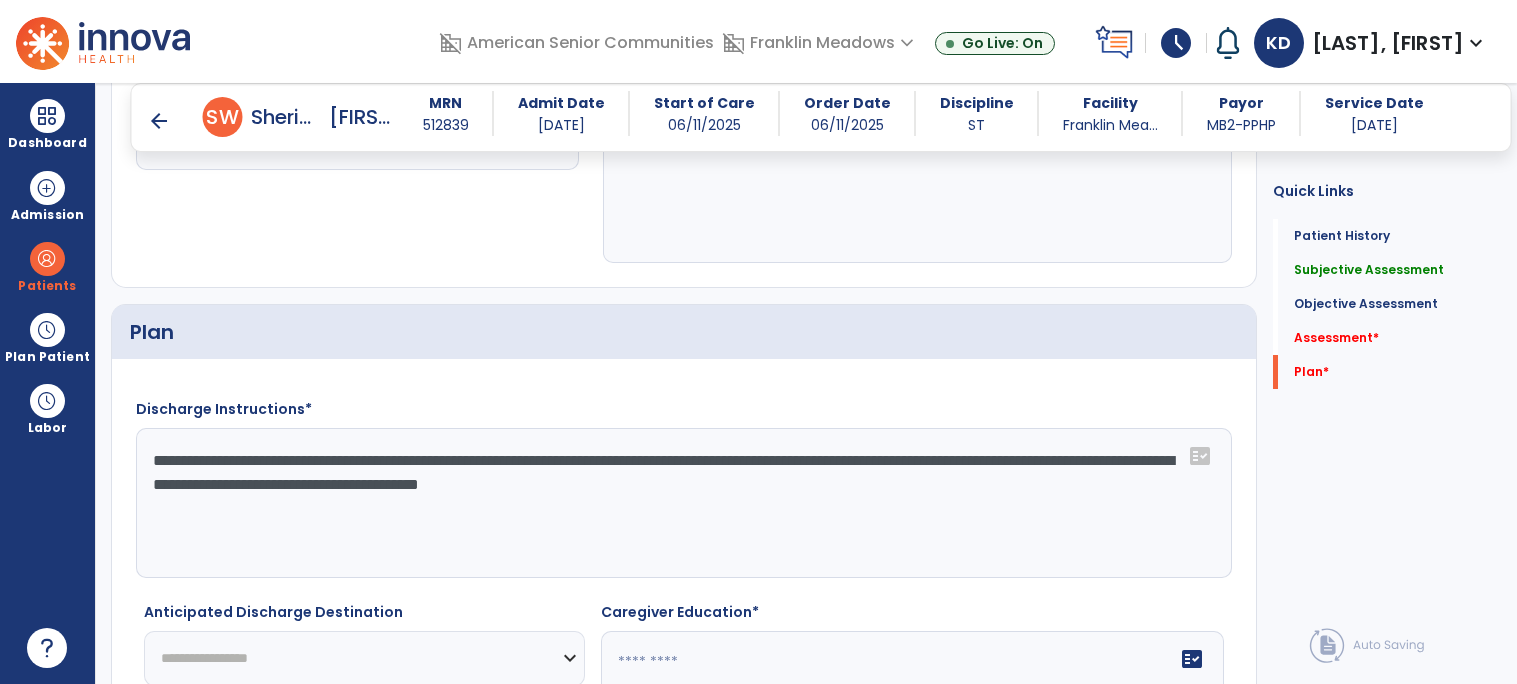 type on "**********" 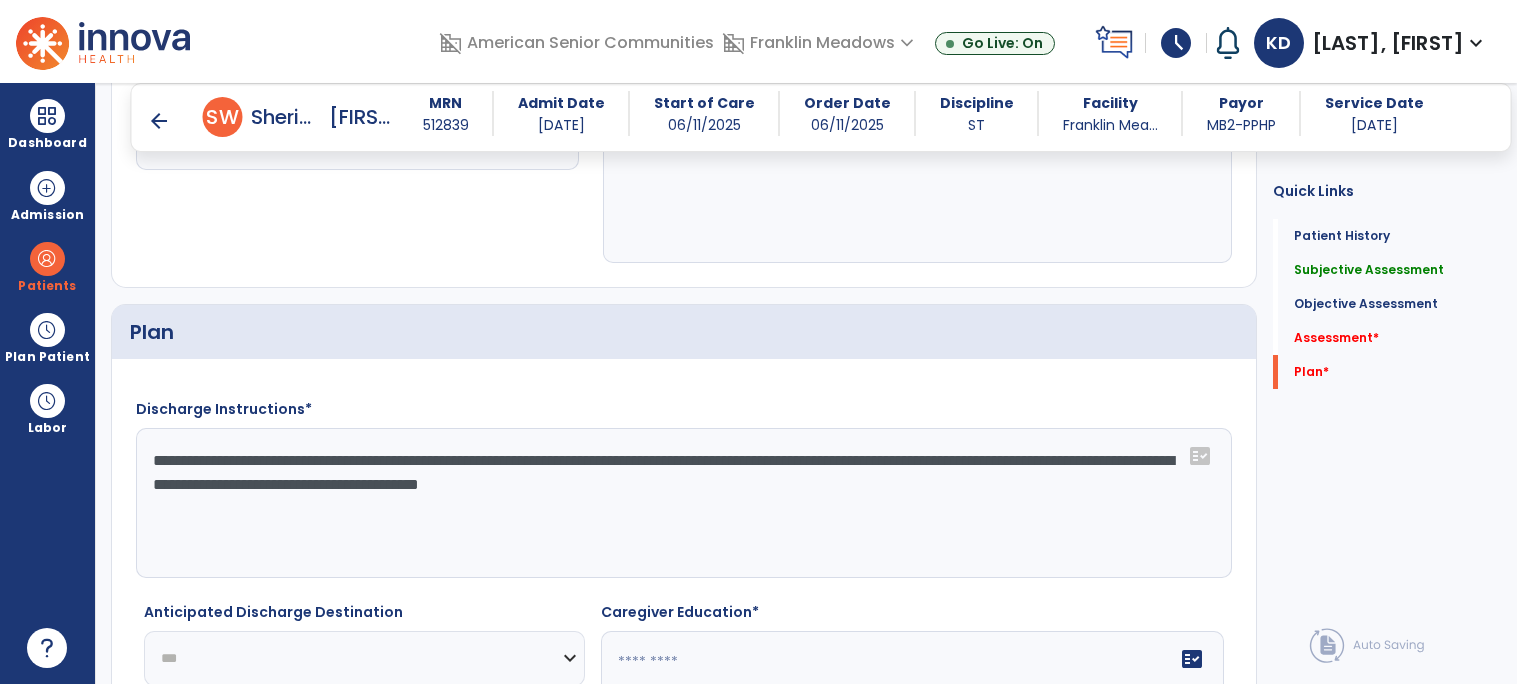 click on "**********" 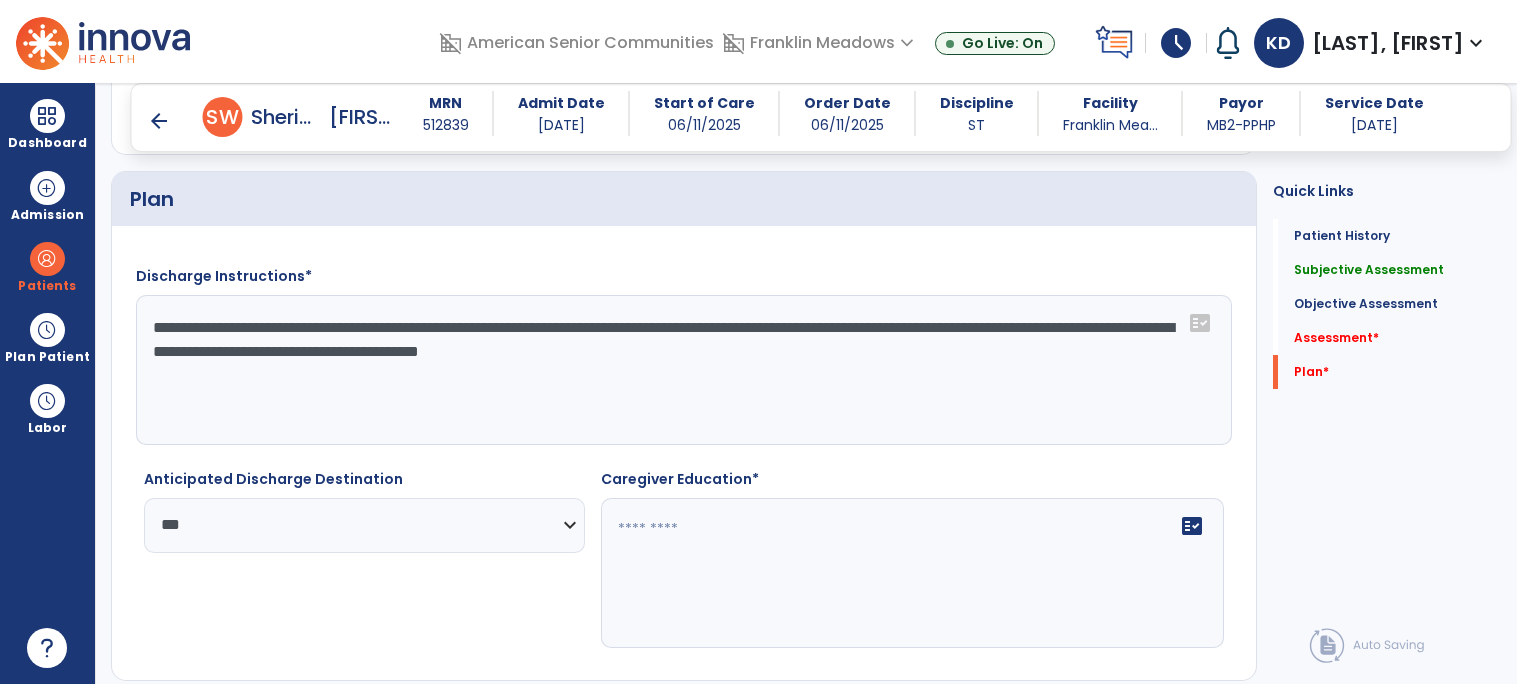 scroll, scrollTop: 2838, scrollLeft: 0, axis: vertical 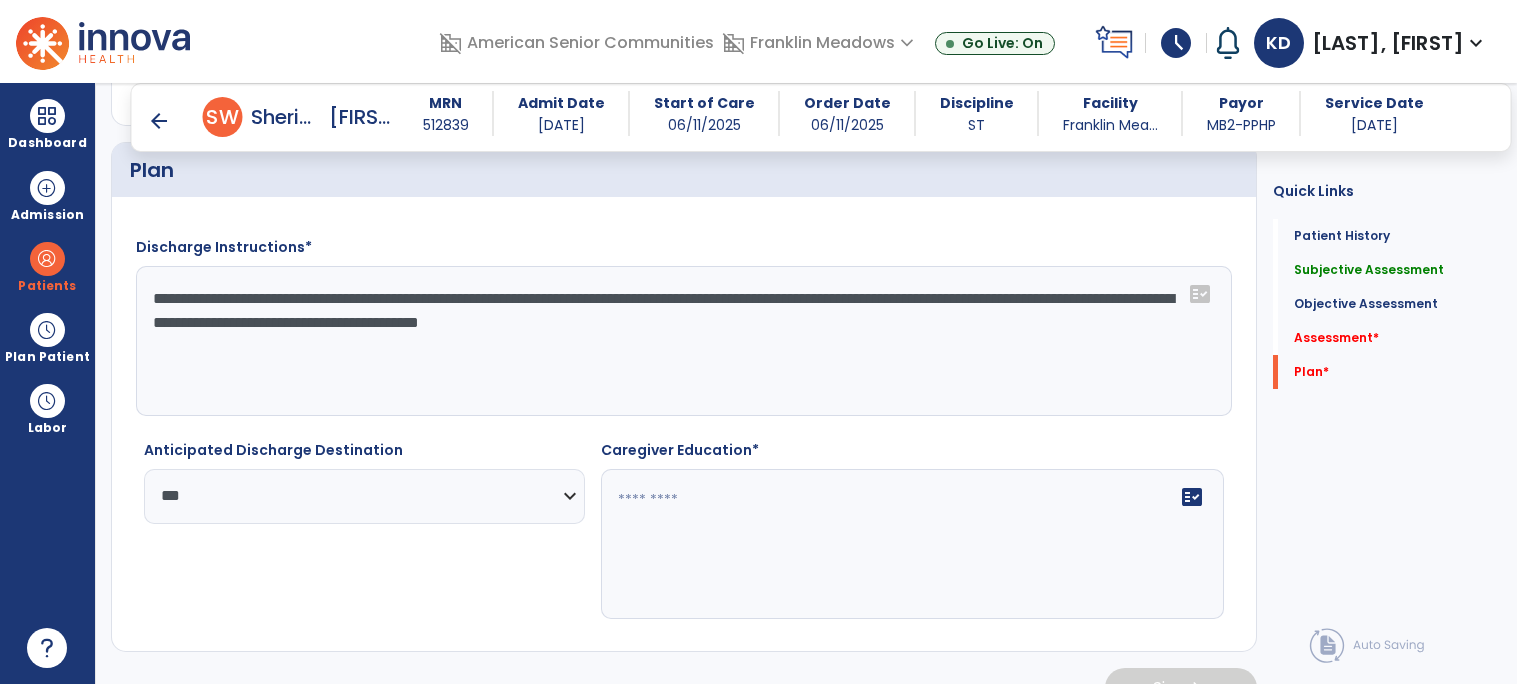 click on "fact_check" 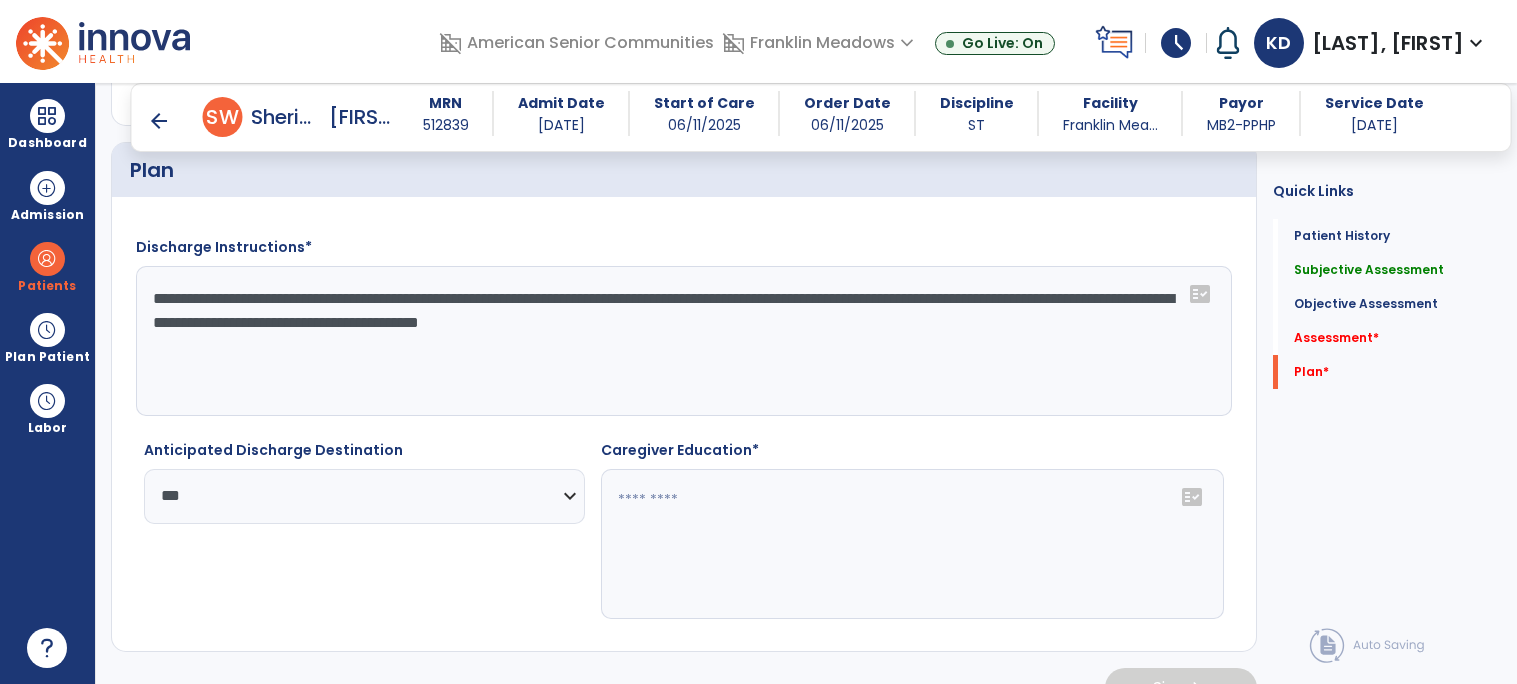 click on "fact_check" 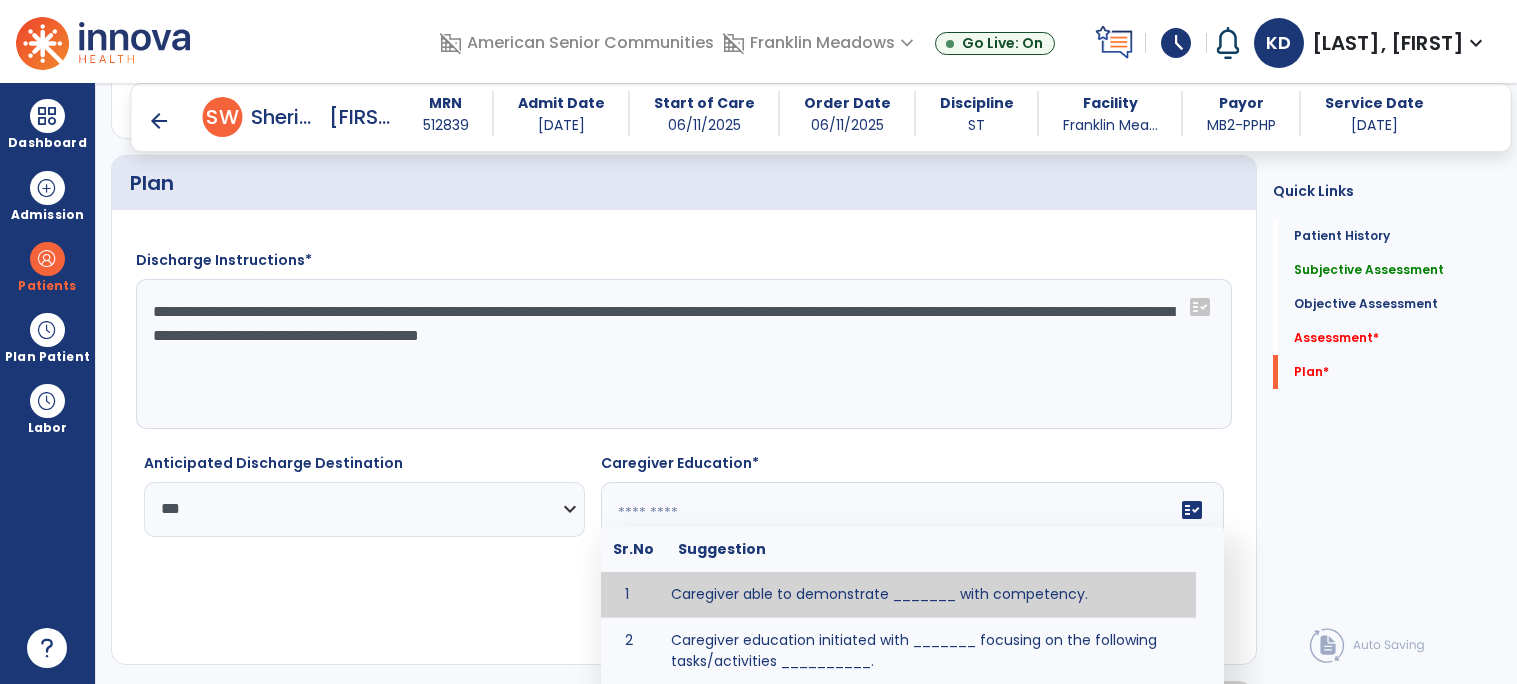 scroll, scrollTop: 2805, scrollLeft: 0, axis: vertical 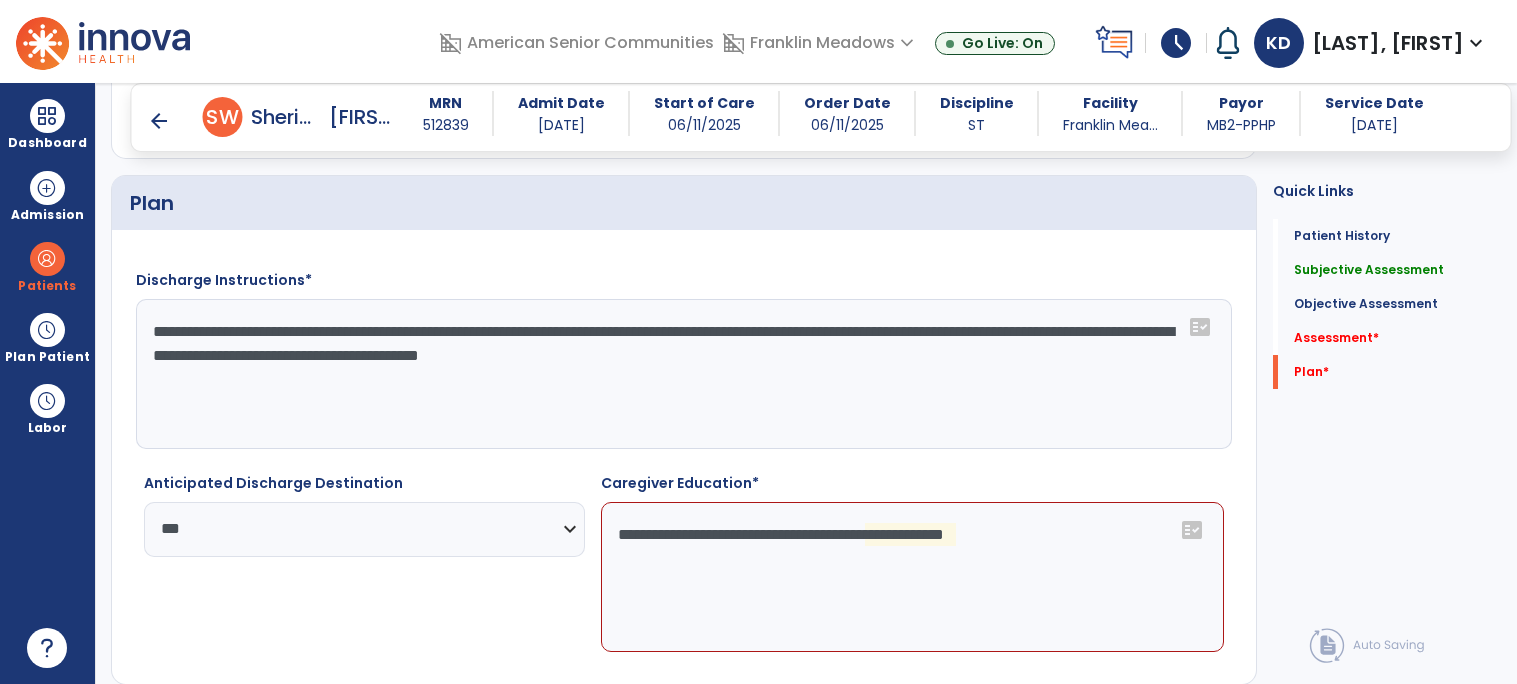 click on "**********" 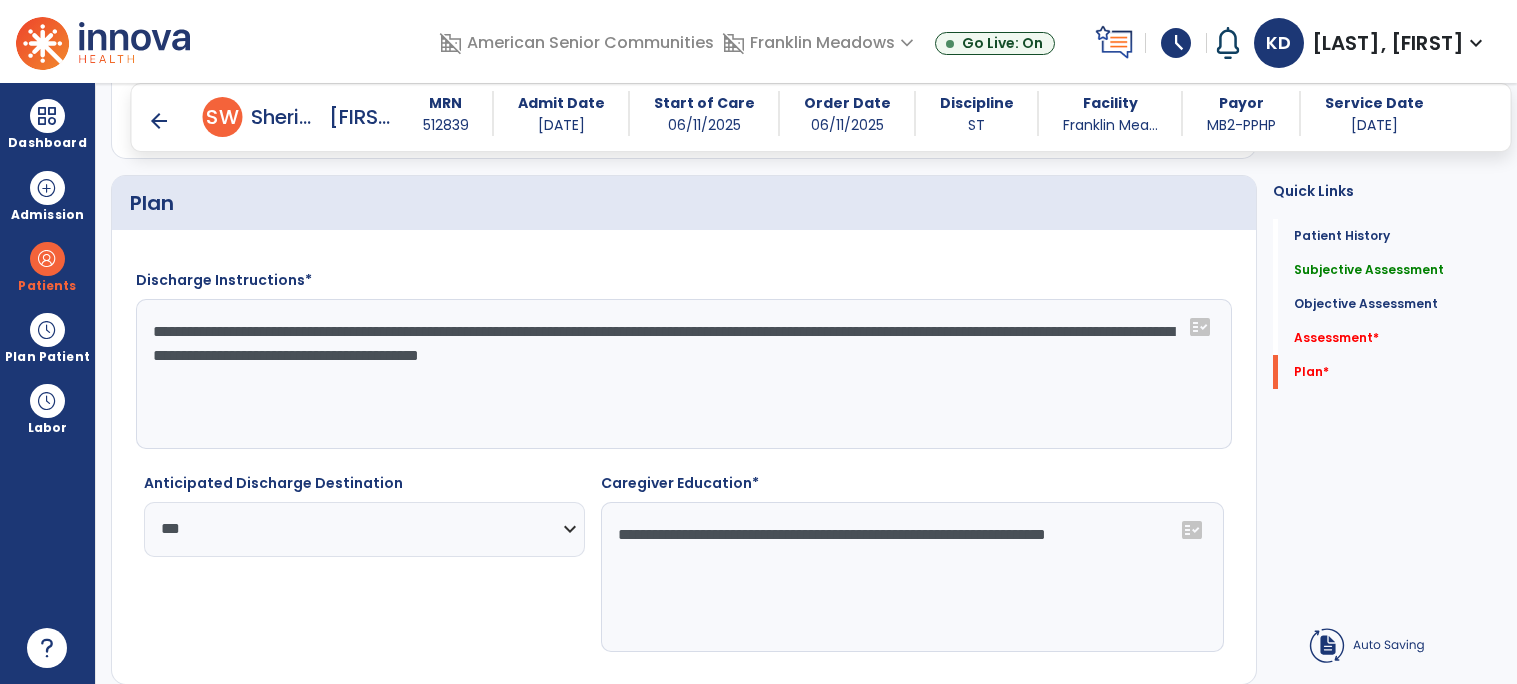 click on "**********" 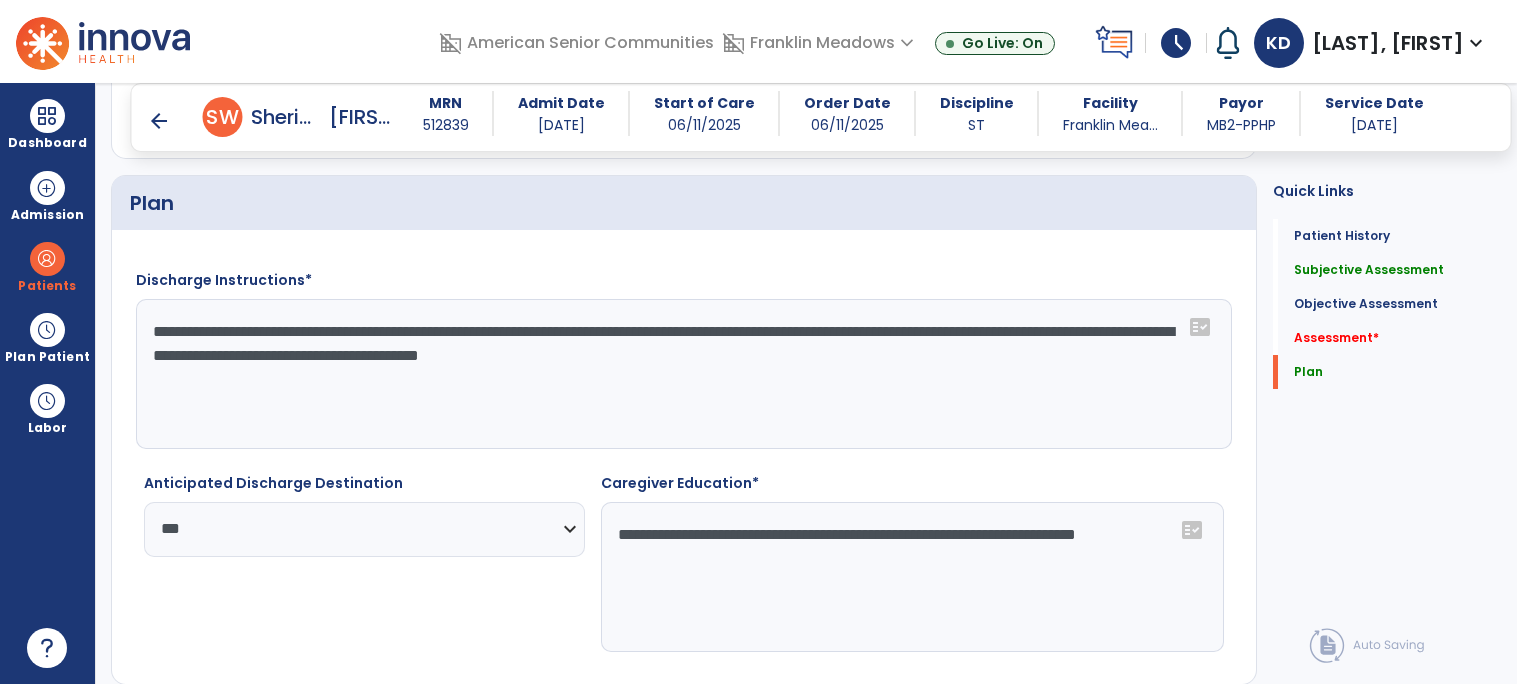 click on "**********" 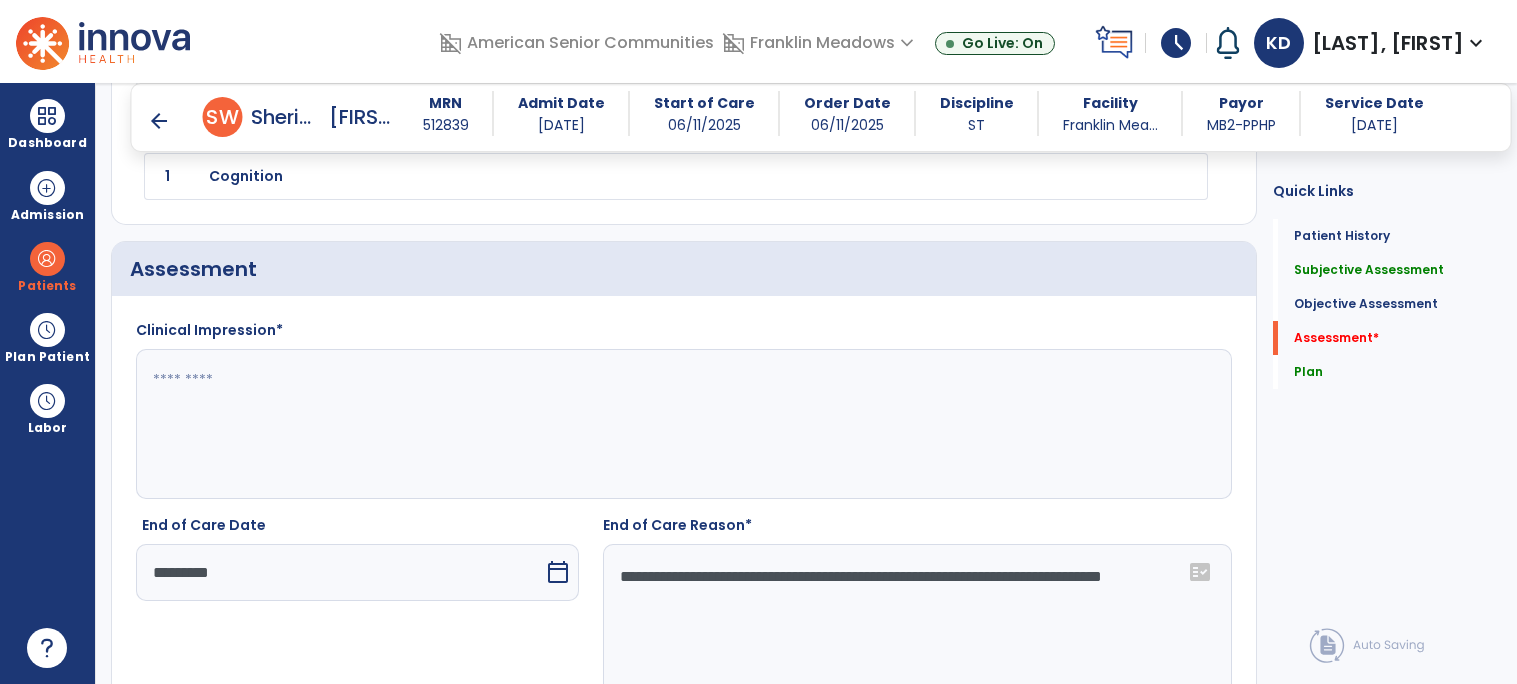 scroll, scrollTop: 2208, scrollLeft: 0, axis: vertical 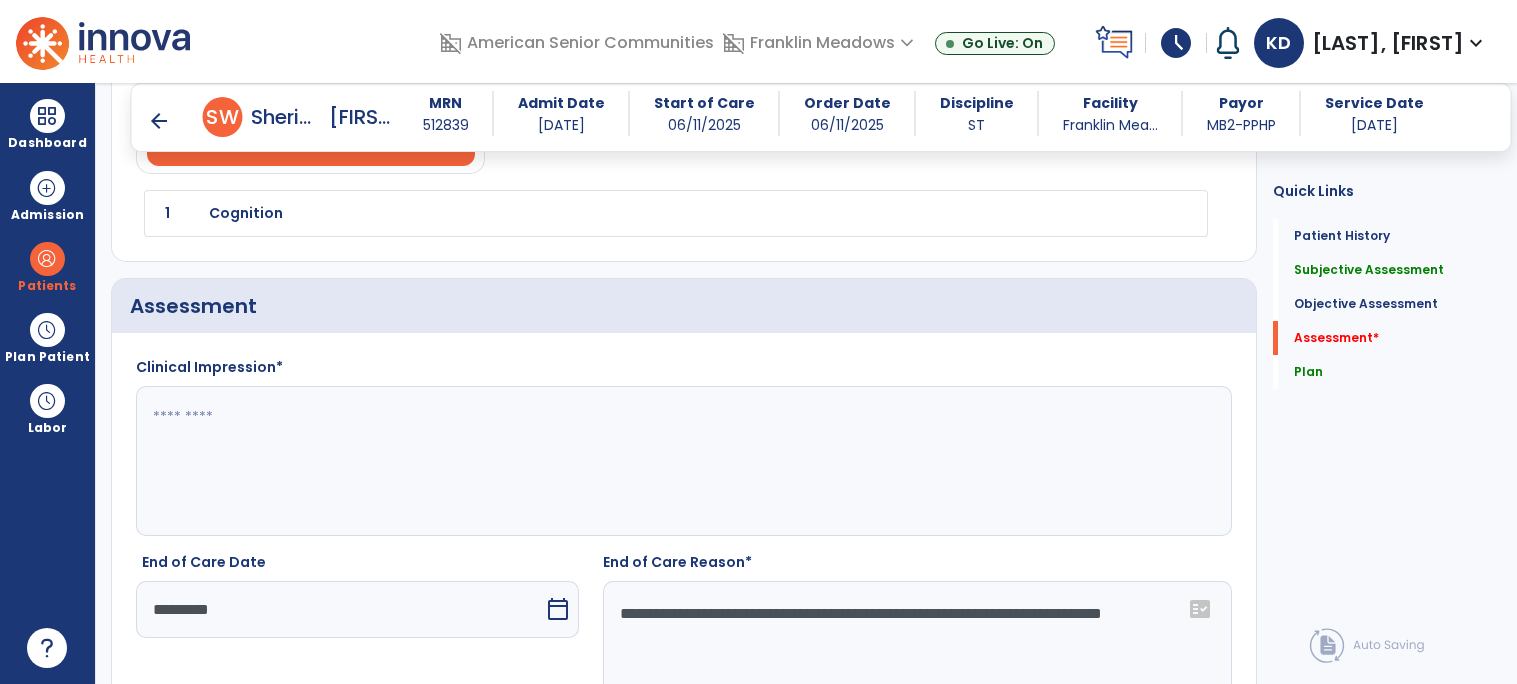 type on "**********" 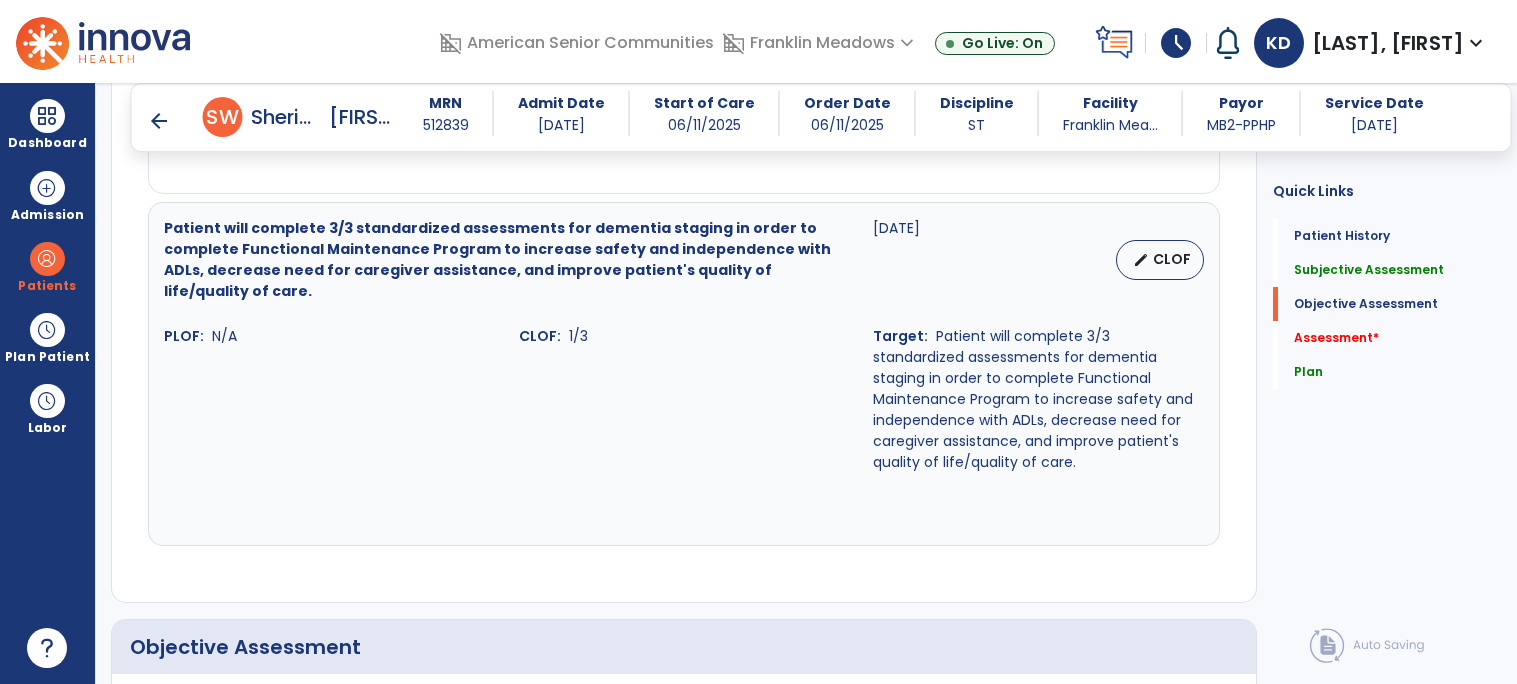 scroll, scrollTop: 1608, scrollLeft: 0, axis: vertical 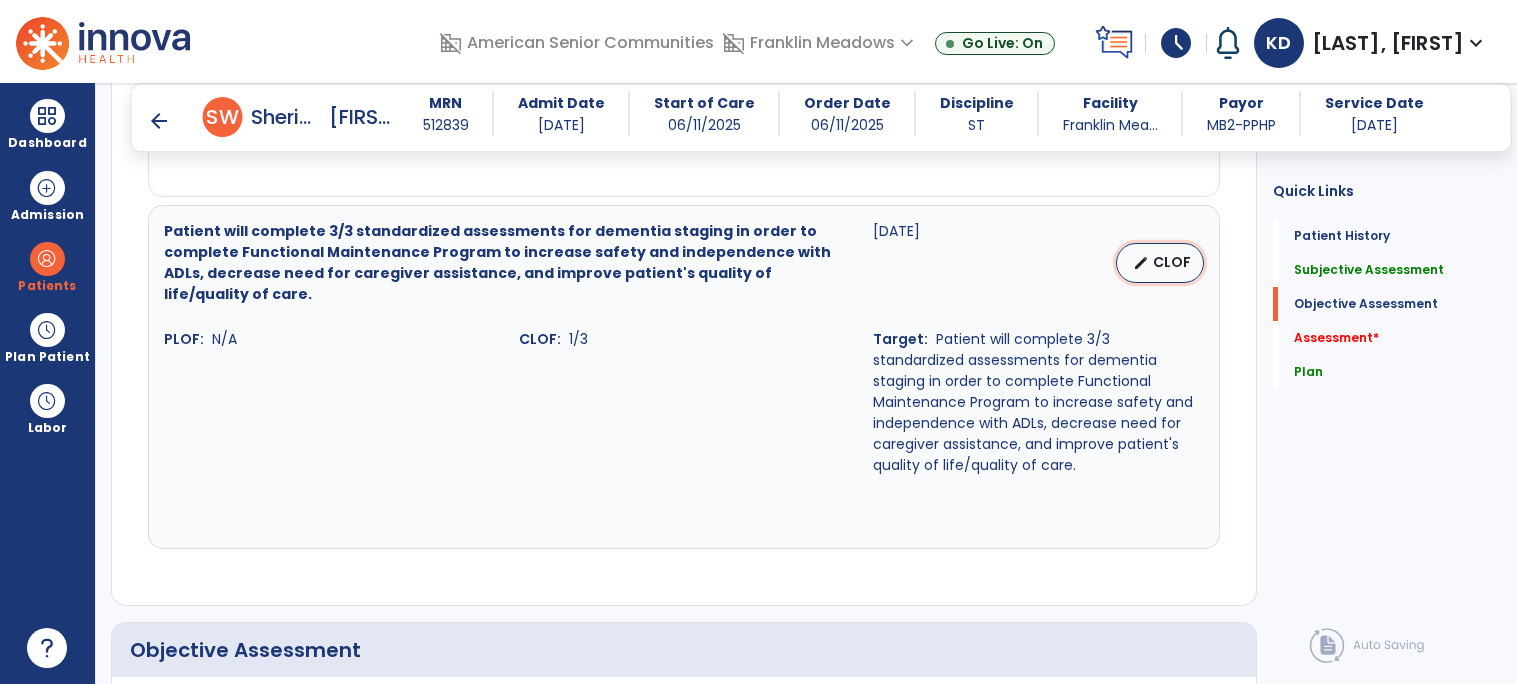 click on "edit   CLOF" at bounding box center [1160, 263] 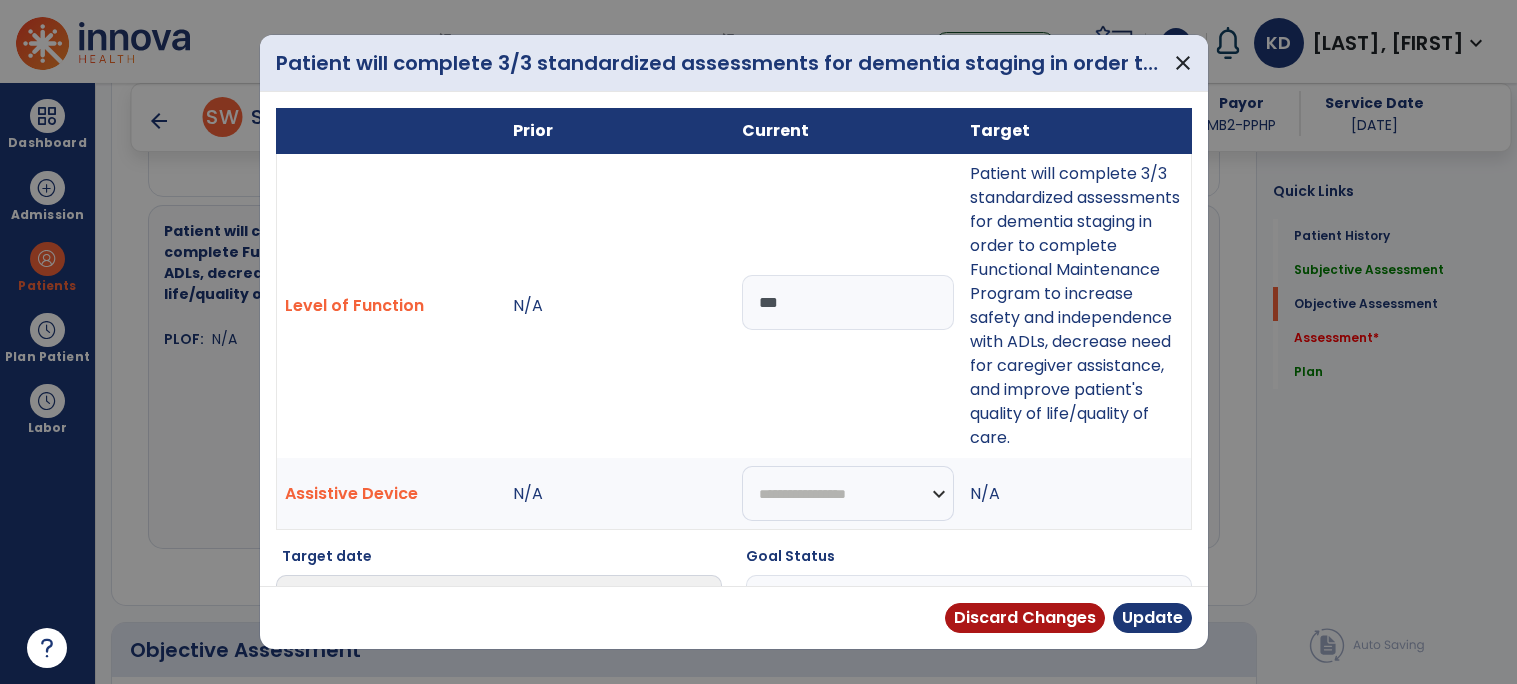 click on "***" at bounding box center [848, 302] 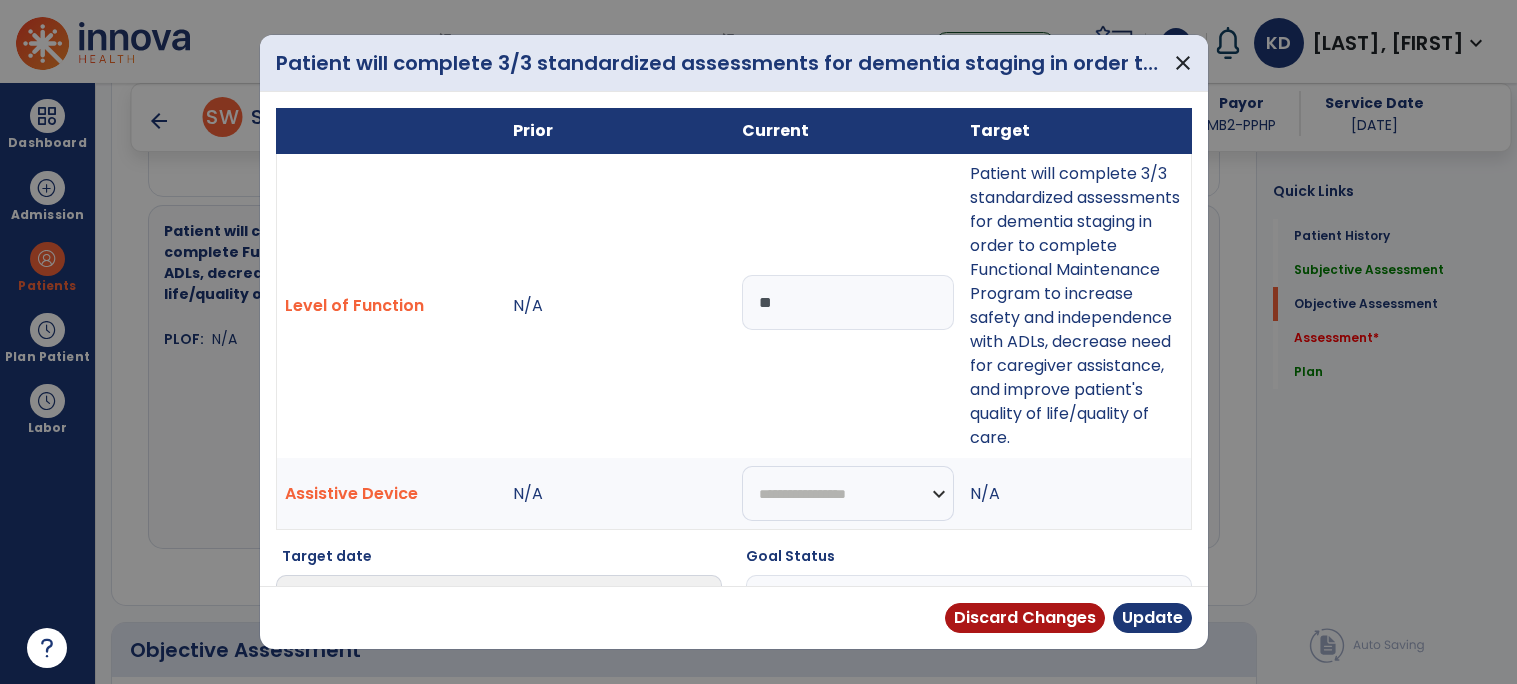 type on "*" 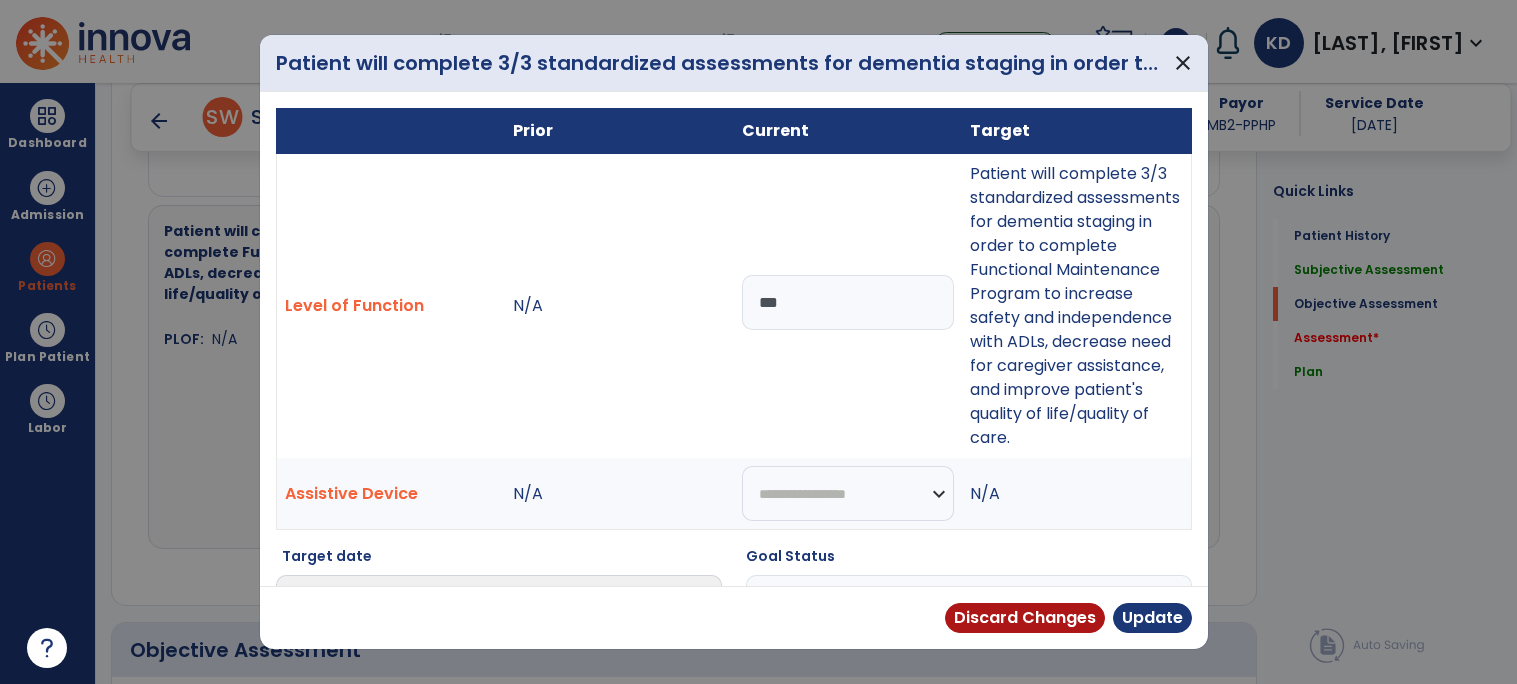 type on "***" 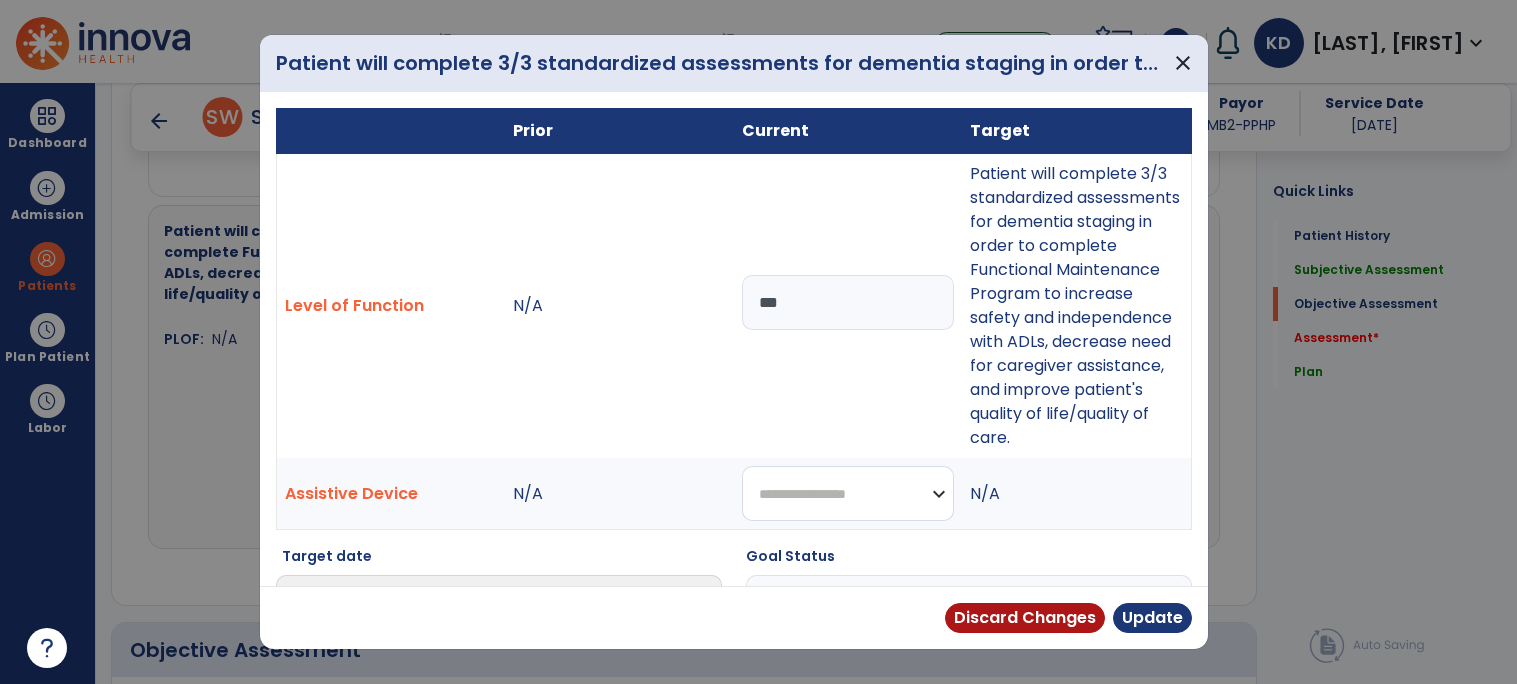 click on "**********" at bounding box center [848, 493] 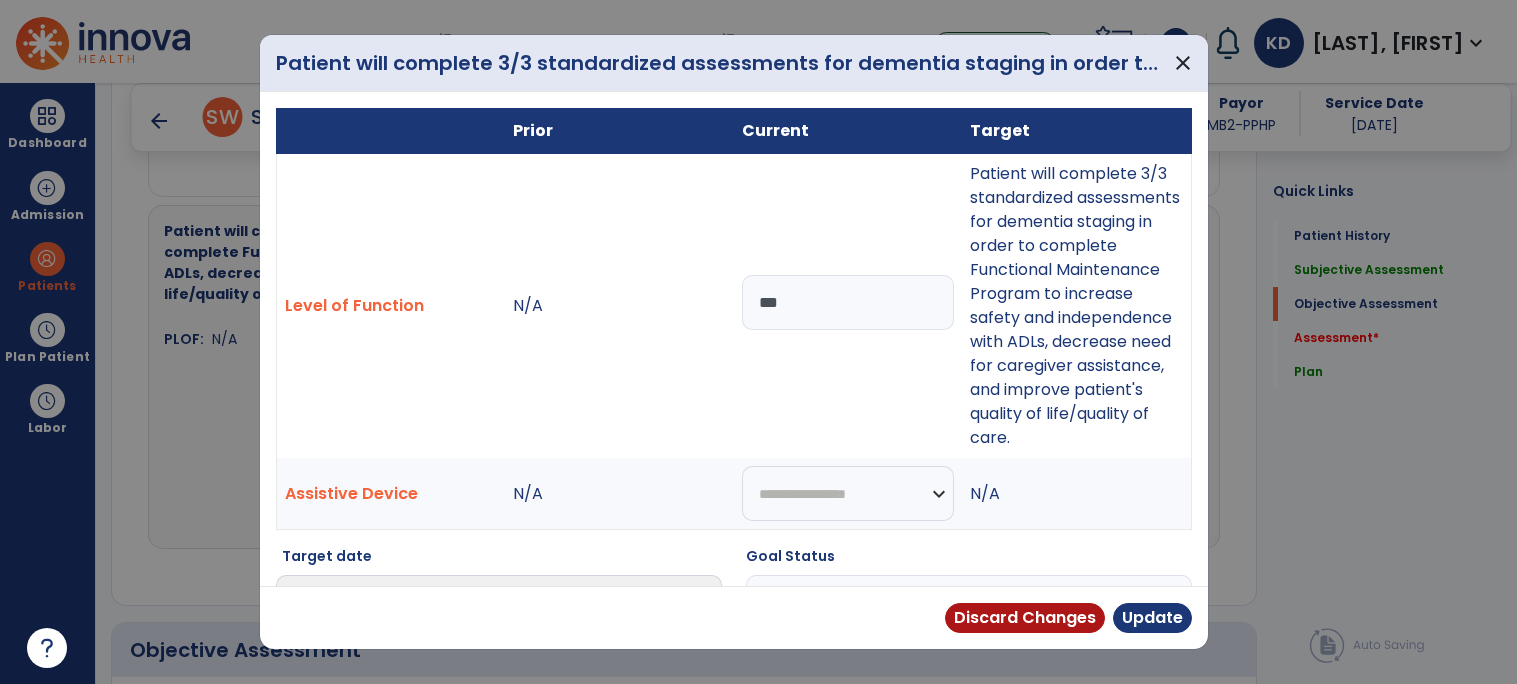 click on "Patient will complete 3/3 standardized assessments for dementia staging in order to complete Functional Maintenance Program to increase safety and independence with ADLs, decrease need for caregiver assistance, and improve patient's quality of life/quality of care." at bounding box center (1076, 306) 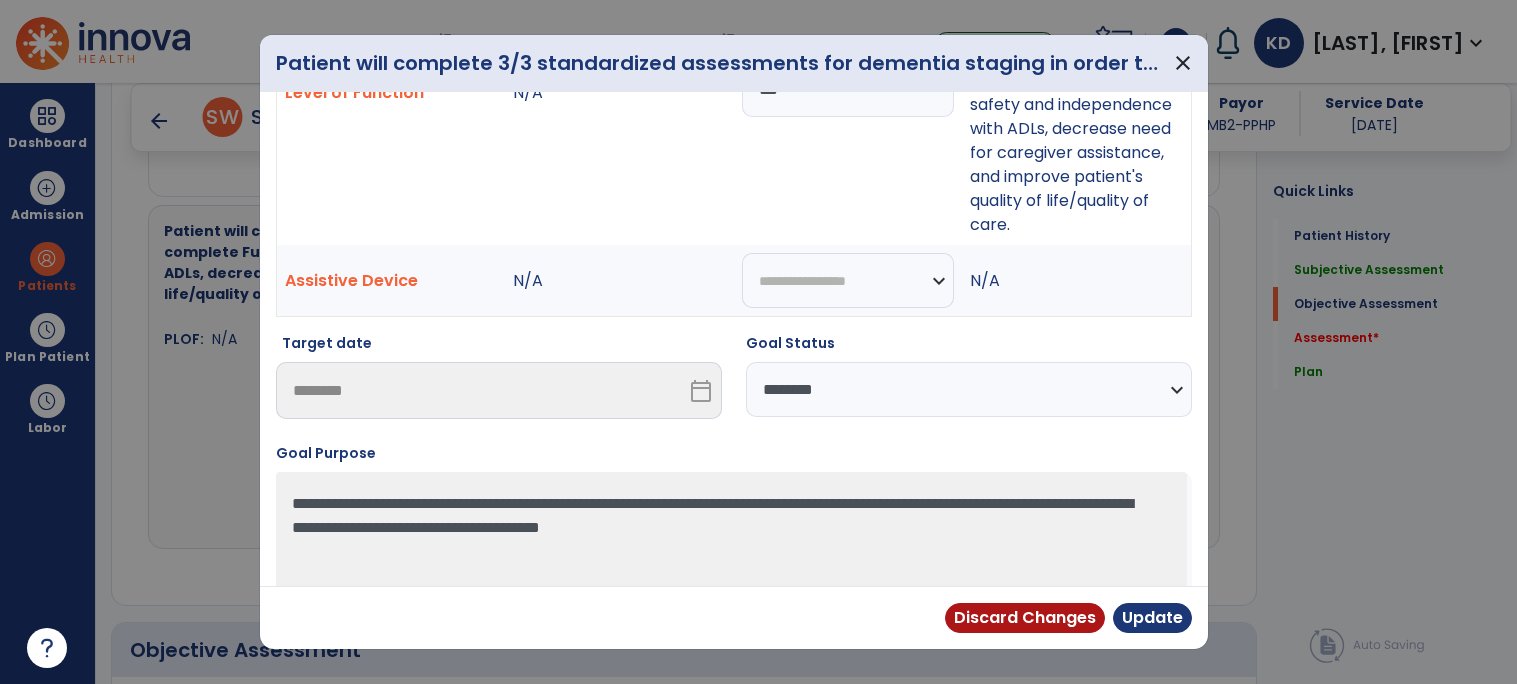 click on "**********" at bounding box center (969, 389) 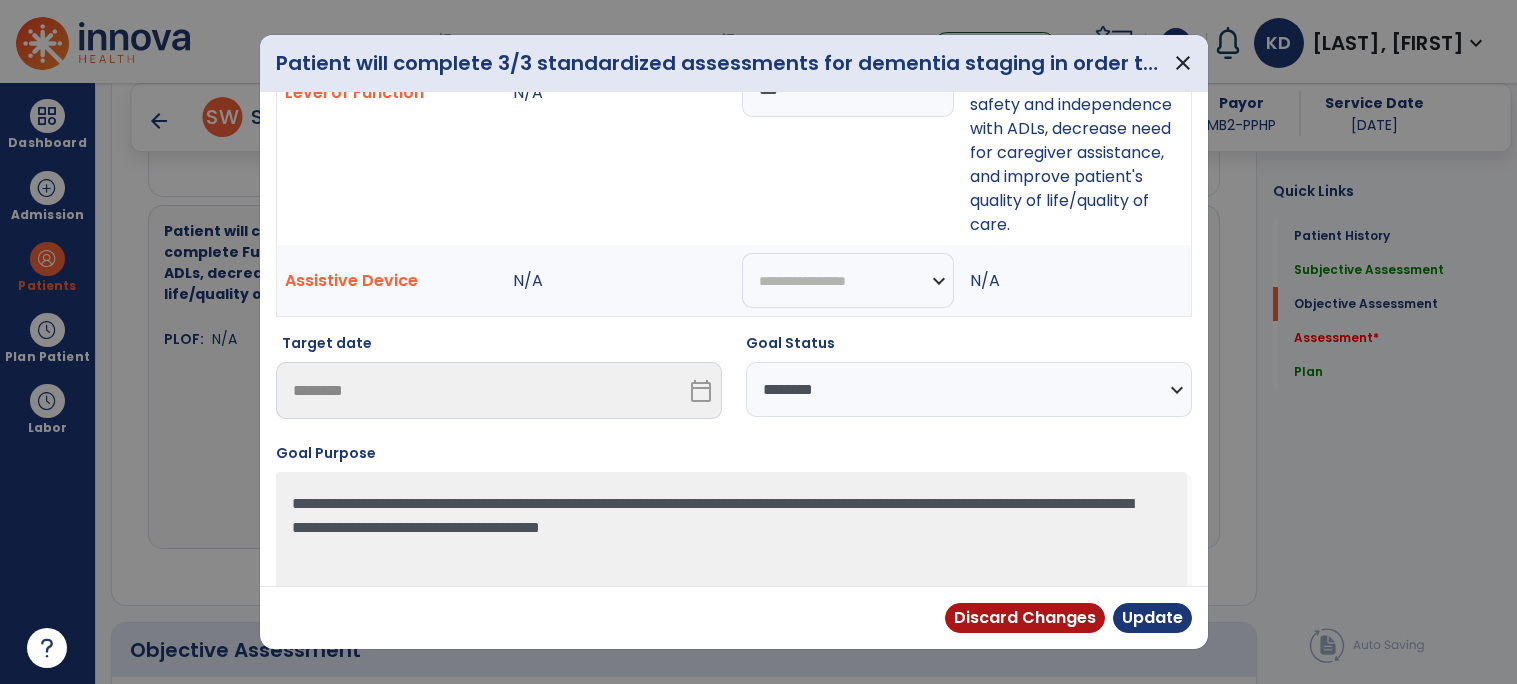 select on "********" 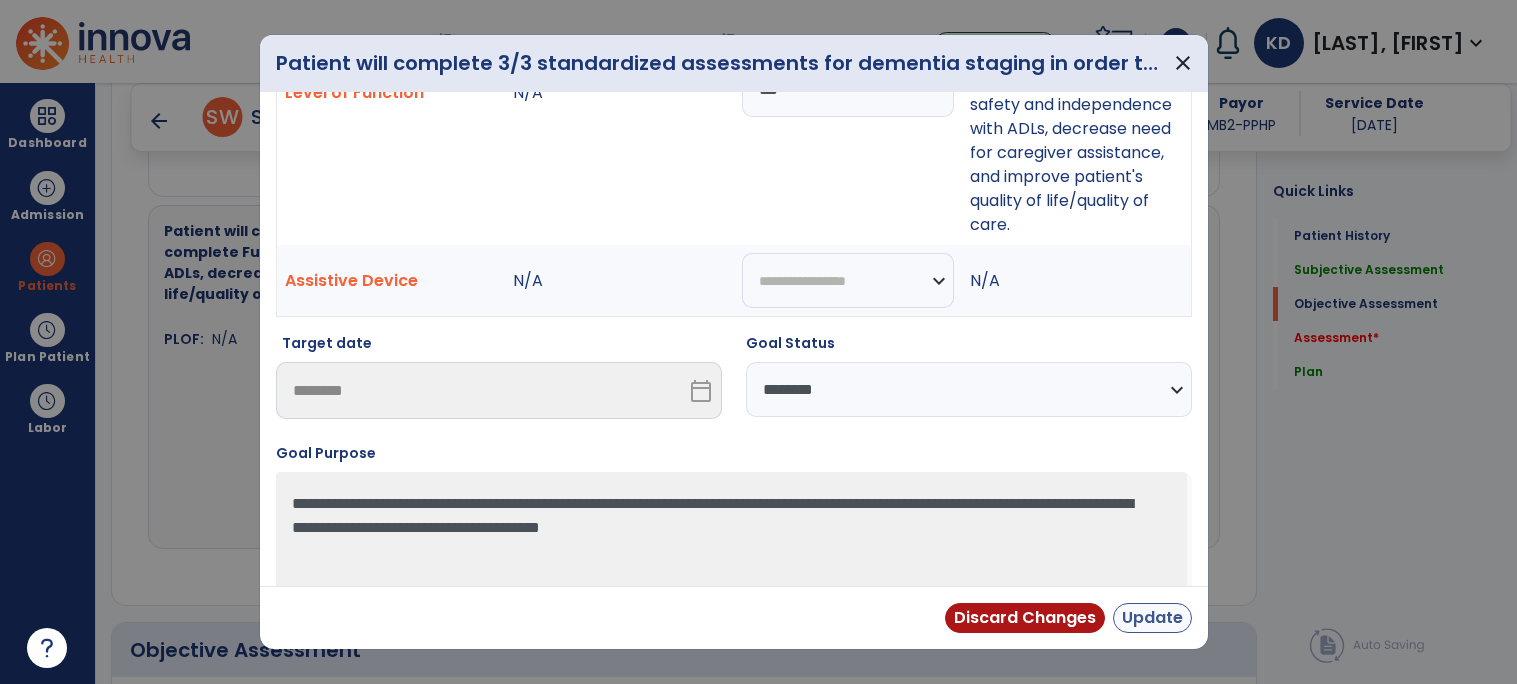 click on "Update" at bounding box center (1152, 618) 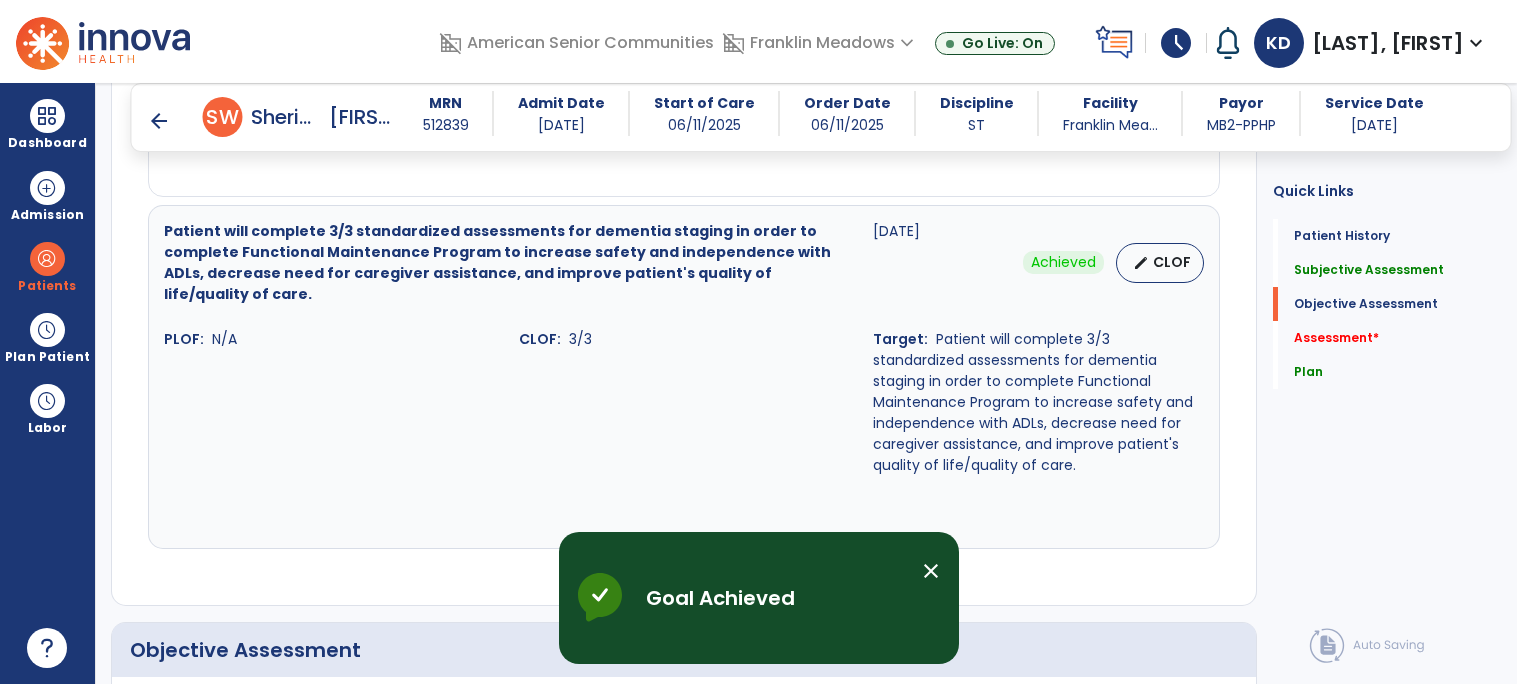 click on "close" at bounding box center [931, 571] 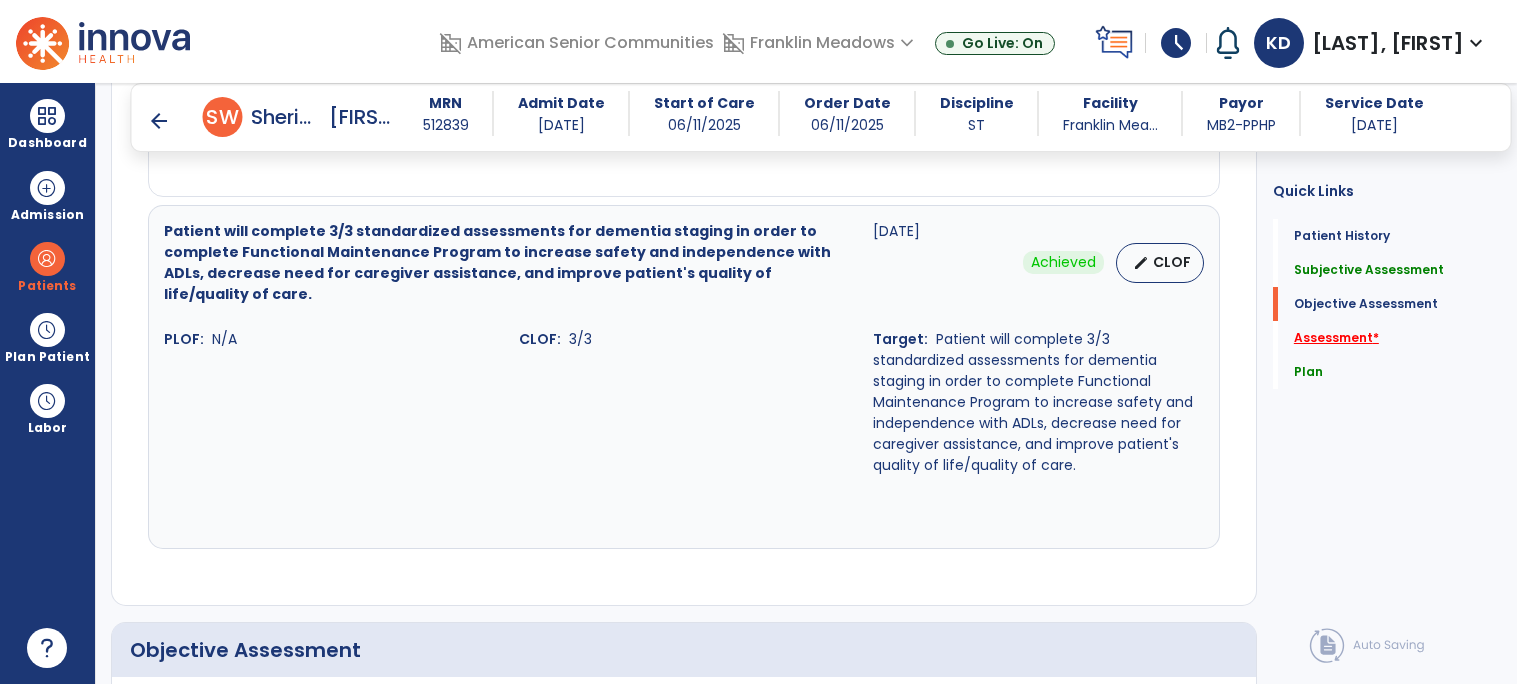 click on "Assessment   *" 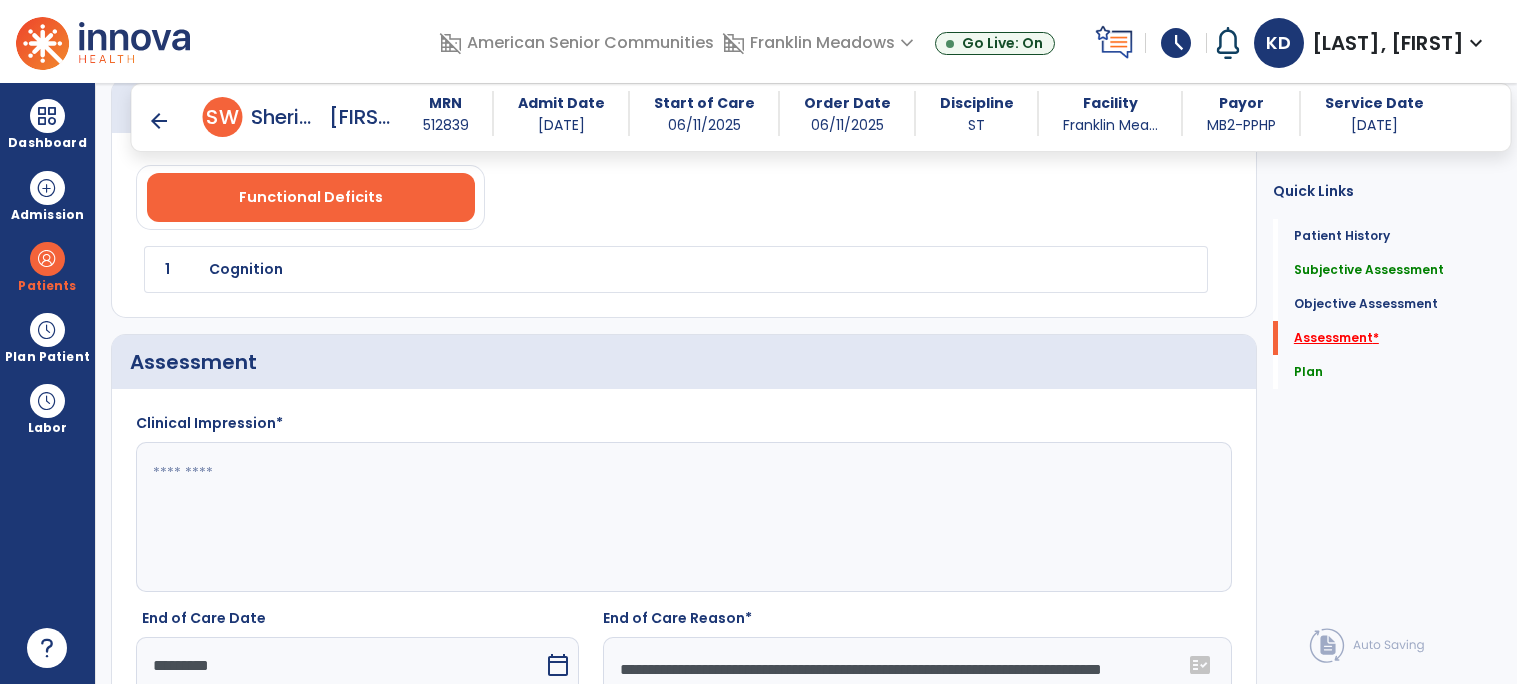 scroll, scrollTop: 2302, scrollLeft: 0, axis: vertical 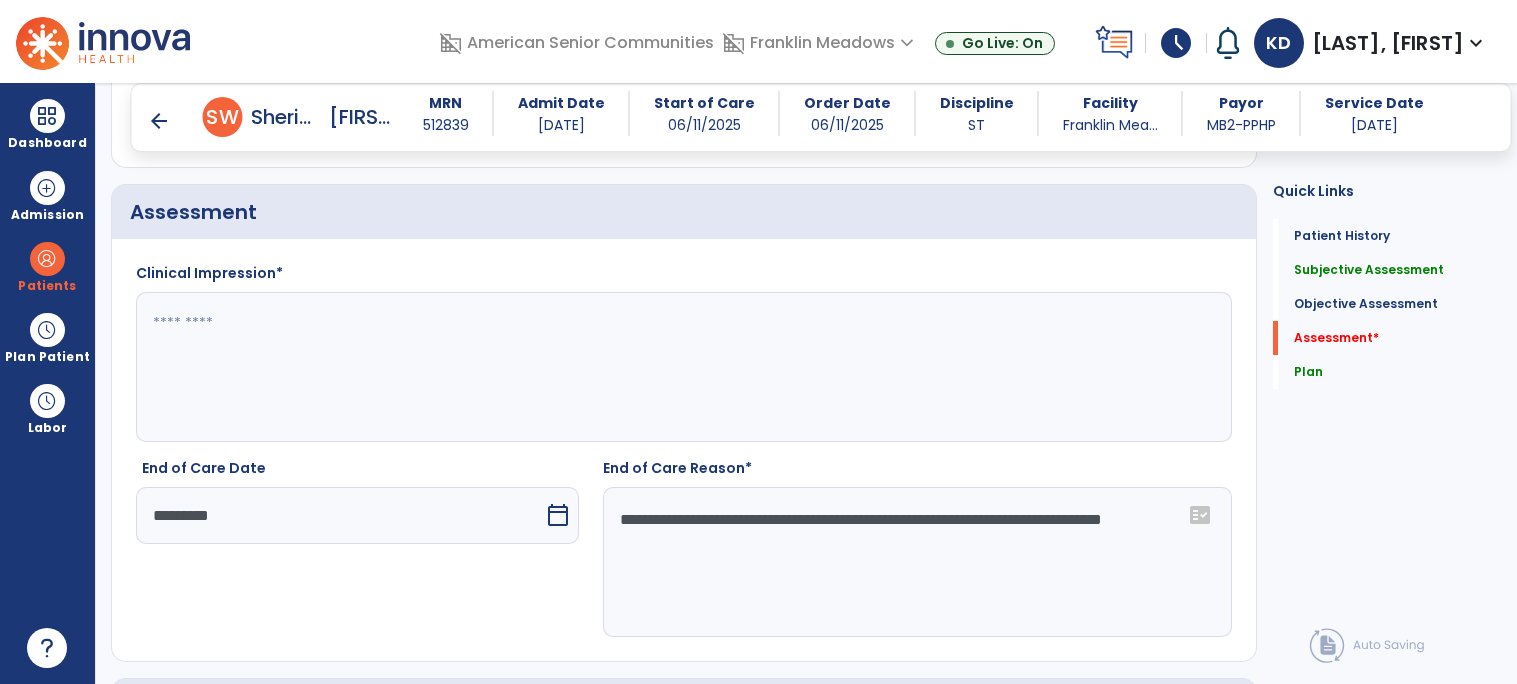 click 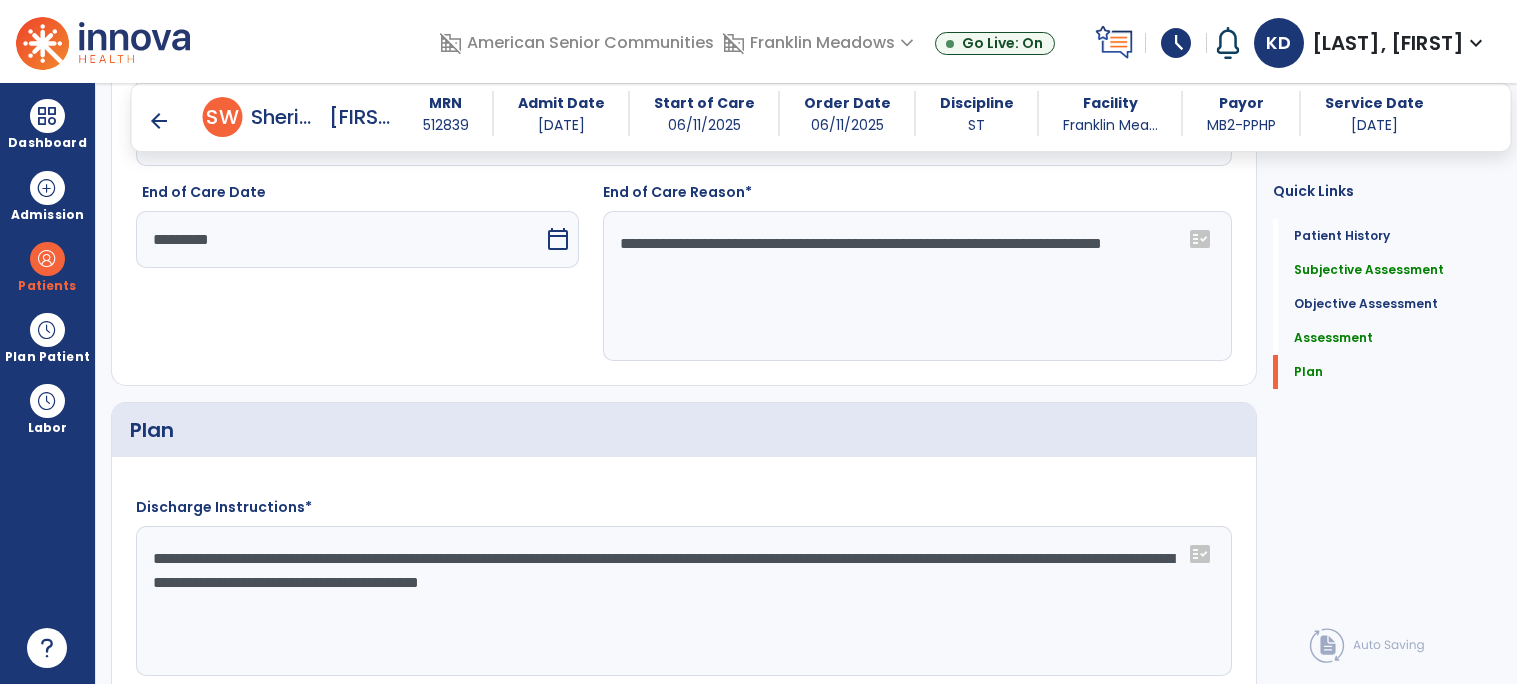 scroll, scrollTop: 2840, scrollLeft: 0, axis: vertical 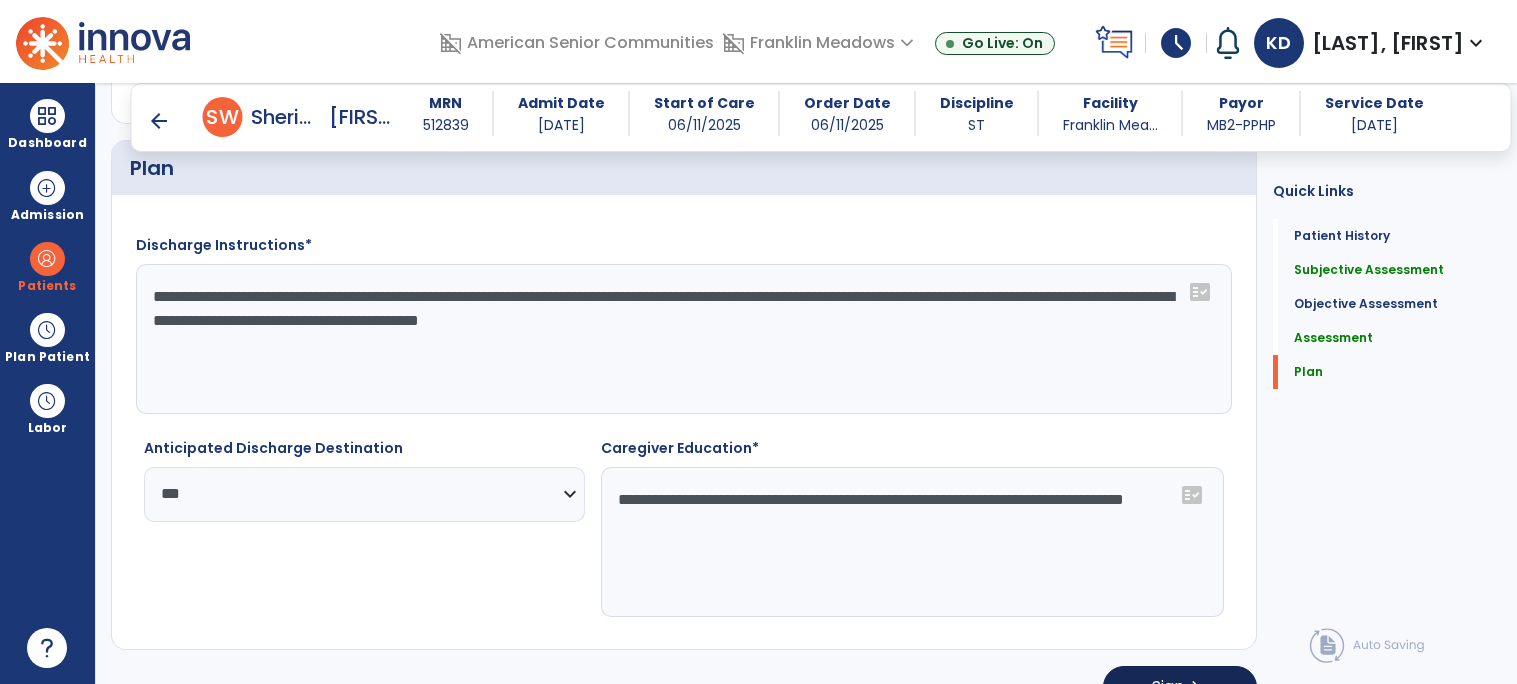 type on "**********" 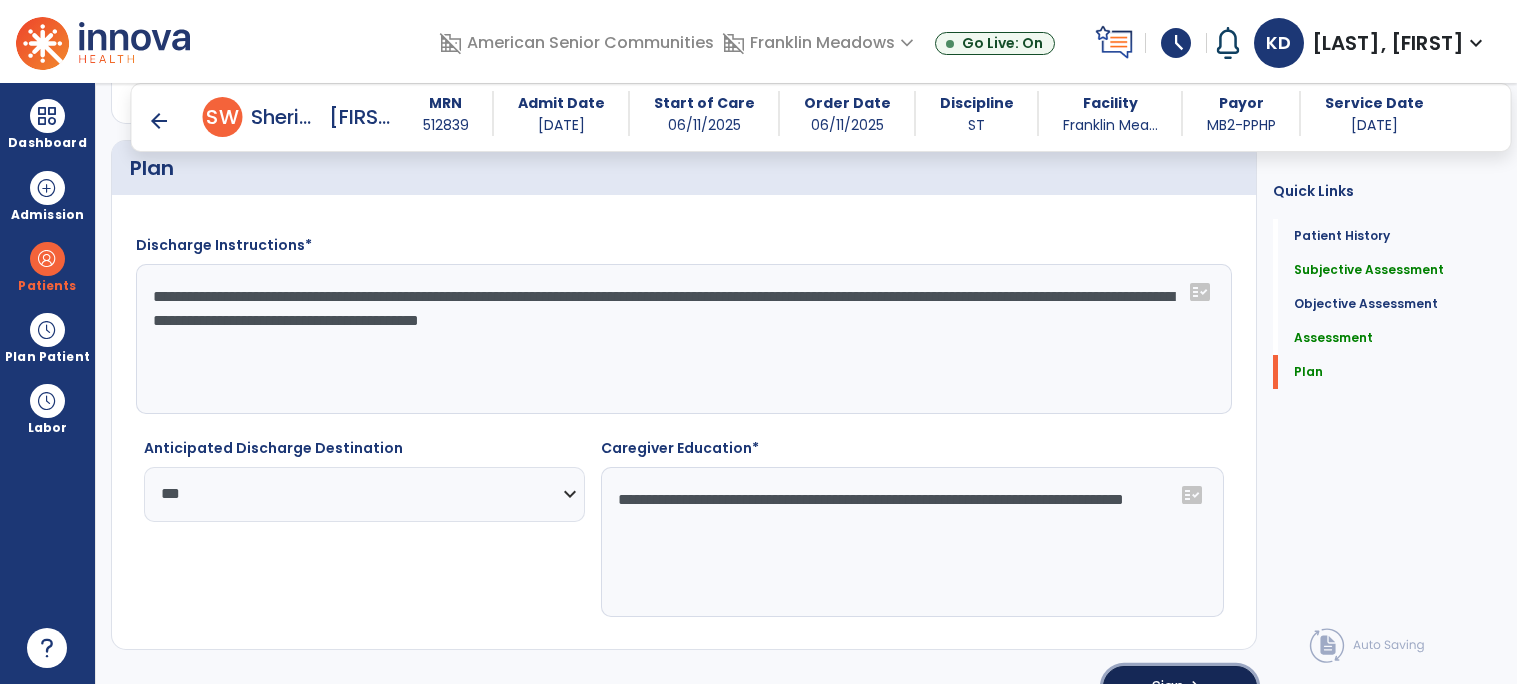 click on "chevron_right" 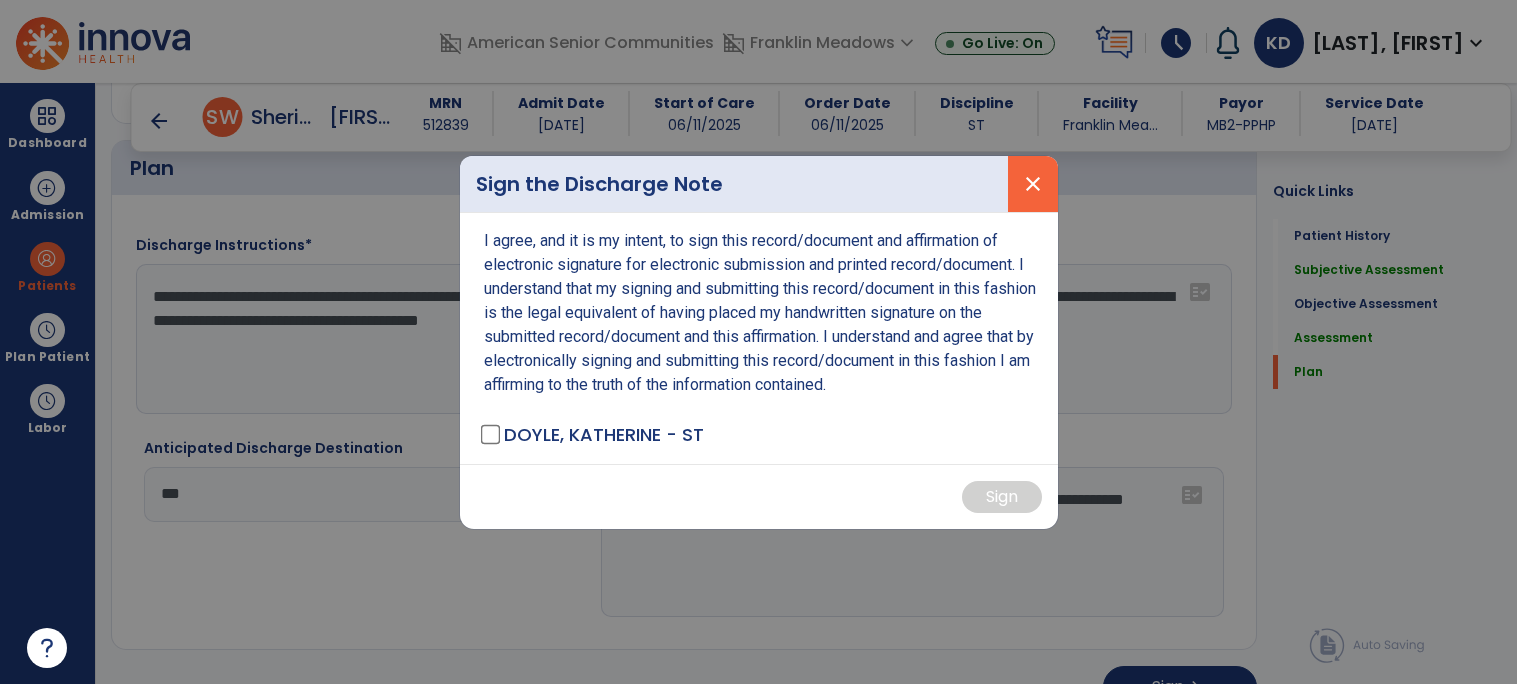 click on "close" at bounding box center (1033, 184) 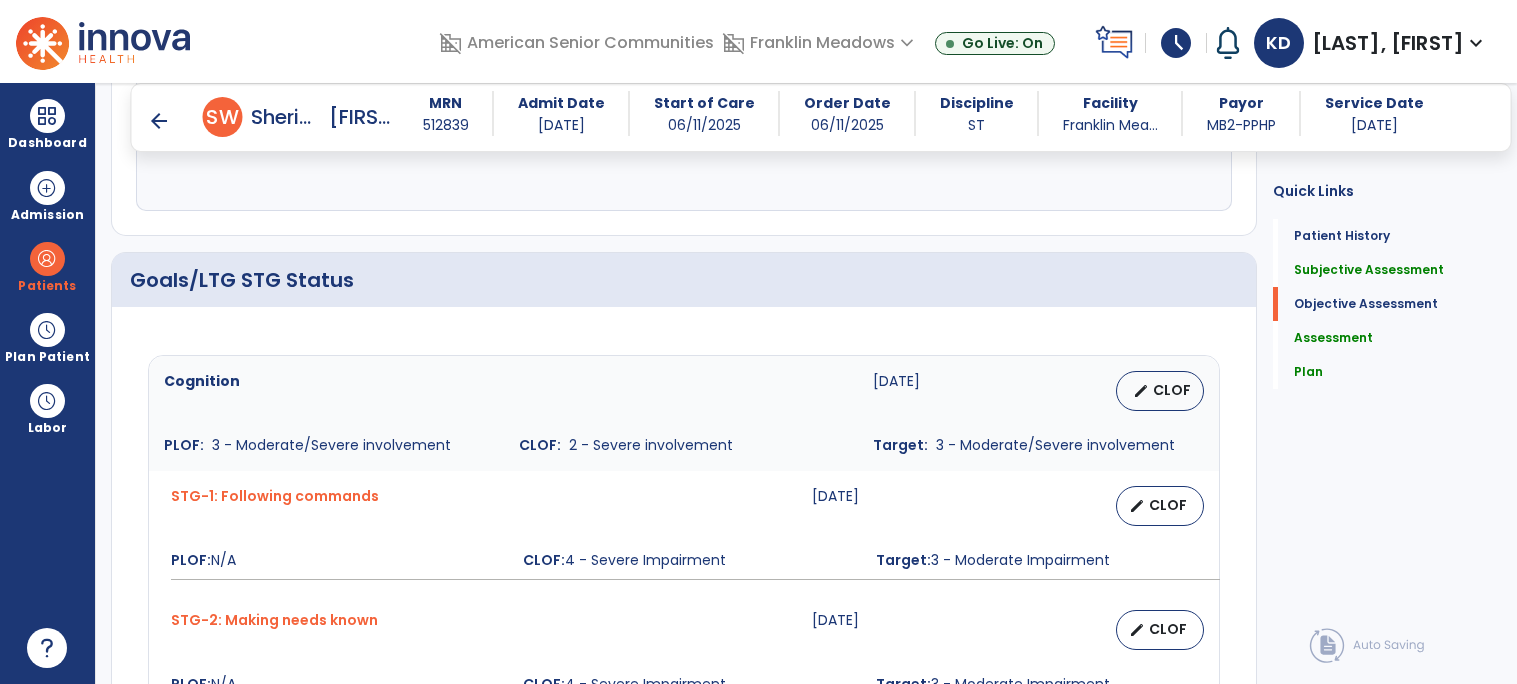 scroll, scrollTop: 659, scrollLeft: 0, axis: vertical 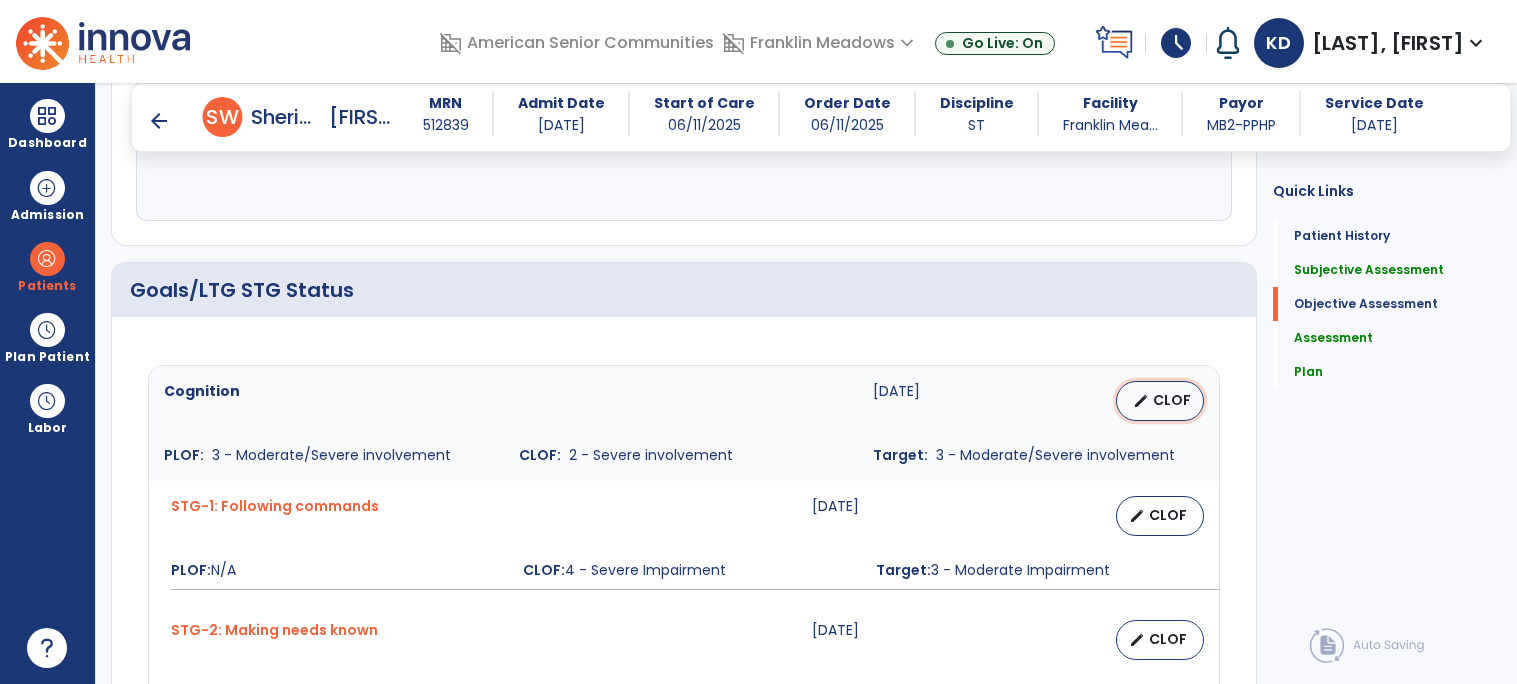 click on "CLOF" at bounding box center (1172, 400) 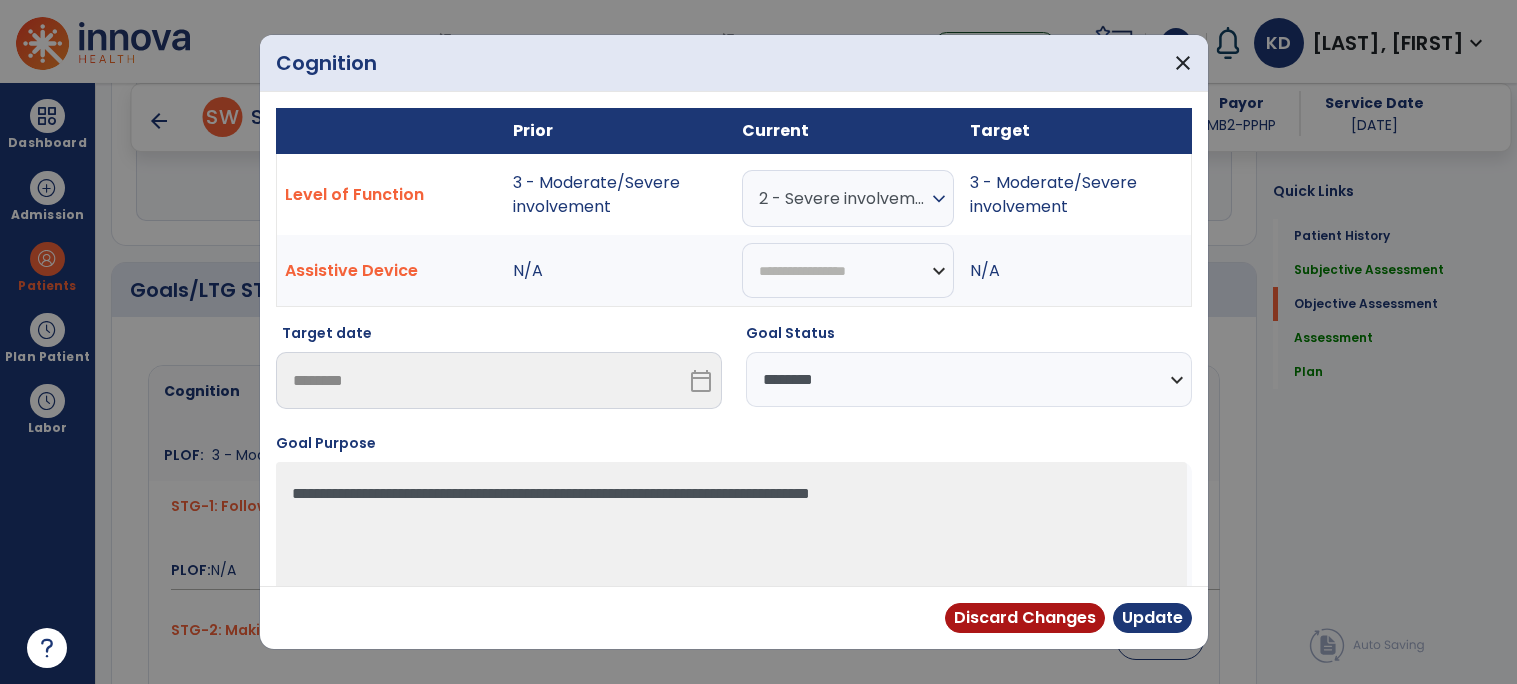 click on "expand_more" at bounding box center [939, 199] 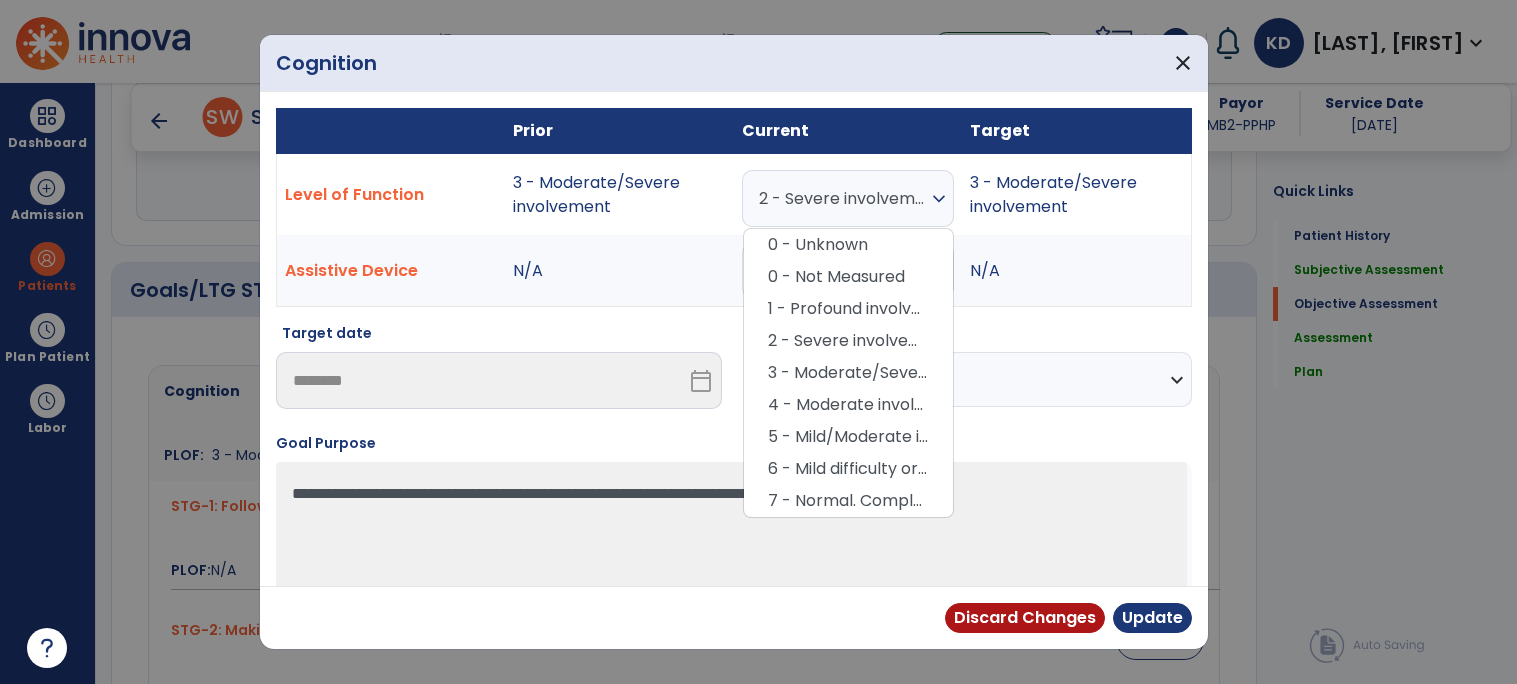 click on "**********" at bounding box center (734, 359) 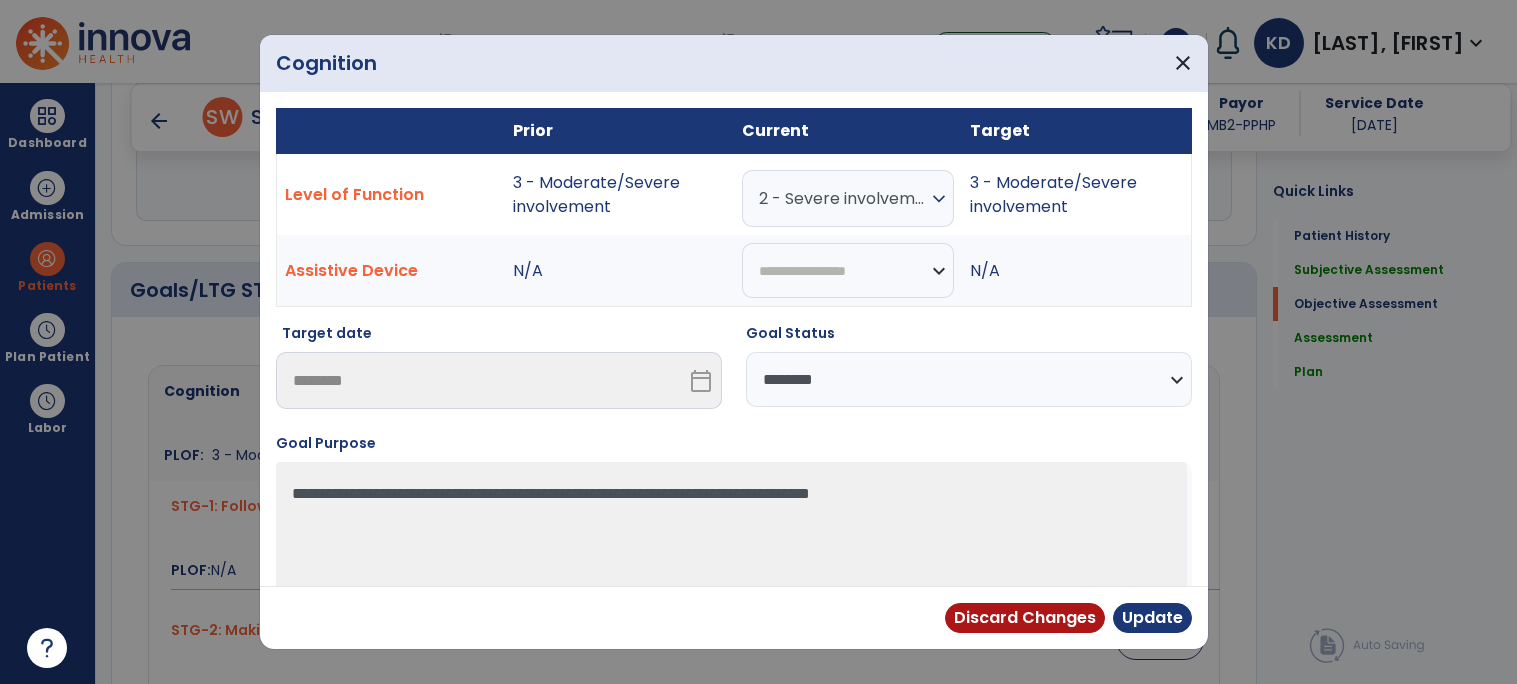 click on "**********" at bounding box center (969, 379) 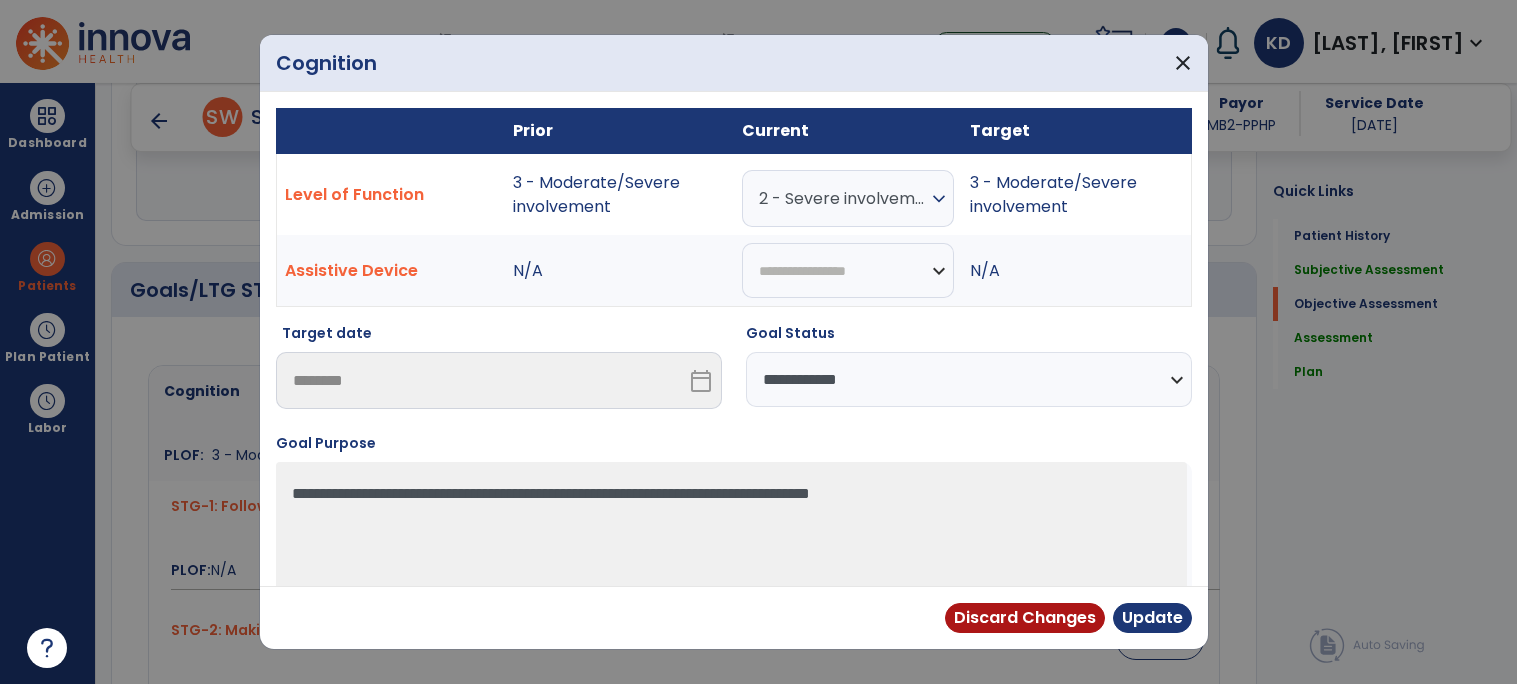click on "**********" at bounding box center (969, 379) 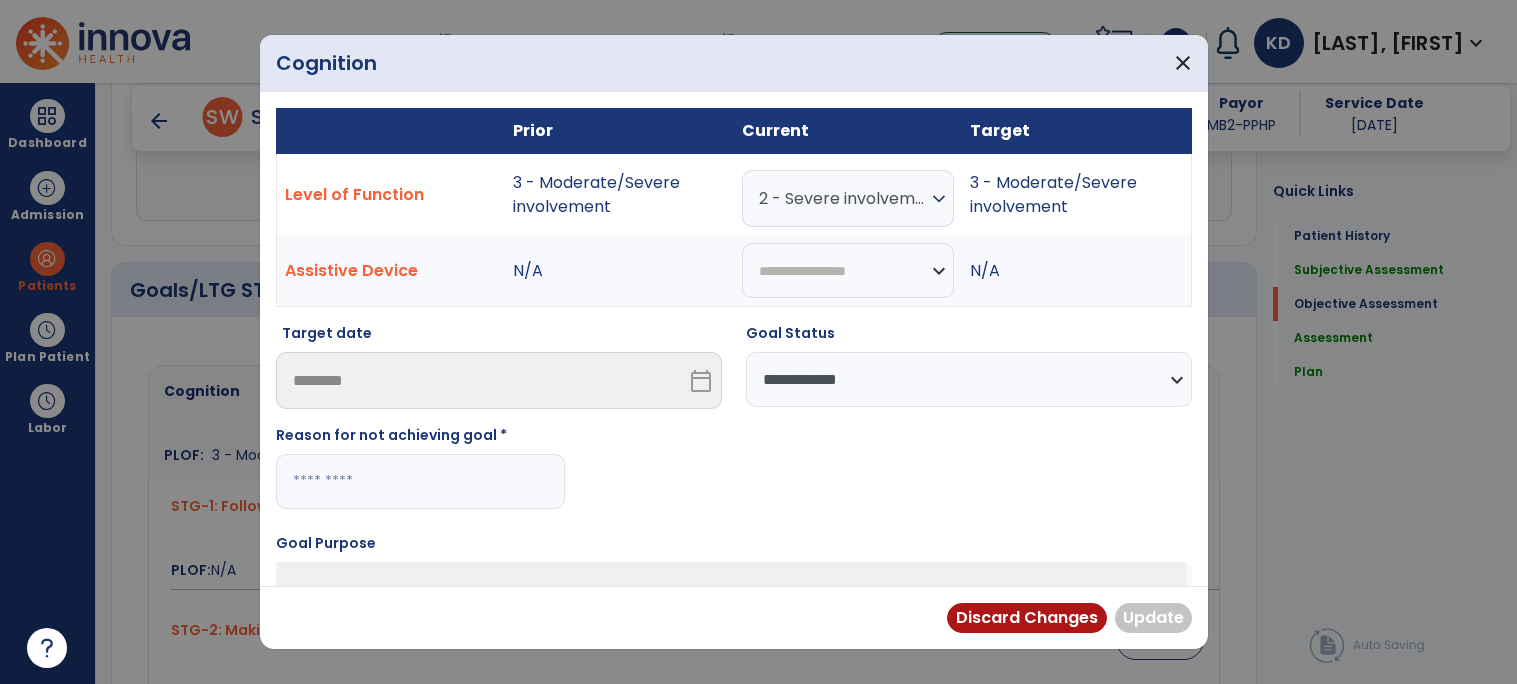 click at bounding box center [420, 481] 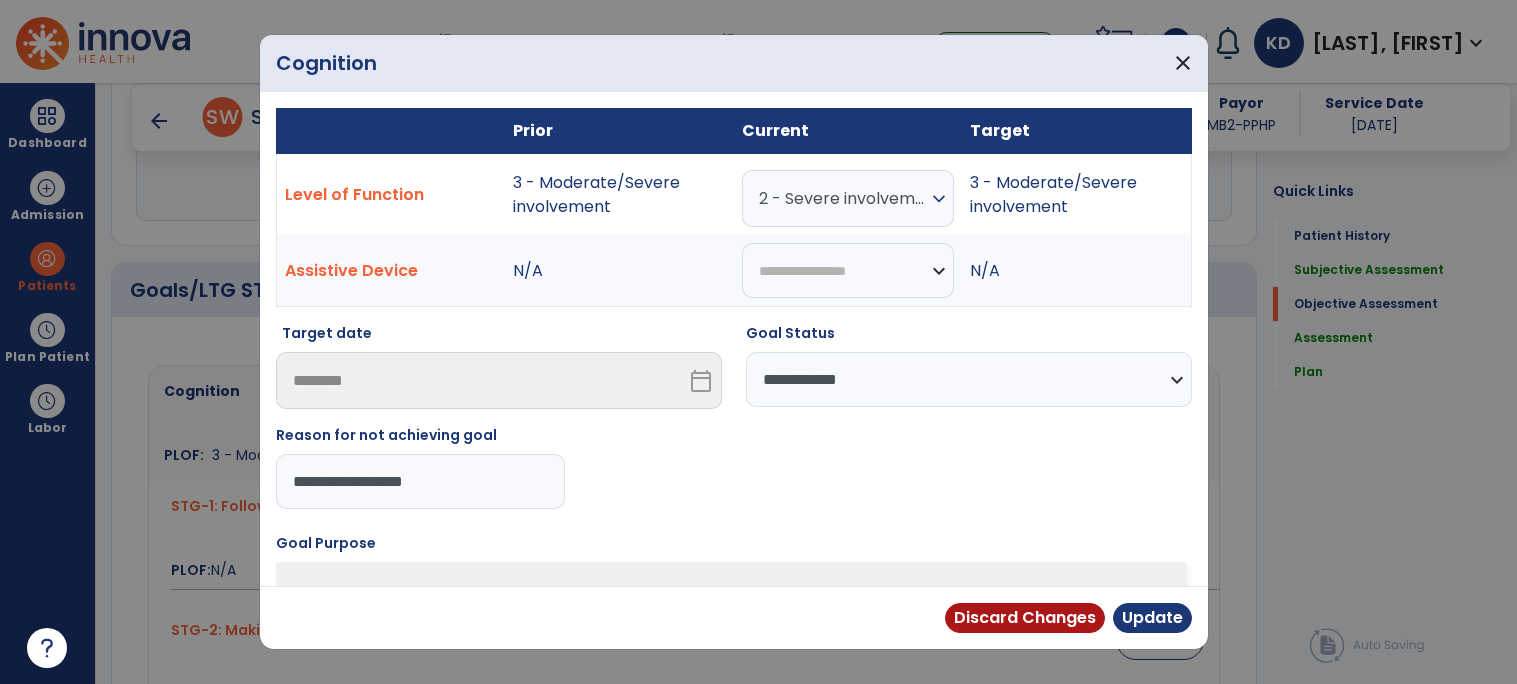 type on "**********" 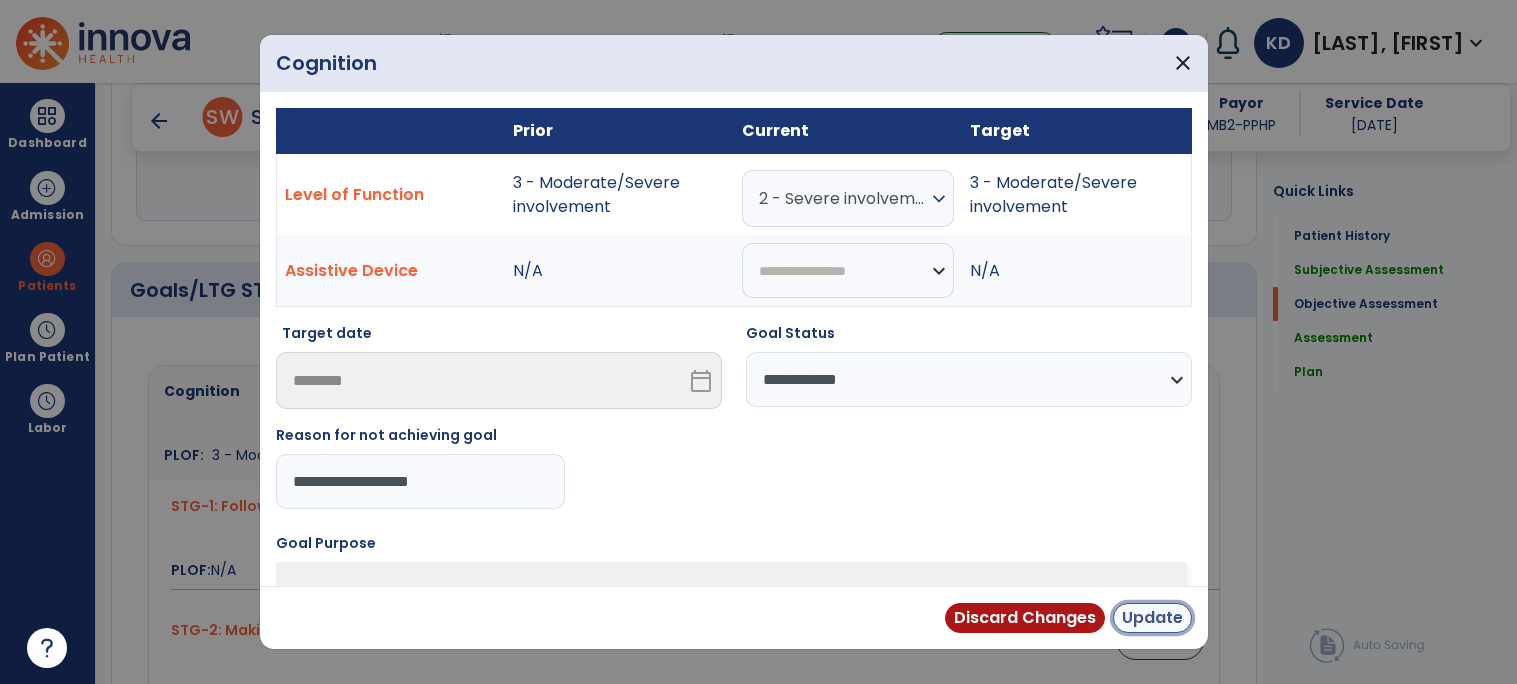 click on "Update" at bounding box center [1152, 618] 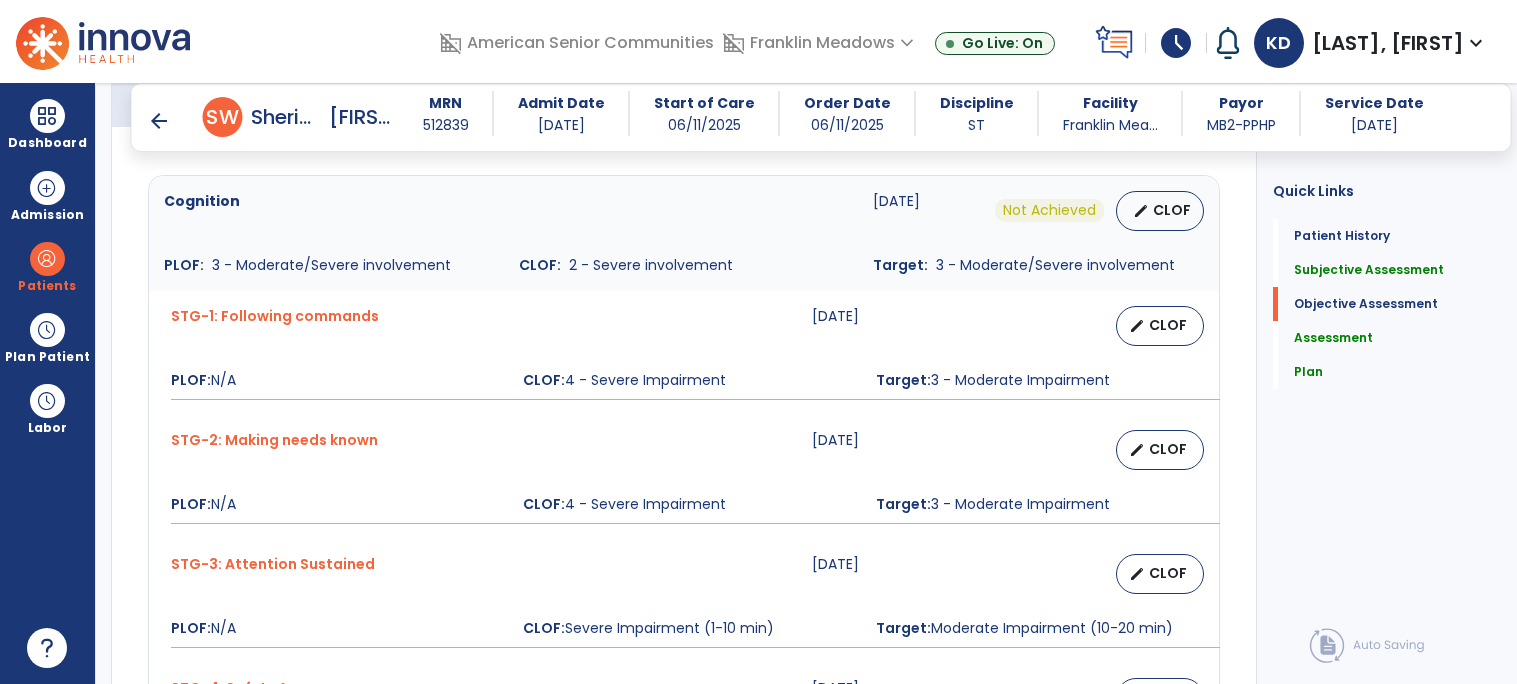 scroll, scrollTop: 846, scrollLeft: 0, axis: vertical 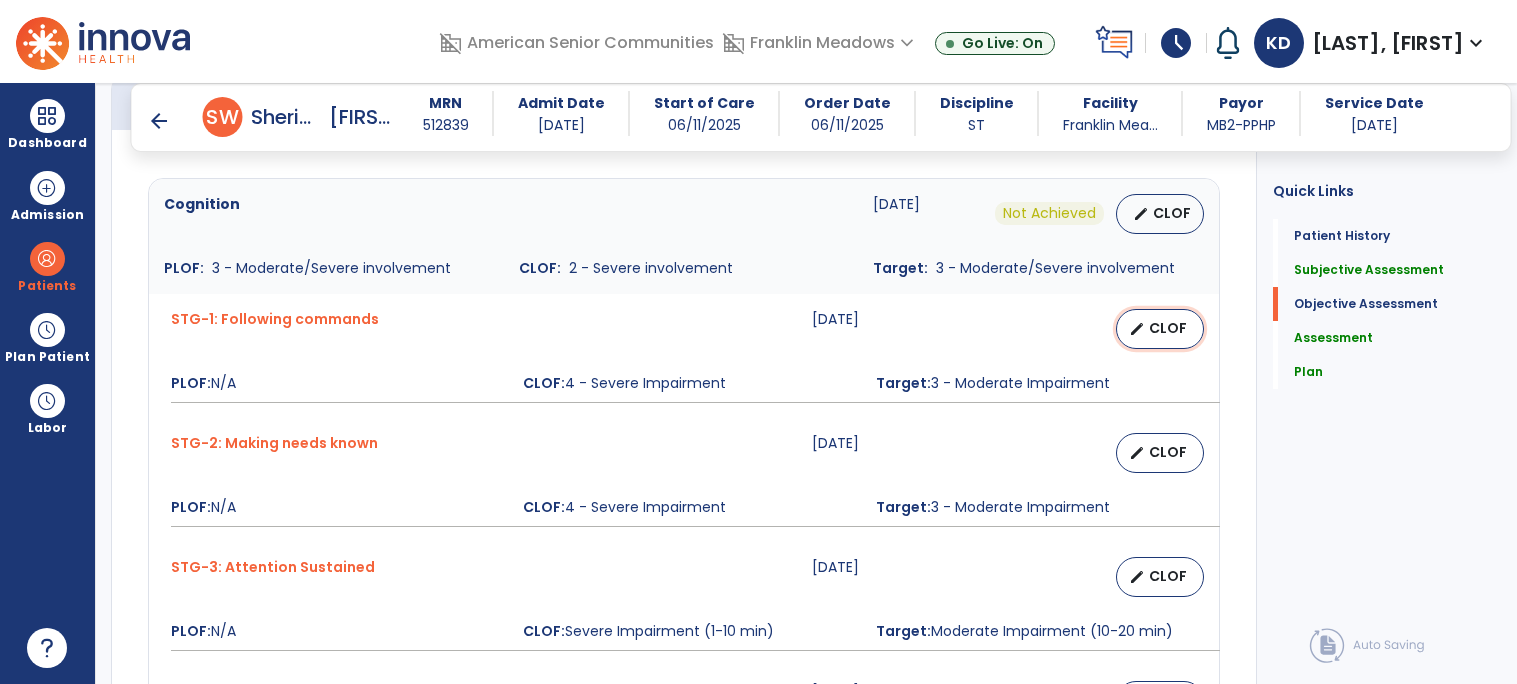 click on "CLOF" at bounding box center [1168, 328] 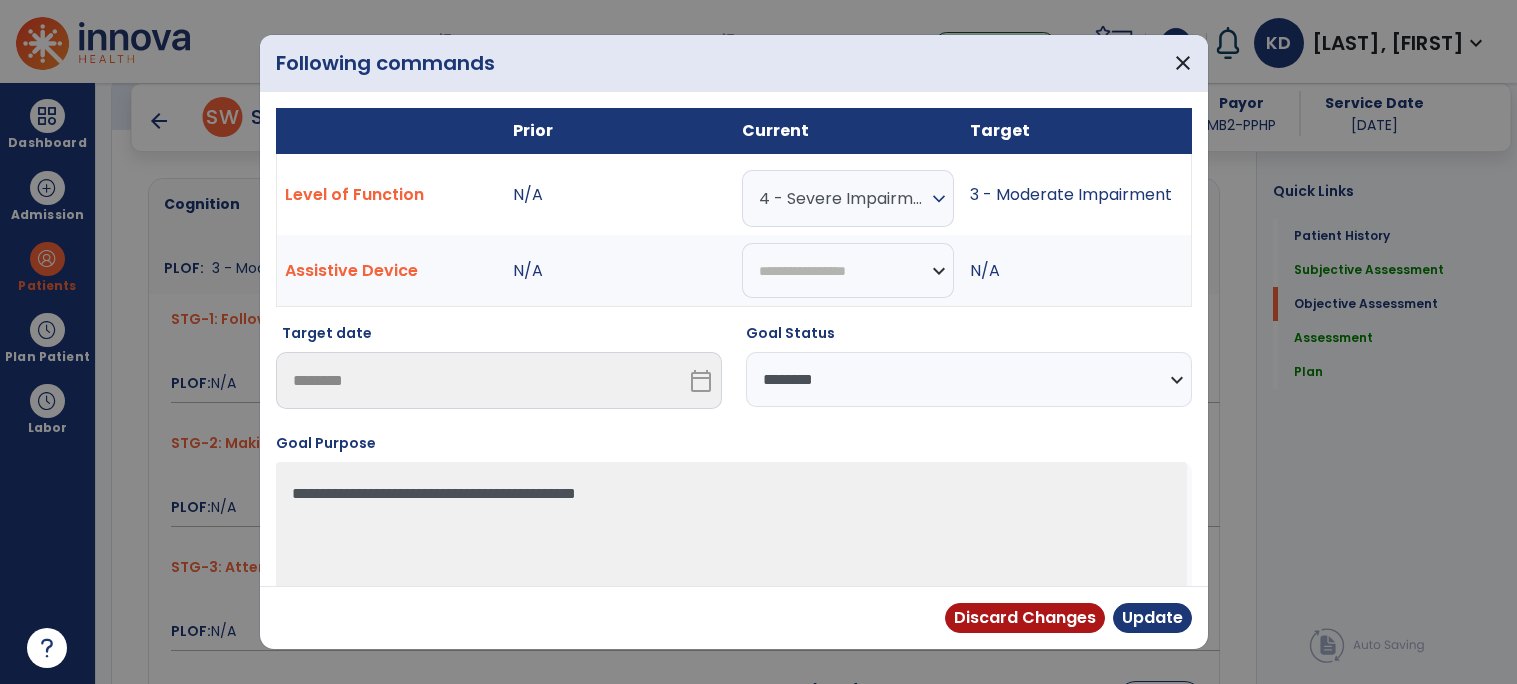 click on "expand_more" at bounding box center [939, 199] 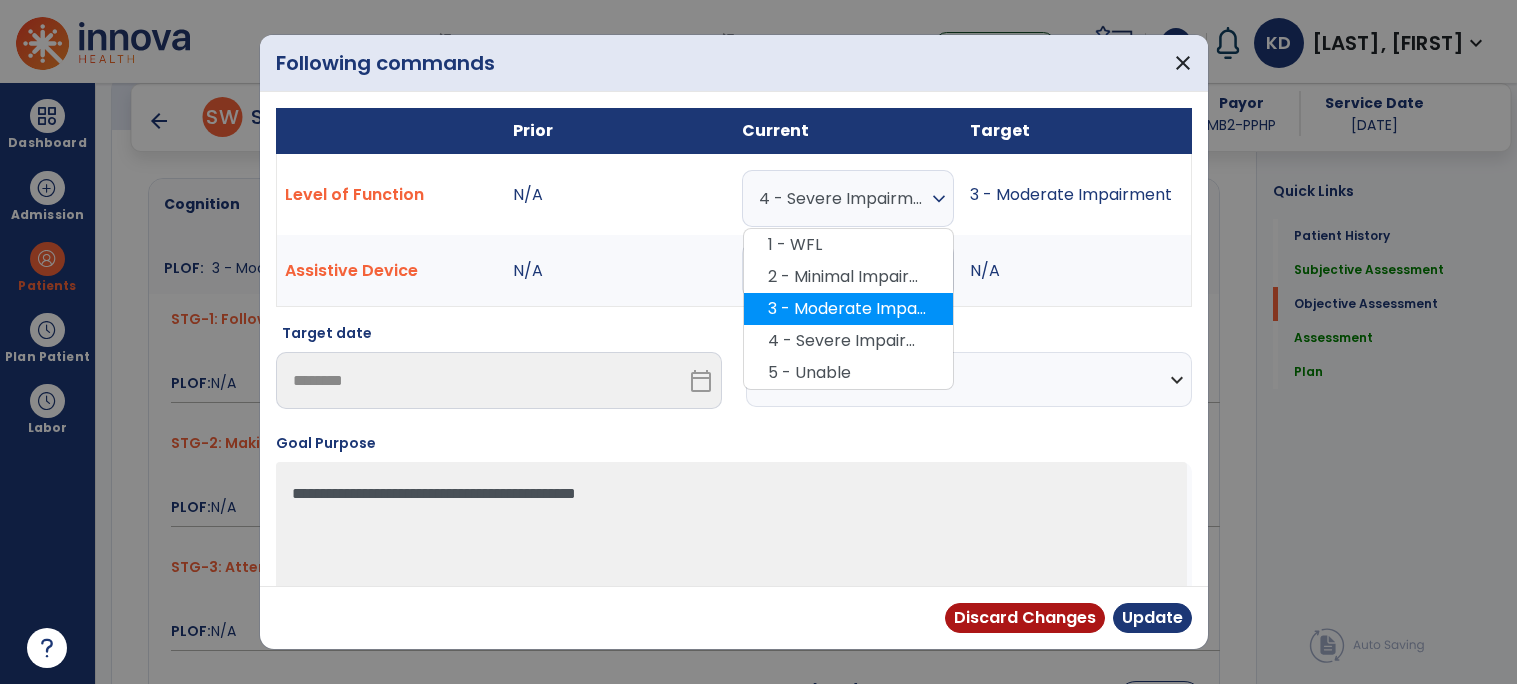 click on "3 - Moderate Impairment" at bounding box center (848, 309) 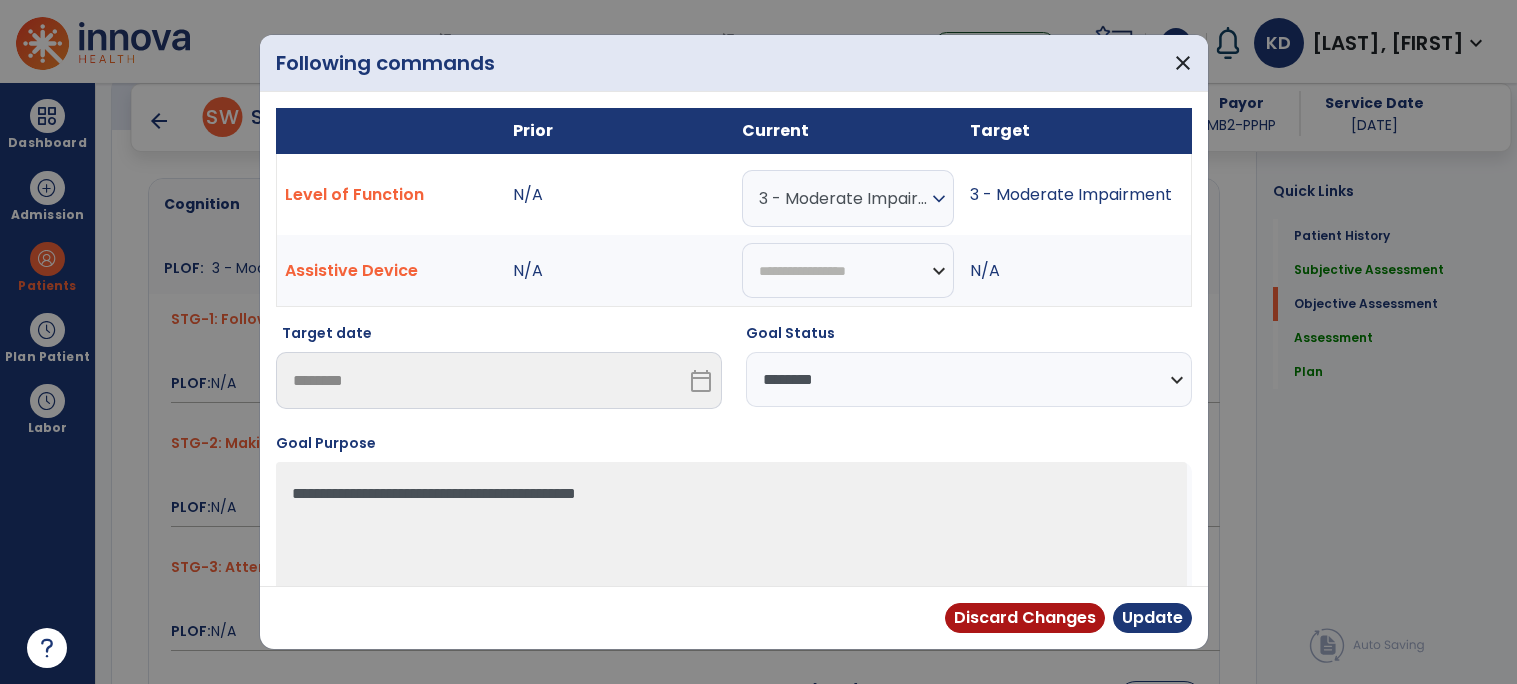 click on "**********" at bounding box center [969, 379] 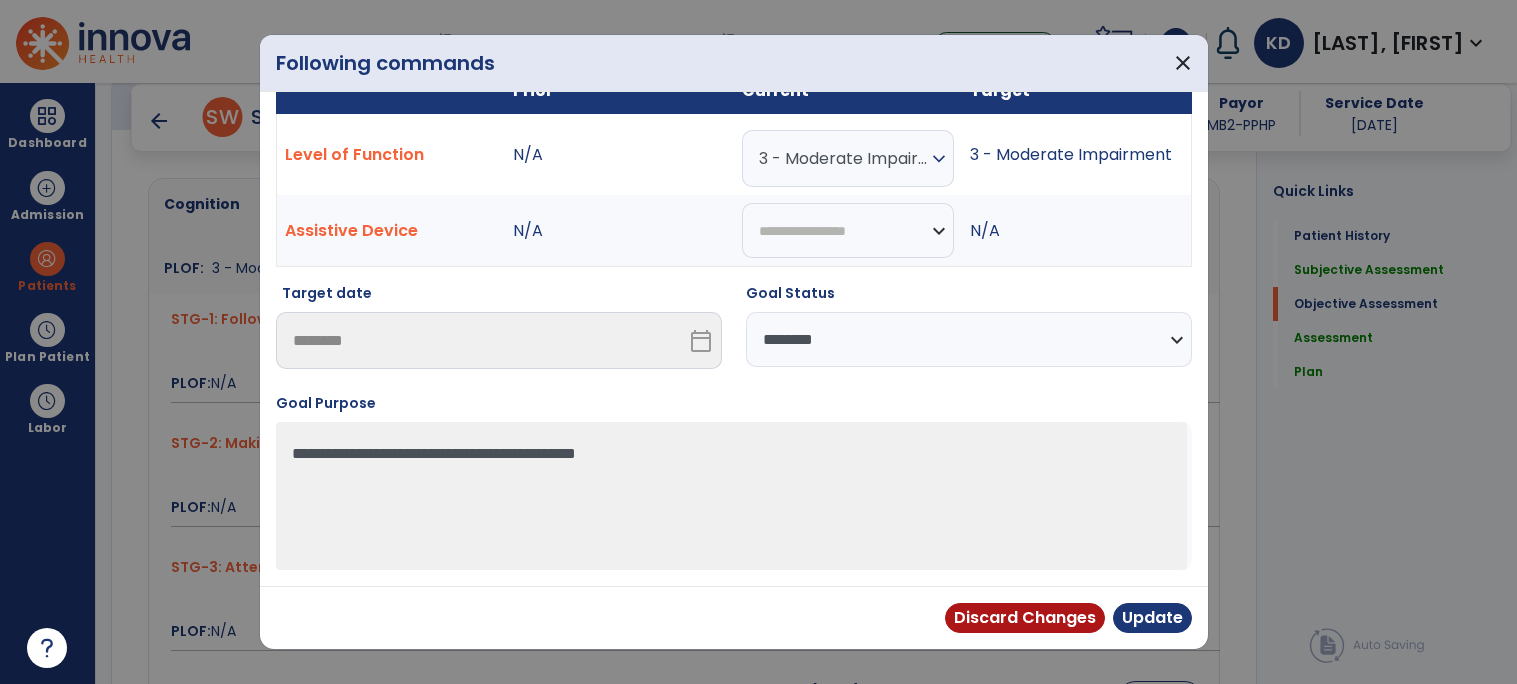 click on "**********" at bounding box center (969, 339) 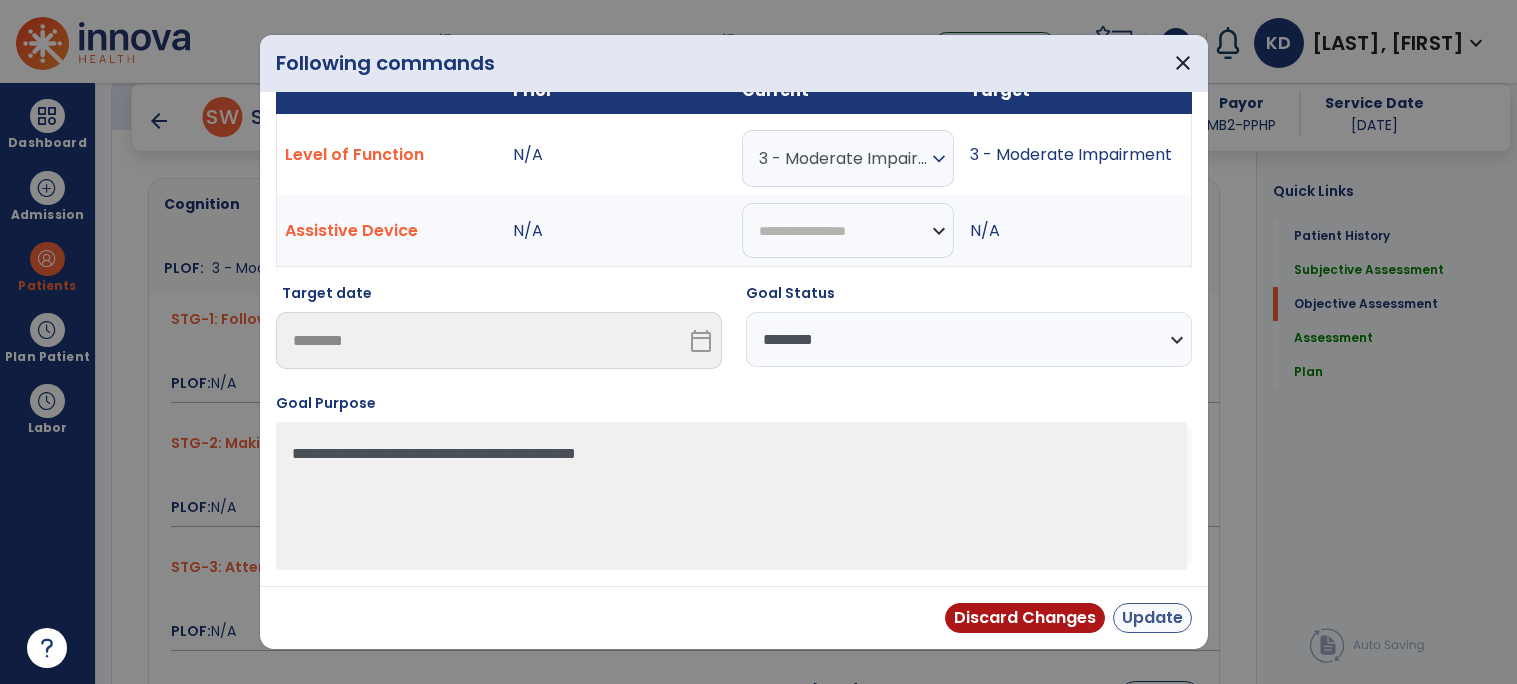 click on "Update" at bounding box center (1152, 618) 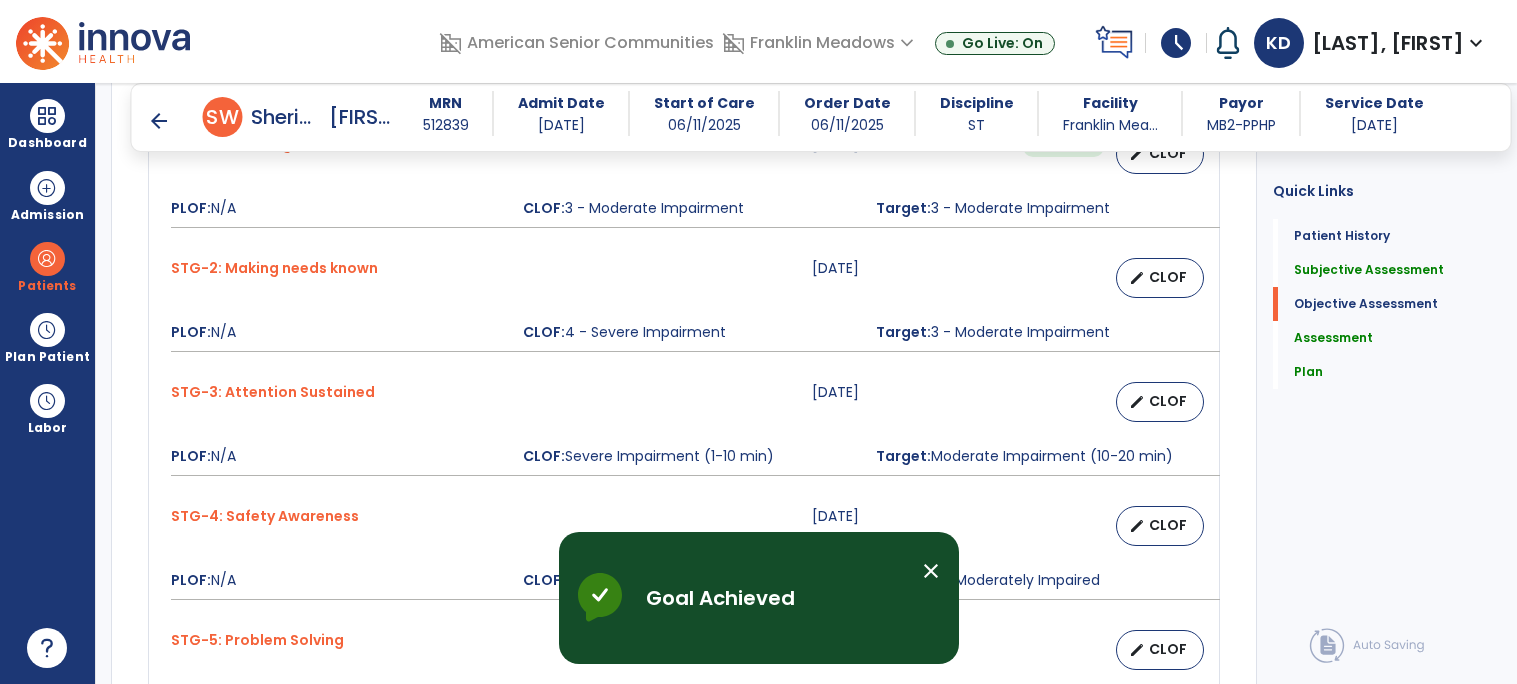 scroll, scrollTop: 1046, scrollLeft: 0, axis: vertical 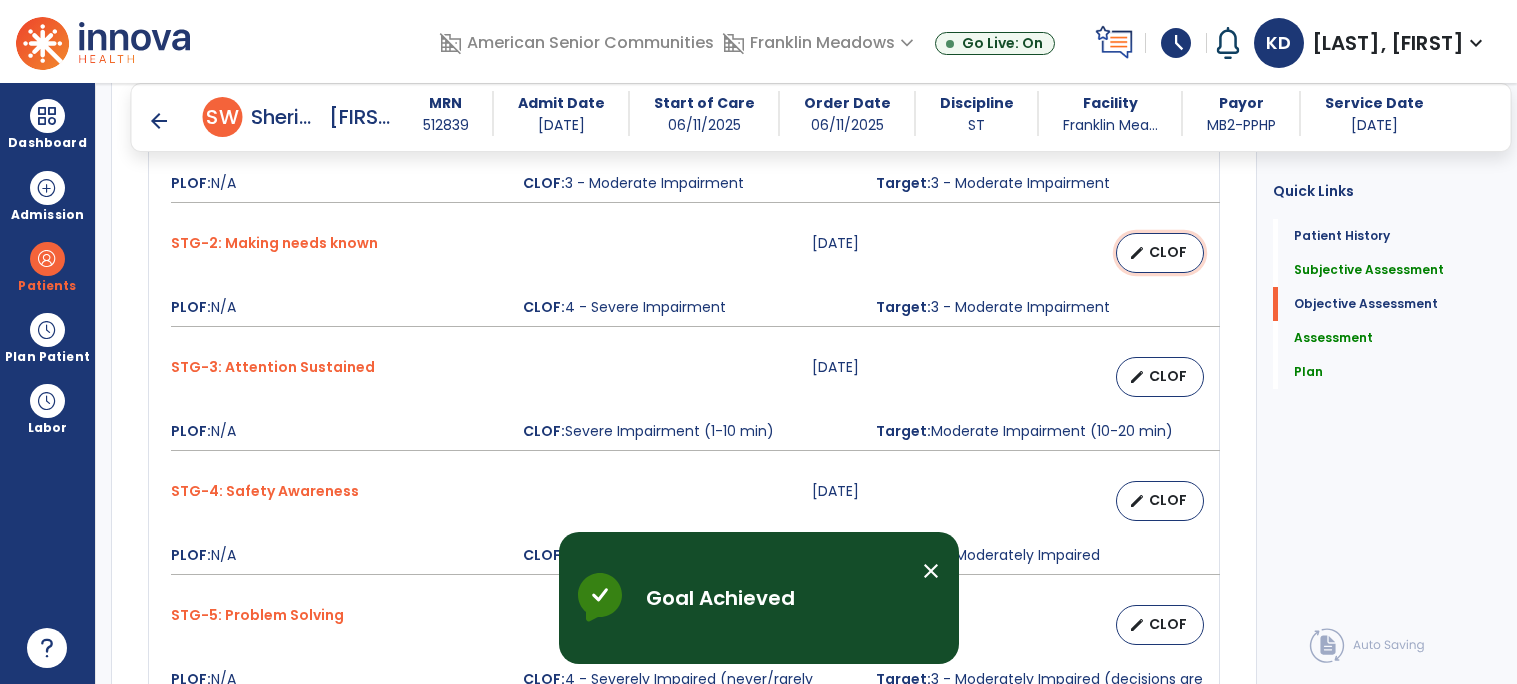 click on "edit   CLOF" at bounding box center (1160, 253) 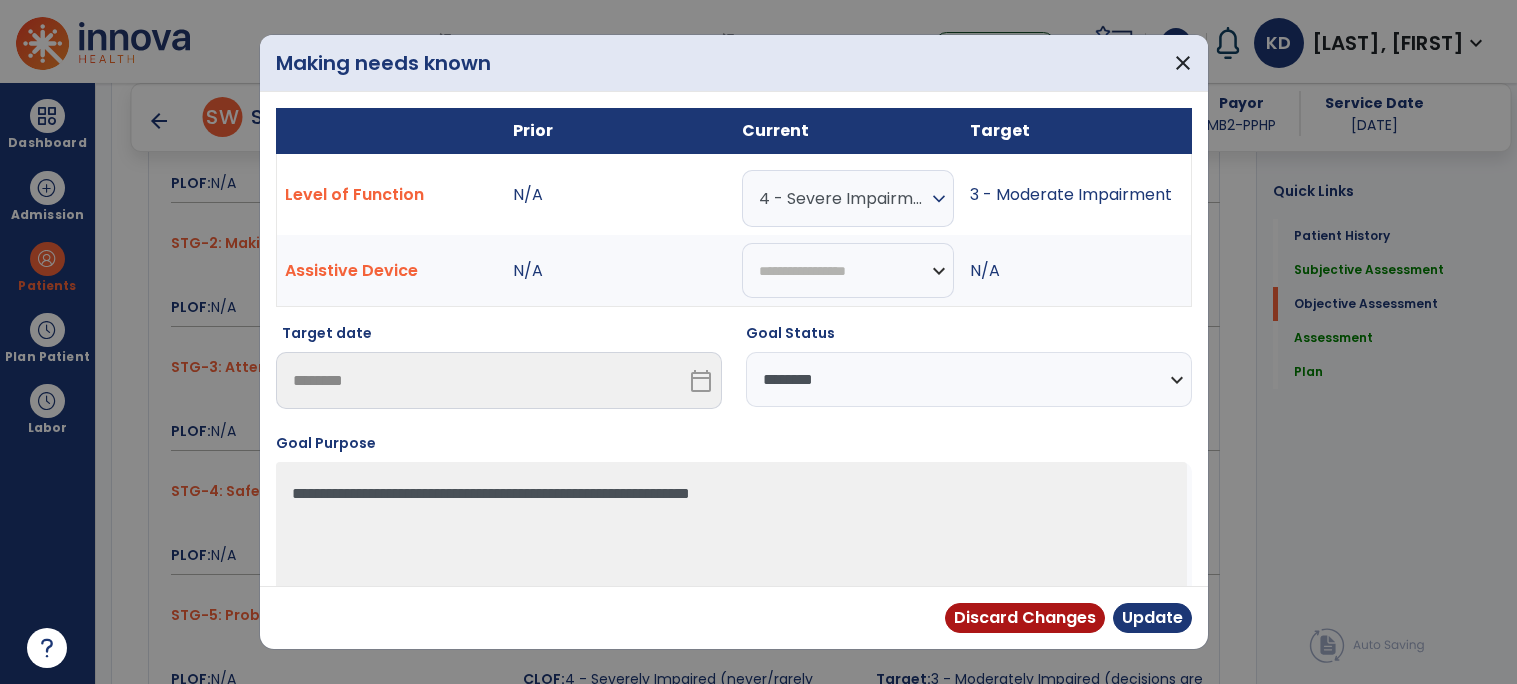 click on "4 - Severe Impairment   expand_more" at bounding box center [848, 198] 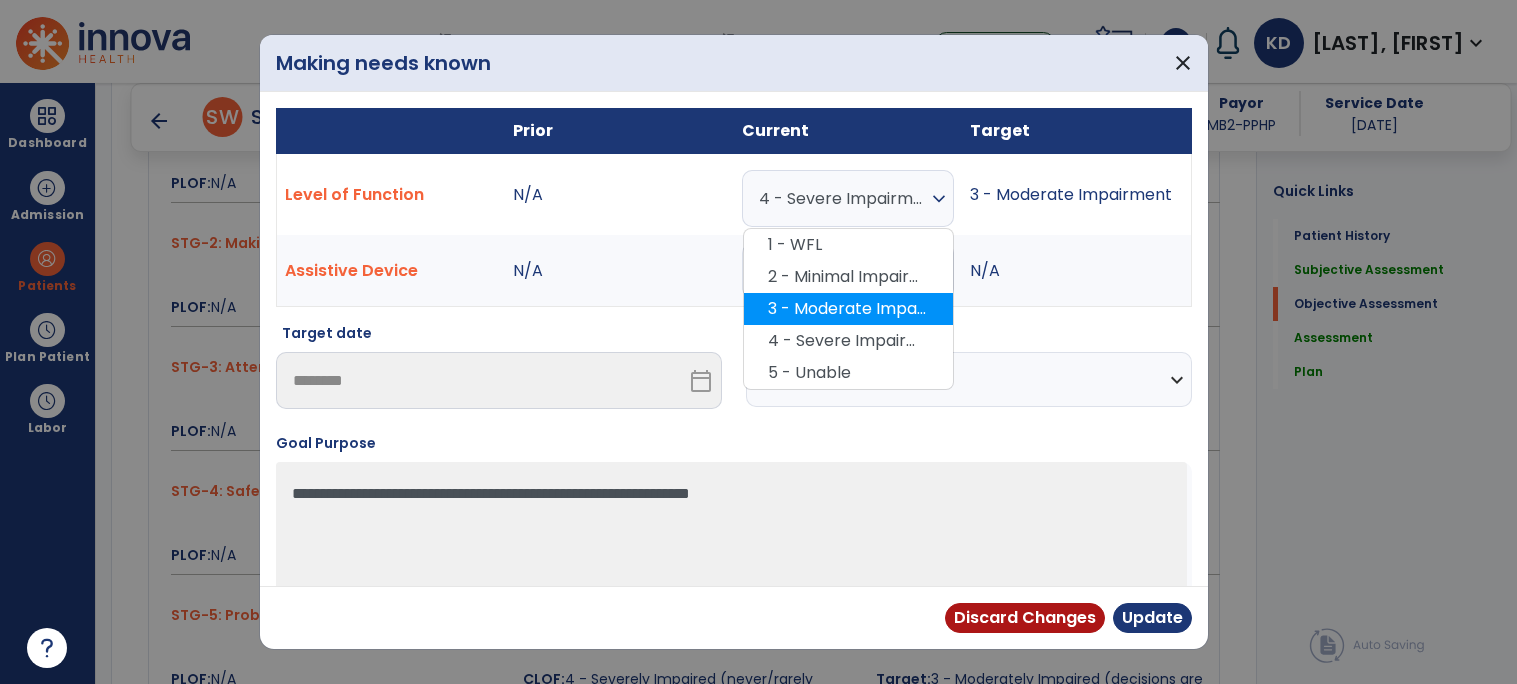 click on "3 - Moderate Impairment" at bounding box center (848, 309) 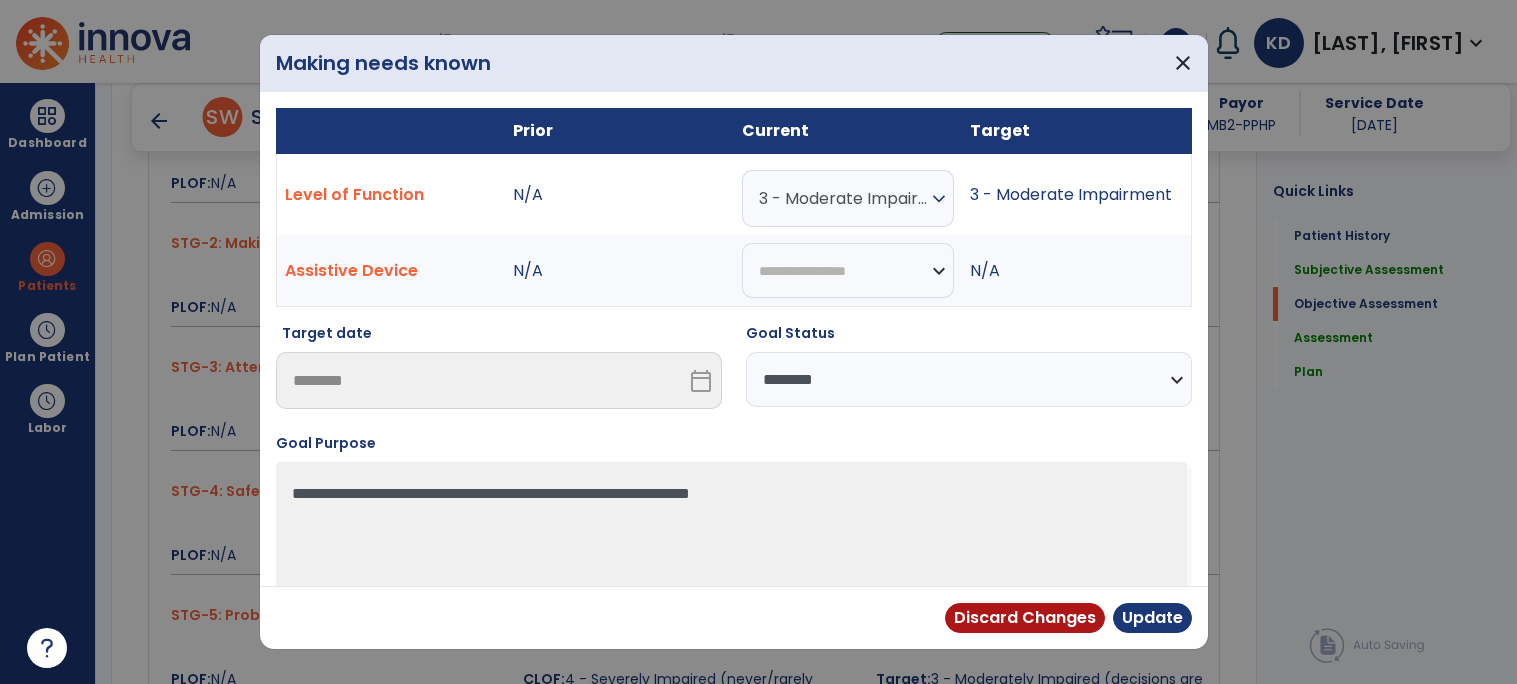 click on "**********" at bounding box center [969, 379] 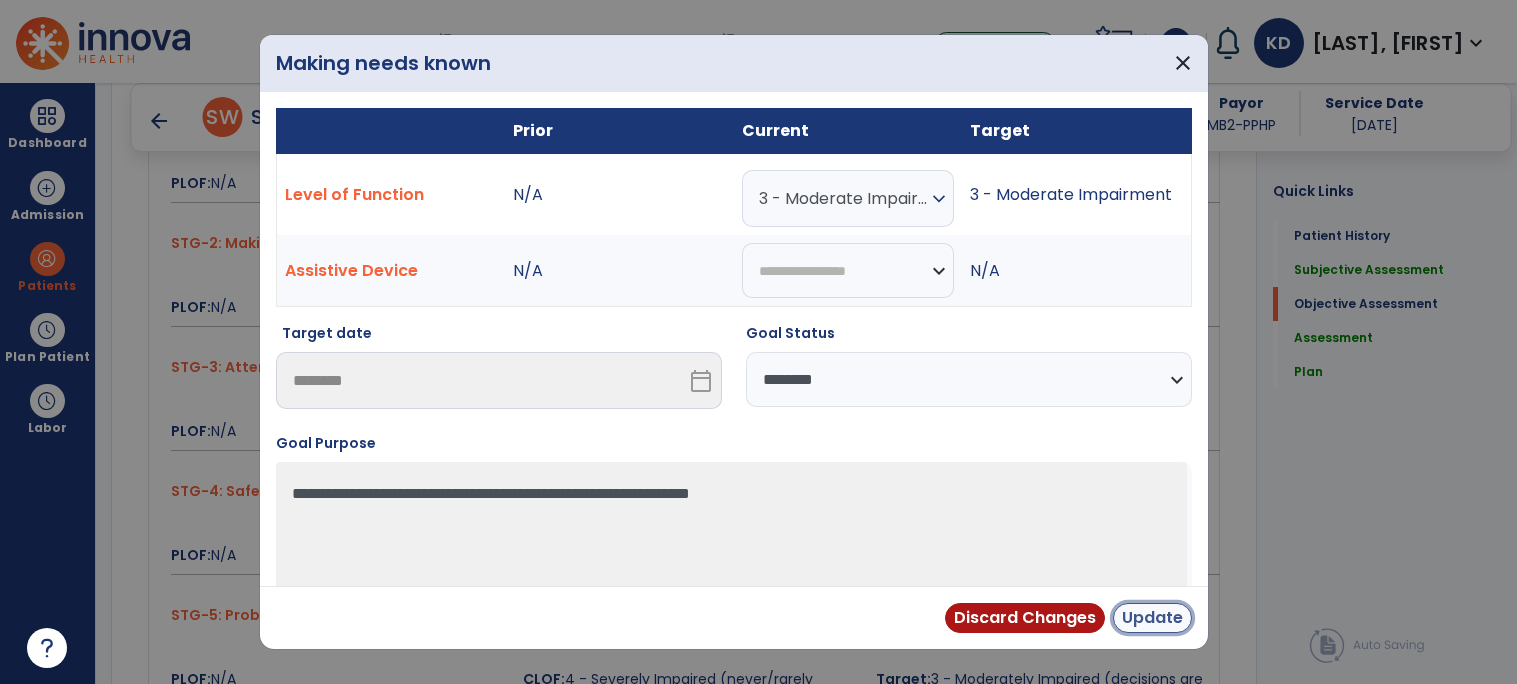 click on "Update" at bounding box center [1152, 618] 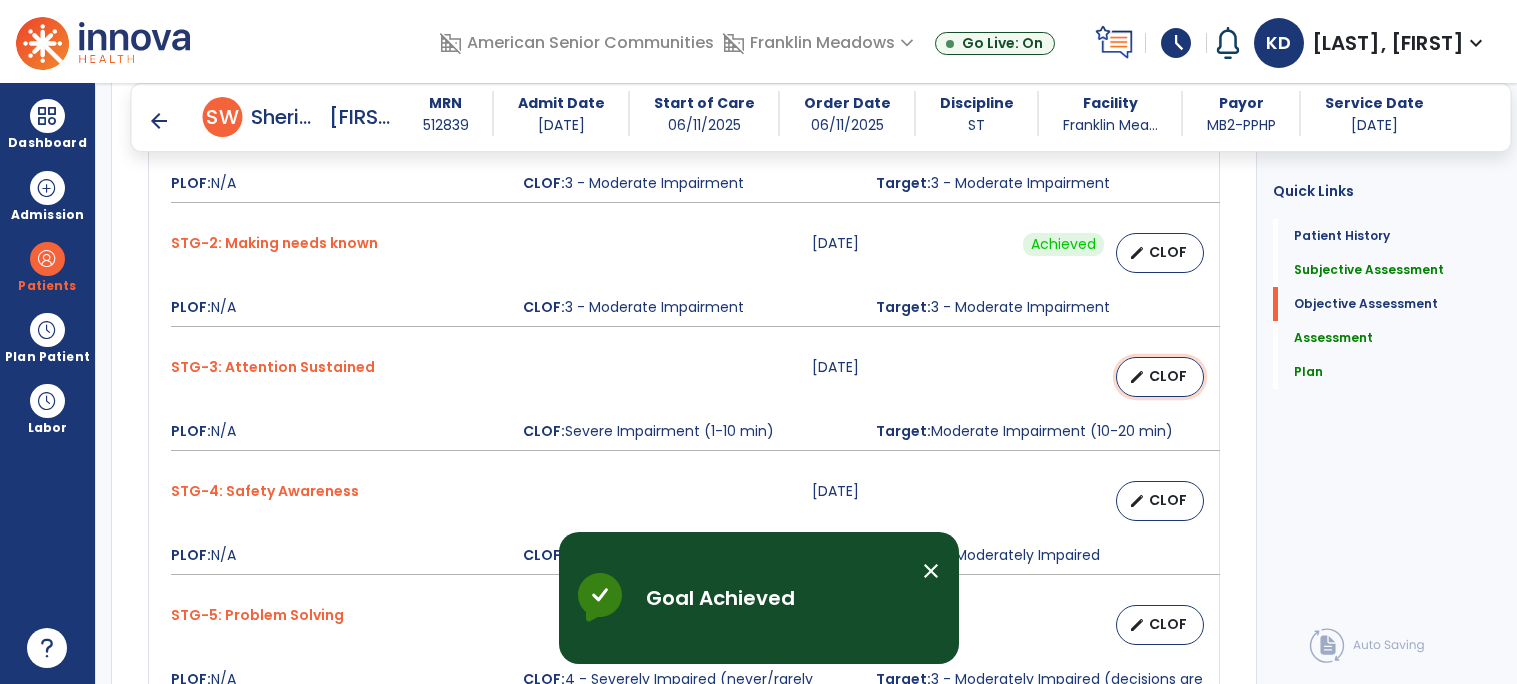 click on "CLOF" at bounding box center [1168, 376] 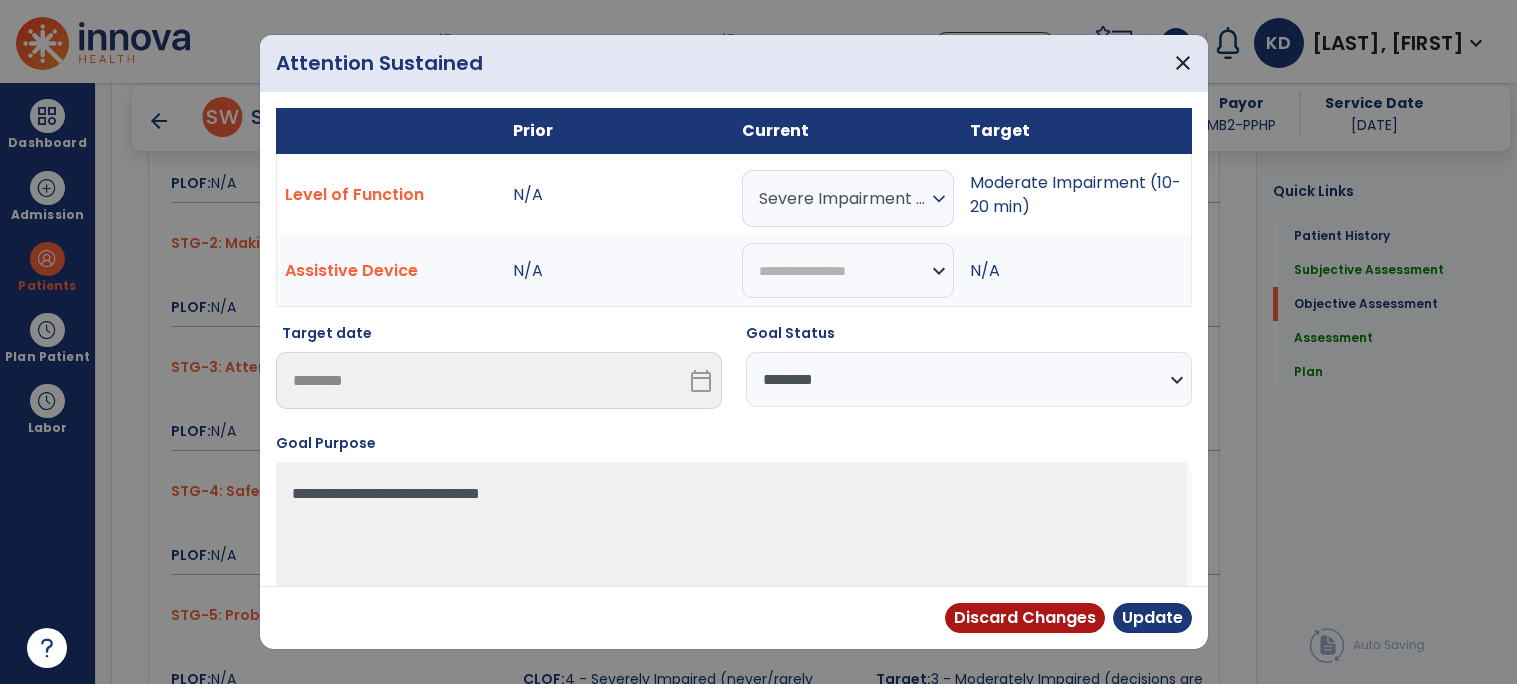click on "**********" at bounding box center (969, 379) 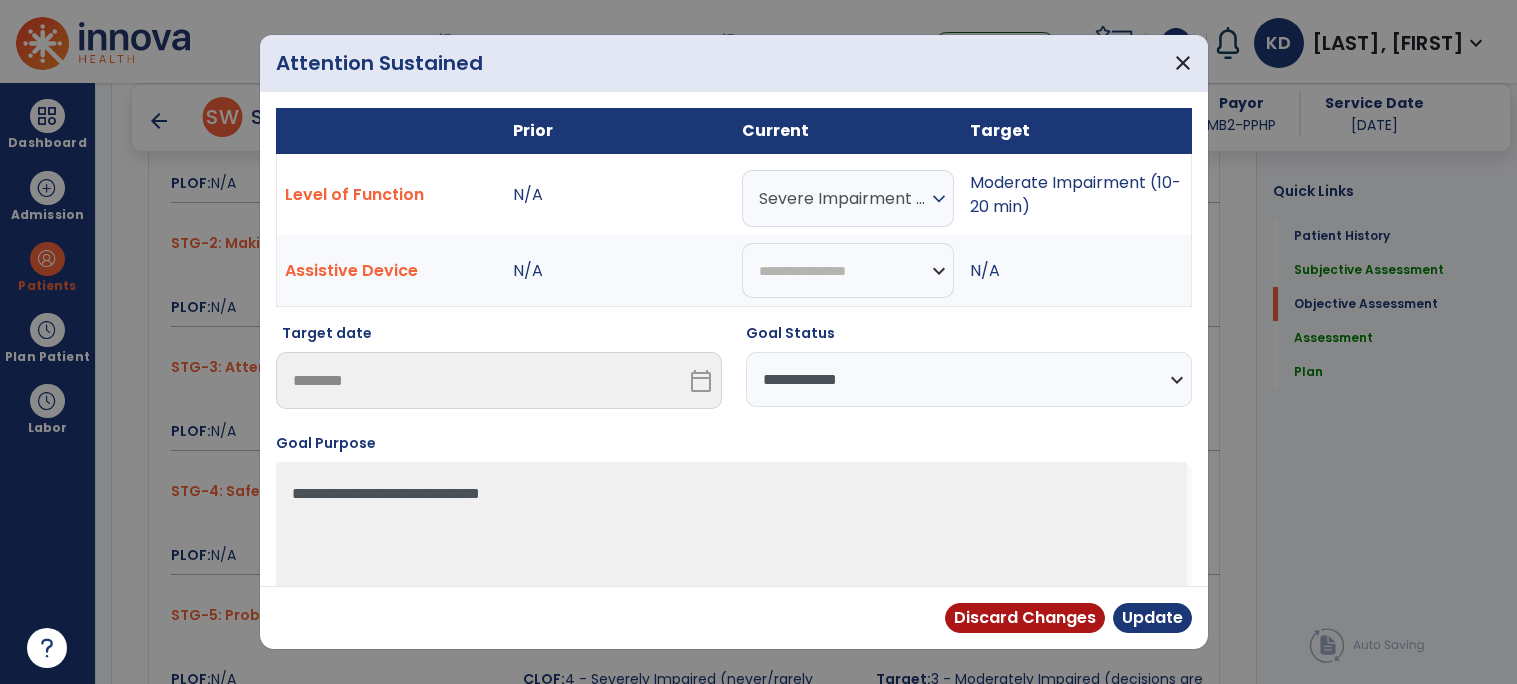 click on "**********" at bounding box center [969, 379] 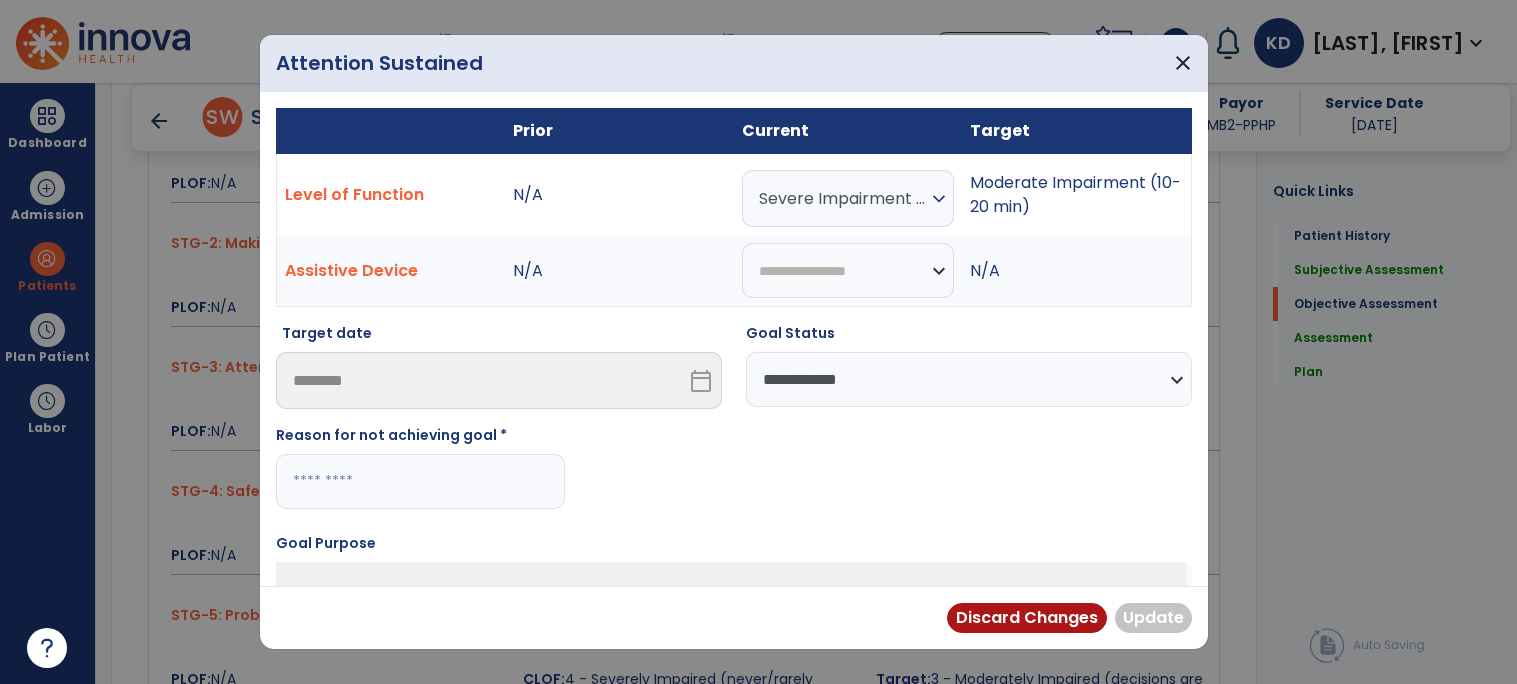 click at bounding box center (420, 481) 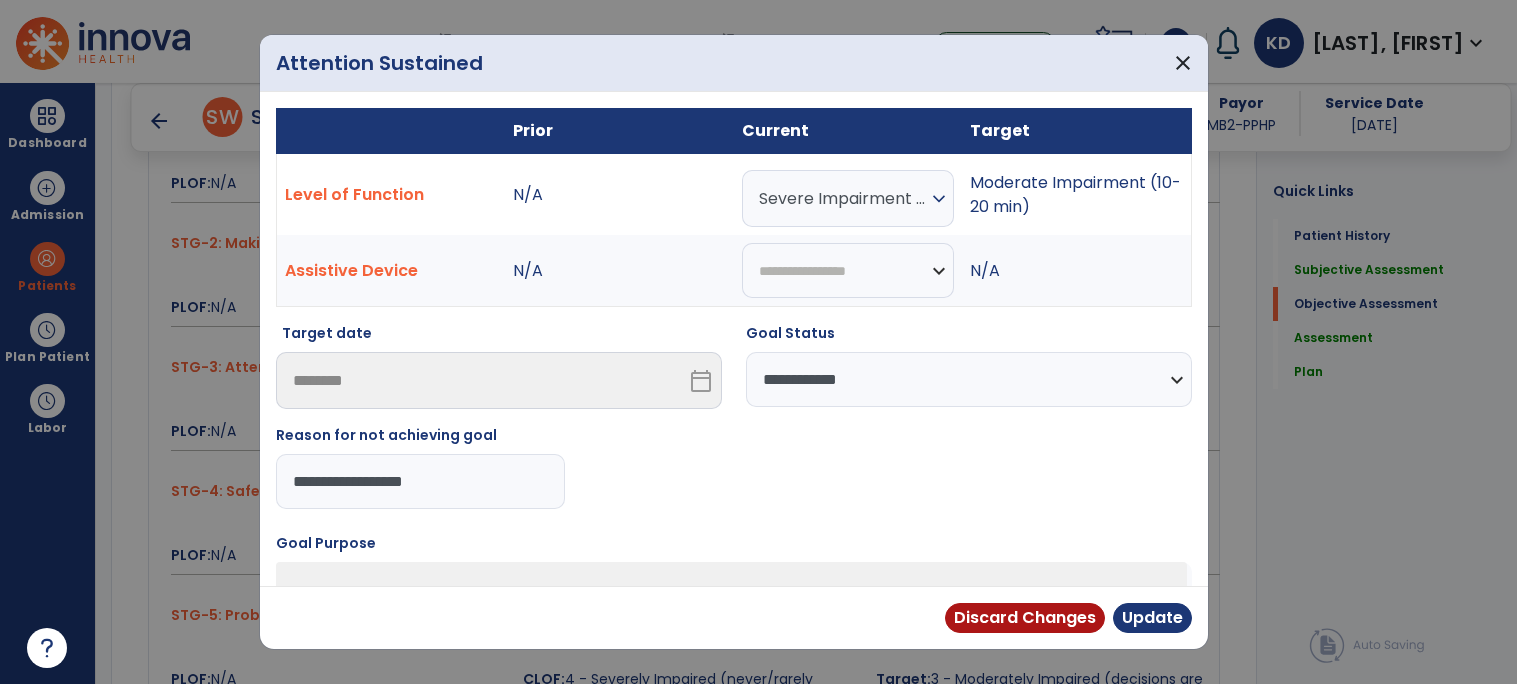 type on "**********" 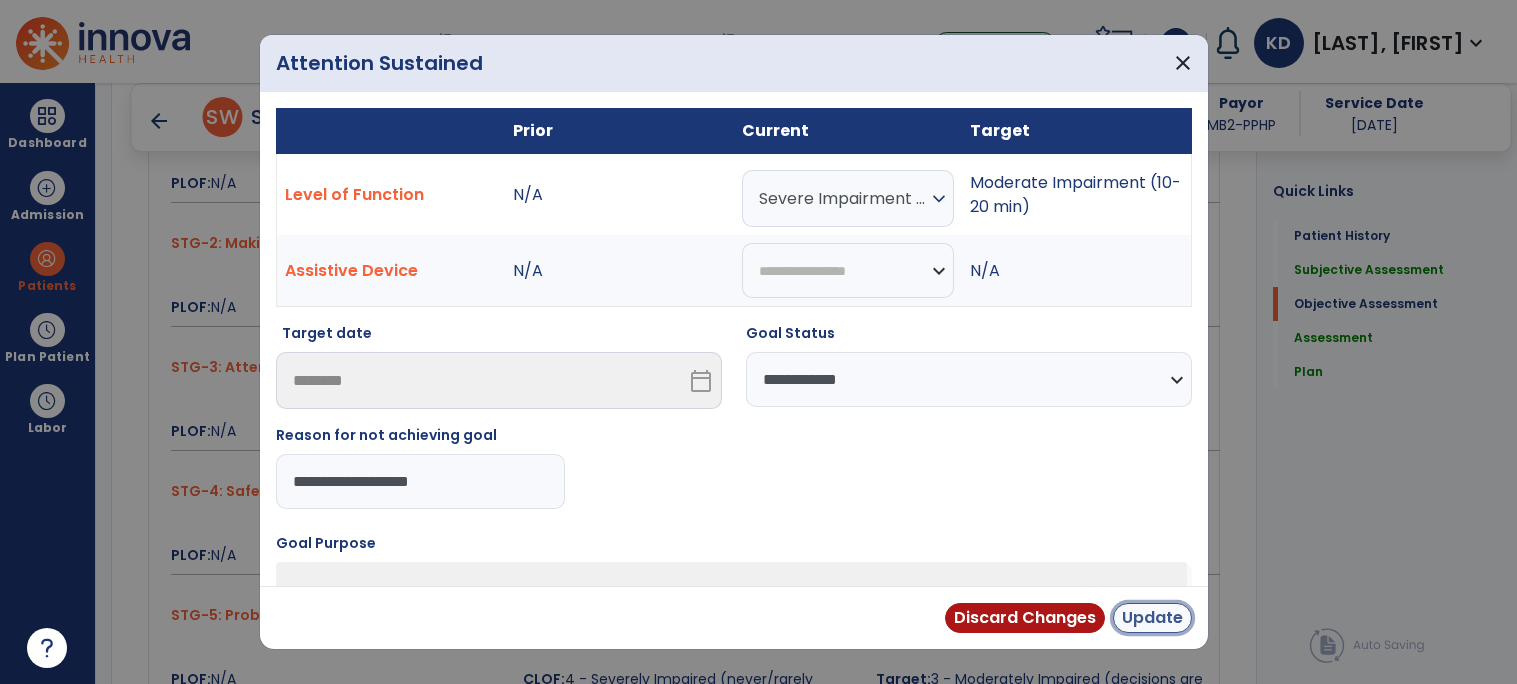 click on "Update" at bounding box center (1152, 618) 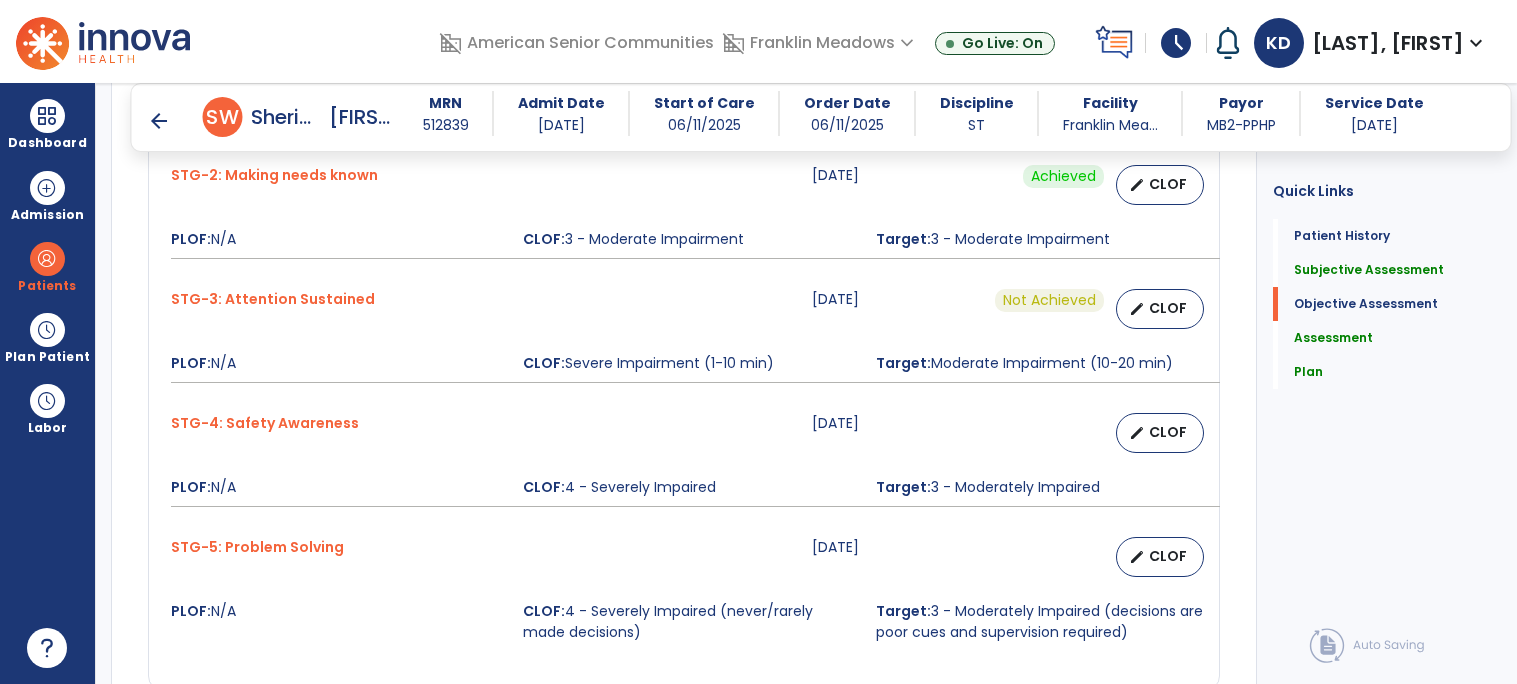 scroll, scrollTop: 1224, scrollLeft: 0, axis: vertical 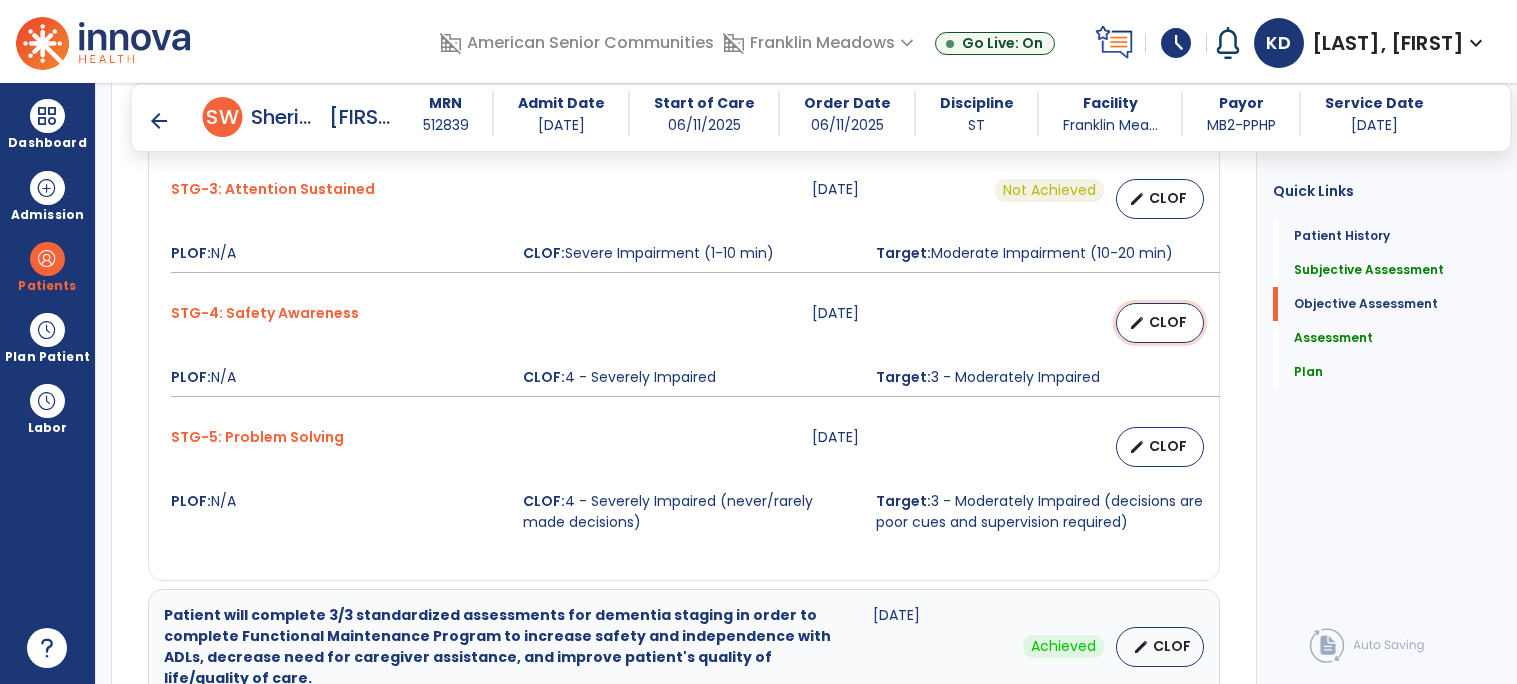 click on "CLOF" at bounding box center [1168, 322] 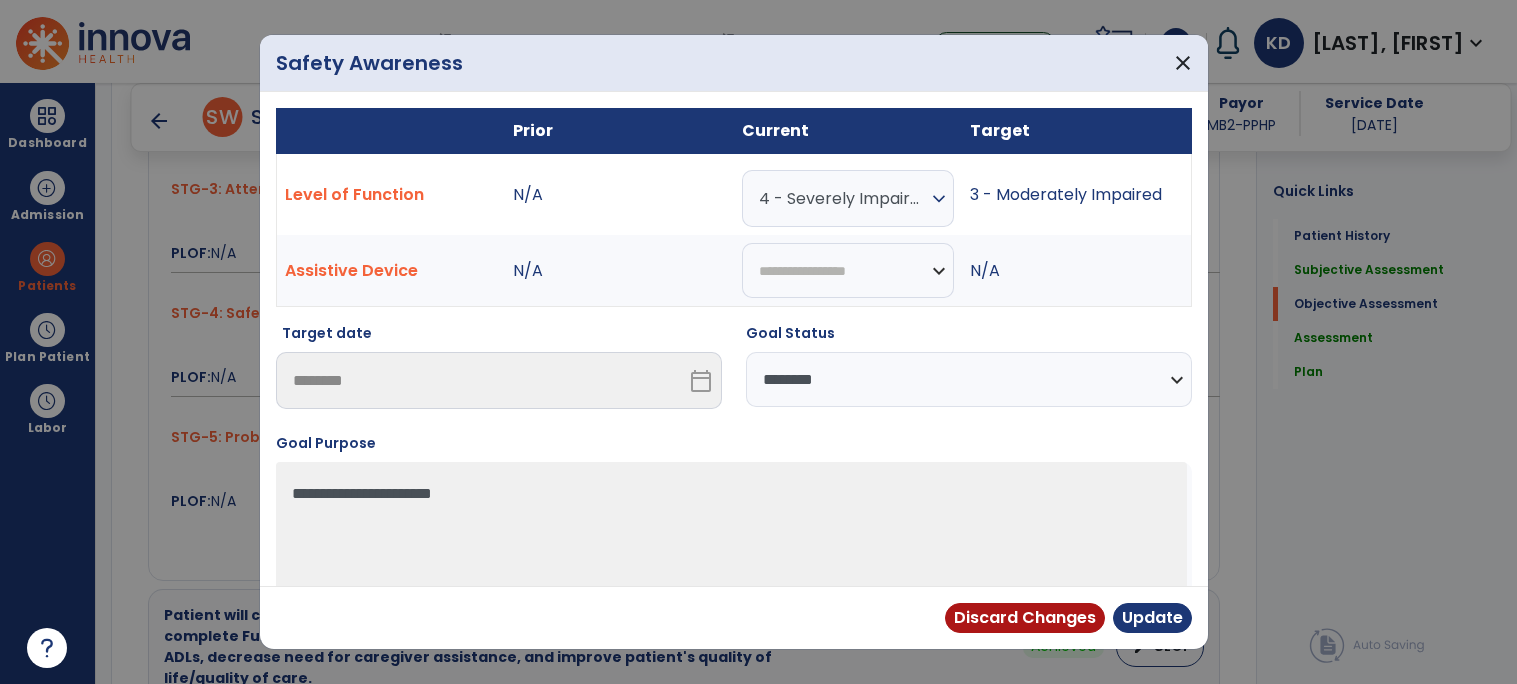 click on "**********" at bounding box center [969, 379] 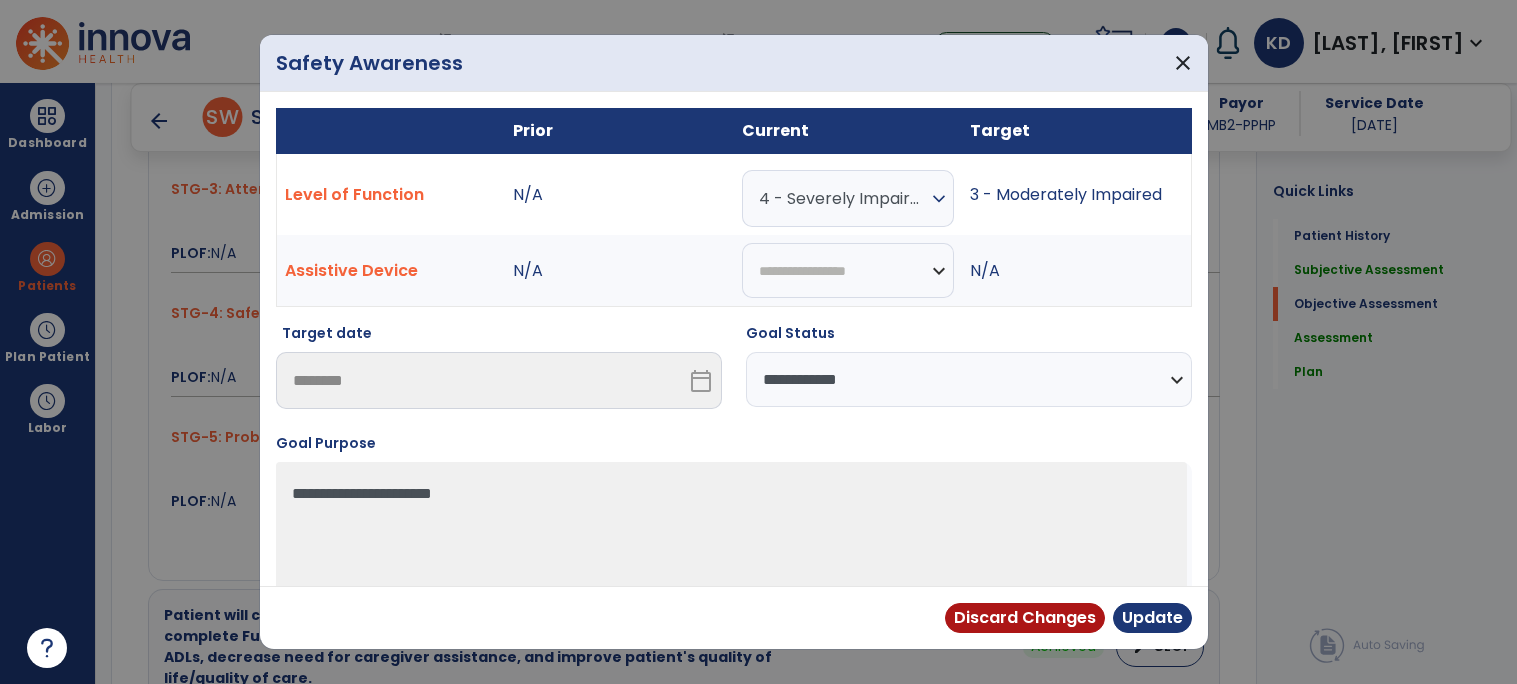 click on "**********" at bounding box center (969, 379) 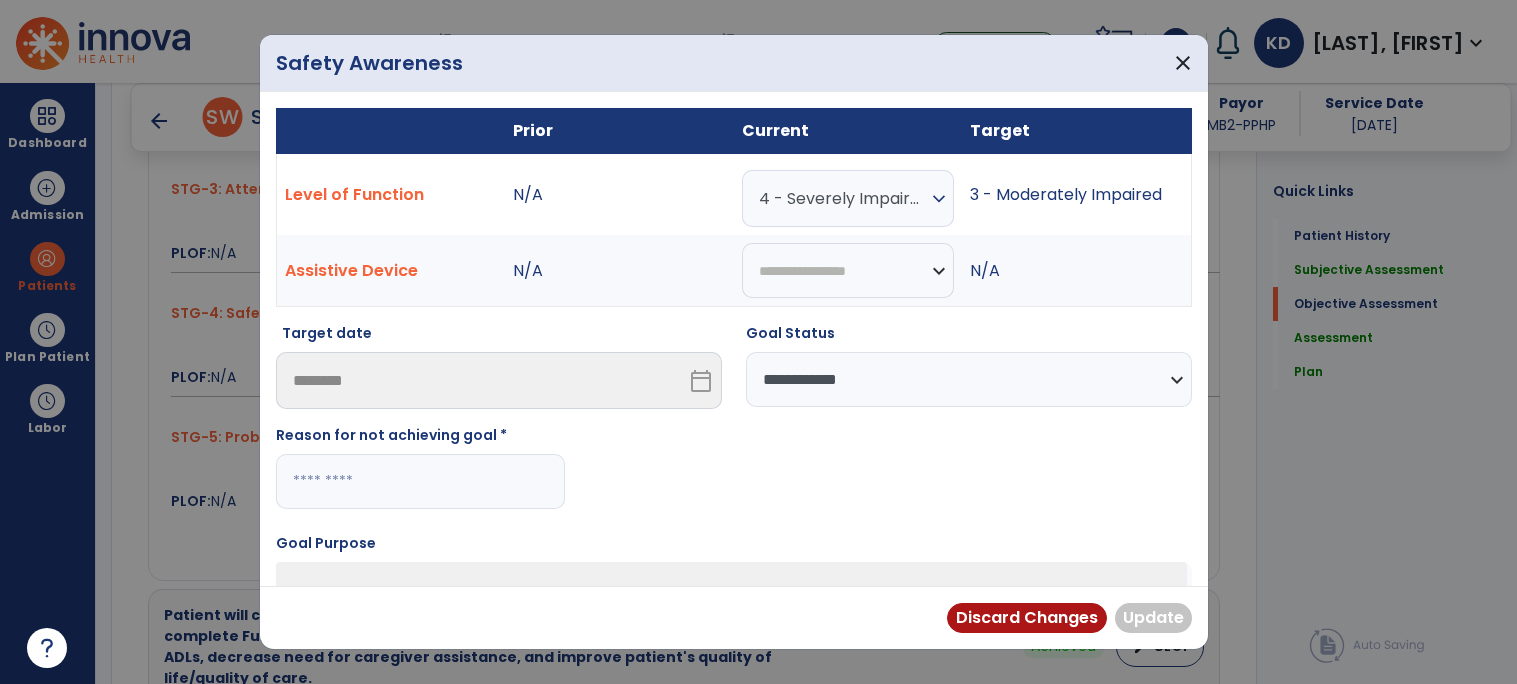 click on "**********" at bounding box center (734, 424) 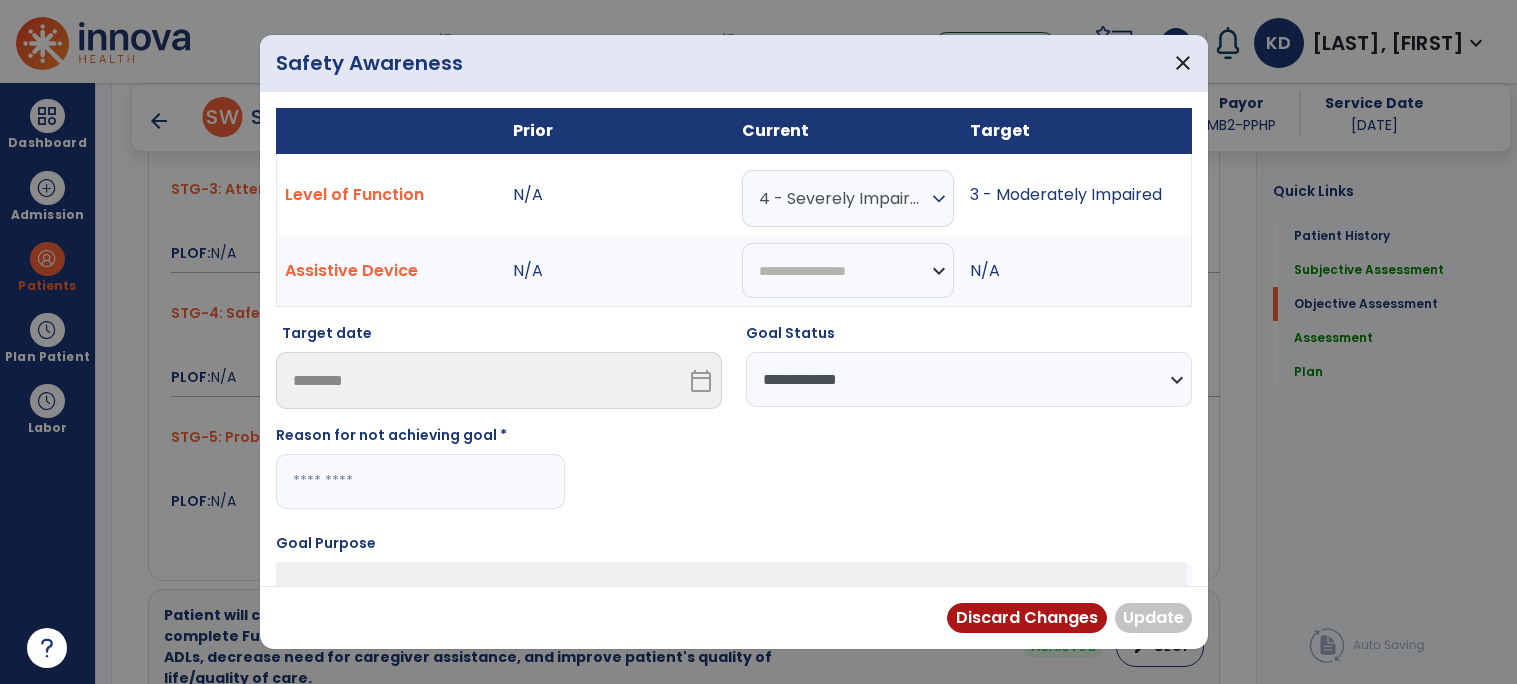 click at bounding box center [420, 481] 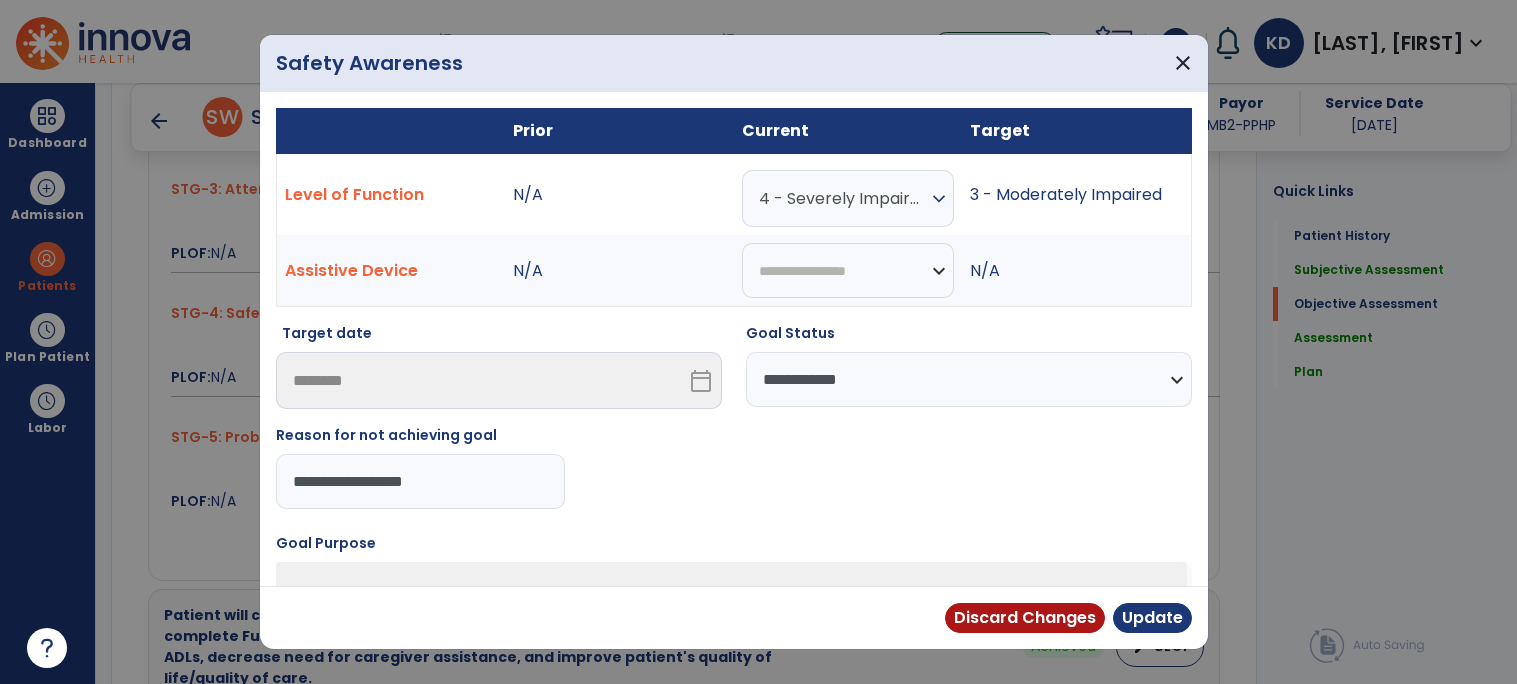 type on "**********" 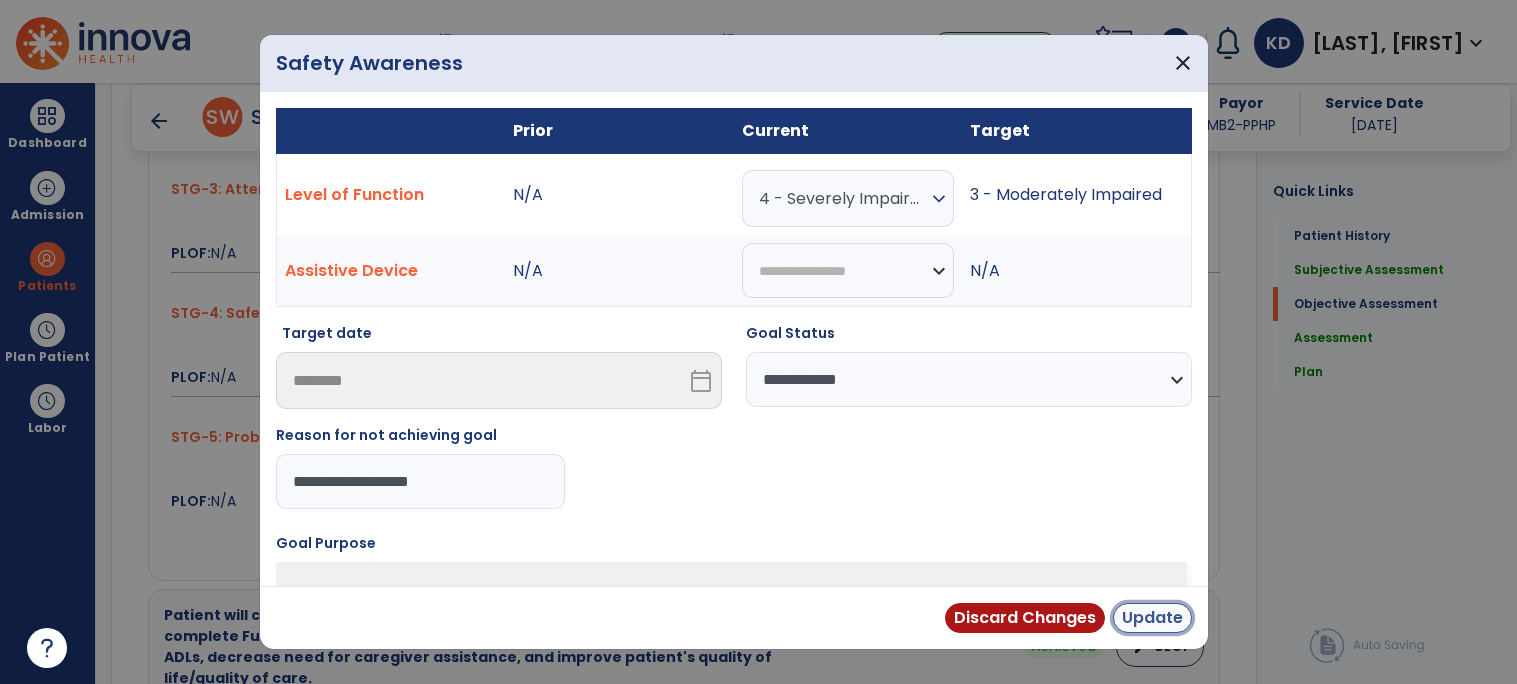 click on "Update" at bounding box center (1152, 618) 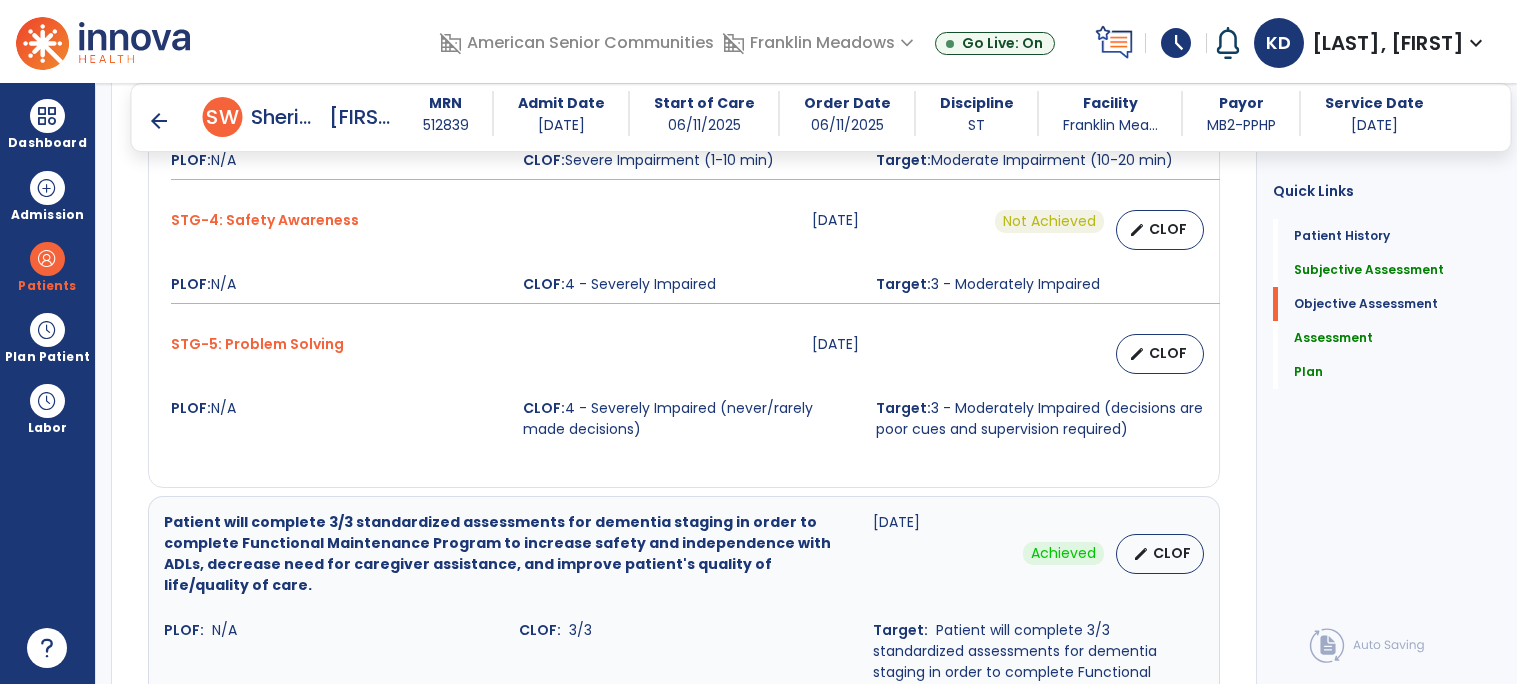 scroll, scrollTop: 1361, scrollLeft: 0, axis: vertical 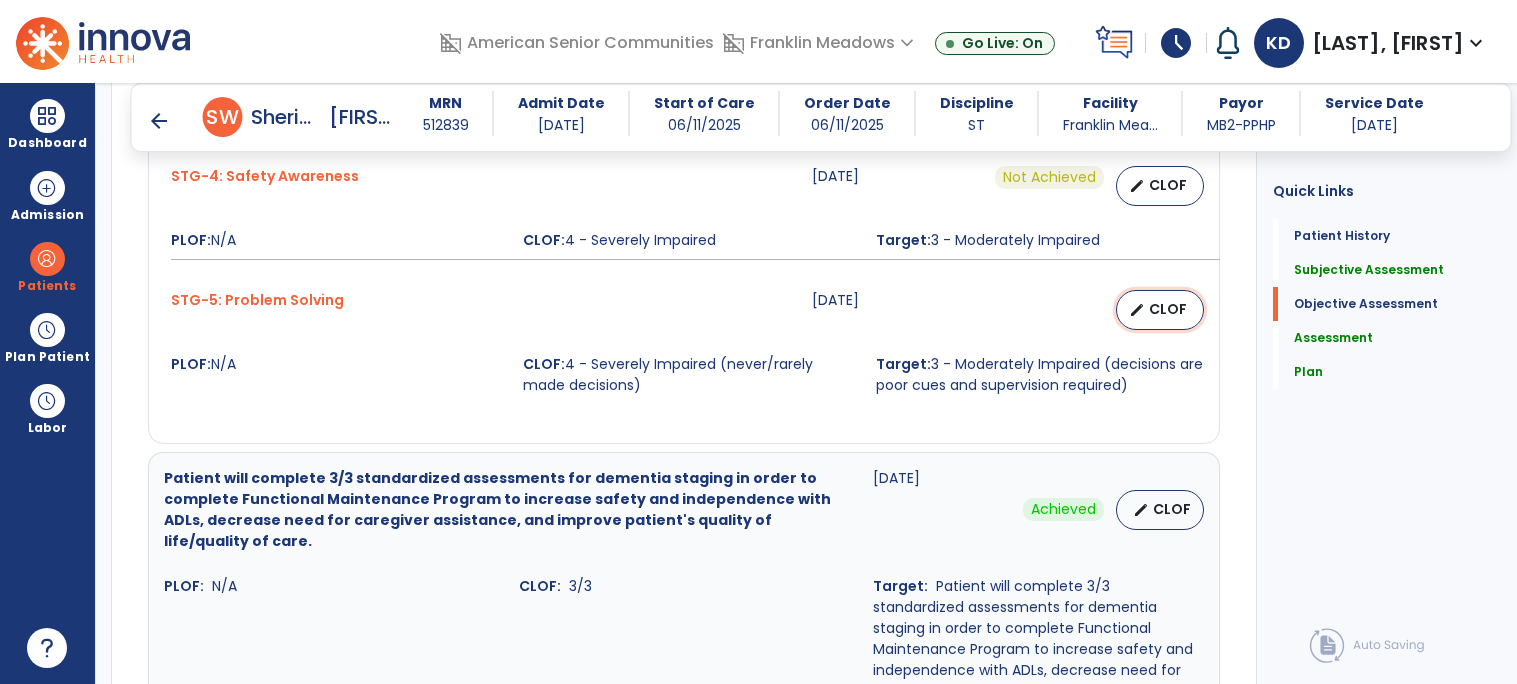 click on "CLOF" at bounding box center (1168, 309) 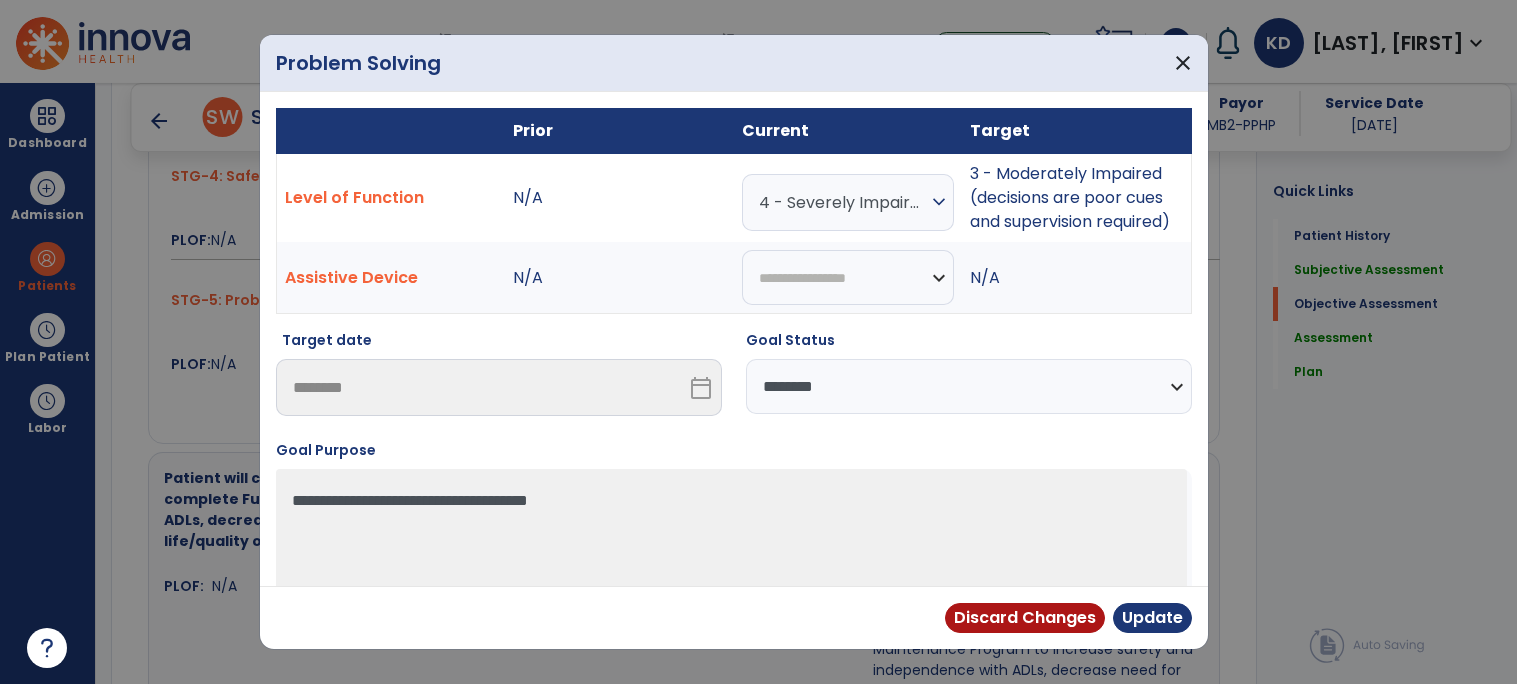 click on "**********" at bounding box center [969, 386] 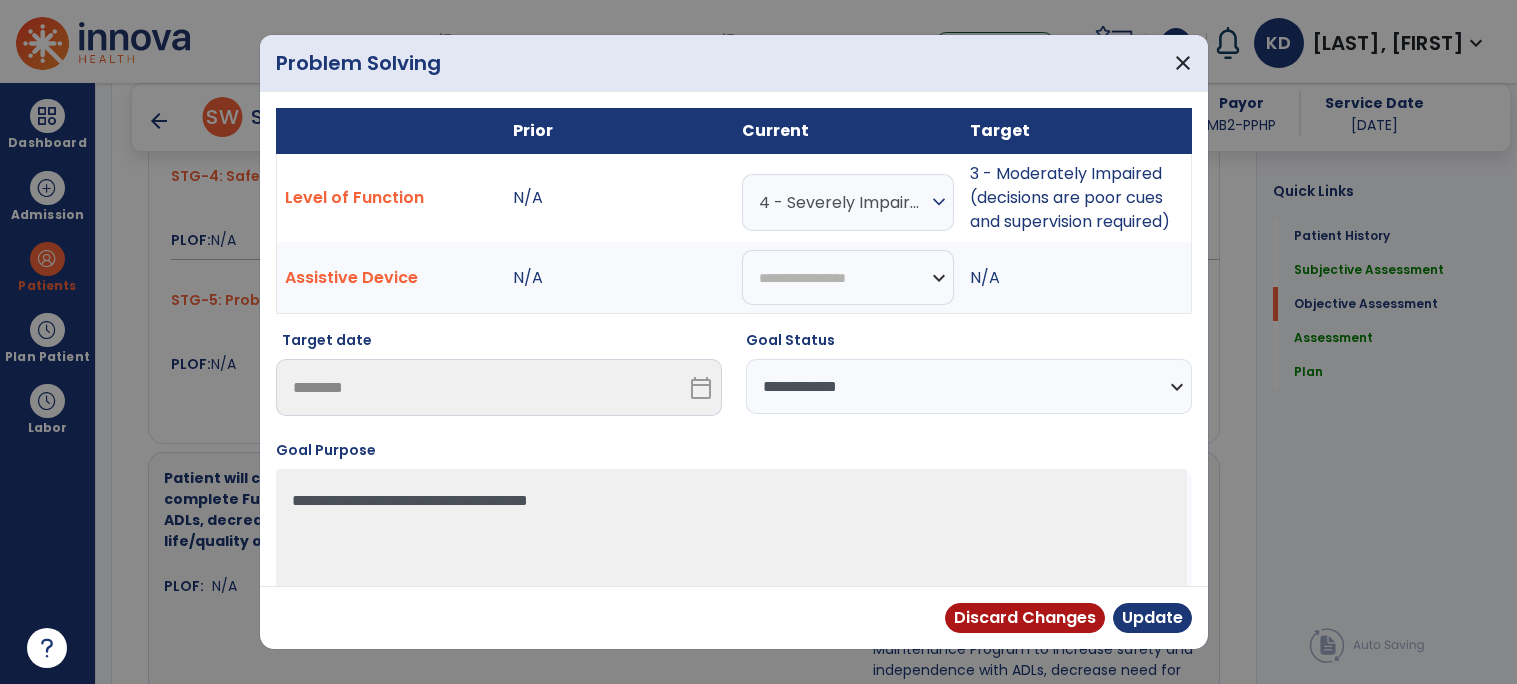 click on "**********" at bounding box center (969, 386) 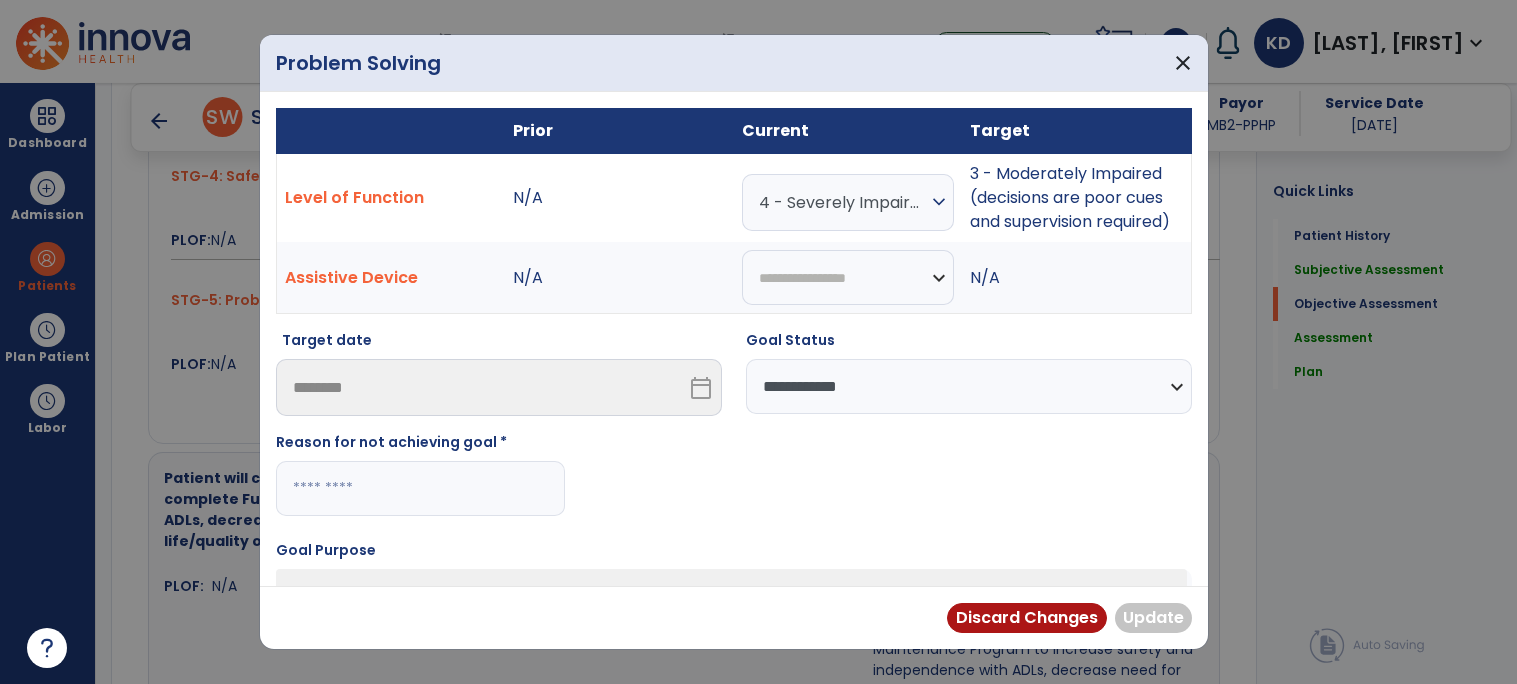 click at bounding box center [420, 488] 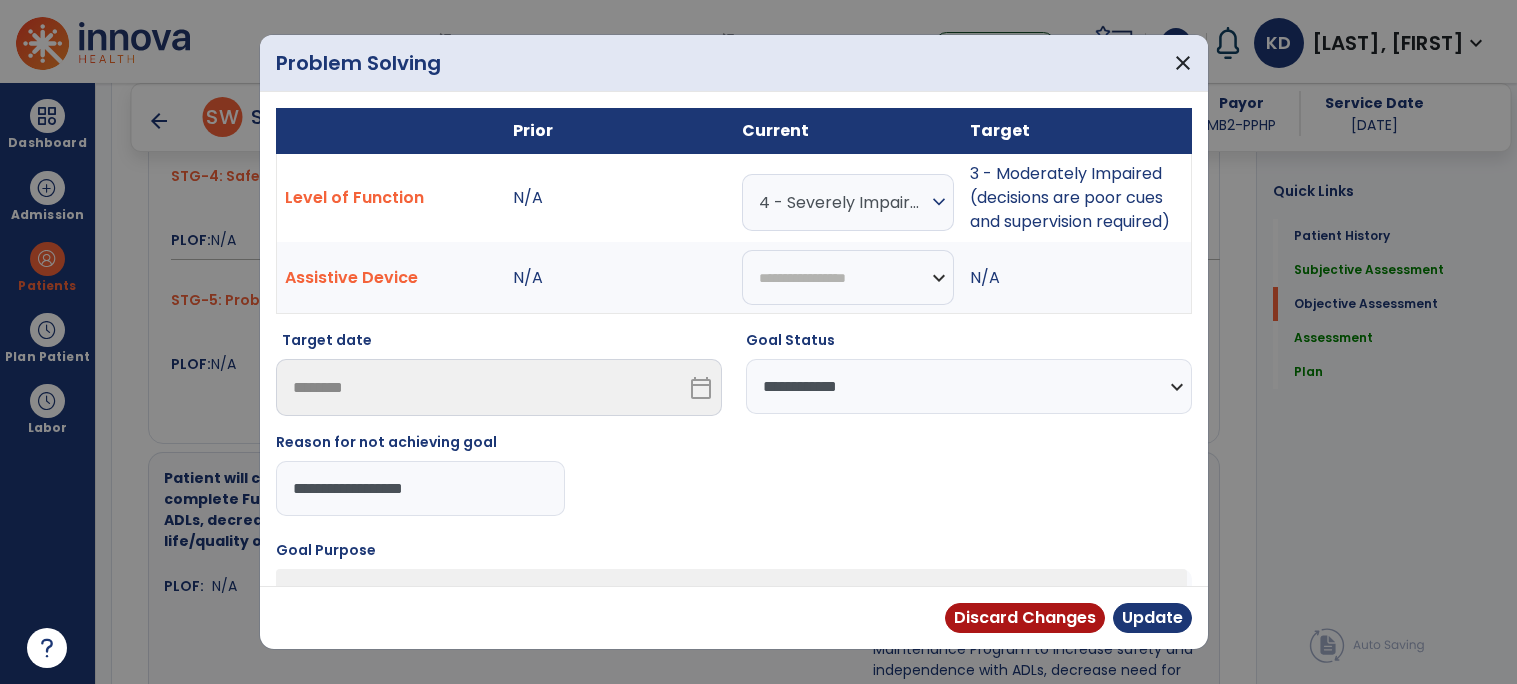 type on "**********" 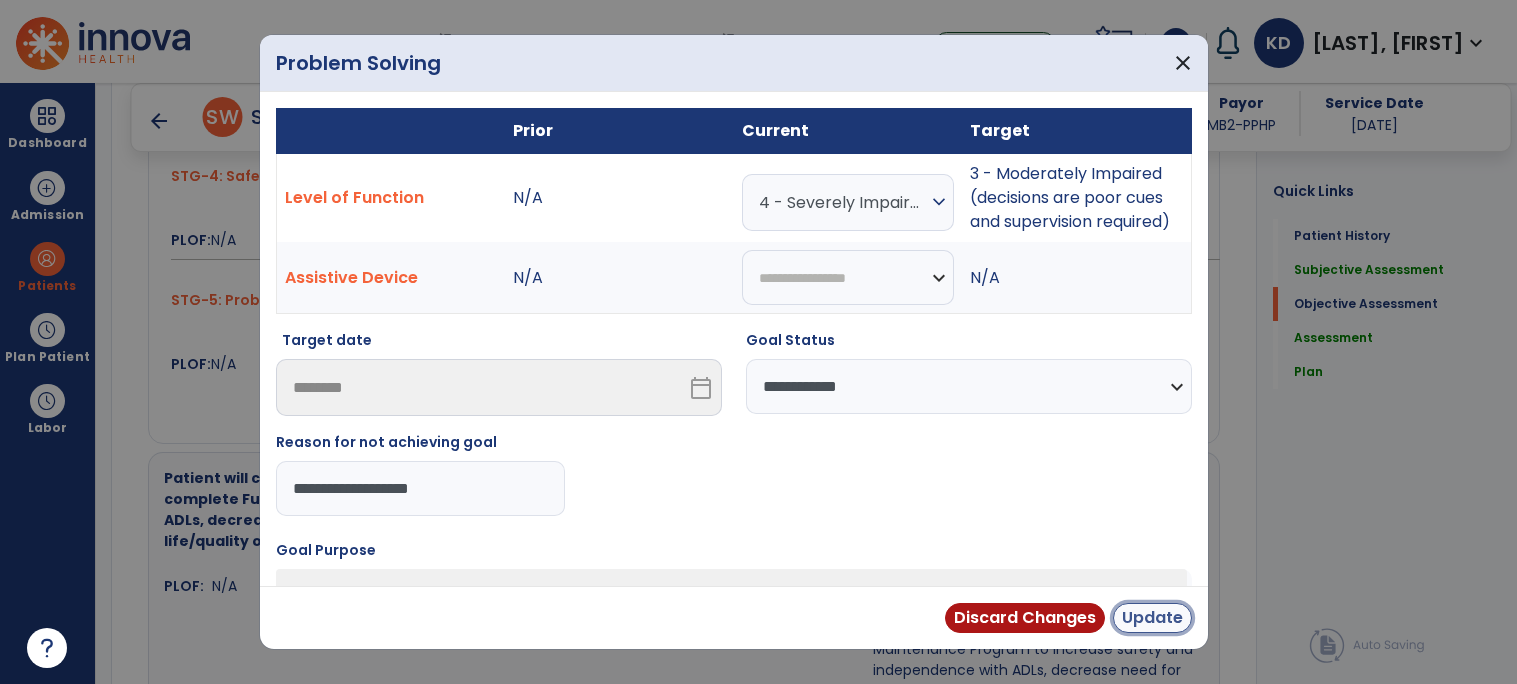 click on "Update" at bounding box center [1152, 618] 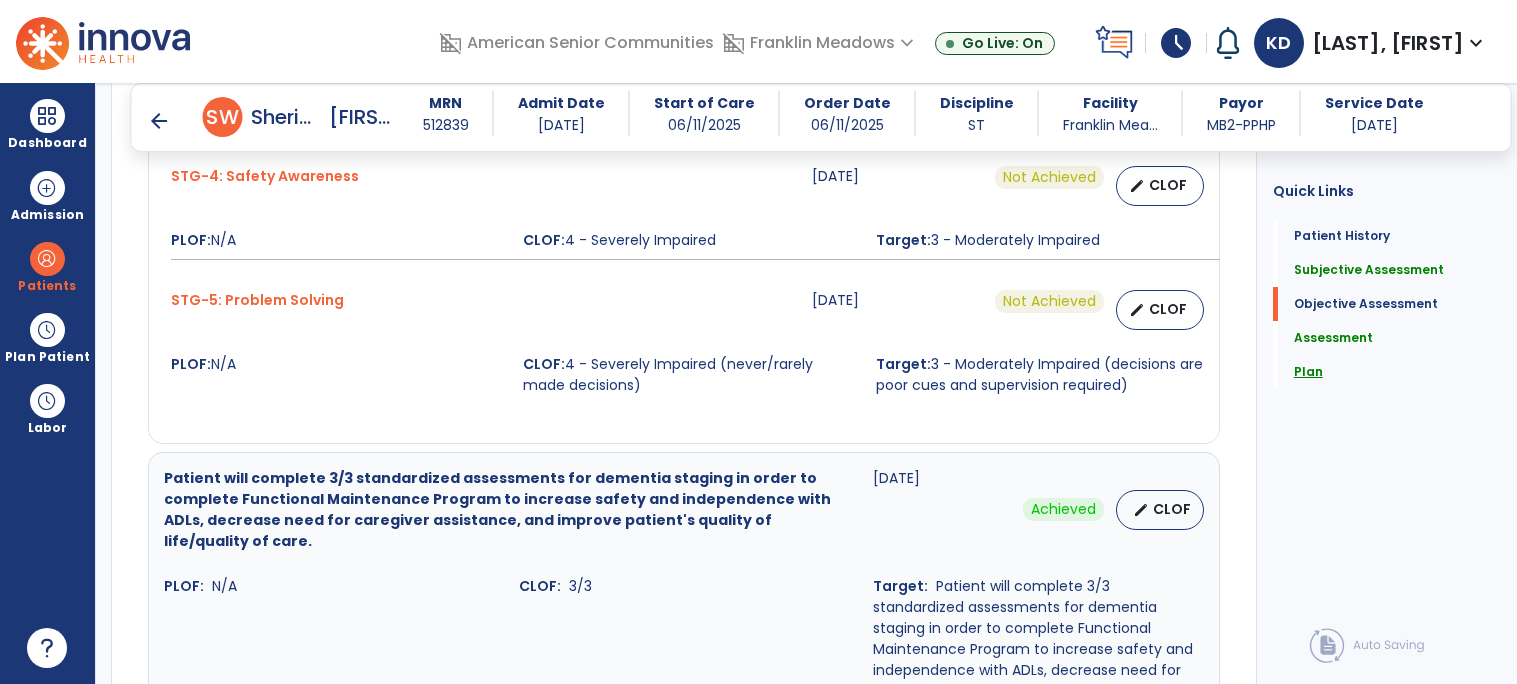 click on "Plan" 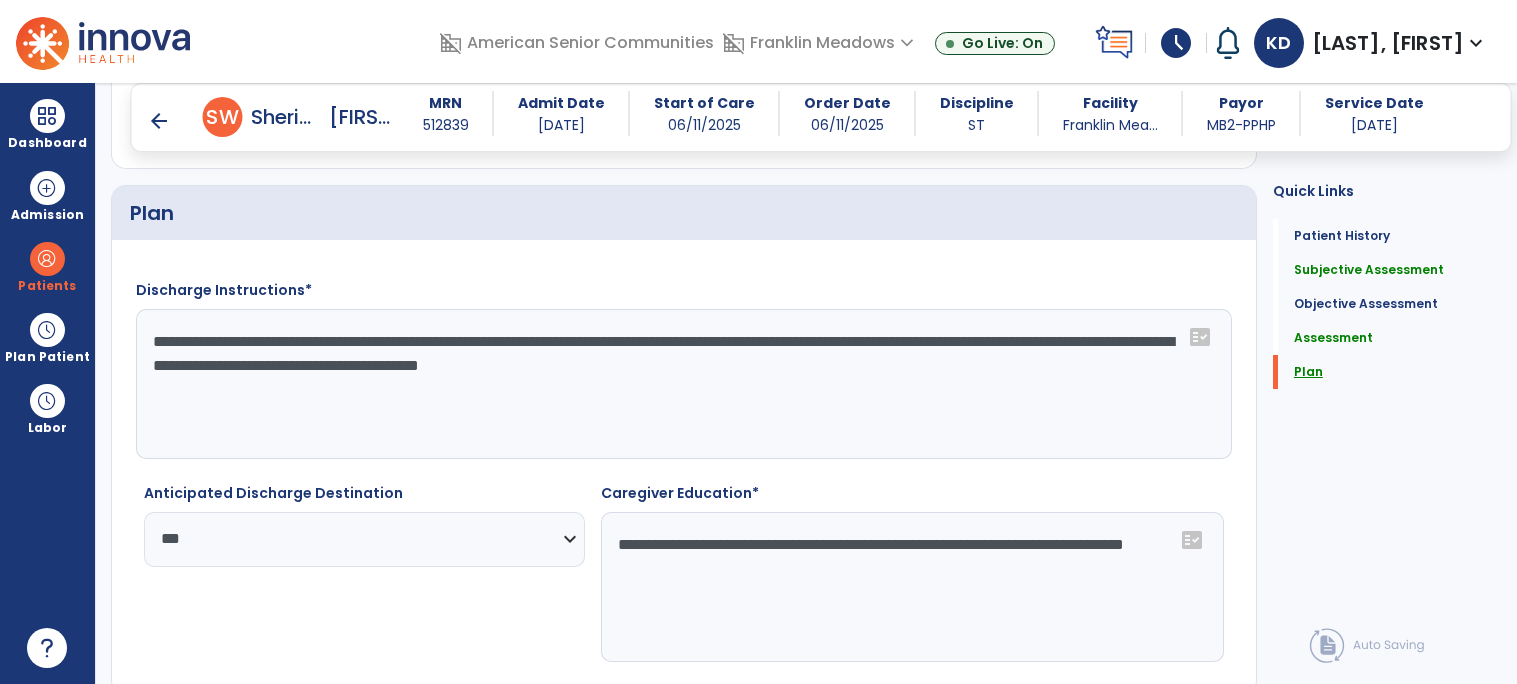 scroll, scrollTop: 2840, scrollLeft: 0, axis: vertical 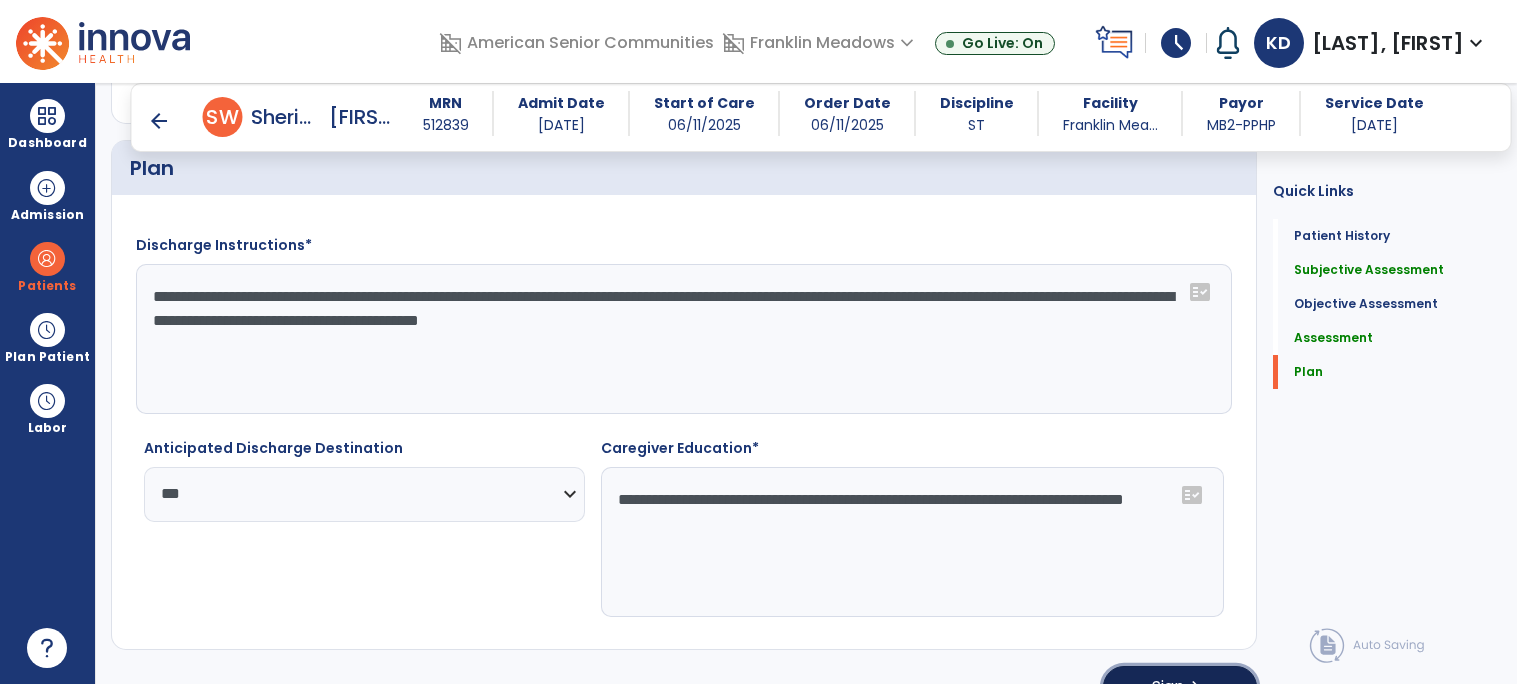 click on "chevron_right" 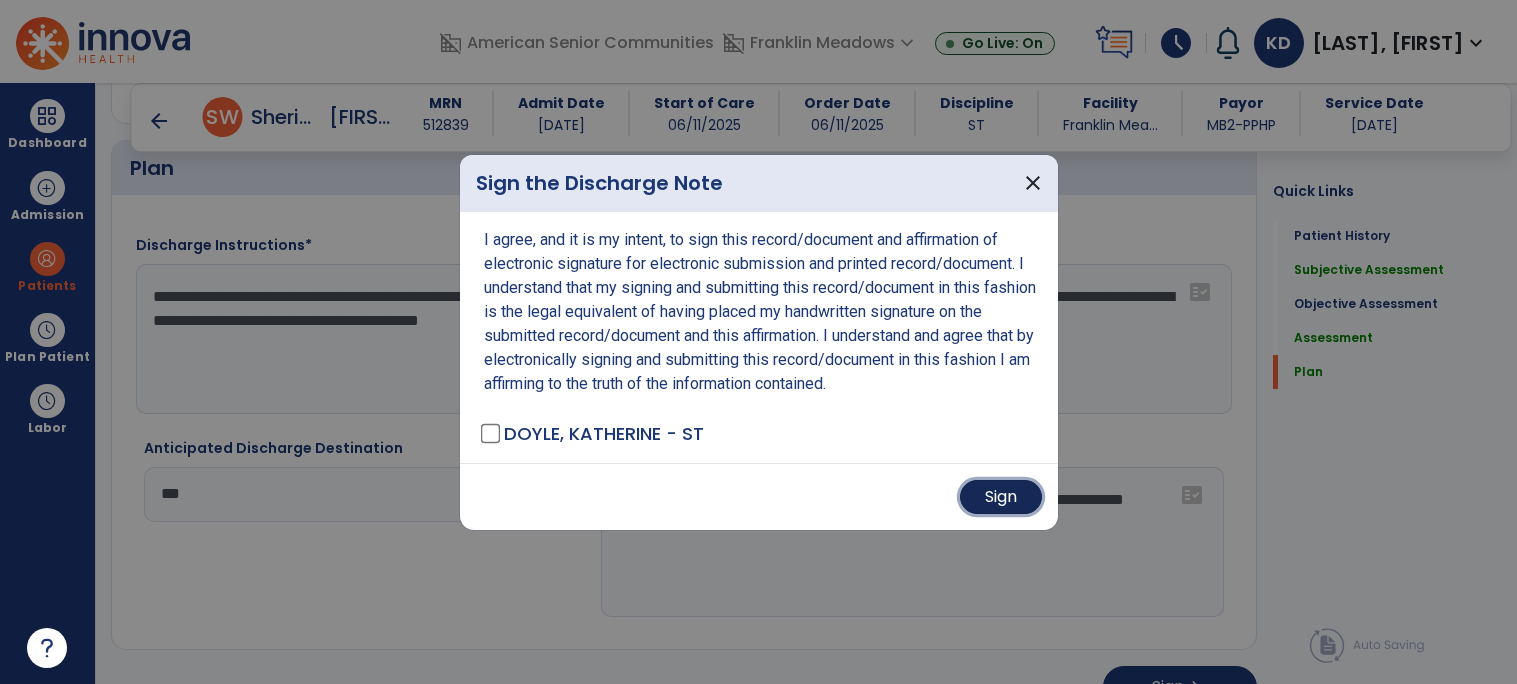 click on "Sign" at bounding box center (1001, 497) 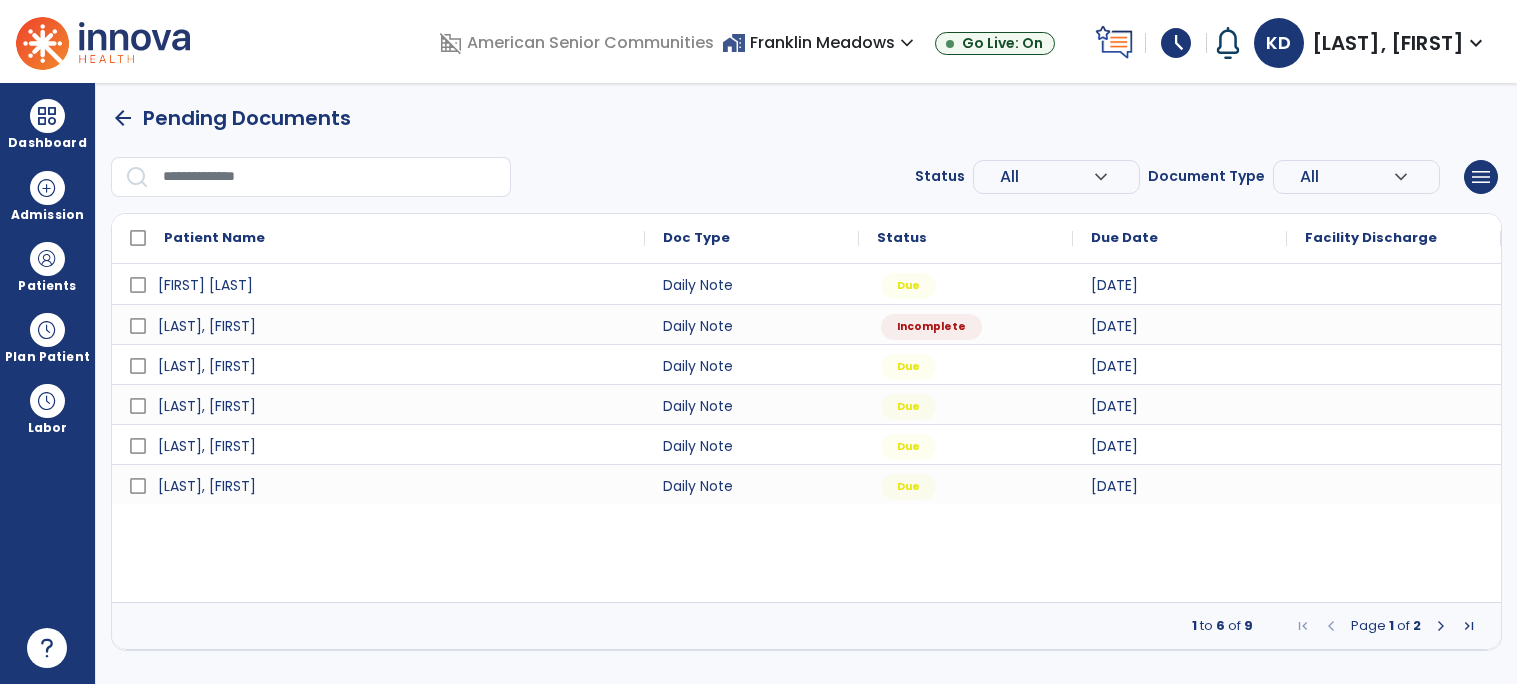 scroll, scrollTop: 0, scrollLeft: 0, axis: both 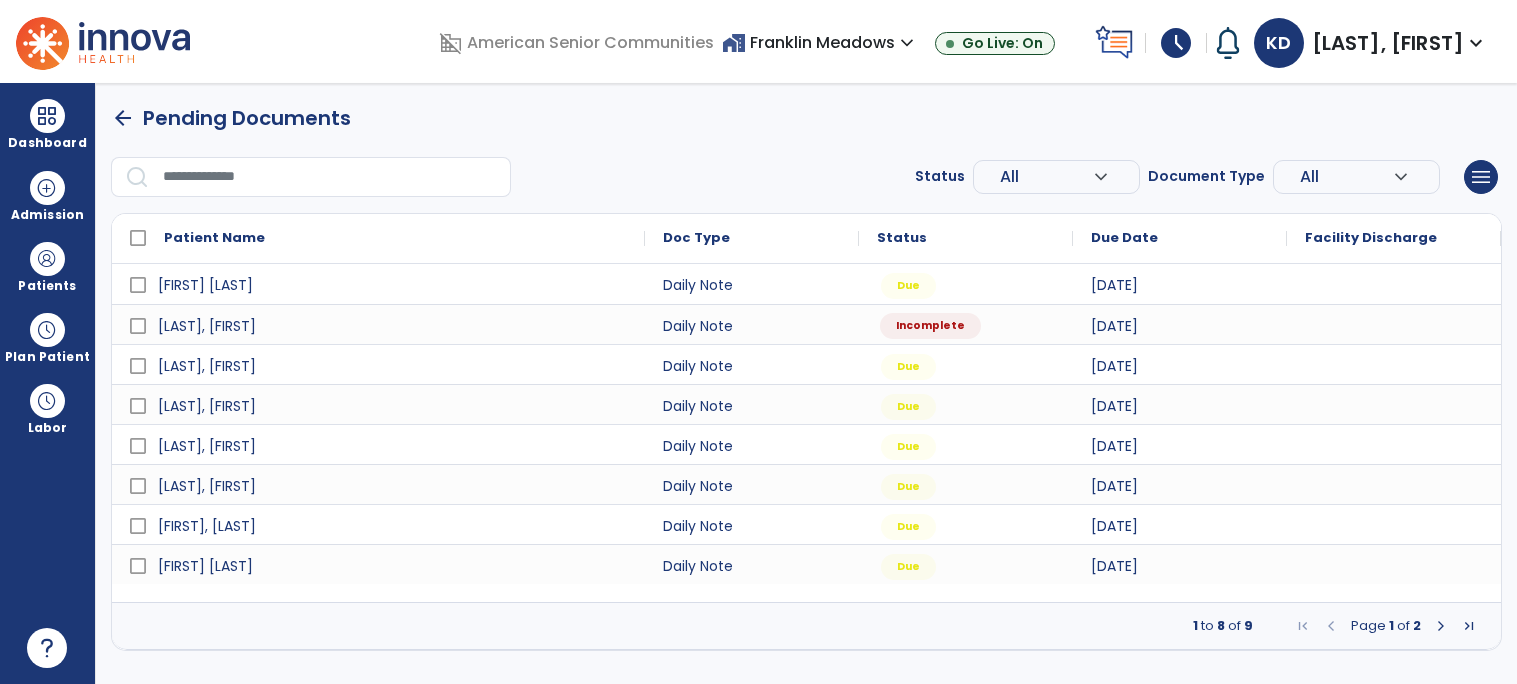 click on "Incomplete" at bounding box center [930, 326] 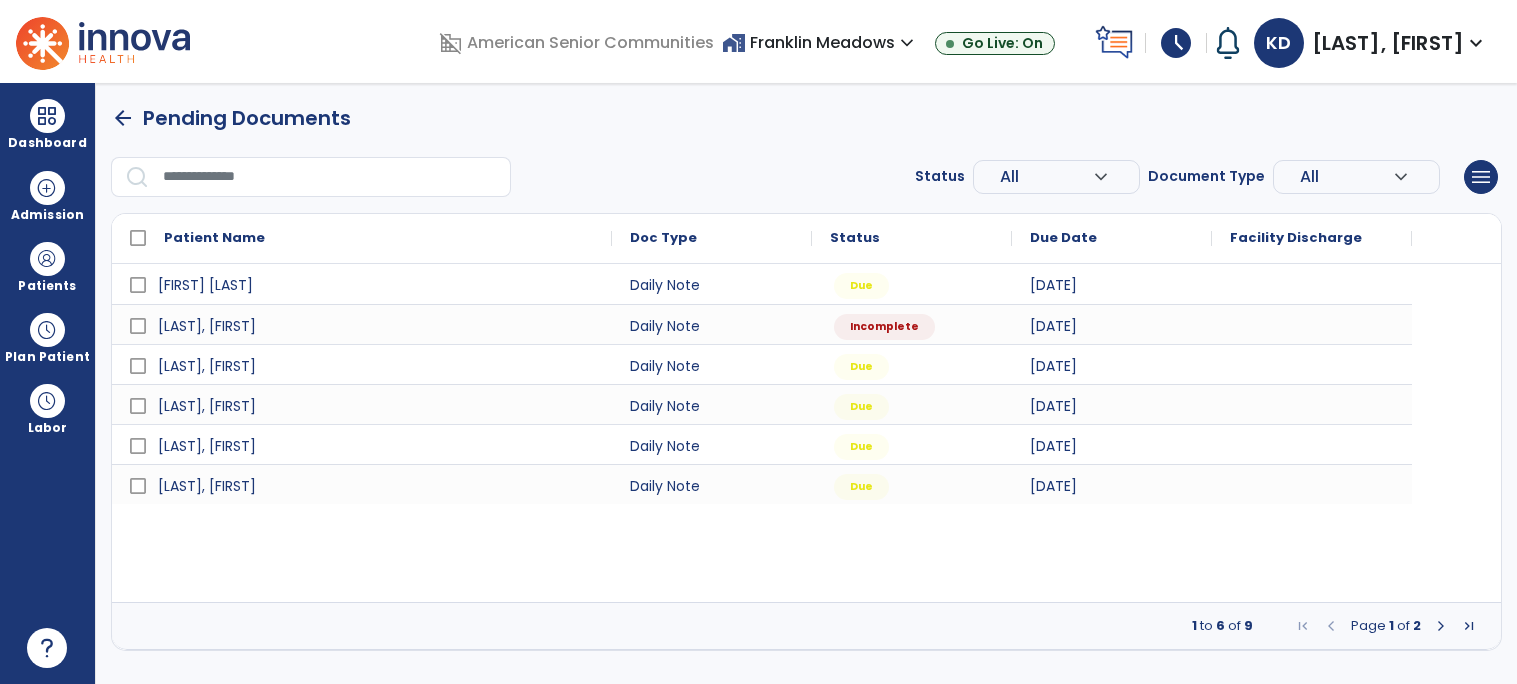 select on "*" 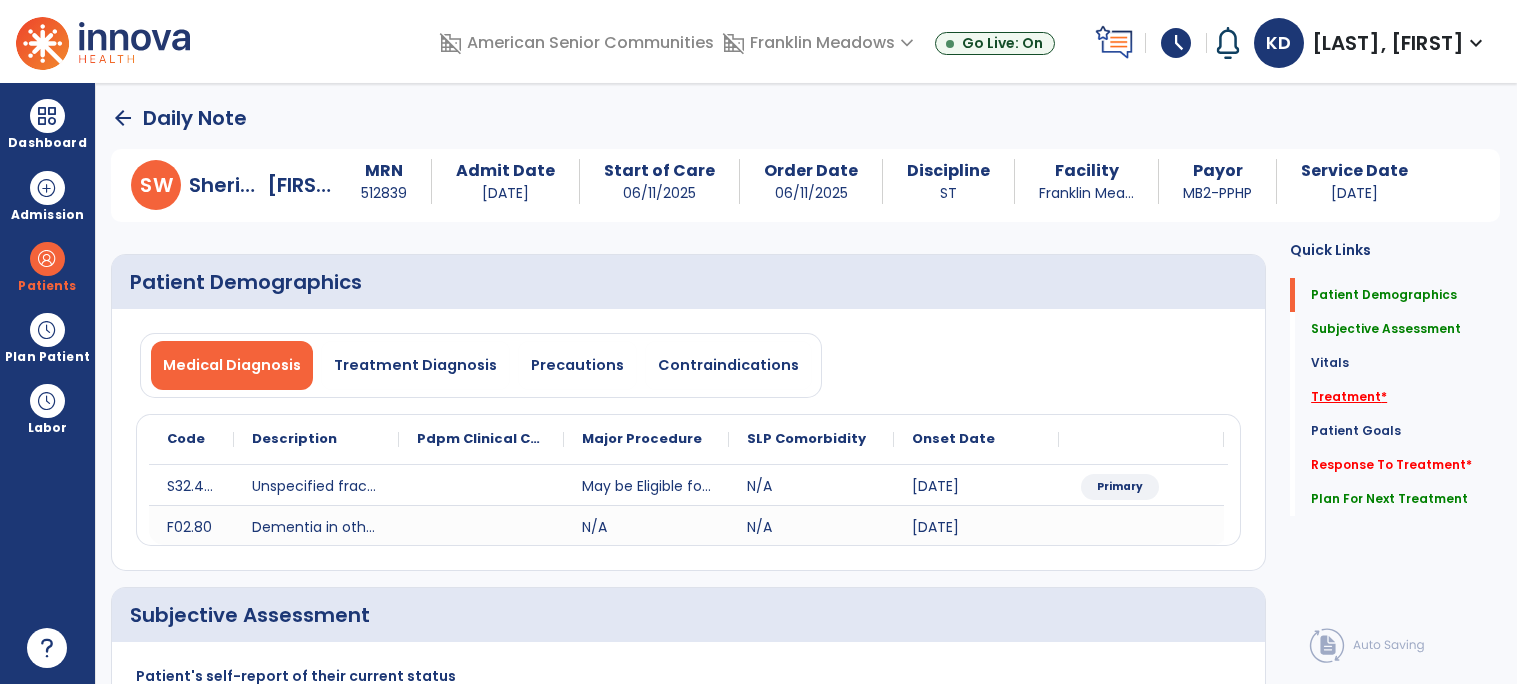 click on "Treatment   *" 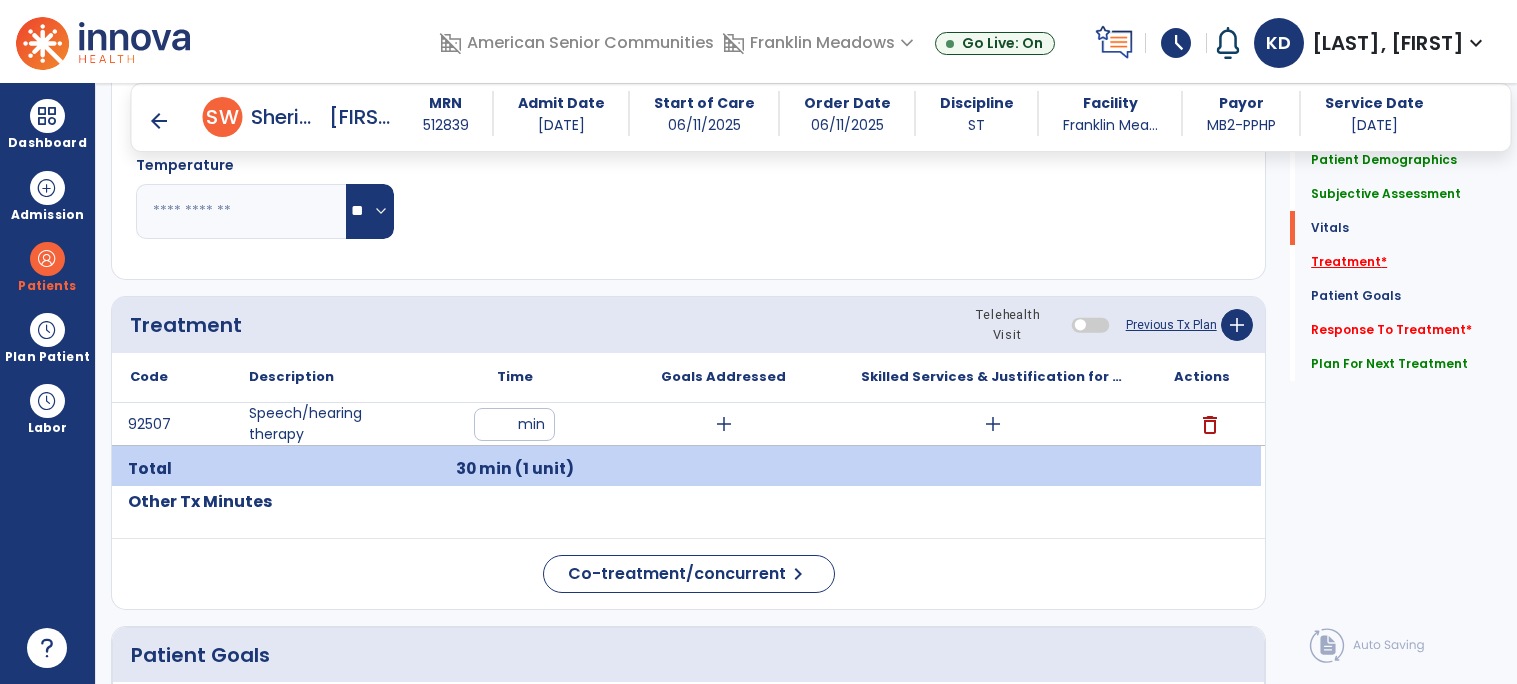 scroll, scrollTop: 1082, scrollLeft: 0, axis: vertical 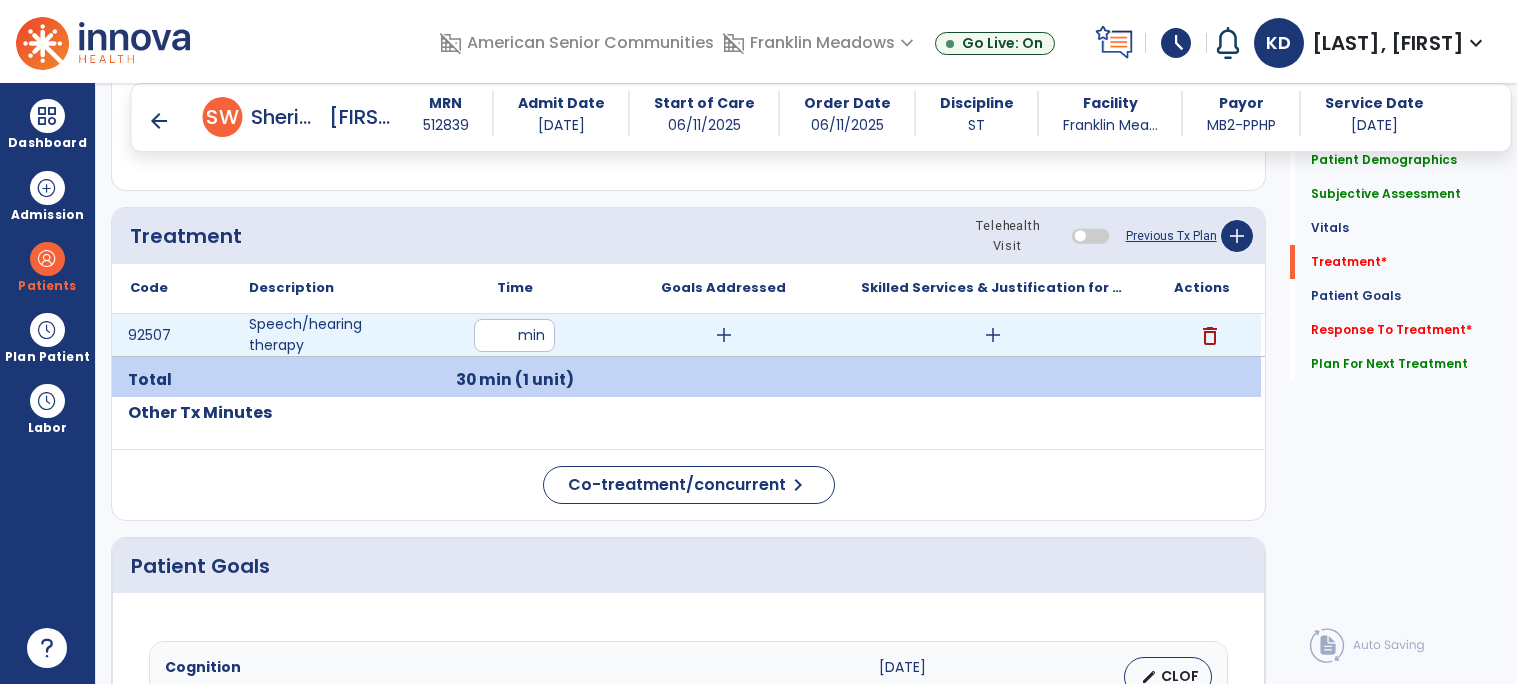 click on "add" at bounding box center (993, 335) 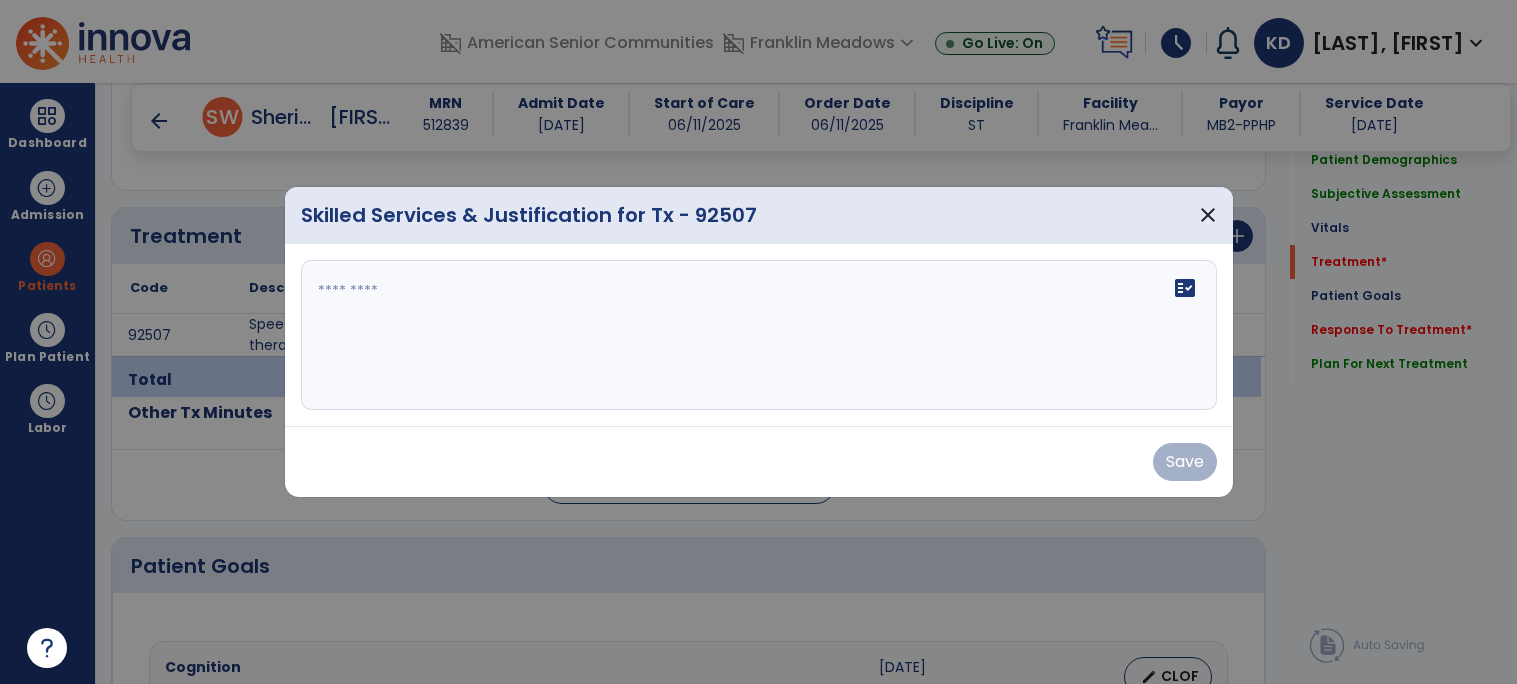 click on "fact_check" at bounding box center [759, 335] 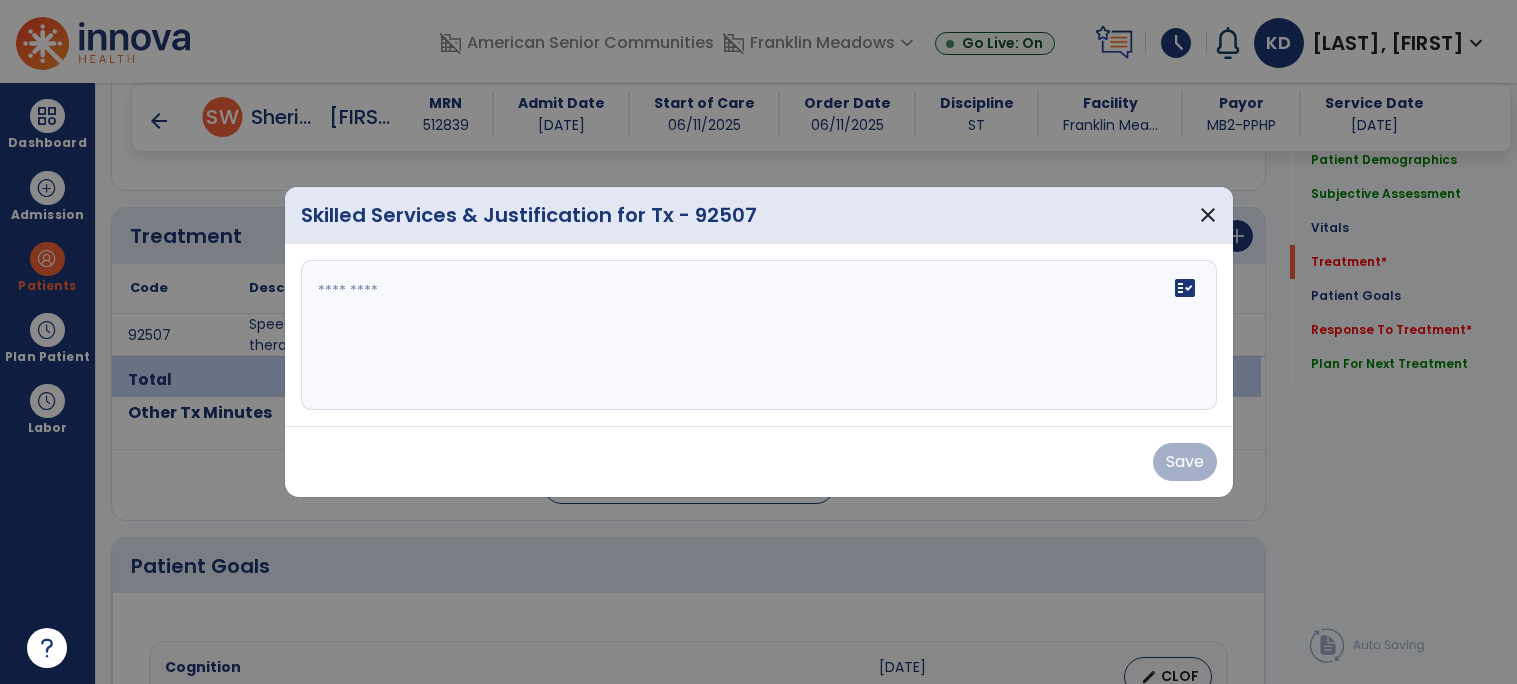 click at bounding box center [759, 335] 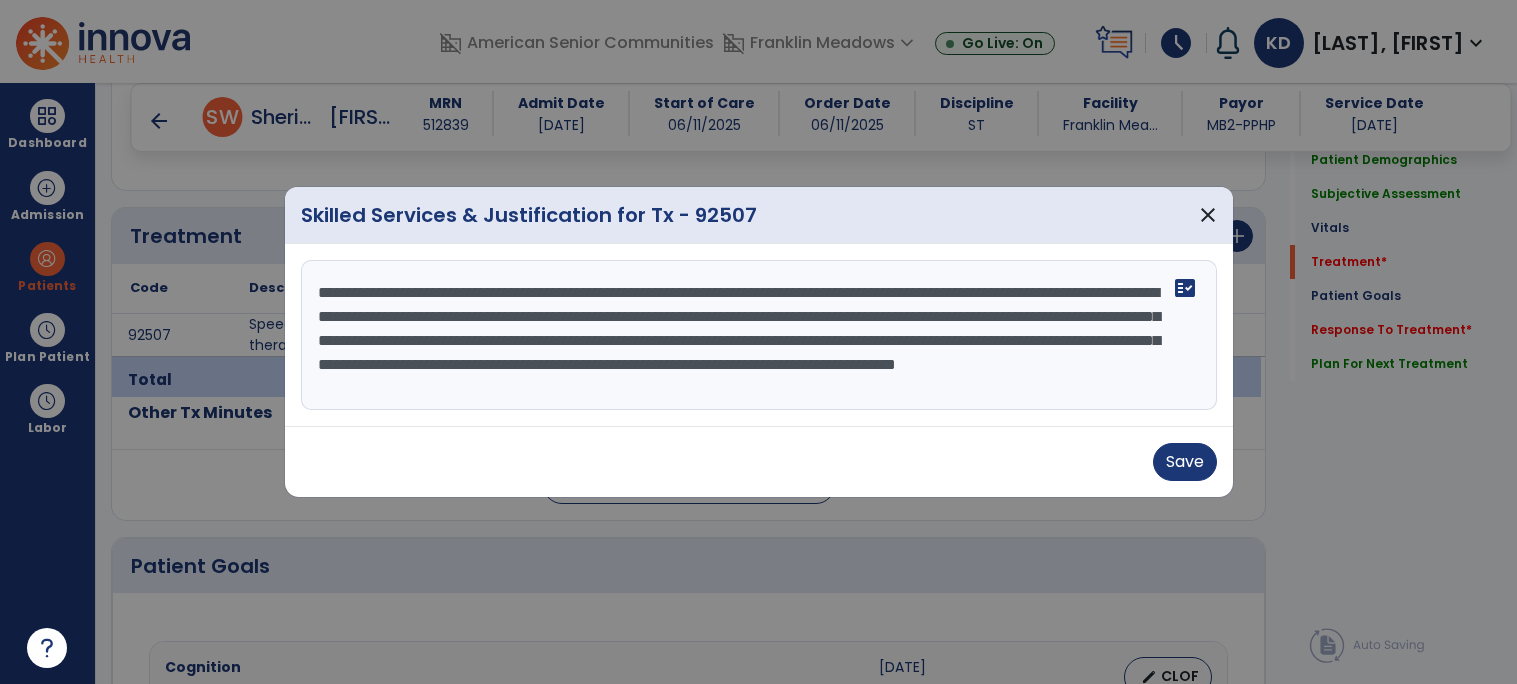 scroll, scrollTop: 14, scrollLeft: 0, axis: vertical 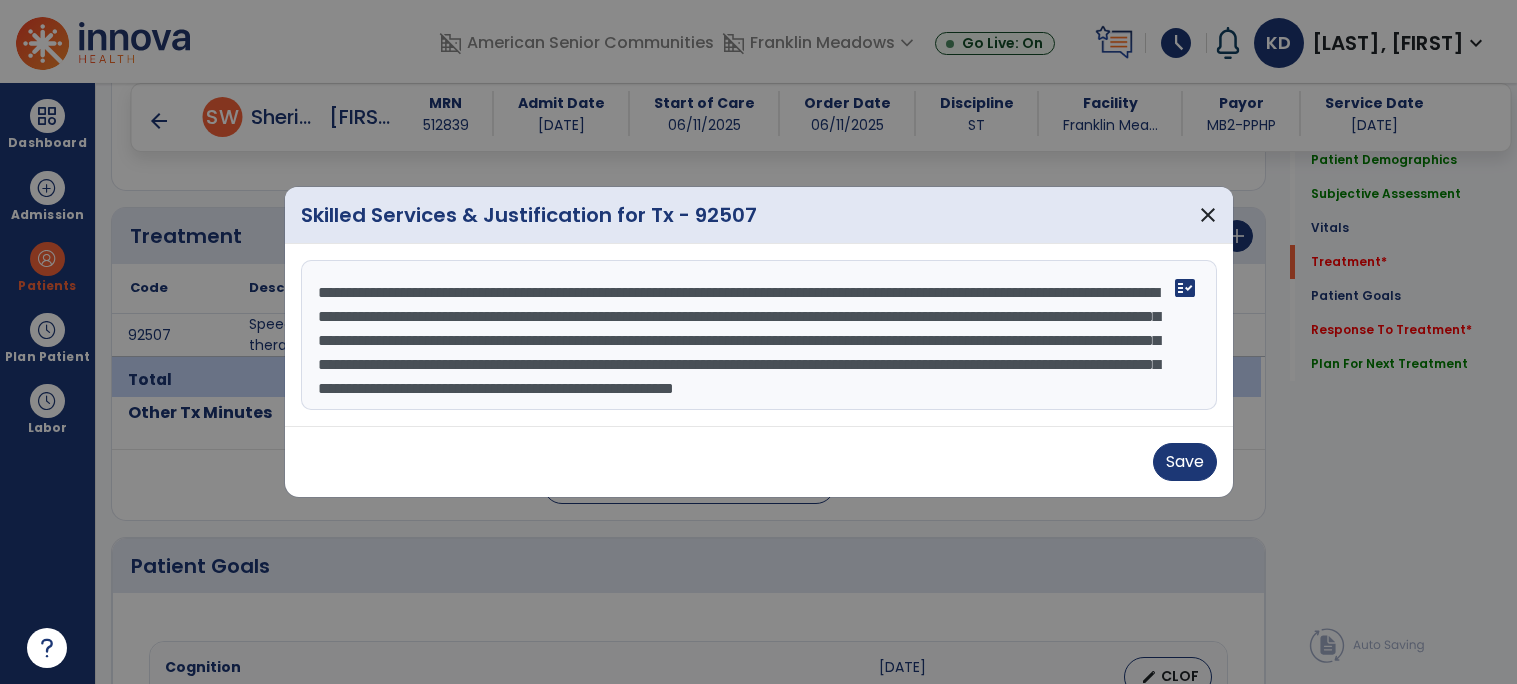 type on "**********" 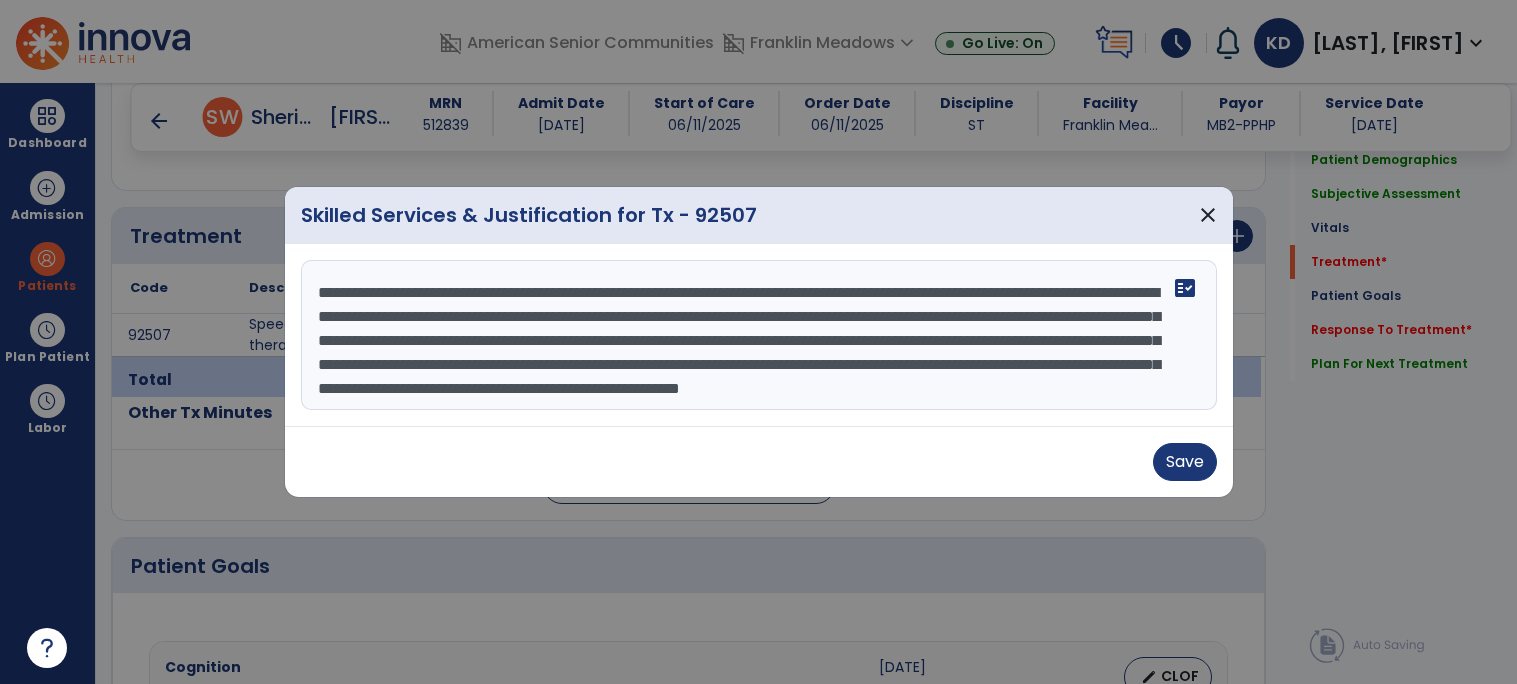 scroll, scrollTop: 38, scrollLeft: 0, axis: vertical 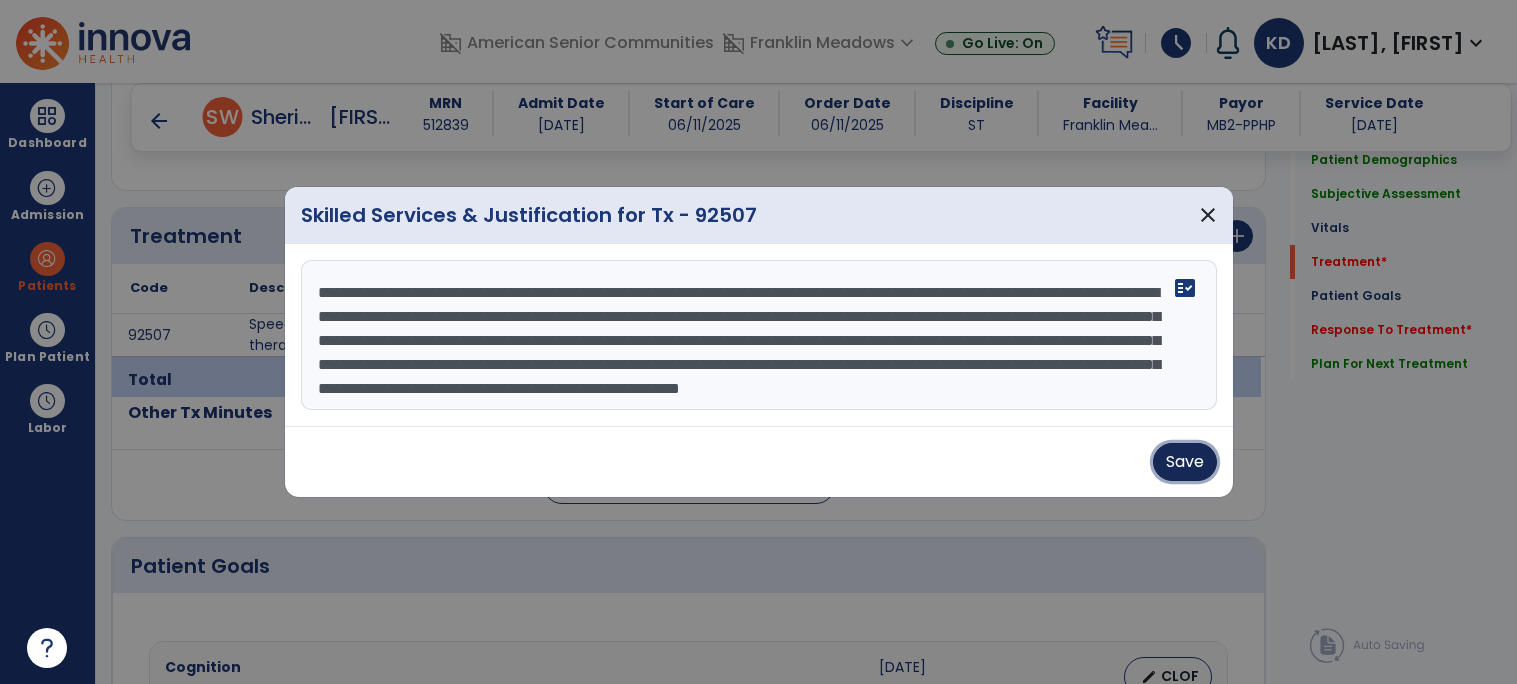 click on "Save" at bounding box center [1185, 462] 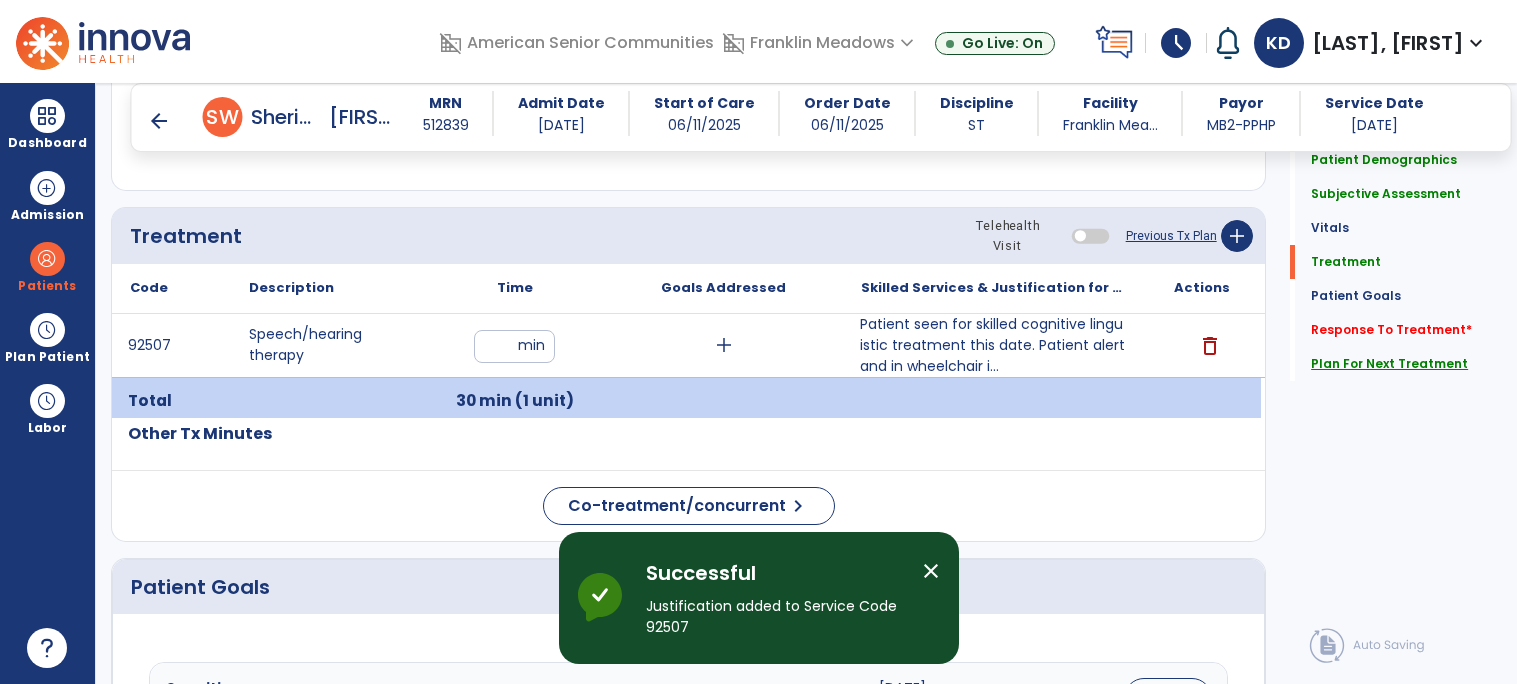 click on "Plan For Next Treatment" 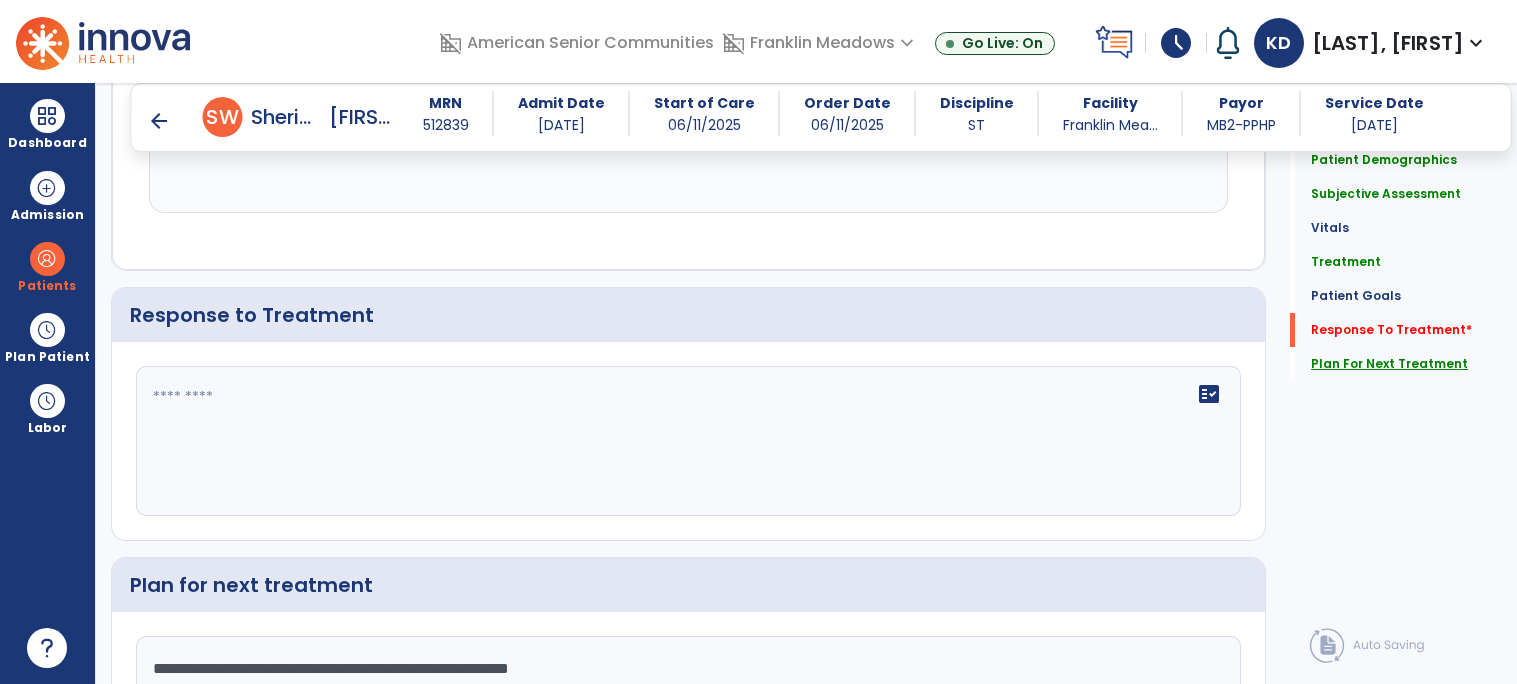 scroll, scrollTop: 2644, scrollLeft: 0, axis: vertical 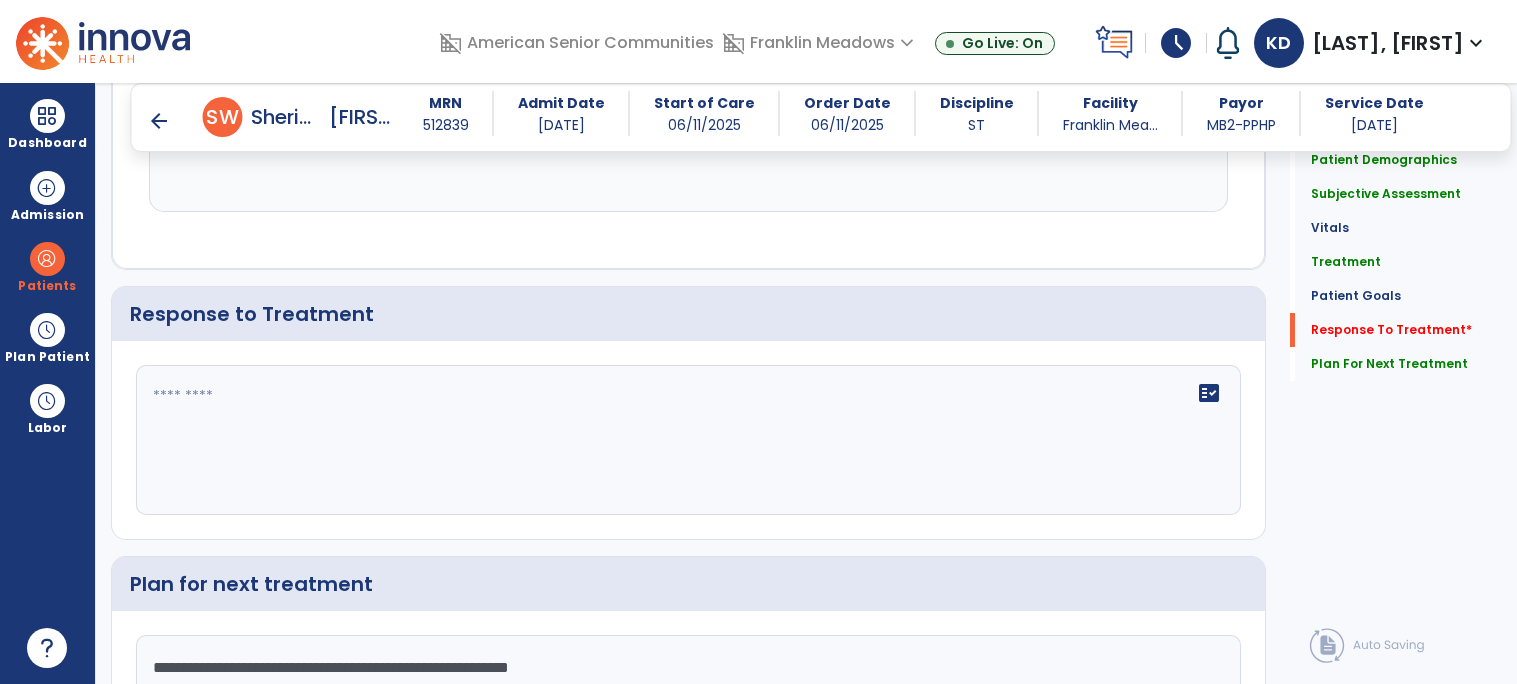 click on "fact_check" 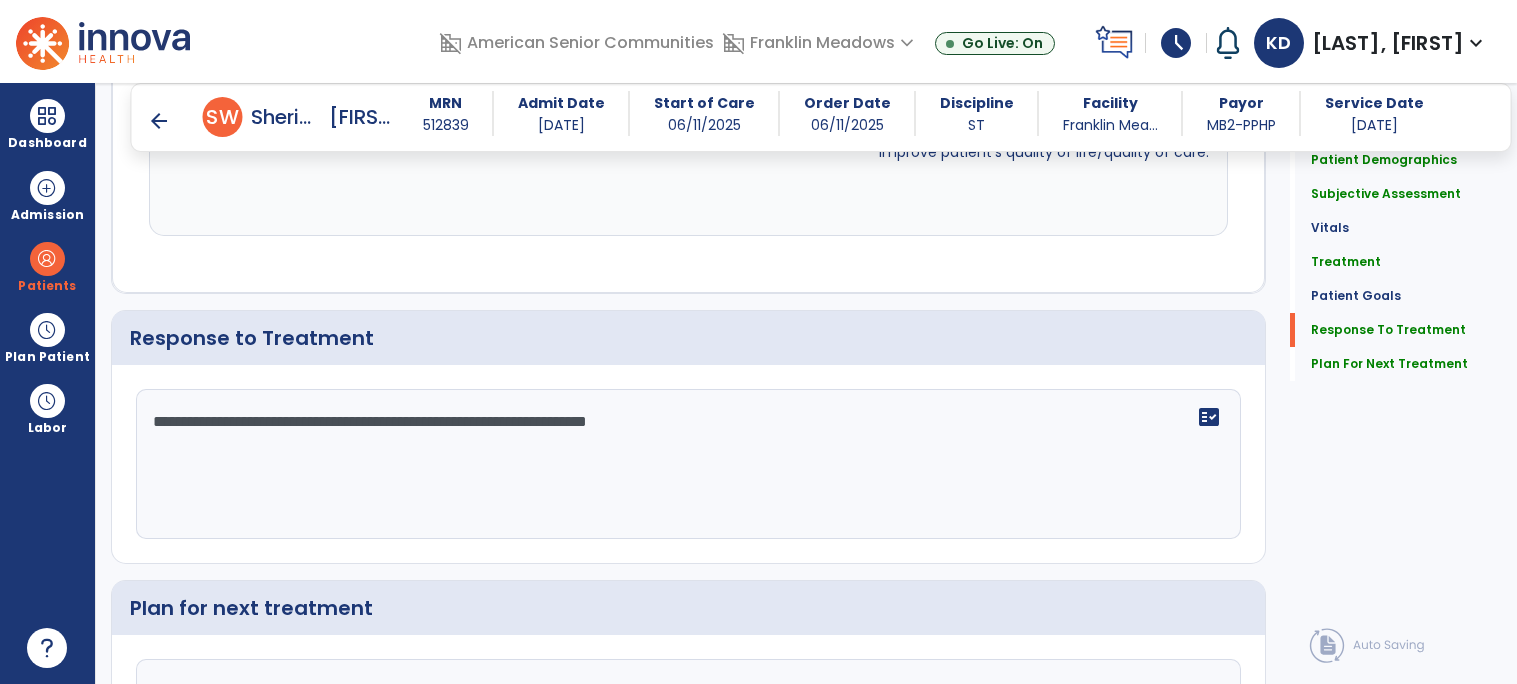 scroll, scrollTop: 2644, scrollLeft: 0, axis: vertical 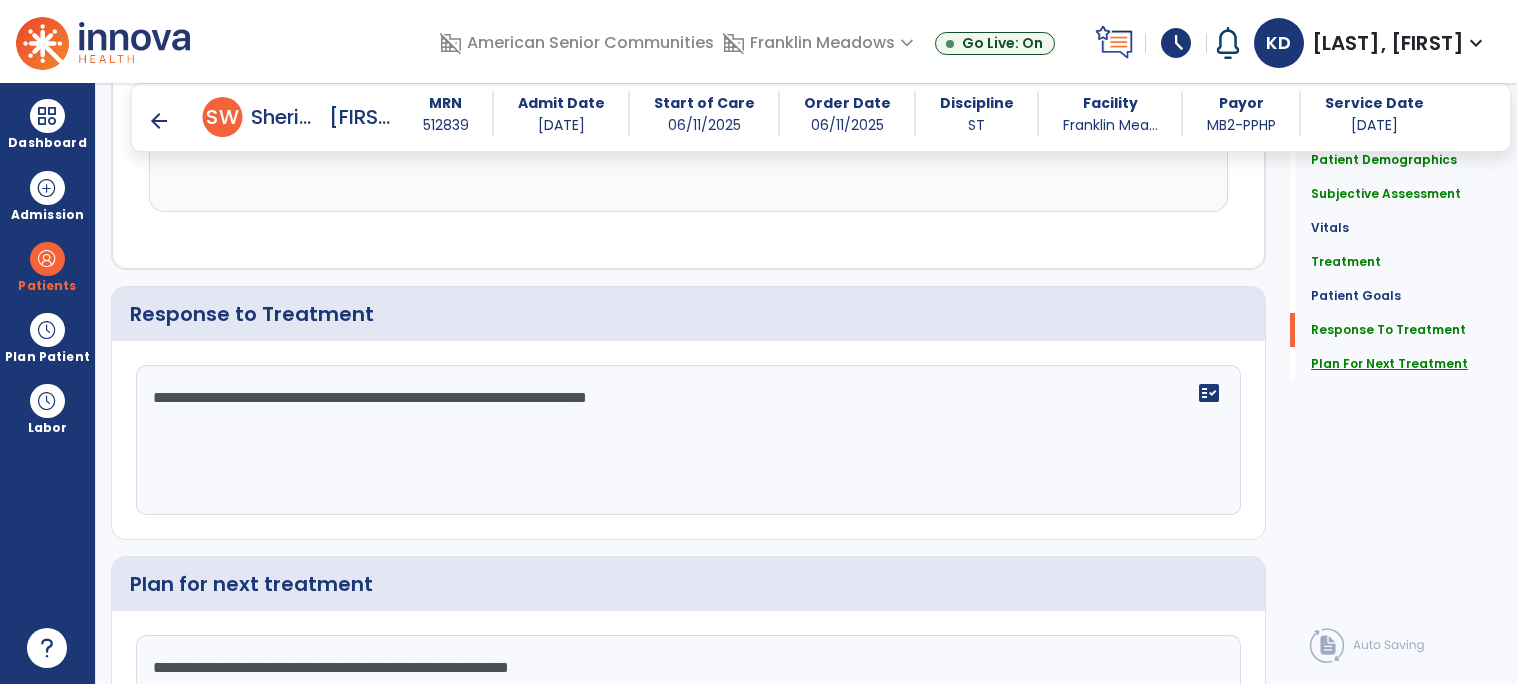 type on "**********" 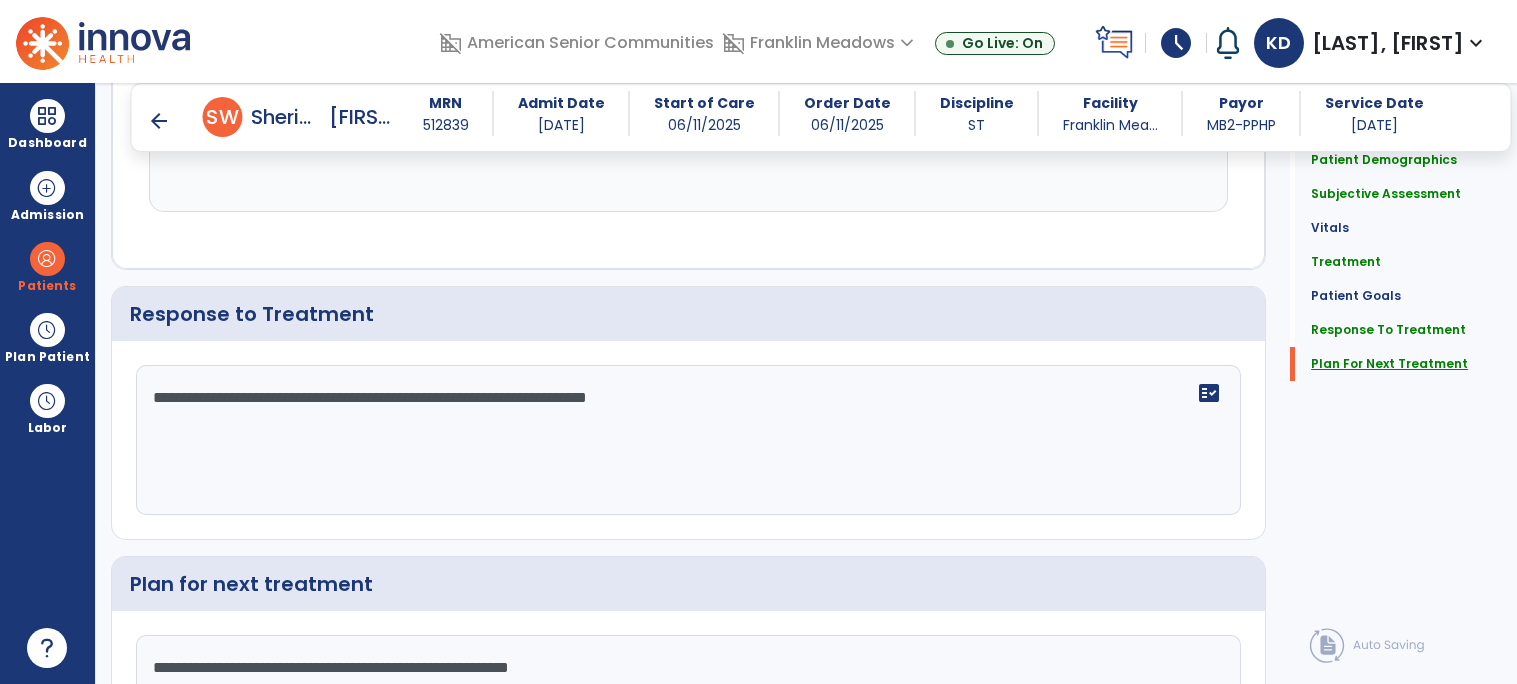 scroll, scrollTop: 2818, scrollLeft: 0, axis: vertical 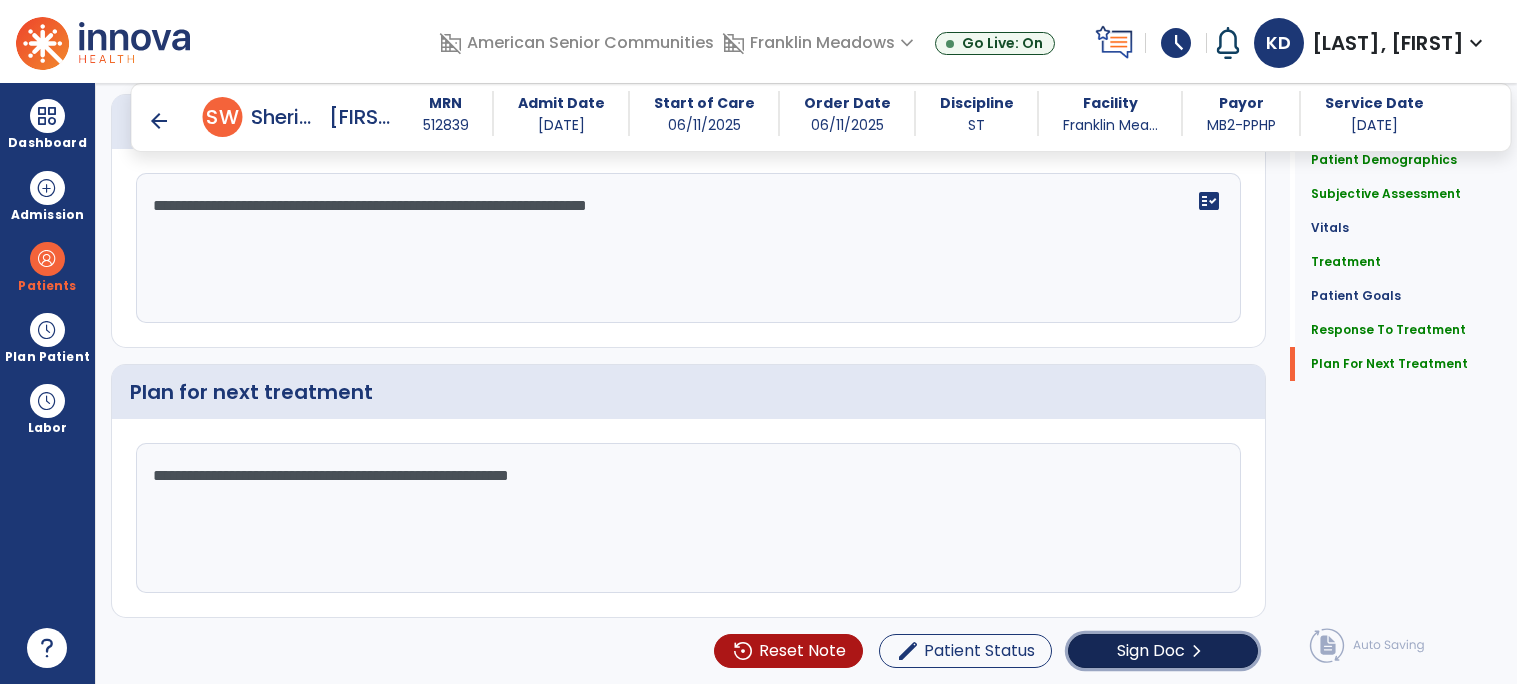 click on "Sign Doc" 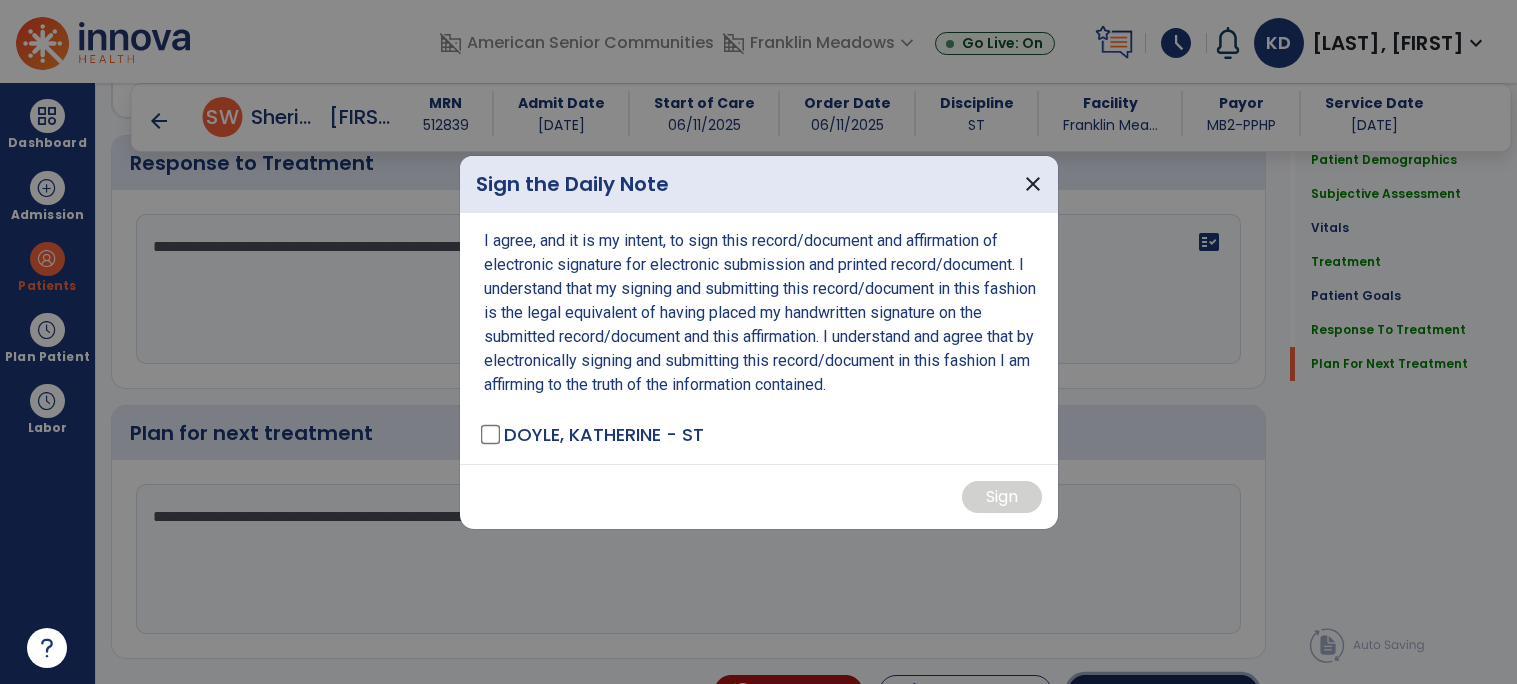 scroll, scrollTop: 2818, scrollLeft: 0, axis: vertical 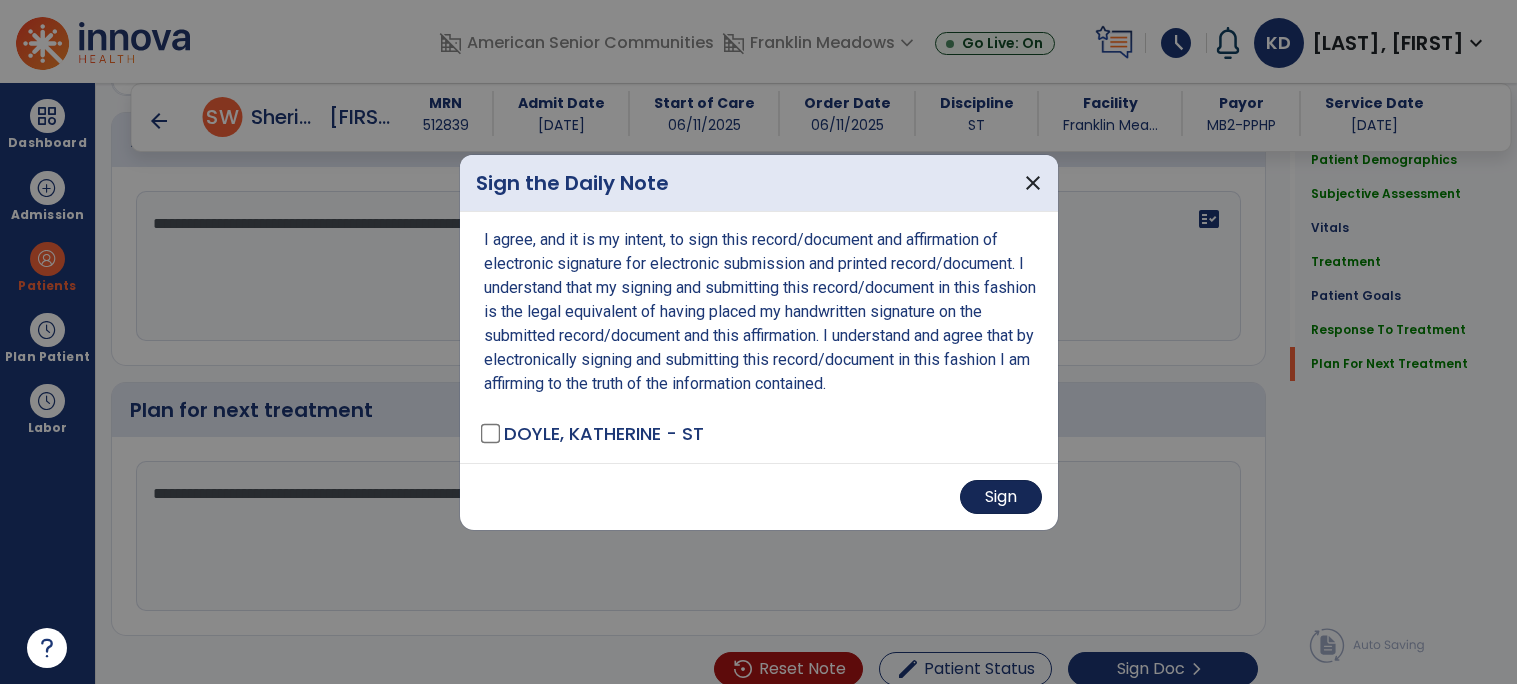 click on "Sign" at bounding box center [1001, 497] 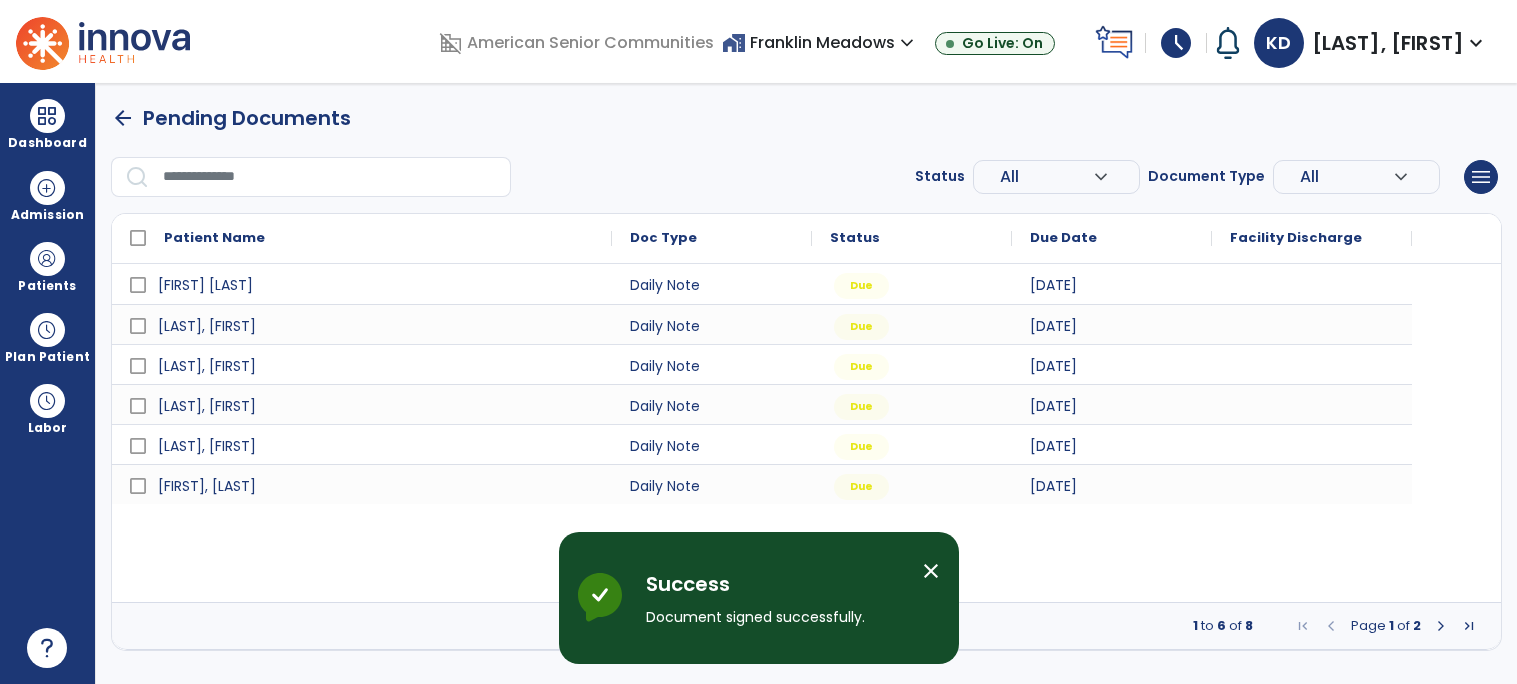 scroll, scrollTop: 0, scrollLeft: 0, axis: both 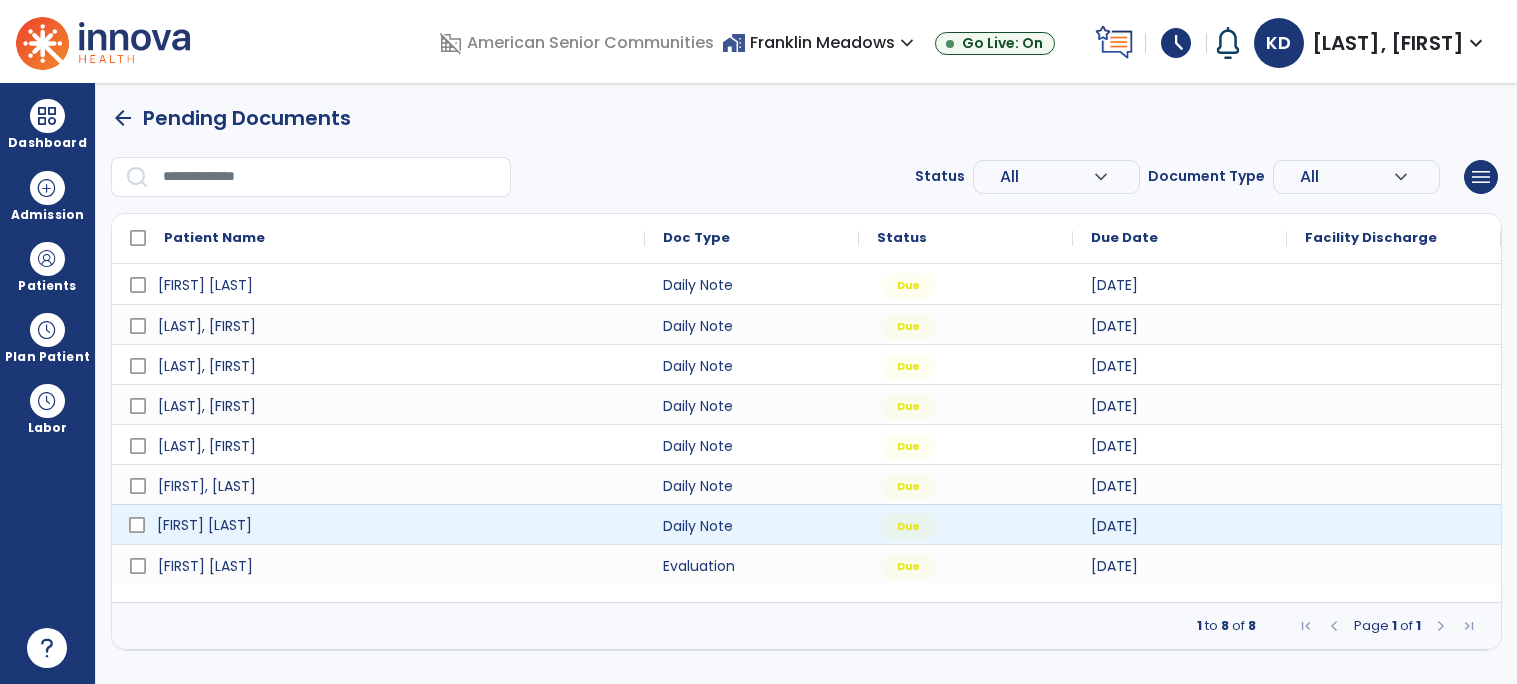 click on "[FIRST] [LAST]" at bounding box center (204, 525) 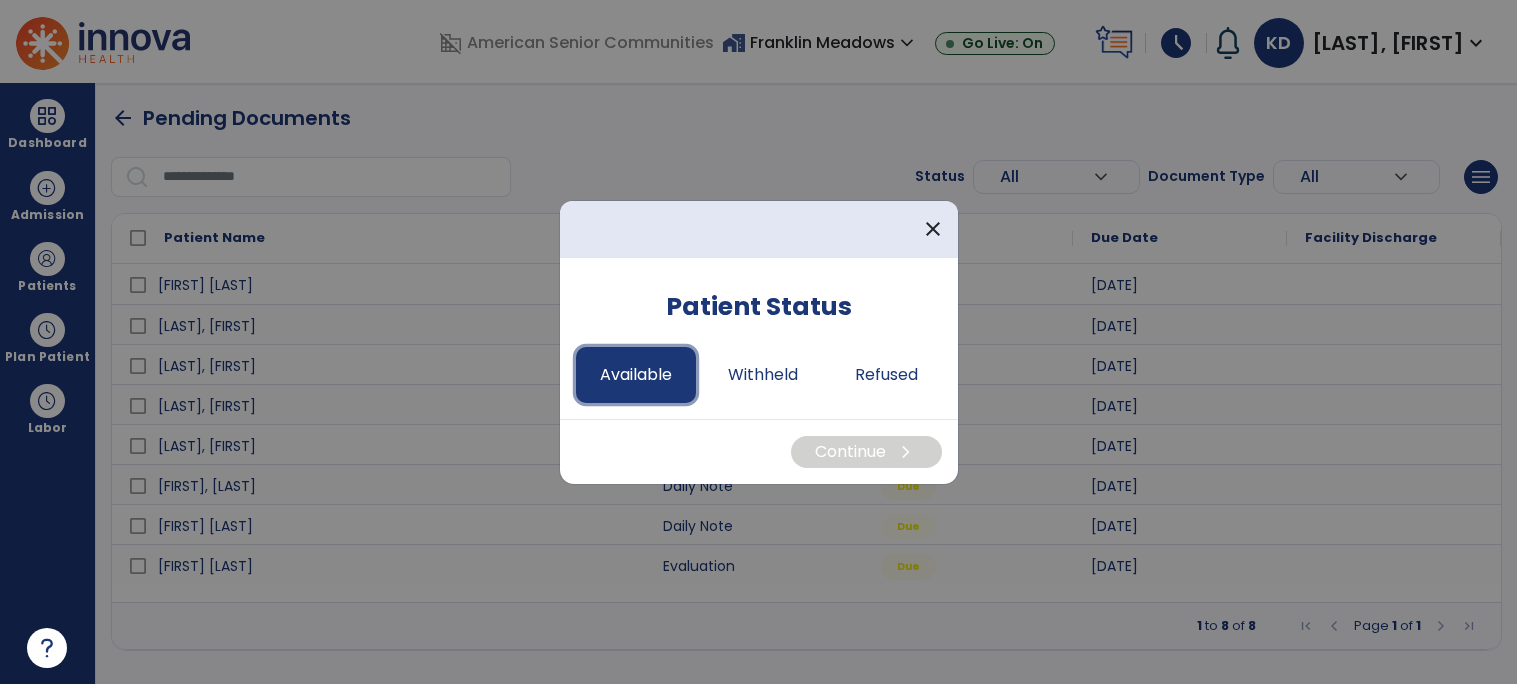 click on "Available" at bounding box center (636, 375) 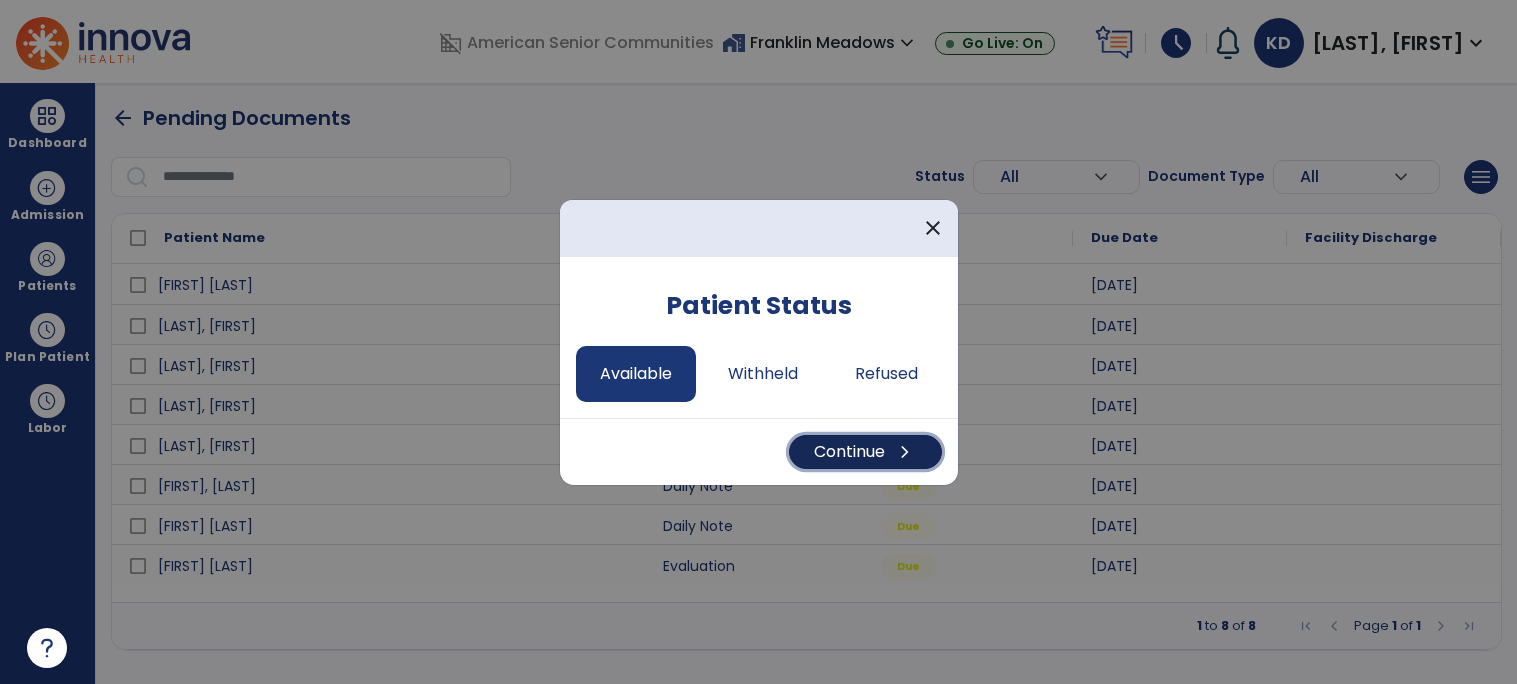 click on "Continue   chevron_right" at bounding box center [865, 452] 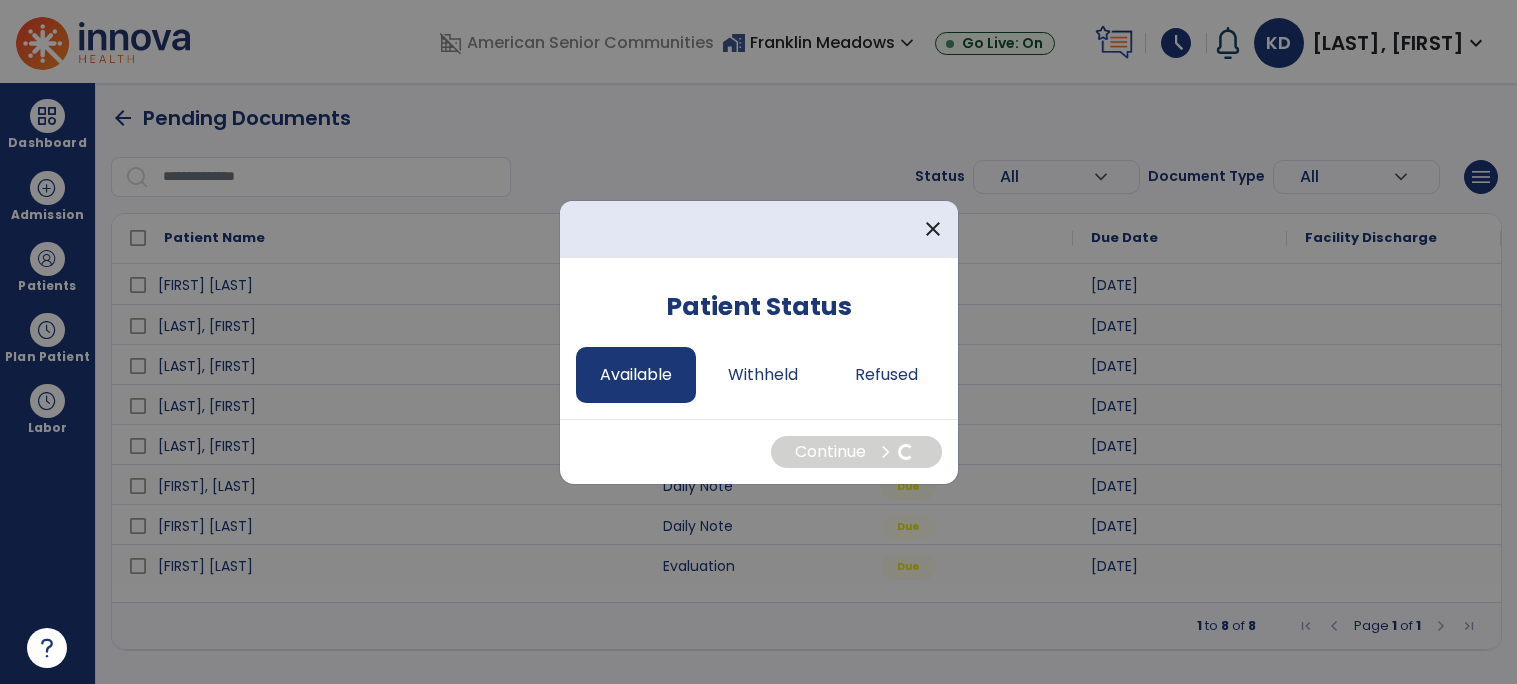 select on "*" 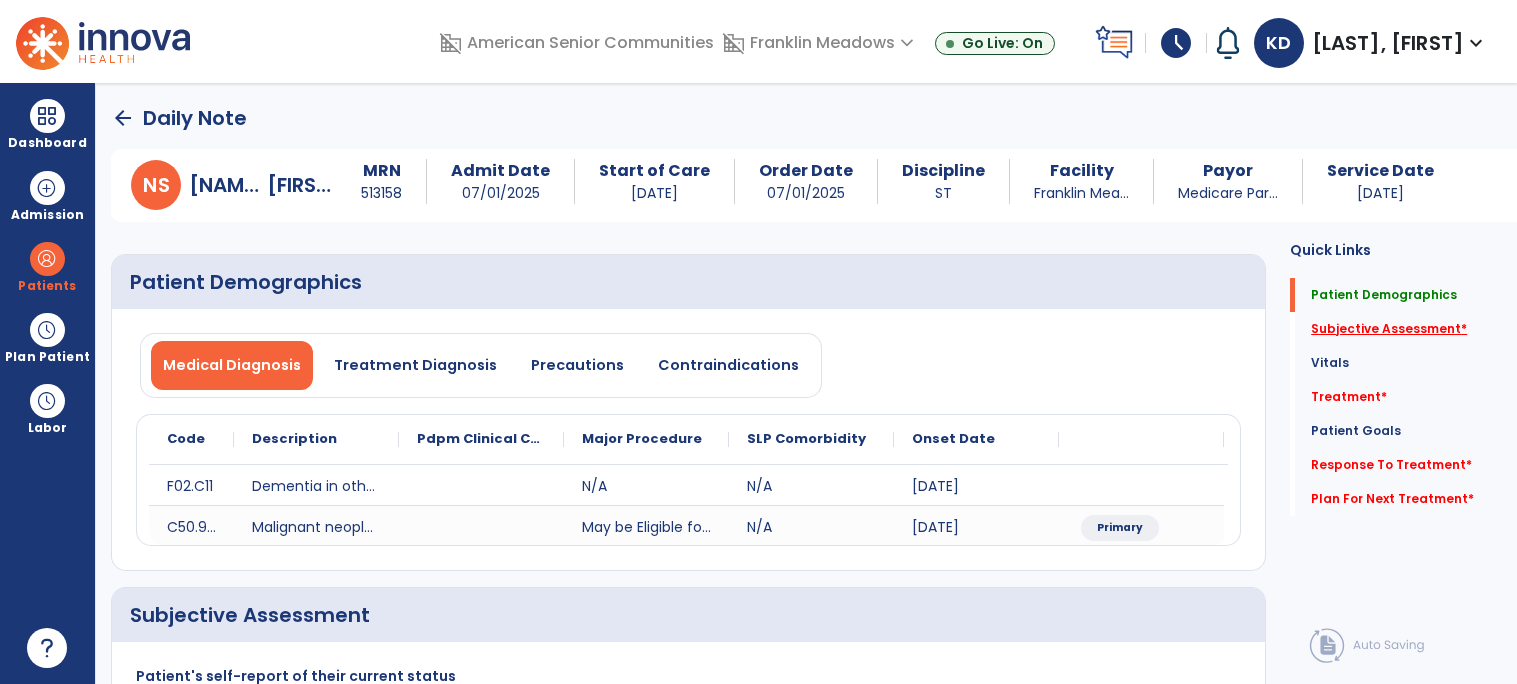 click on "Subjective Assessment   *" 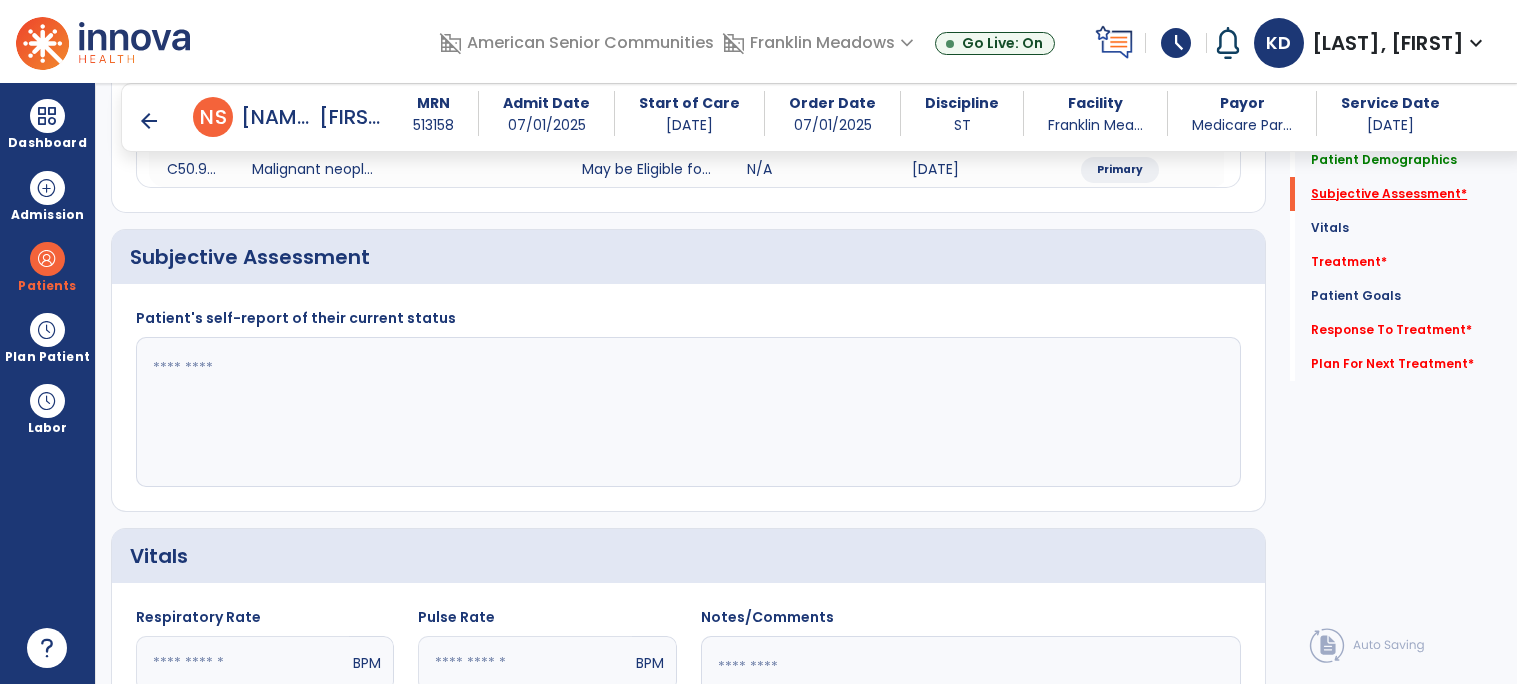 scroll, scrollTop: 345, scrollLeft: 0, axis: vertical 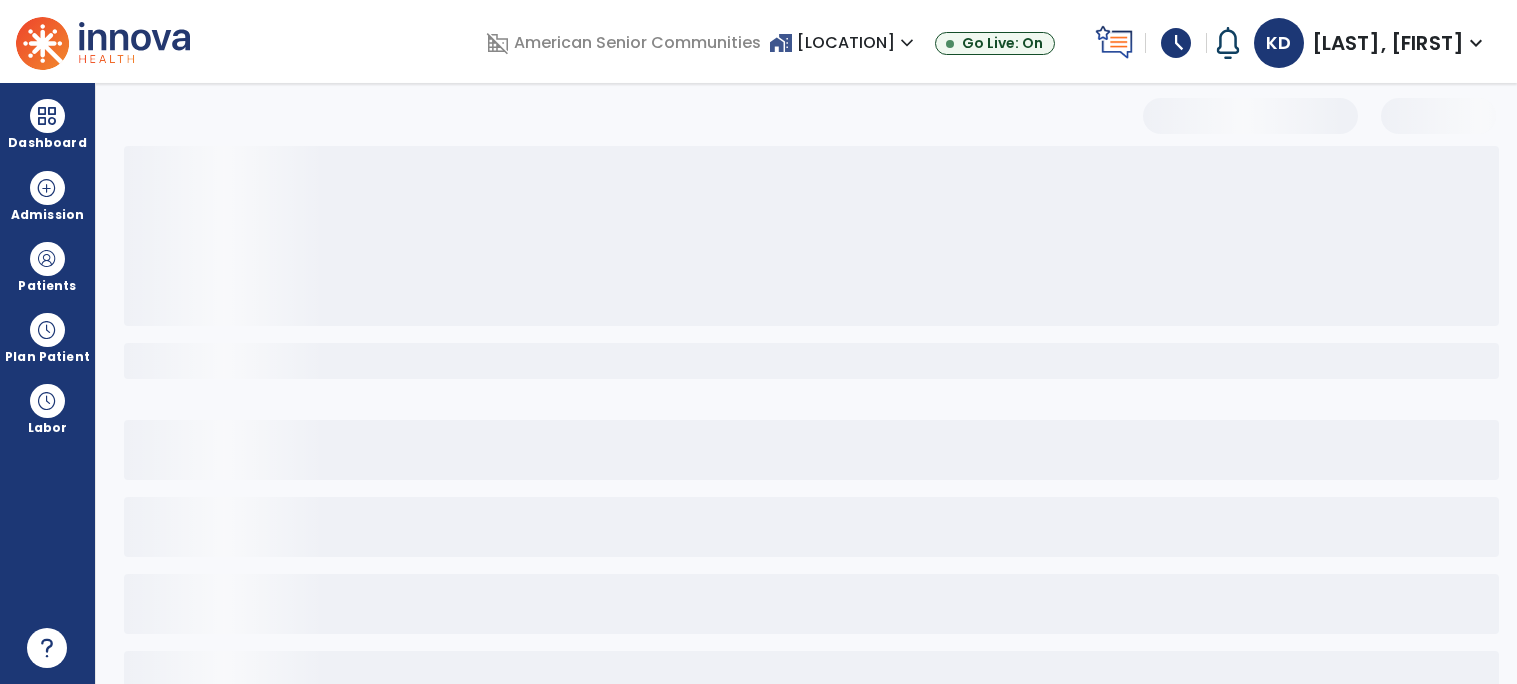 select on "*" 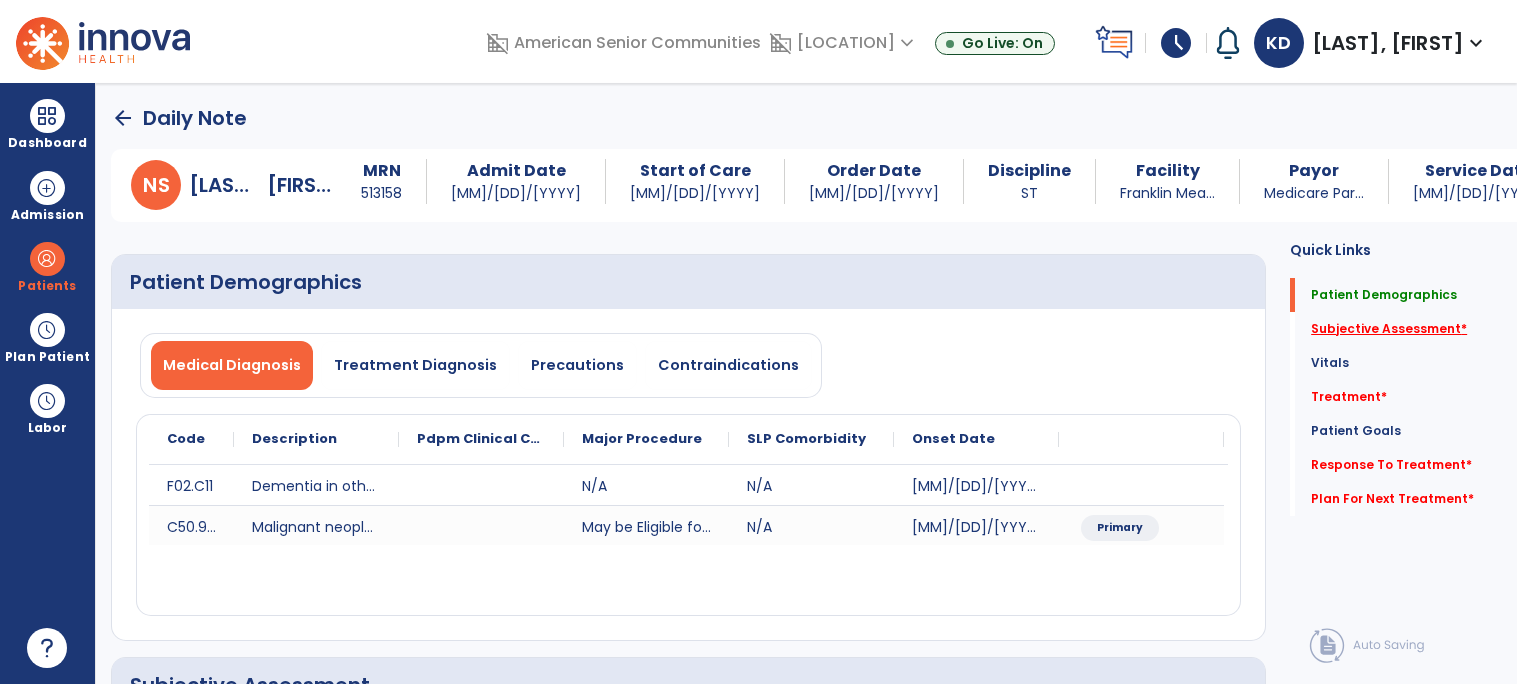 click on "Subjective Assessment   *" 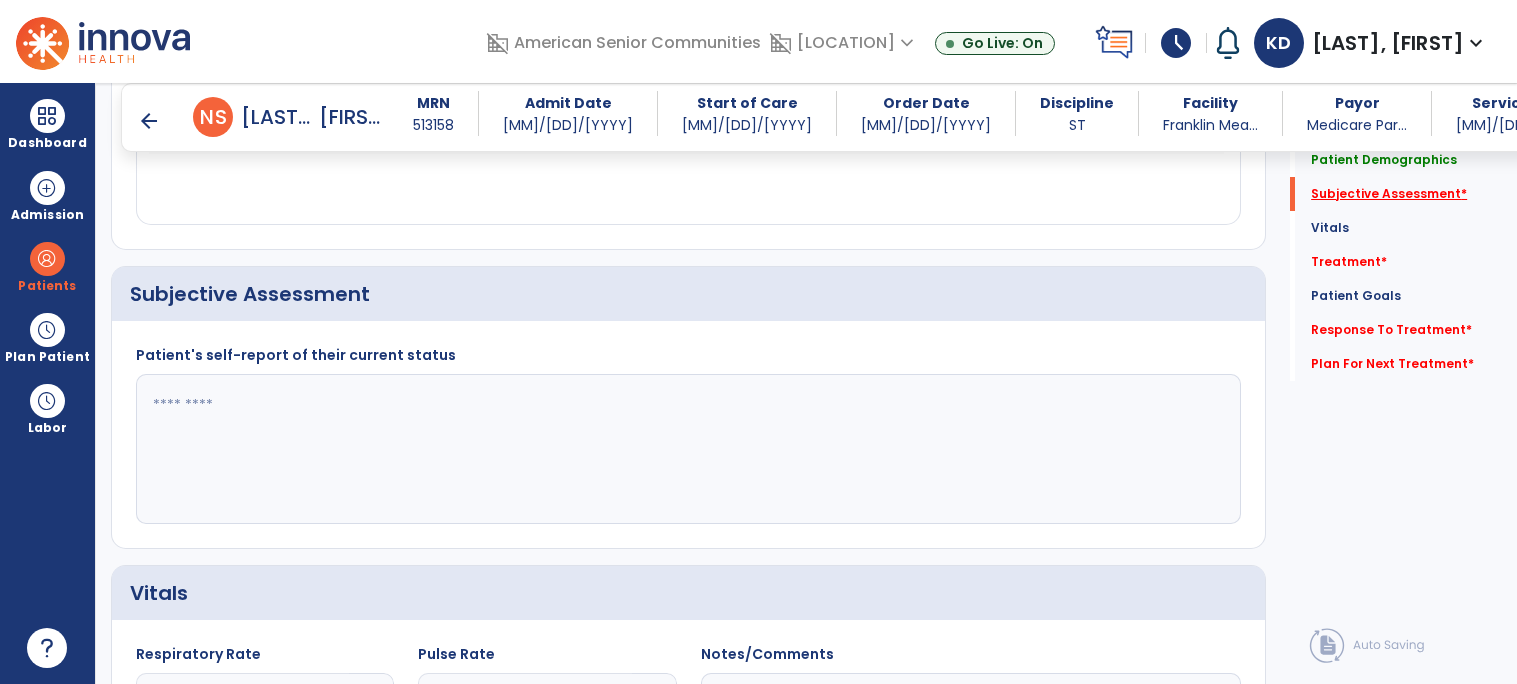 scroll, scrollTop: 415, scrollLeft: 0, axis: vertical 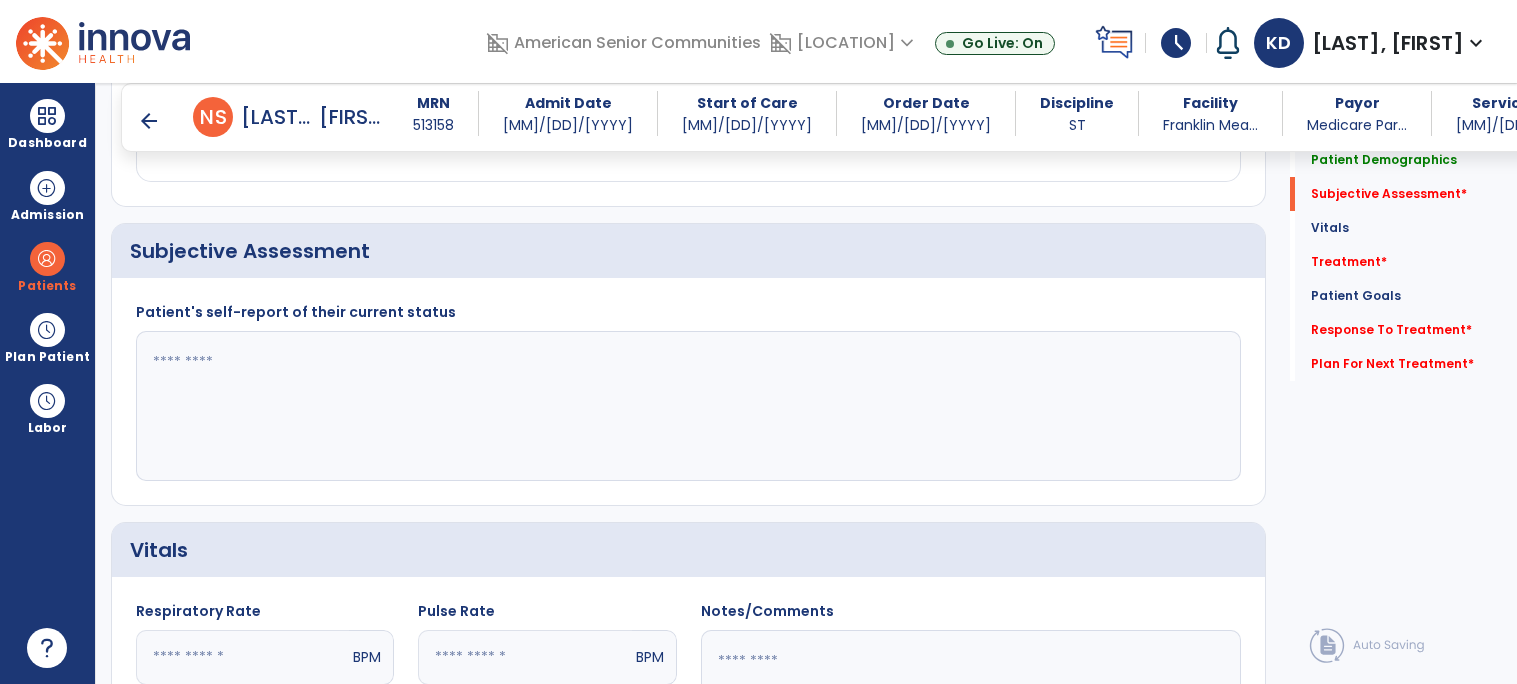 click 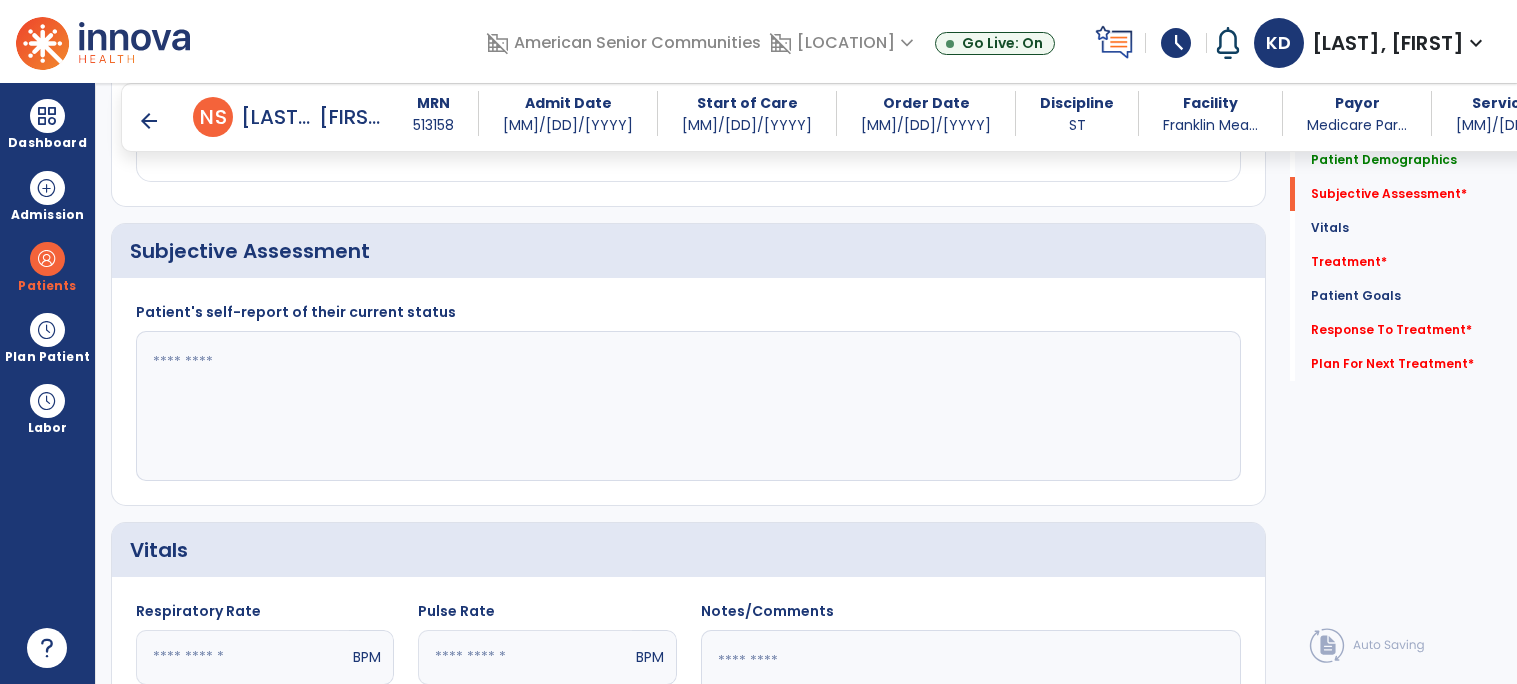click 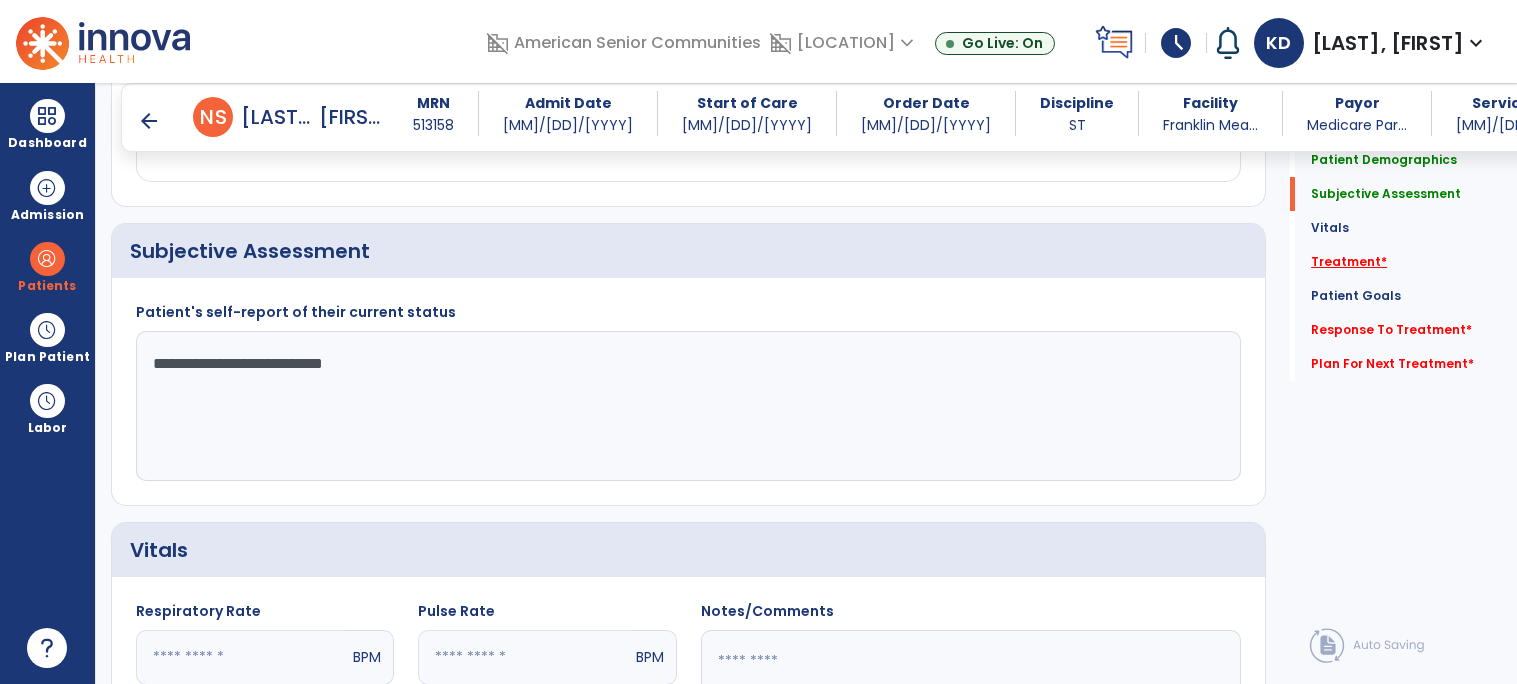 type on "**********" 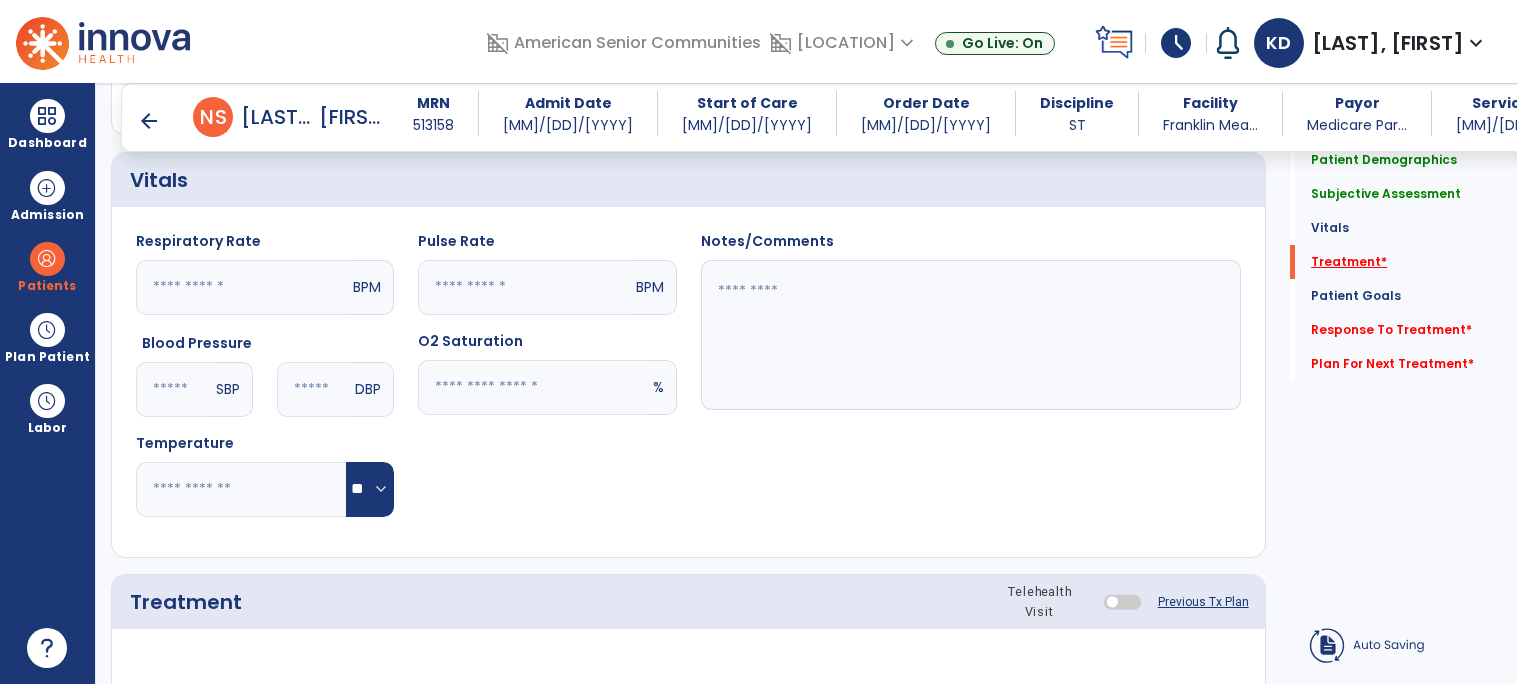 scroll, scrollTop: 1104, scrollLeft: 0, axis: vertical 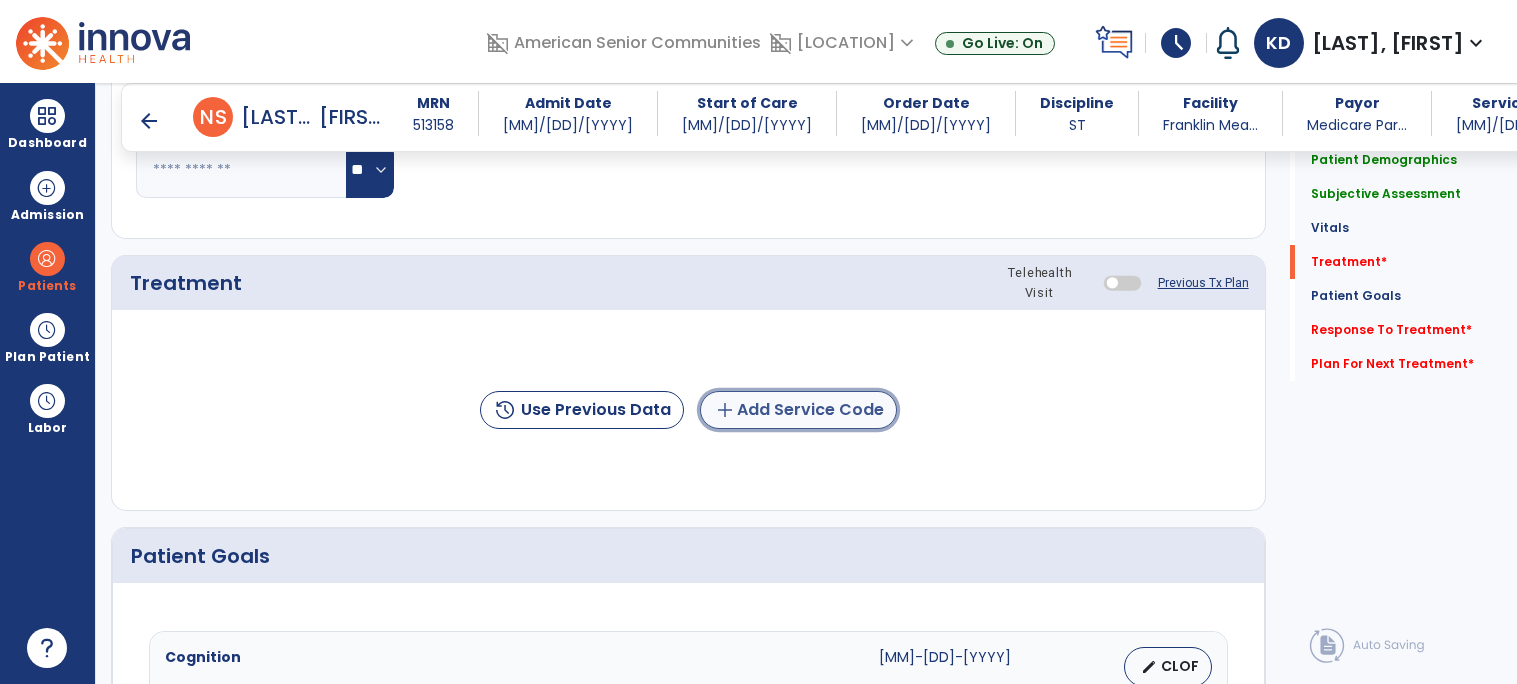 click on "add  Add Service Code" 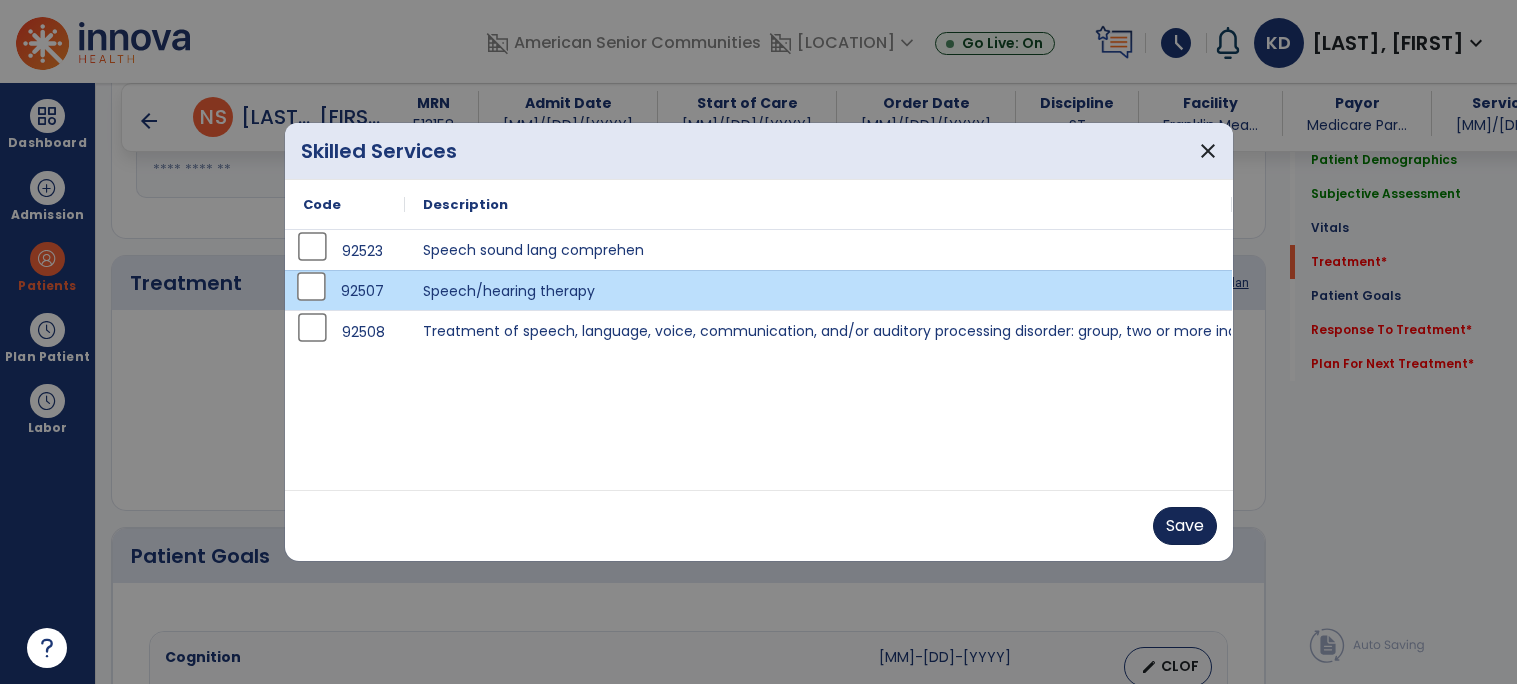 click on "Save" at bounding box center (1185, 526) 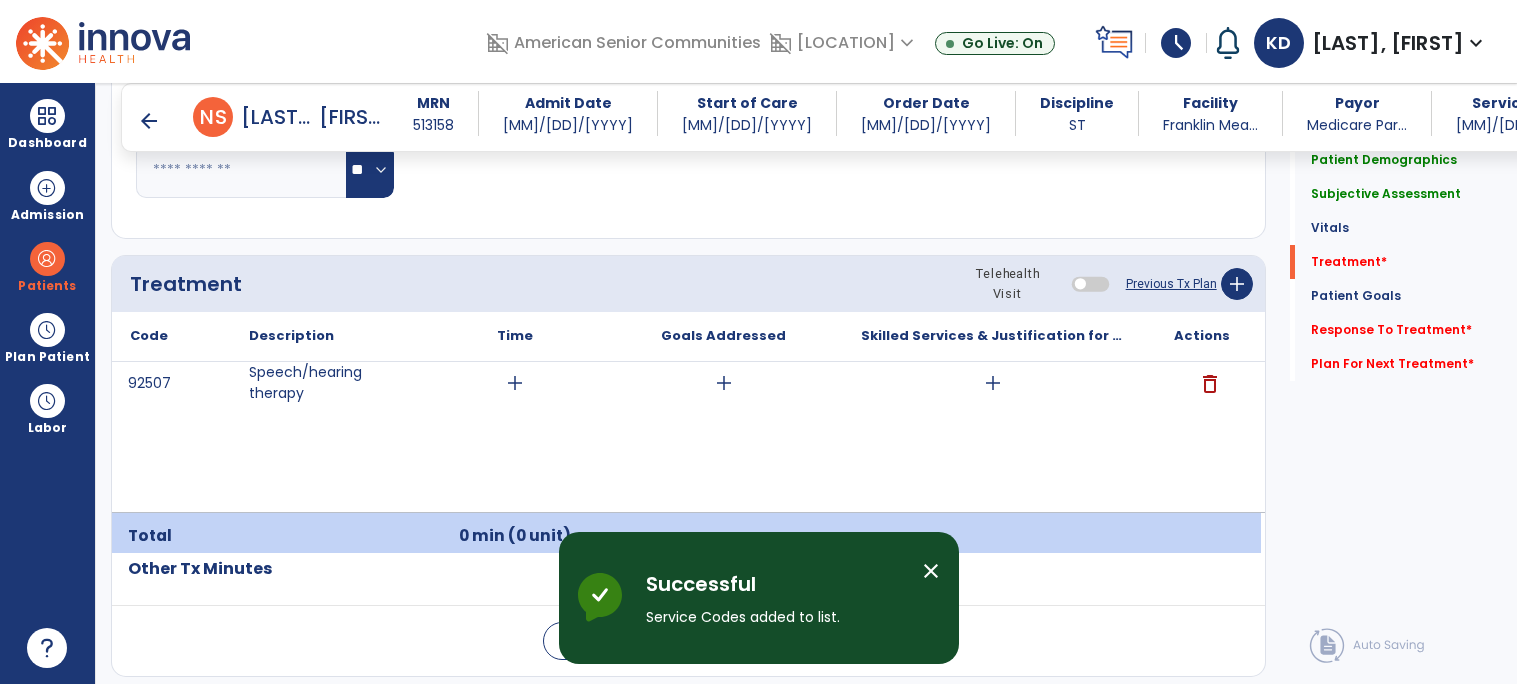 click on "add" at bounding box center [515, 383] 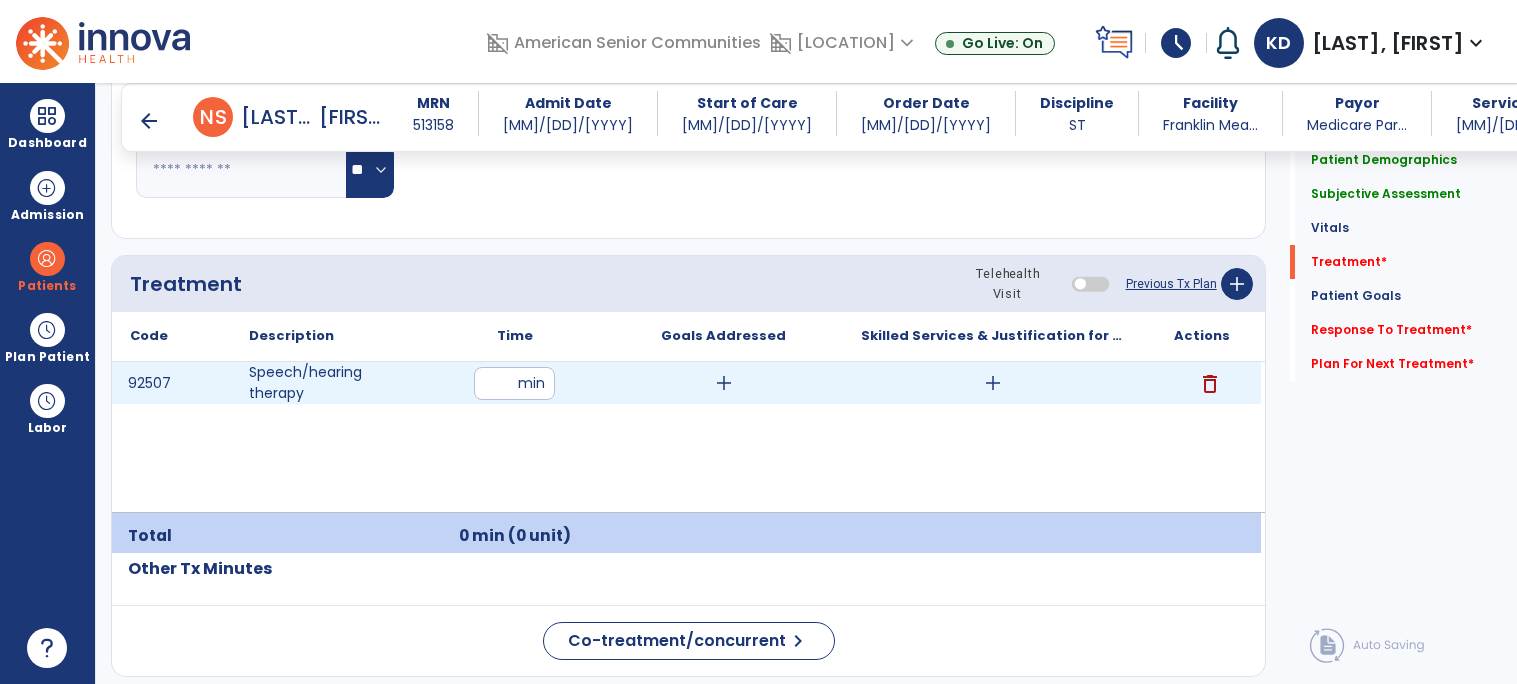 type on "**" 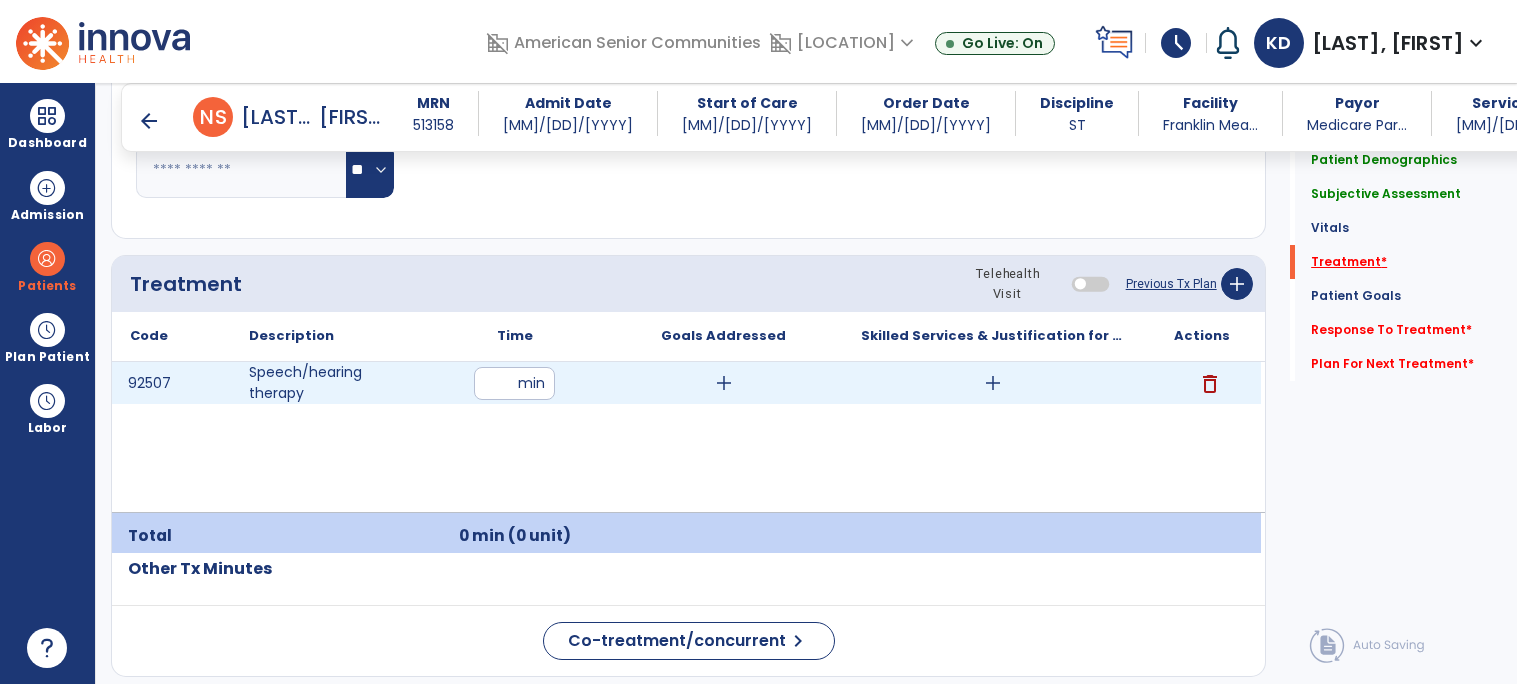 click on "Treatment   *" 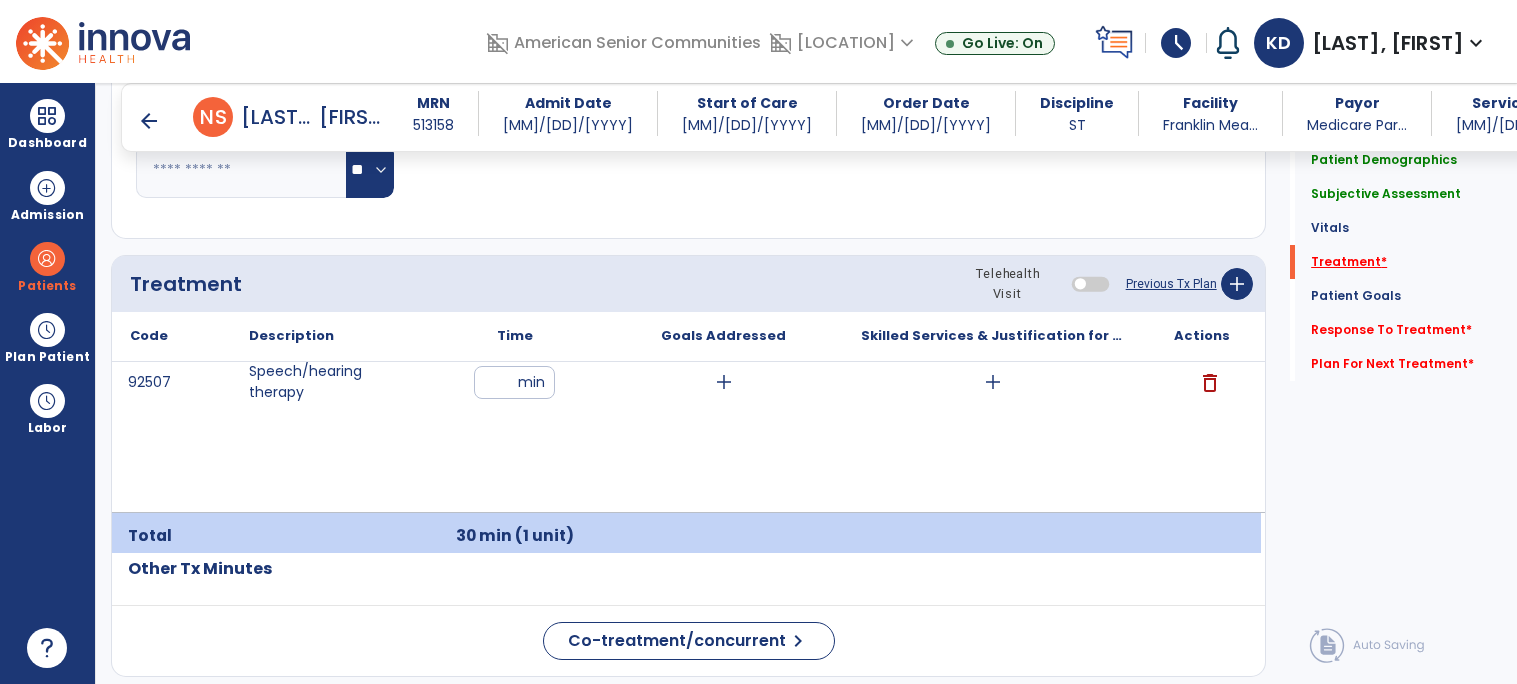 scroll, scrollTop: 1188, scrollLeft: 0, axis: vertical 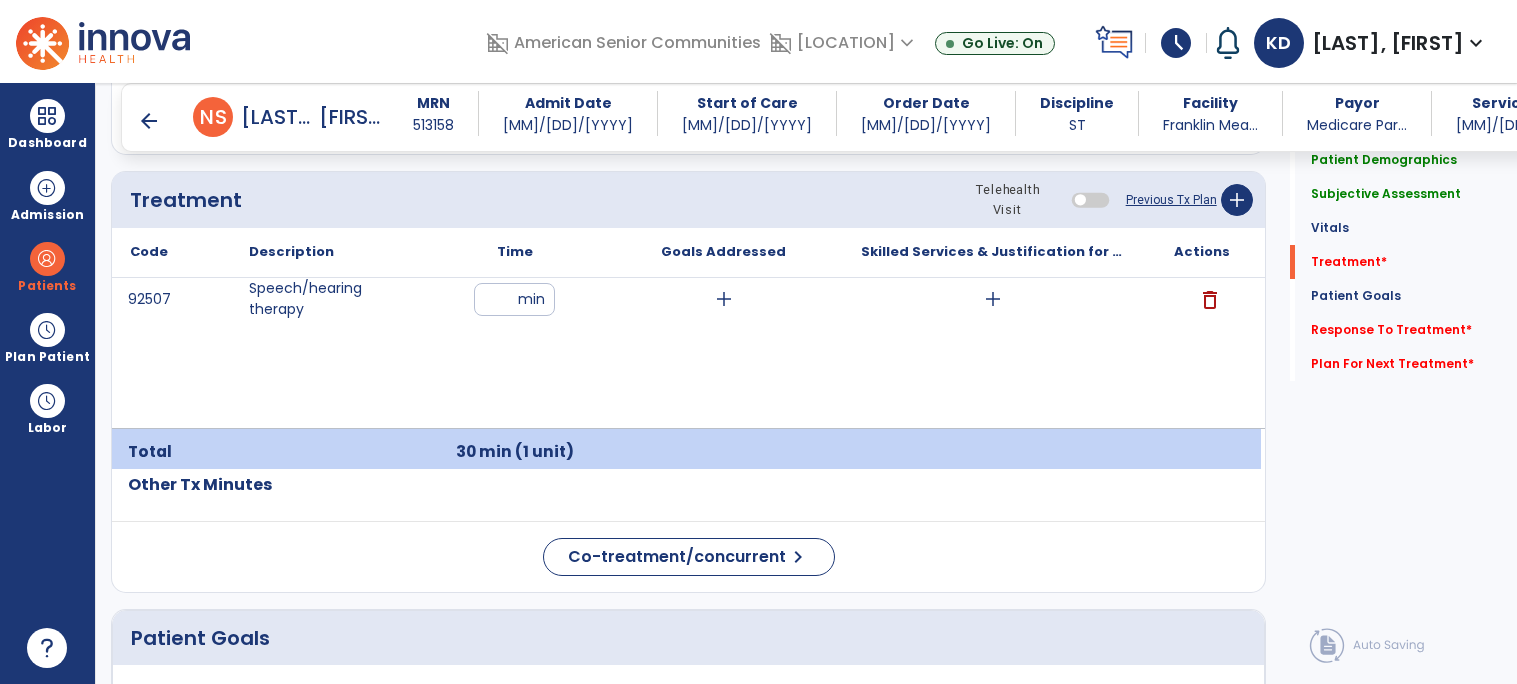click on "arrow_back" at bounding box center (149, 121) 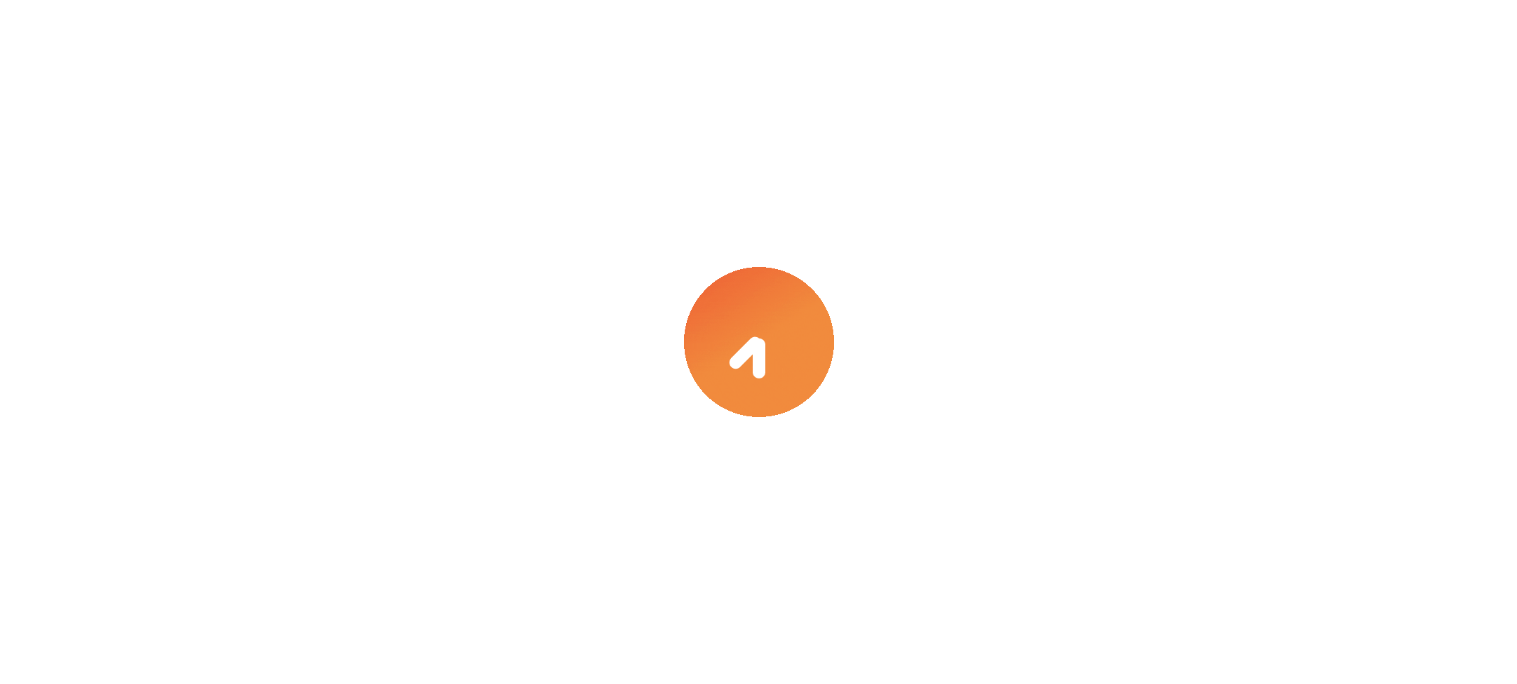 scroll, scrollTop: 0, scrollLeft: 0, axis: both 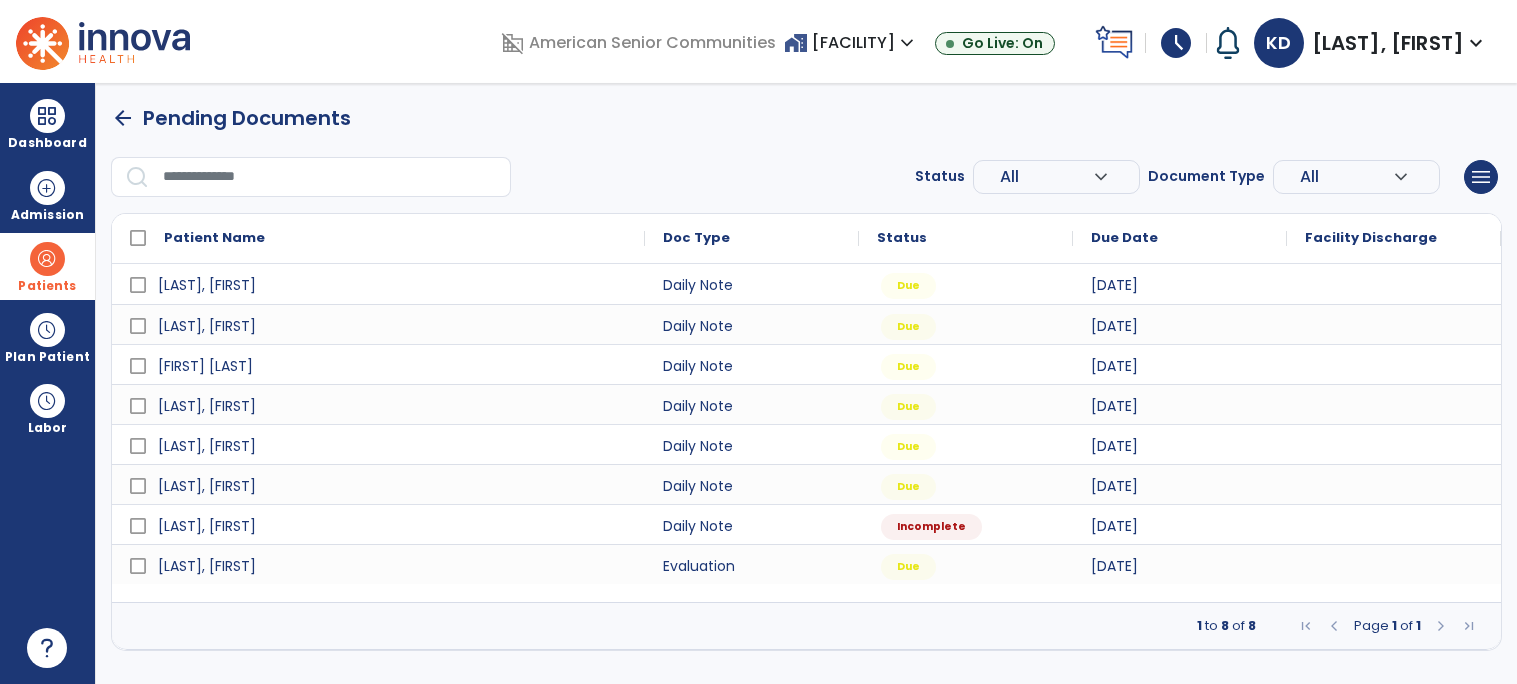 click on "Patients" at bounding box center (47, 286) 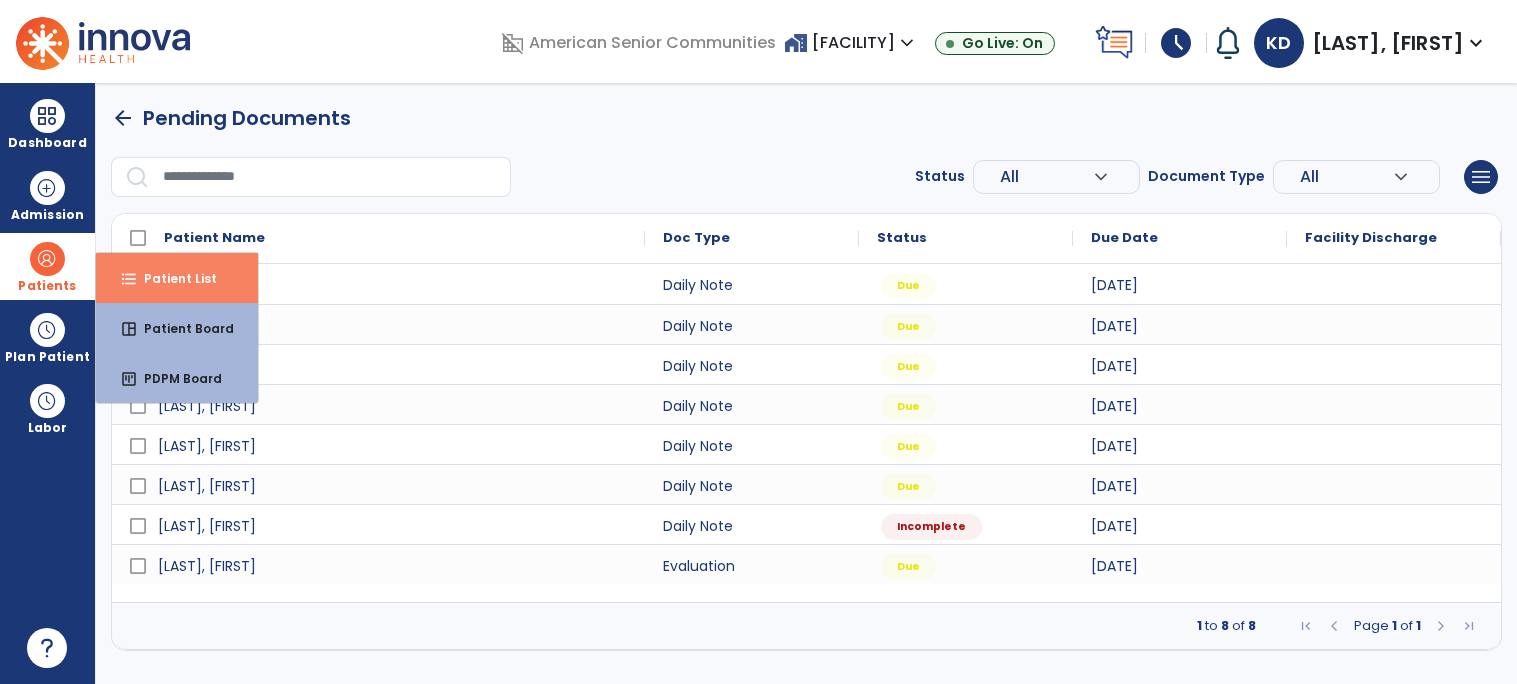 click on "format_list_bulleted  Patient List" at bounding box center (177, 278) 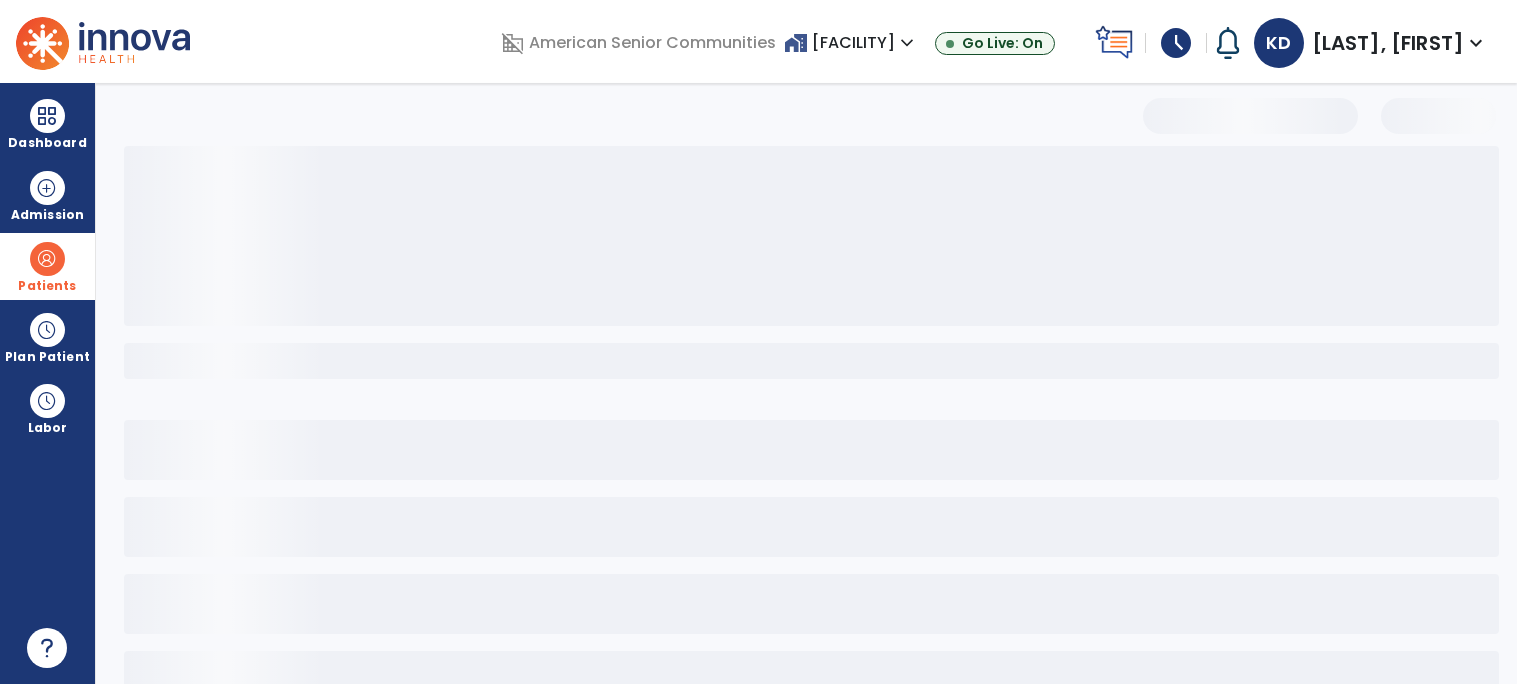 select on "***" 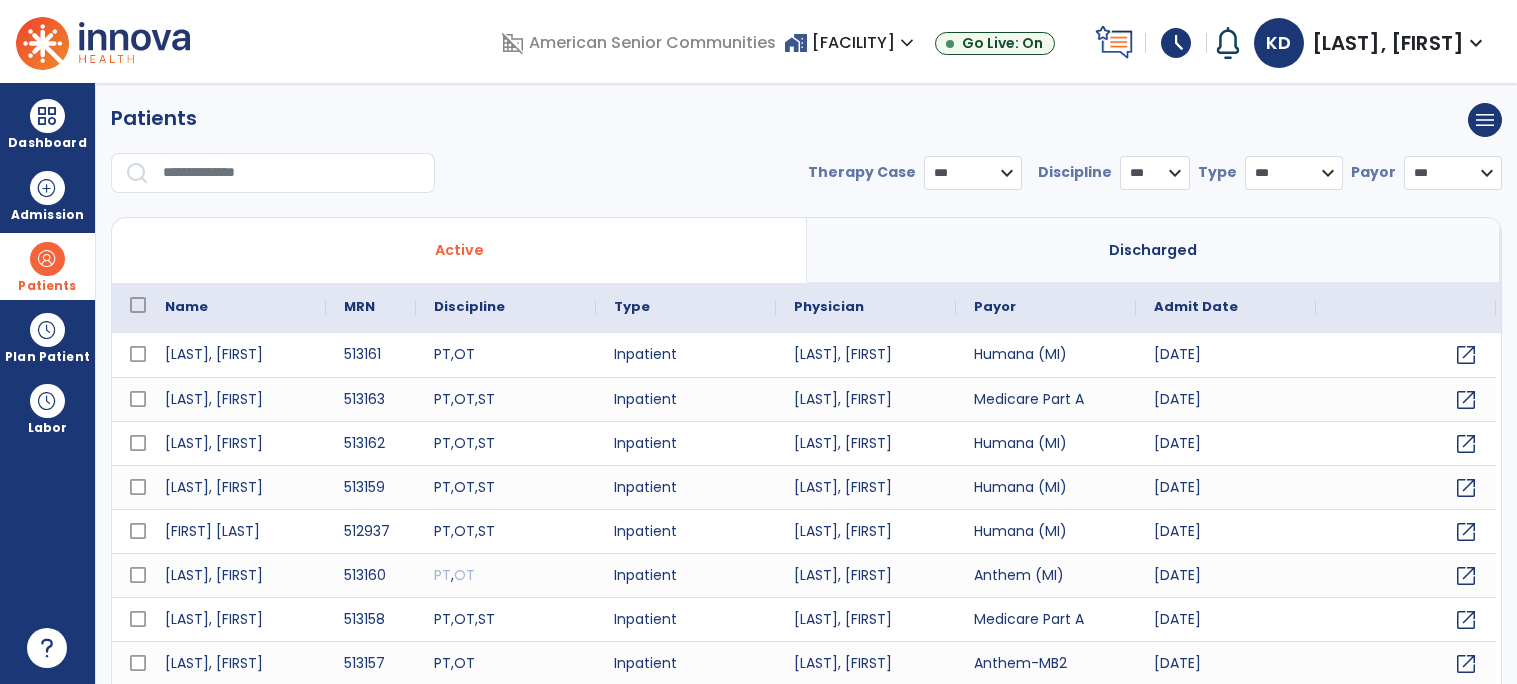 click at bounding box center (292, 173) 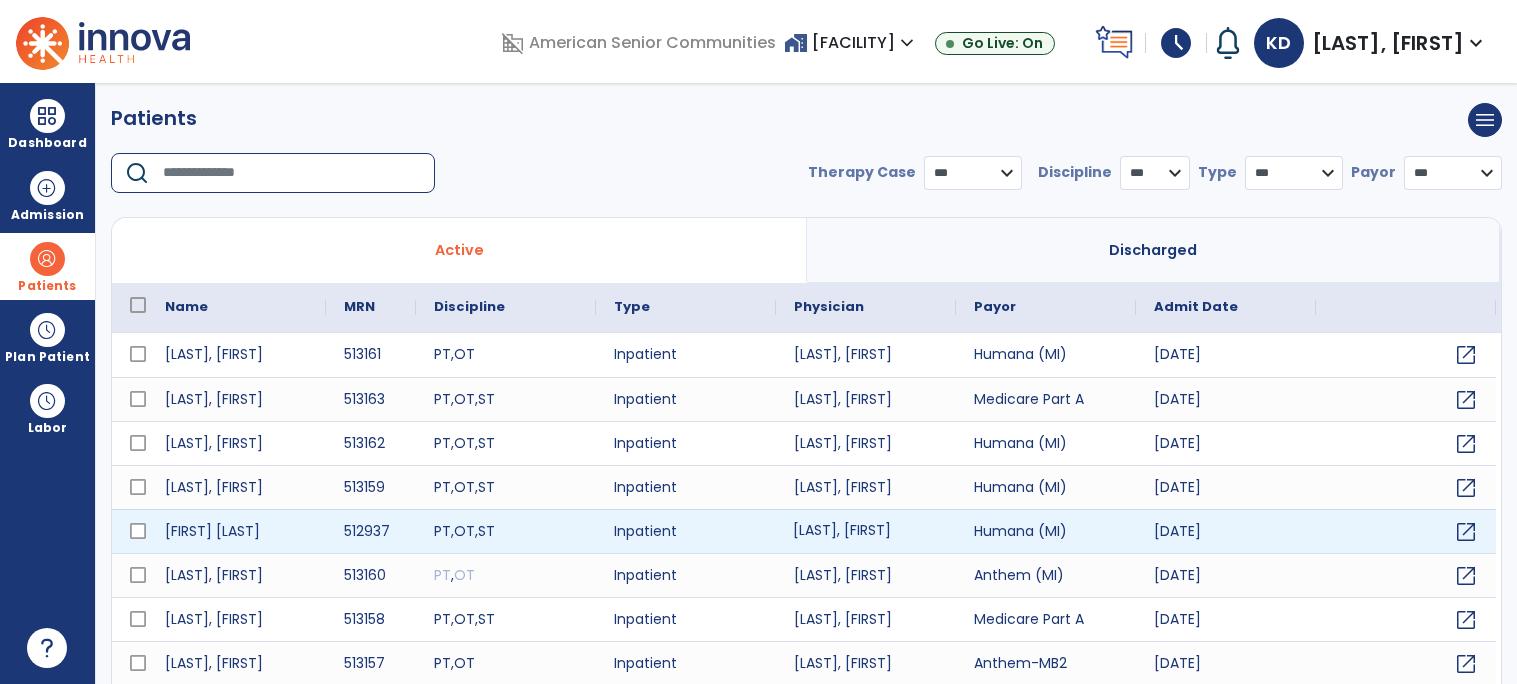 click on "[LAST], [FIRST]" at bounding box center [866, 531] 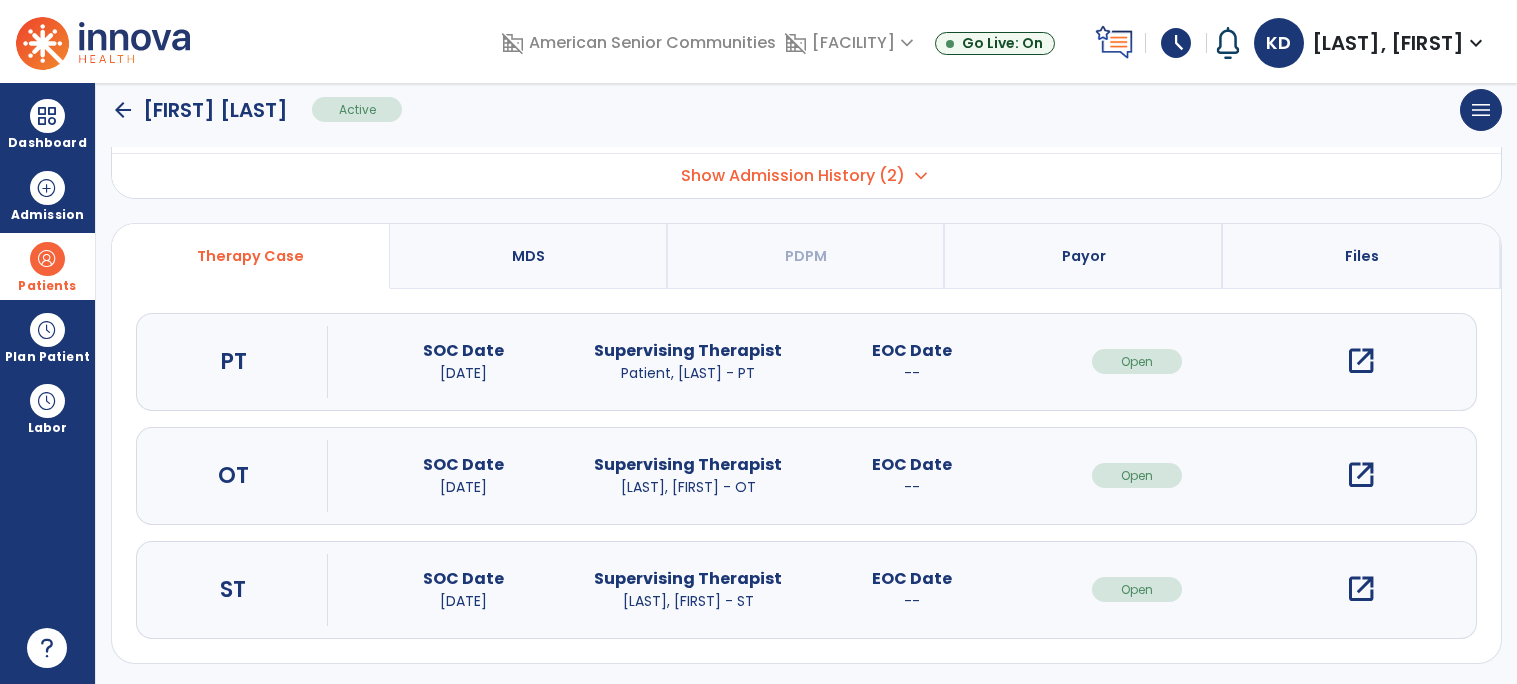 scroll, scrollTop: 123, scrollLeft: 0, axis: vertical 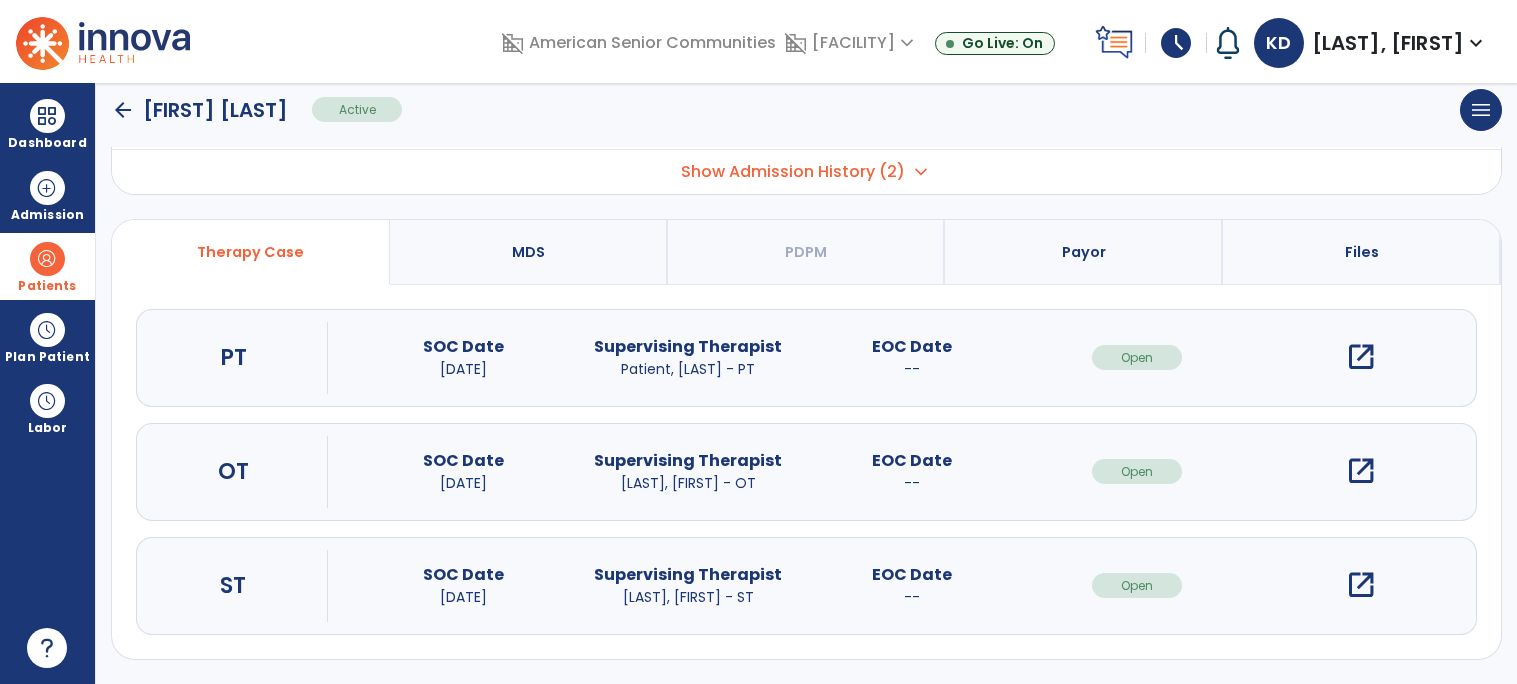 click on "arrow_back   Heath, Sandra  Active  menu   Edit Admission   View OBRA Report" 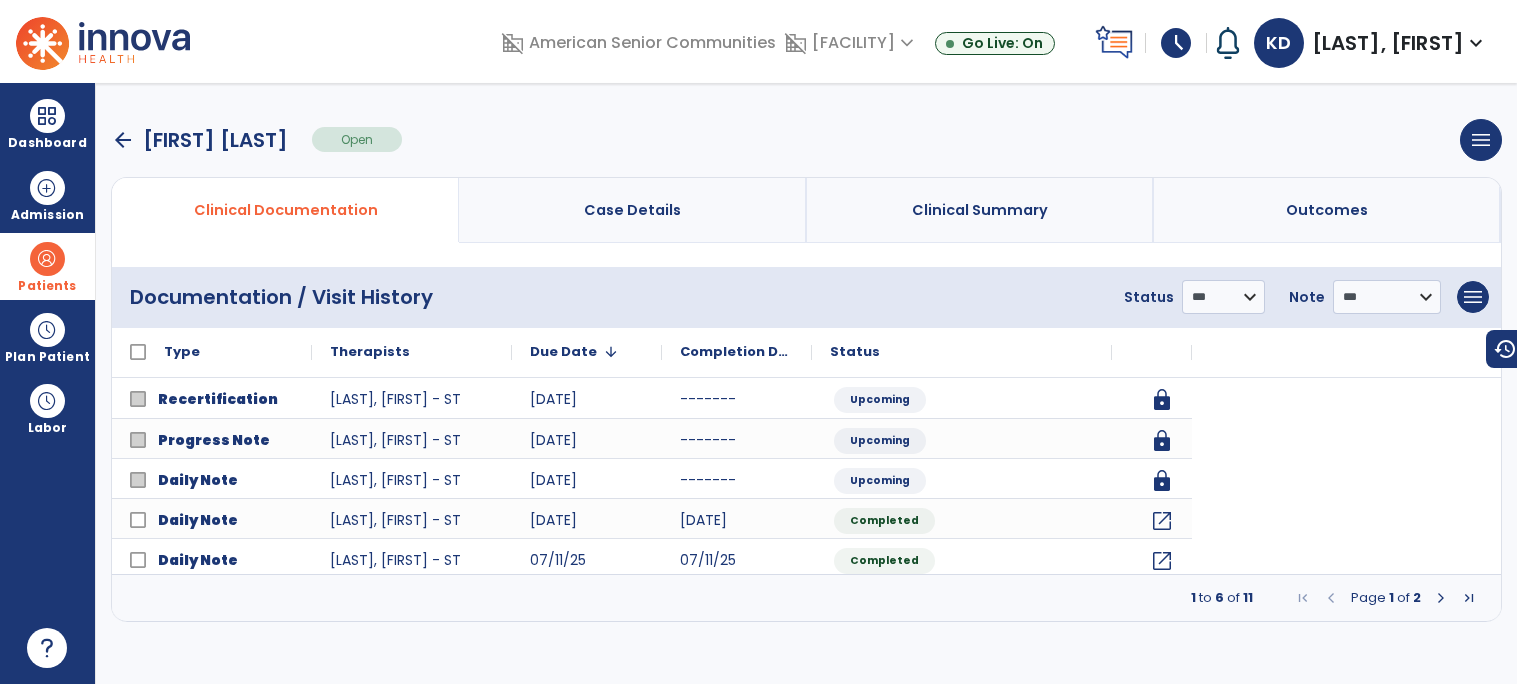 scroll, scrollTop: 0, scrollLeft: 0, axis: both 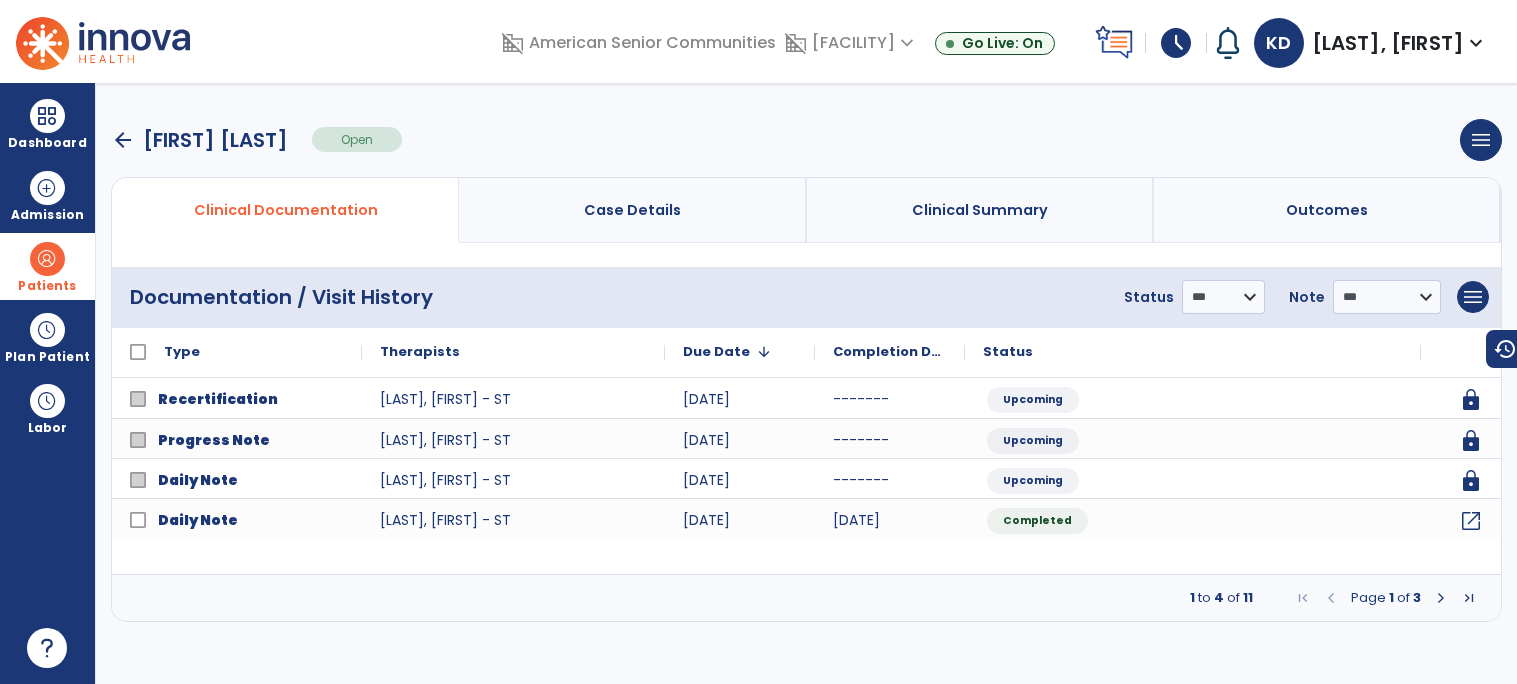 click on "arrow_back   Heath, Sandra  Open  menu   Edit Therapy Case   Delete Therapy Case   Close Therapy Case" at bounding box center [806, 140] 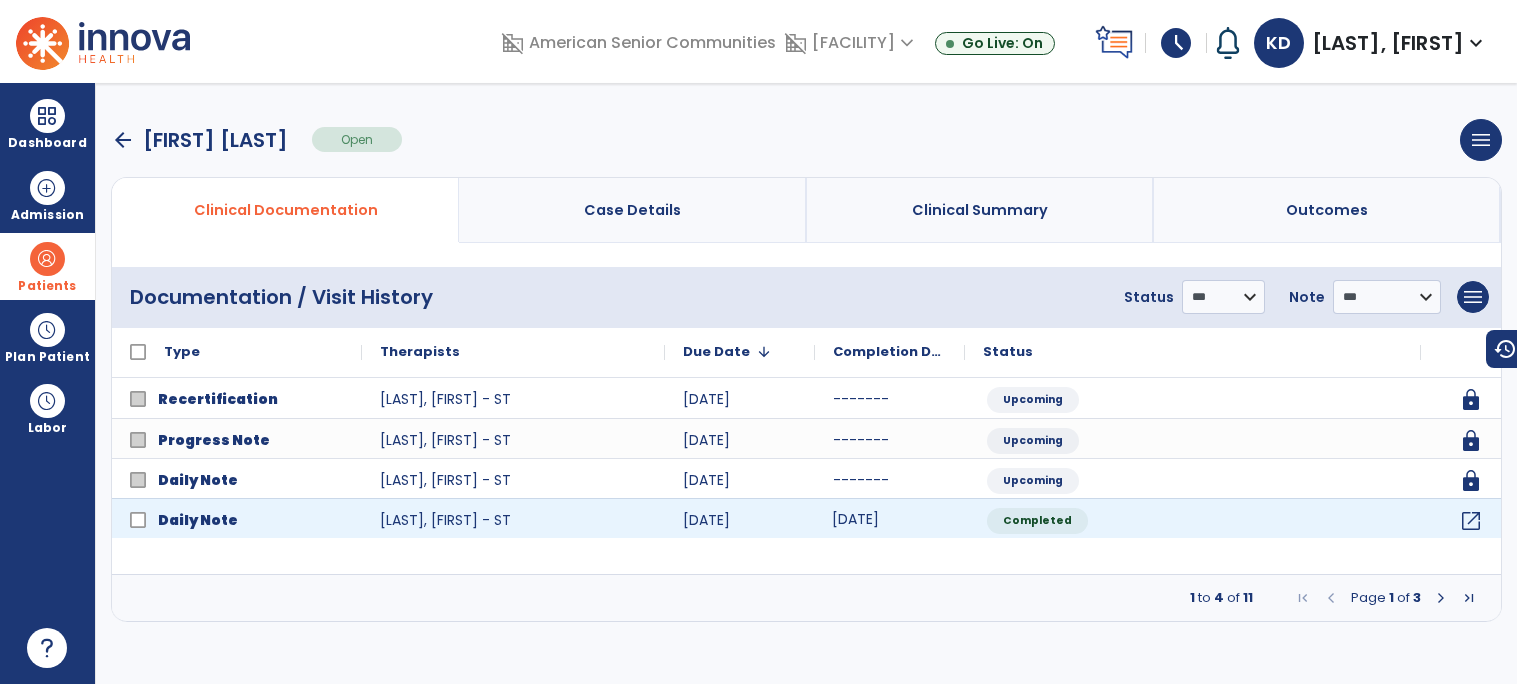 click on "07/14/25" 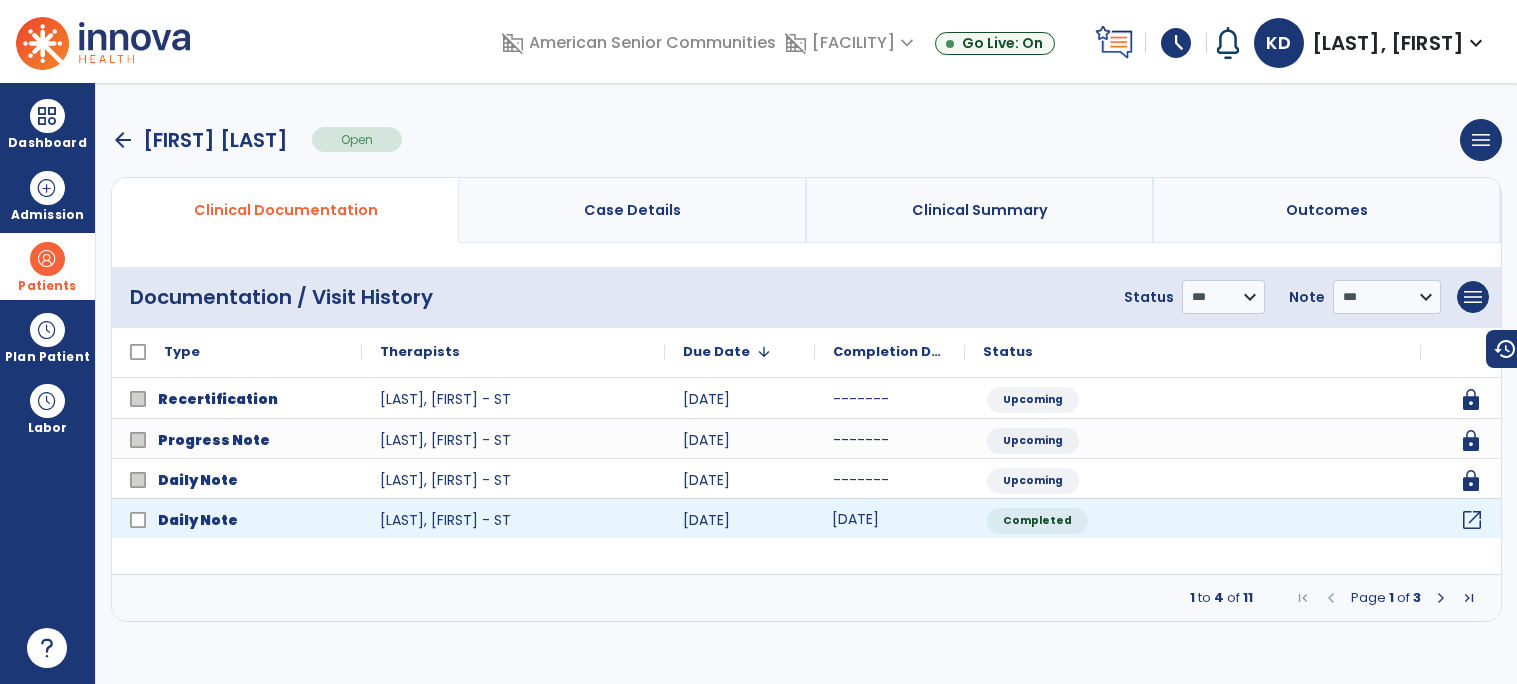 click on "open_in_new" 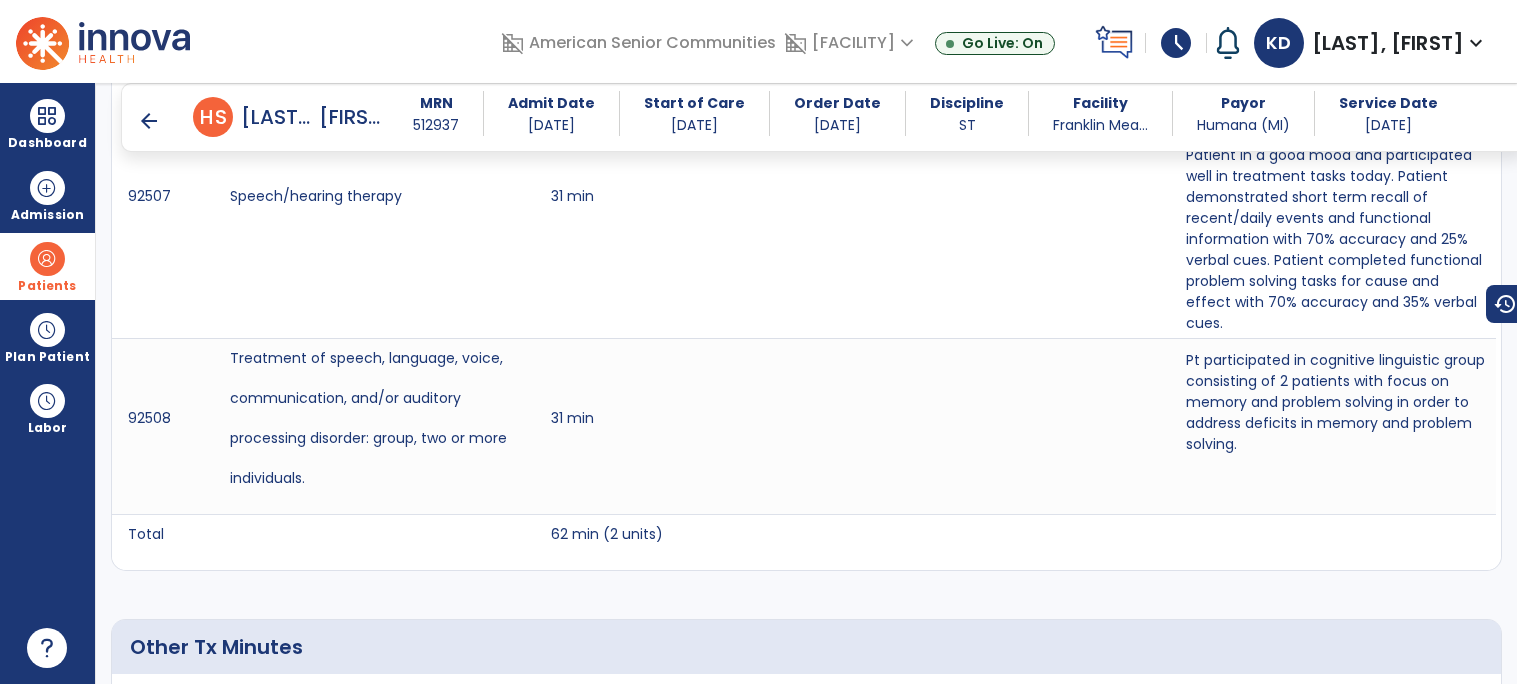 scroll, scrollTop: 1585, scrollLeft: 0, axis: vertical 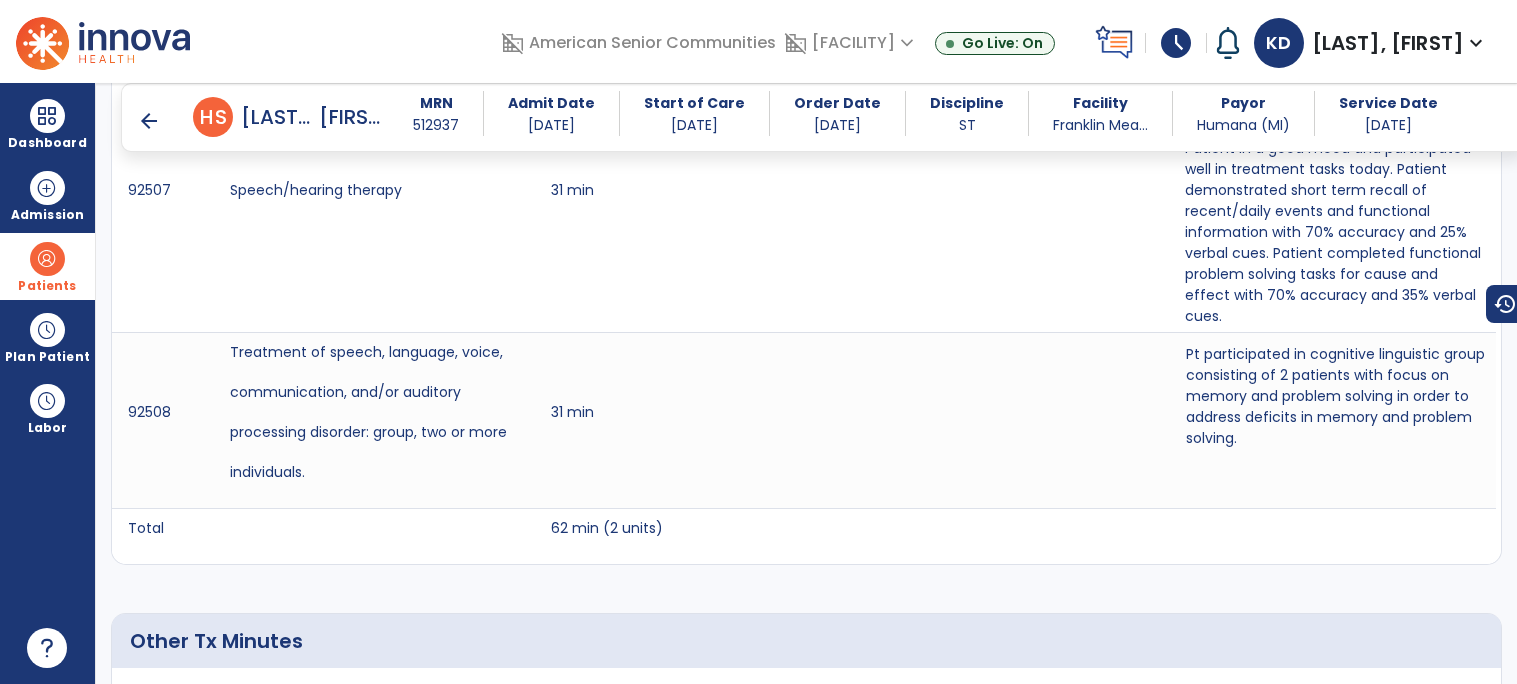 click on "Patient seen for skilled cognitive linguistic treatment this date. Patient in dining area finishing up breakfast when SLP arrived. Patient in a good mood and participated well in treatment tasks today. Patient demonstrated short term recall of recent/daily events and functional information with 70% accuracy and 25% verbal cues. Patient completed functional problem solving tasks for cause and effect with 70% accuracy and 35% verbal cues." at bounding box center [1335, 198] 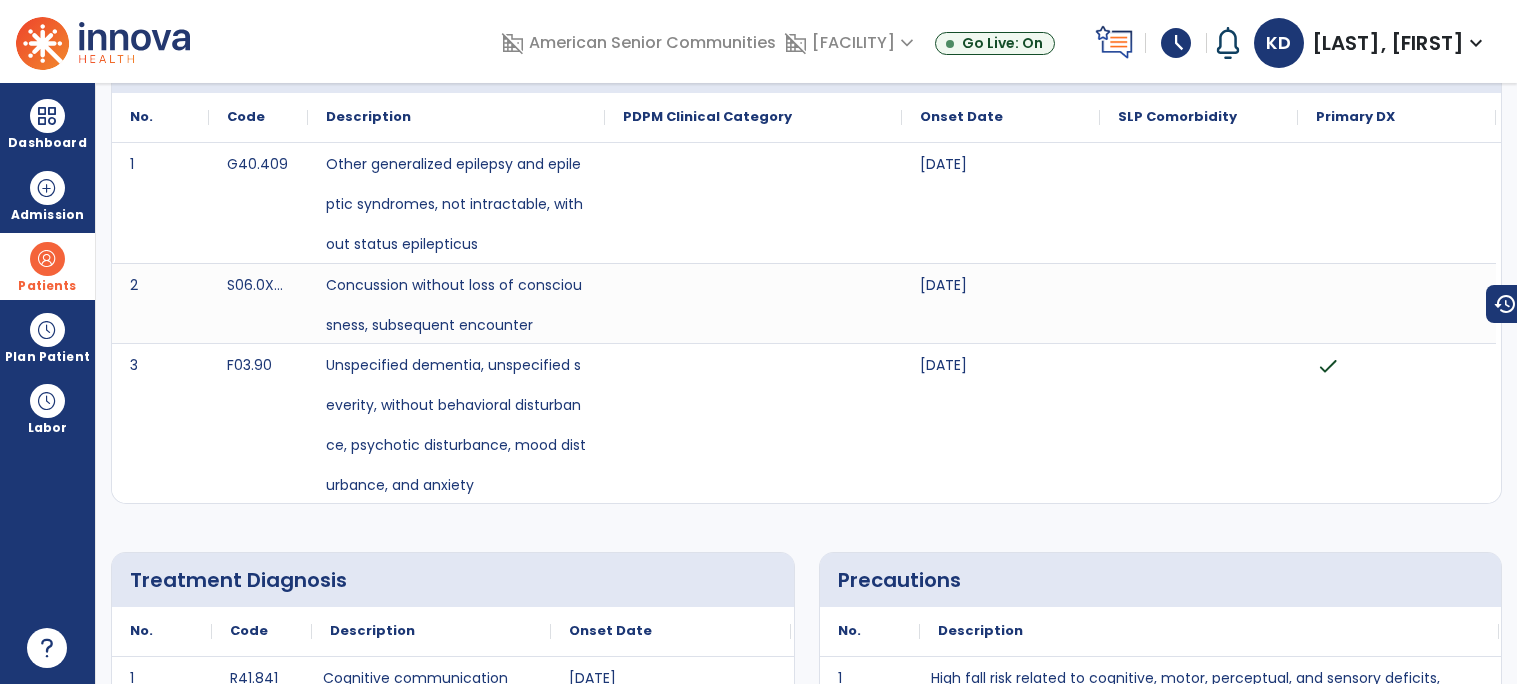 scroll, scrollTop: 0, scrollLeft: 0, axis: both 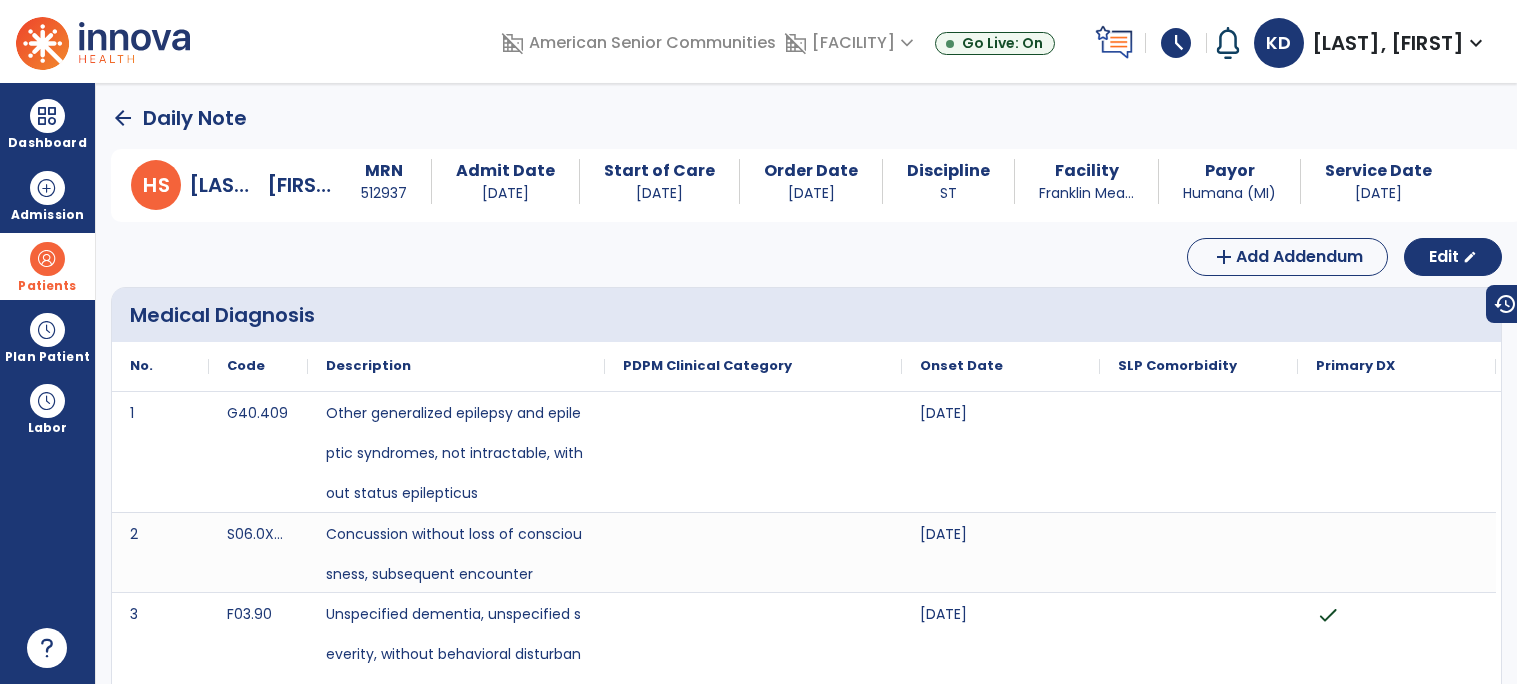 click on "arrow_back" 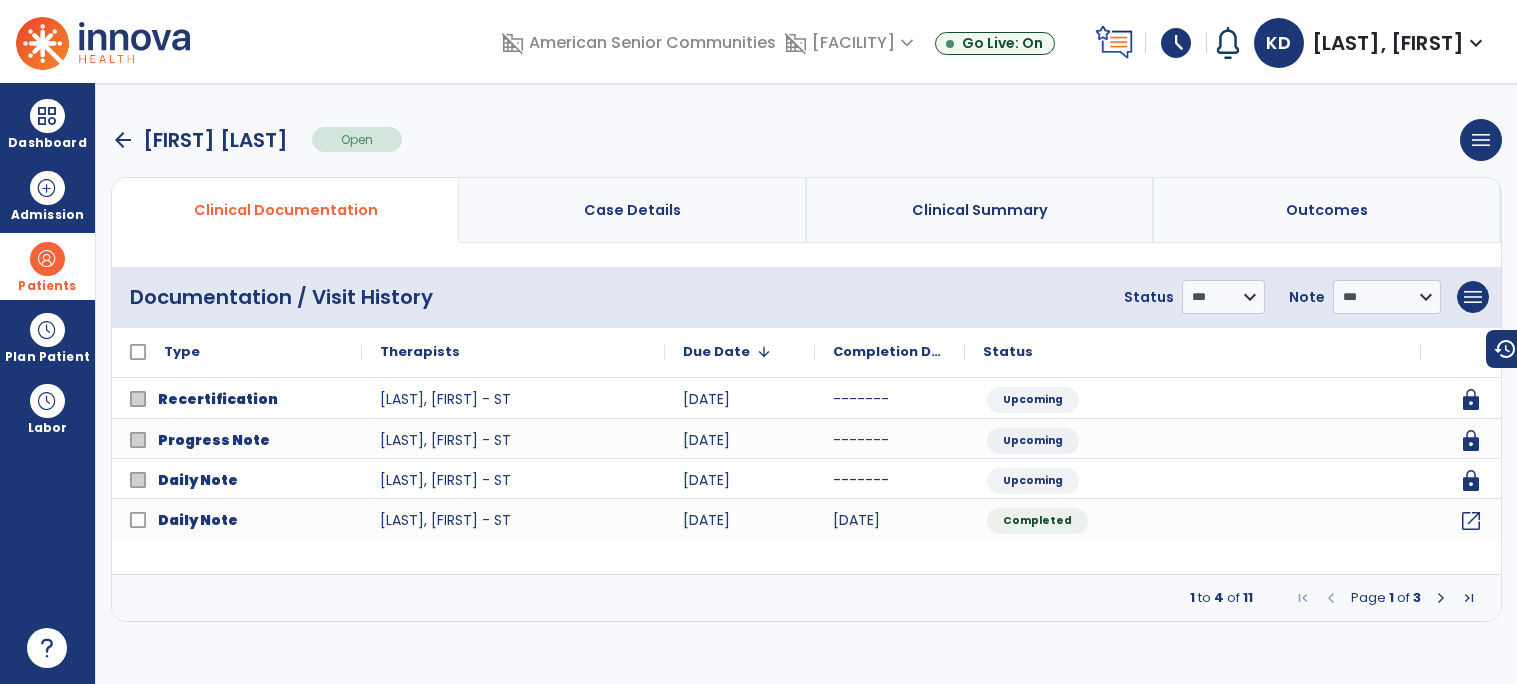 click on "arrow_back" at bounding box center (123, 140) 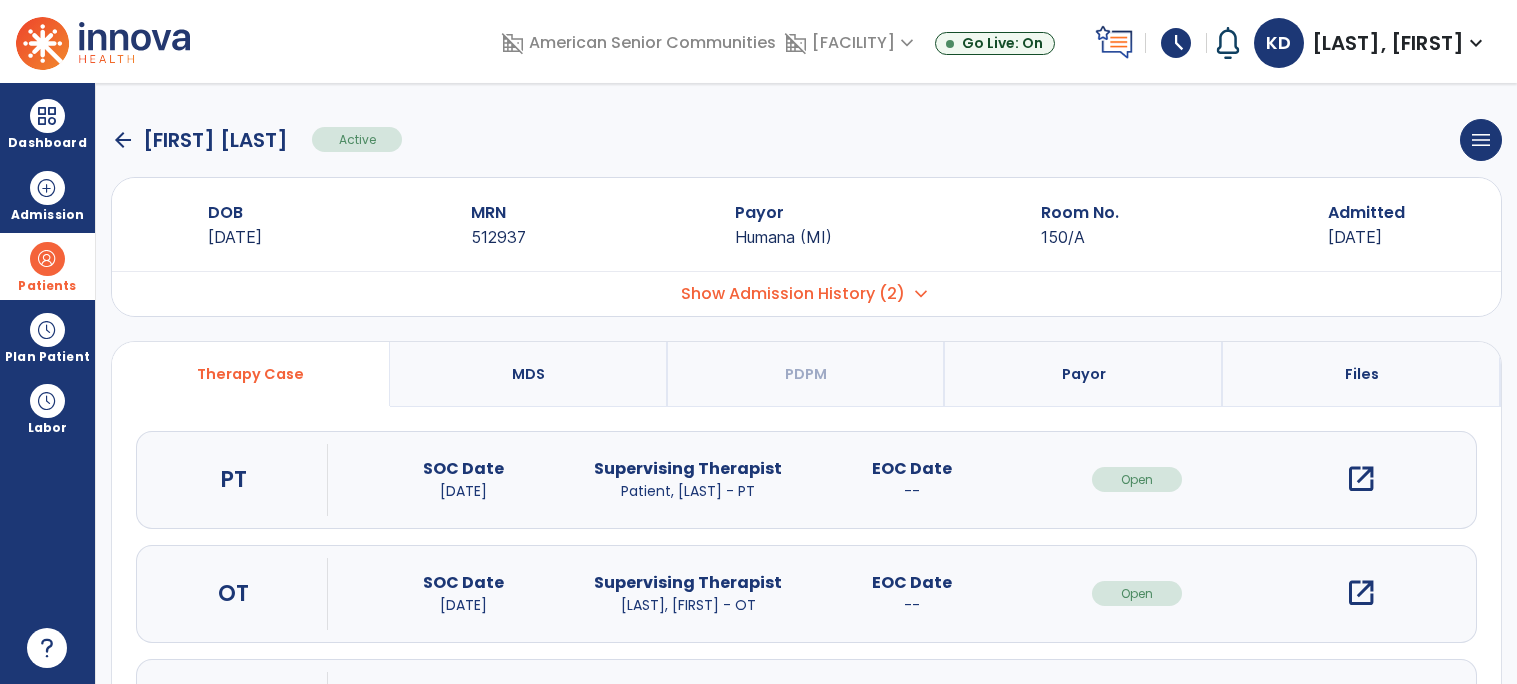 click on "arrow_back" 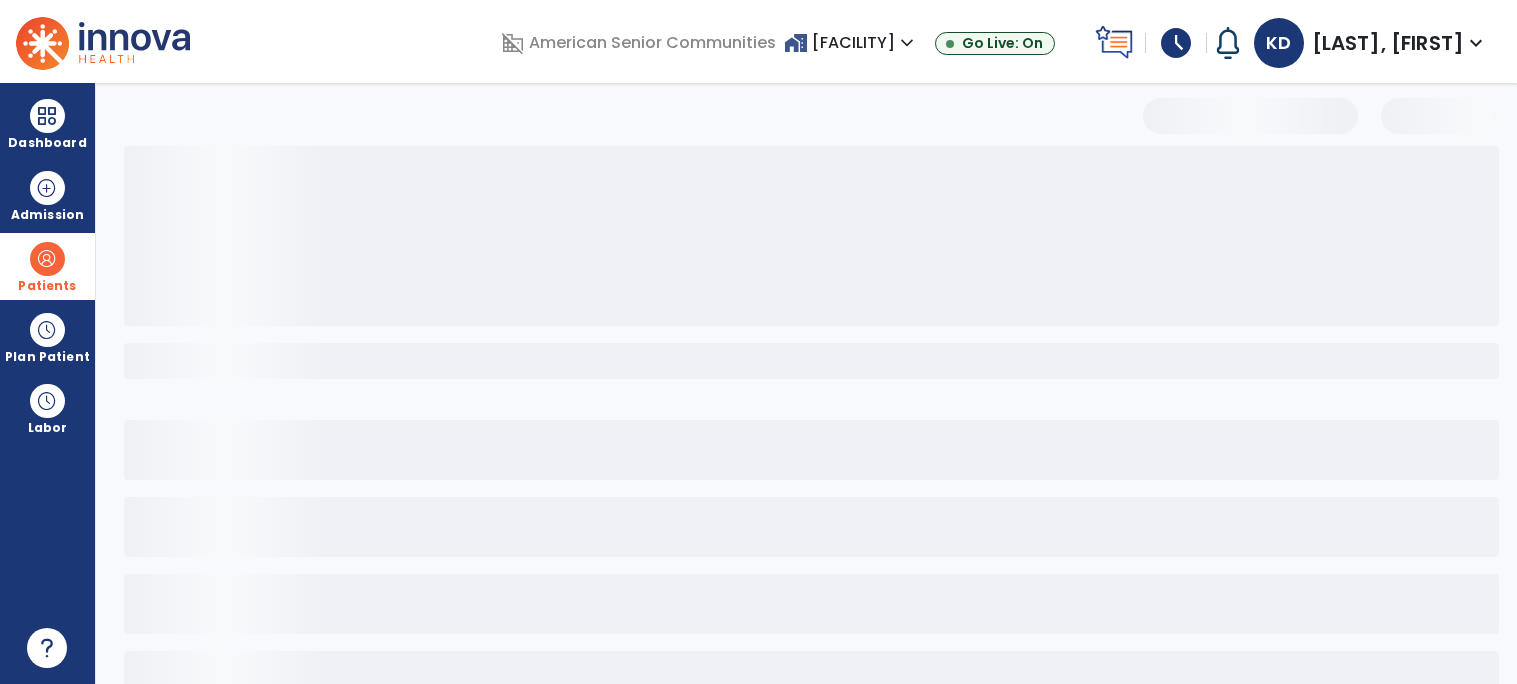 select on "***" 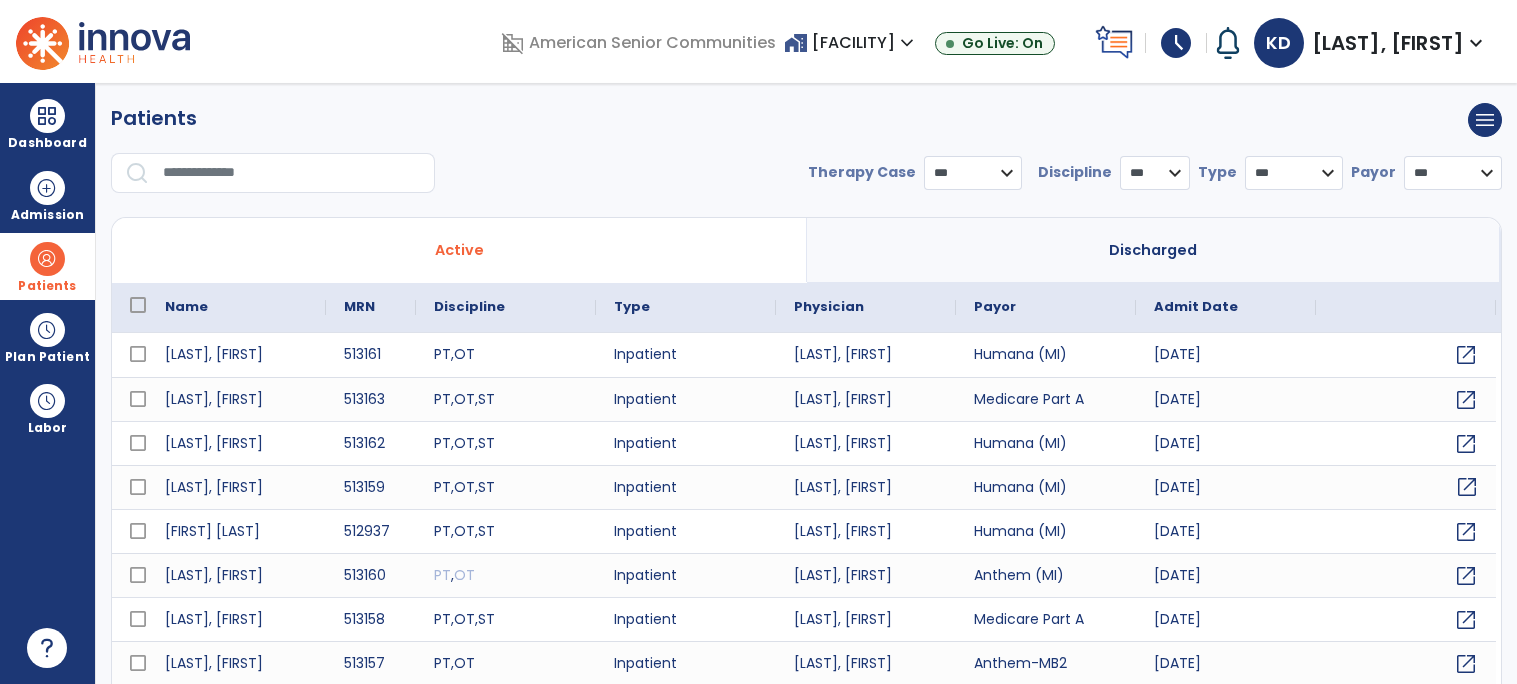 click on "open_in_new" at bounding box center (1406, 487) 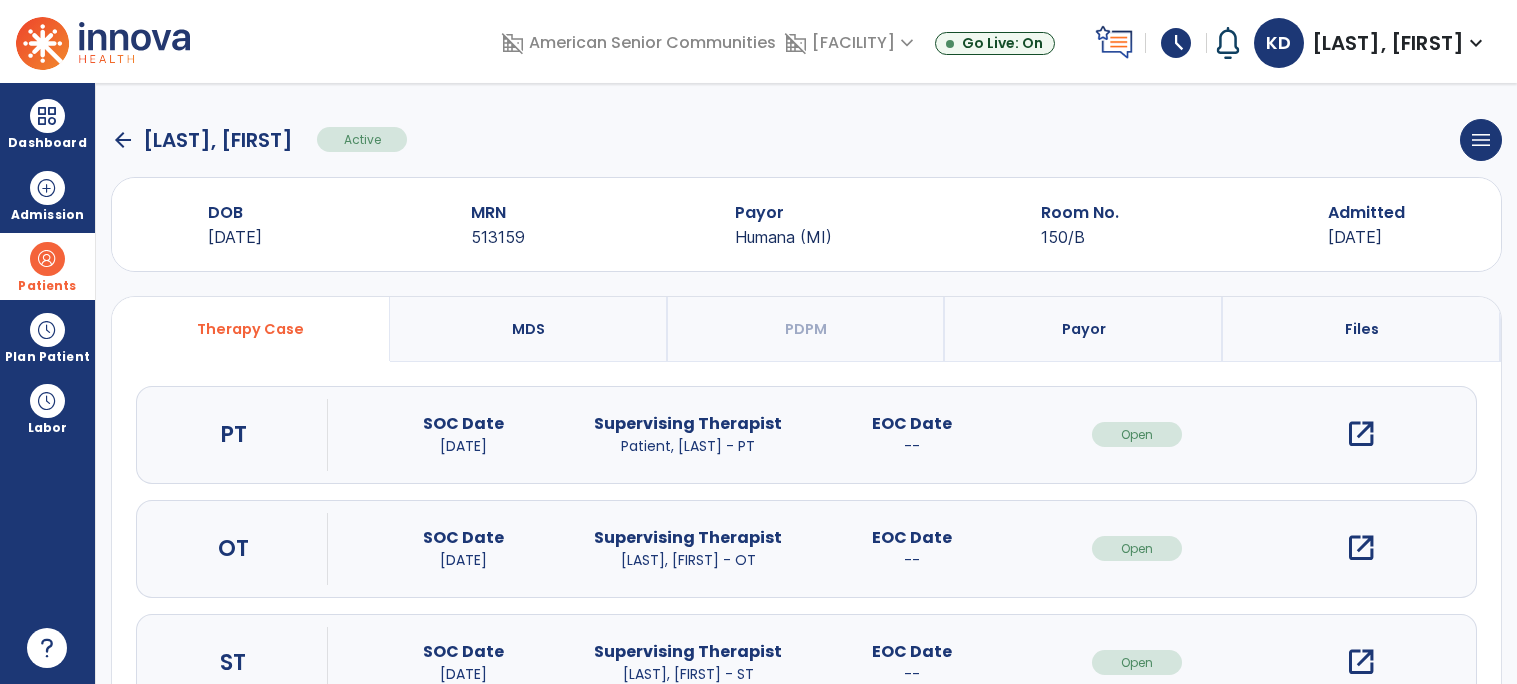 click on "arrow_back   Heath, Barbara  Active  menu   Edit Admission   View OBRA Report" 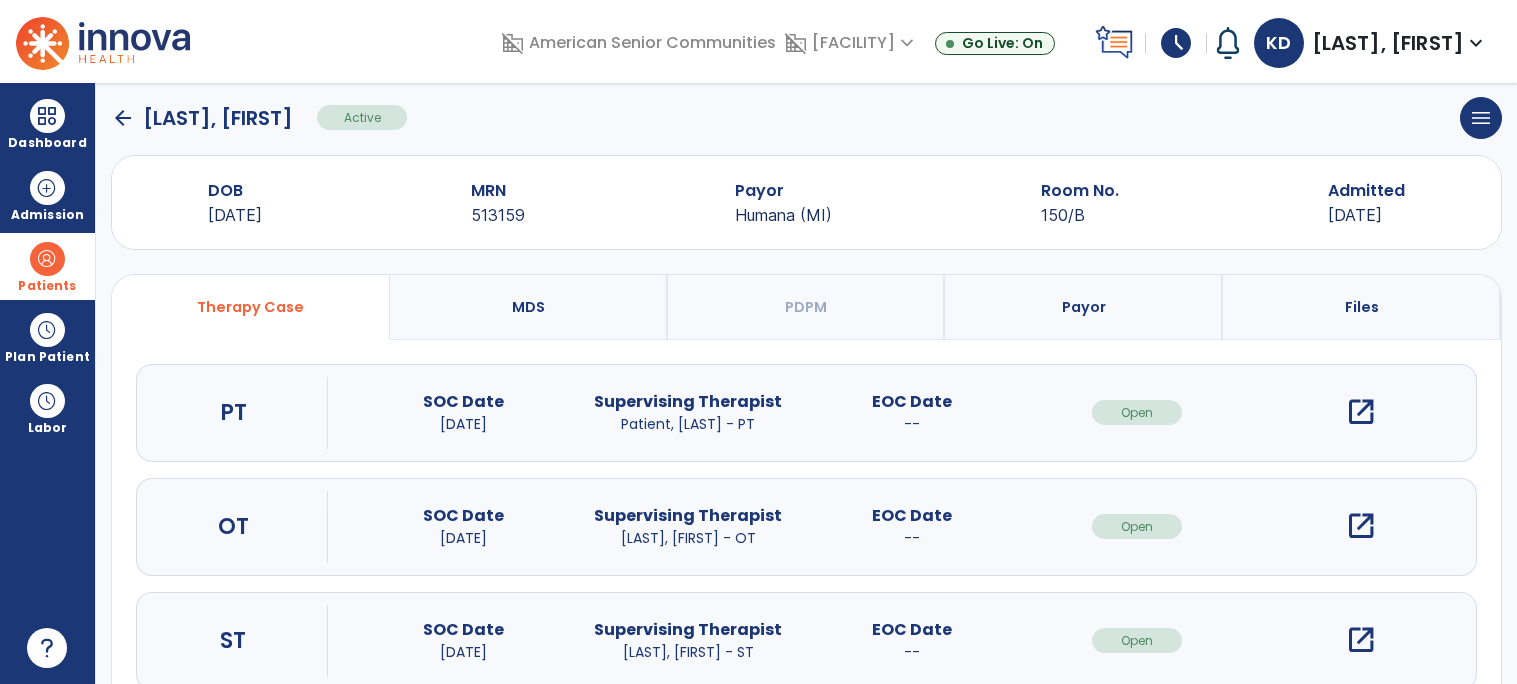 scroll, scrollTop: 2, scrollLeft: 0, axis: vertical 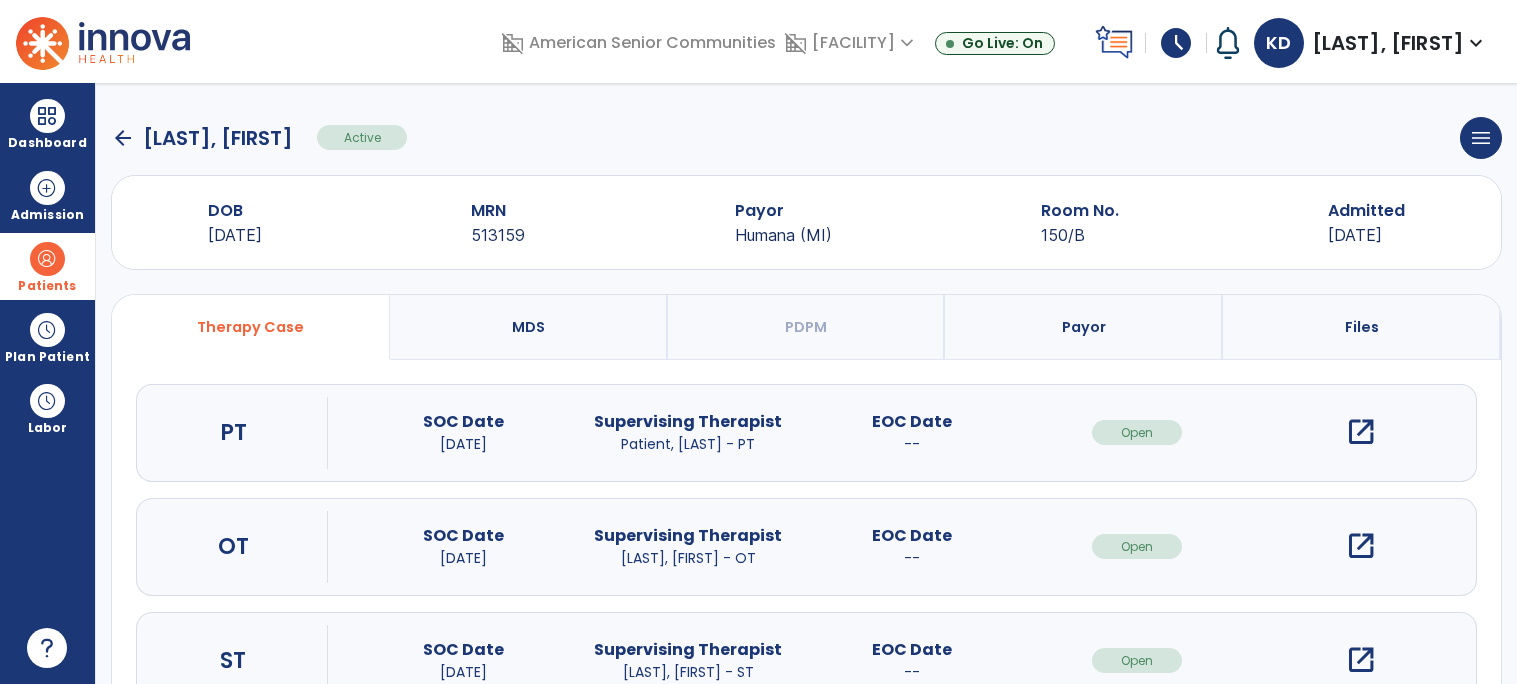 click on "arrow_back   Heath, Barbara  Active  menu   Edit Admission   View OBRA Report" 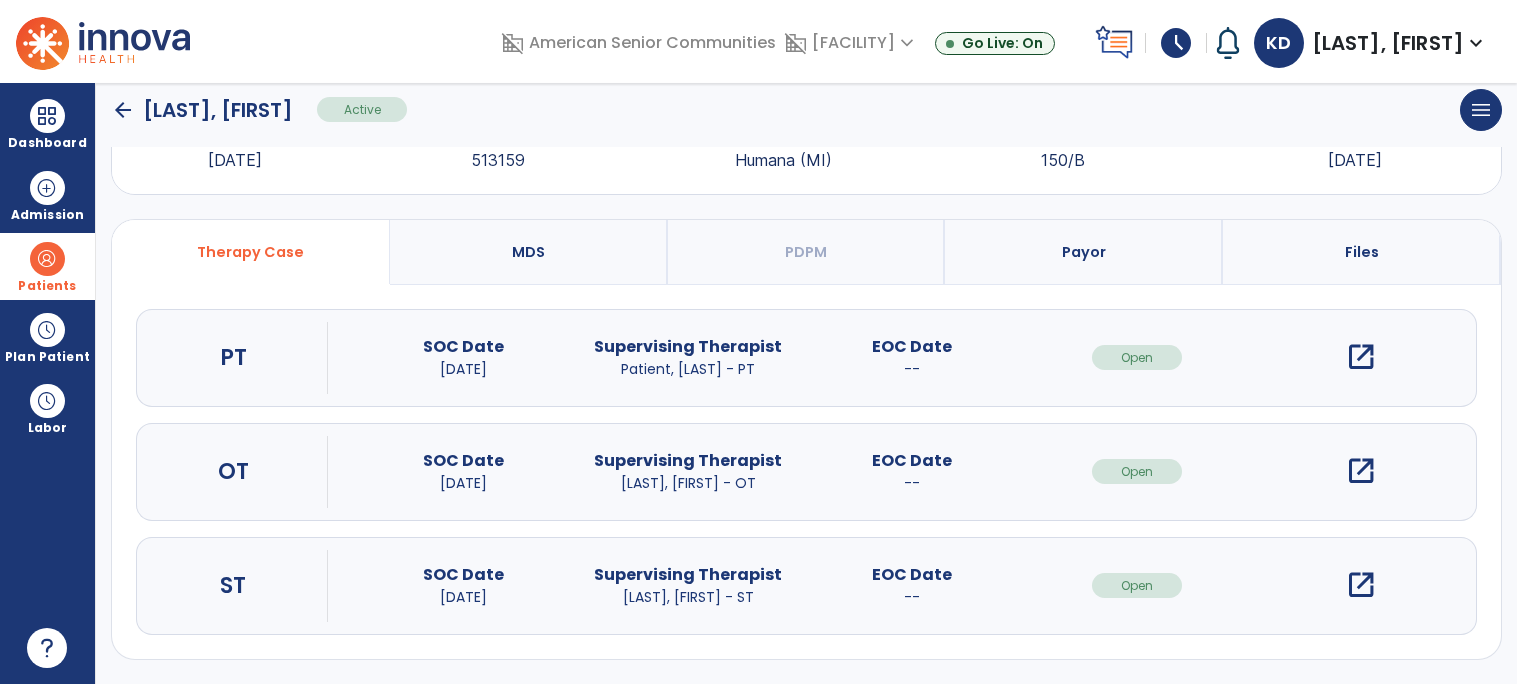 click on "open_in_new" at bounding box center (1361, 585) 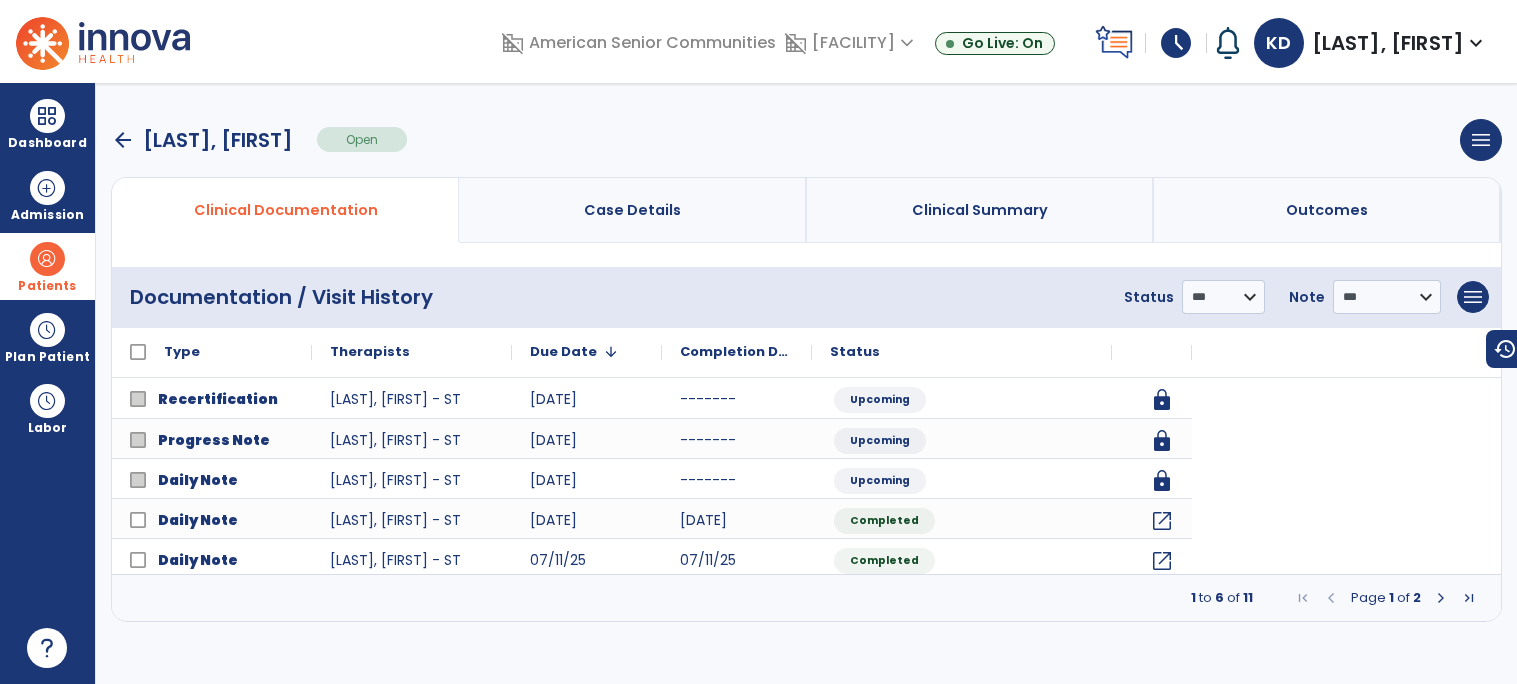 scroll, scrollTop: 0, scrollLeft: 0, axis: both 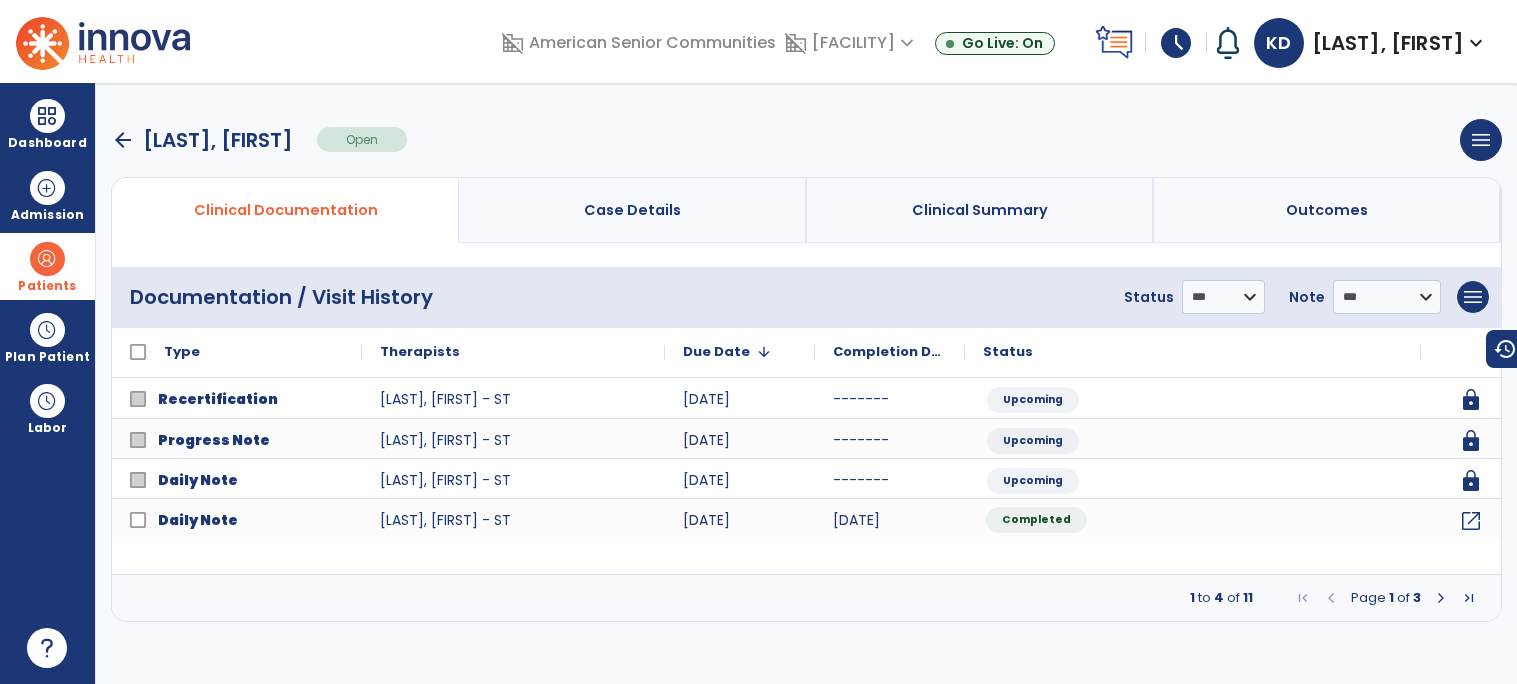 click on "Completed" 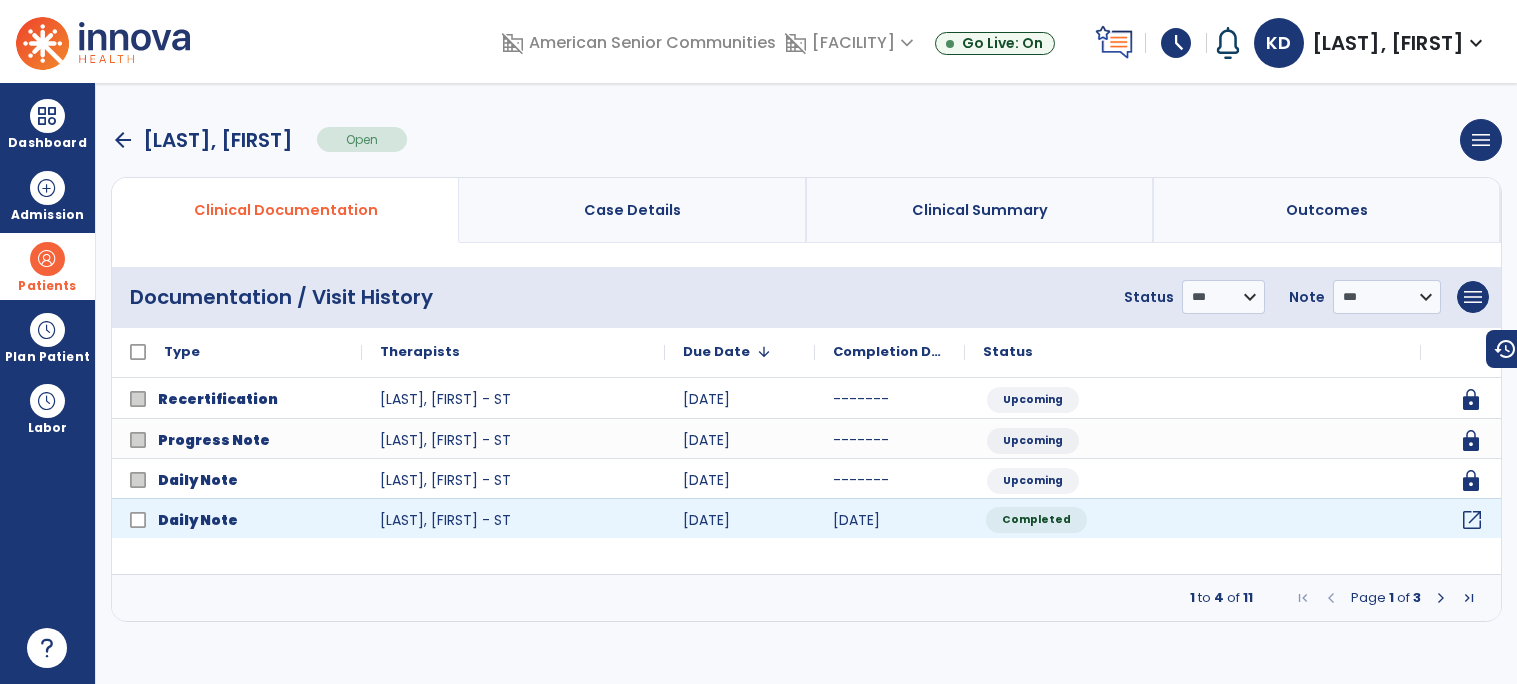 click on "open_in_new" 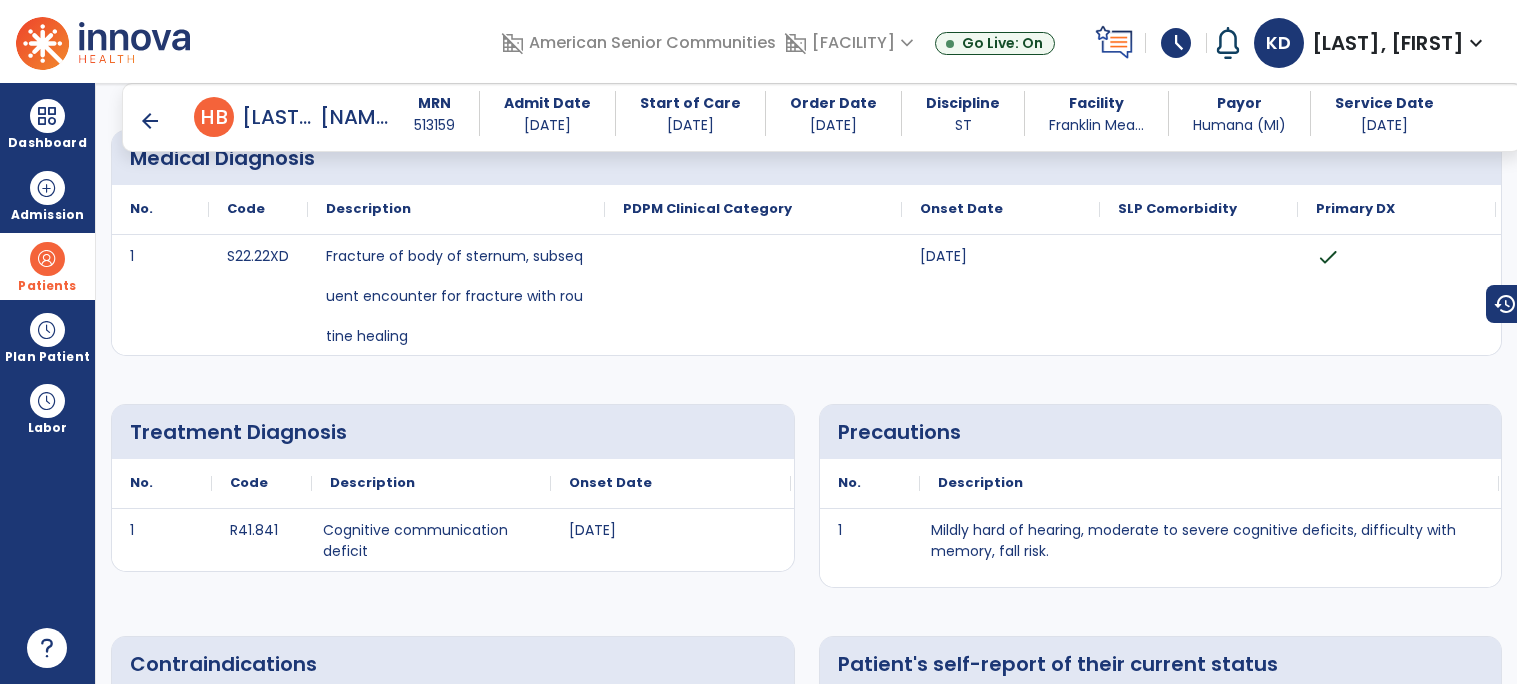 scroll, scrollTop: 0, scrollLeft: 0, axis: both 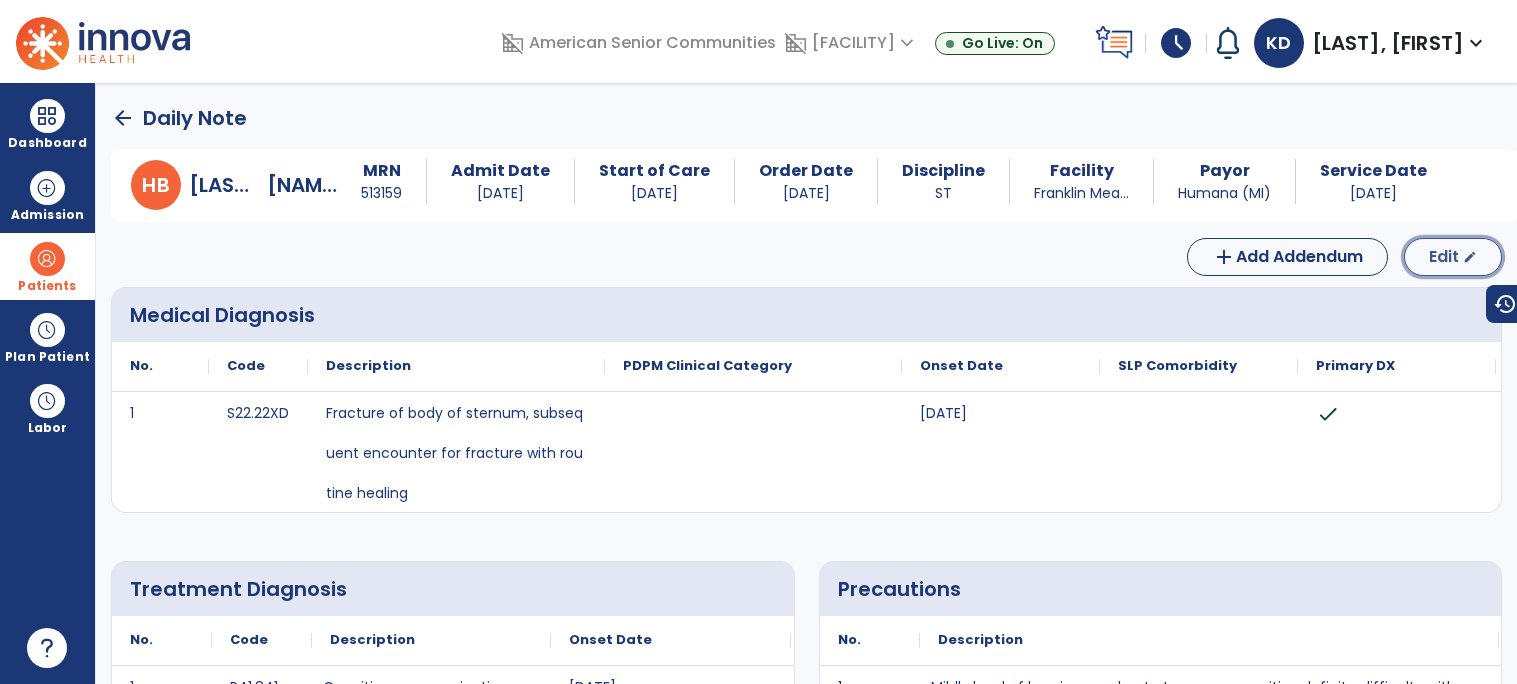 click on "Edit" 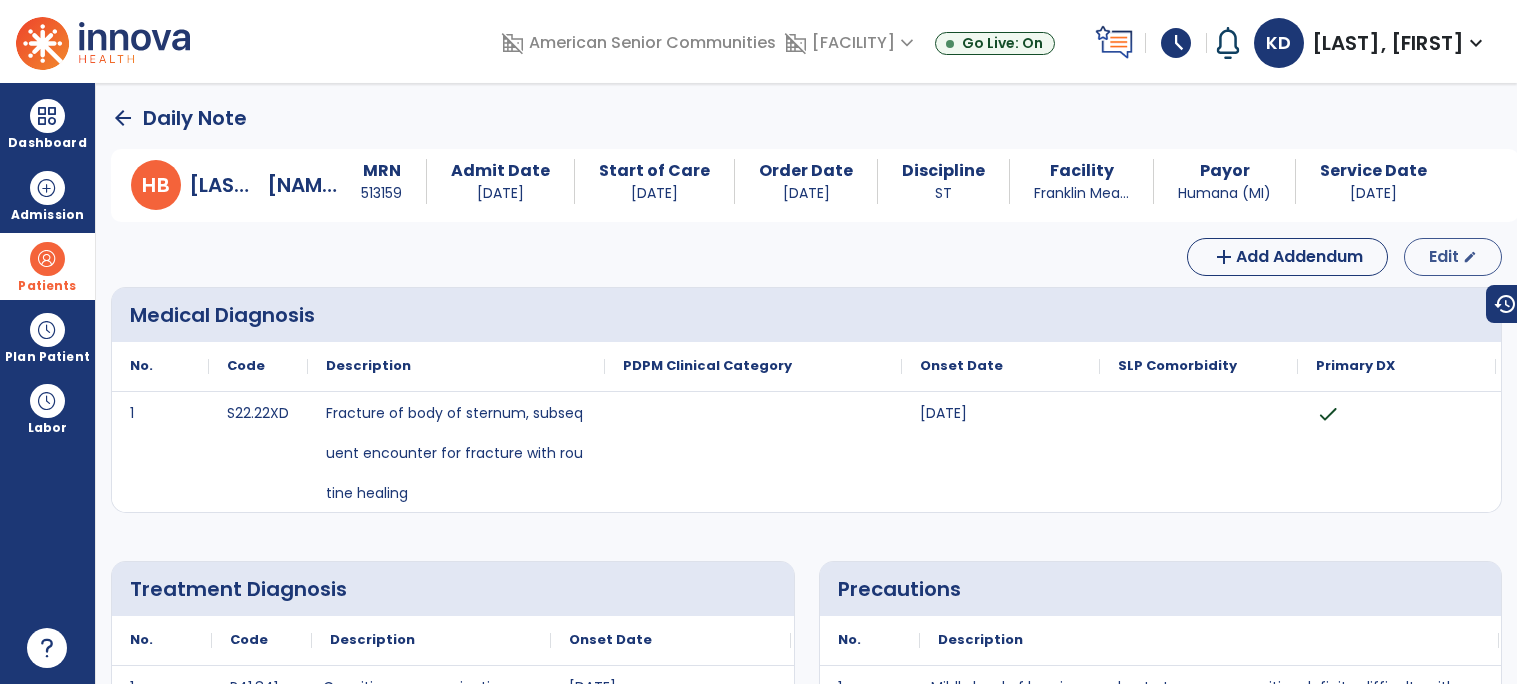 select on "*" 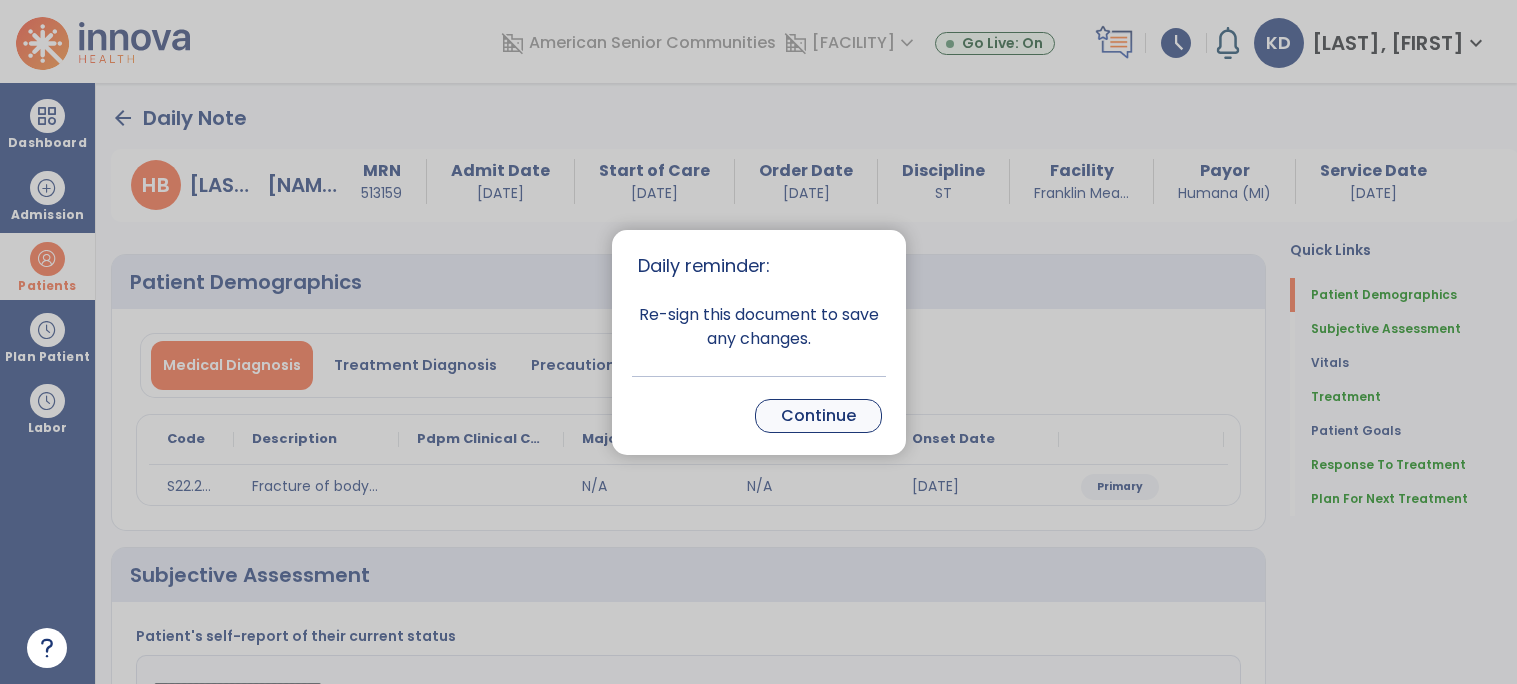 click on "Continue" at bounding box center [818, 416] 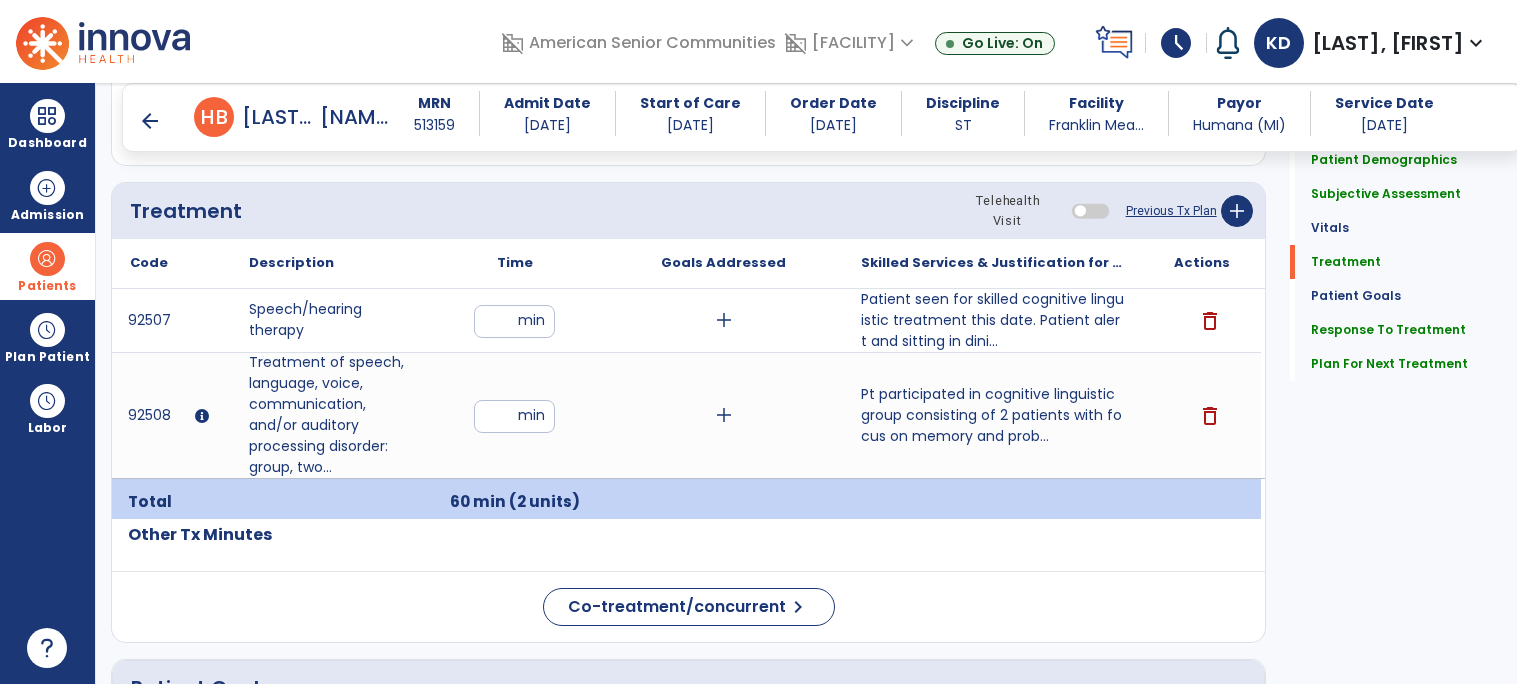 scroll, scrollTop: 1065, scrollLeft: 0, axis: vertical 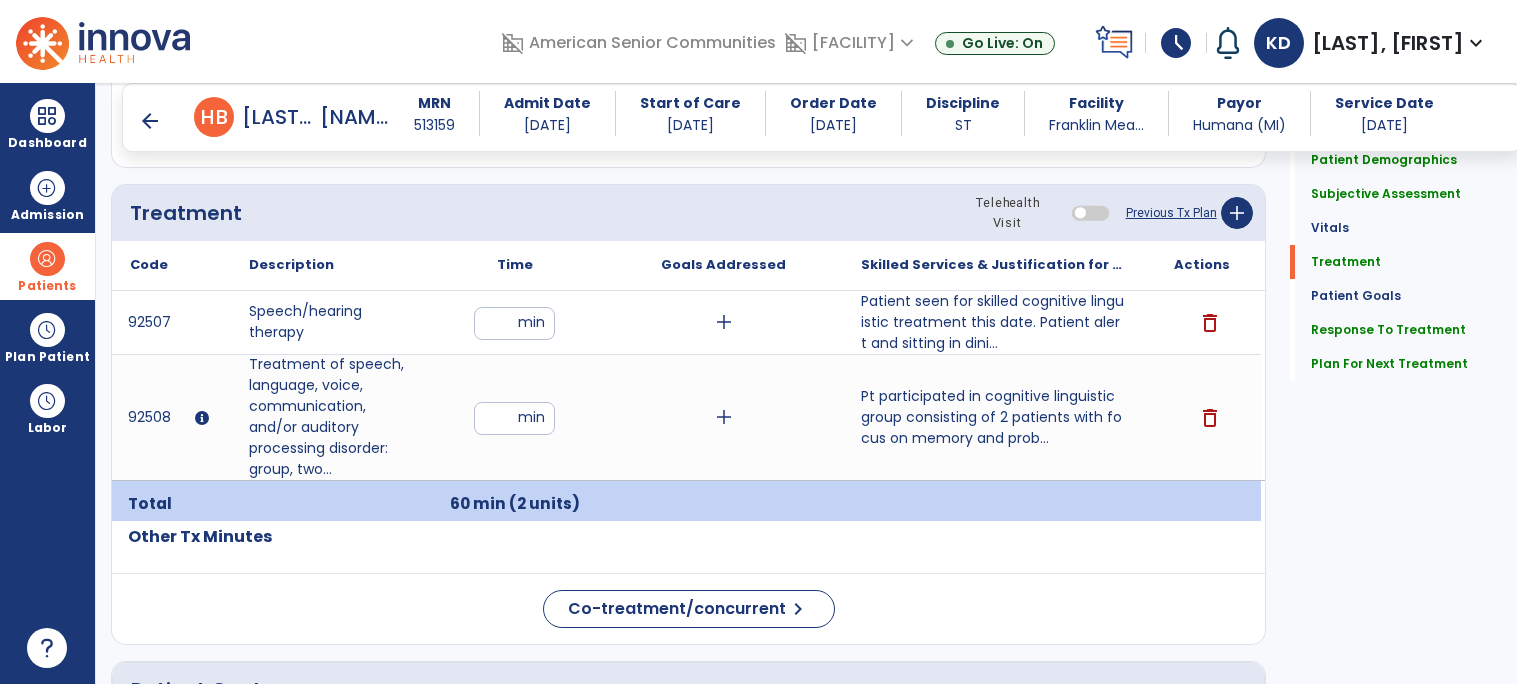 click on "**" at bounding box center [514, 323] 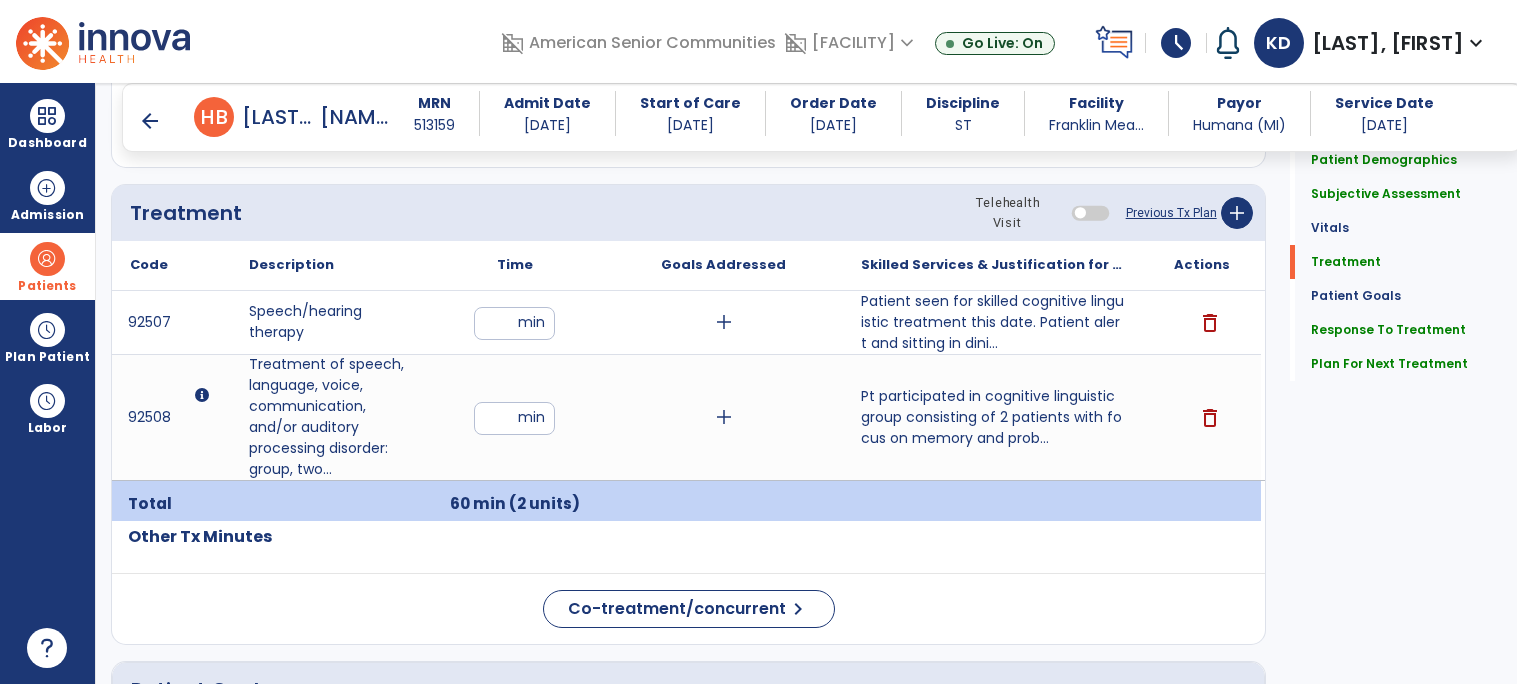 click on "**" at bounding box center (514, 323) 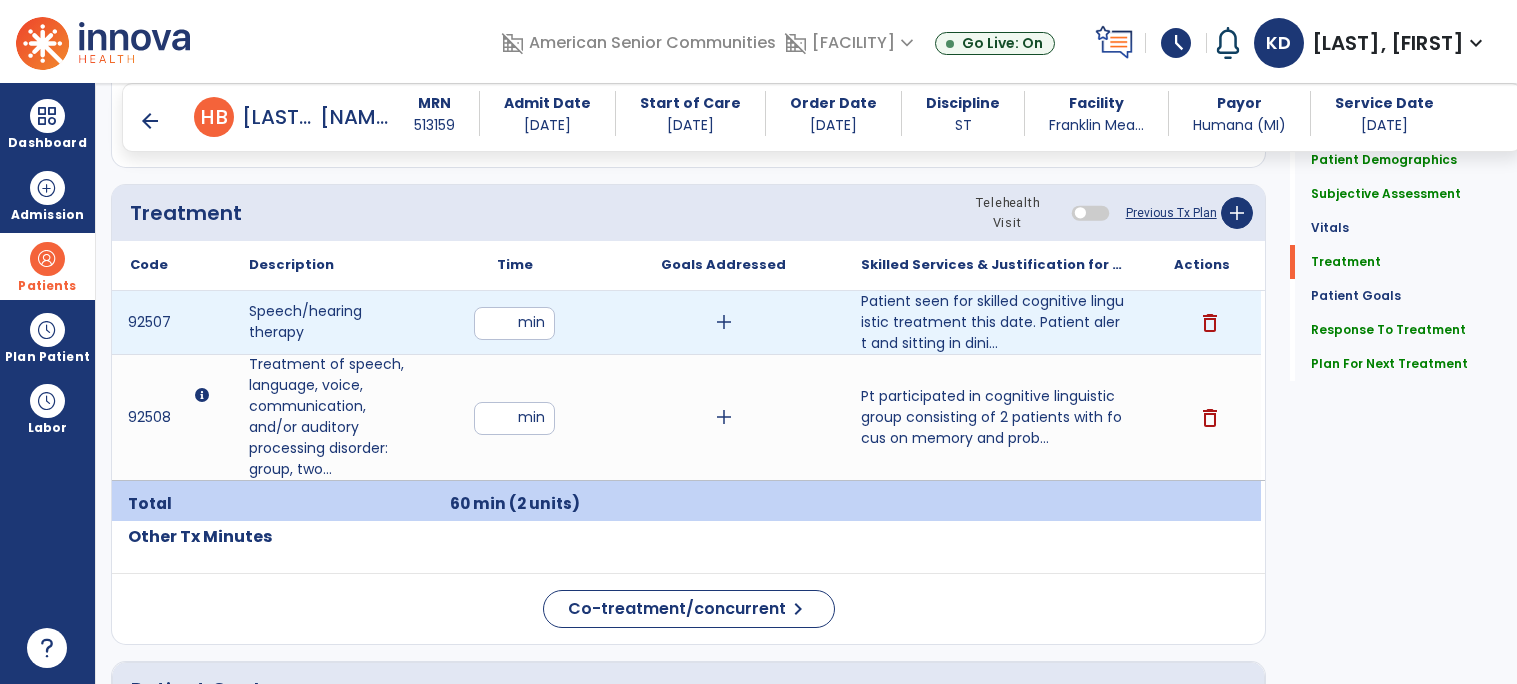 type on "**" 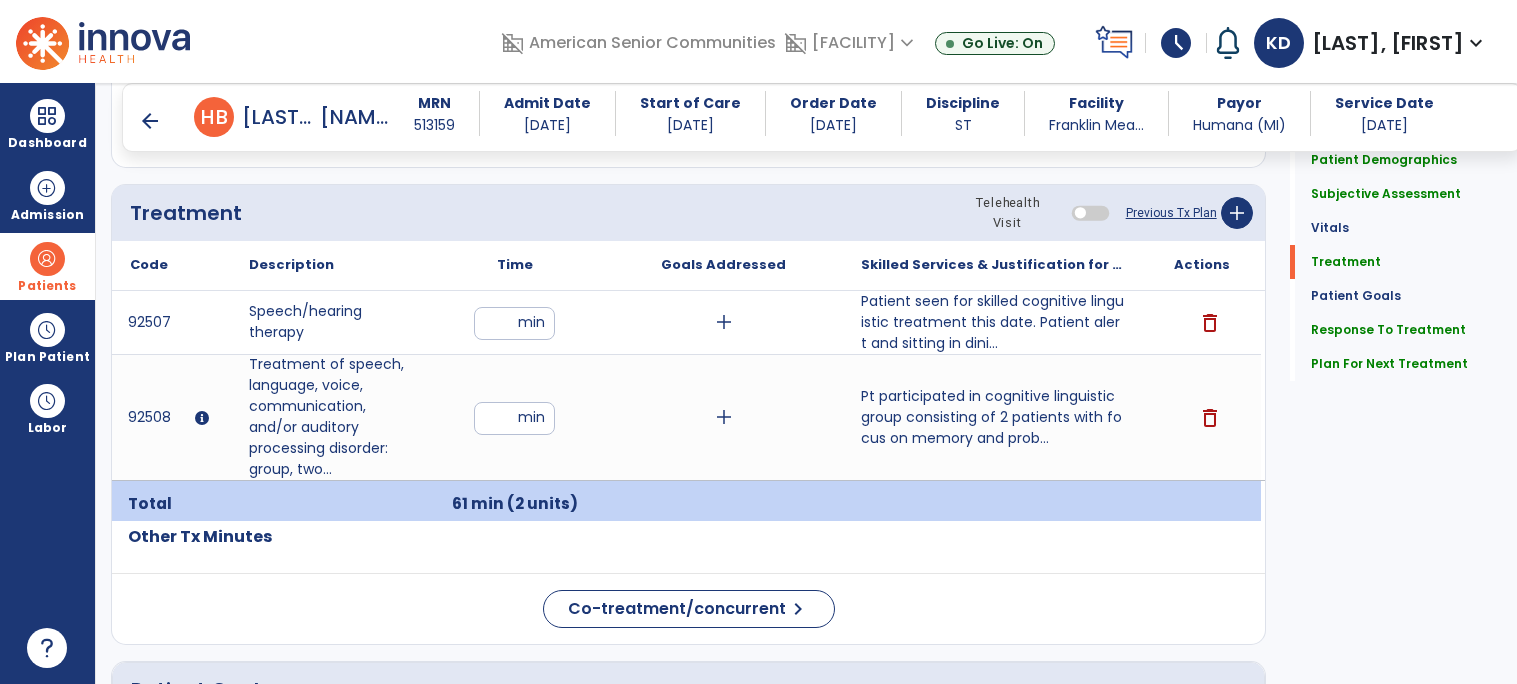 click on "** min" at bounding box center (514, 417) 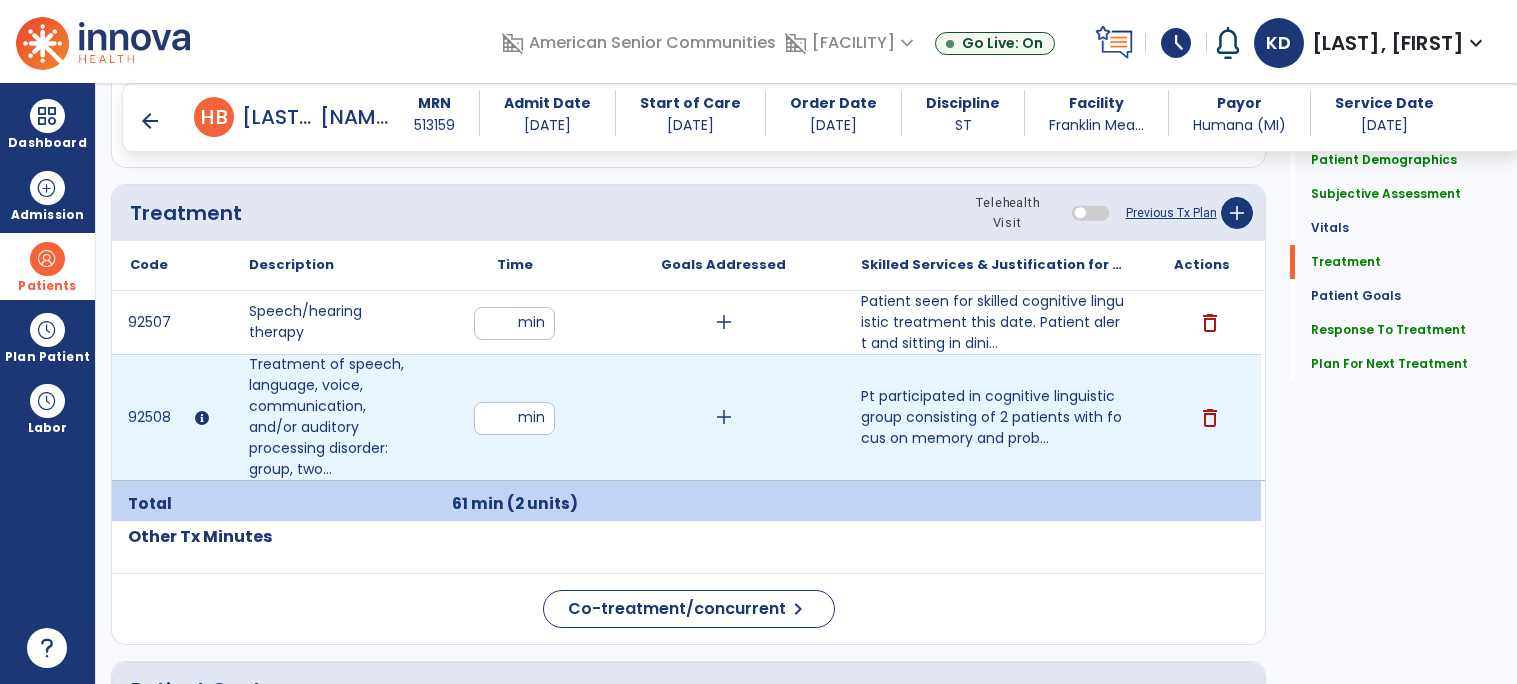 click on "**" at bounding box center (514, 418) 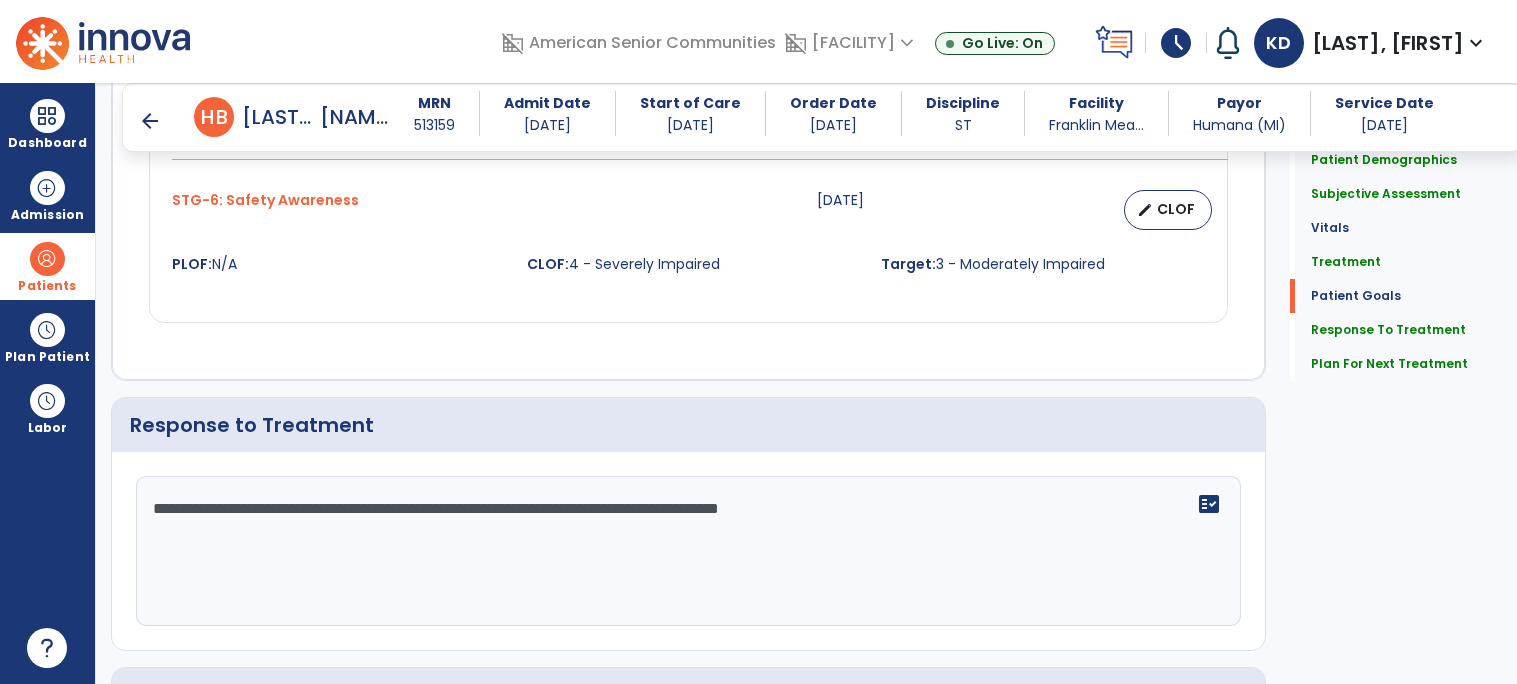 scroll, scrollTop: 2760, scrollLeft: 0, axis: vertical 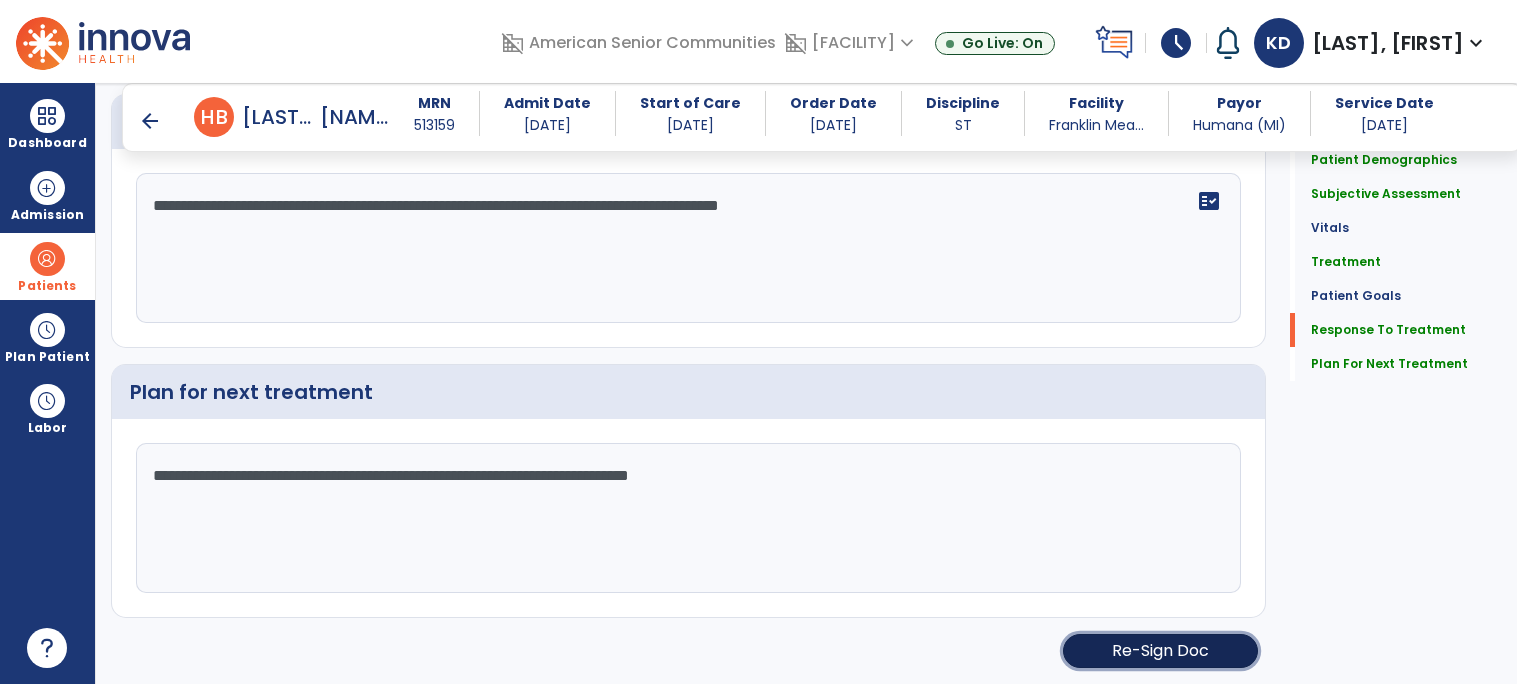 click on "Re-Sign Doc" 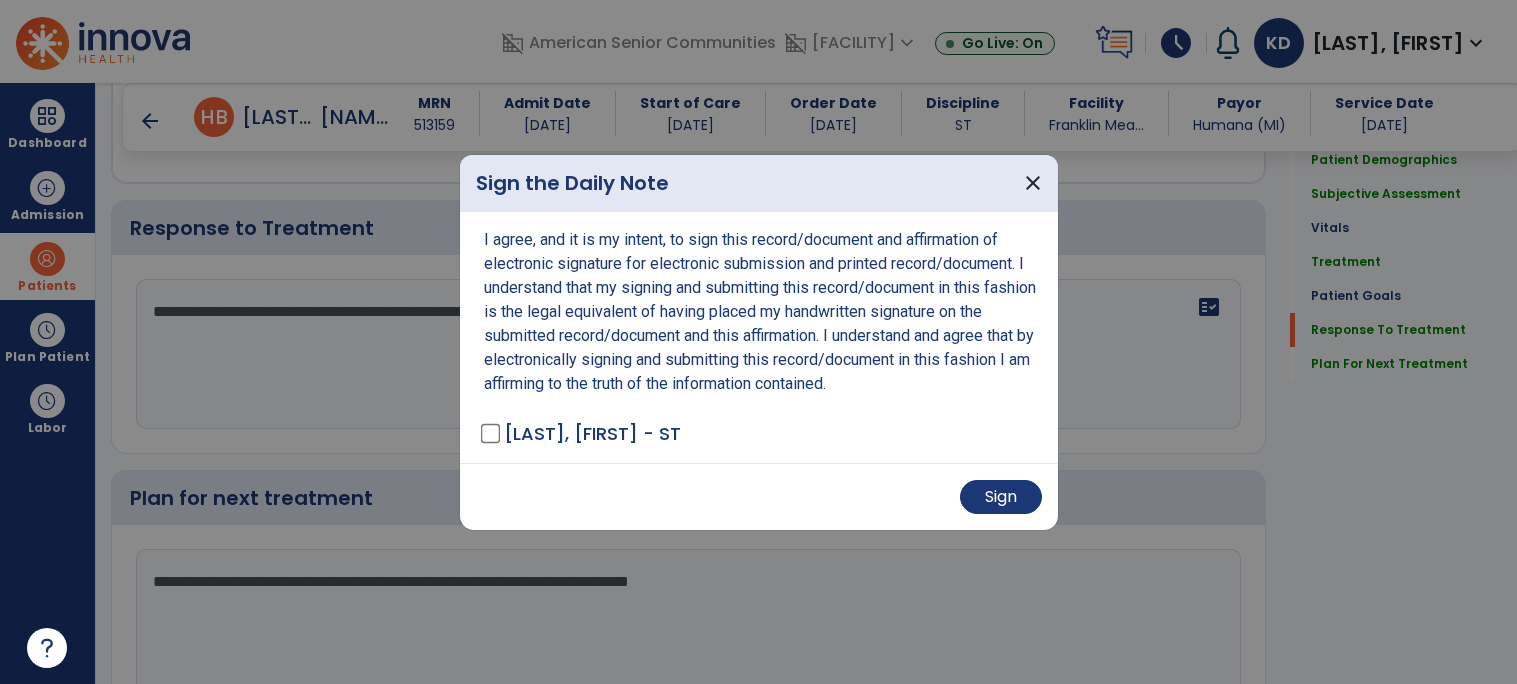 scroll, scrollTop: 2760, scrollLeft: 0, axis: vertical 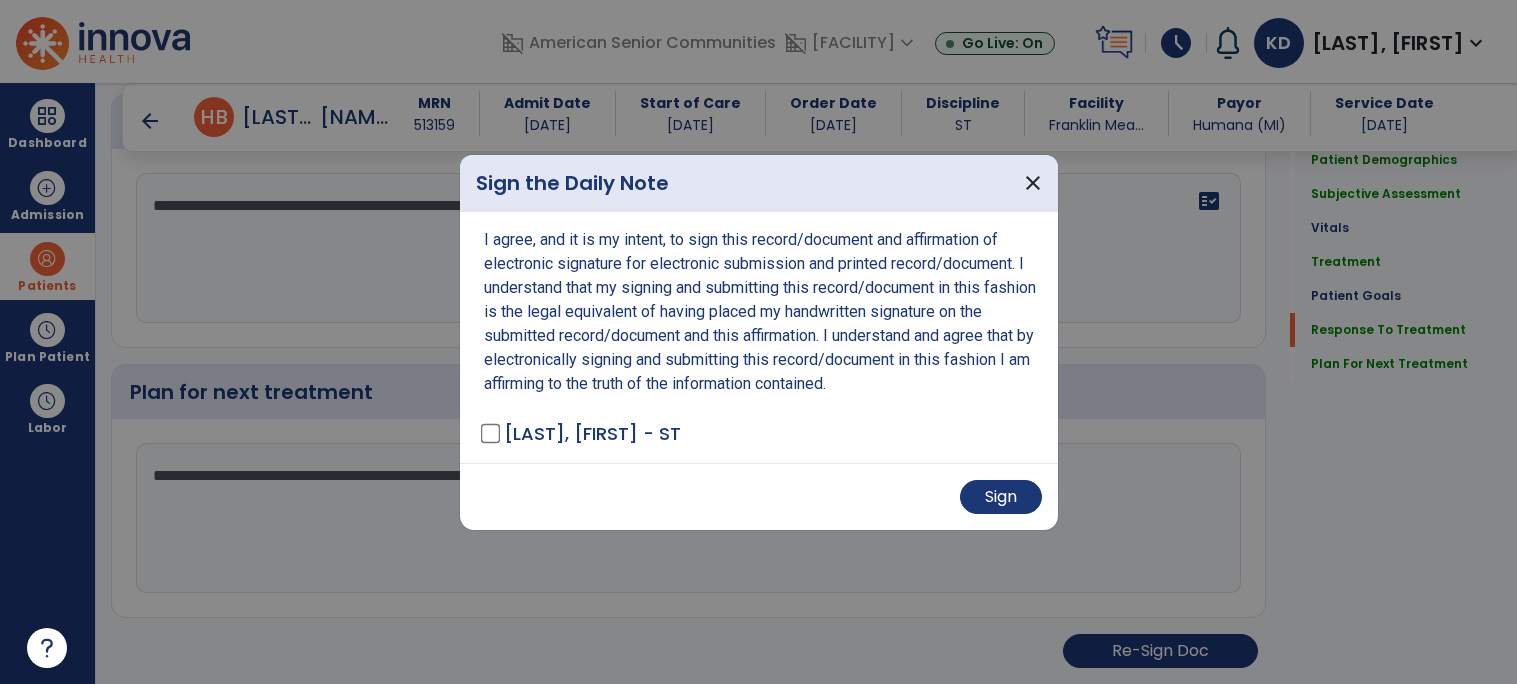 click on "Sign" at bounding box center [759, 496] 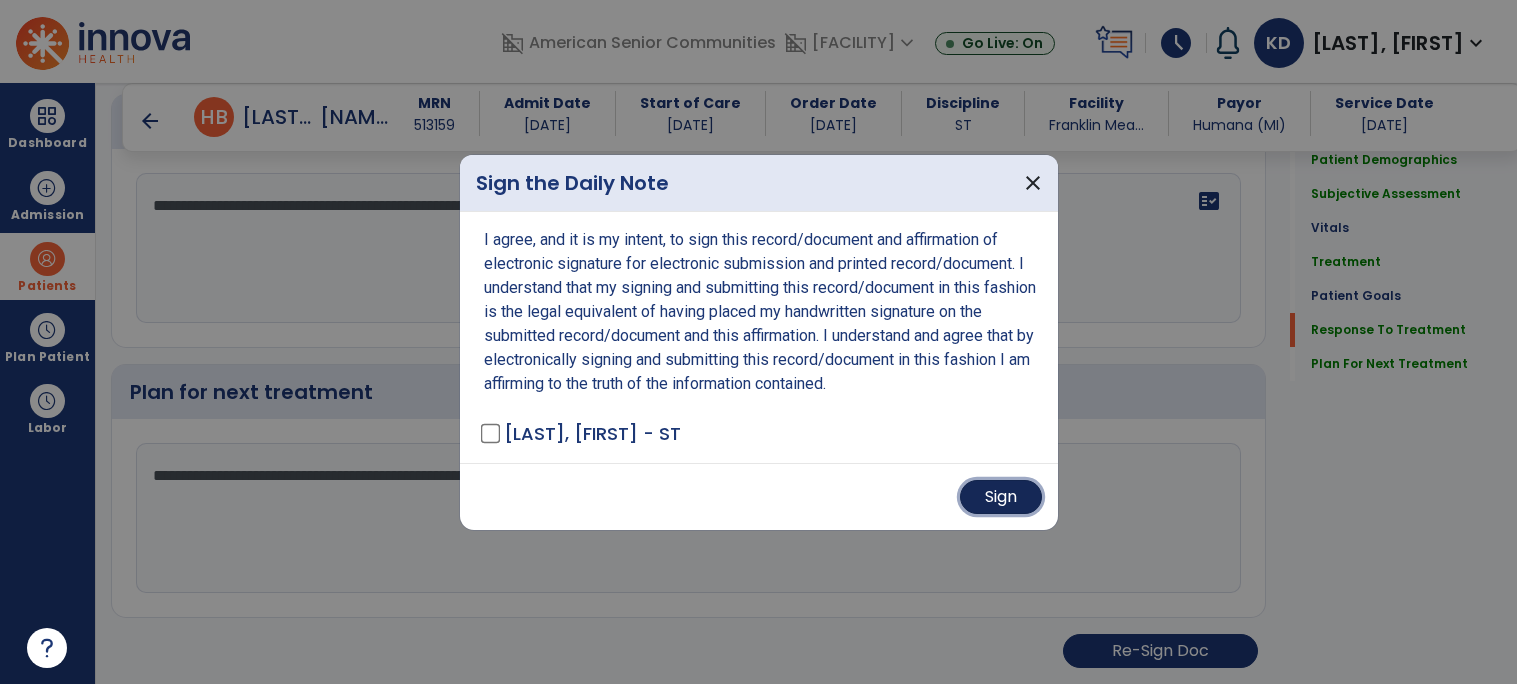 click on "Sign" at bounding box center [1001, 497] 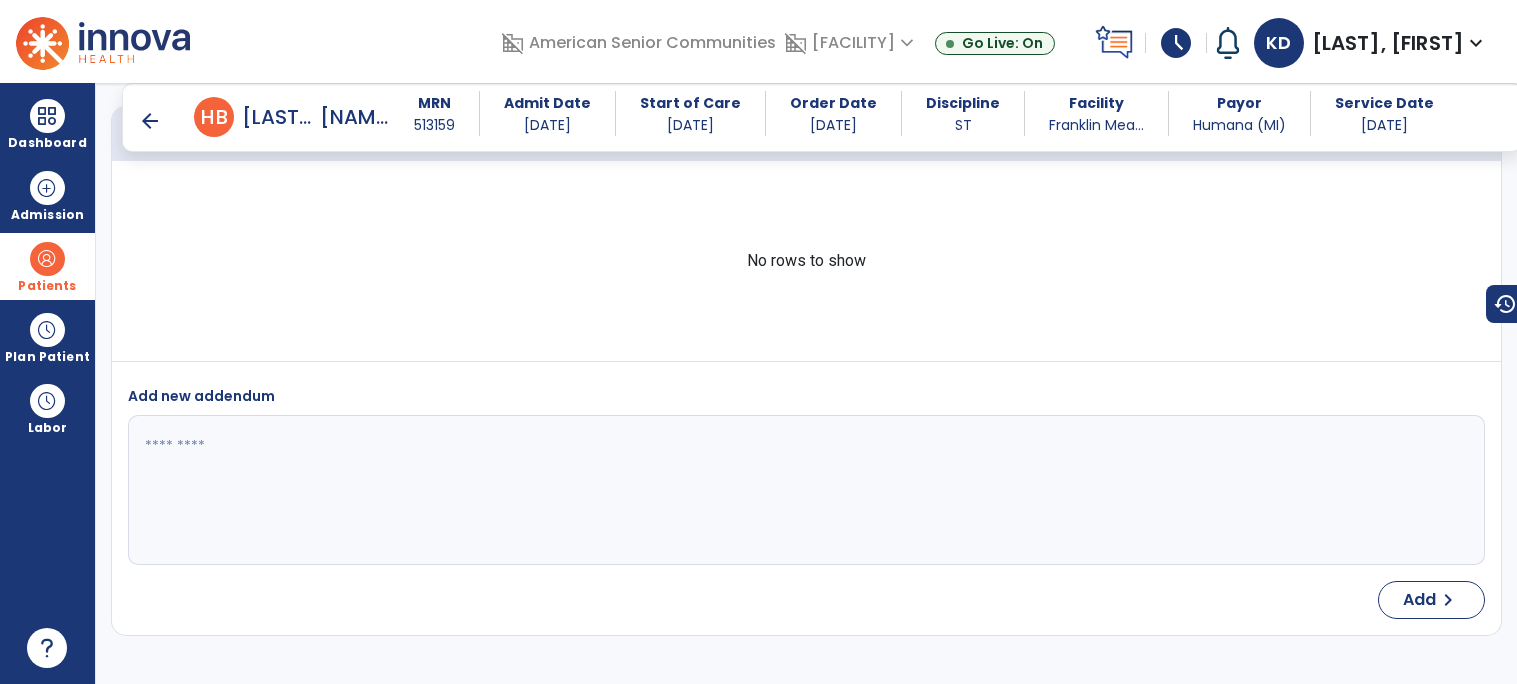 scroll, scrollTop: 4024, scrollLeft: 0, axis: vertical 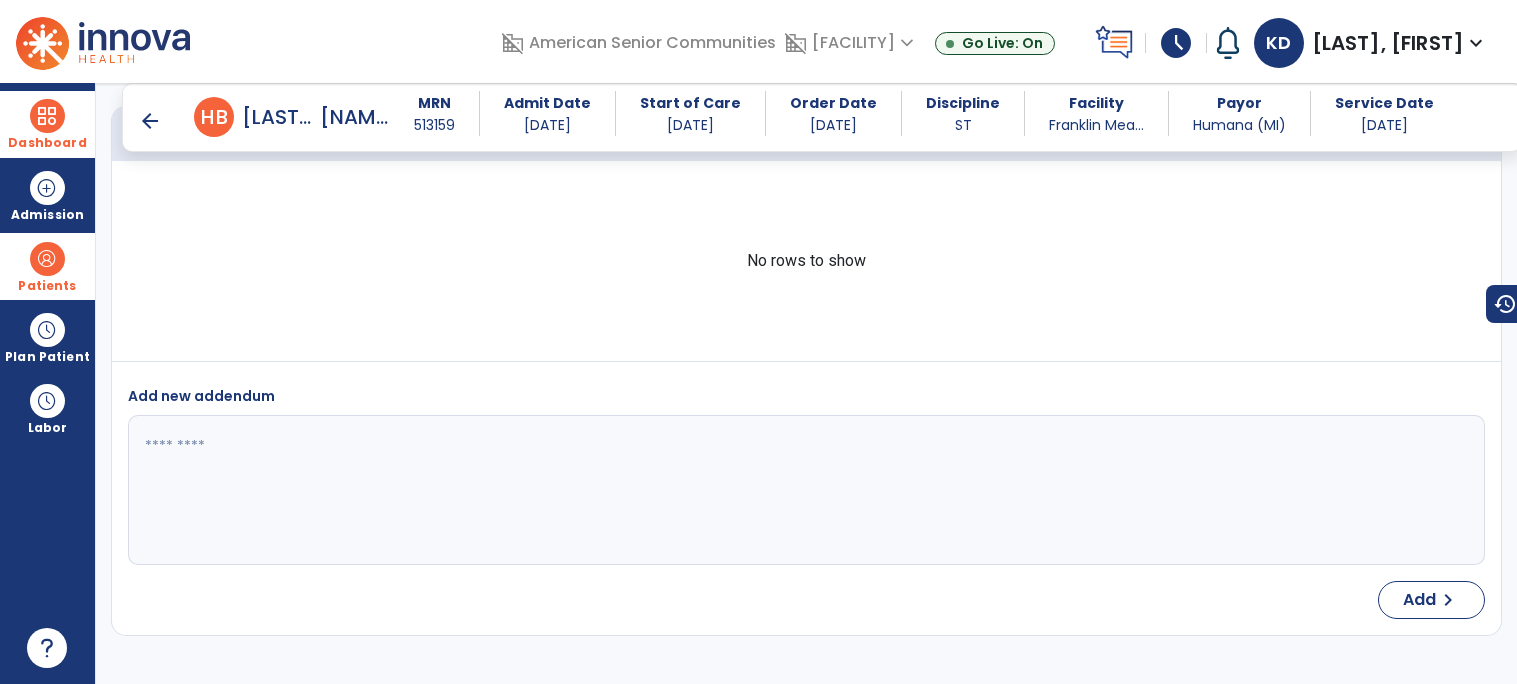 click at bounding box center (47, 116) 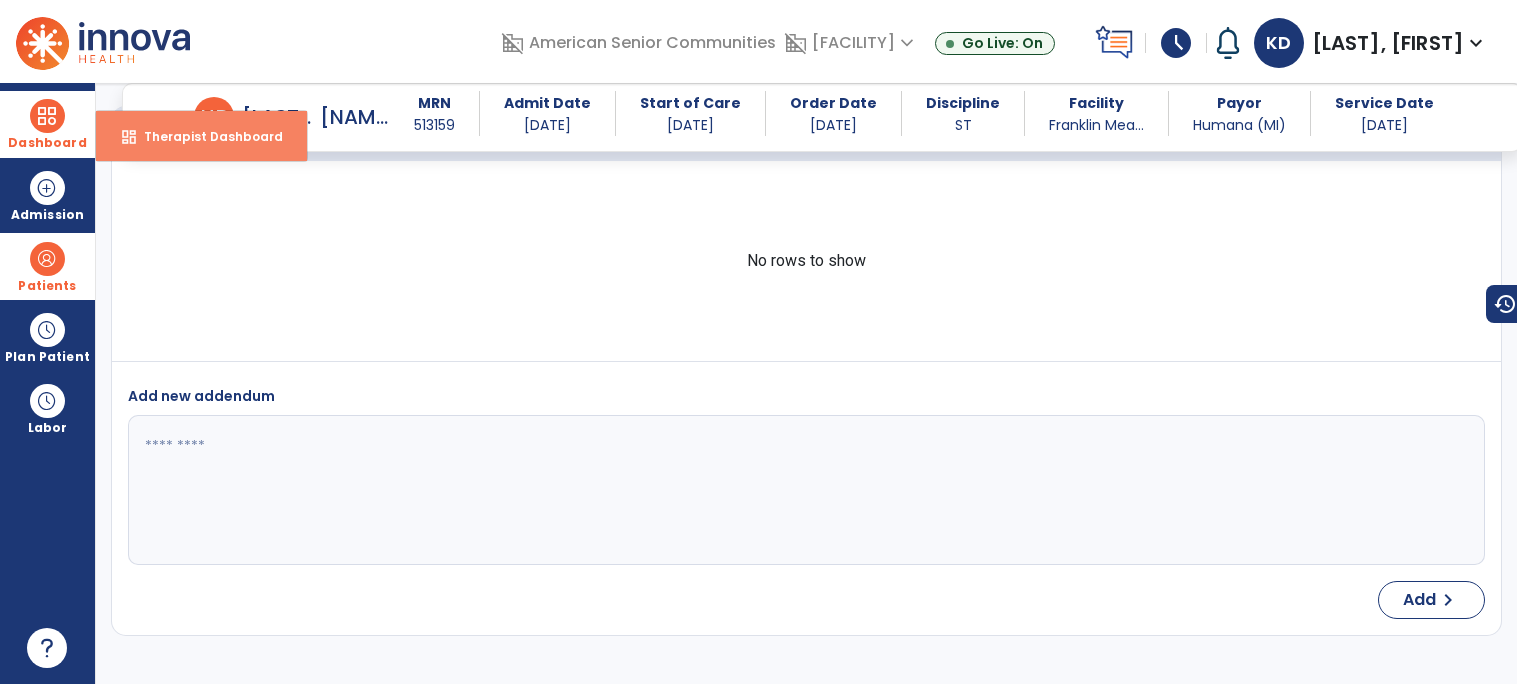click on "Therapist Dashboard" at bounding box center [205, 136] 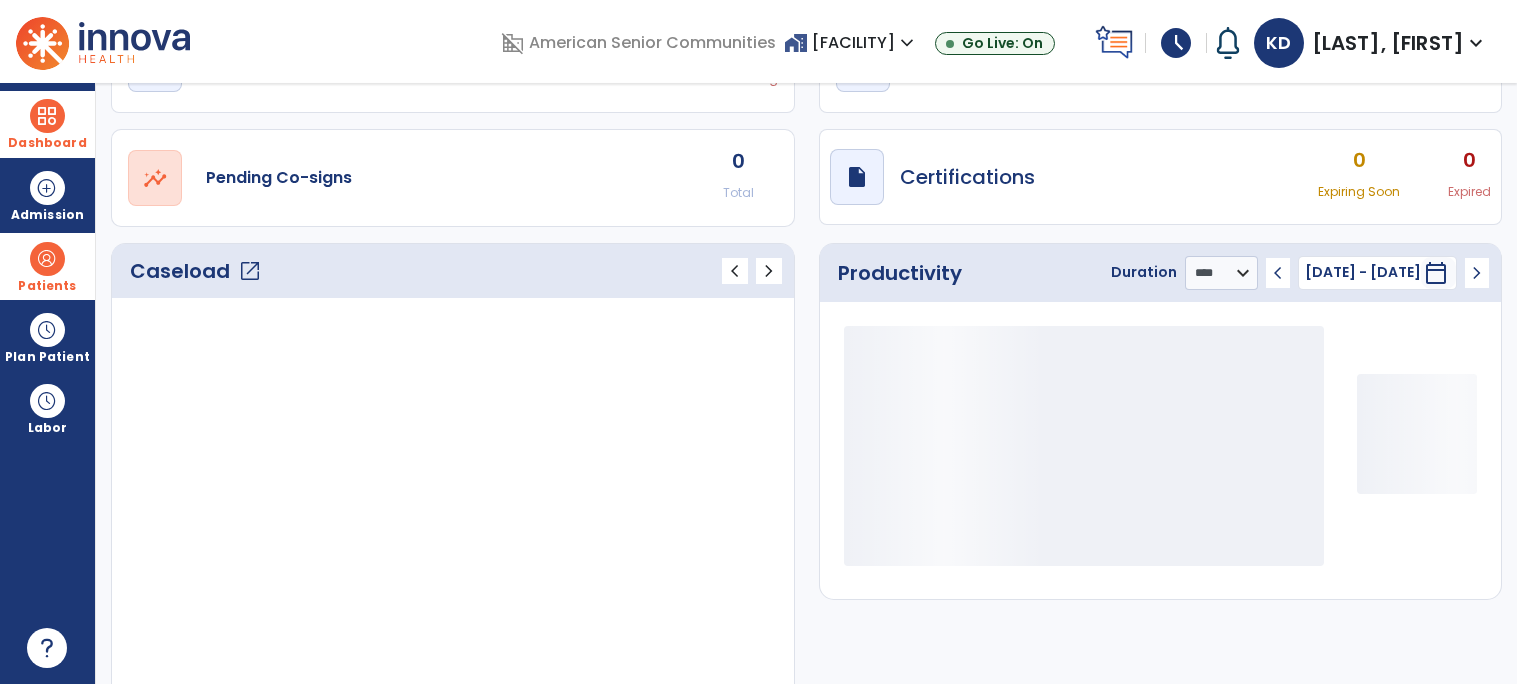 scroll, scrollTop: 126, scrollLeft: 0, axis: vertical 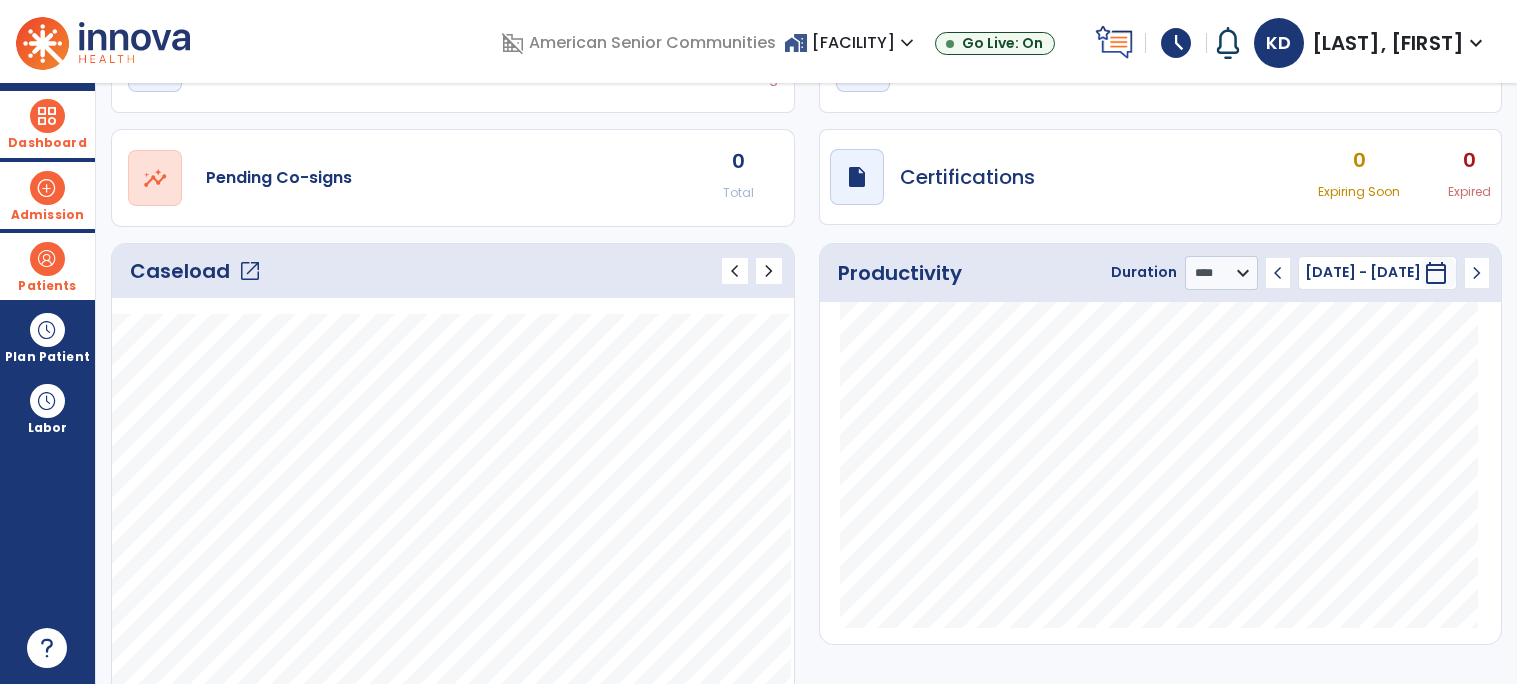 click at bounding box center (47, 188) 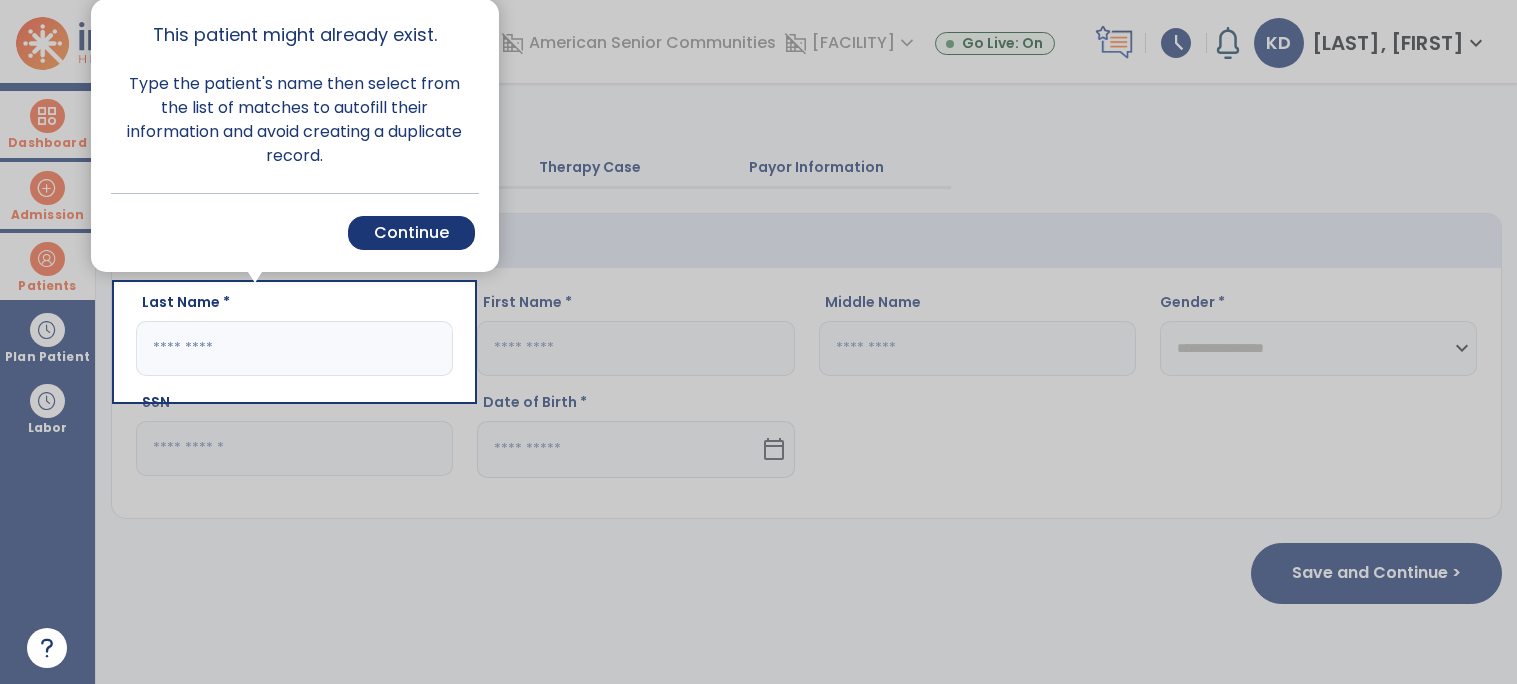 scroll, scrollTop: 0, scrollLeft: 0, axis: both 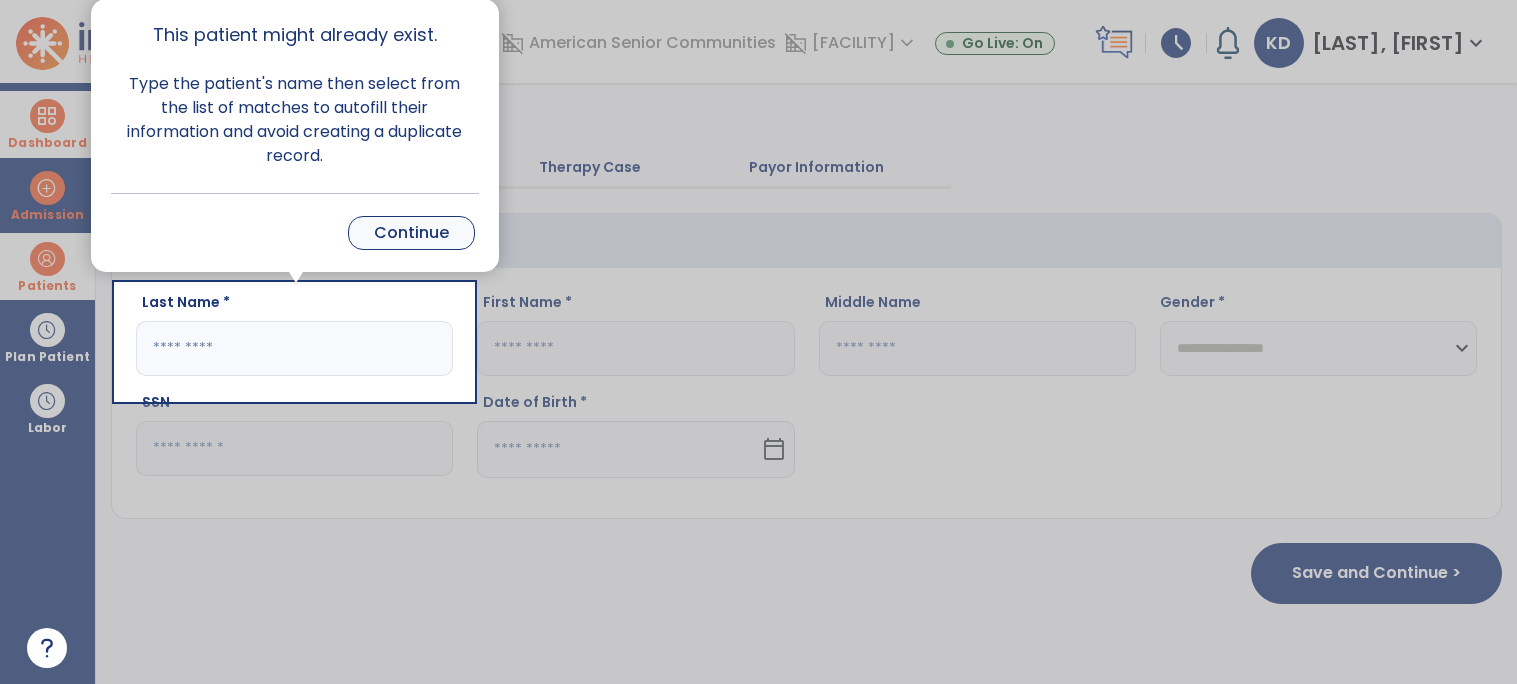 click on "Continue" at bounding box center [411, 233] 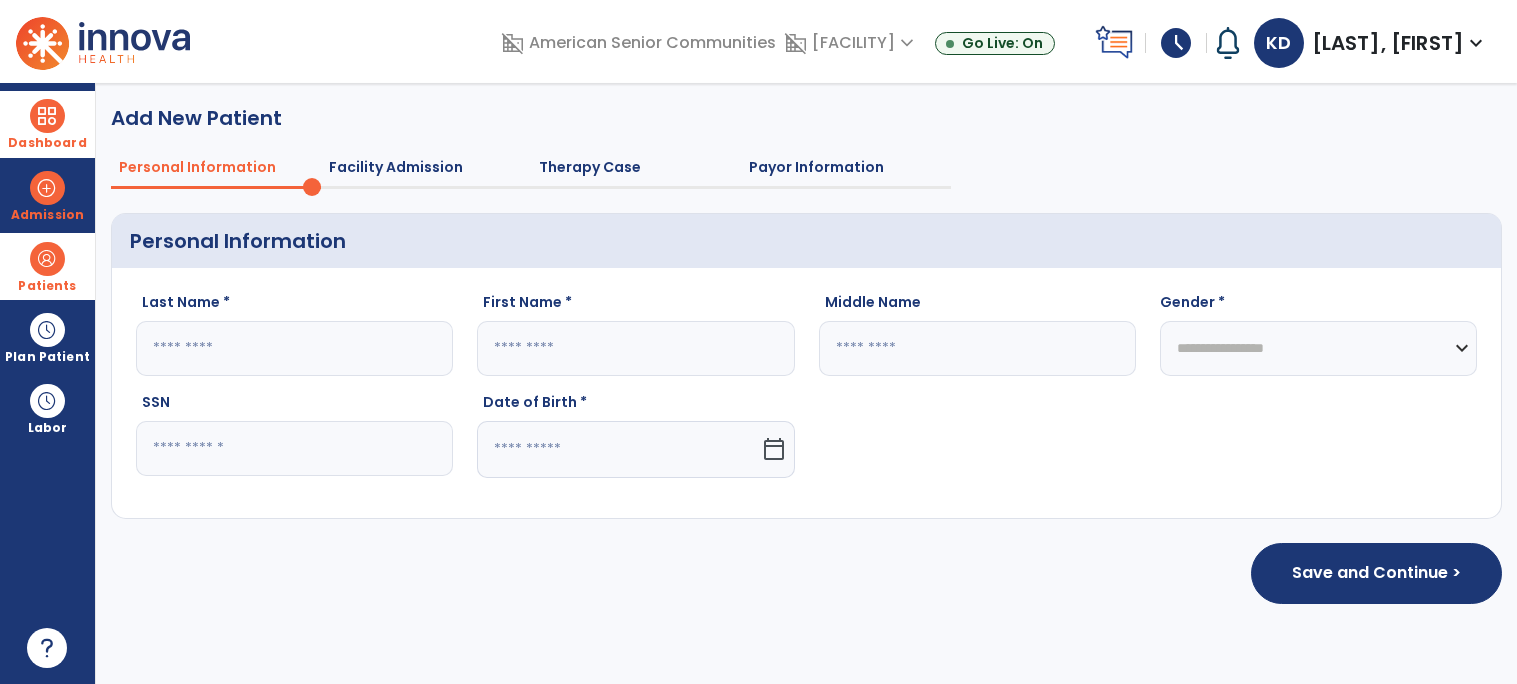 click at bounding box center [47, 116] 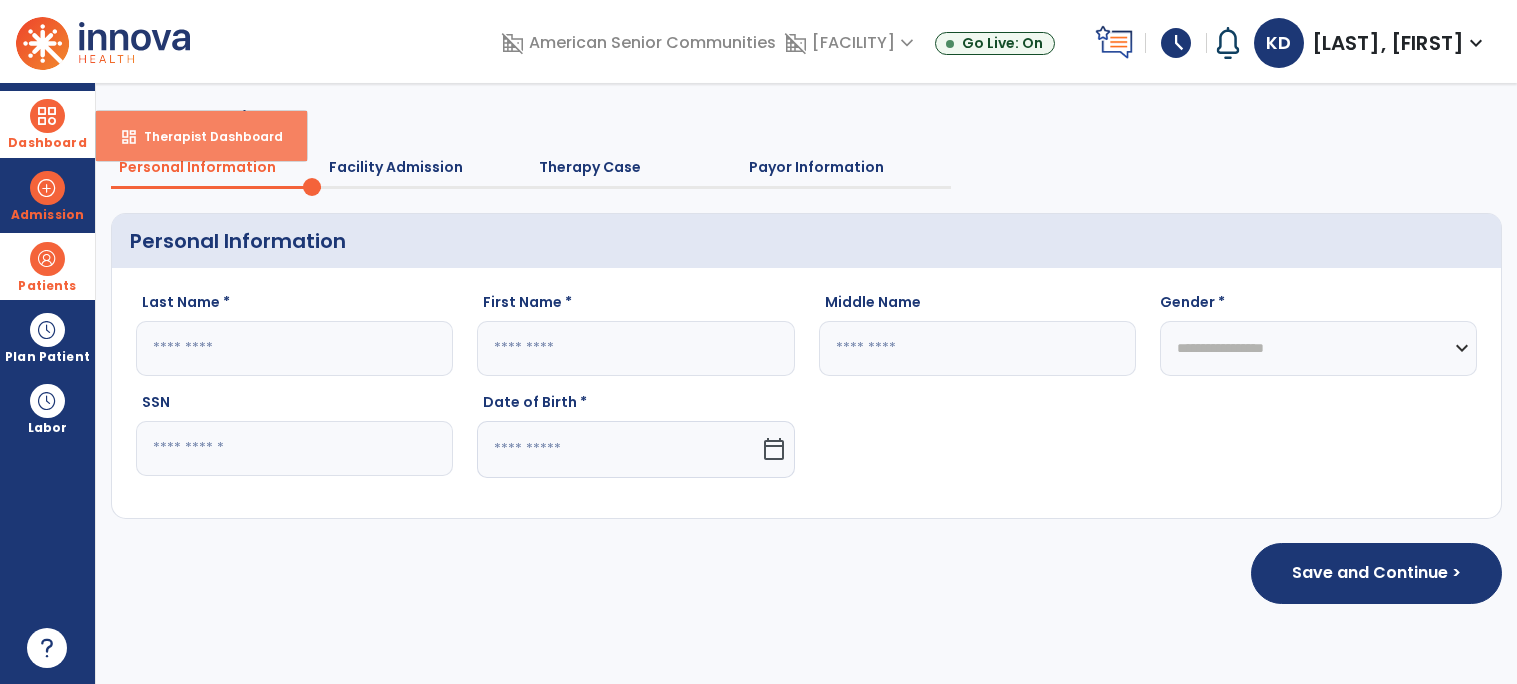 click on "Therapist Dashboard" at bounding box center (205, 136) 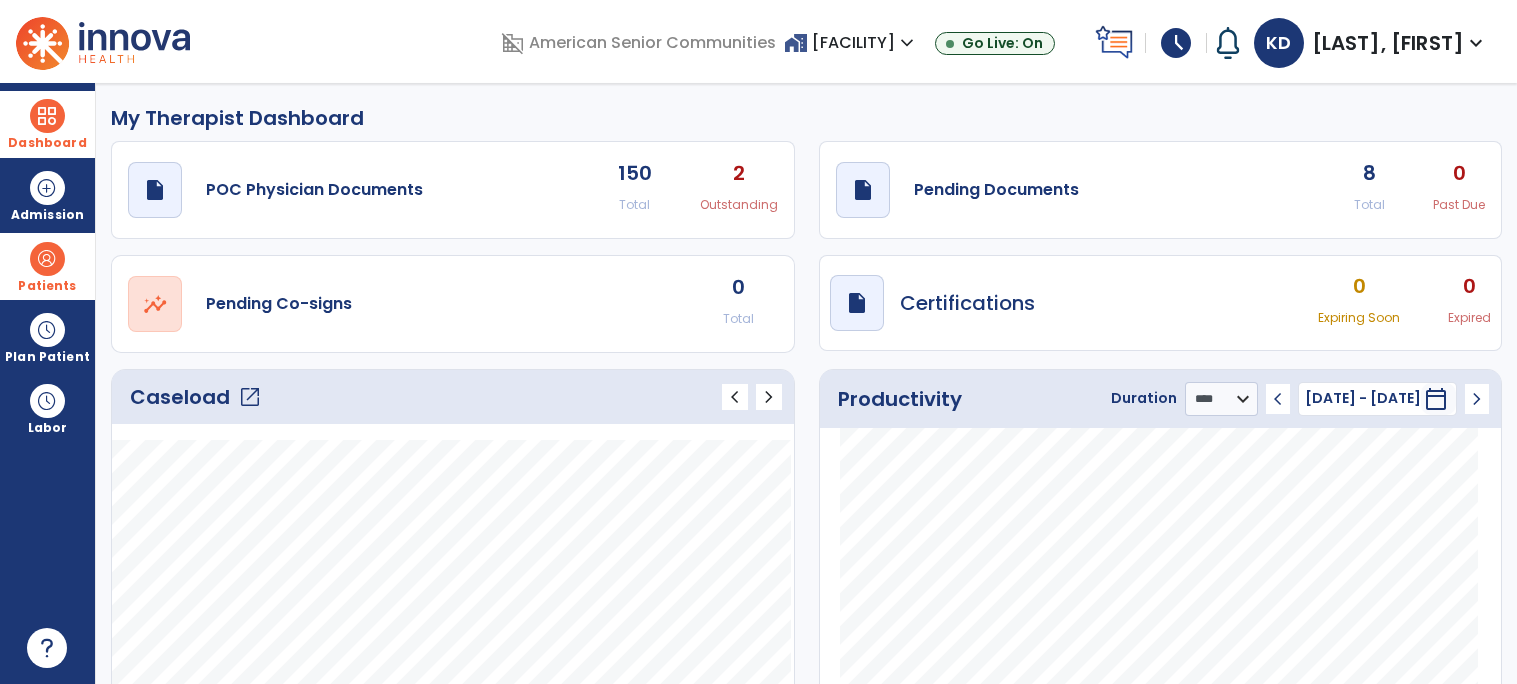 click on "draft   open_in_new  Pending Documents 8 Total 0 Past Due" 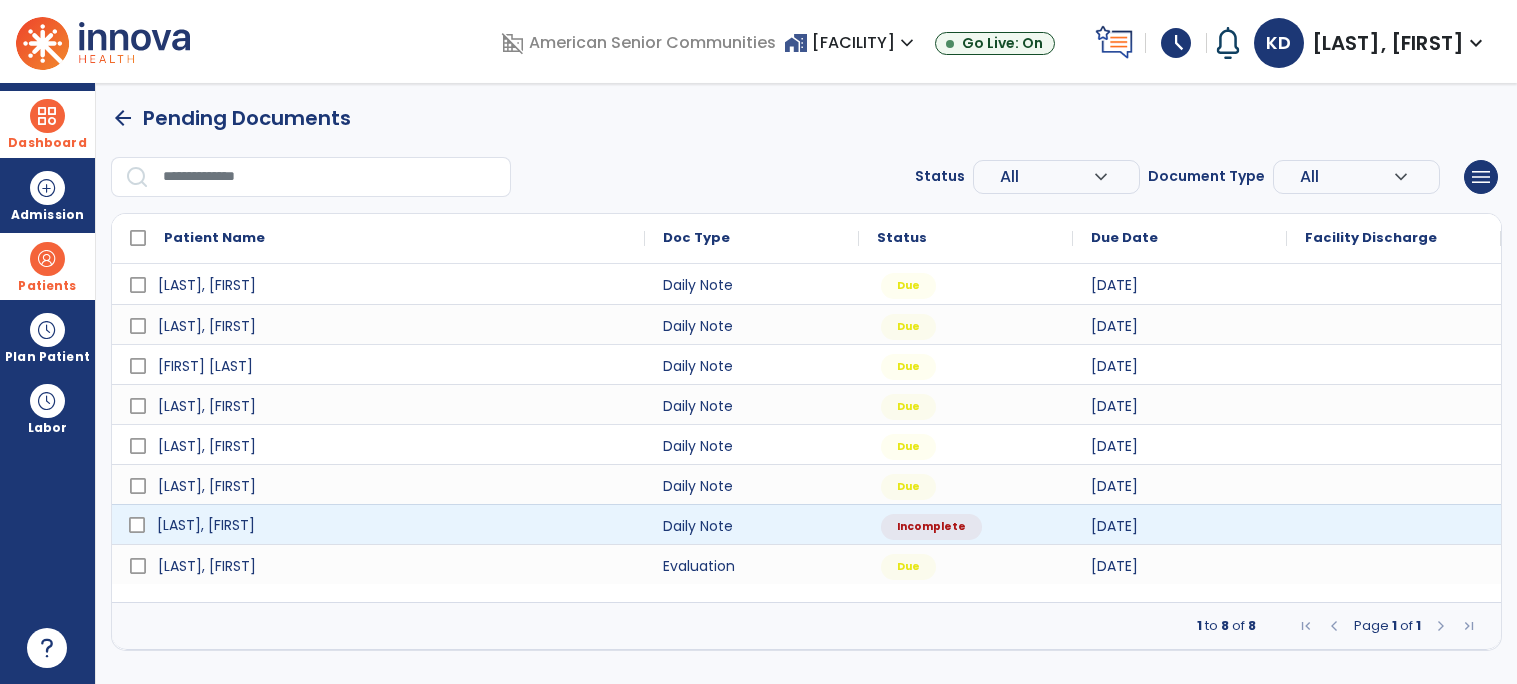 click on "[FIRST] [LAST]" at bounding box center [392, 525] 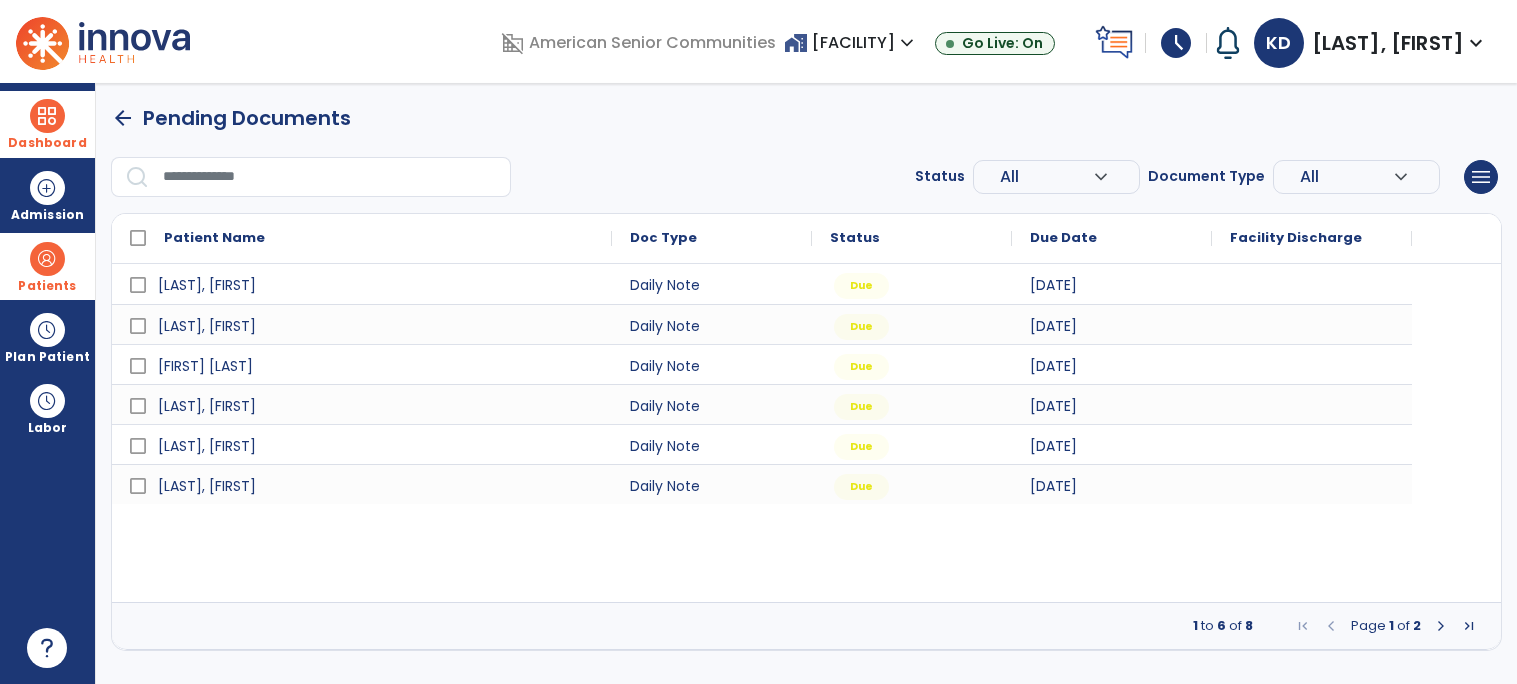 select on "*" 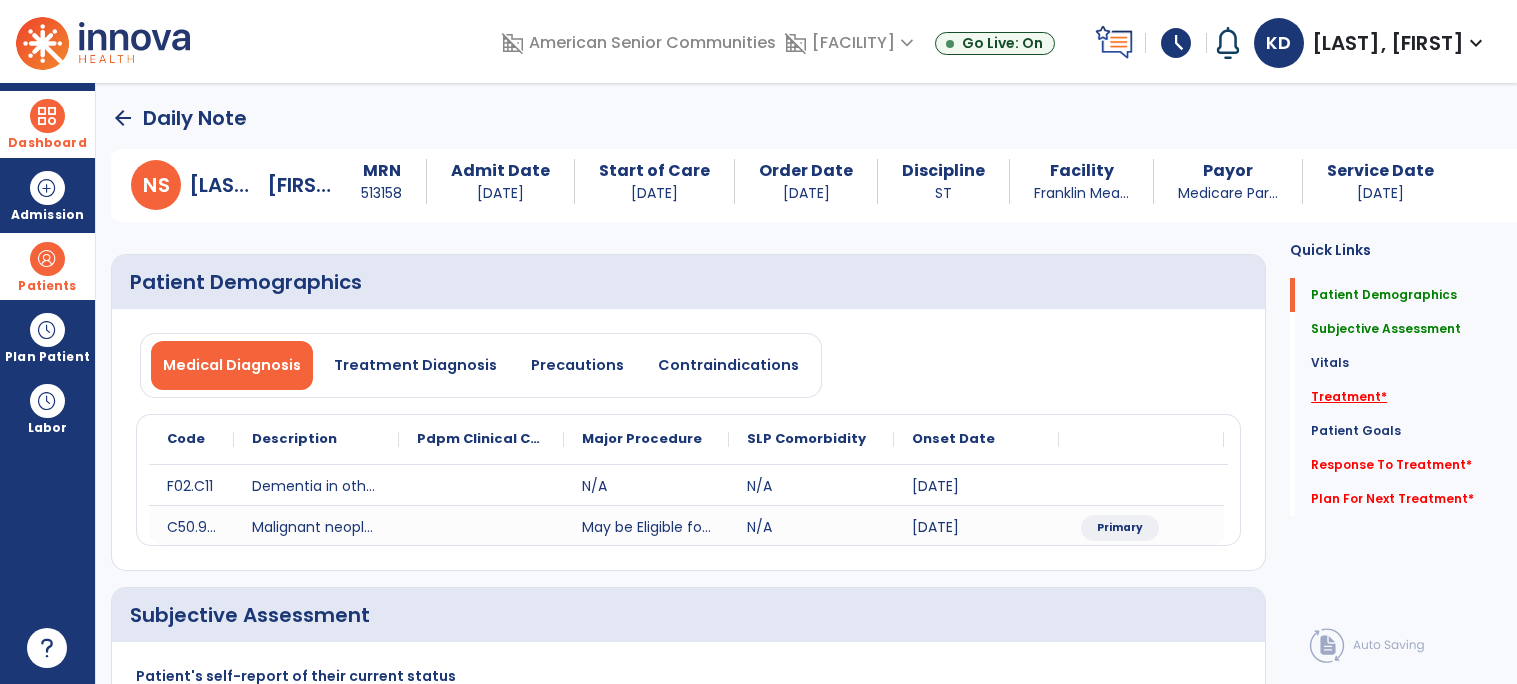 click on "Treatment   *" 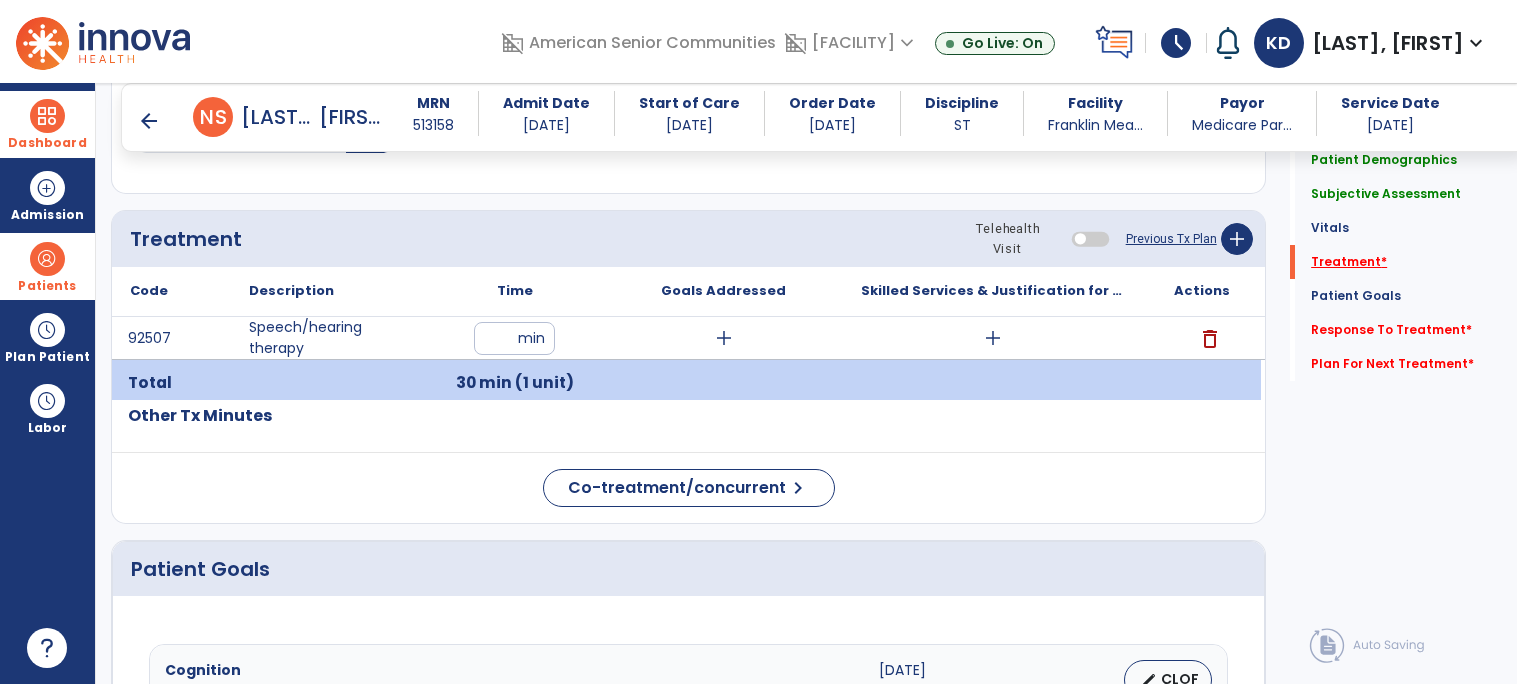 scroll, scrollTop: 1082, scrollLeft: 0, axis: vertical 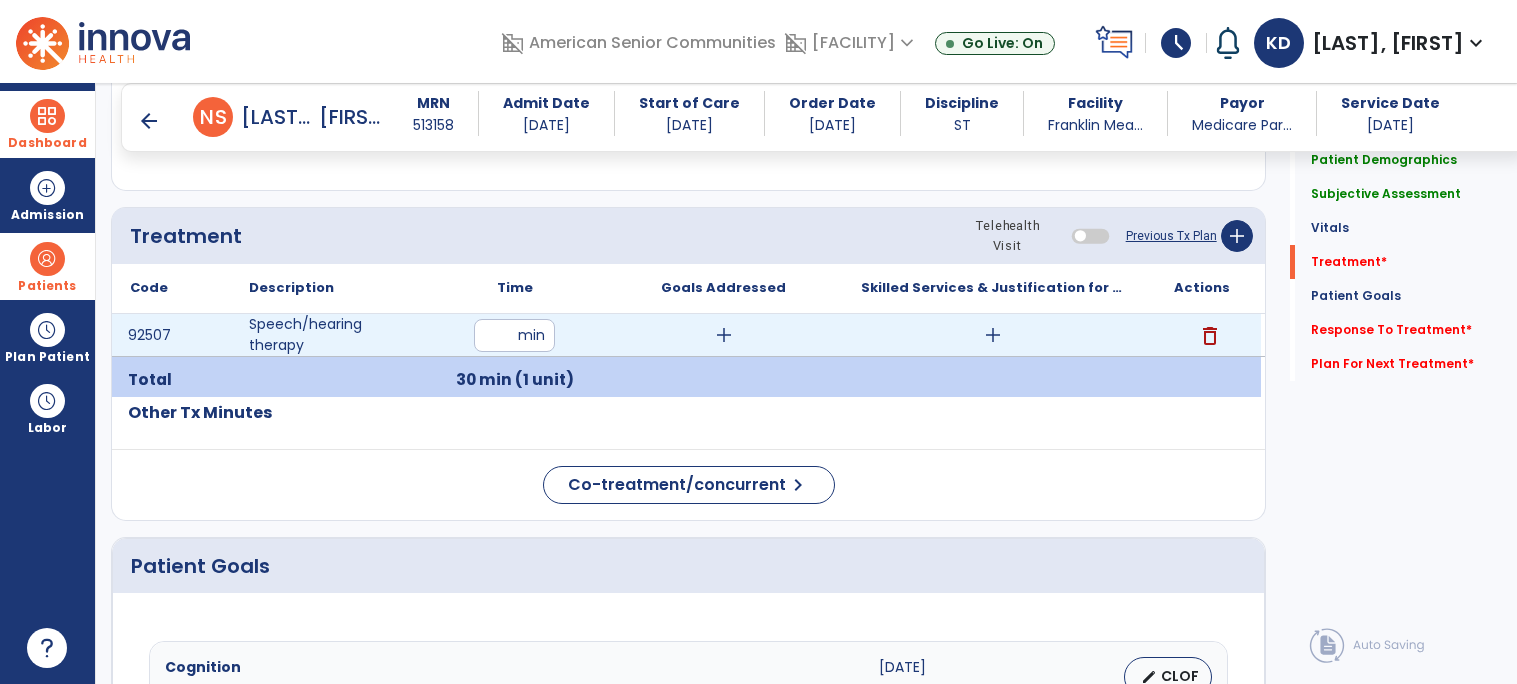 click on "add" at bounding box center (993, 335) 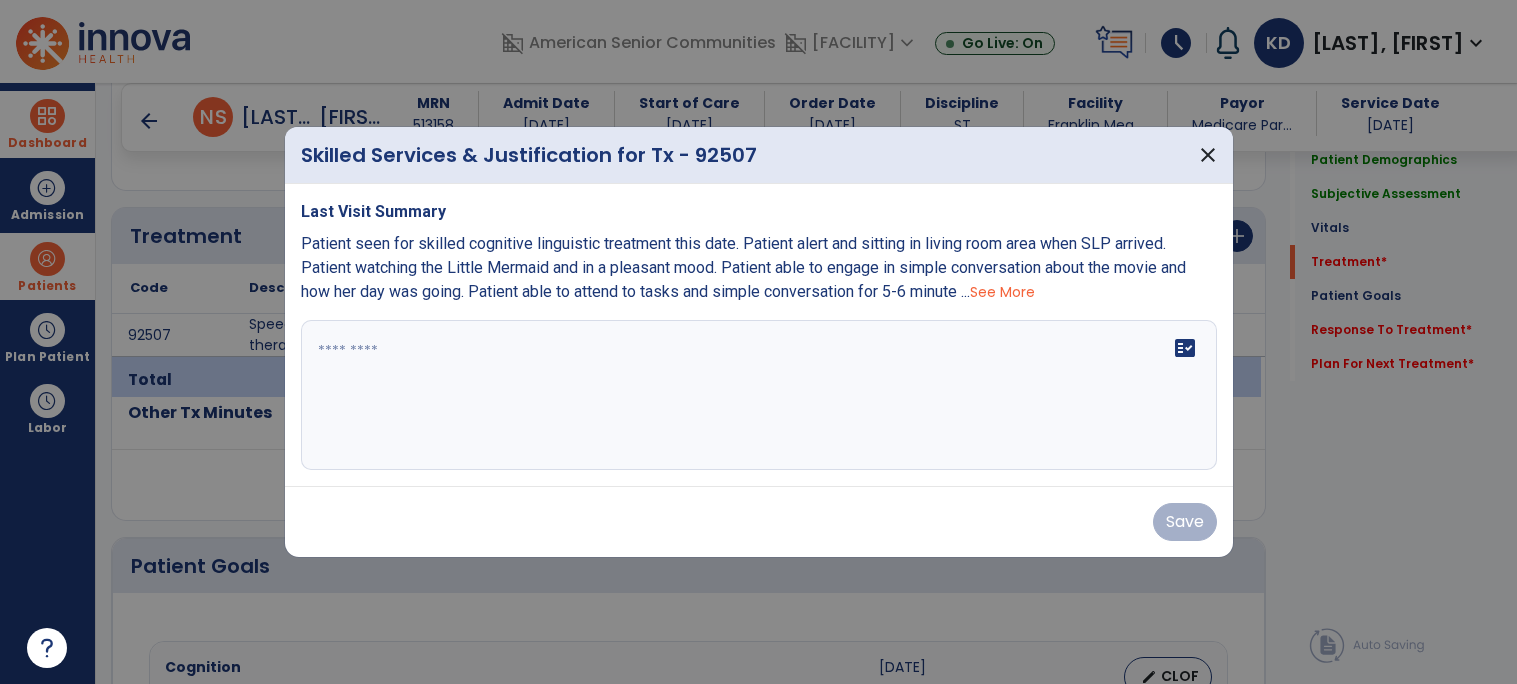 click on "See More" at bounding box center [1002, 292] 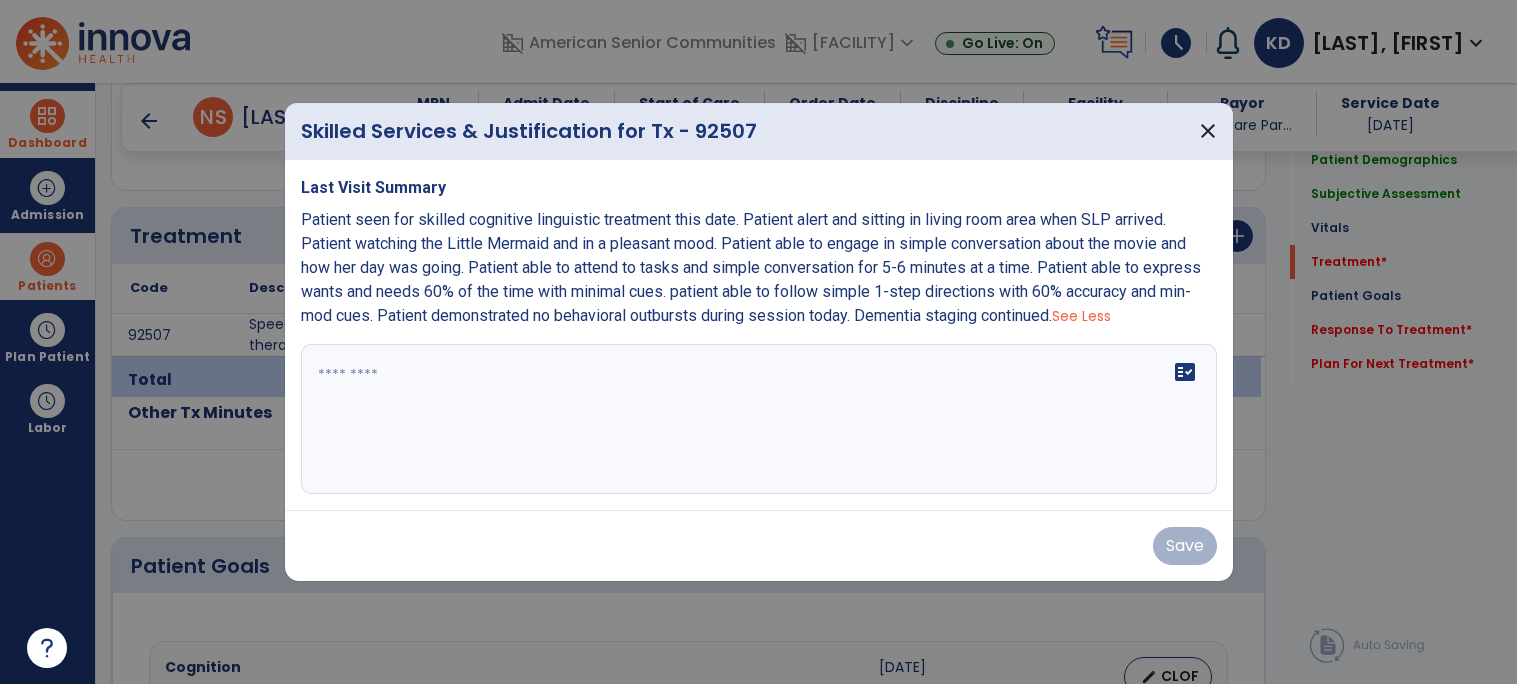 click on "fact_check" at bounding box center (759, 419) 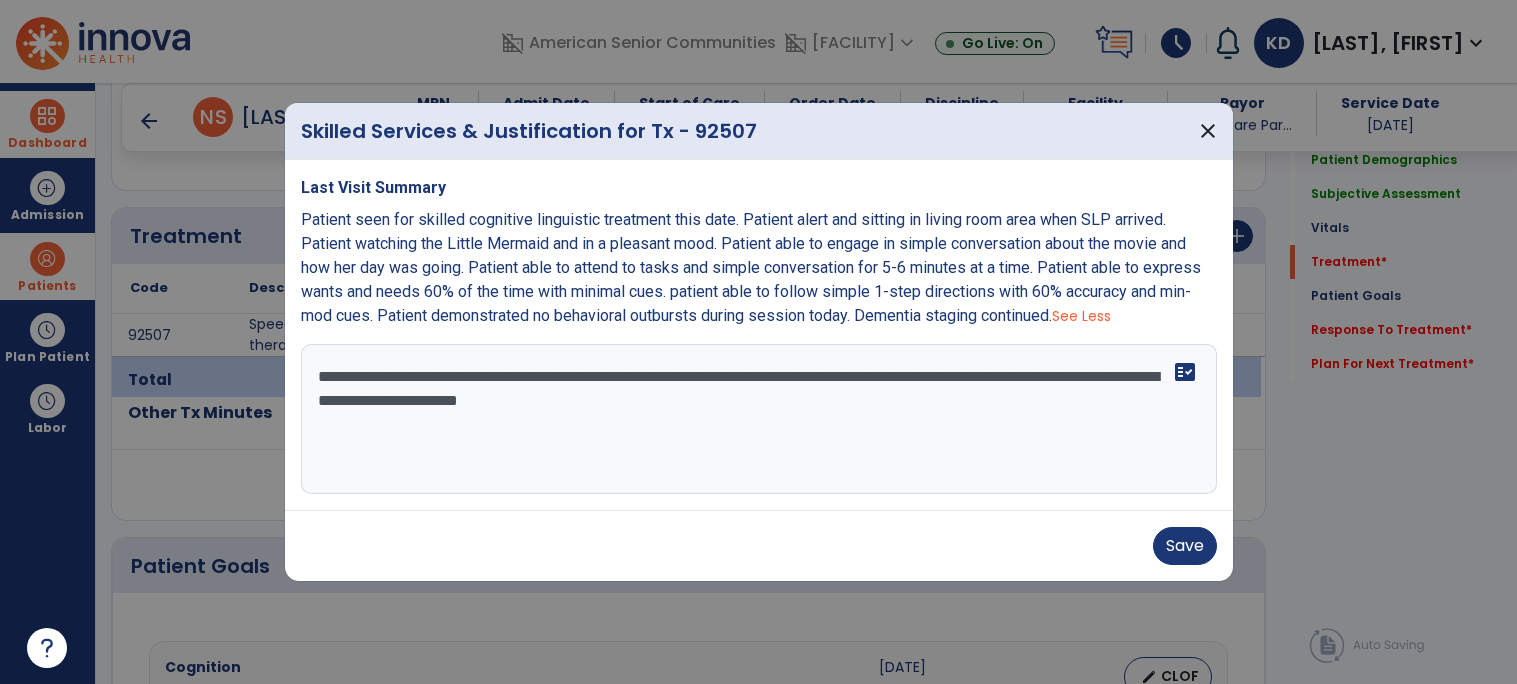 click on "**********" at bounding box center [759, 419] 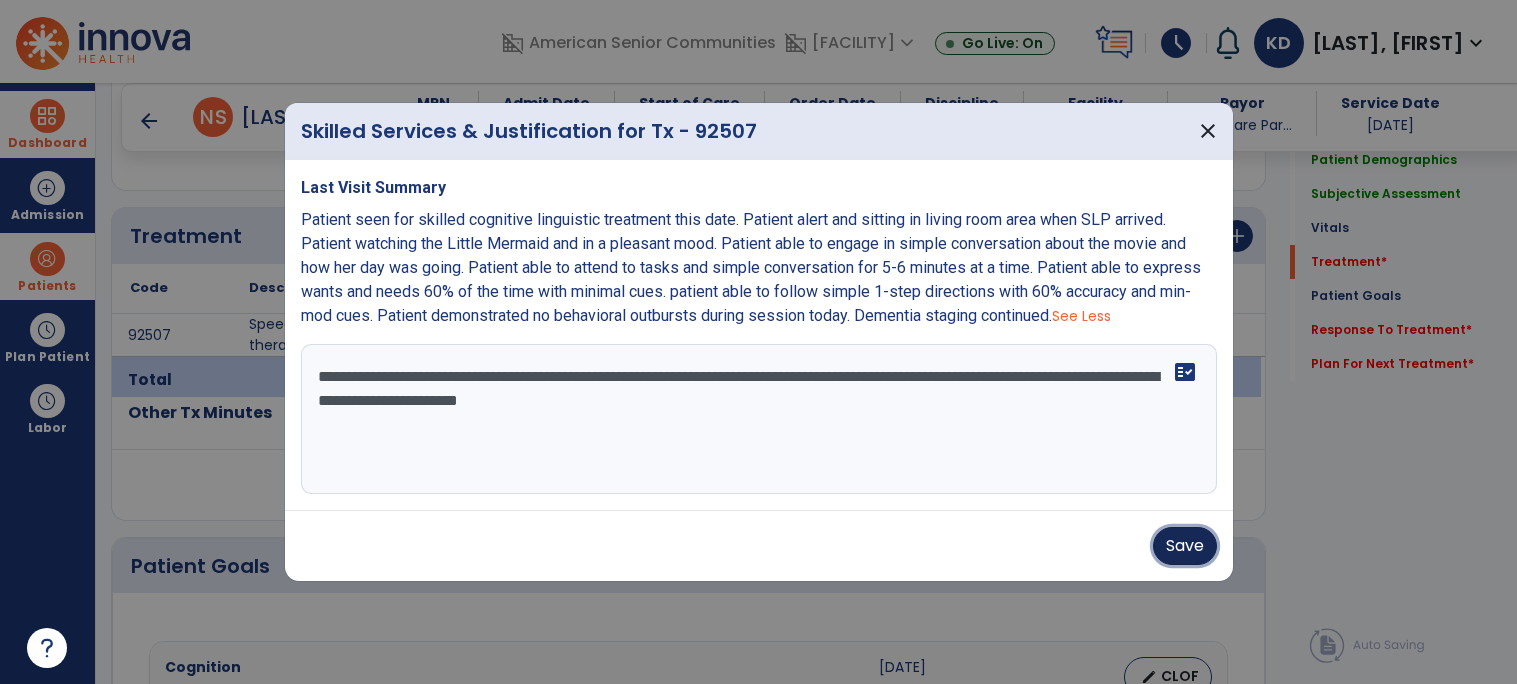 type 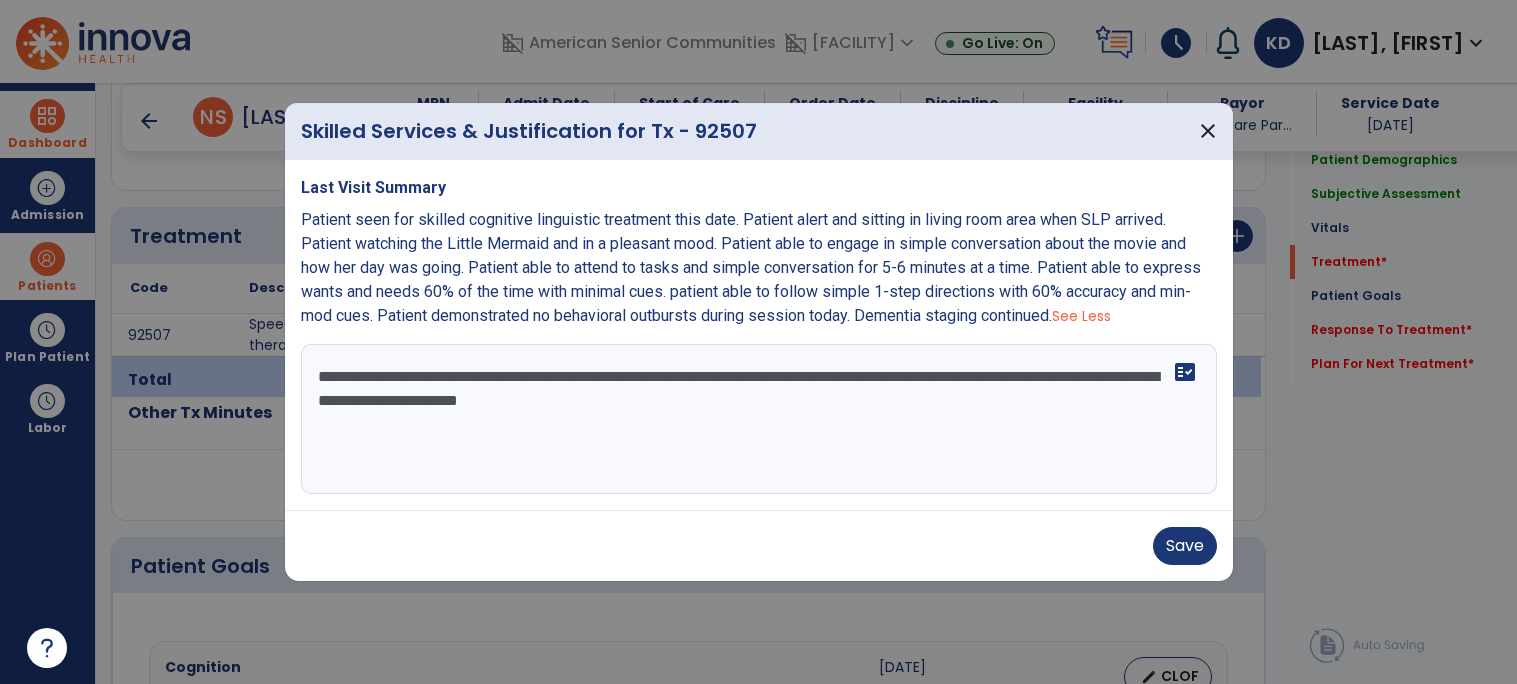 click on "**********" at bounding box center (759, 419) 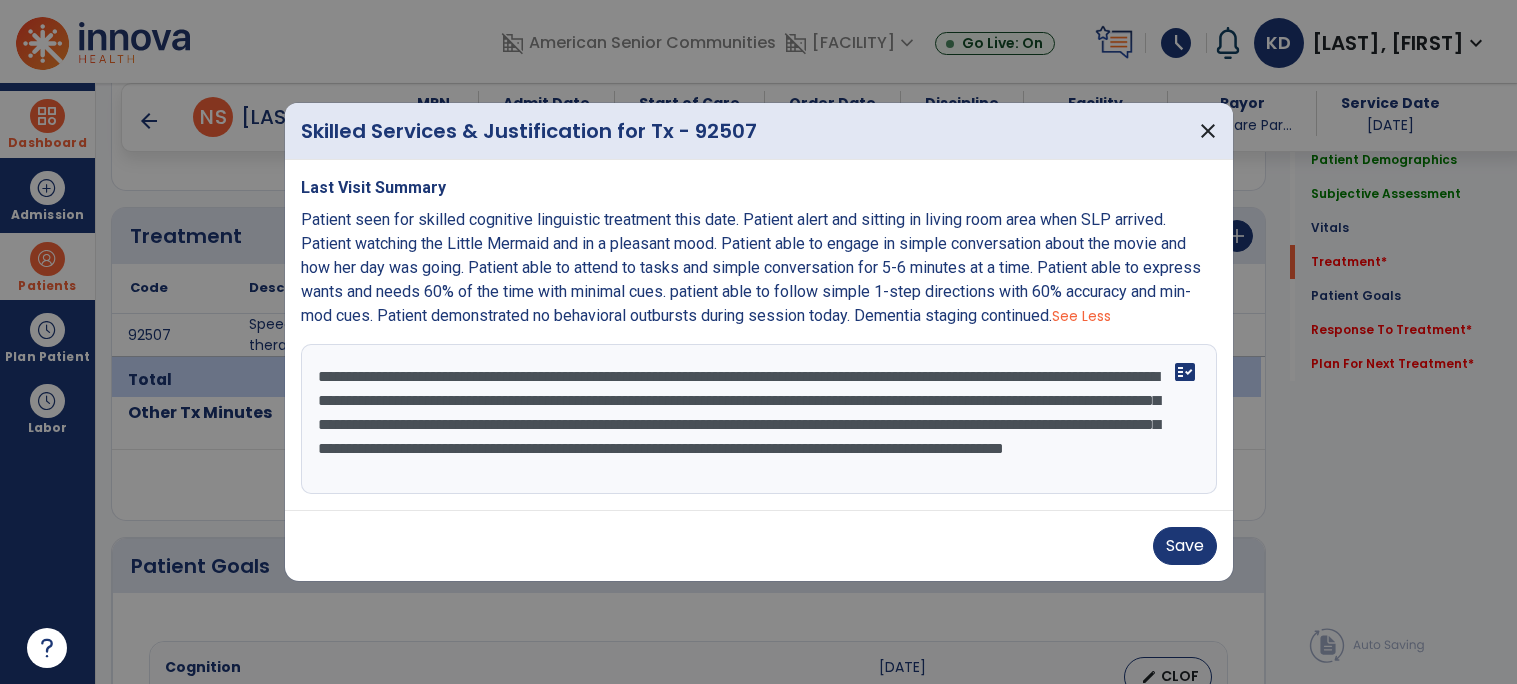scroll, scrollTop: 14, scrollLeft: 0, axis: vertical 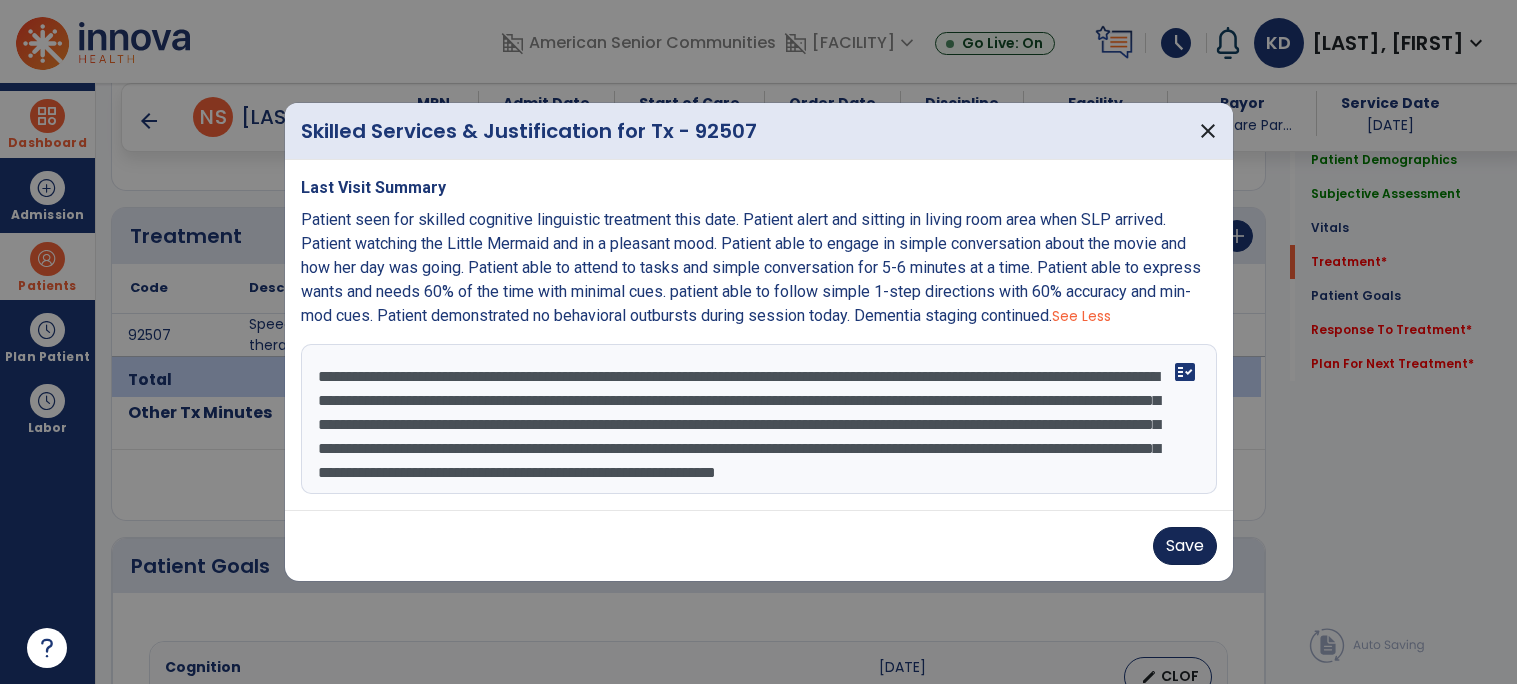 type on "**********" 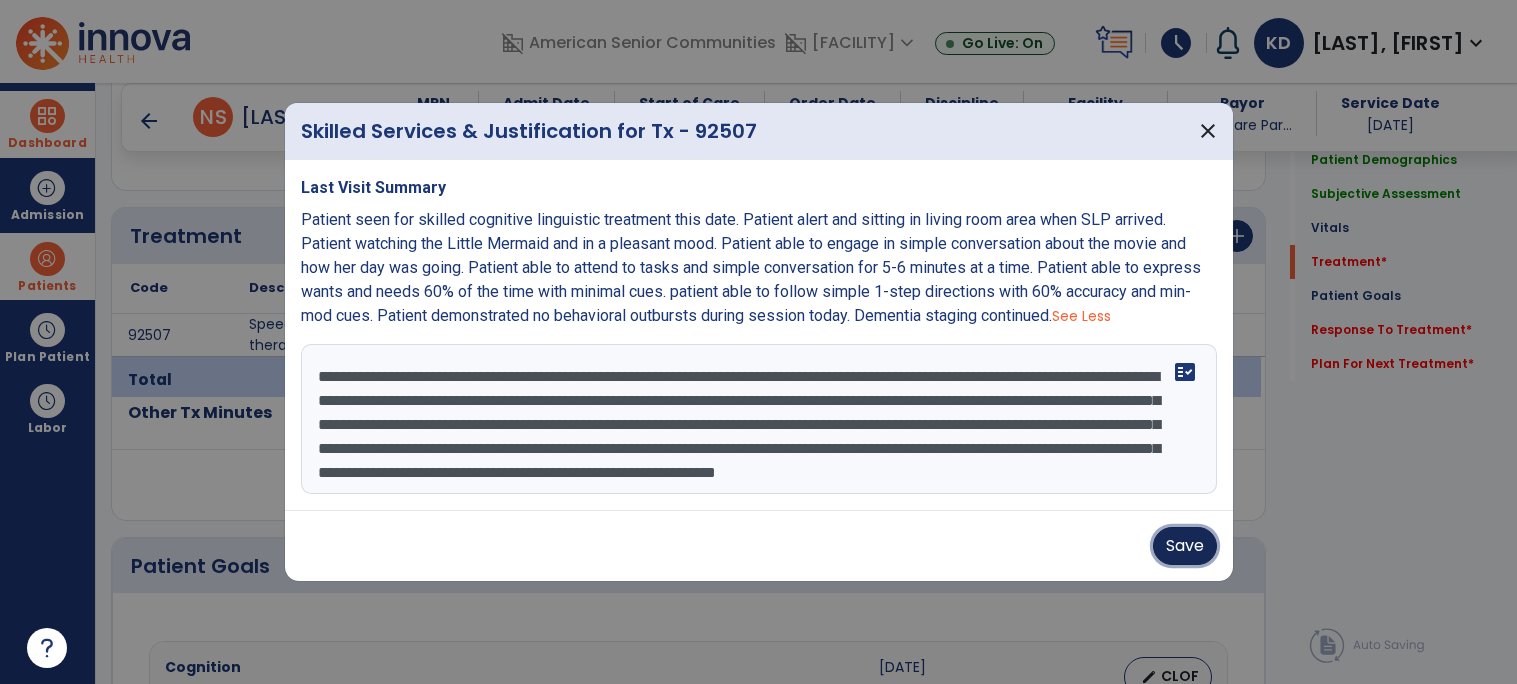 click on "Save" at bounding box center [1185, 546] 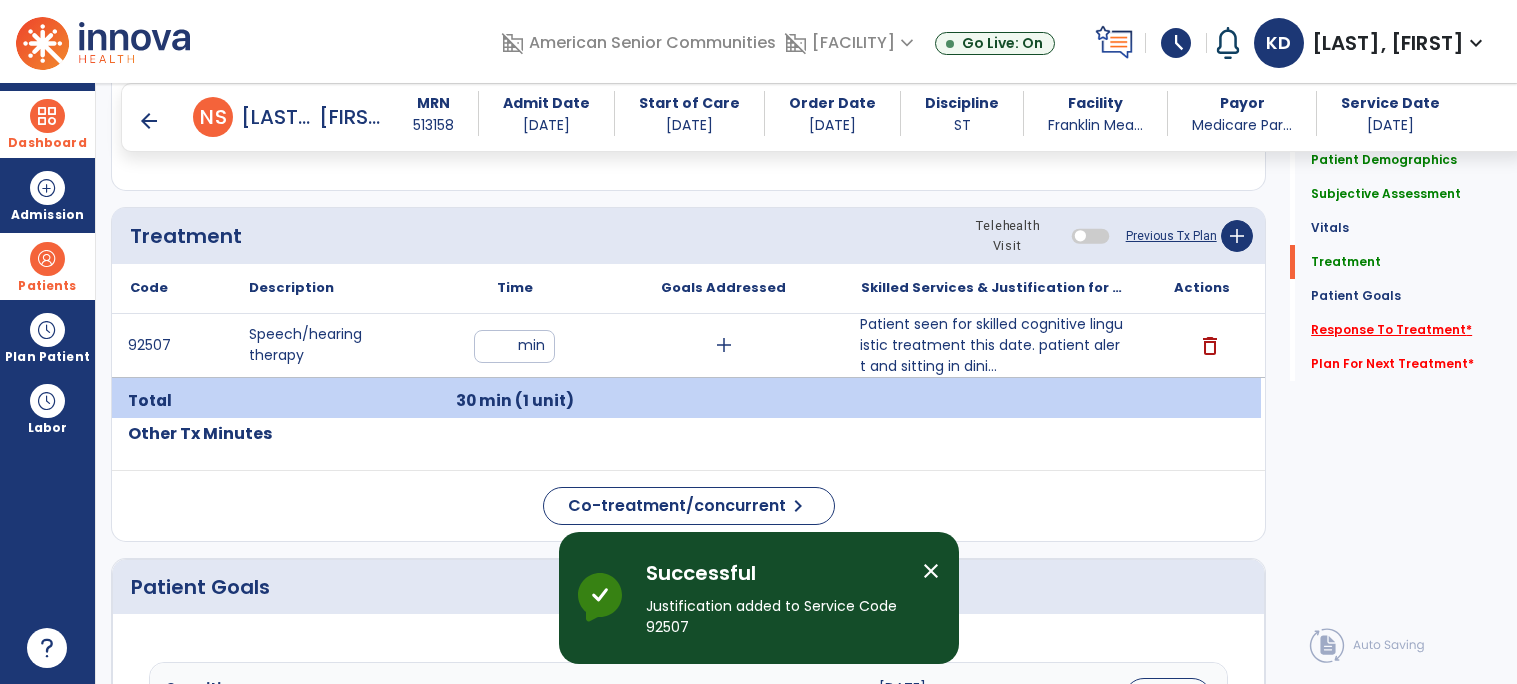 click on "*" 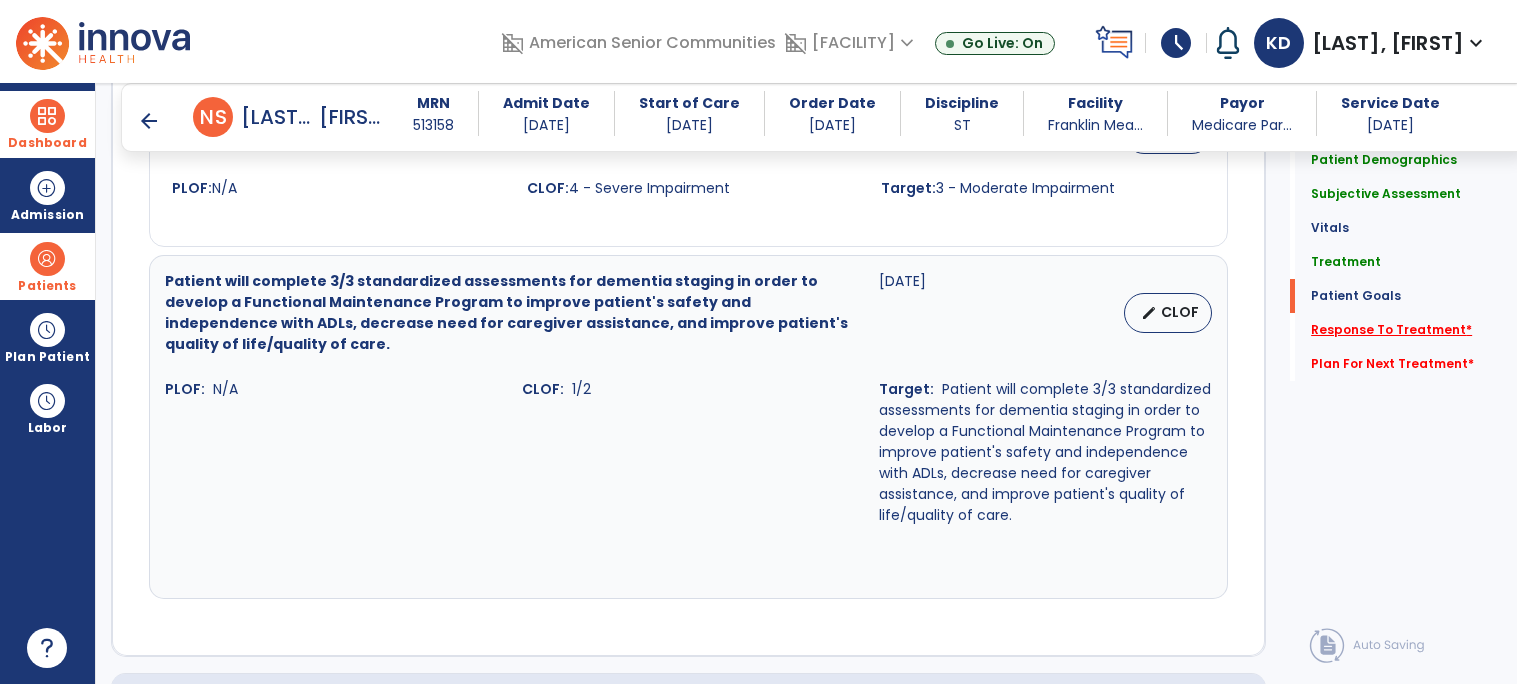 scroll, scrollTop: 3058, scrollLeft: 0, axis: vertical 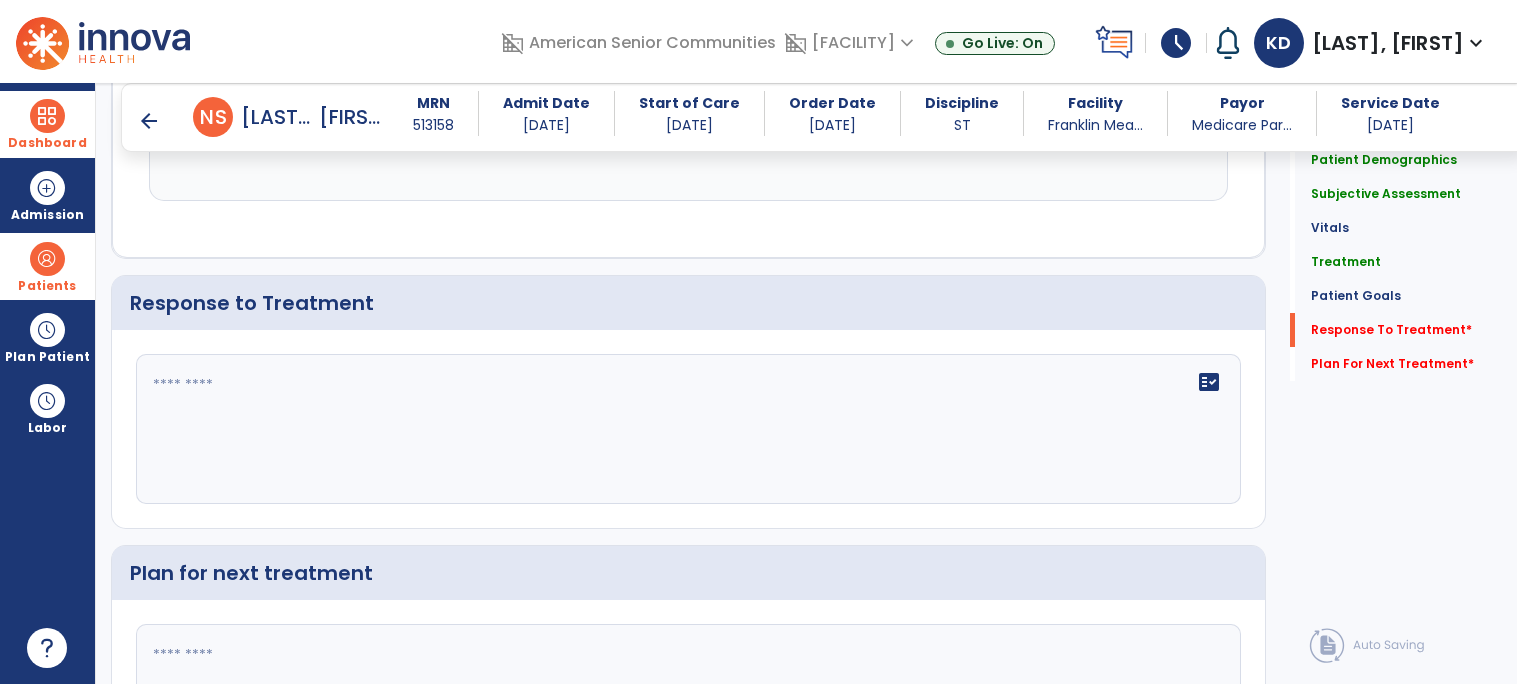 click on "fact_check" 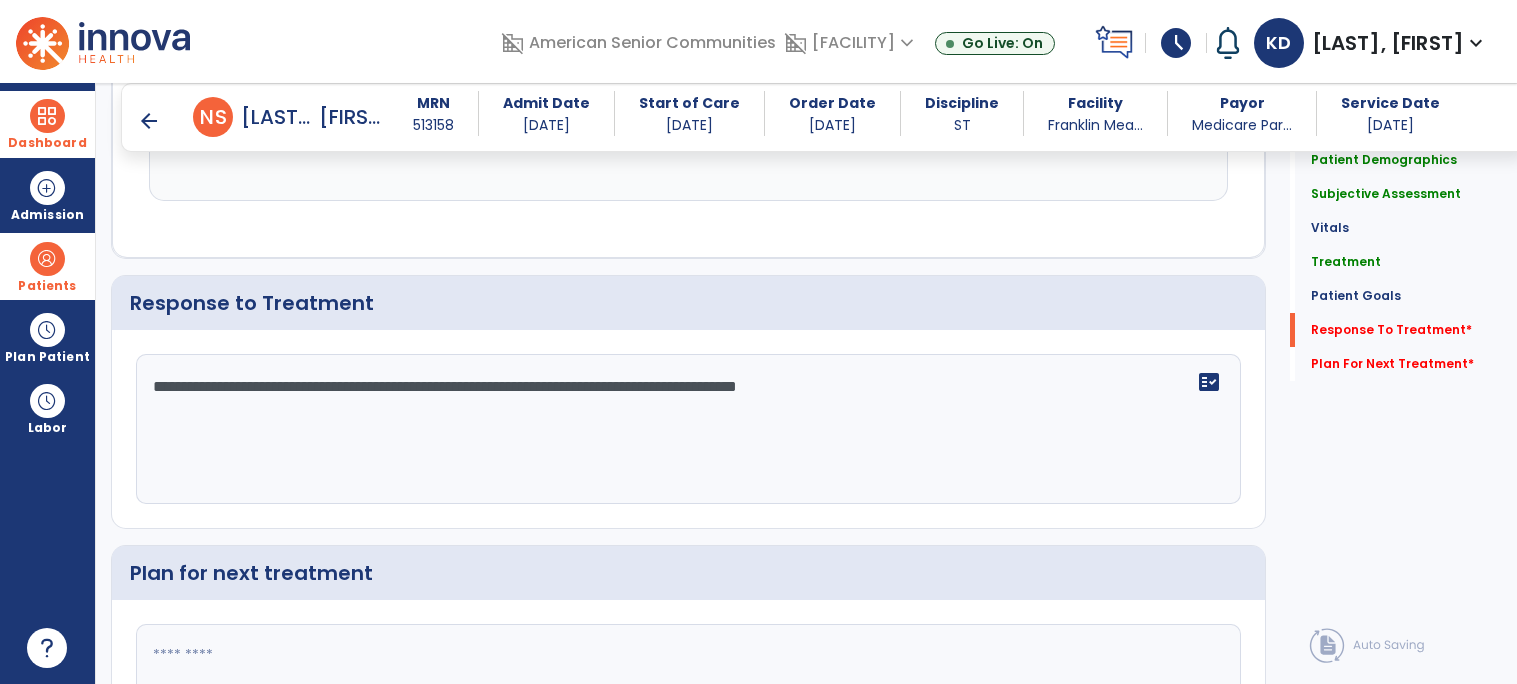 type on "**********" 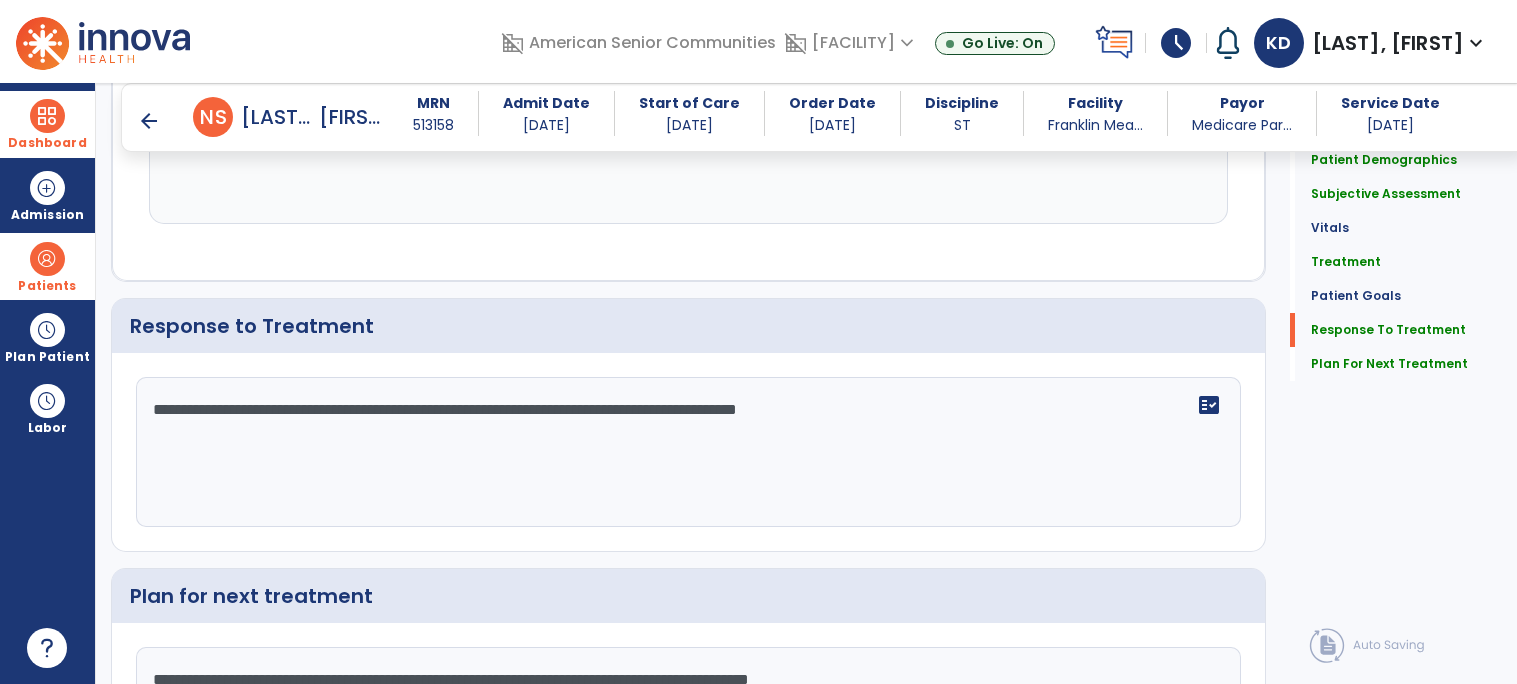 scroll, scrollTop: 3058, scrollLeft: 0, axis: vertical 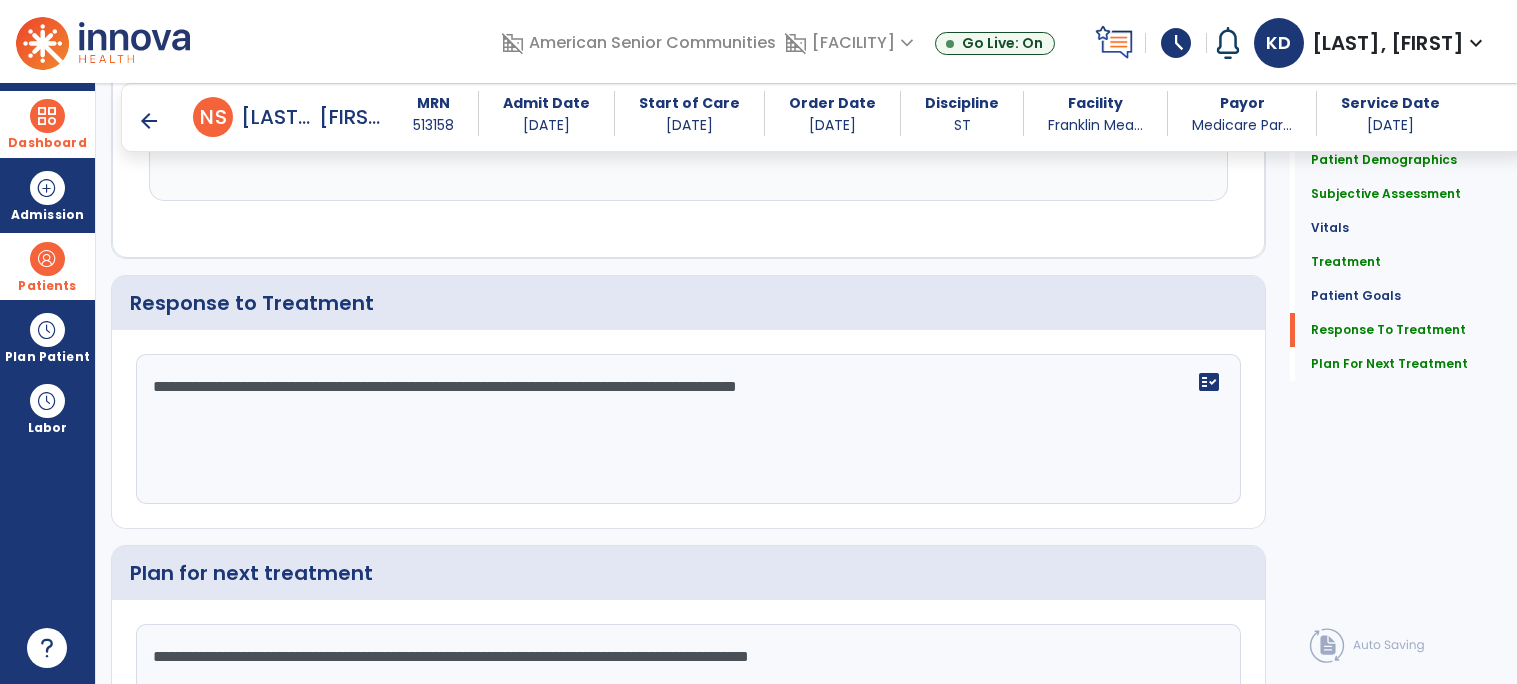 type on "**********" 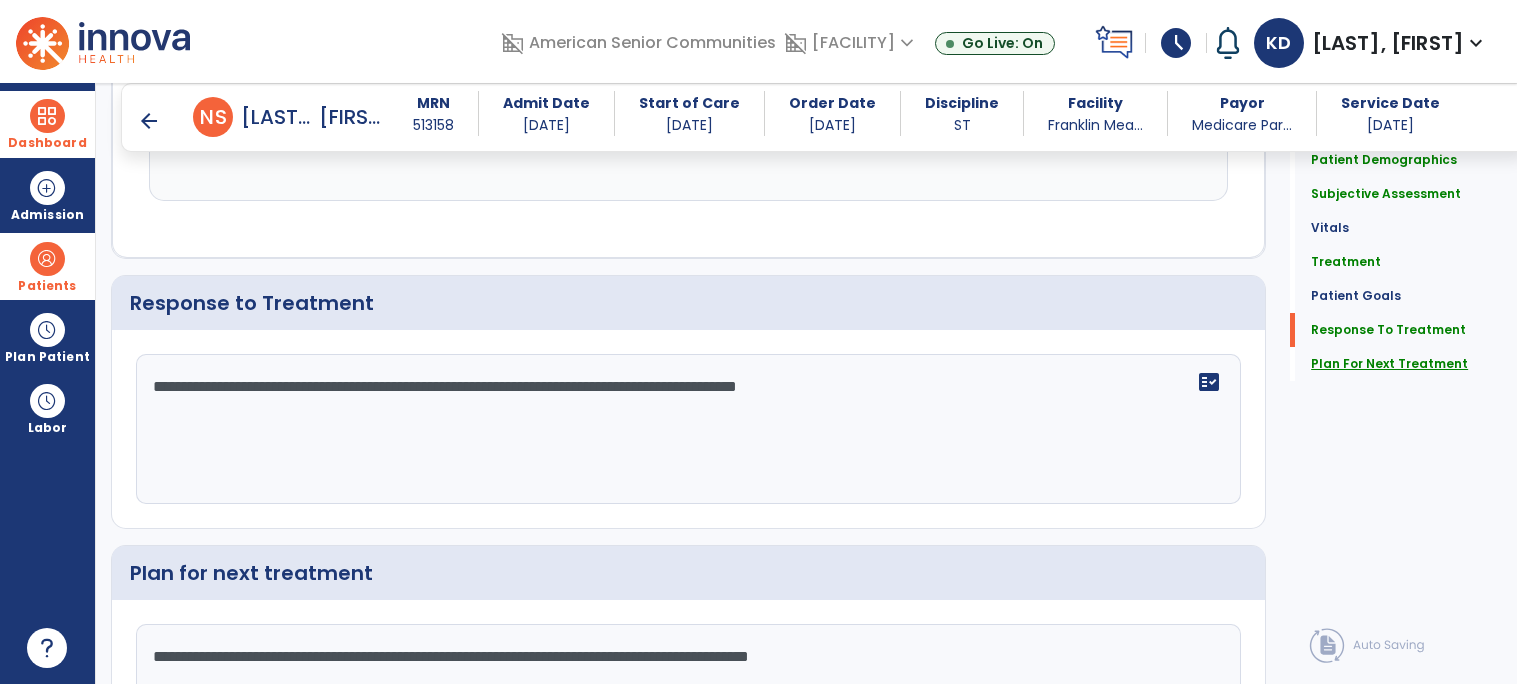type on "**********" 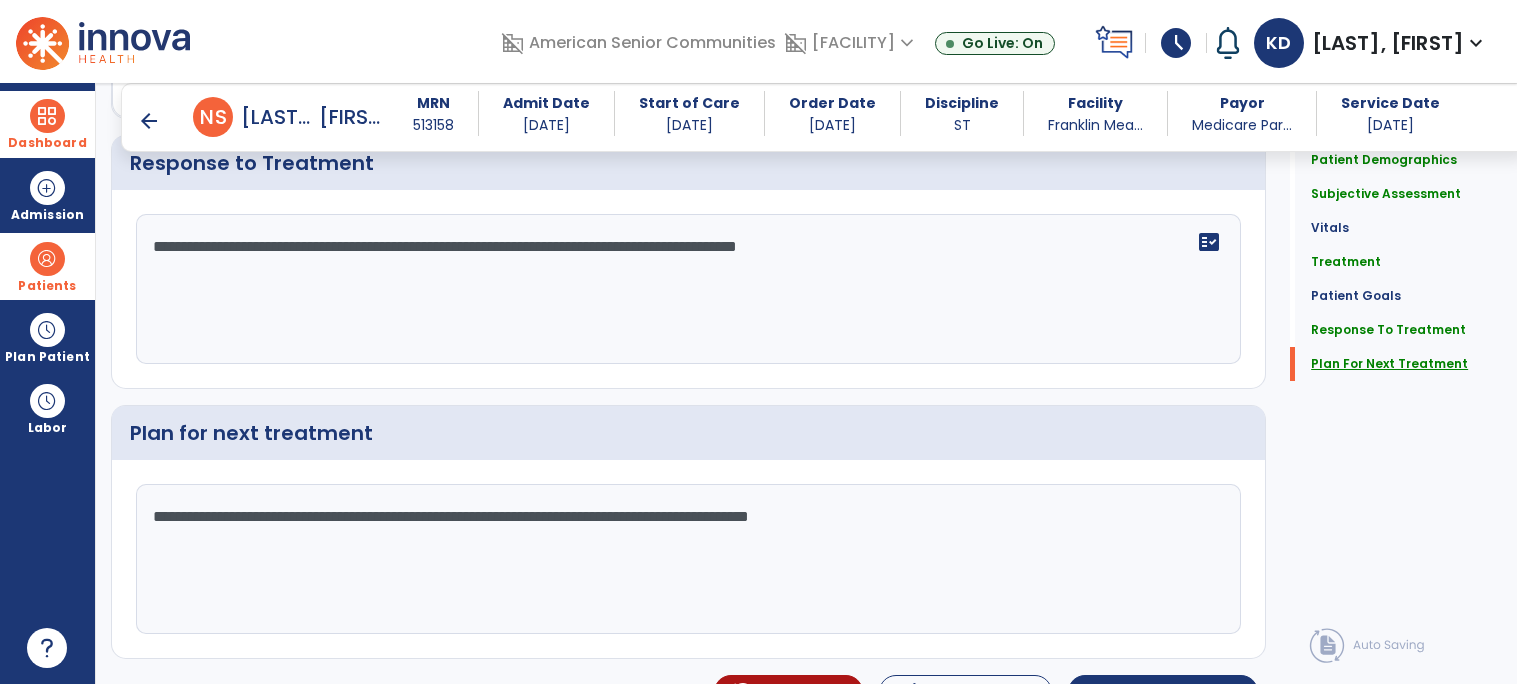 scroll, scrollTop: 3221, scrollLeft: 0, axis: vertical 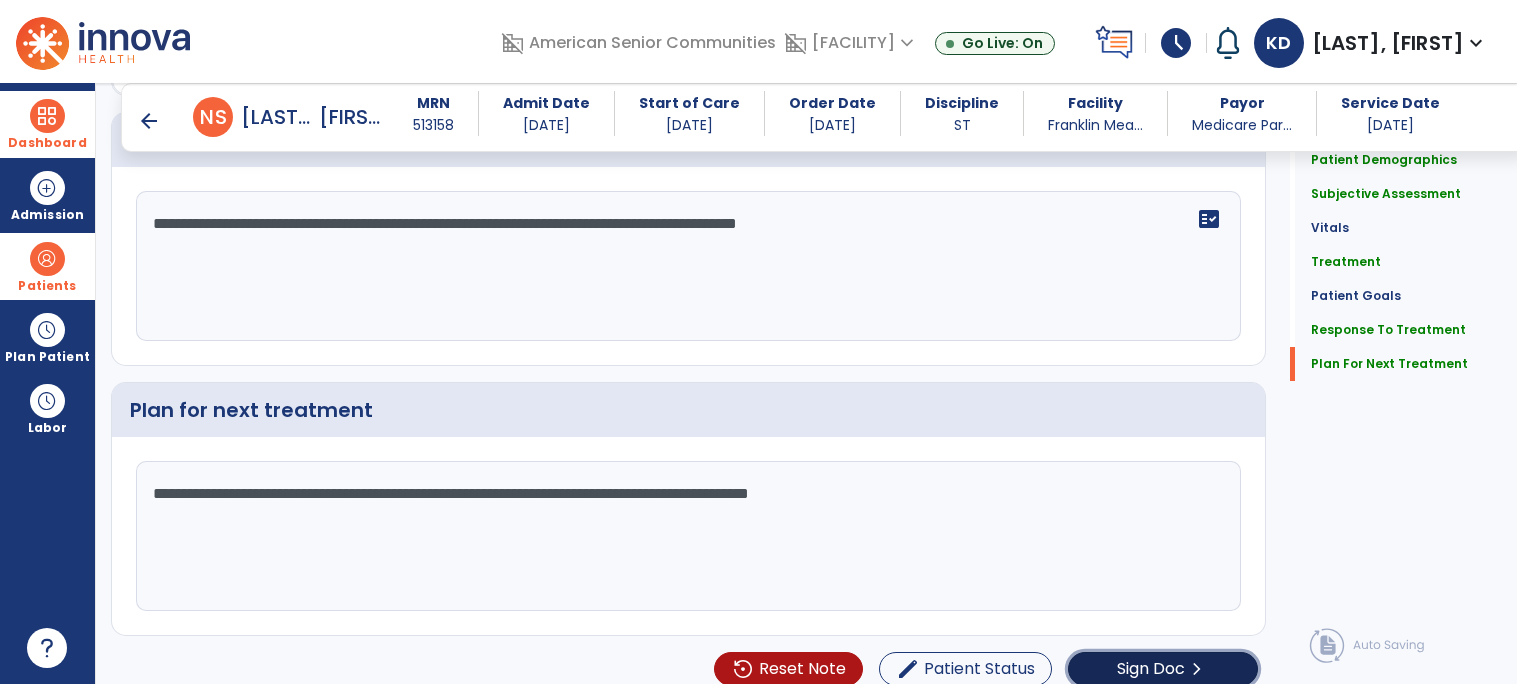 click on "Sign Doc" 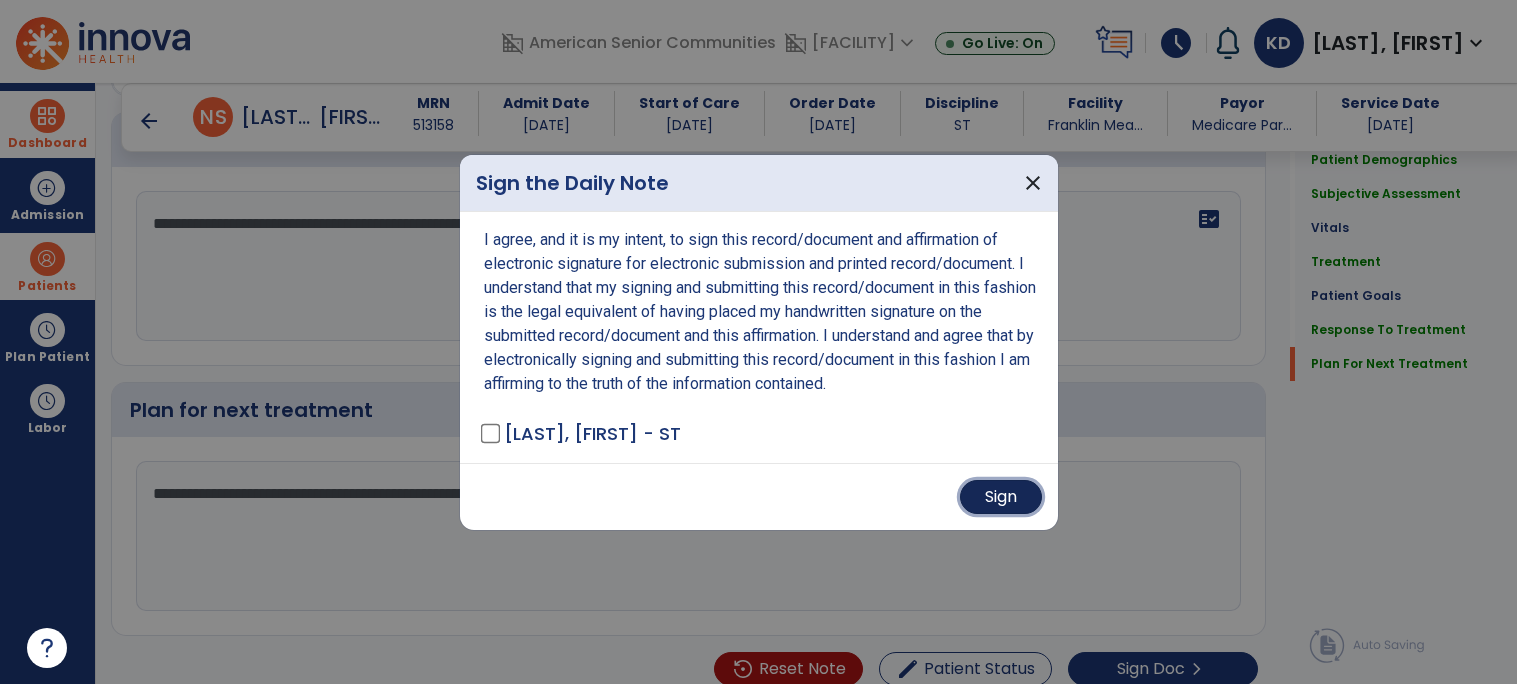 click on "Sign" at bounding box center (1001, 497) 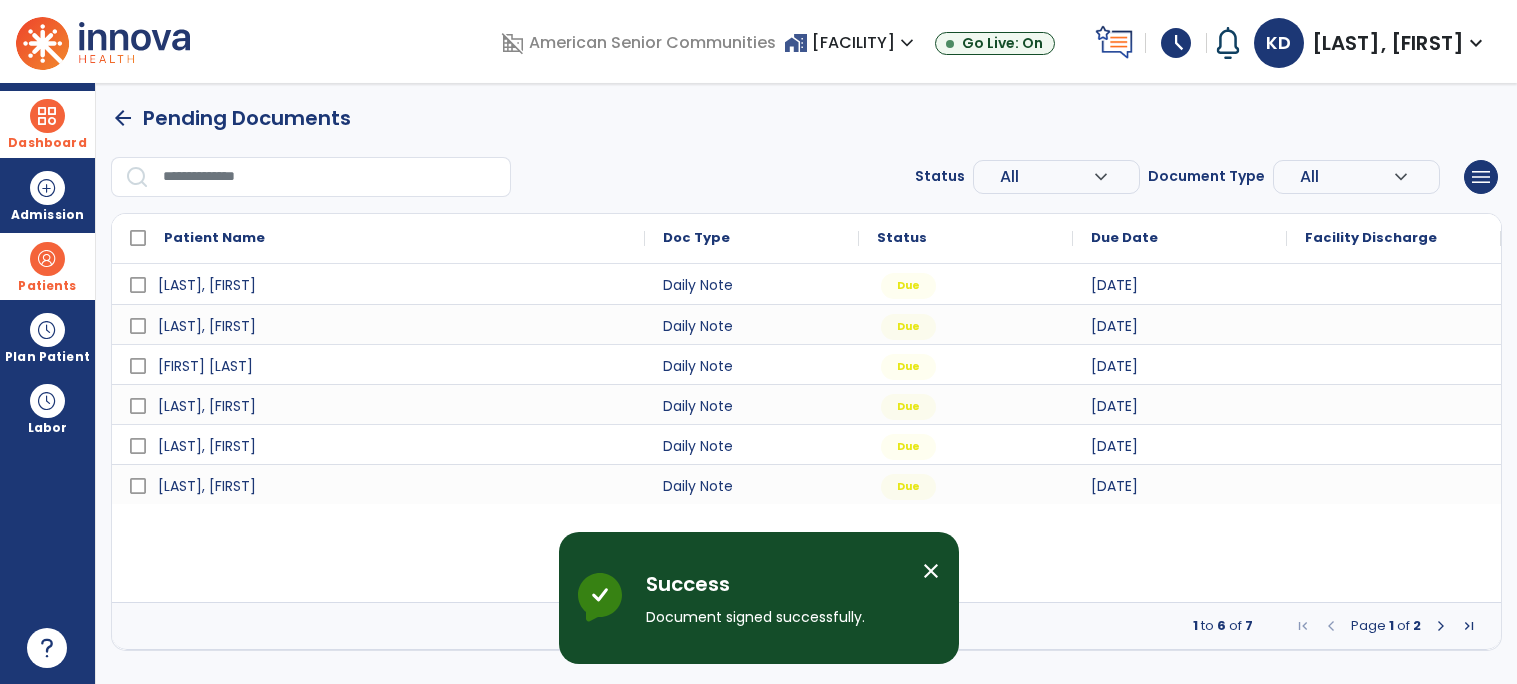 scroll, scrollTop: 0, scrollLeft: 0, axis: both 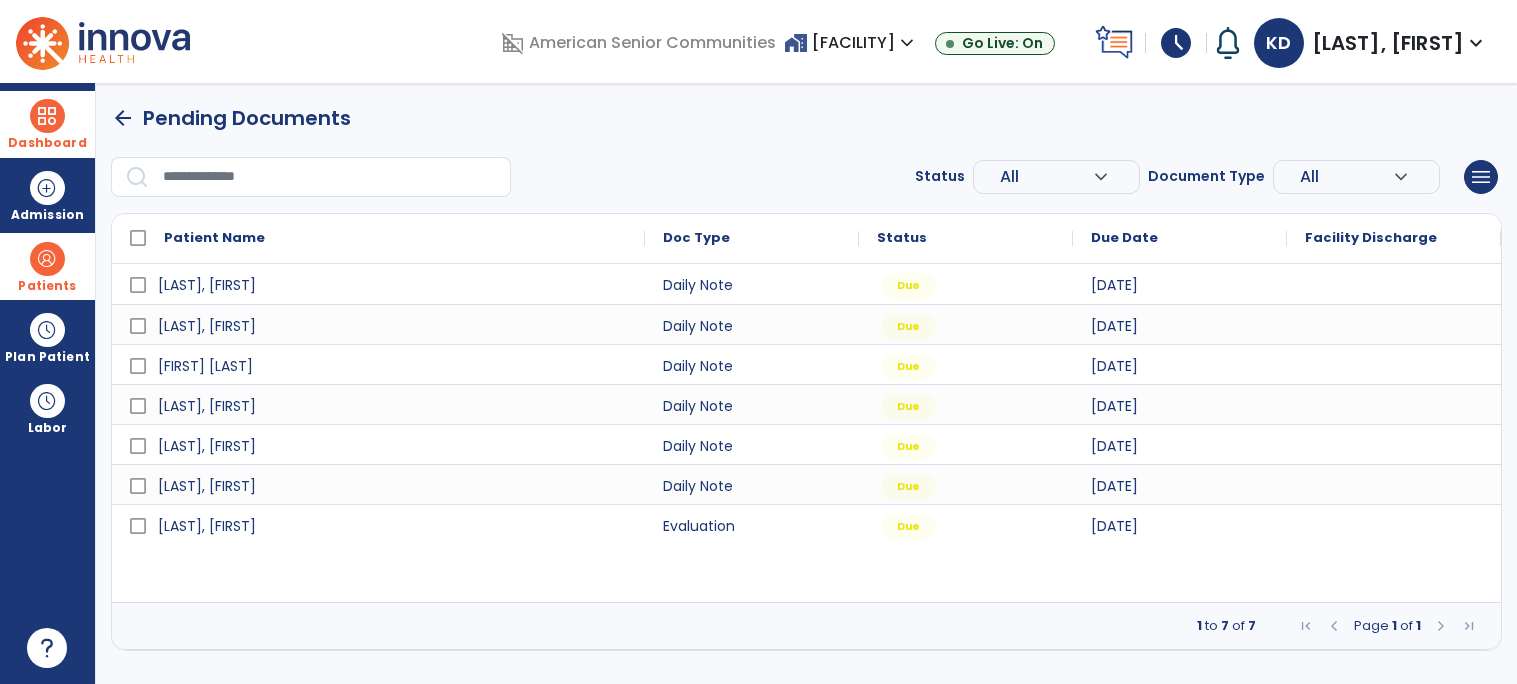 click on "Status All  expand_more  ALL Due Past Due Incomplete Document Type All  expand_more  ALL Daily Note Progress Note Evaluation Discharge Note Recertification  menu   Export List   Print List" at bounding box center (806, 177) 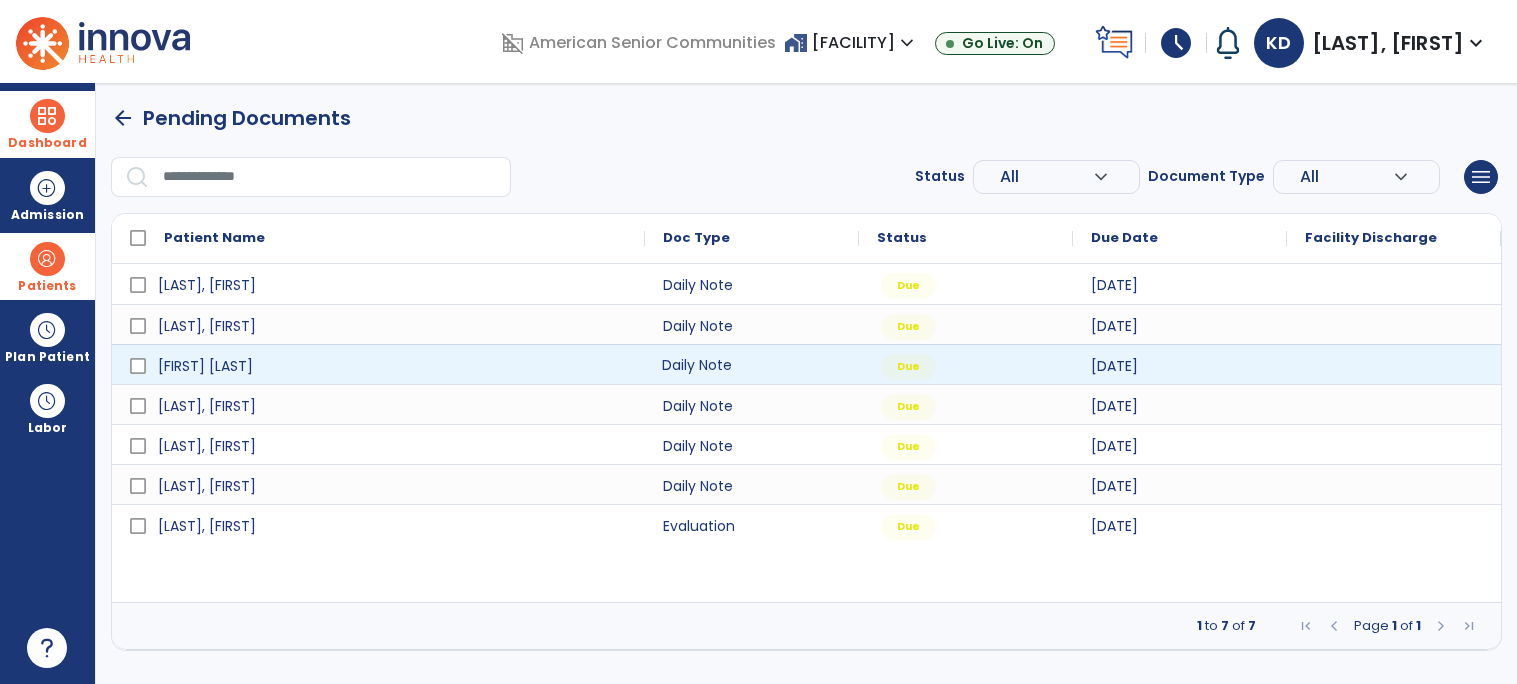 click on "Daily Note" at bounding box center [752, 364] 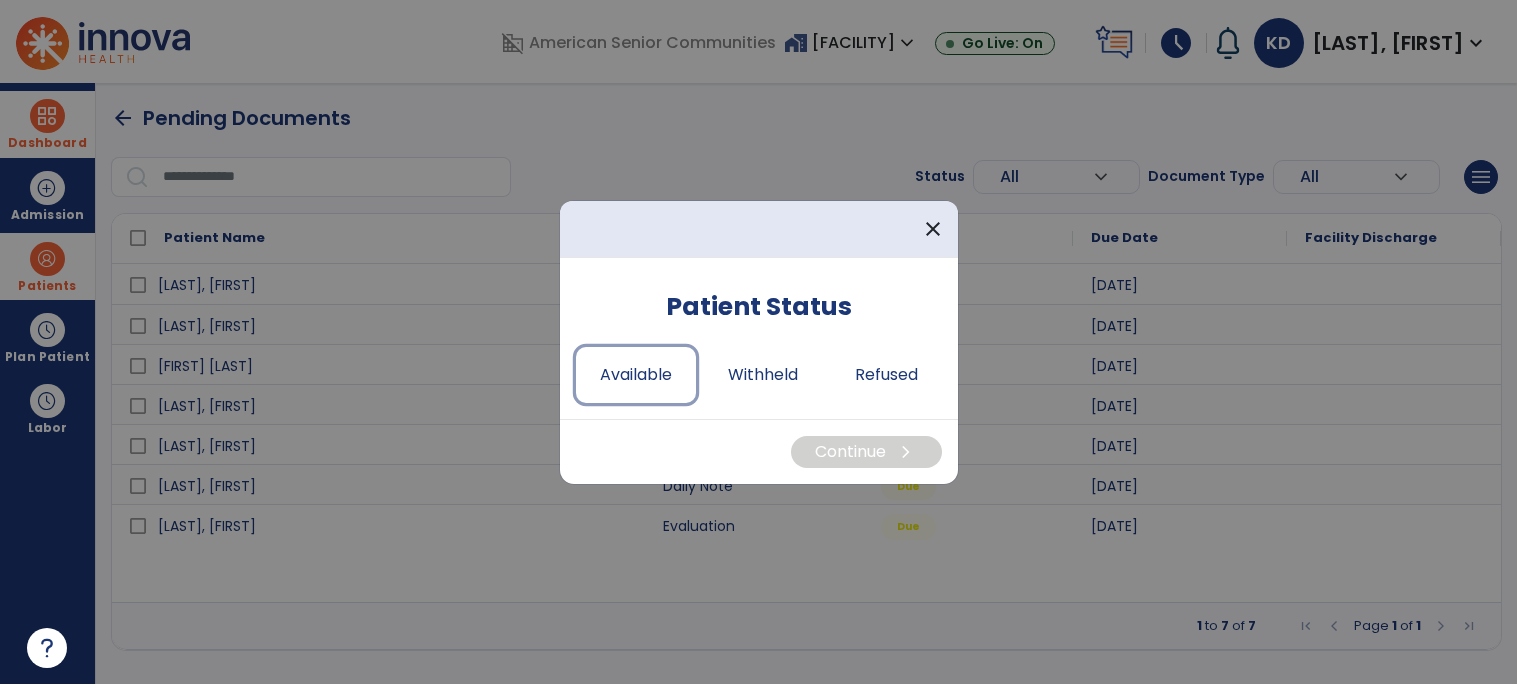 click on "Available" at bounding box center (636, 375) 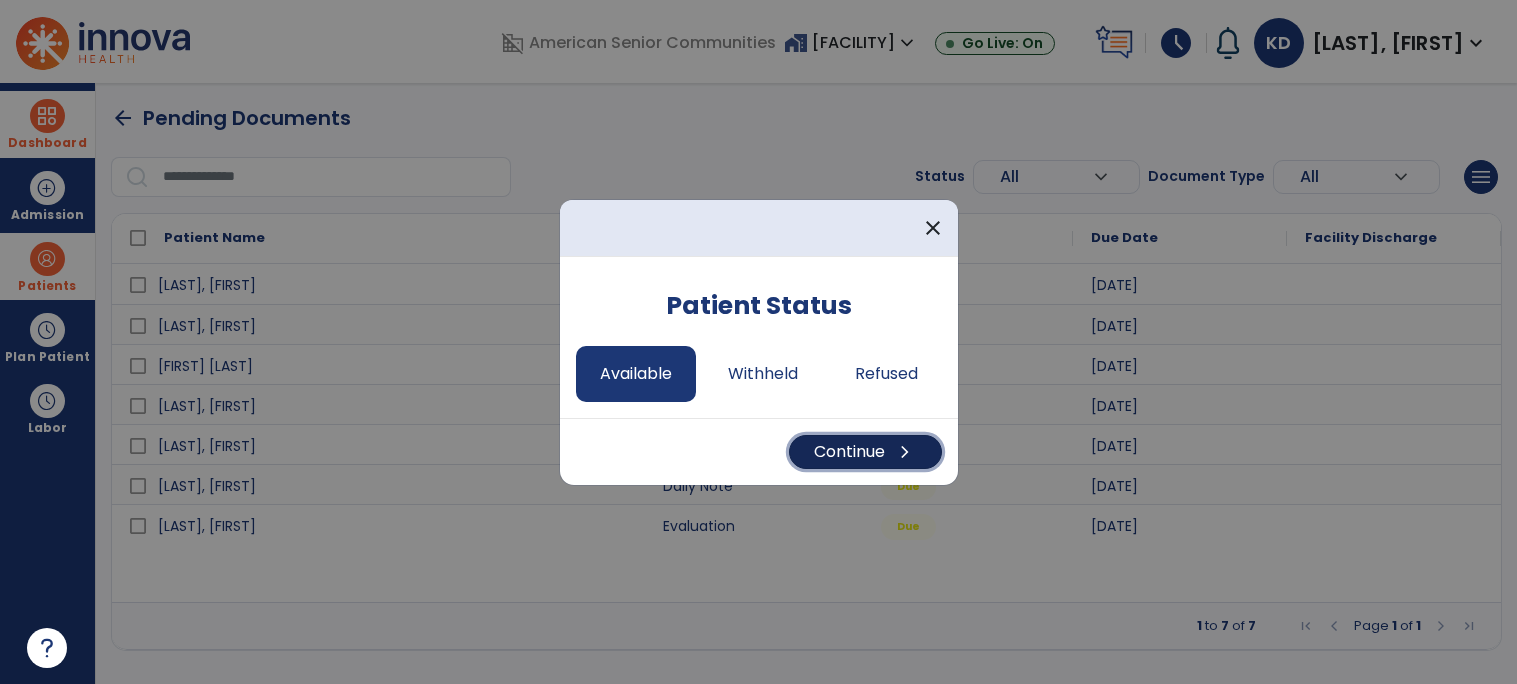 click on "Continue   chevron_right" at bounding box center [865, 452] 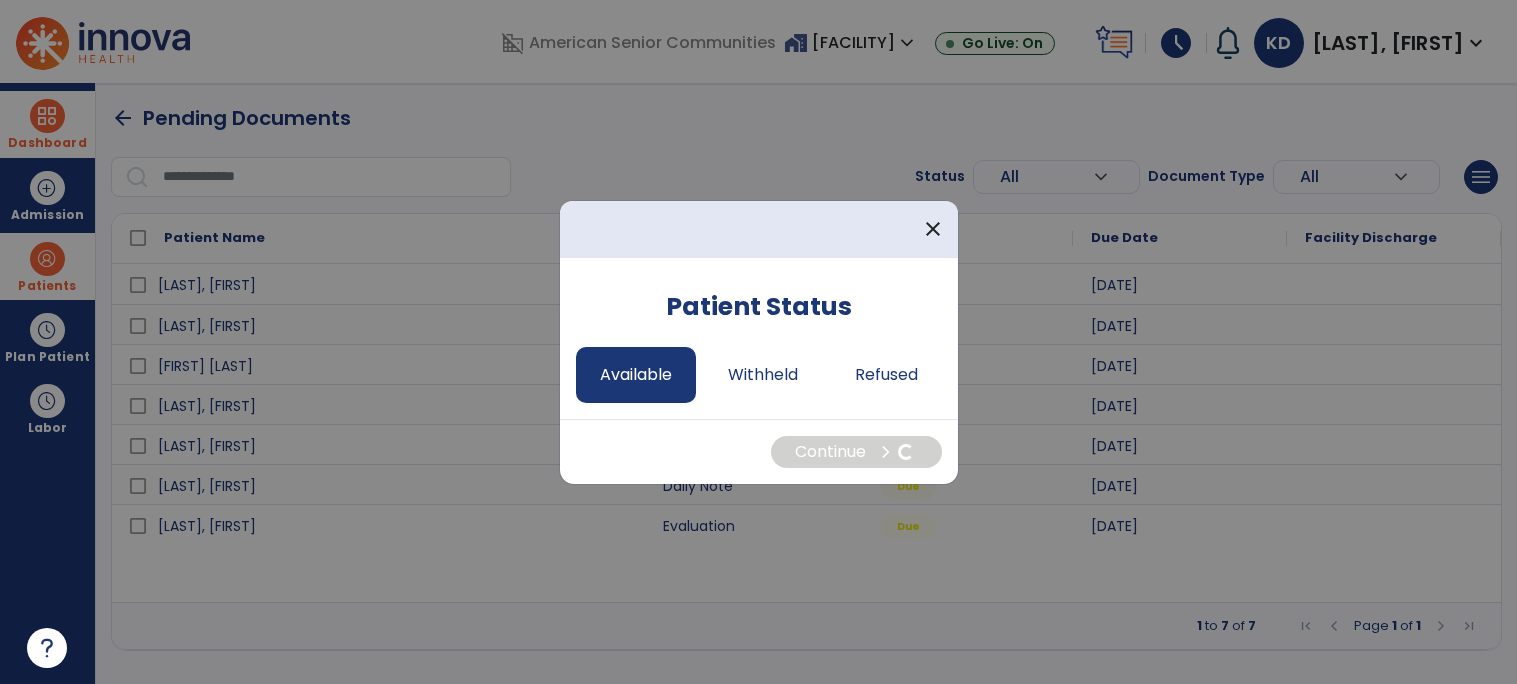 select on "*" 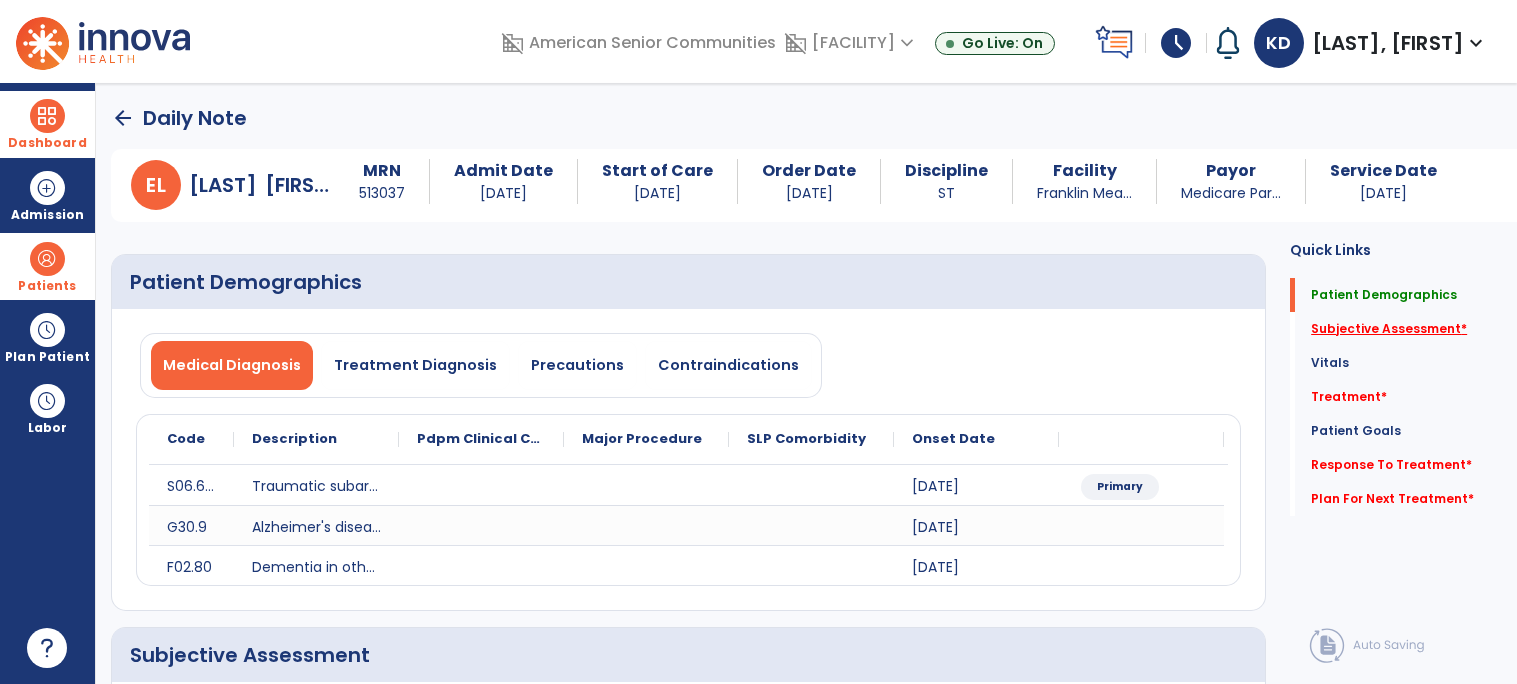 click on "Subjective Assessment   *" 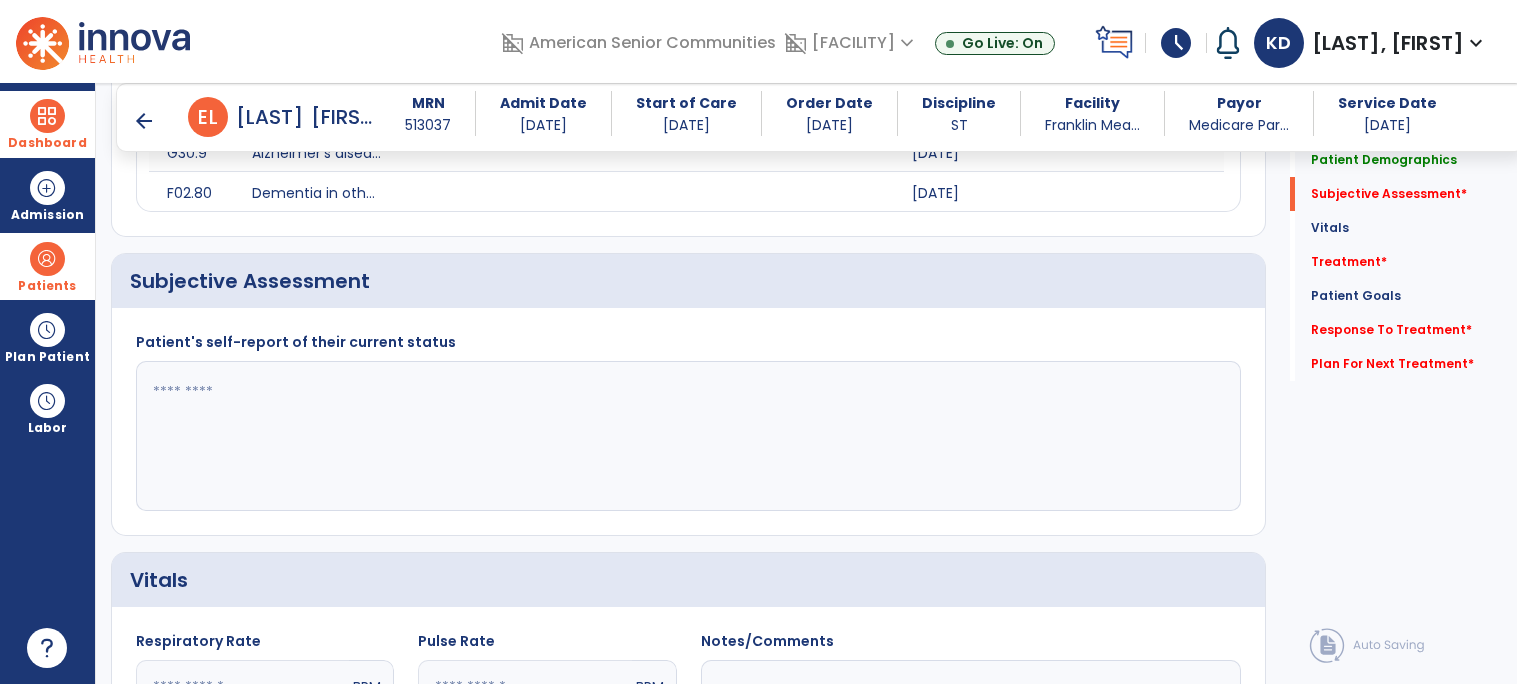scroll, scrollTop: 385, scrollLeft: 0, axis: vertical 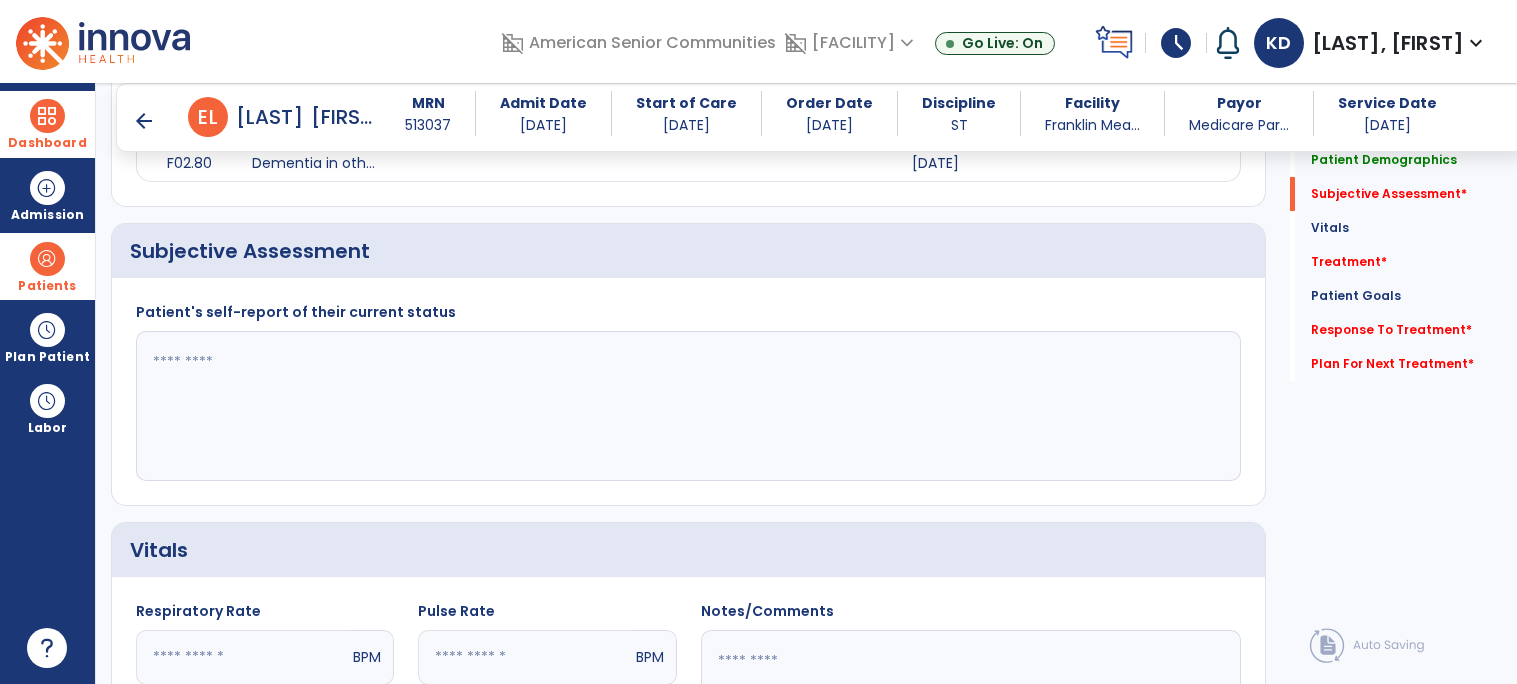 click 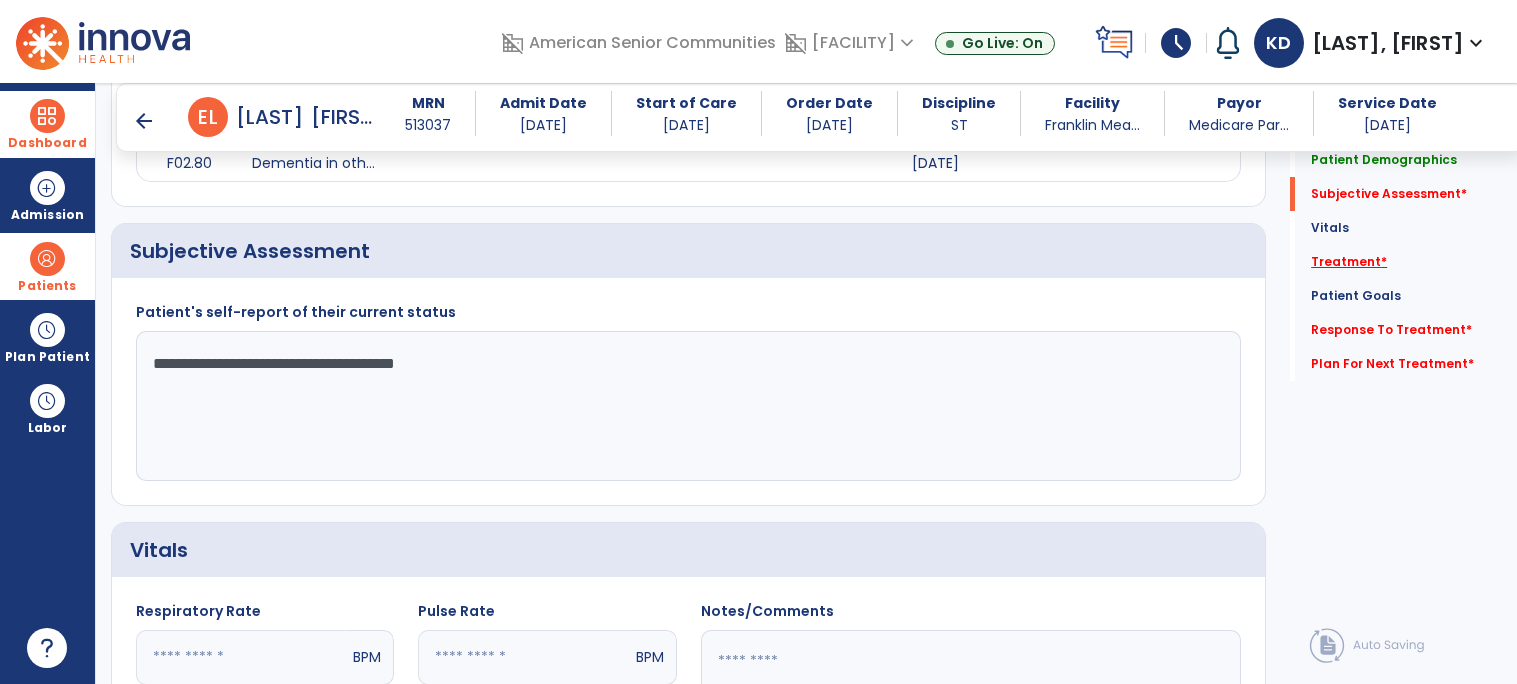 type on "**********" 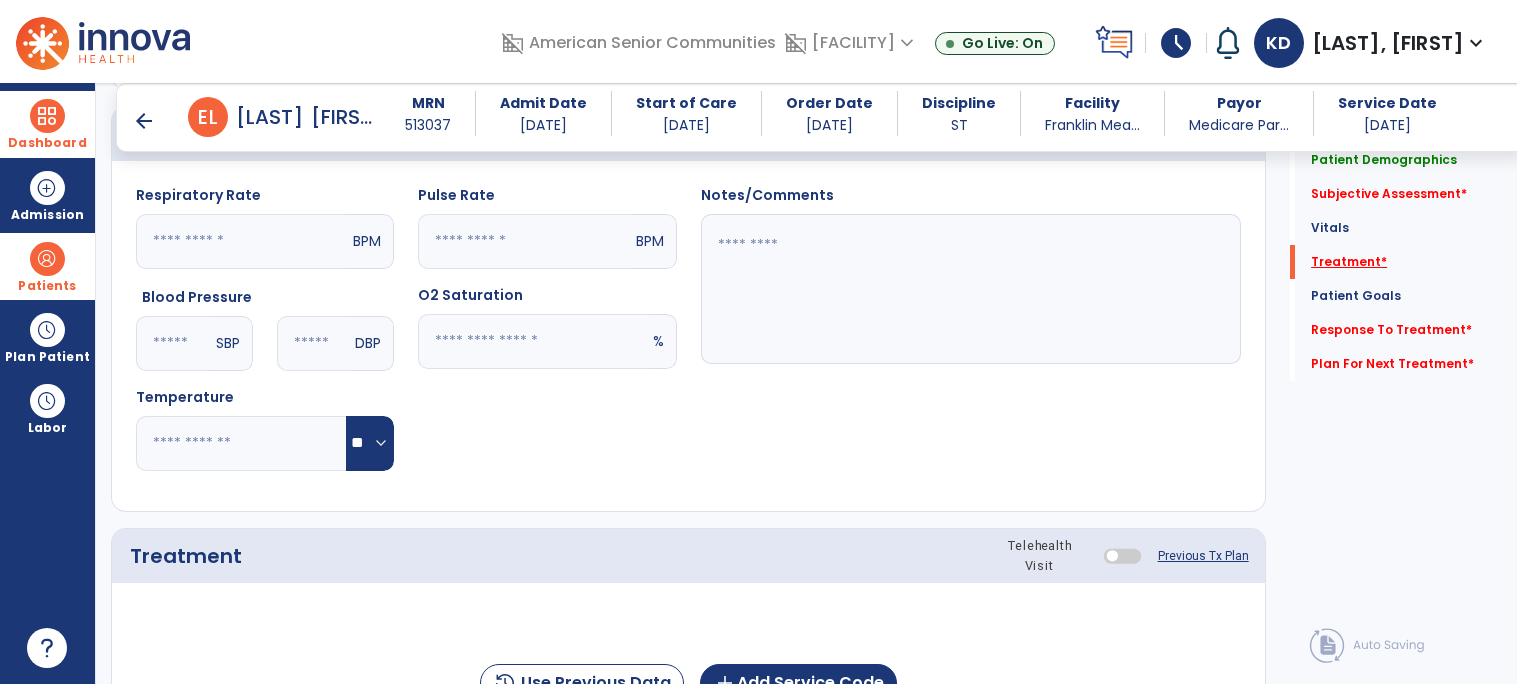 scroll, scrollTop: 1075, scrollLeft: 0, axis: vertical 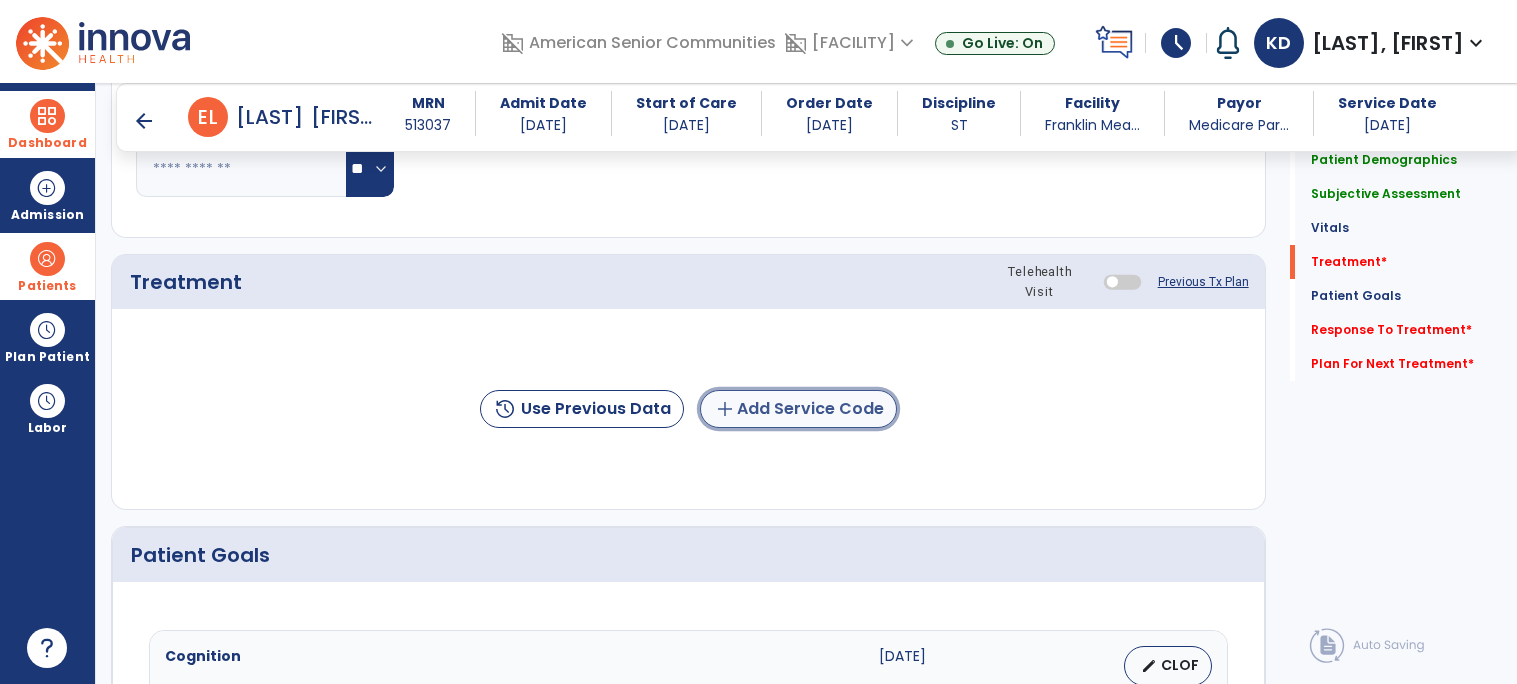 click on "add  Add Service Code" 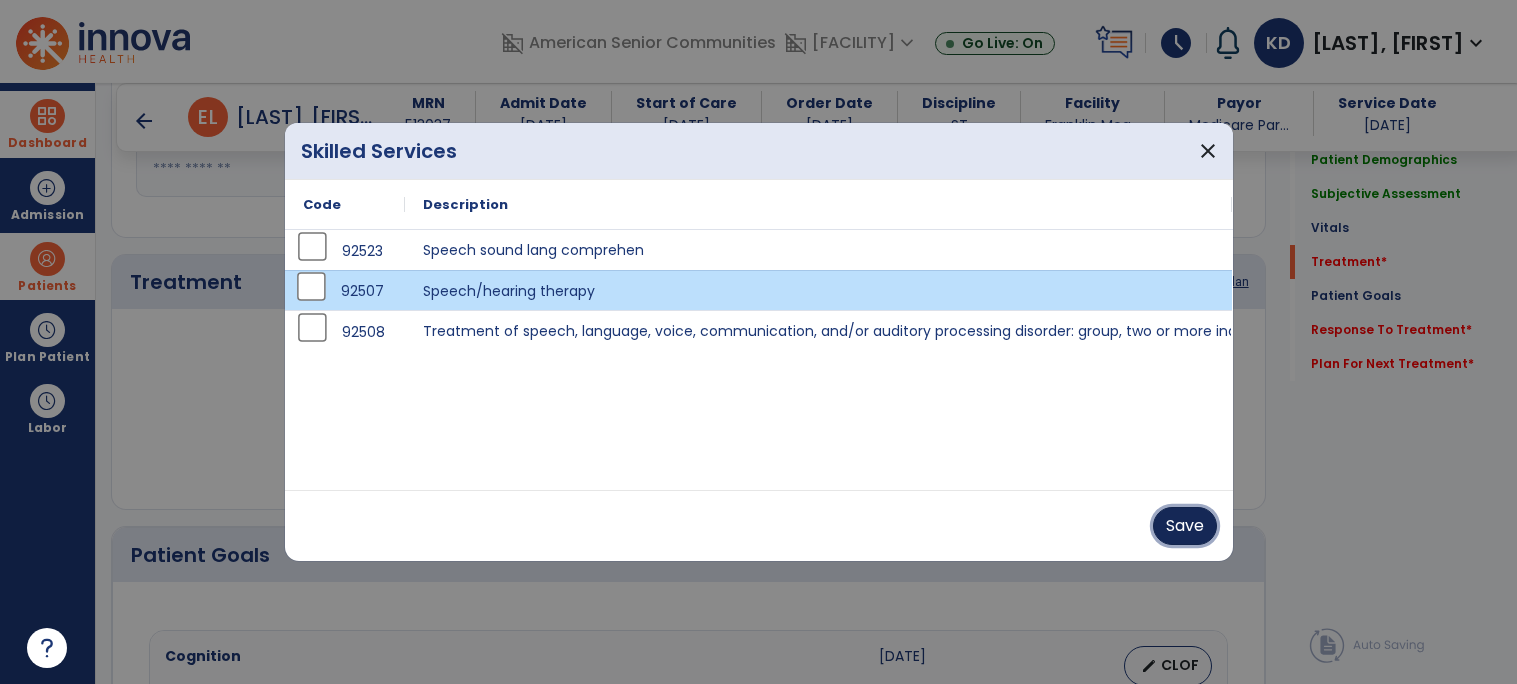 click on "Save" at bounding box center [1185, 526] 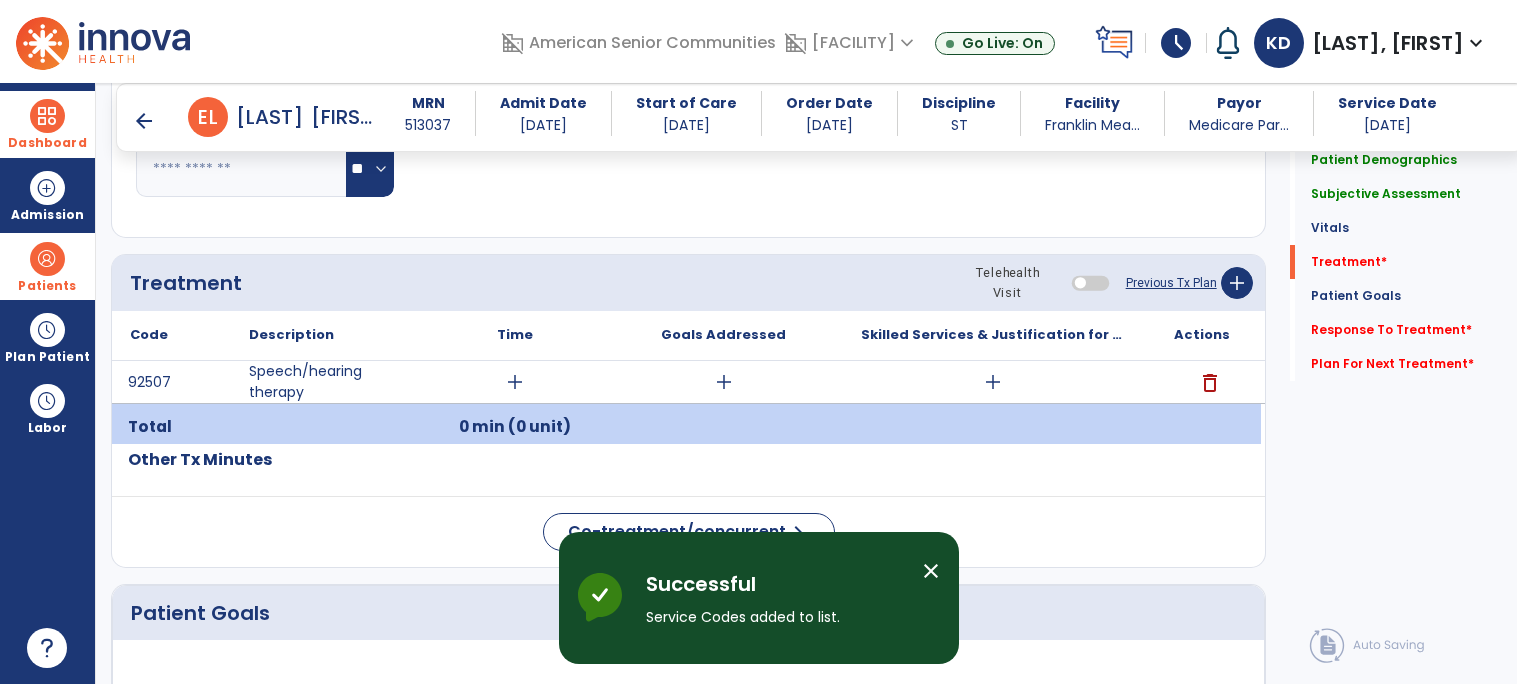 click on "Pulse Rate  BPM O2 Saturation  %" 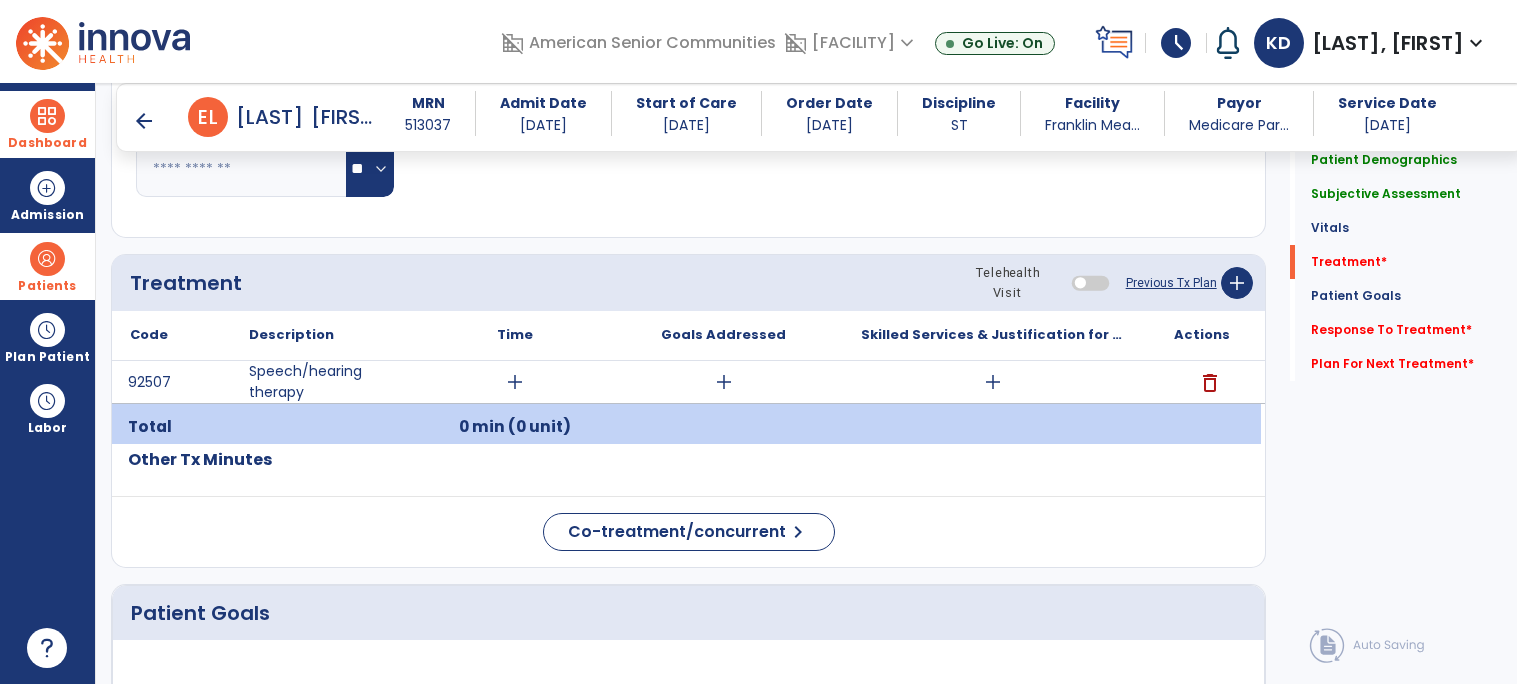 click on "arrow_back" at bounding box center (144, 121) 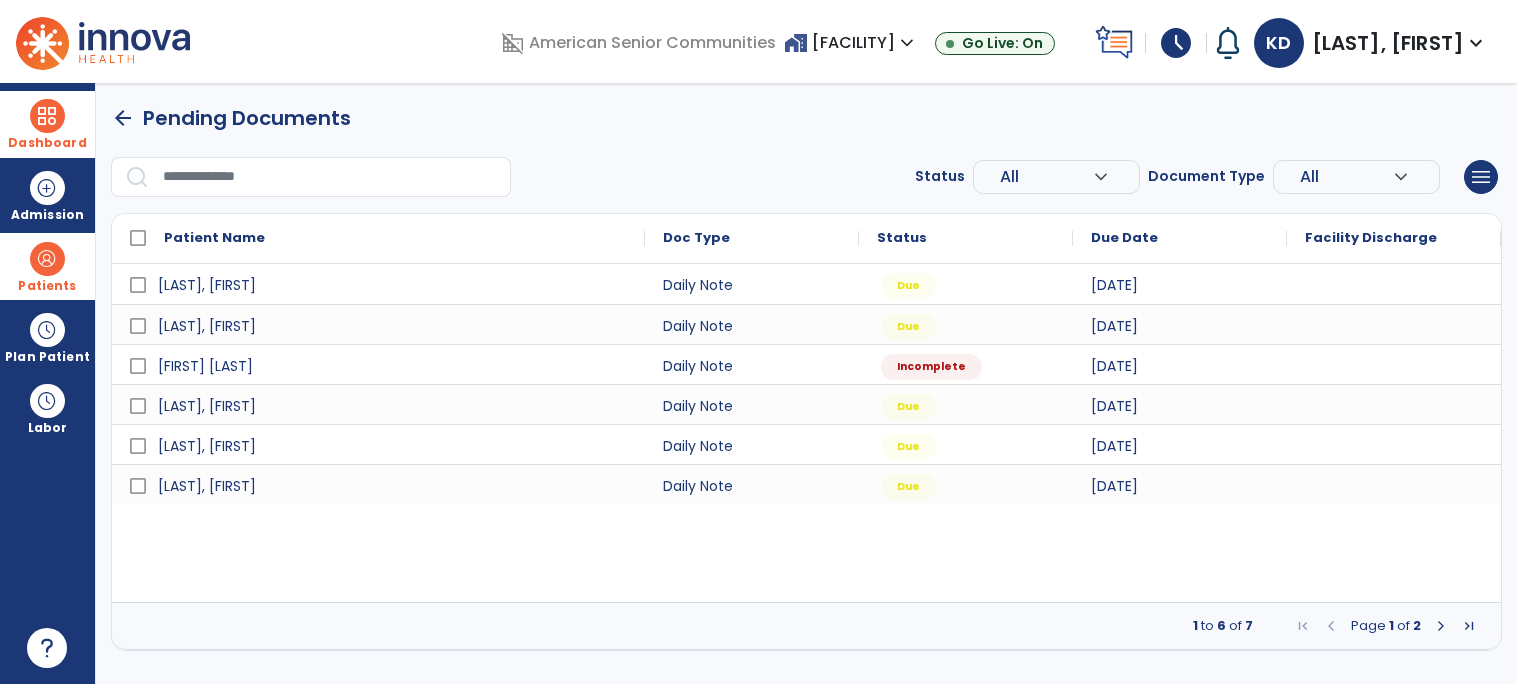 scroll, scrollTop: 0, scrollLeft: 0, axis: both 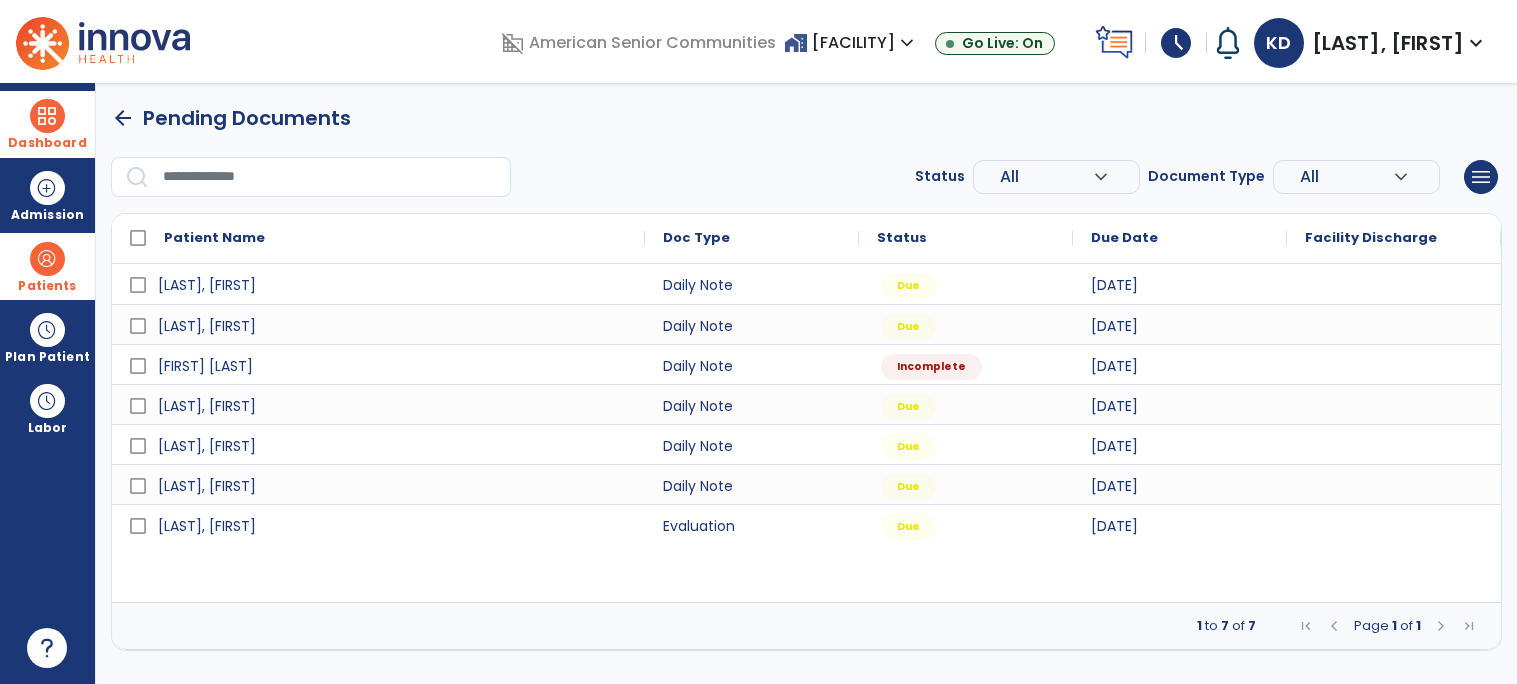 click on "arrow_back   Pending Documents" at bounding box center [806, 118] 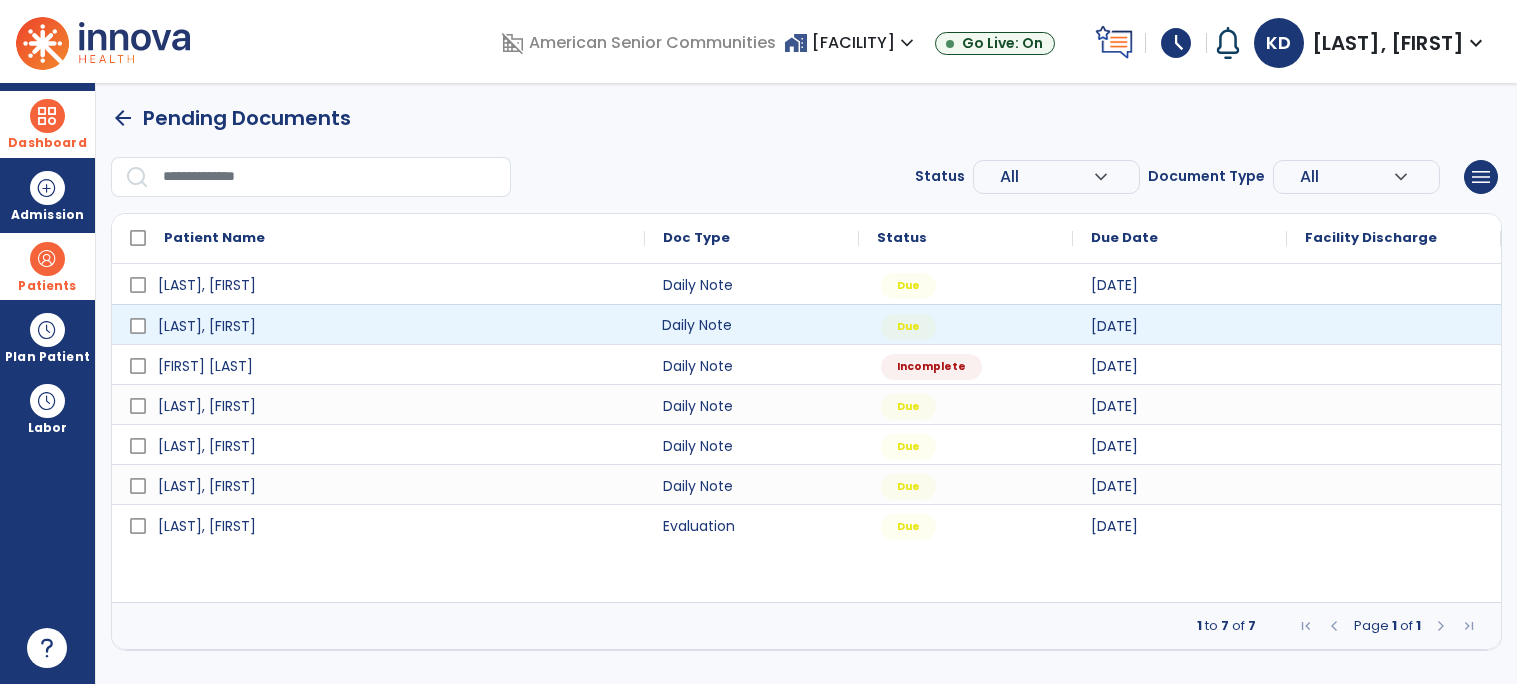click on "Daily Note" at bounding box center [752, 324] 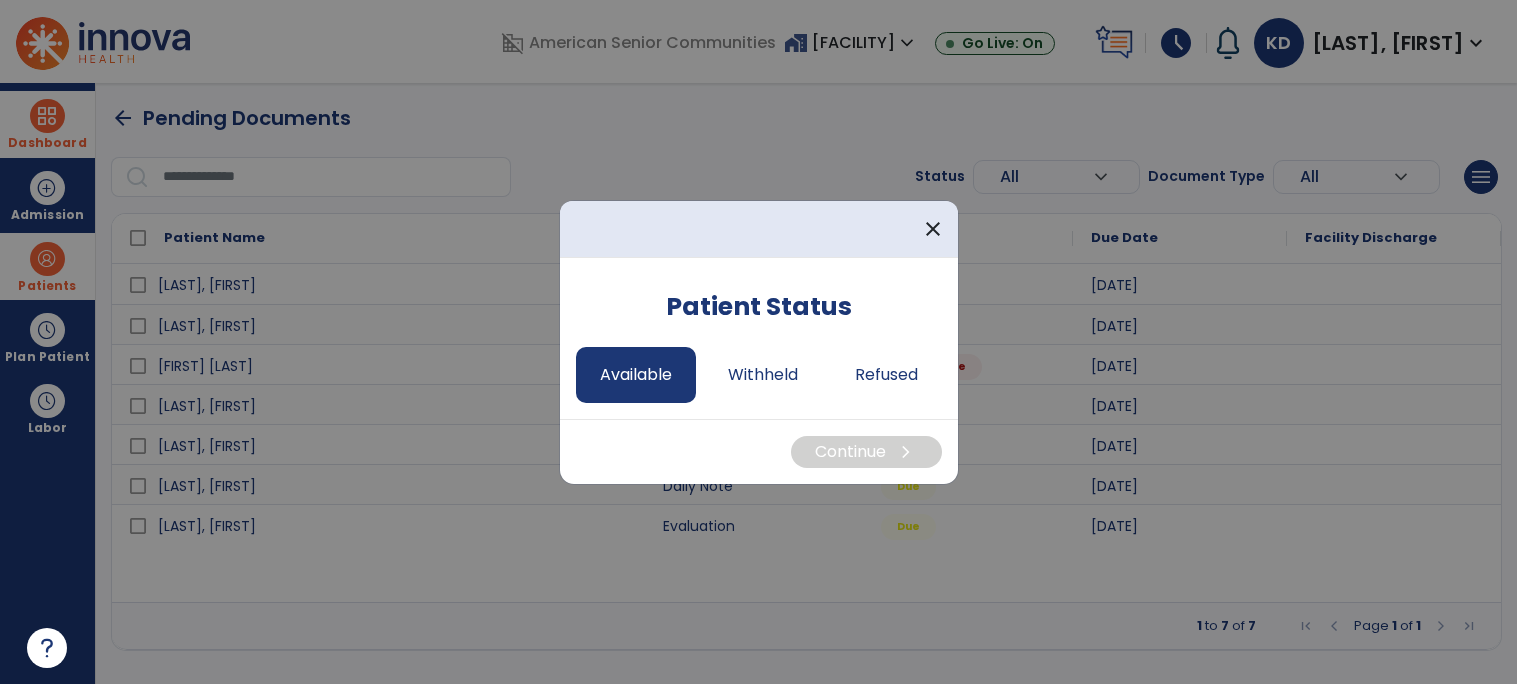 drag, startPoint x: 568, startPoint y: 391, endPoint x: 661, endPoint y: 370, distance: 95.34149 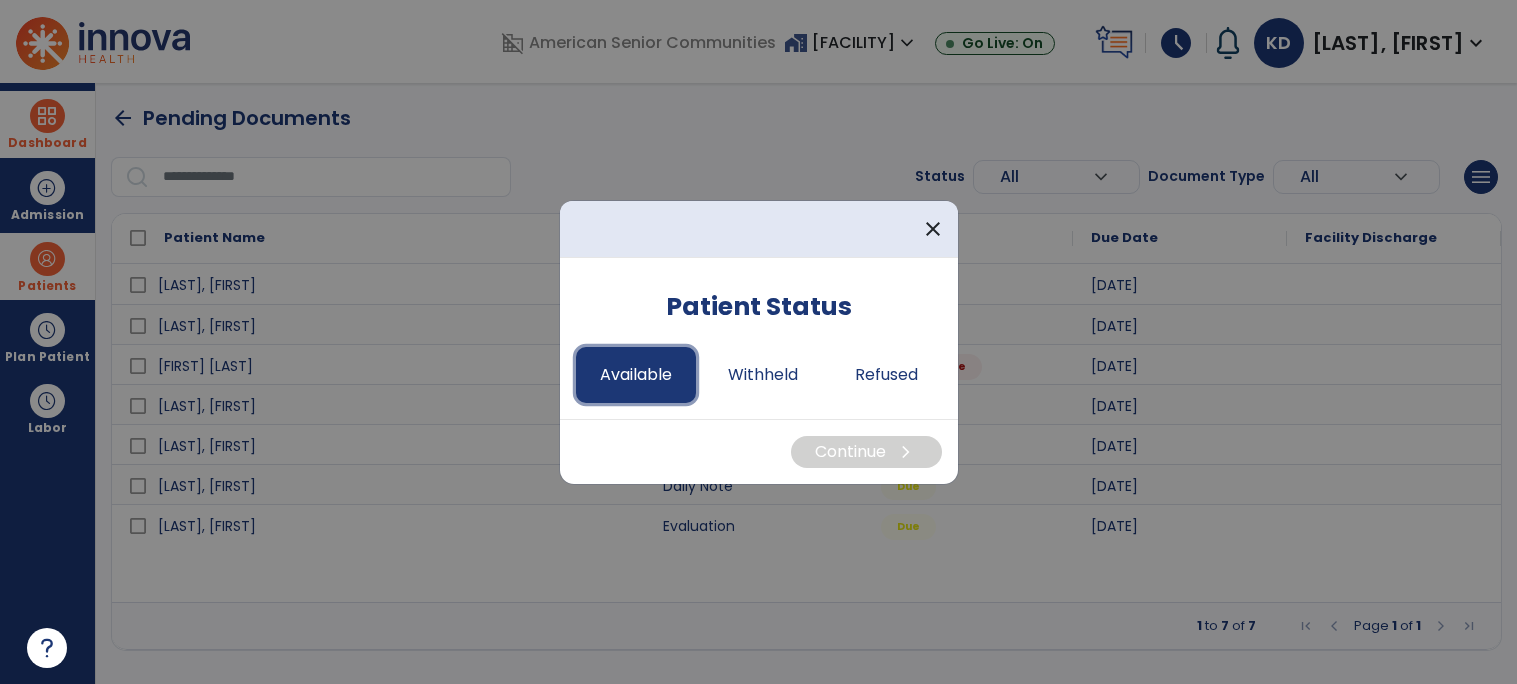 click on "Available" at bounding box center [636, 375] 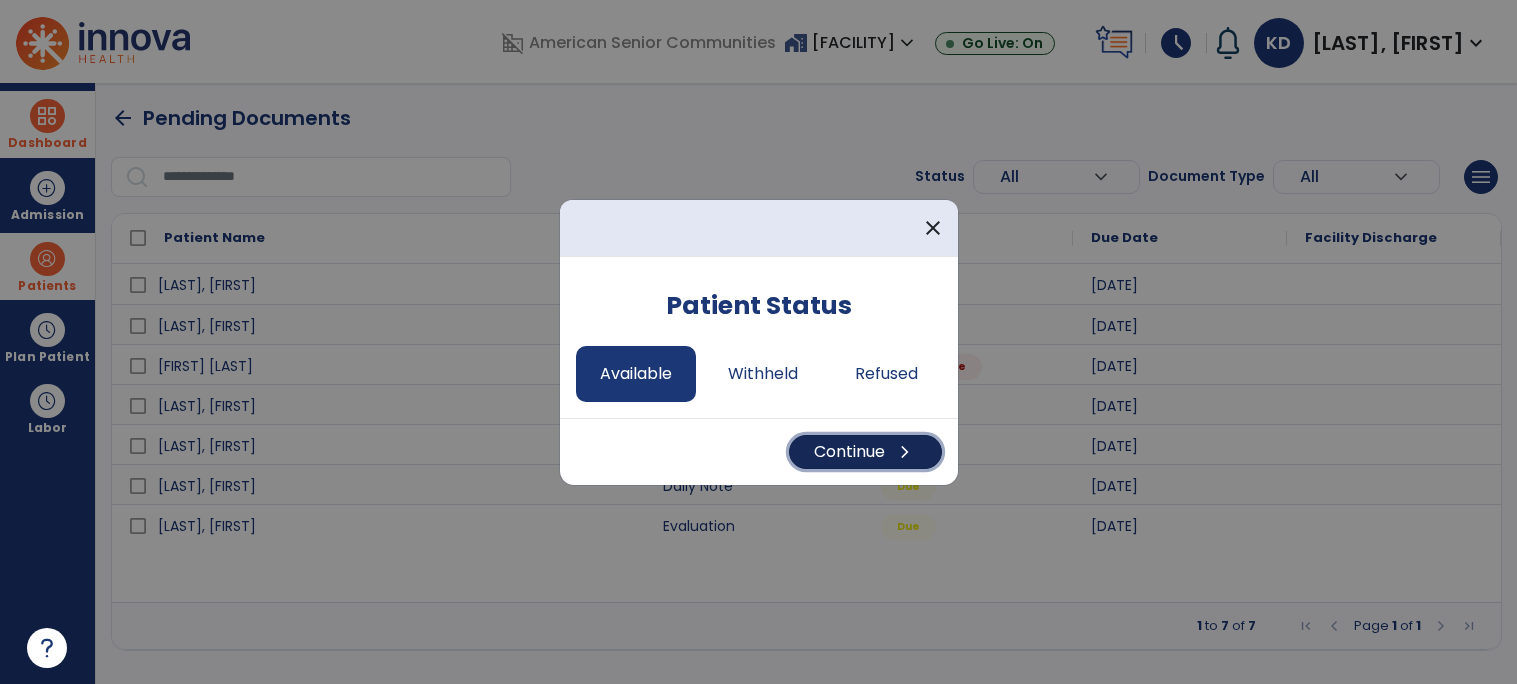 click on "Continue   chevron_right" at bounding box center (865, 452) 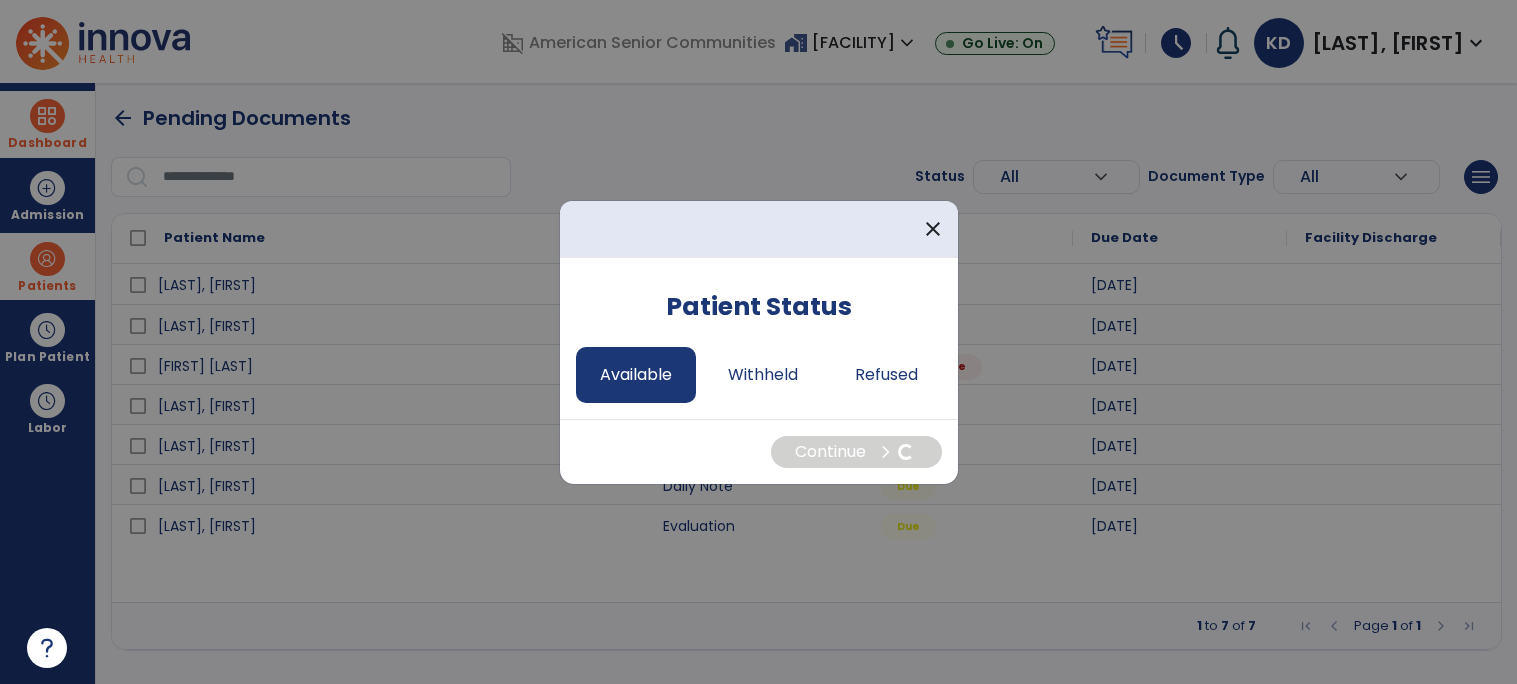 select on "*" 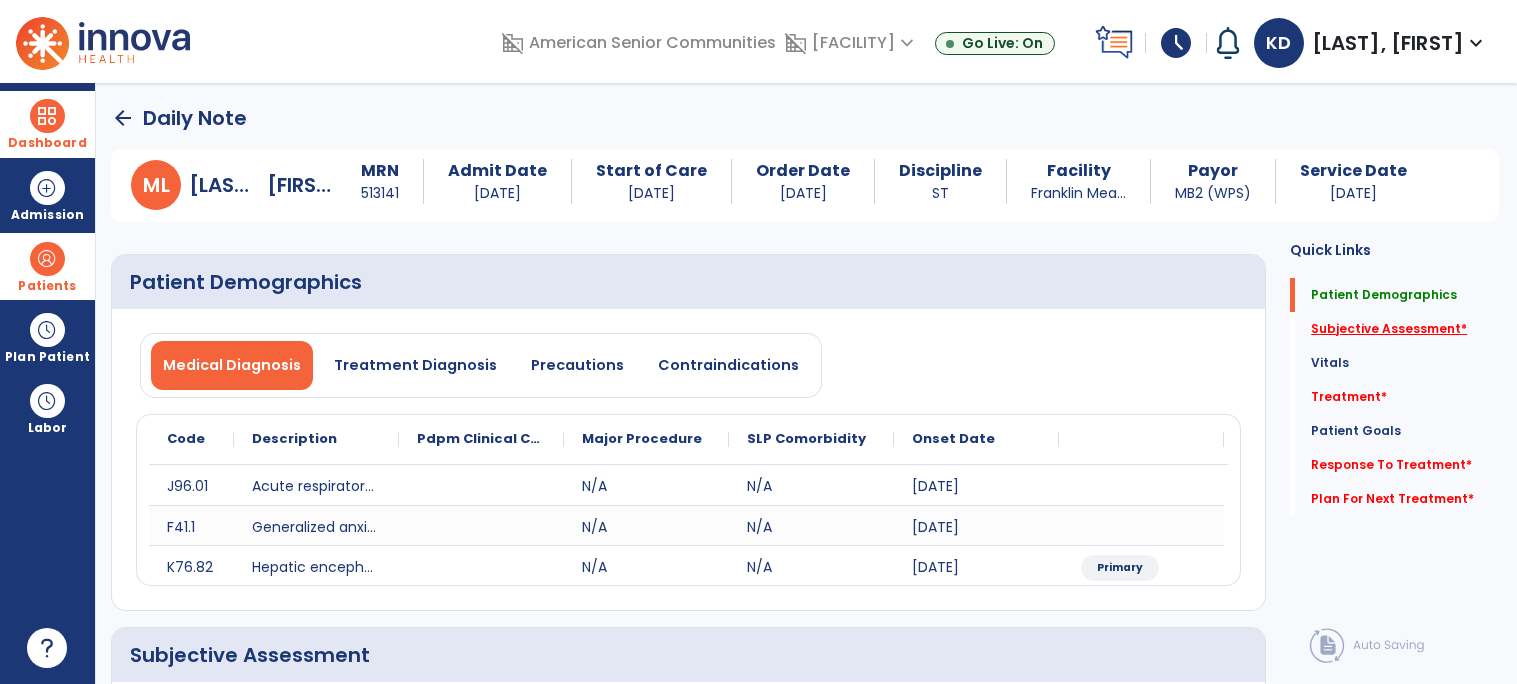 click on "Subjective Assessment   *" 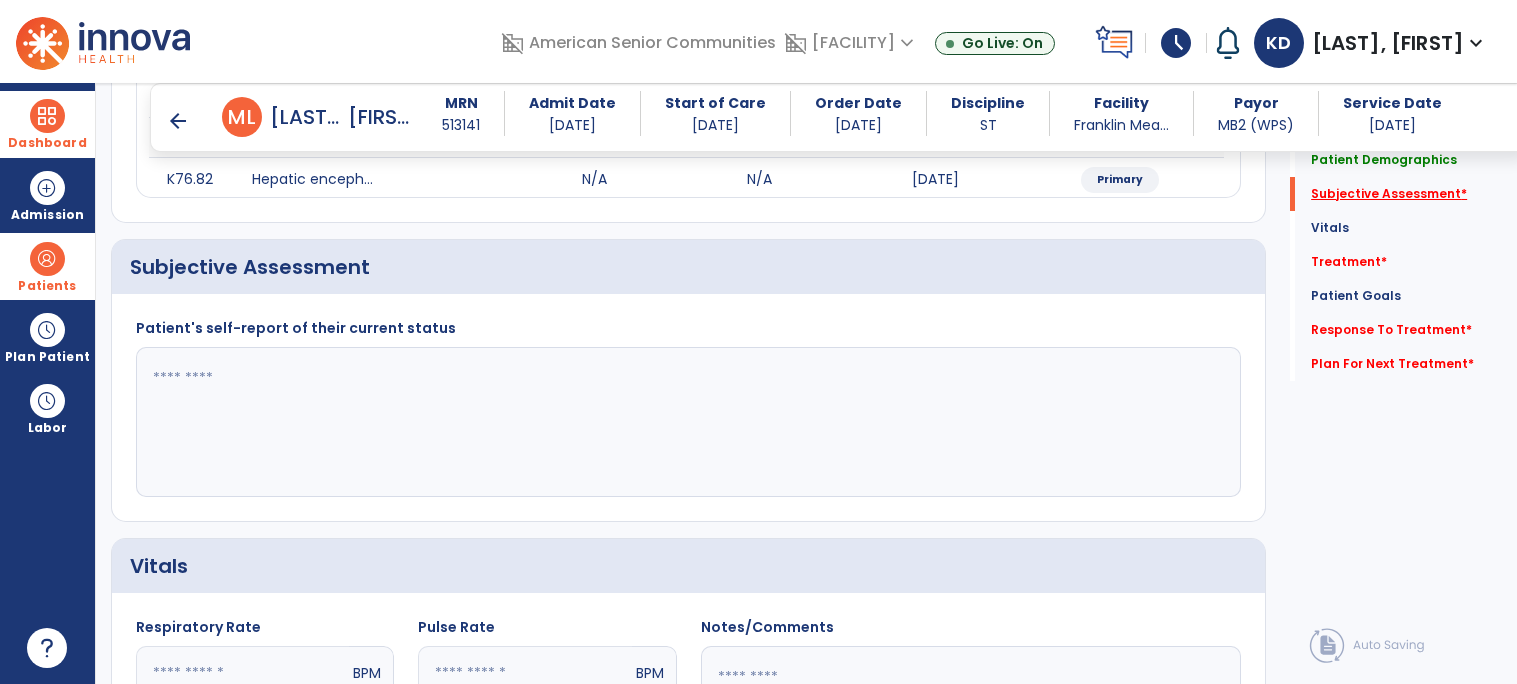 scroll, scrollTop: 385, scrollLeft: 0, axis: vertical 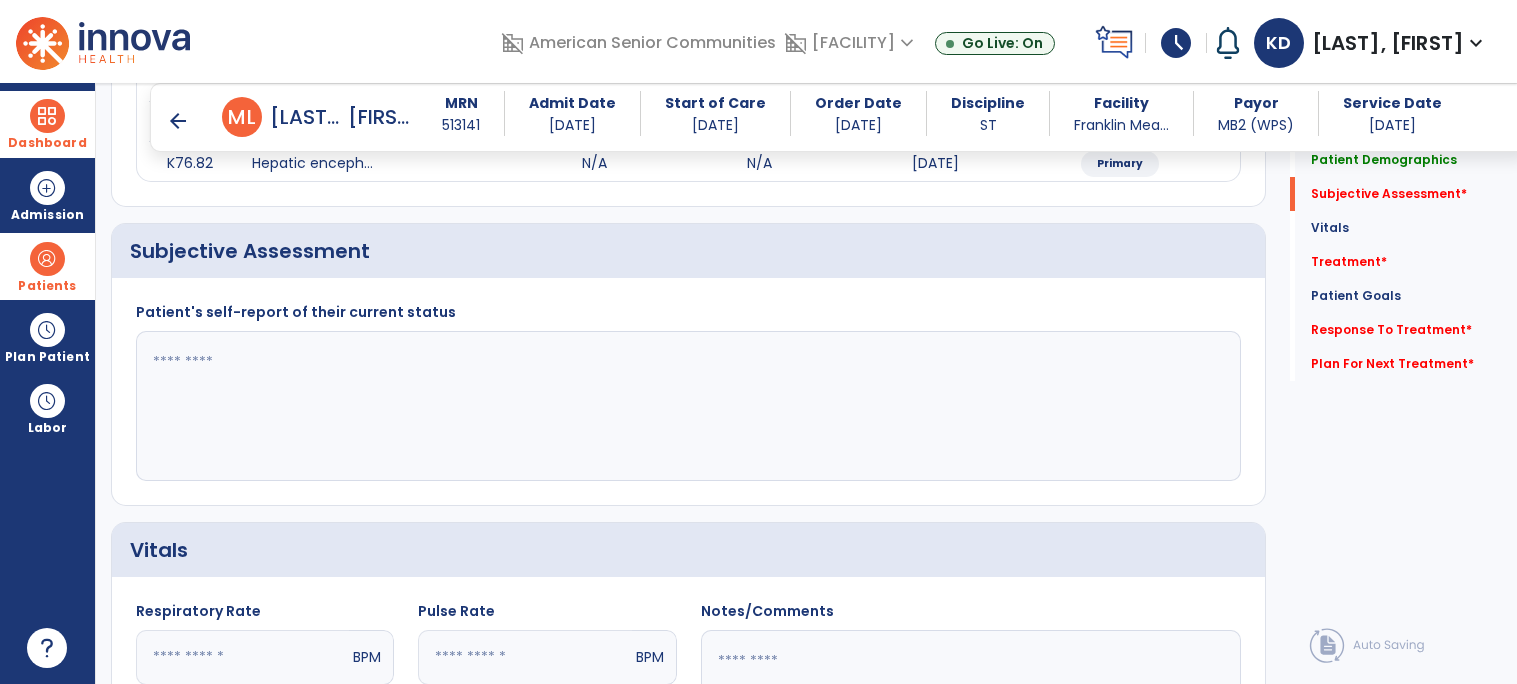 click 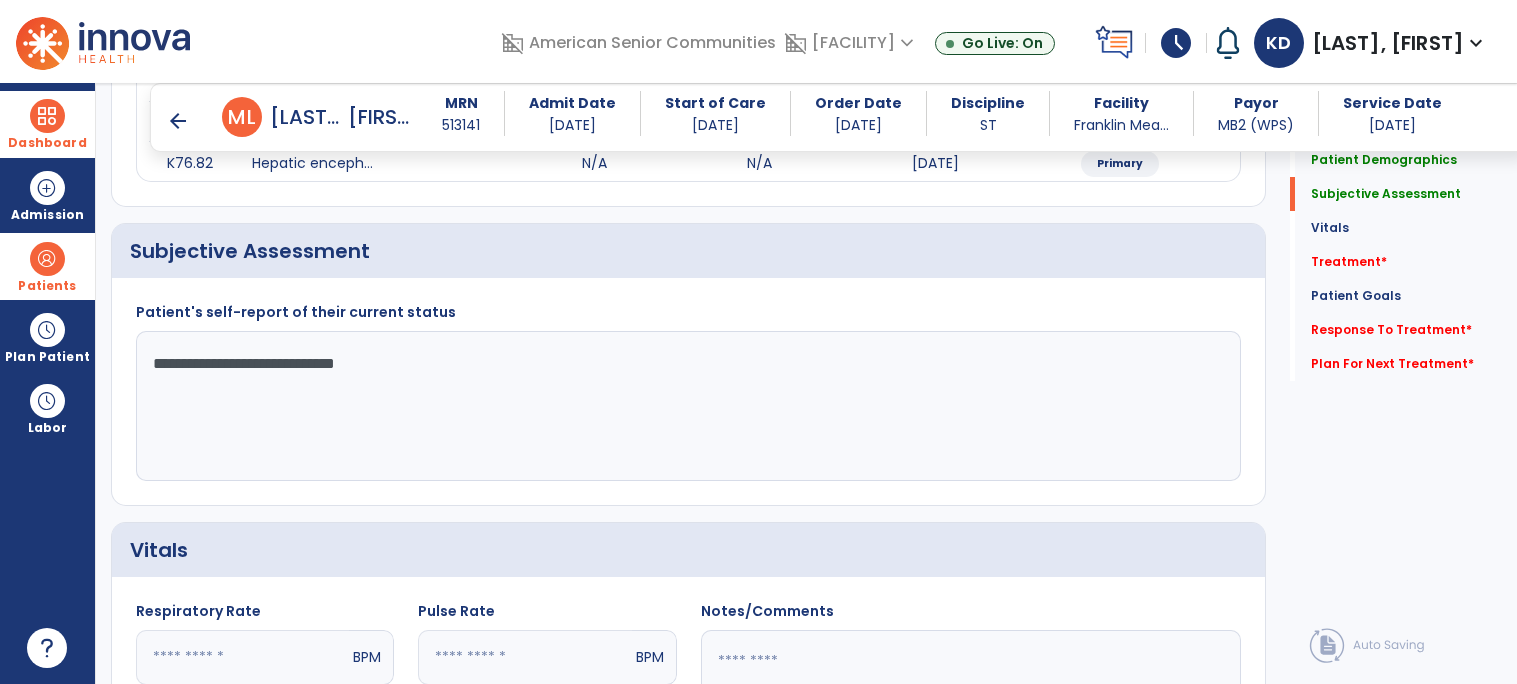 click on "**********" 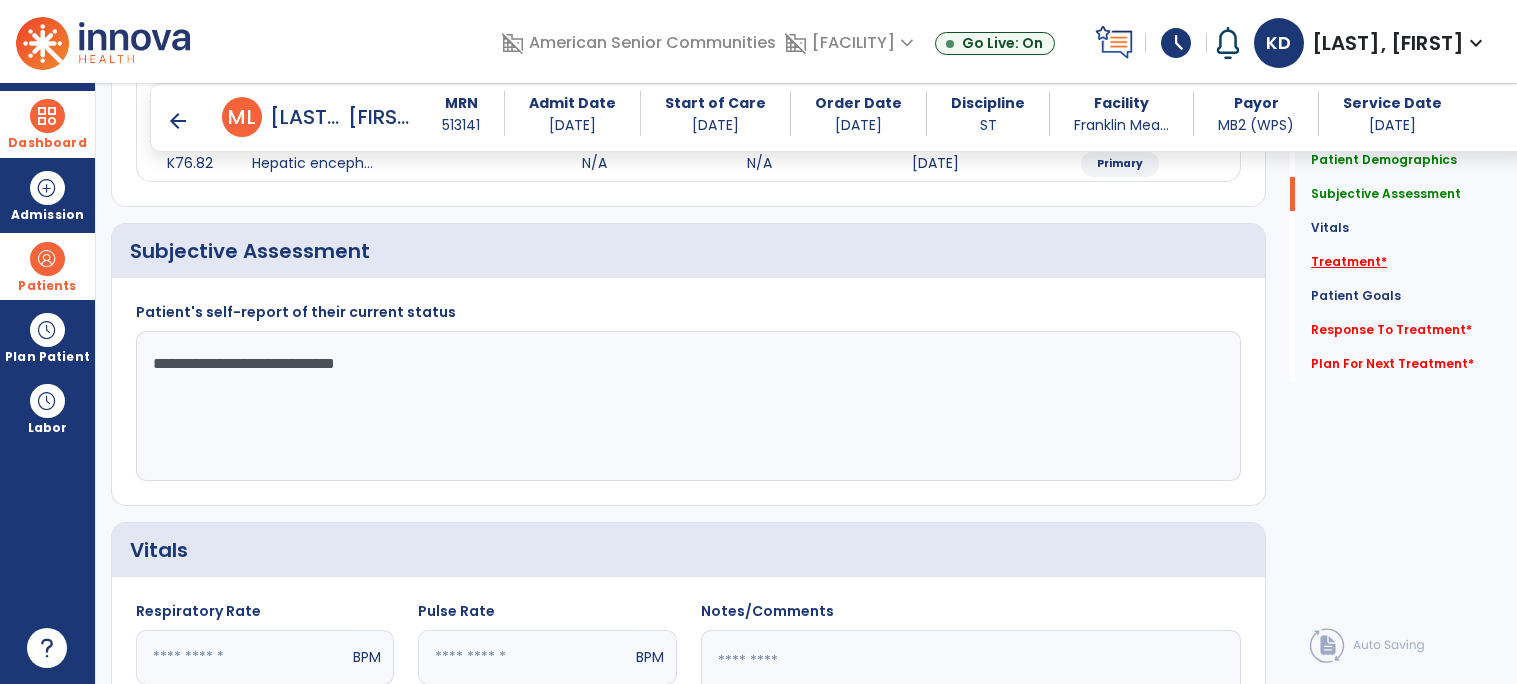 type on "**********" 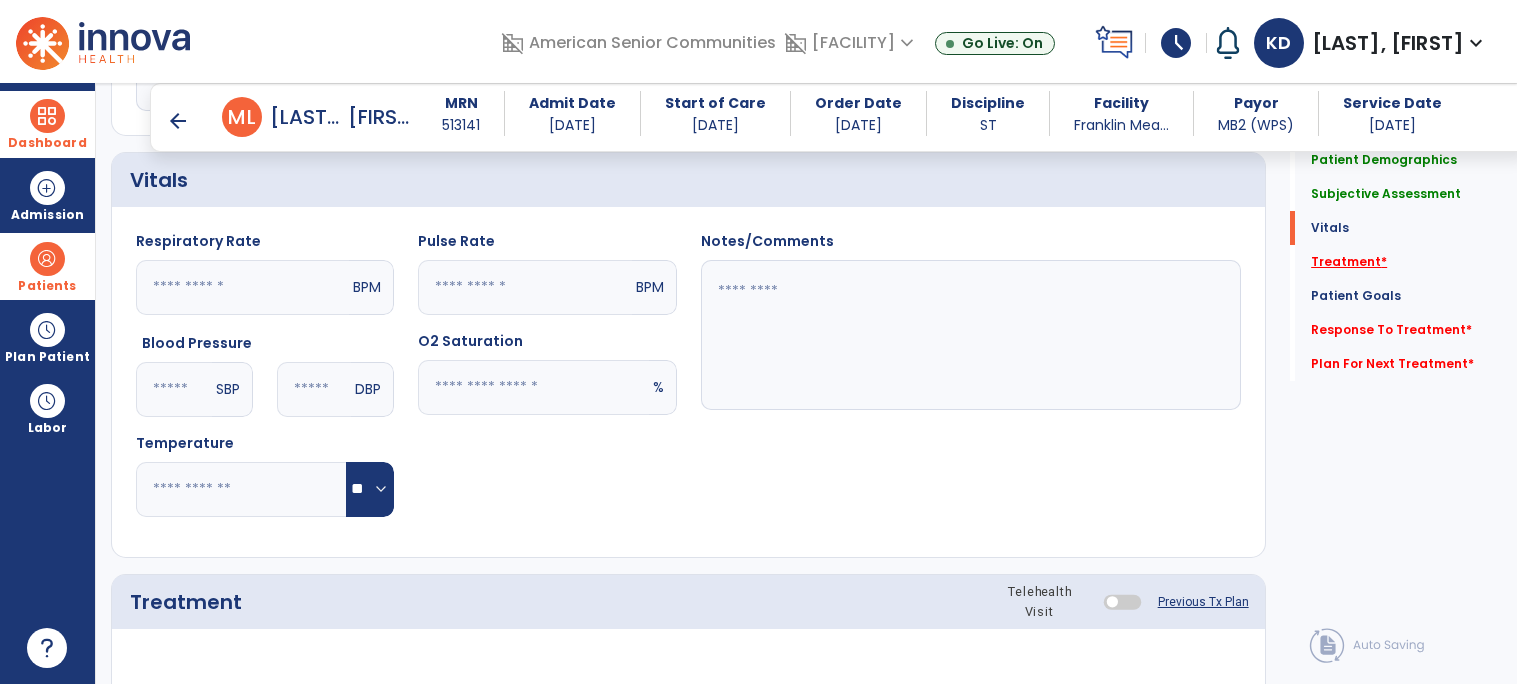 scroll, scrollTop: 1075, scrollLeft: 0, axis: vertical 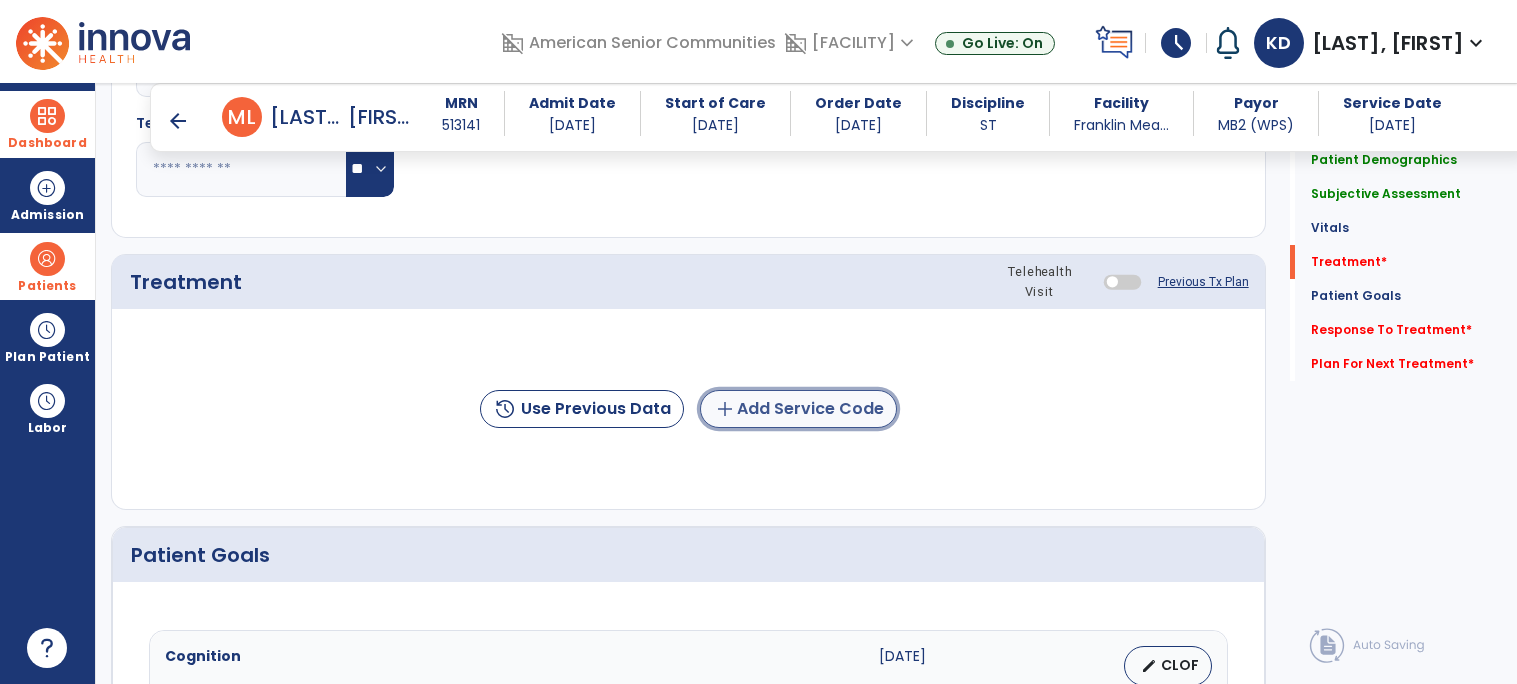 click on "add  Add Service Code" 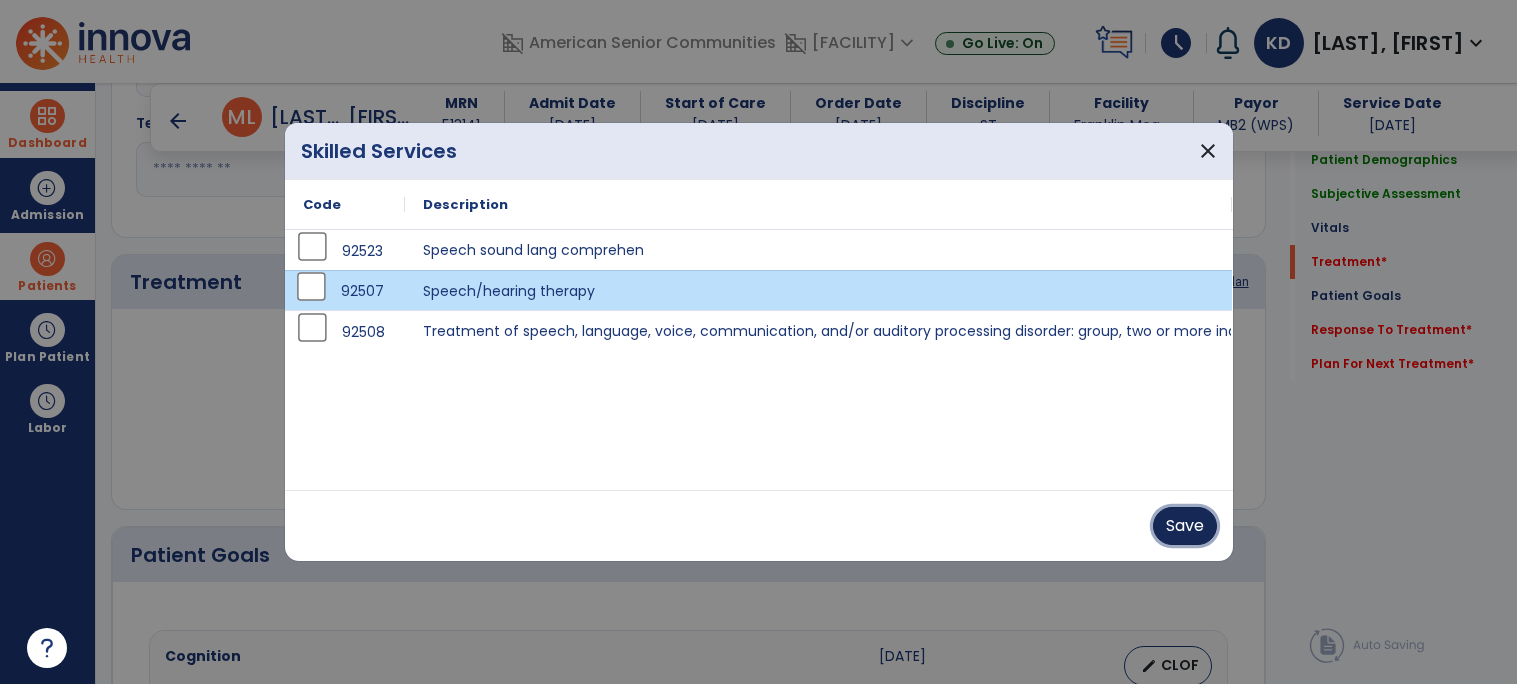 click on "Save" at bounding box center [1185, 526] 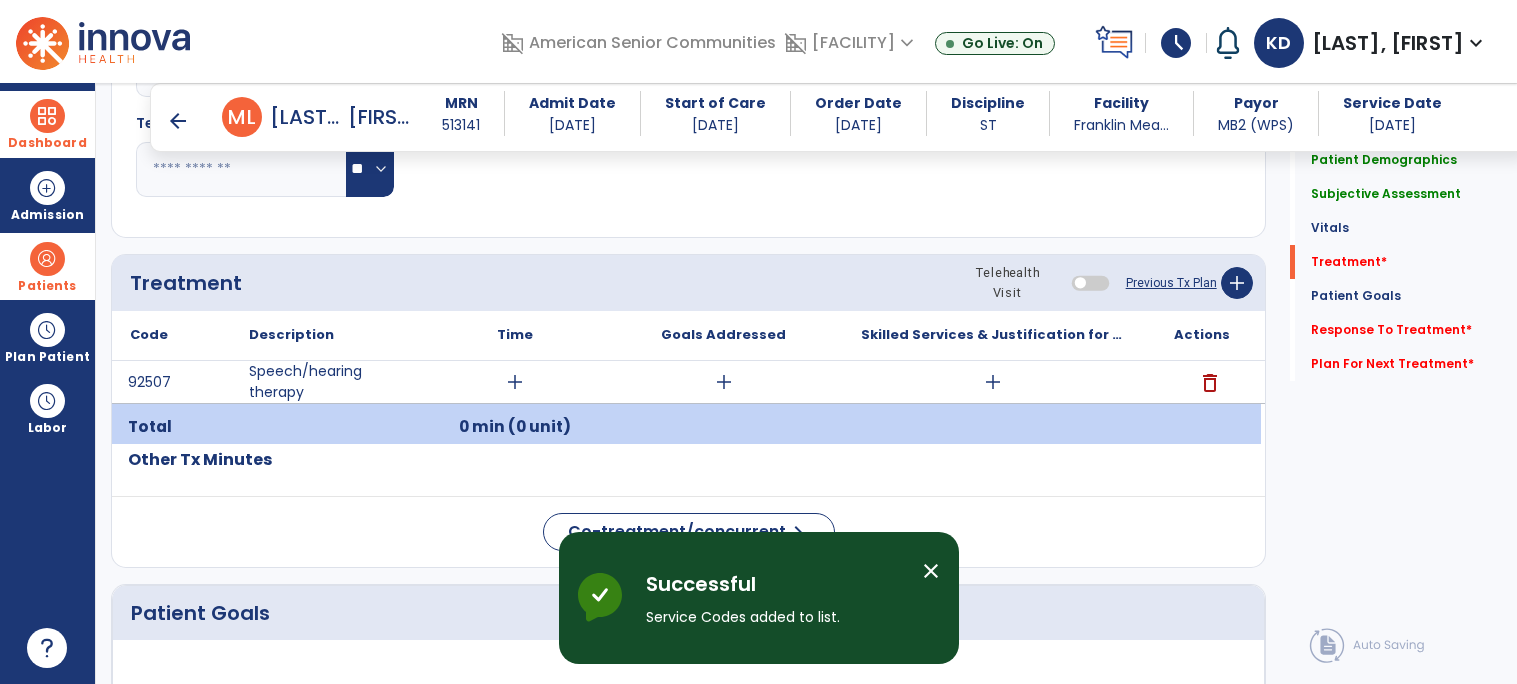 click on "add" at bounding box center [515, 382] 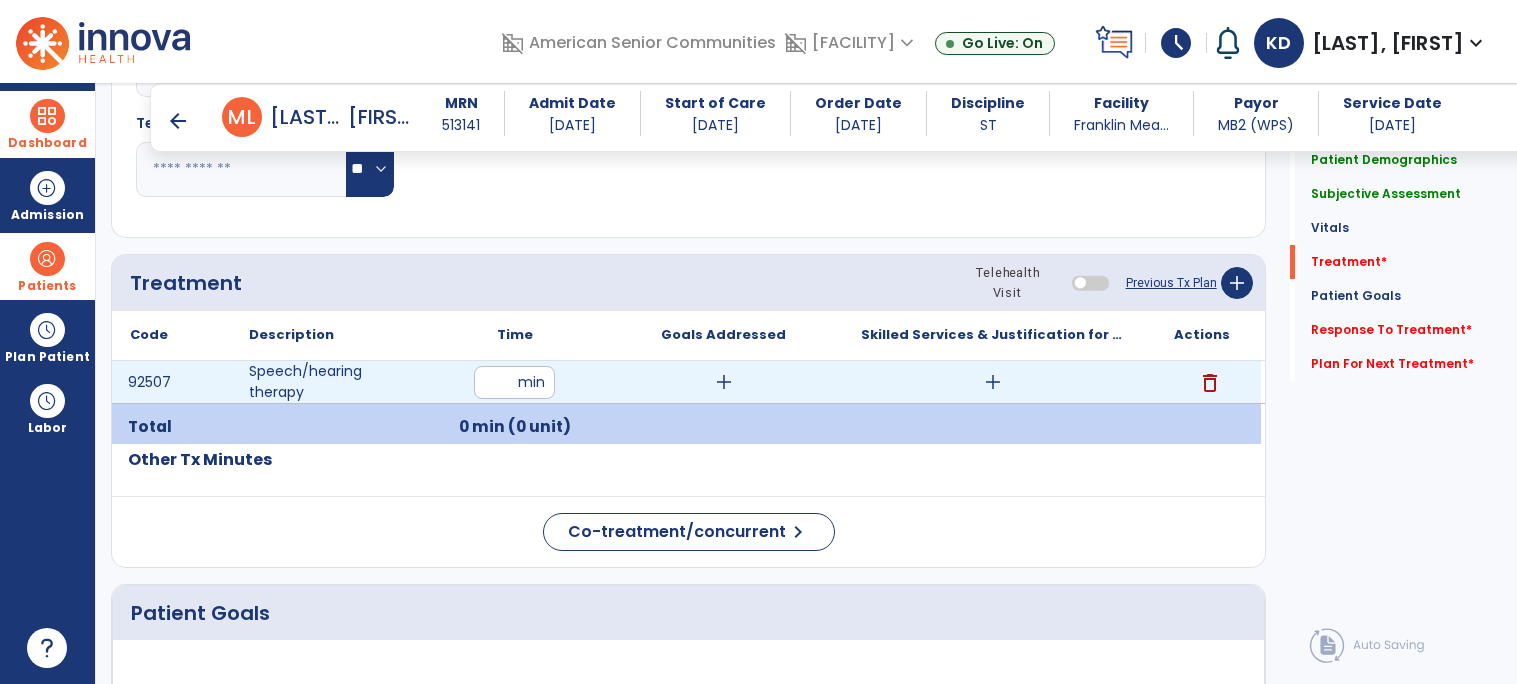 type on "**" 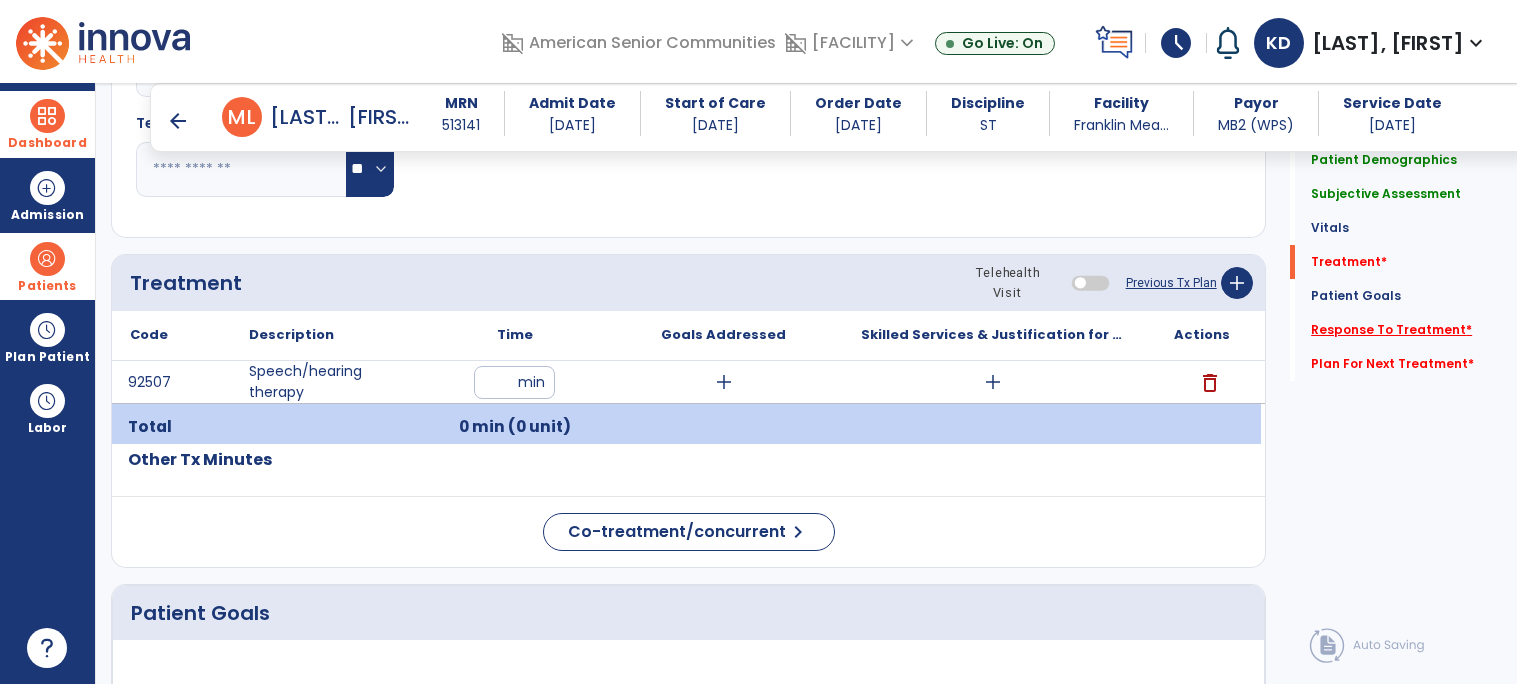 click on "Response To Treatment   *" 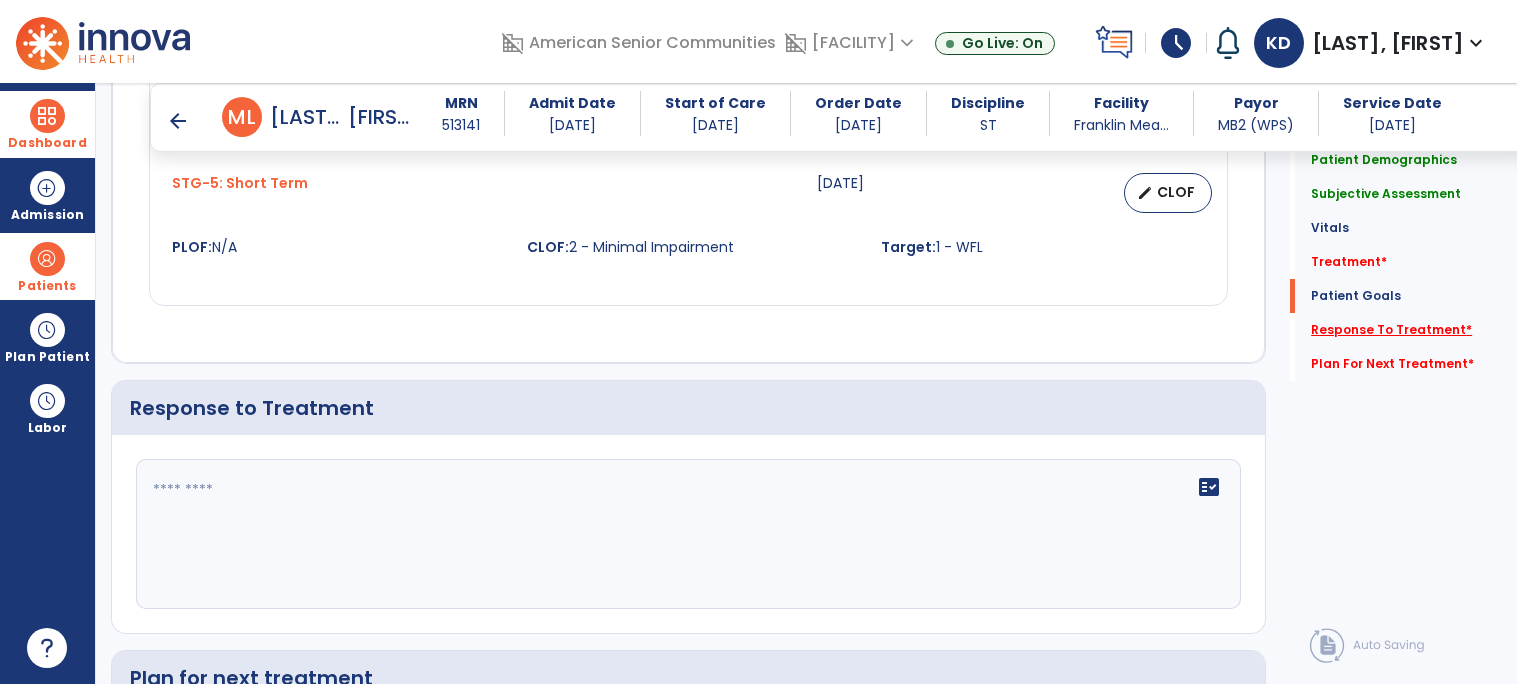 scroll, scrollTop: 2383, scrollLeft: 0, axis: vertical 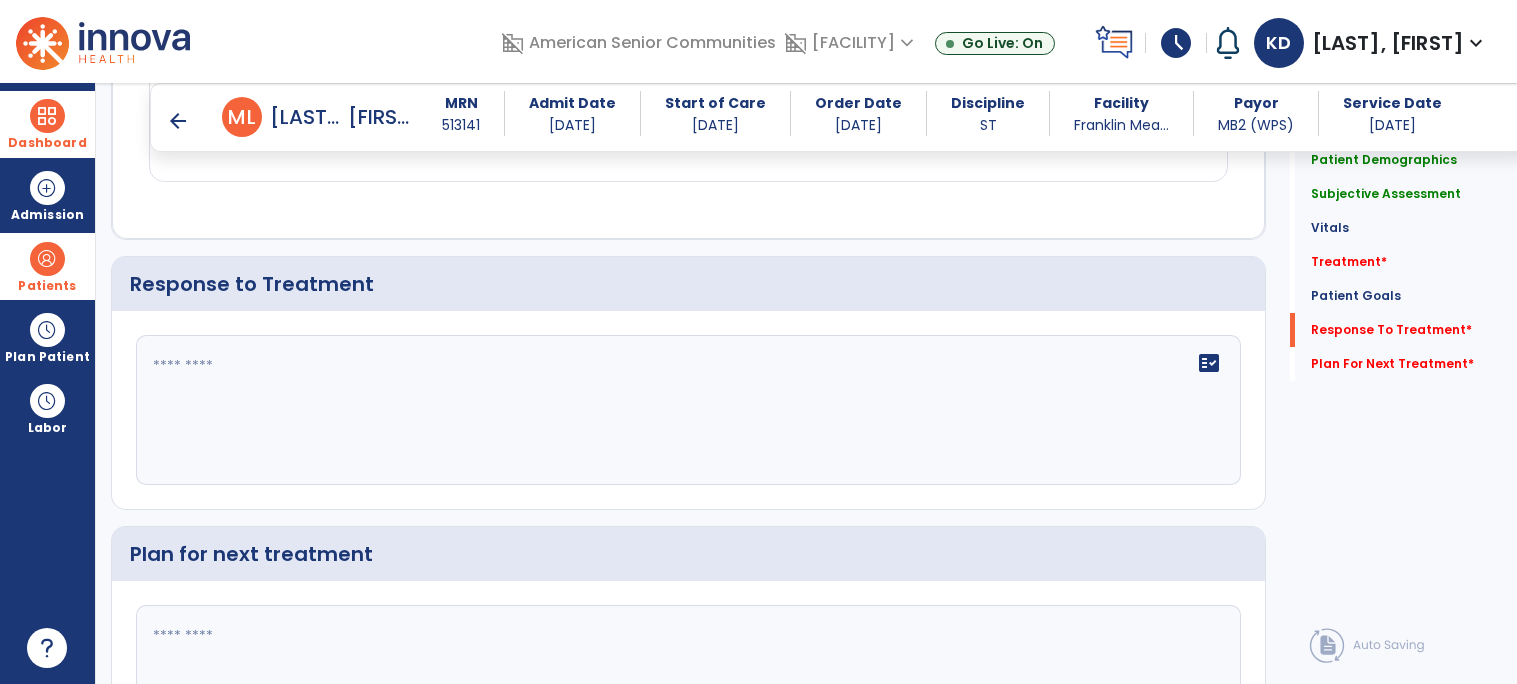 click on "fact_check" 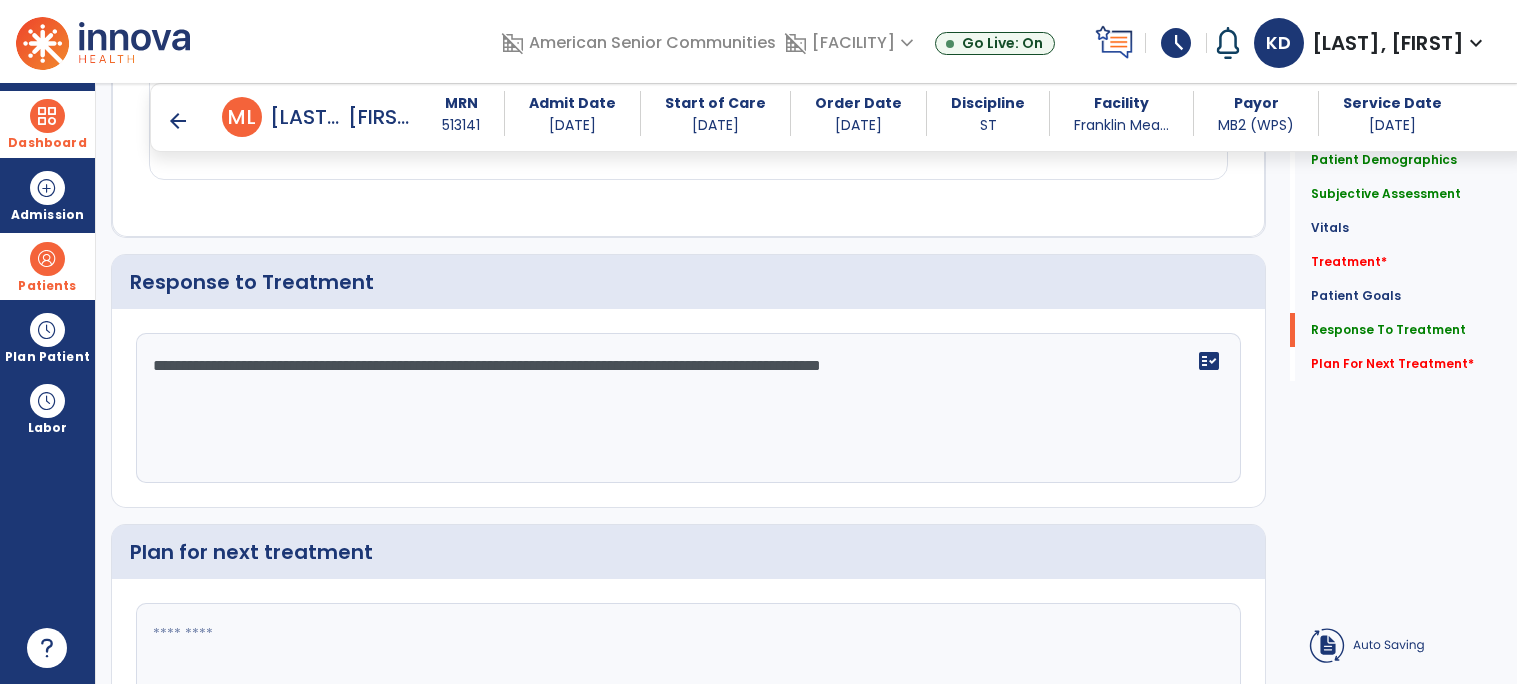 type on "**********" 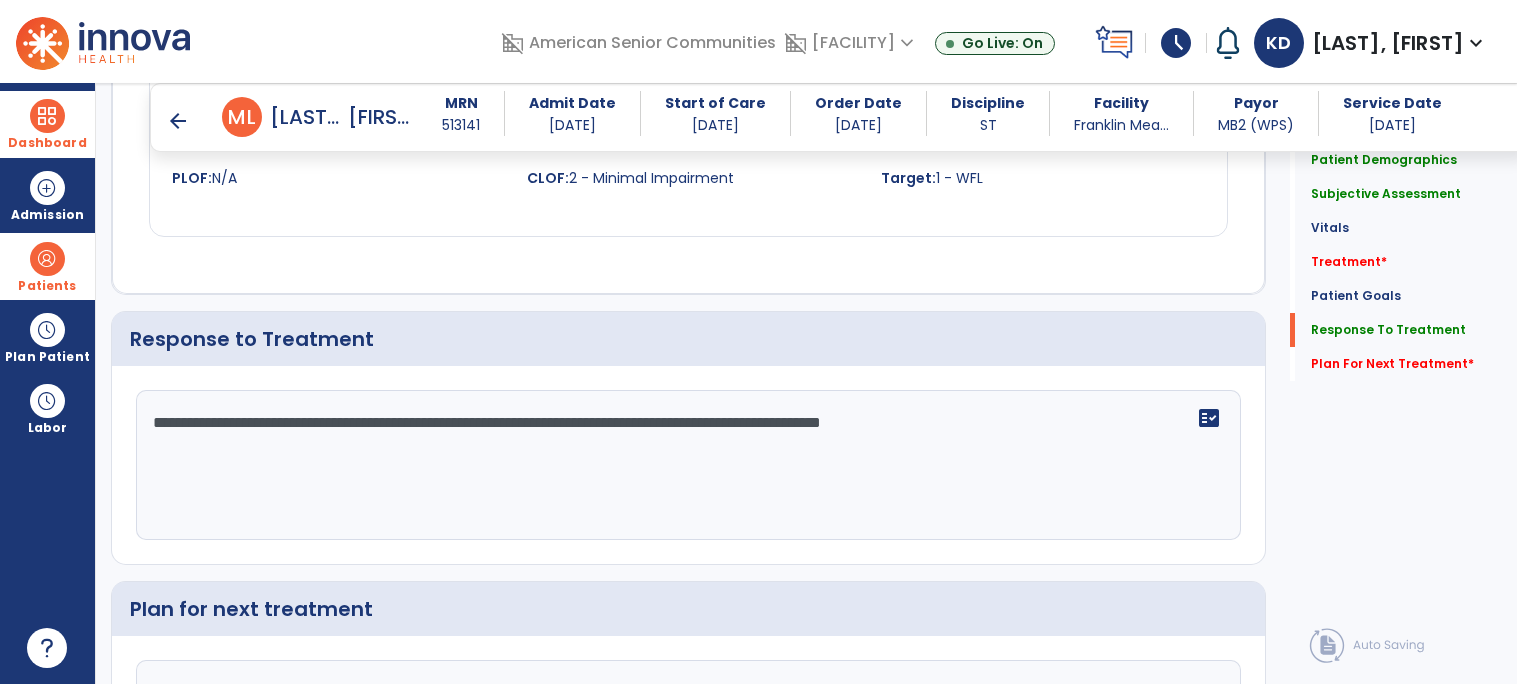 scroll, scrollTop: 2321, scrollLeft: 0, axis: vertical 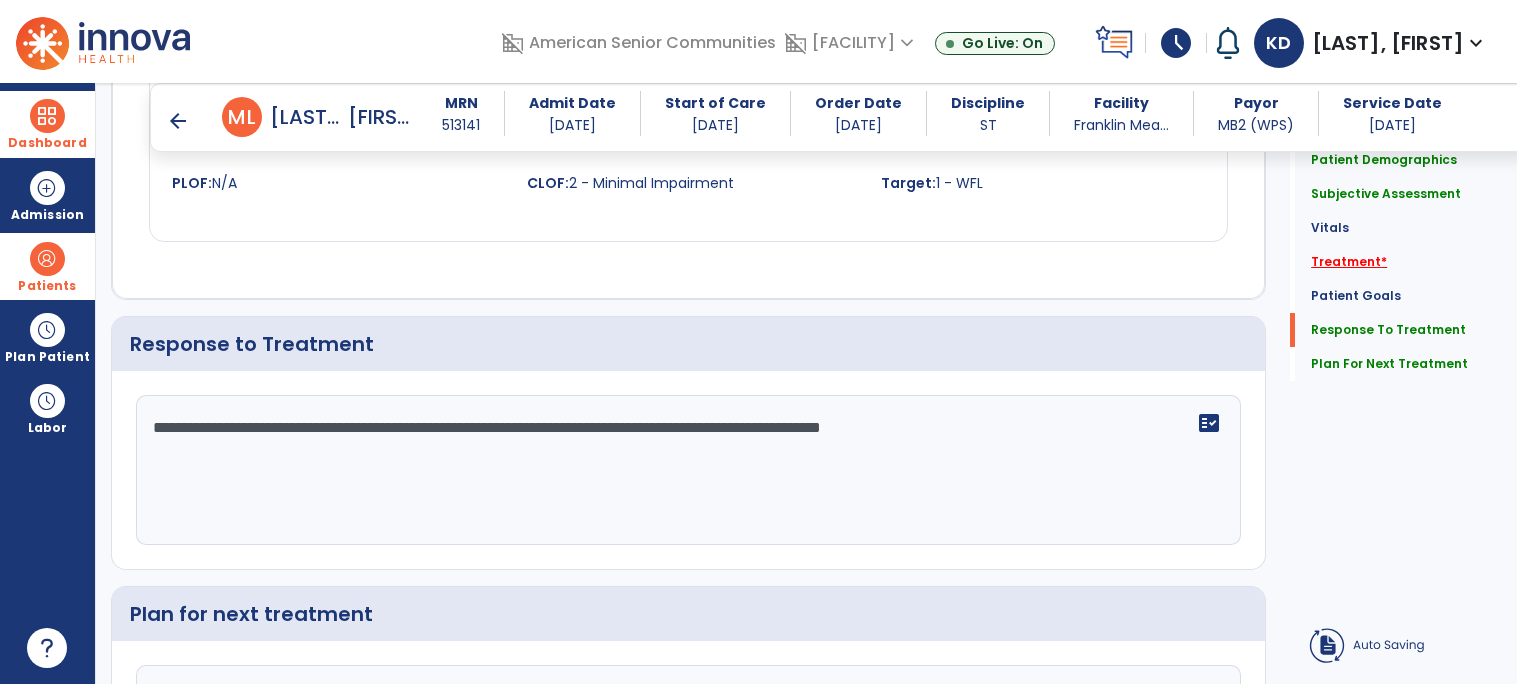 type on "**********" 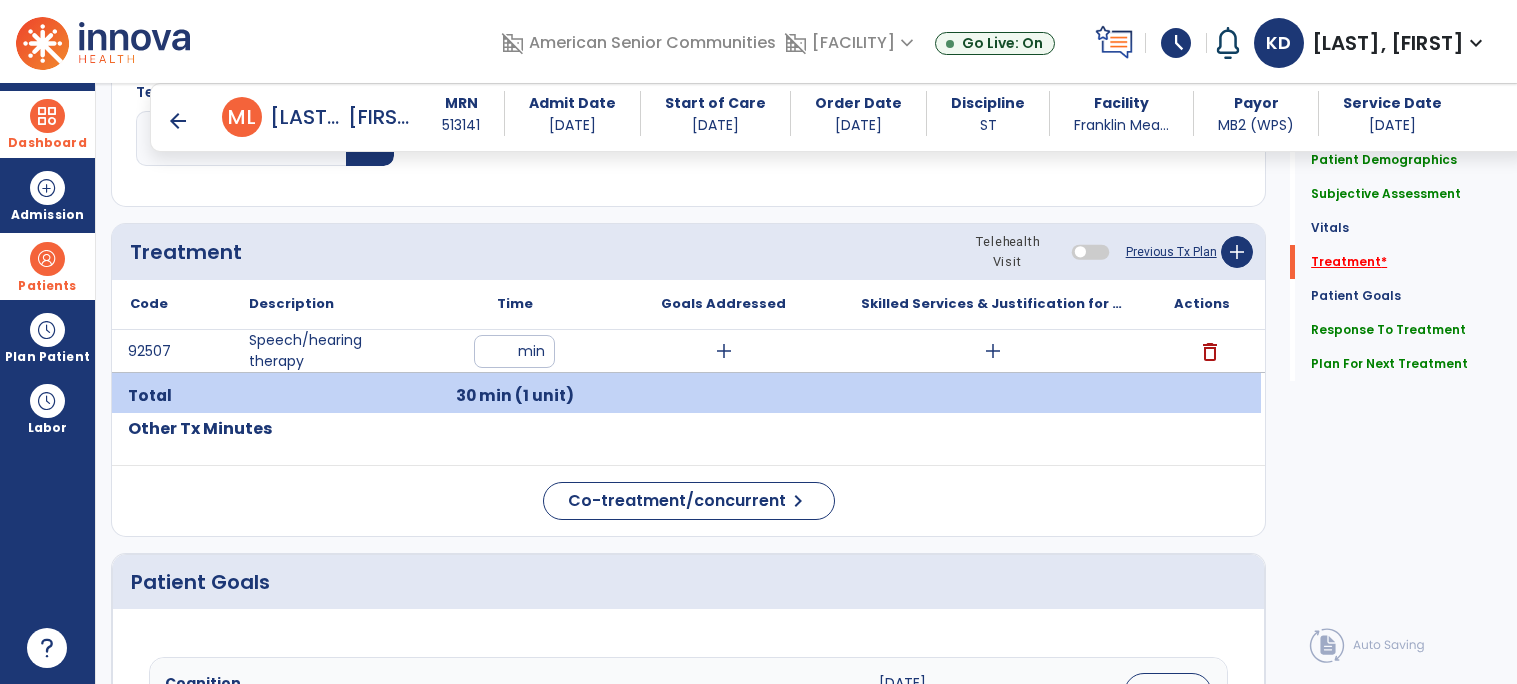 scroll, scrollTop: 1102, scrollLeft: 0, axis: vertical 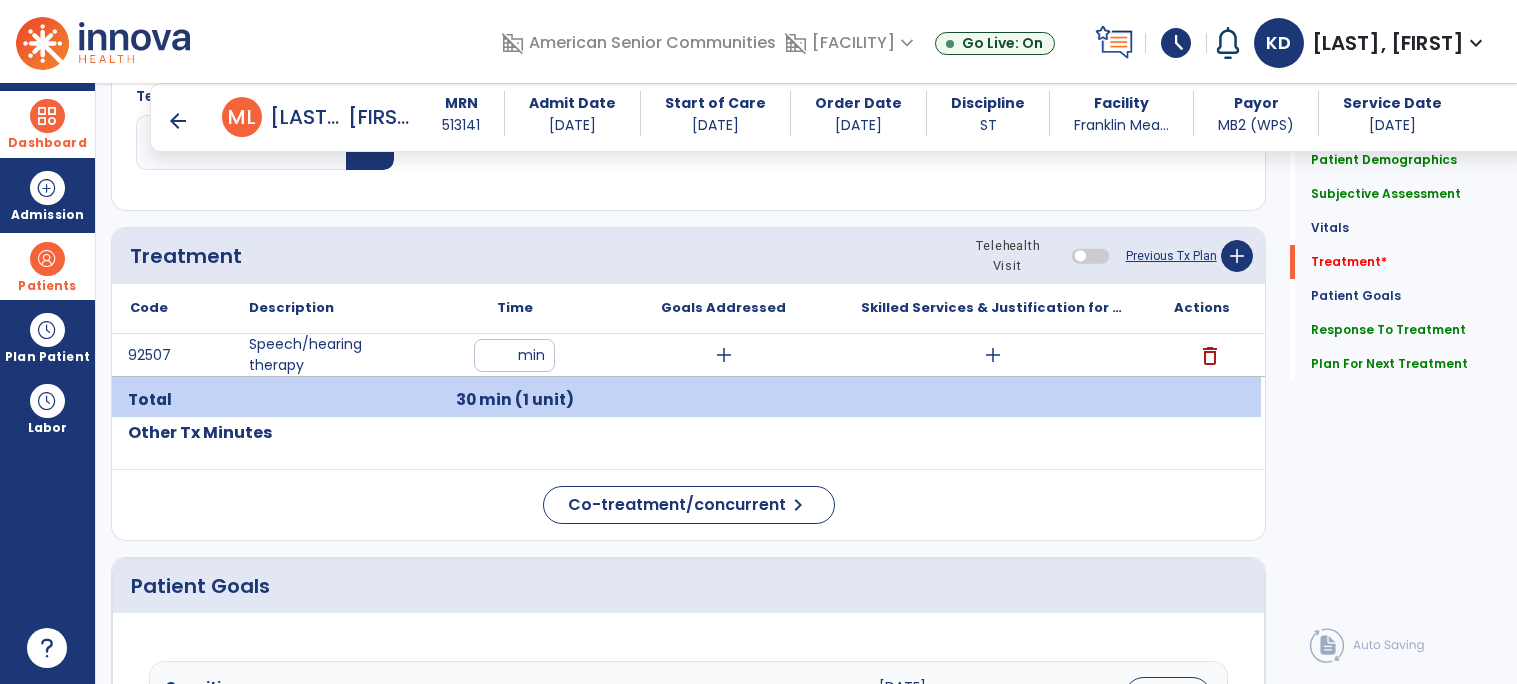 click on "arrow_back" at bounding box center (178, 121) 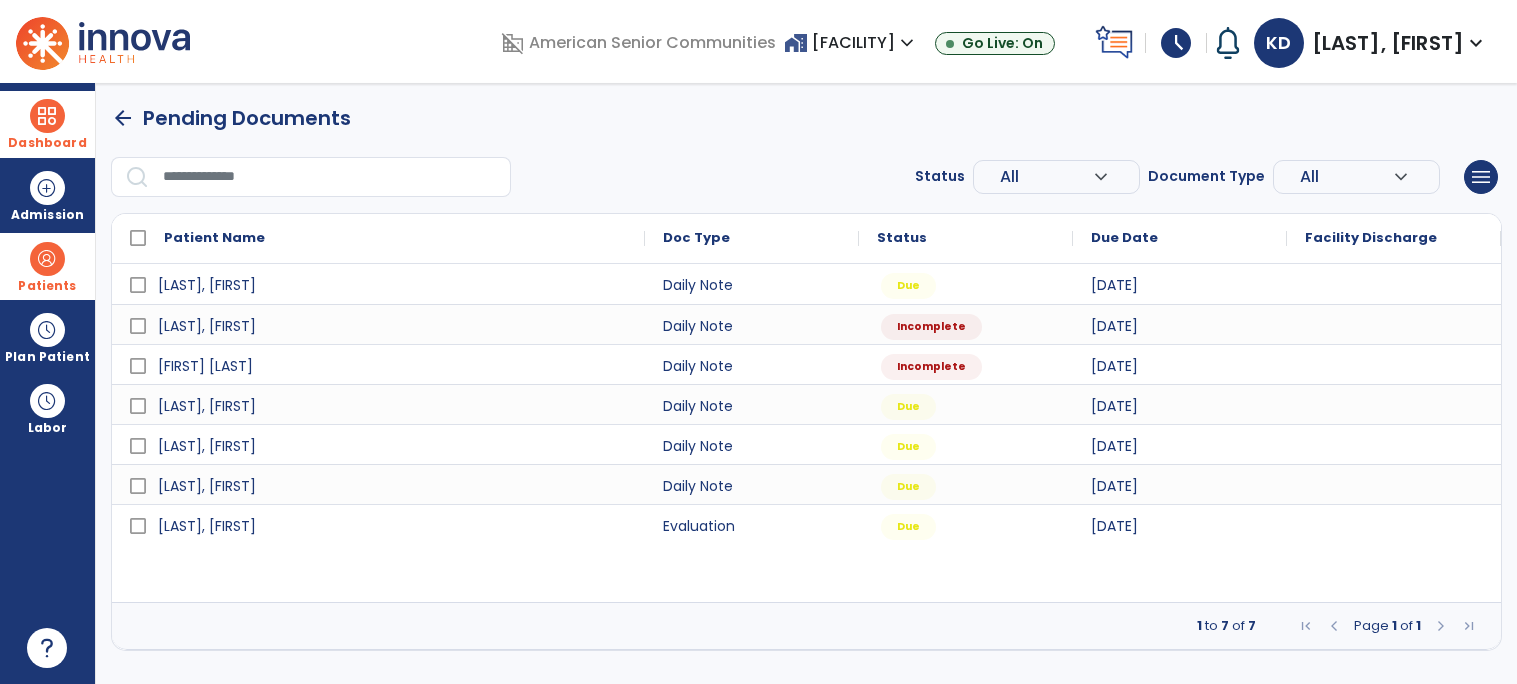 scroll, scrollTop: 0, scrollLeft: 0, axis: both 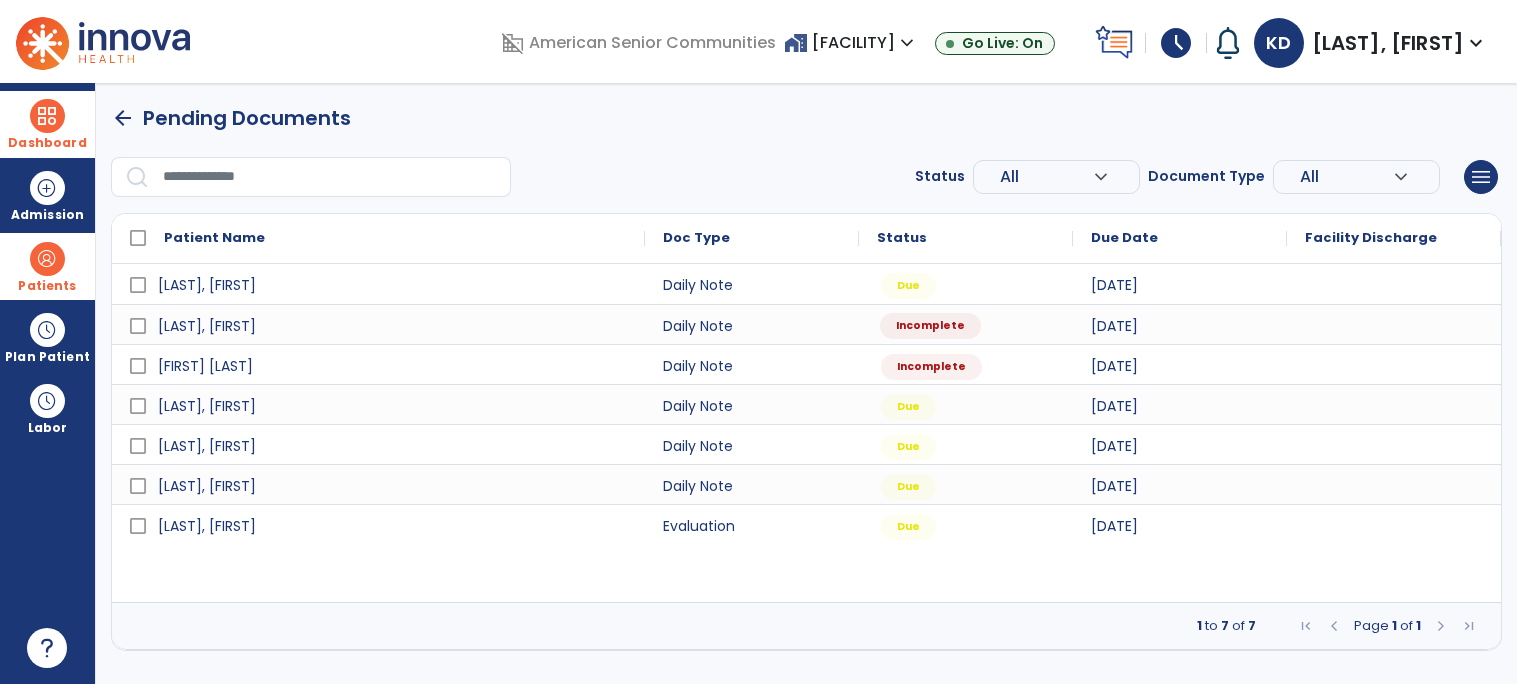 click on "Incomplete" at bounding box center (966, 324) 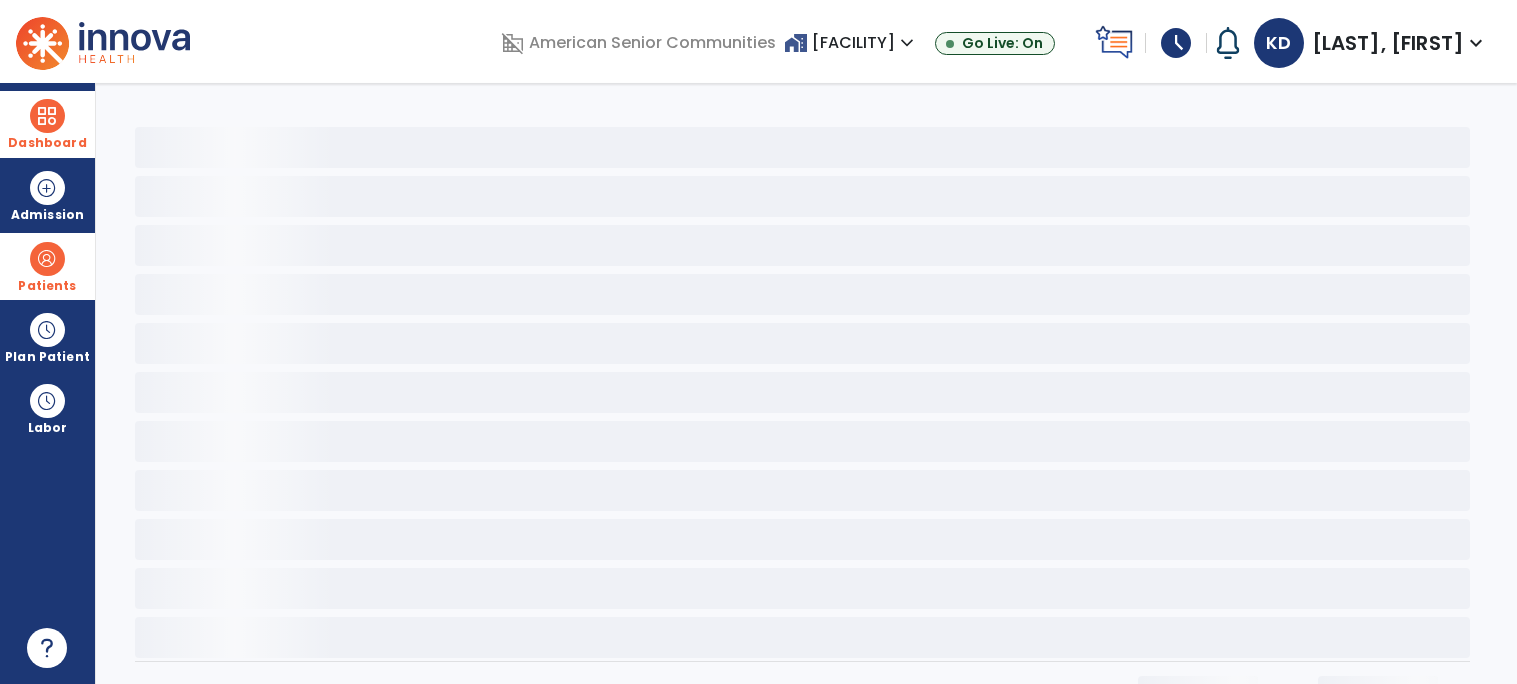 select on "*" 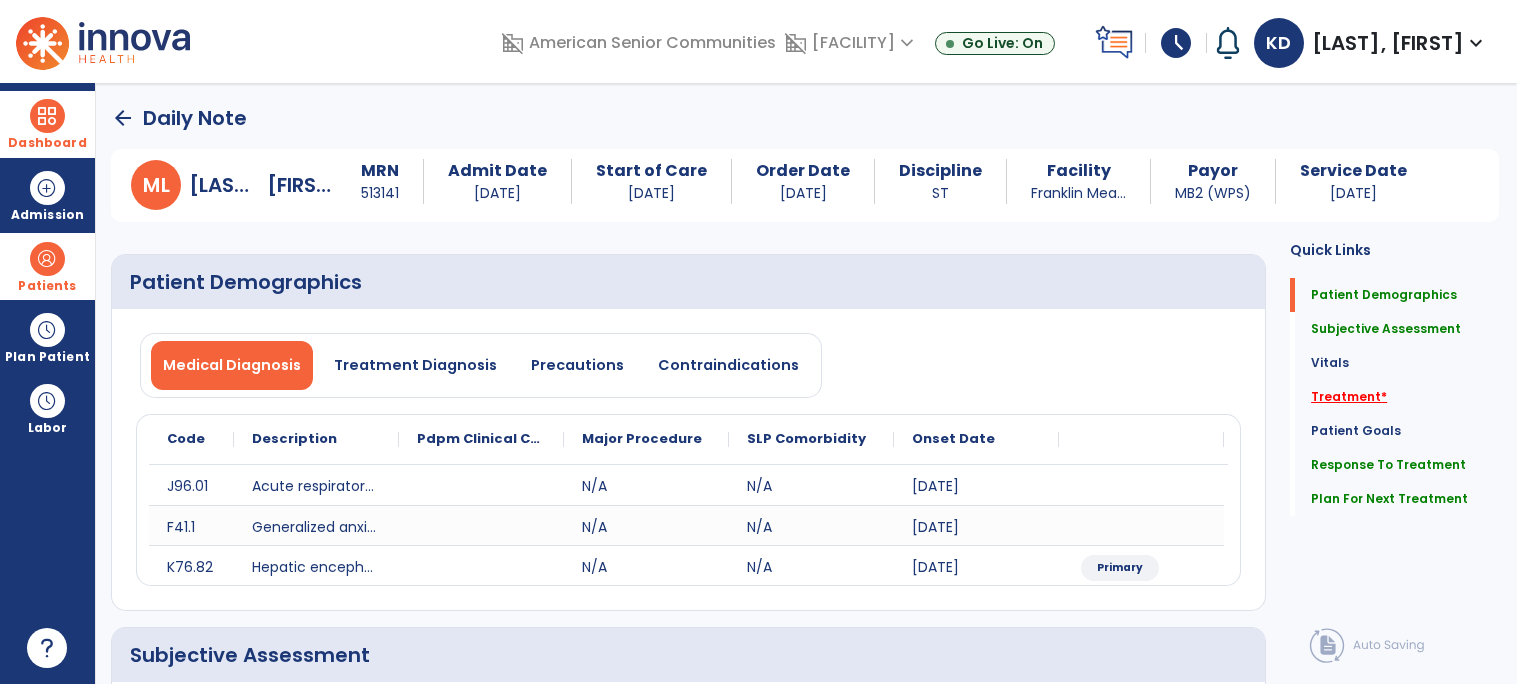 click on "Treatment   *" 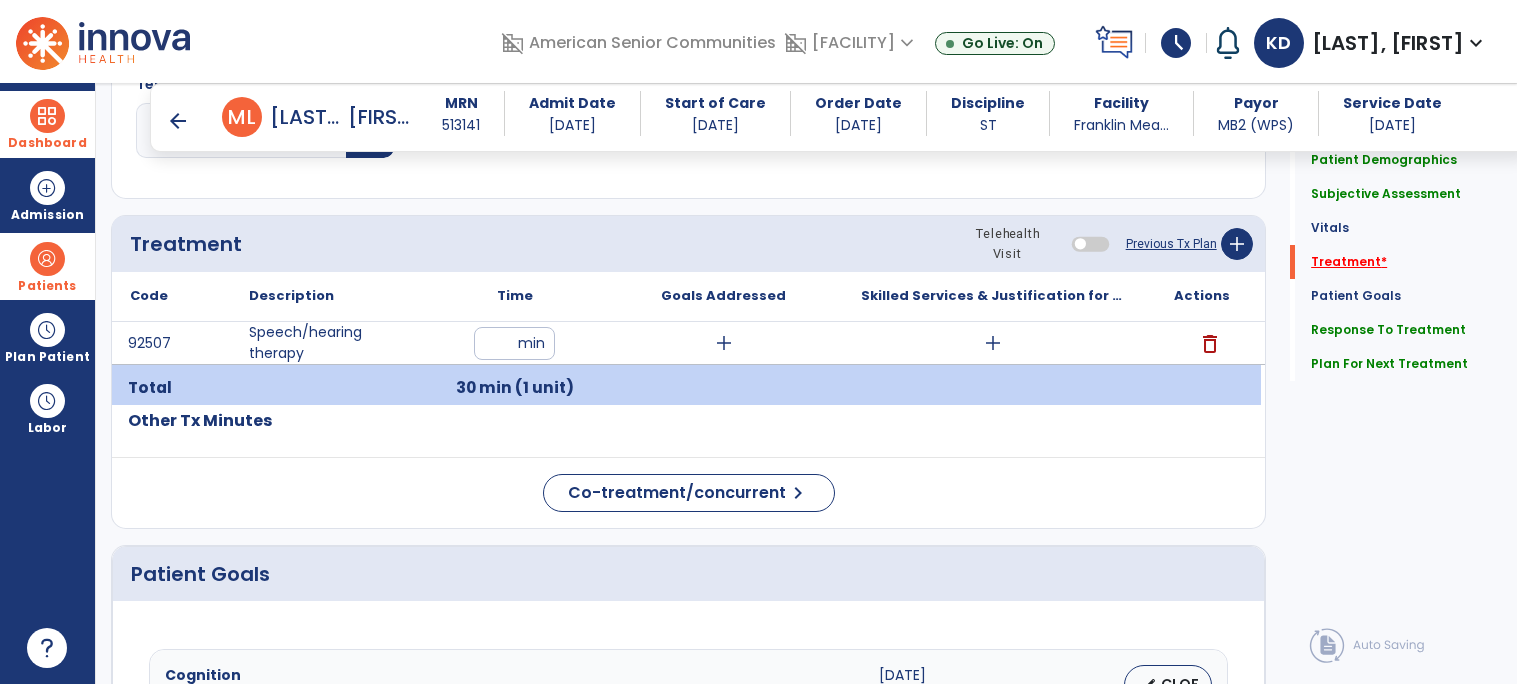 scroll, scrollTop: 1122, scrollLeft: 0, axis: vertical 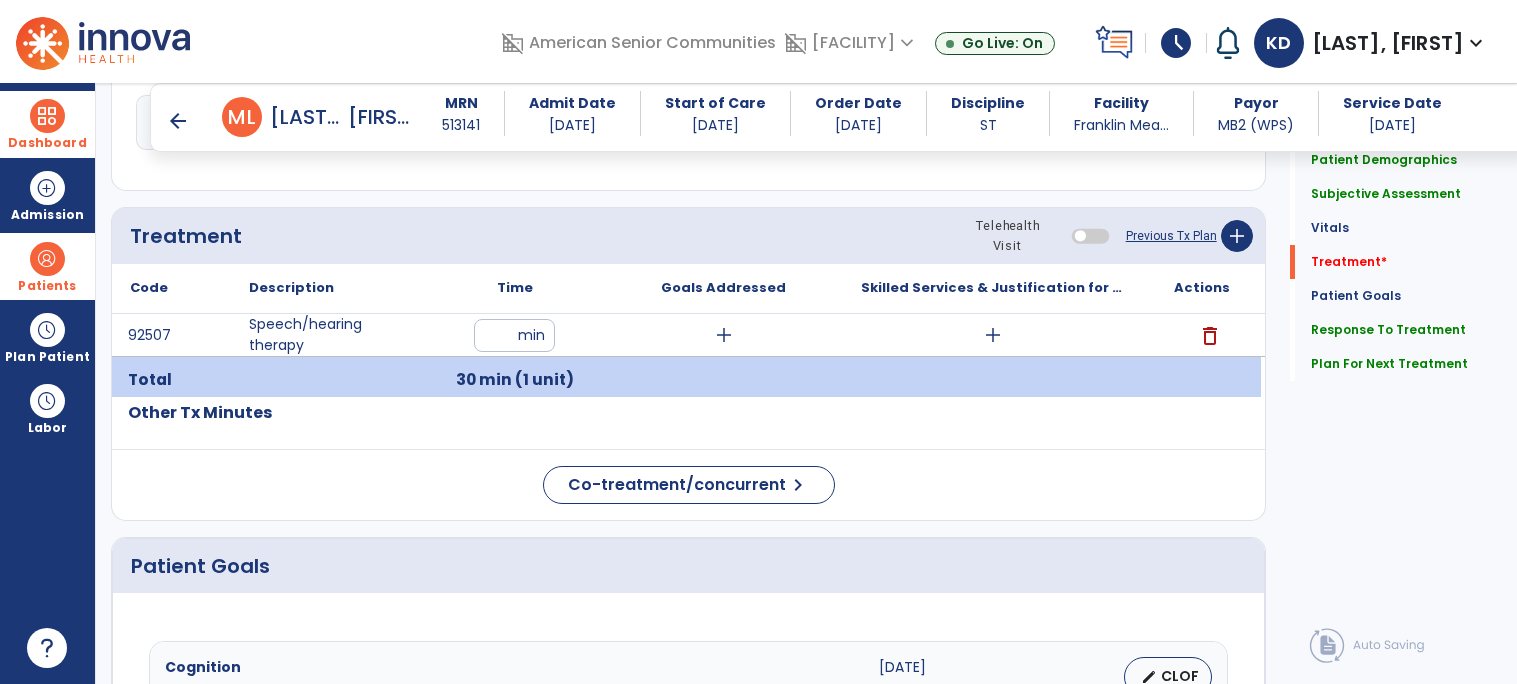 click on "Other Tx Minutes" 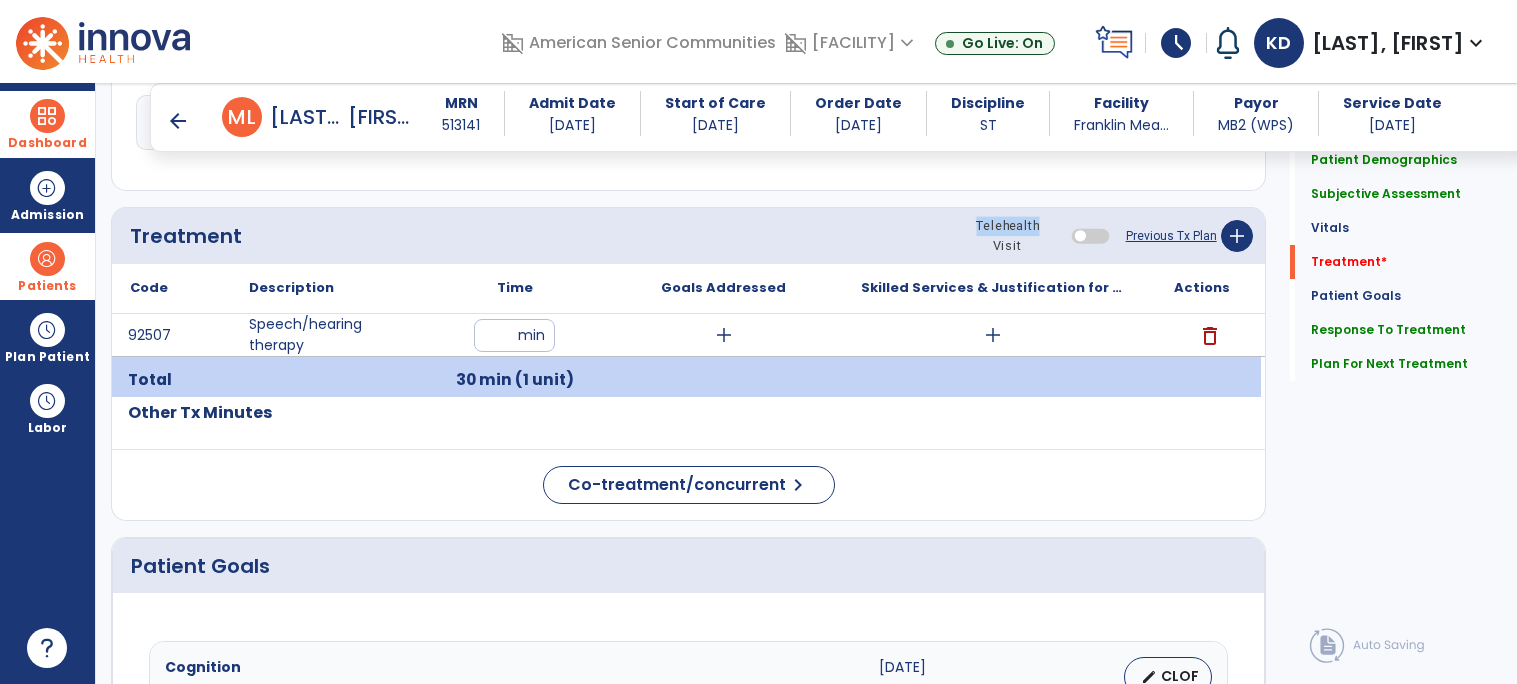 click on "Treatment Telehealth Visit  Previous Tx Plan   add" 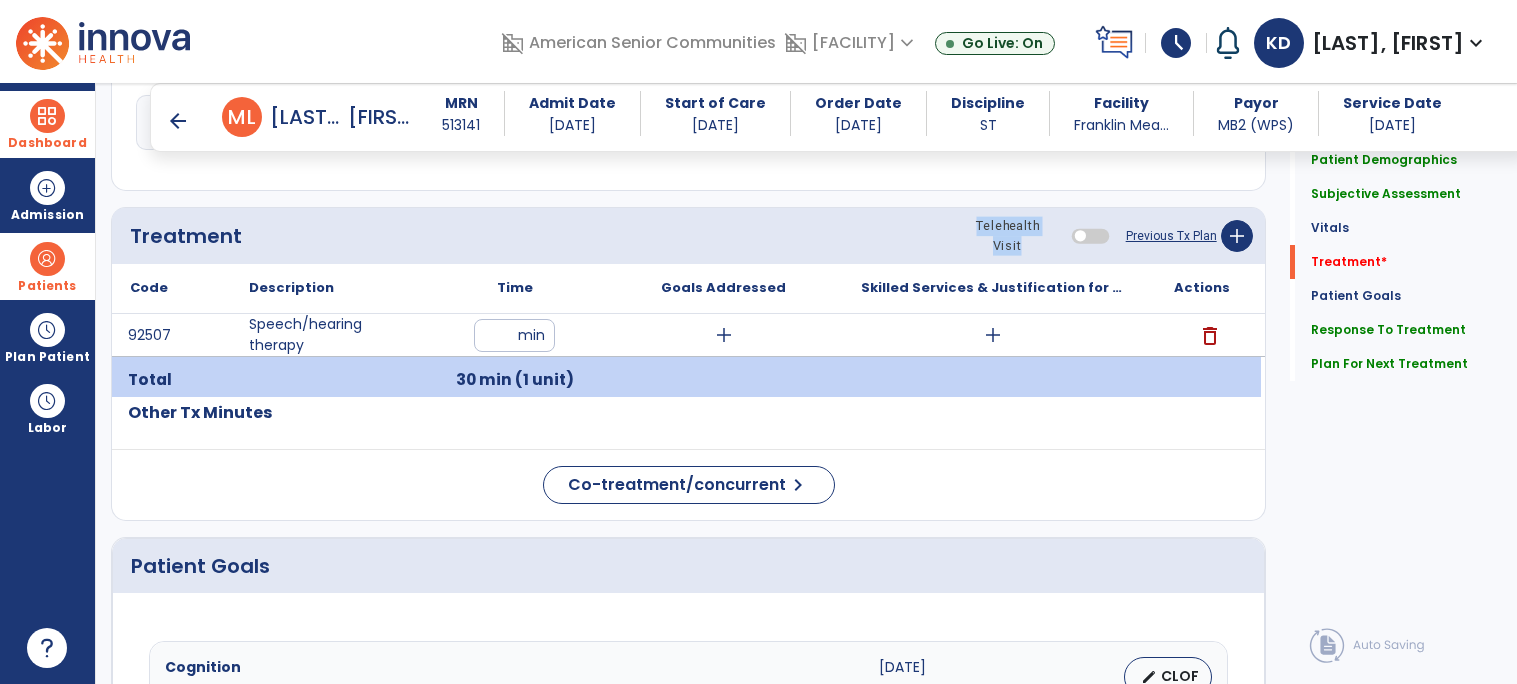 click on "Code
Description
Time" 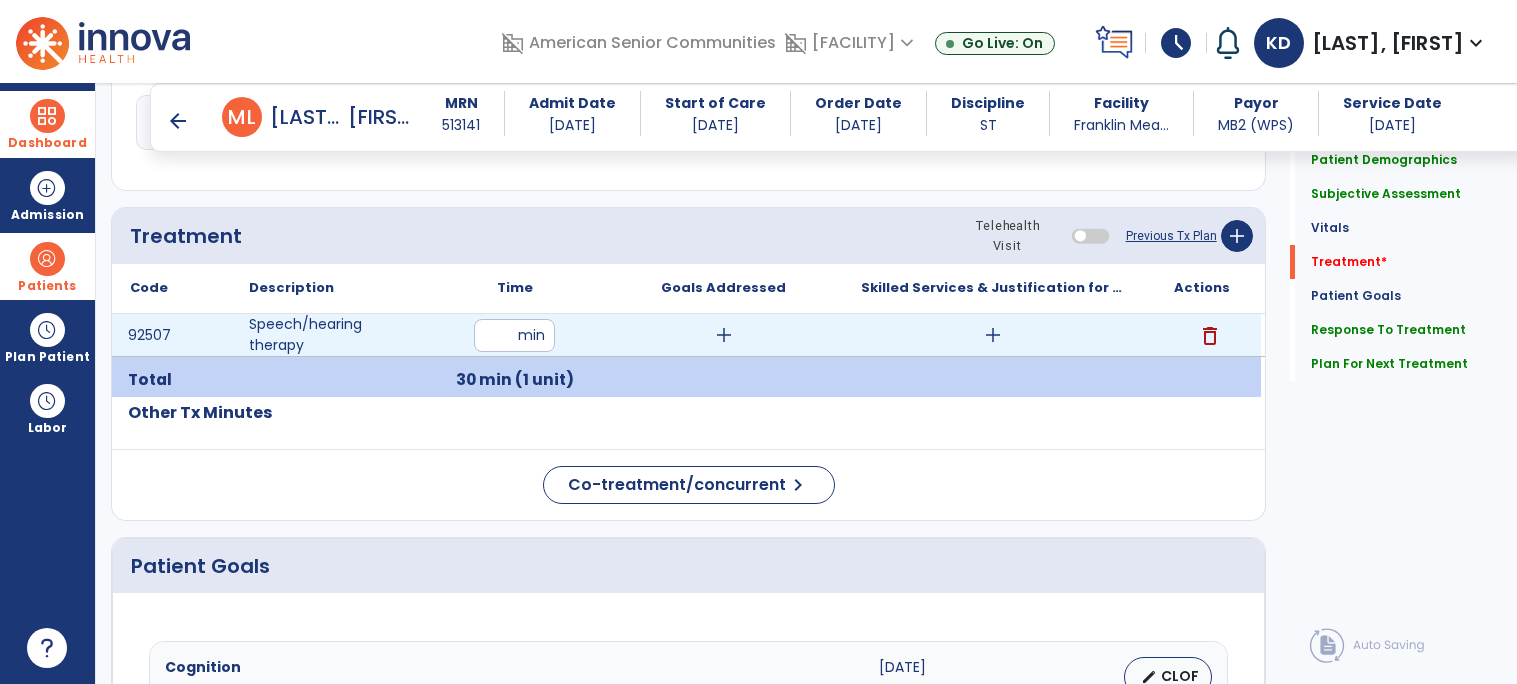 click on "add" at bounding box center (993, 335) 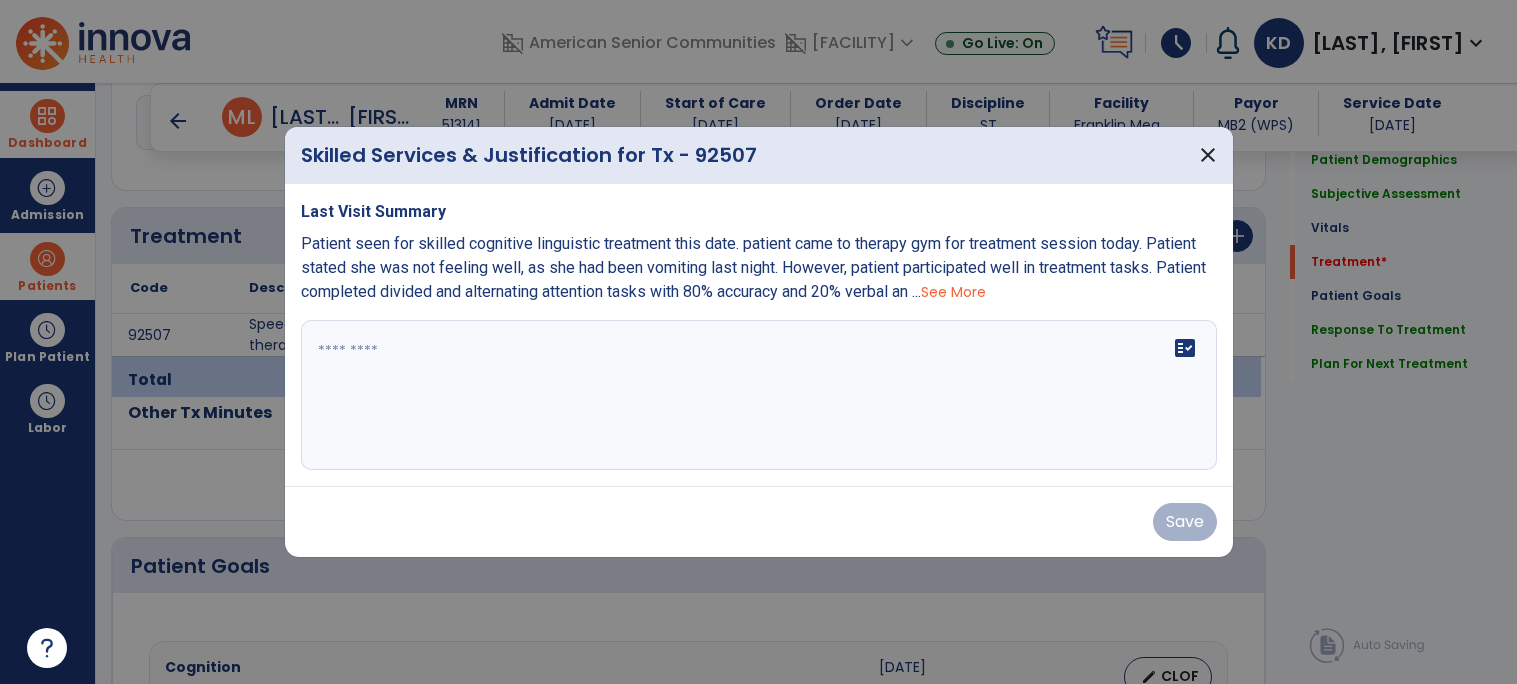 click on "See More" at bounding box center [953, 292] 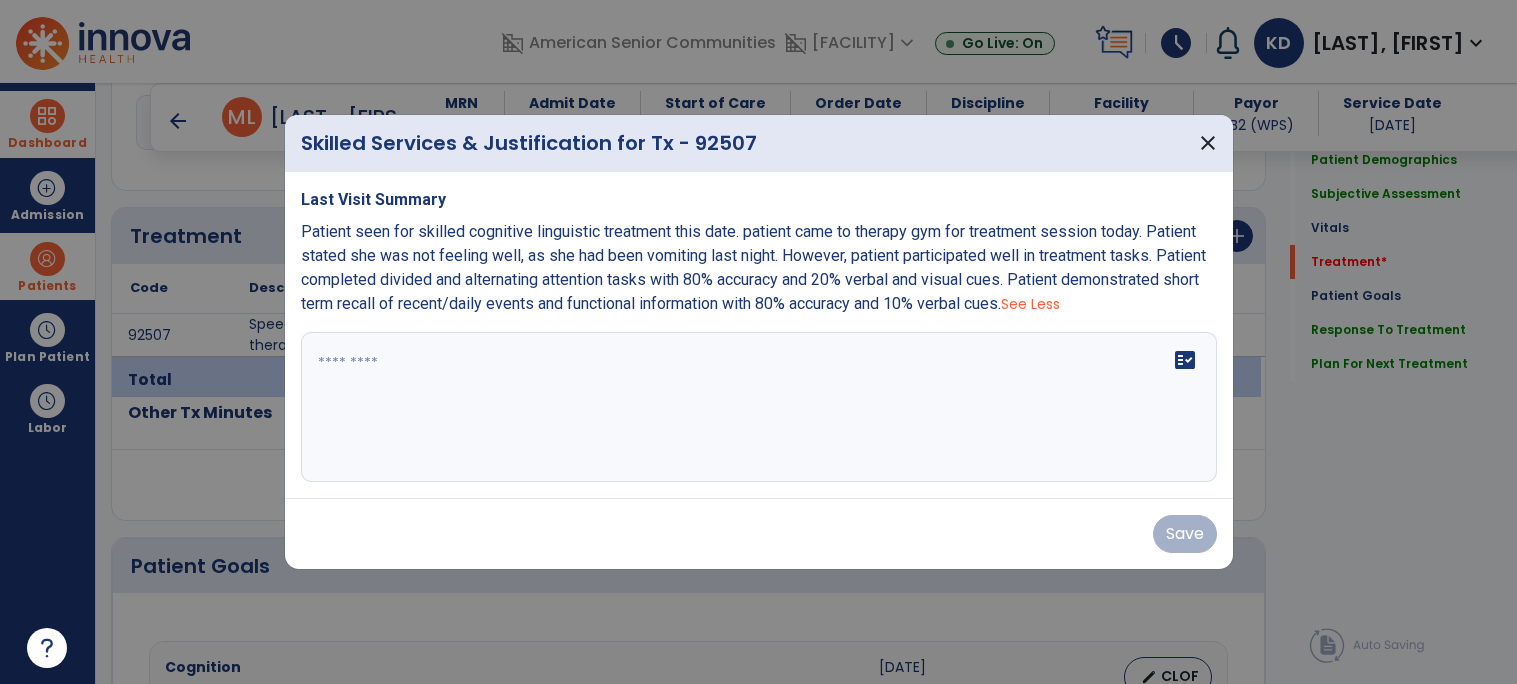 click at bounding box center (759, 407) 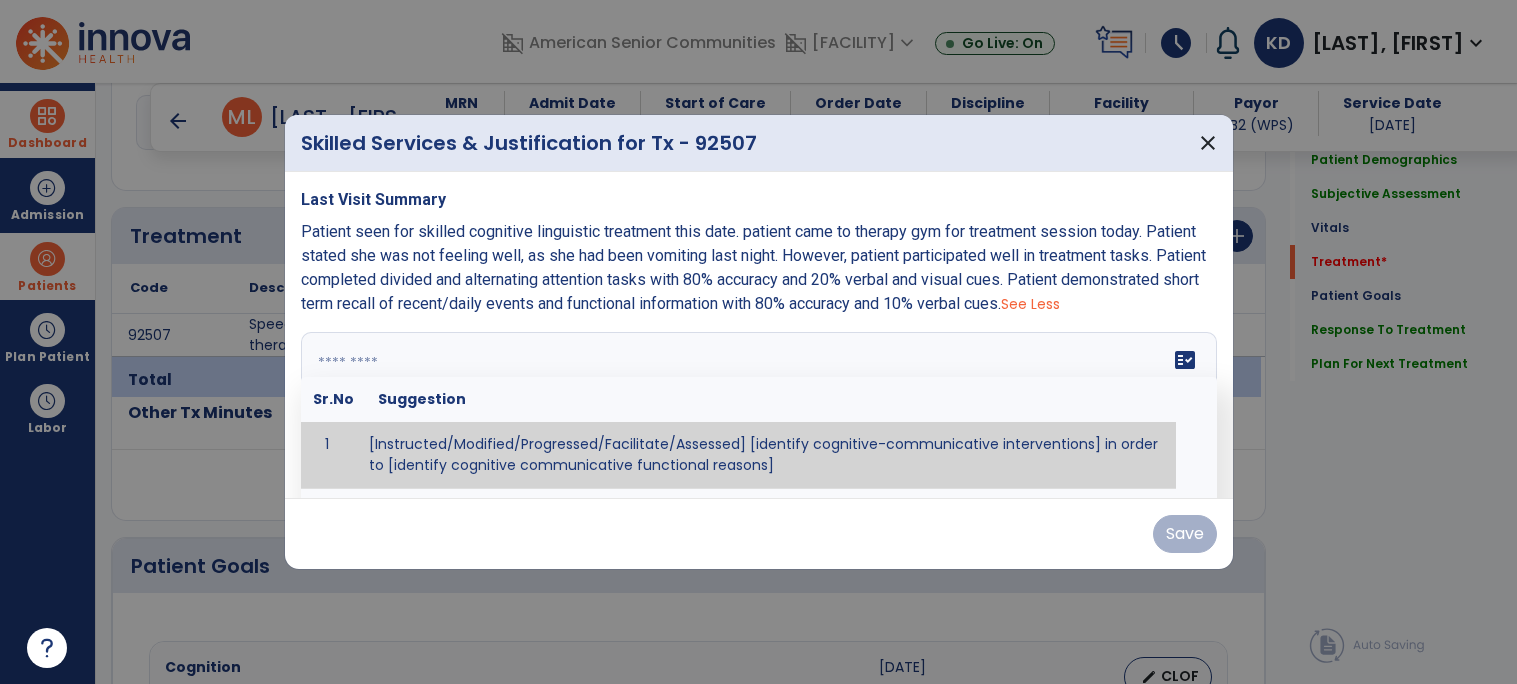 click at bounding box center [756, 407] 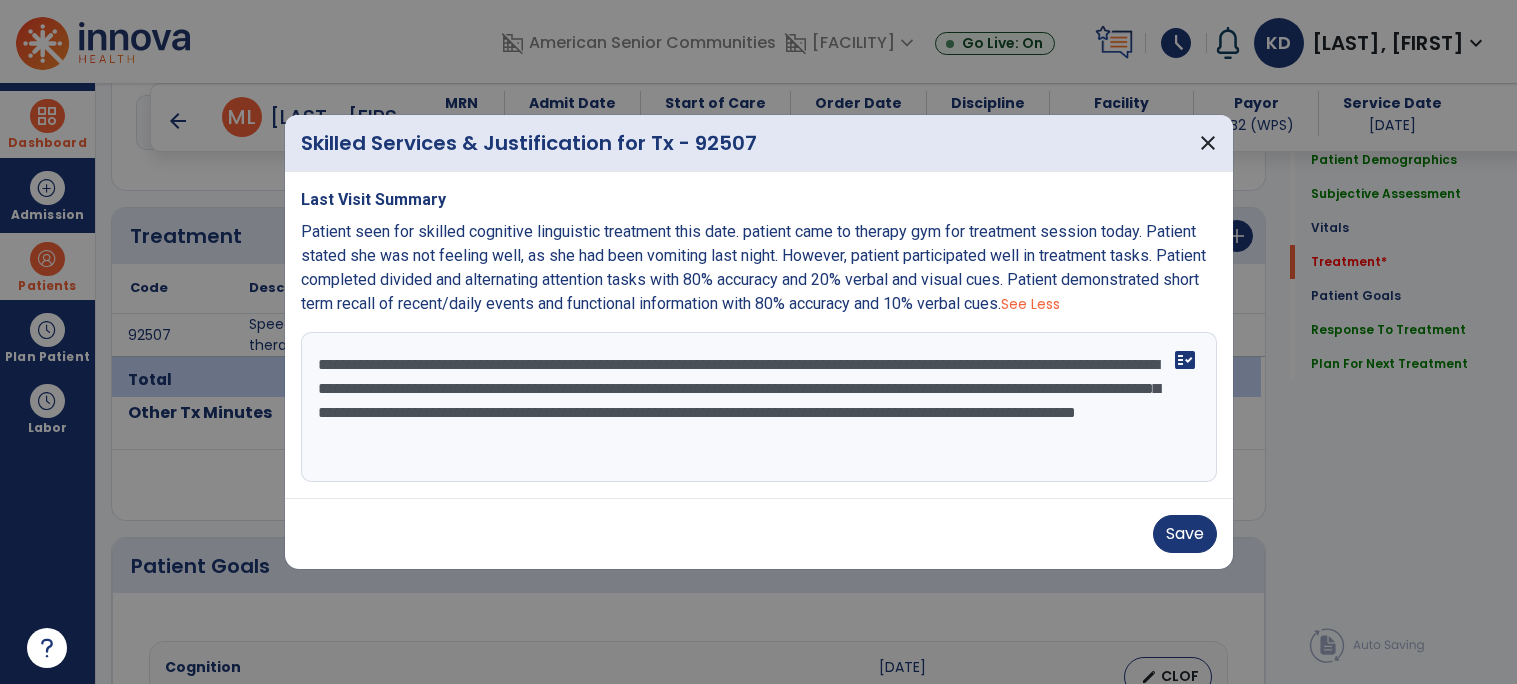 click on "**********" at bounding box center (759, 407) 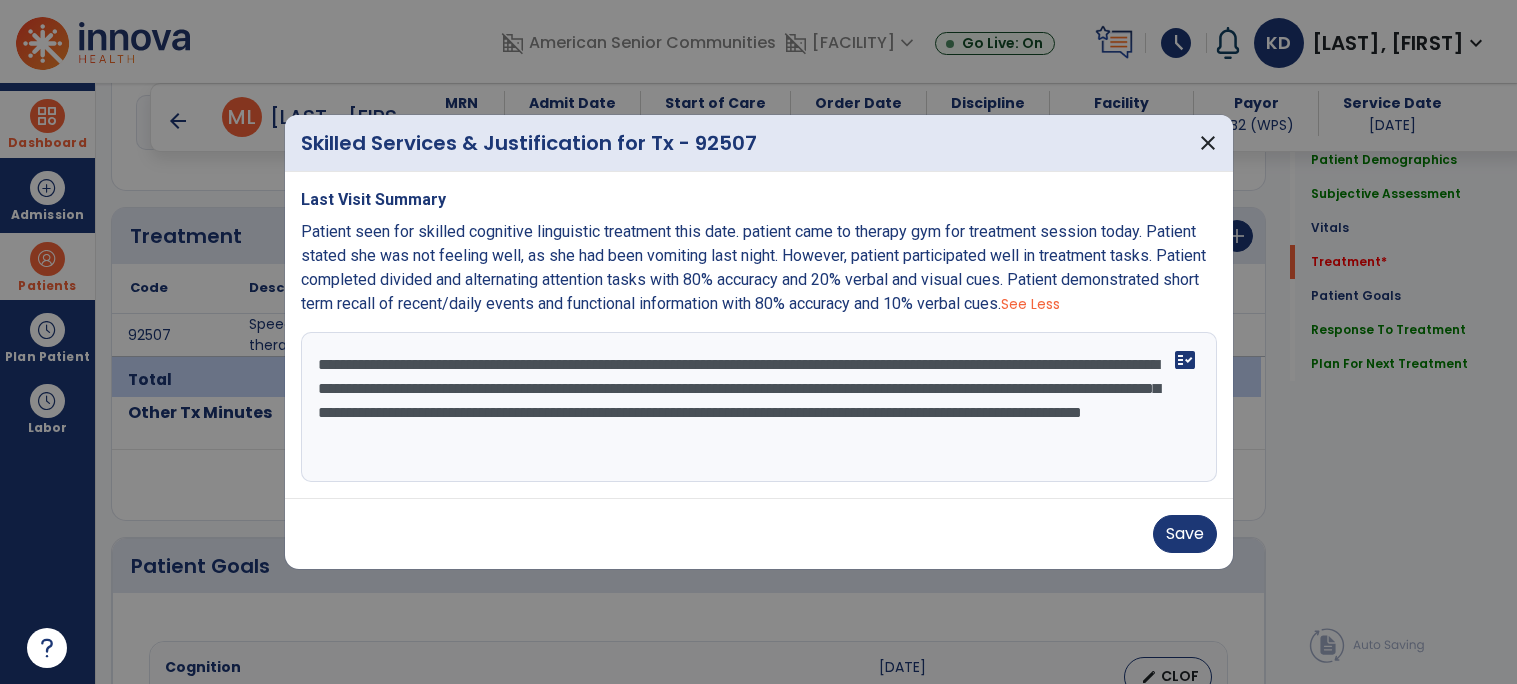 click on "**********" at bounding box center (759, 407) 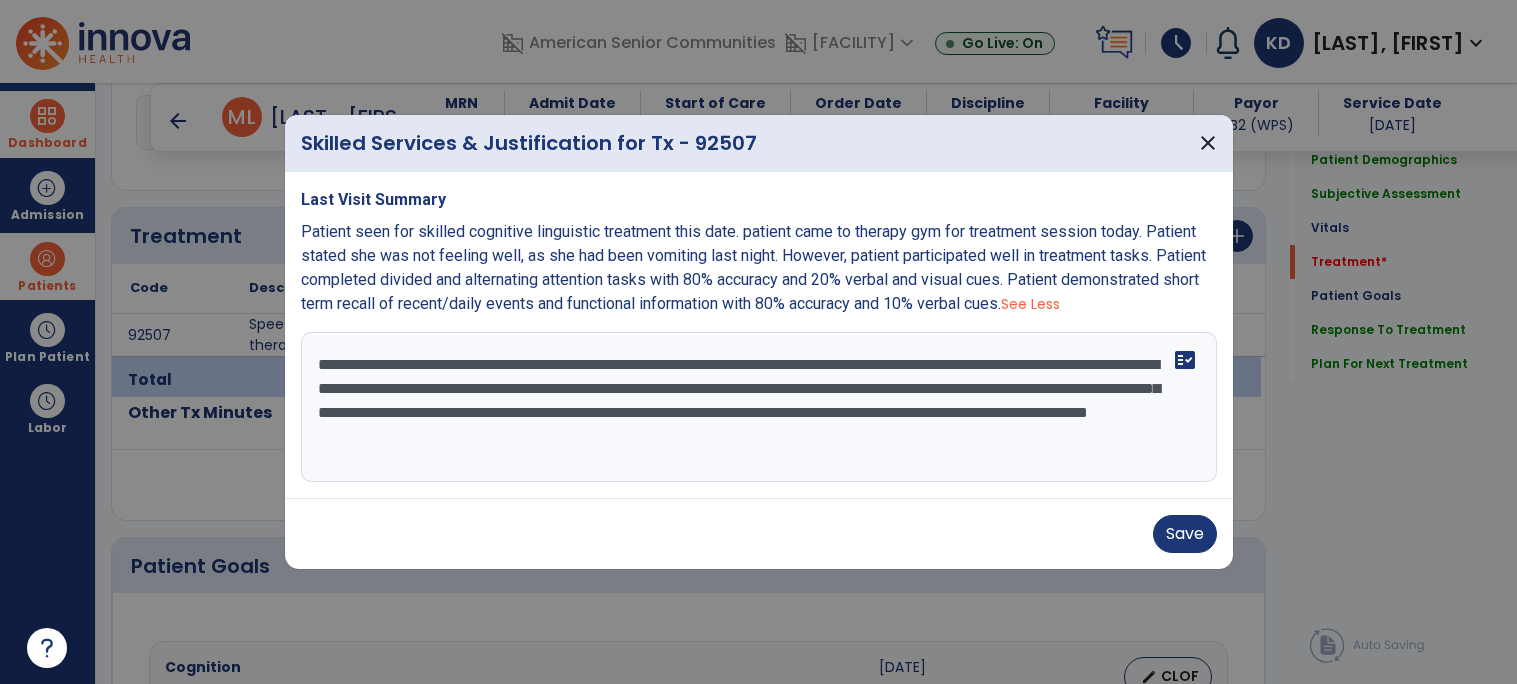click on "**********" at bounding box center (759, 407) 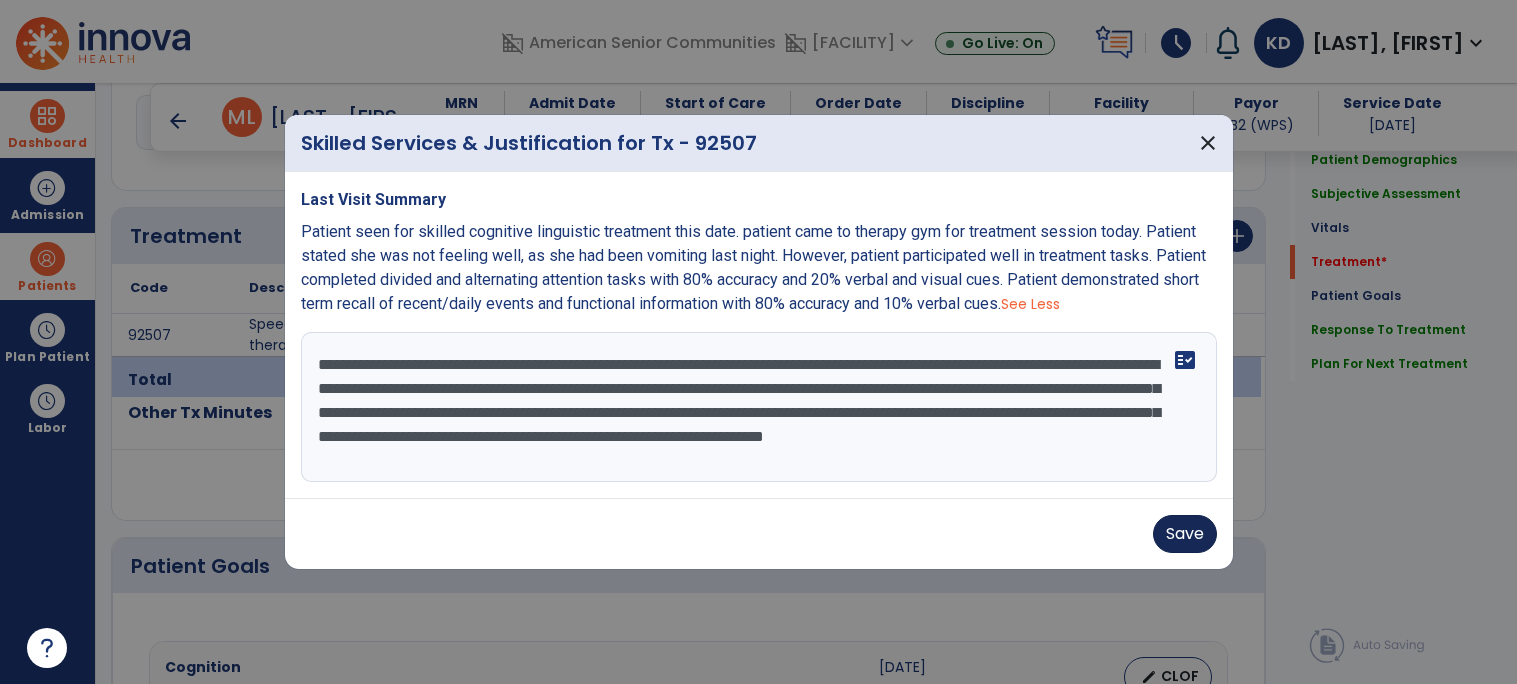 type on "**********" 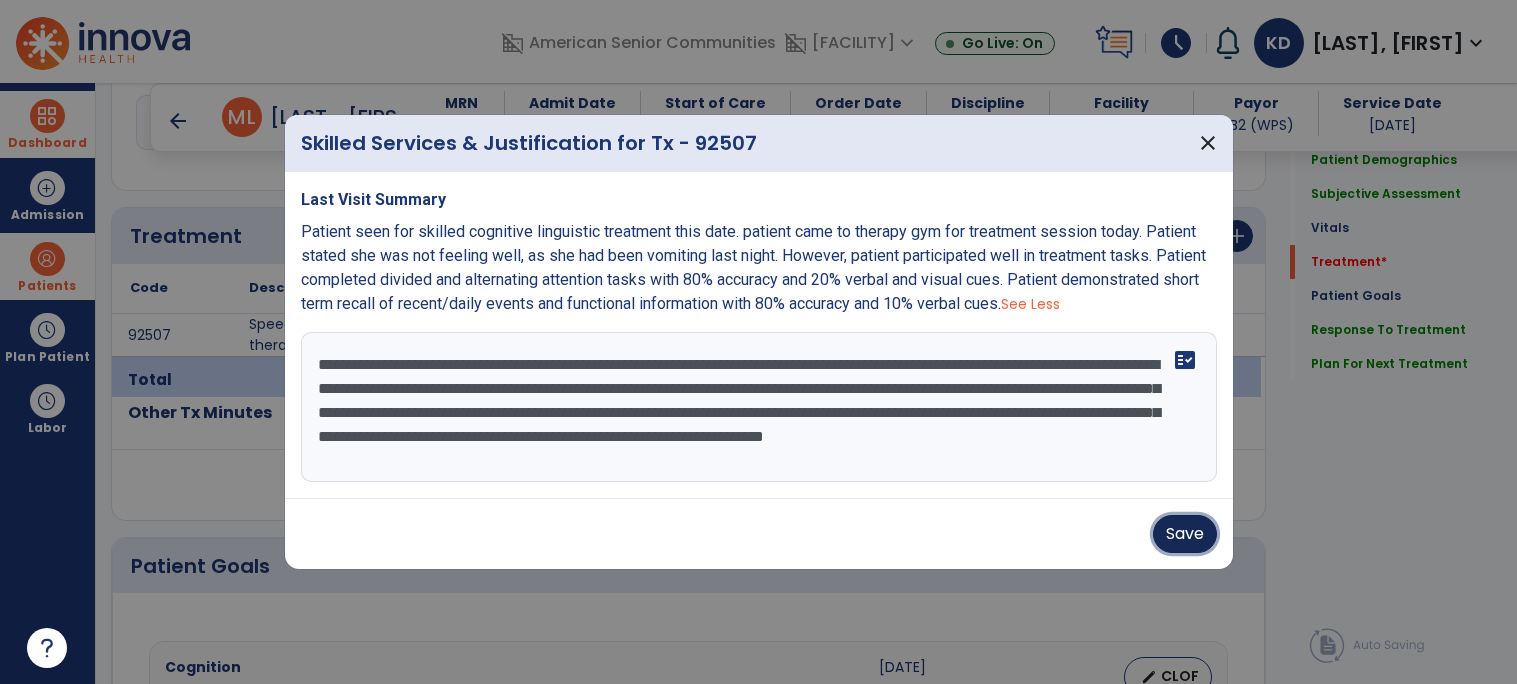click on "Save" at bounding box center [1185, 534] 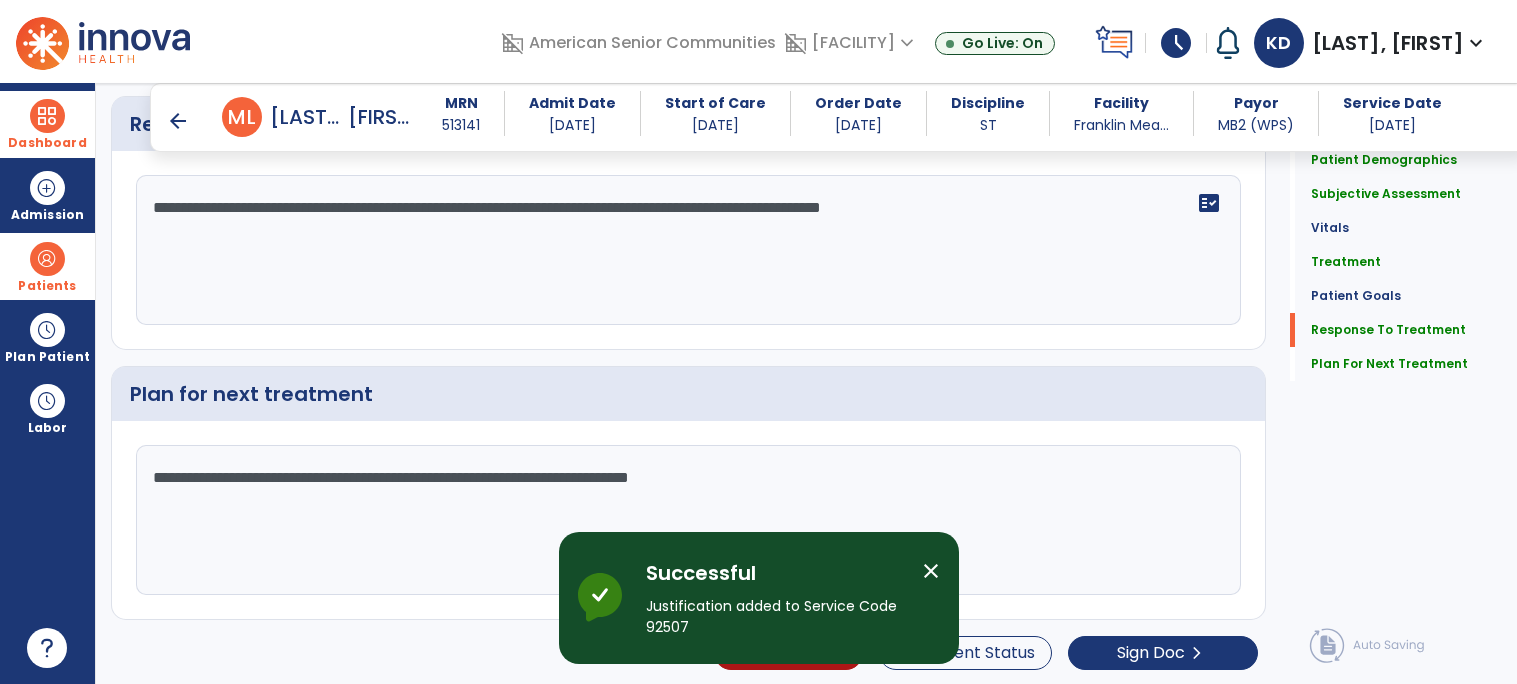 scroll, scrollTop: 2563, scrollLeft: 0, axis: vertical 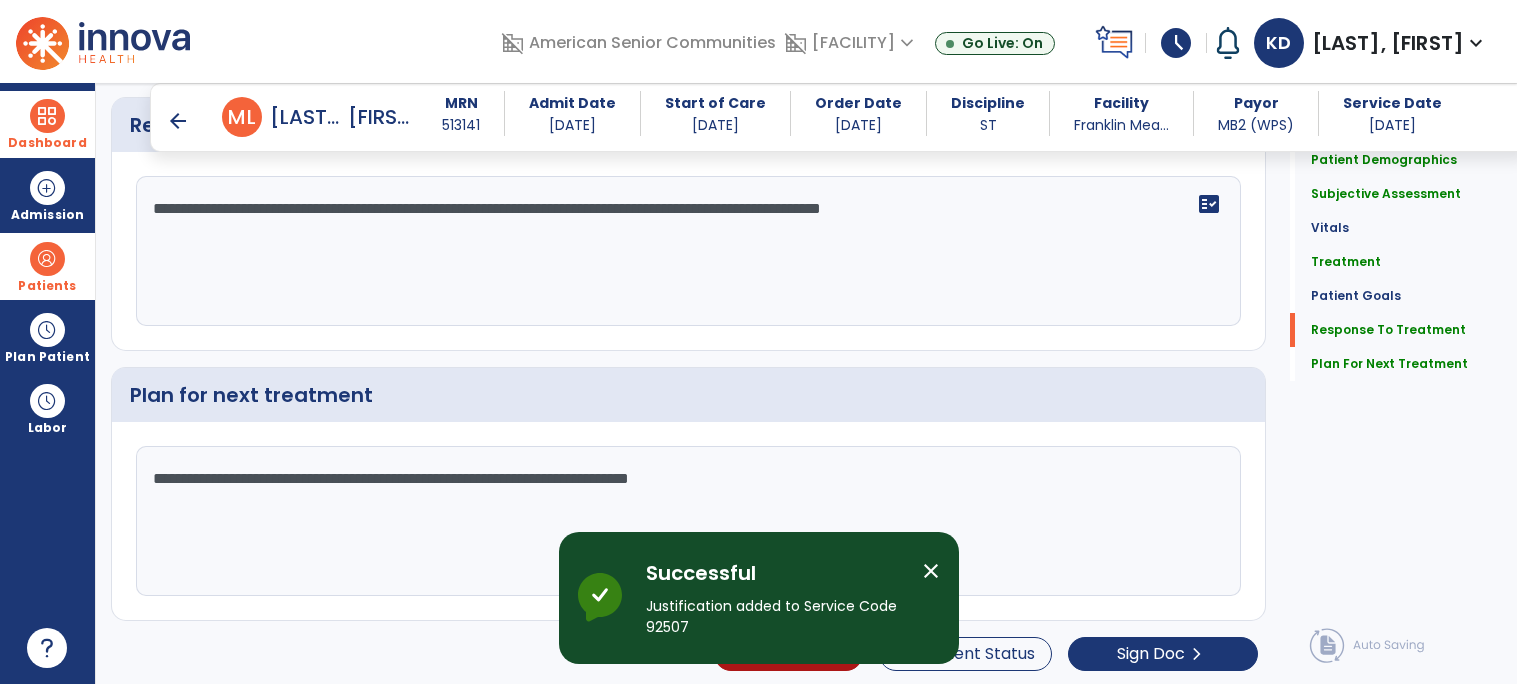 click on "**********" 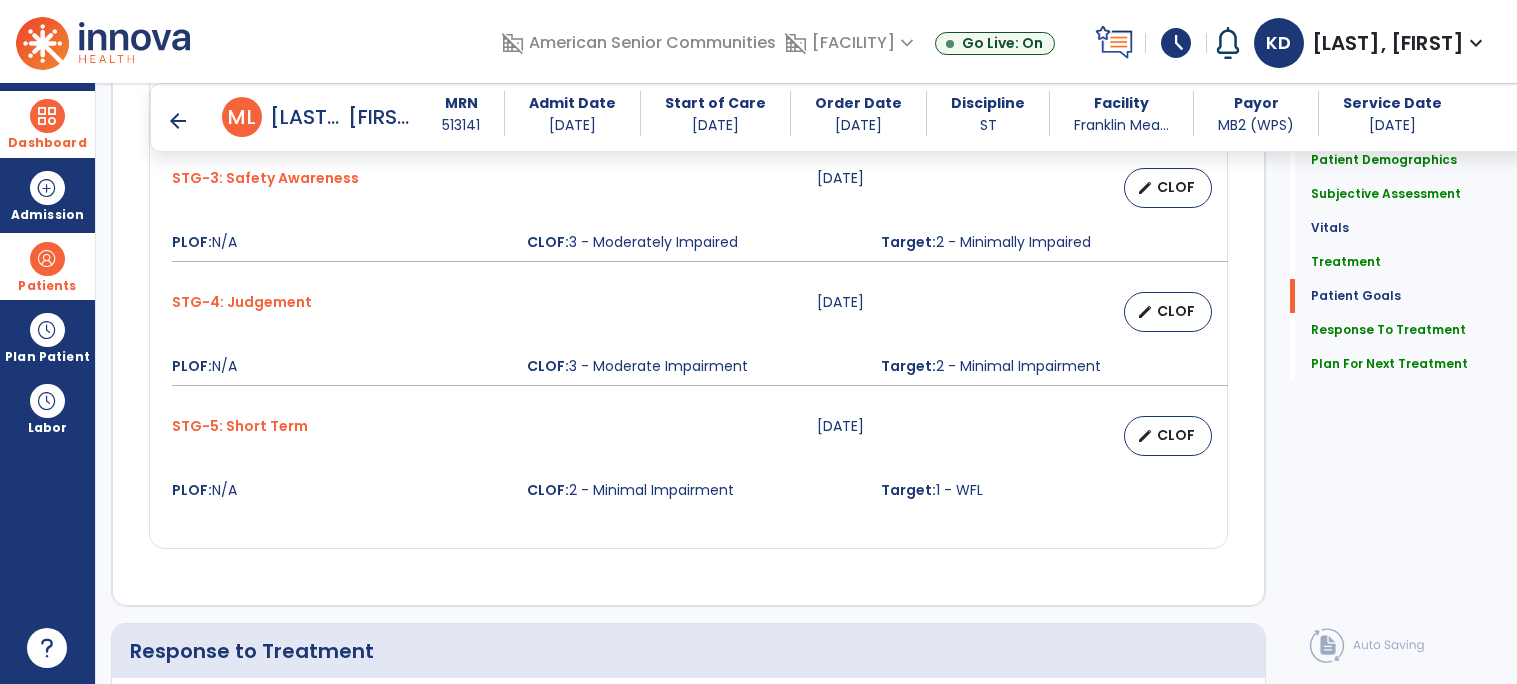scroll, scrollTop: 2568, scrollLeft: 0, axis: vertical 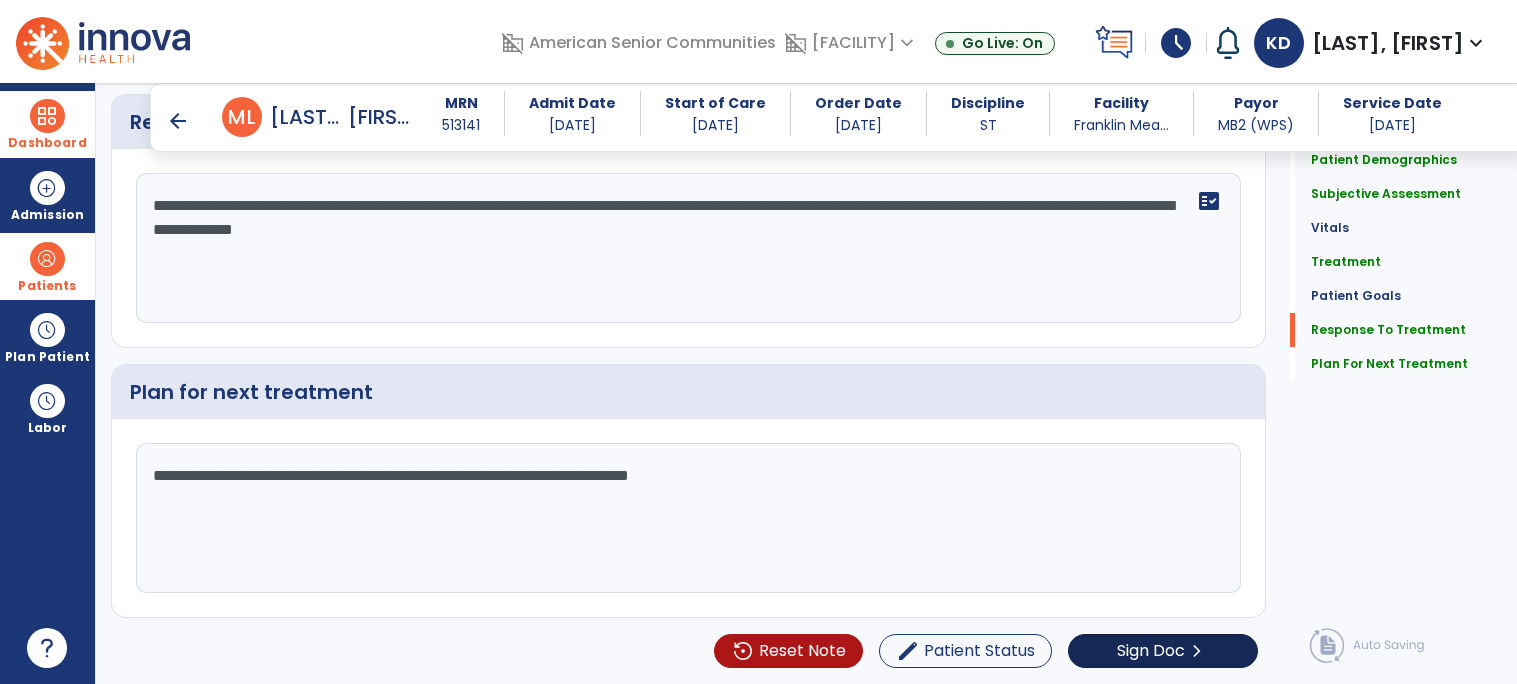 type on "**********" 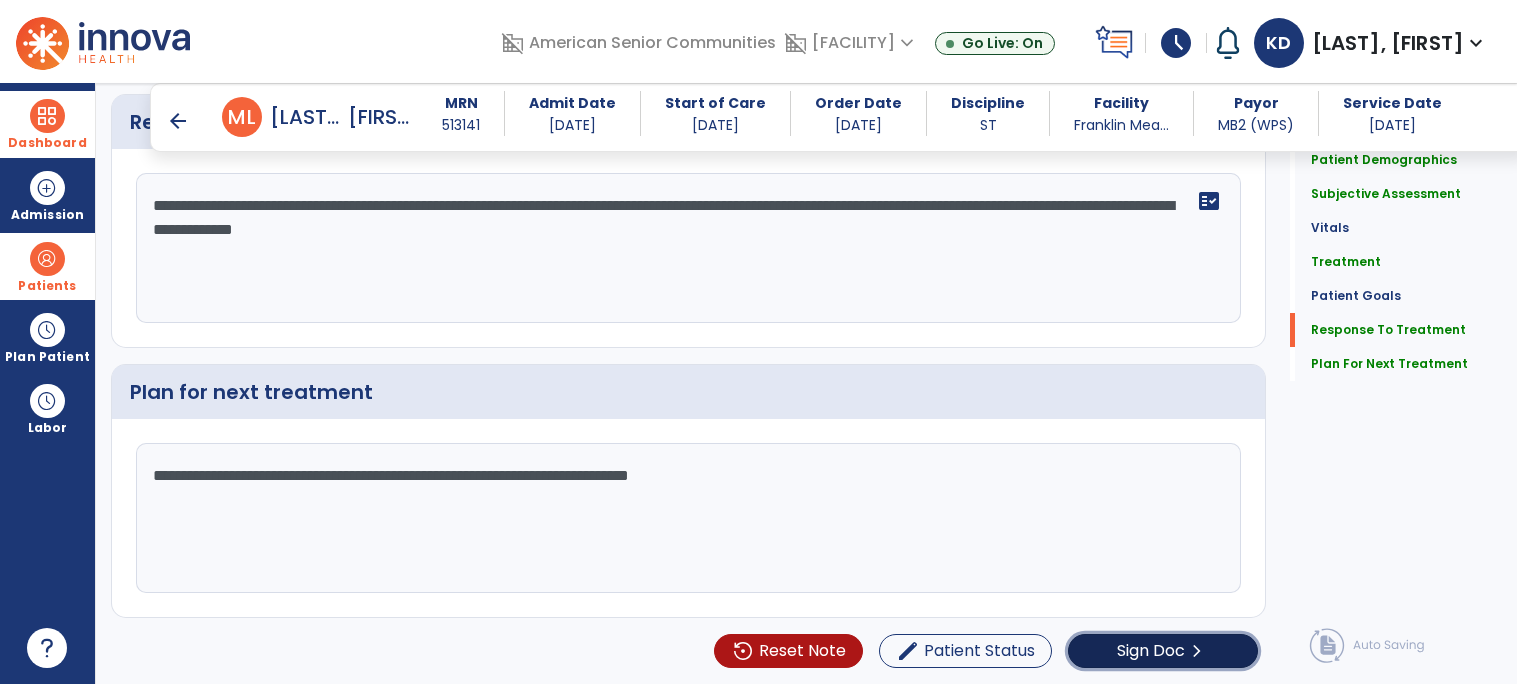 click on "Sign Doc  chevron_right" 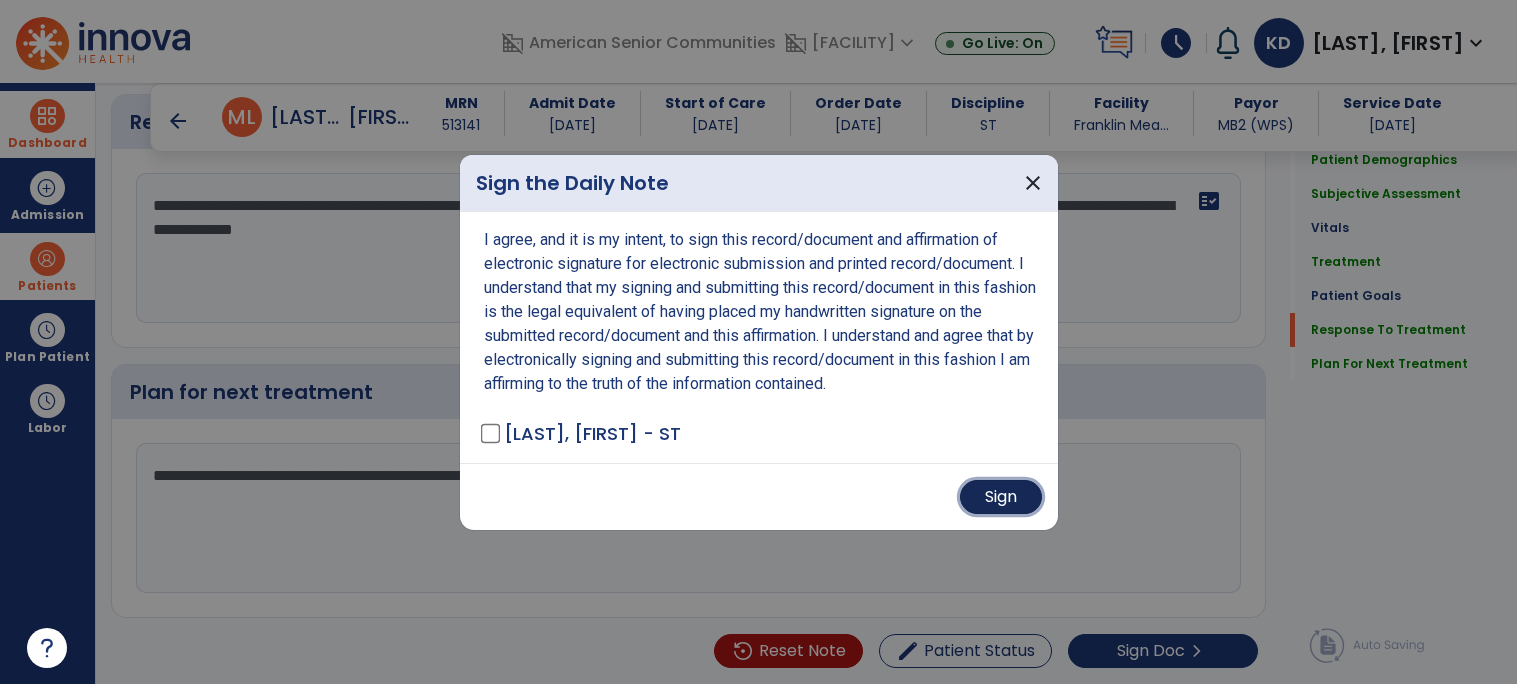 click on "Sign" at bounding box center [1001, 497] 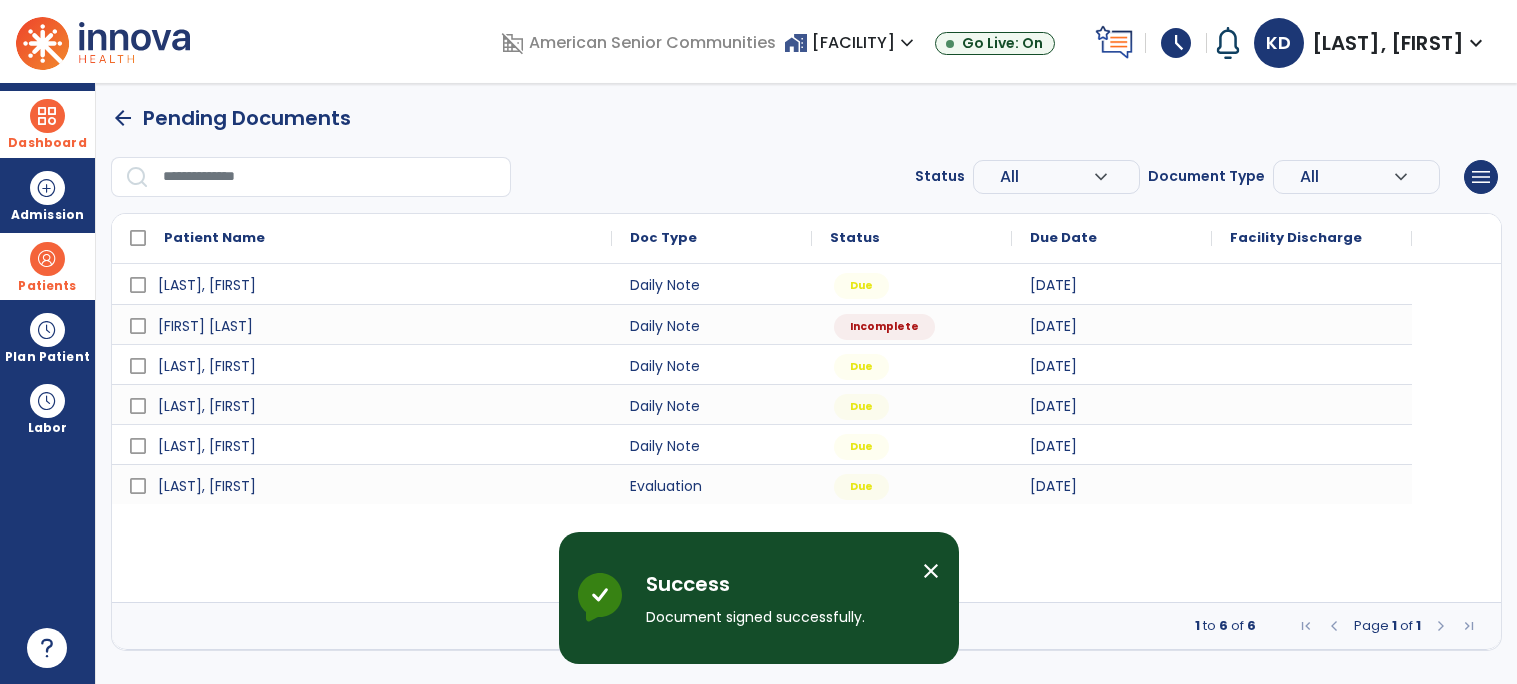 scroll, scrollTop: 0, scrollLeft: 0, axis: both 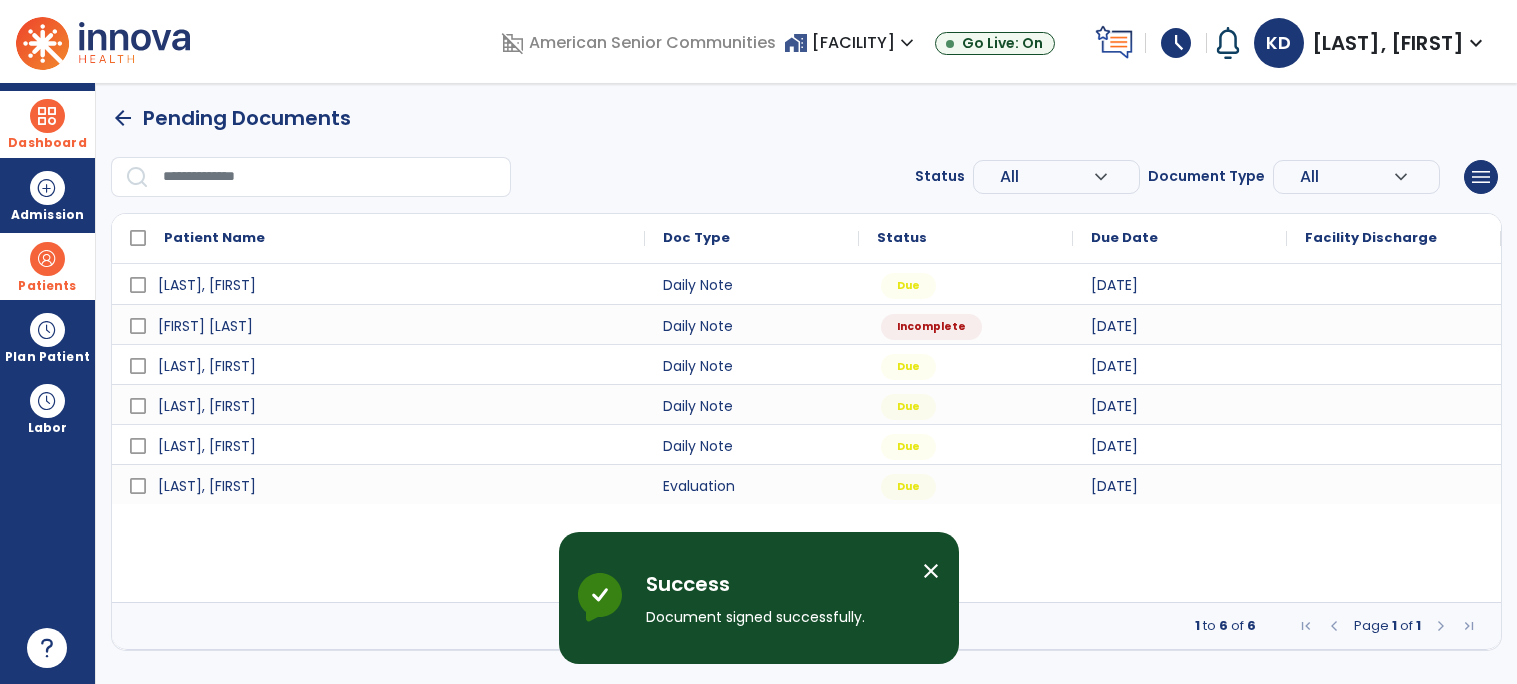 click on "close" at bounding box center (931, 571) 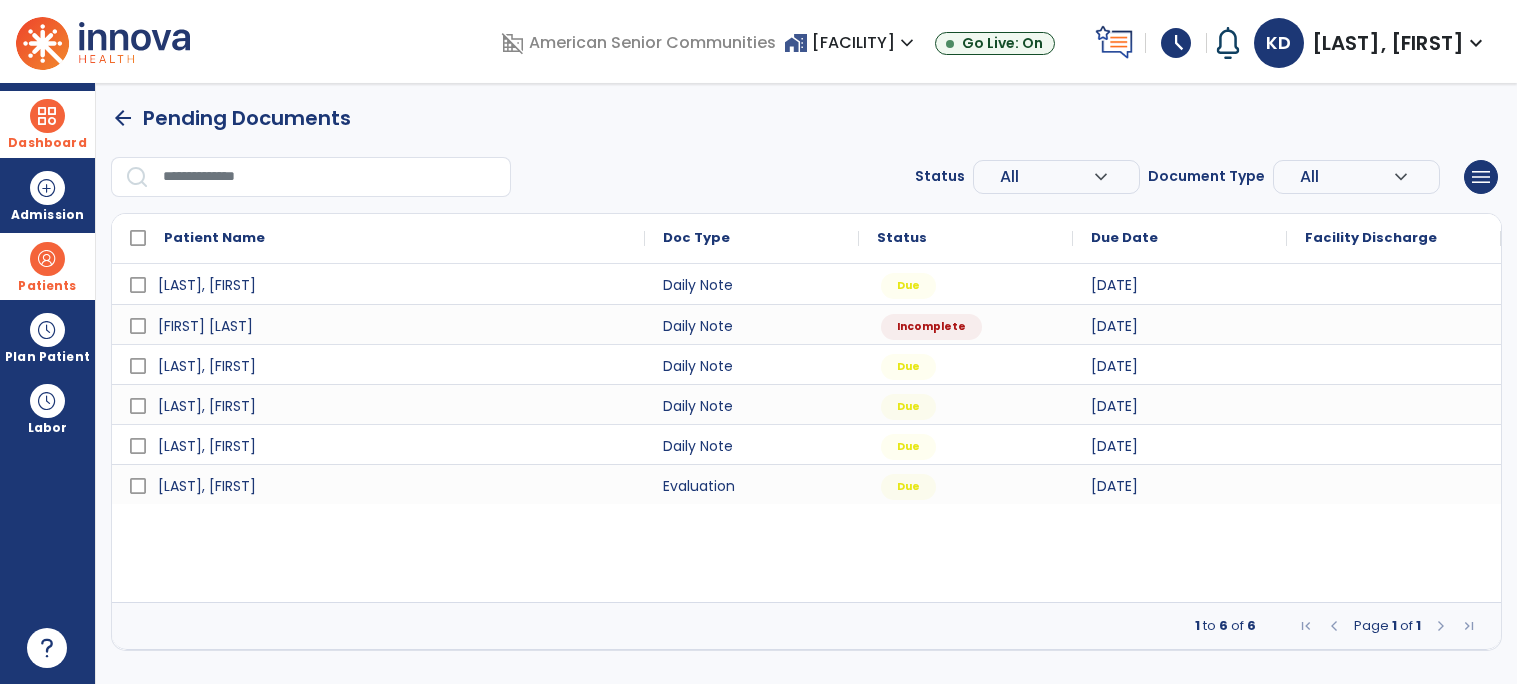 click at bounding box center (161, 41) 